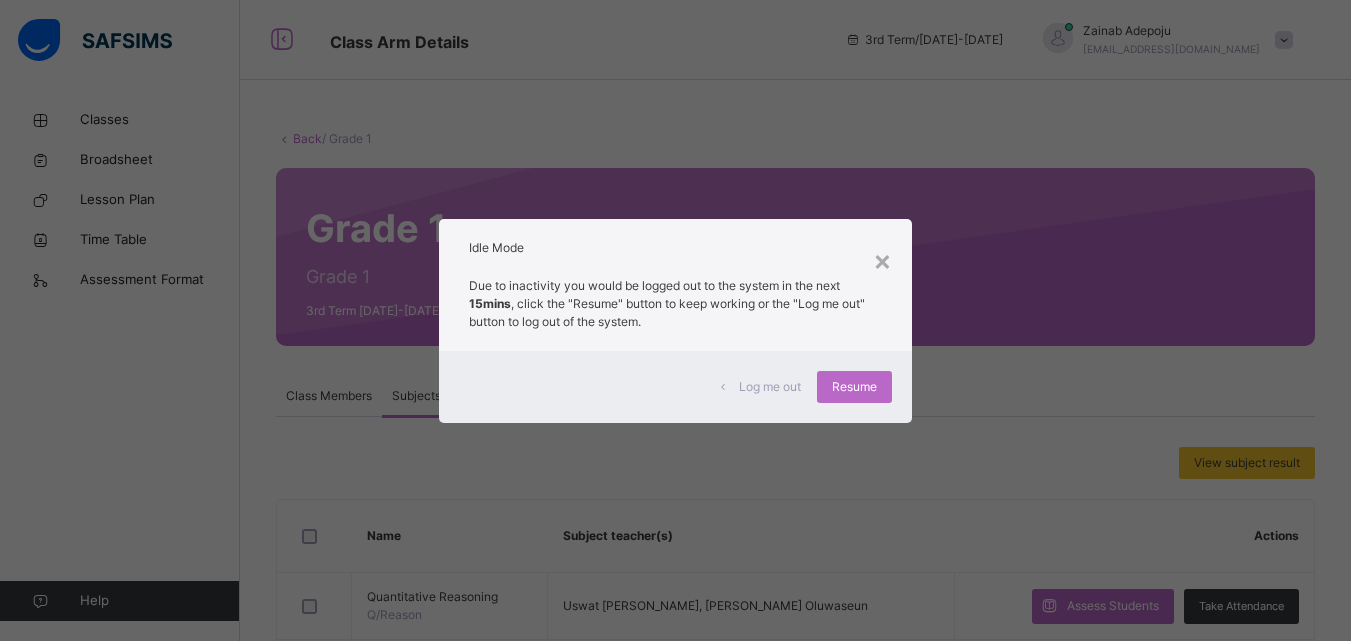 scroll, scrollTop: 427, scrollLeft: 0, axis: vertical 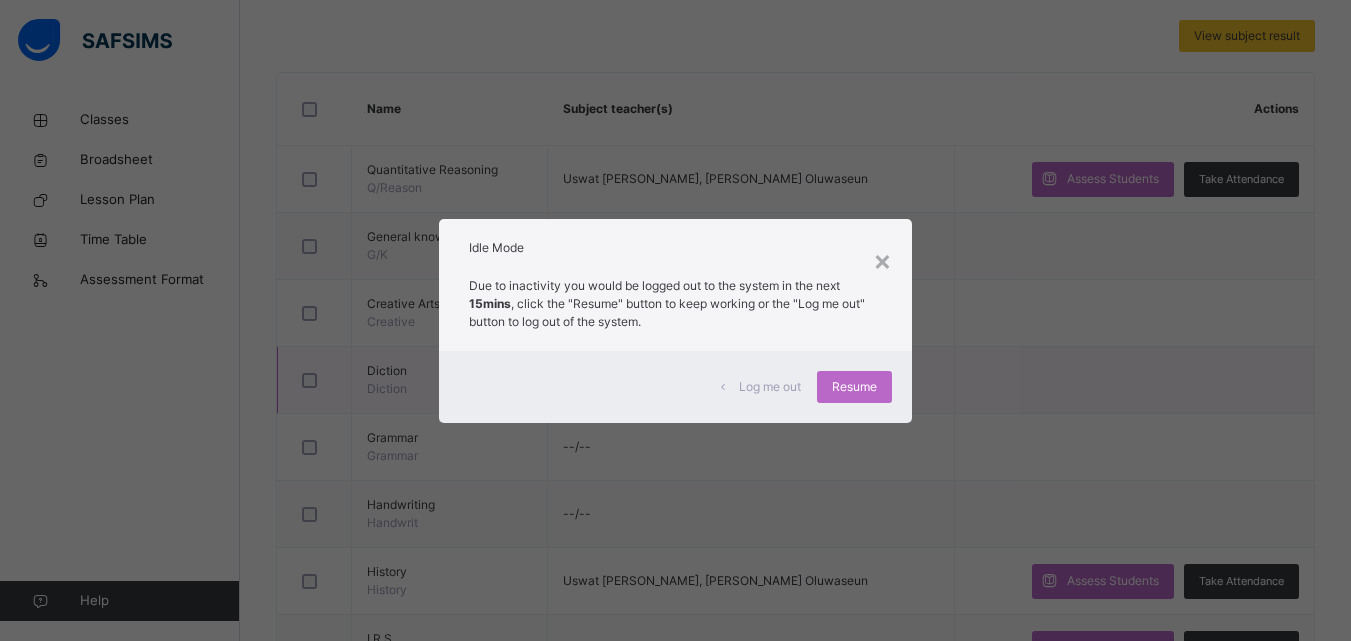 drag, startPoint x: 0, startPoint y: 0, endPoint x: 856, endPoint y: 389, distance: 940.24304 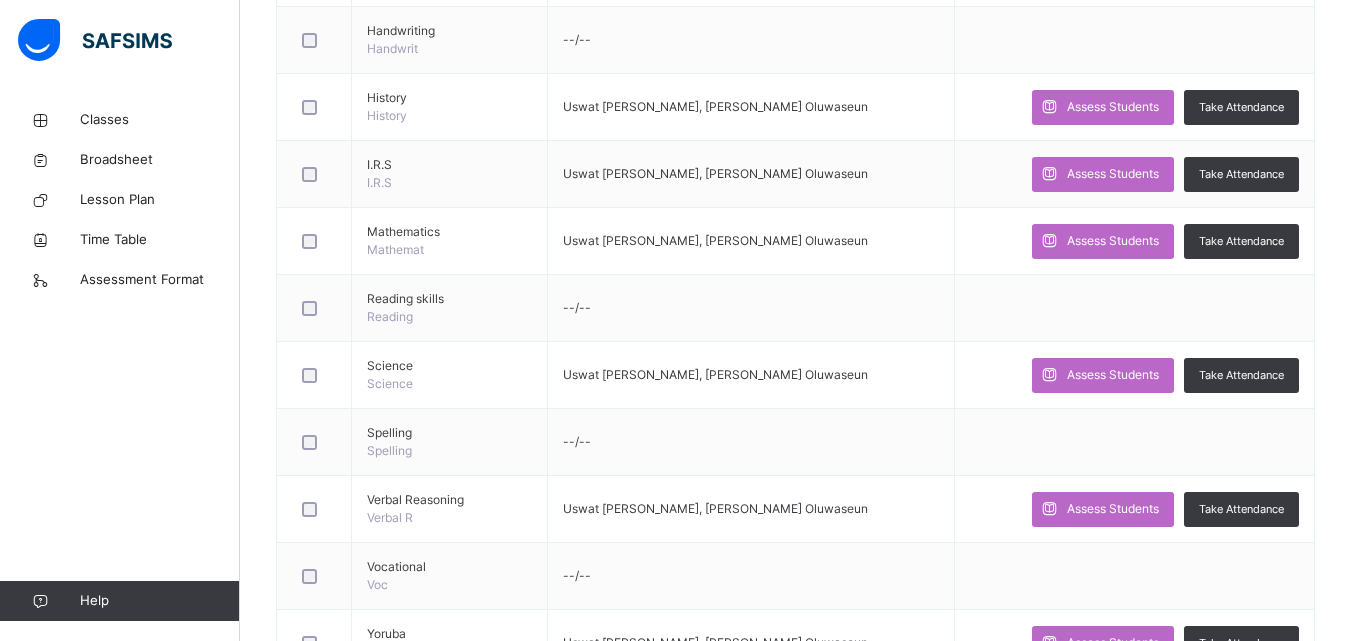 scroll, scrollTop: 904, scrollLeft: 0, axis: vertical 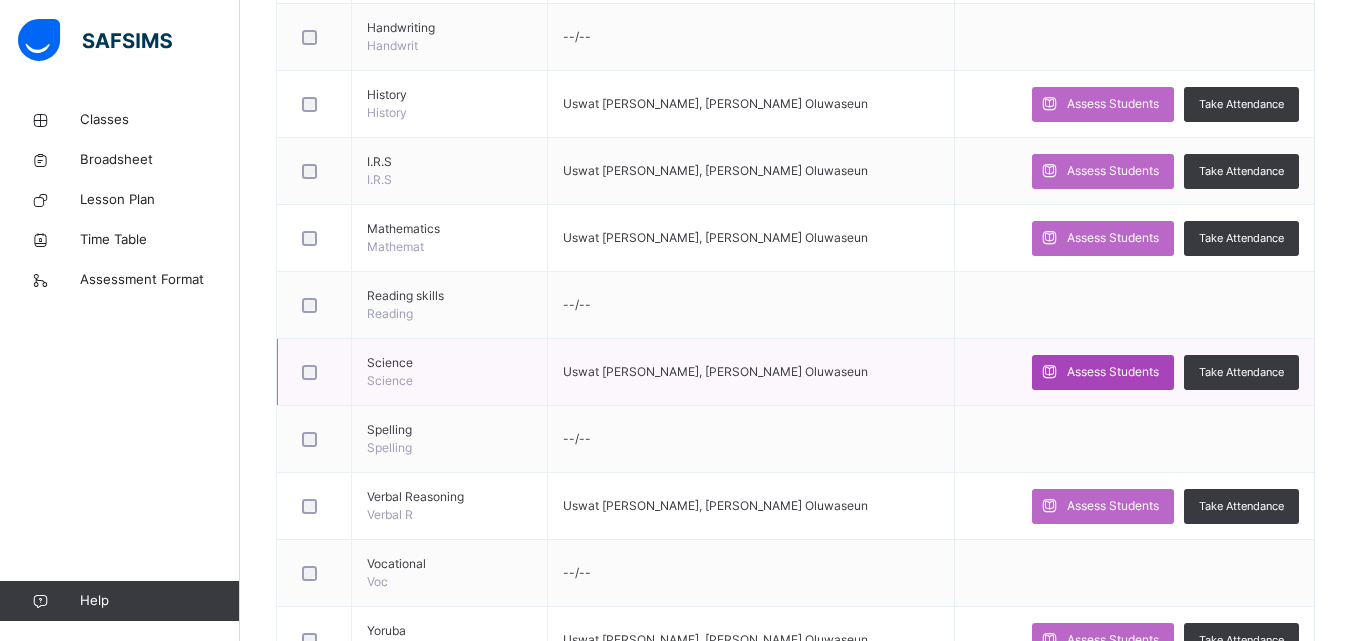 click on "Assess Students" at bounding box center (1113, 372) 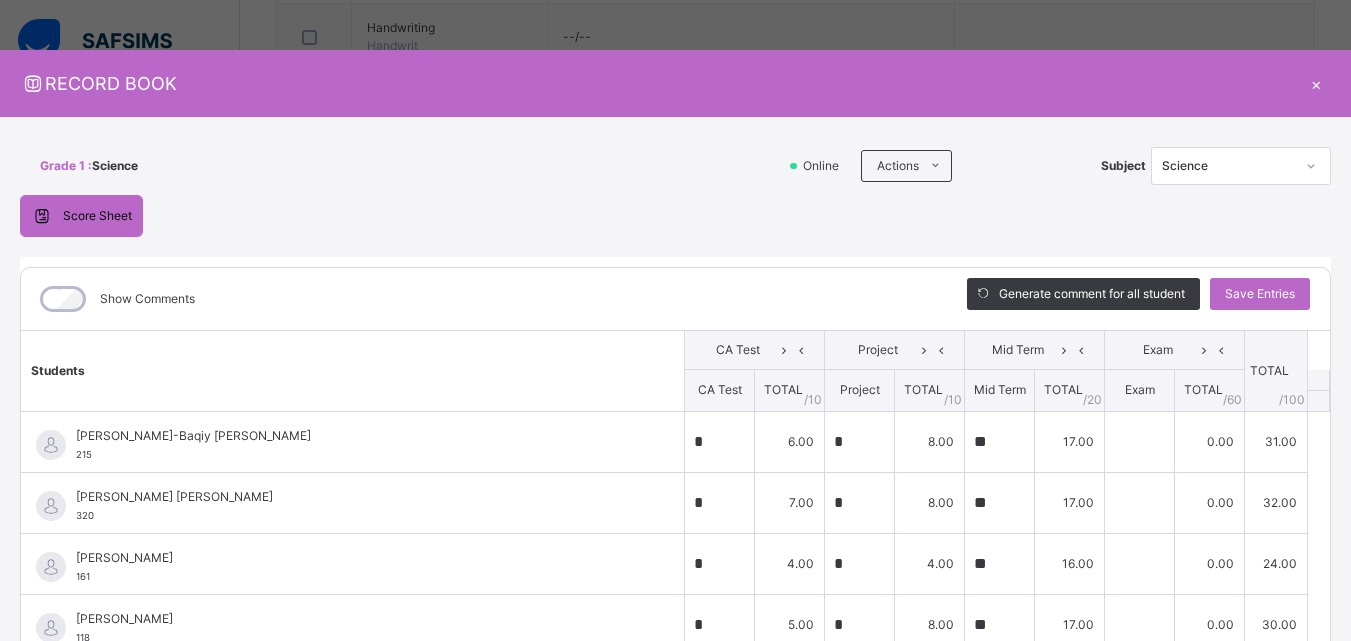 type on "*" 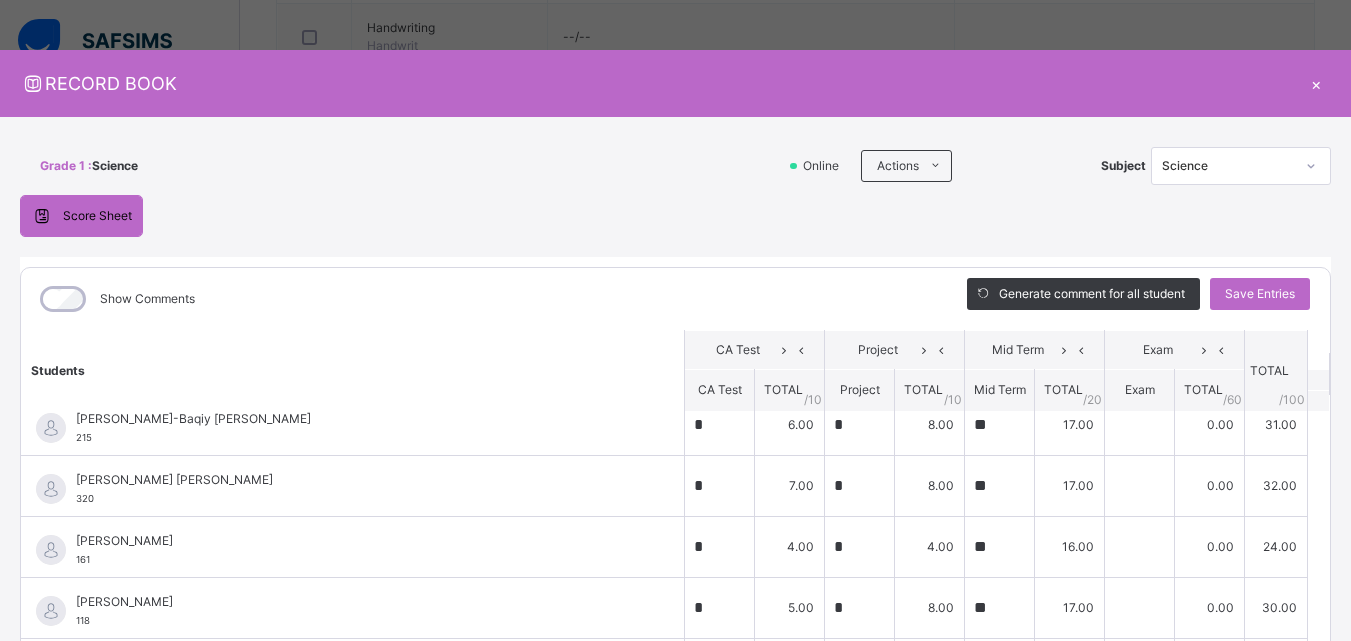 scroll, scrollTop: 0, scrollLeft: 0, axis: both 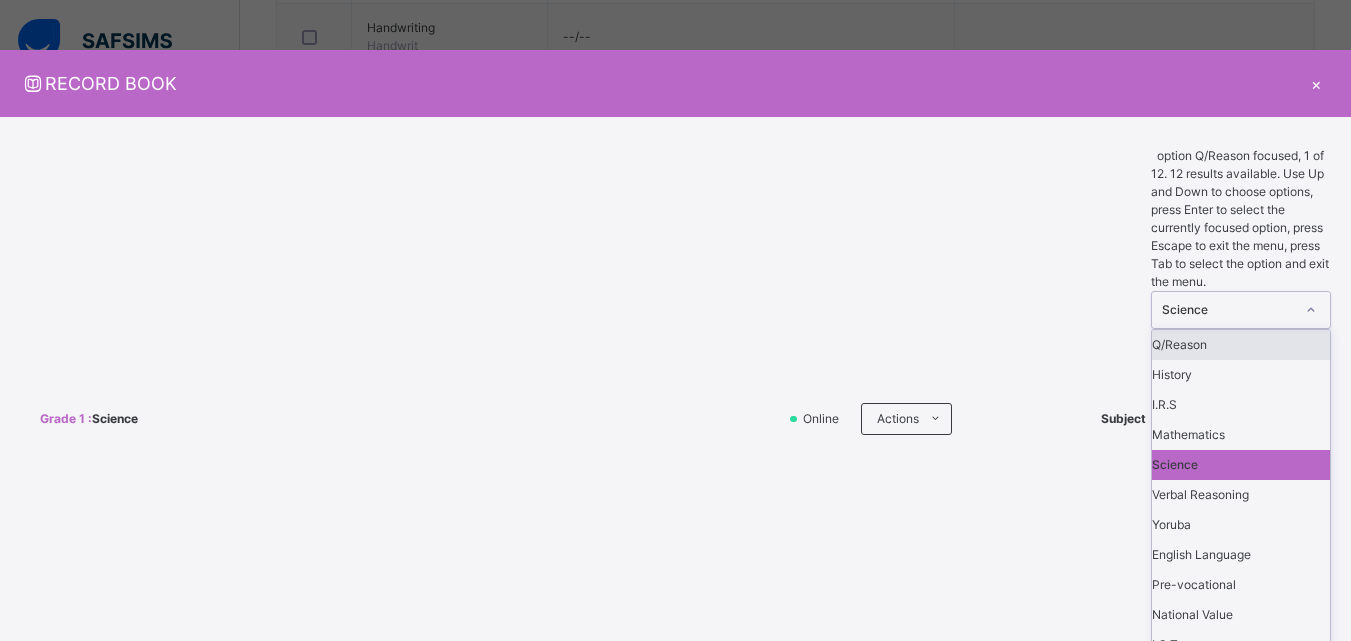 click 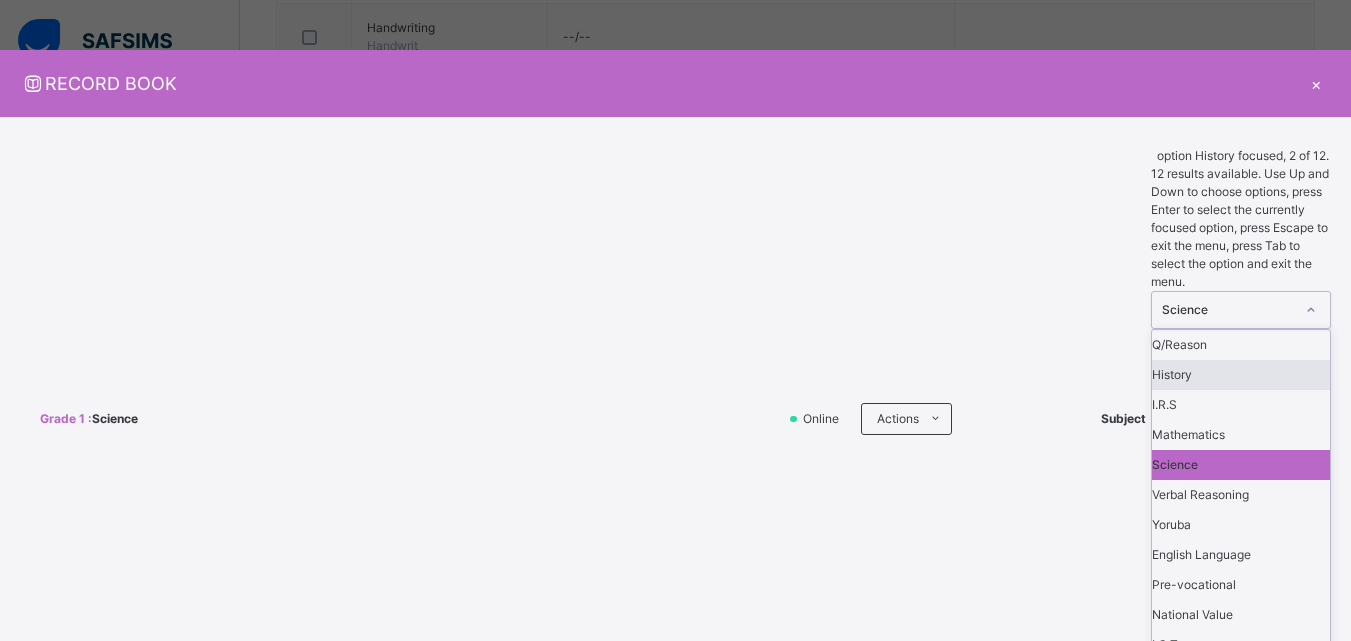 click on "History" at bounding box center [1241, 375] 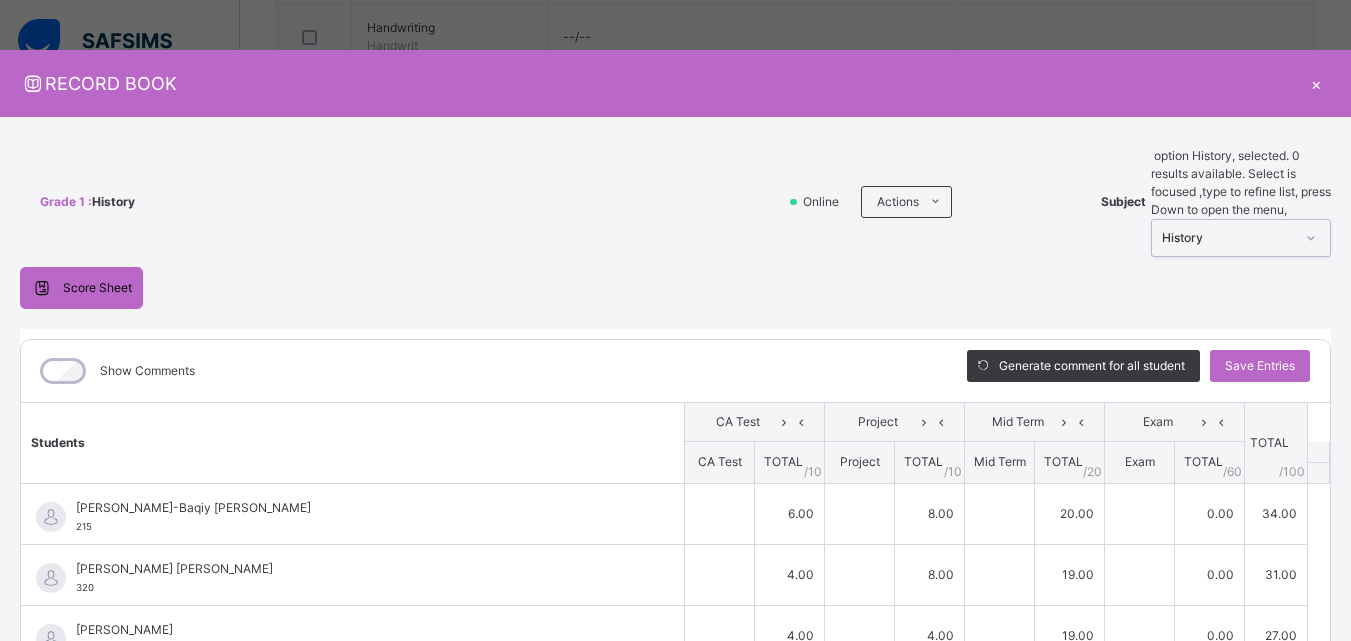 type on "*" 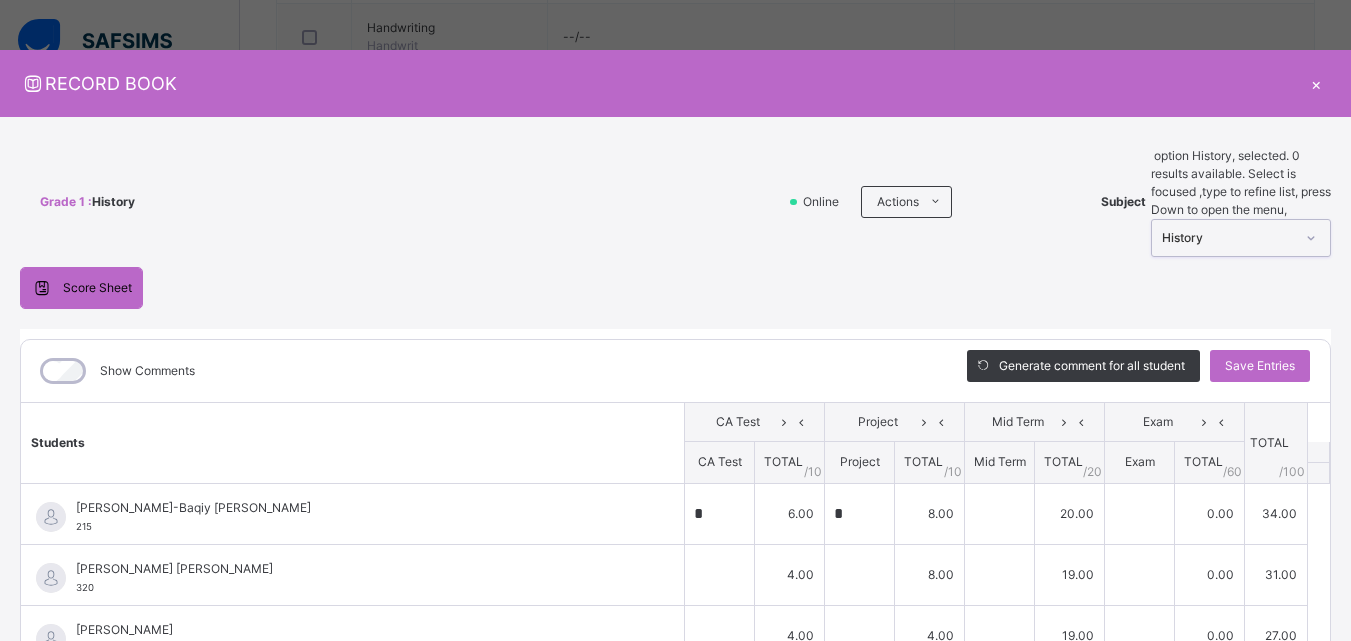 type on "**" 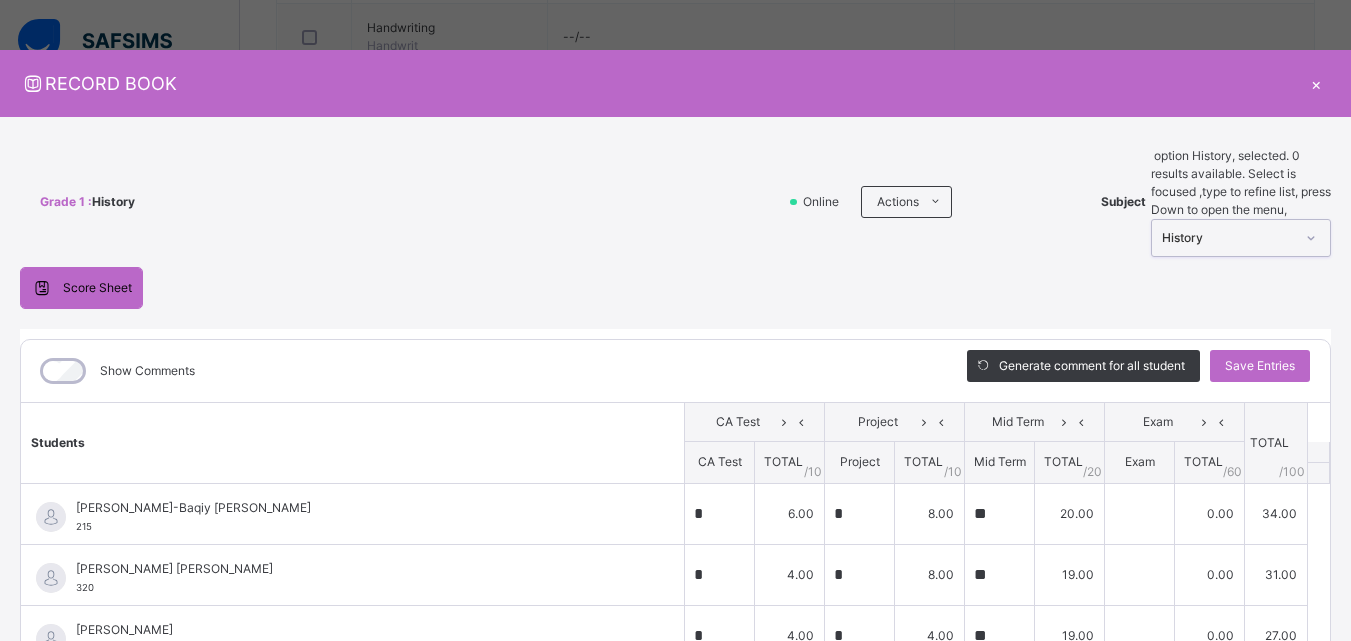 type on "**" 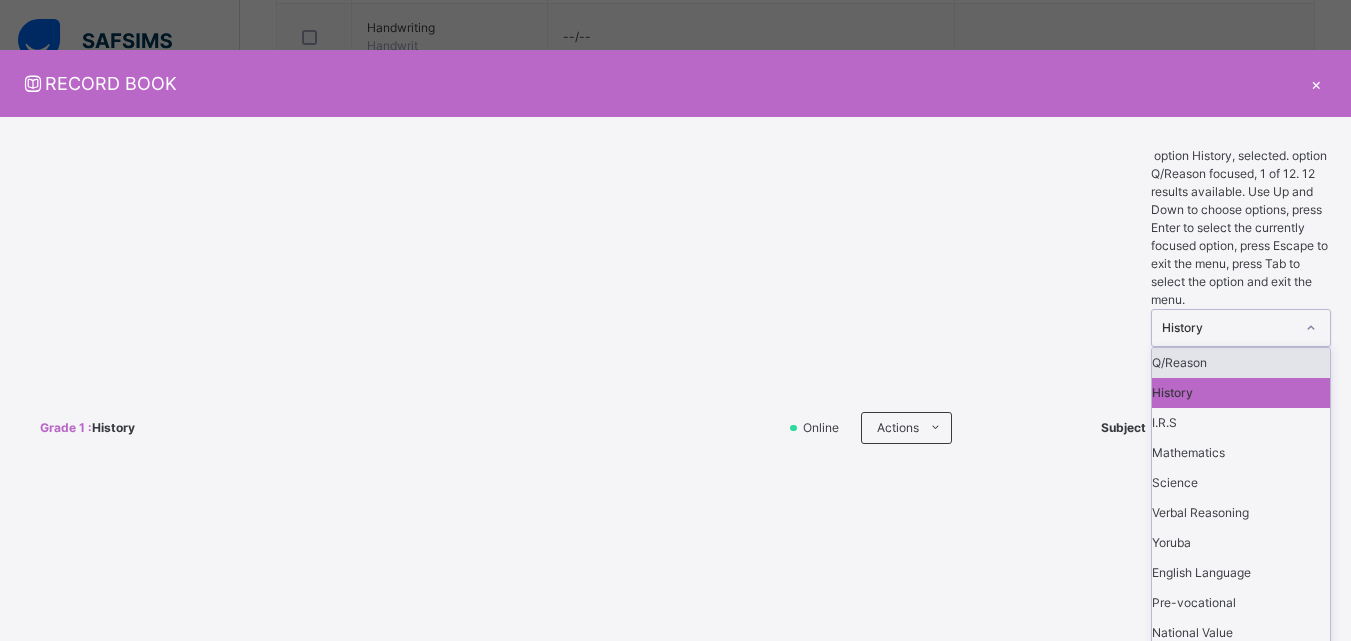 click 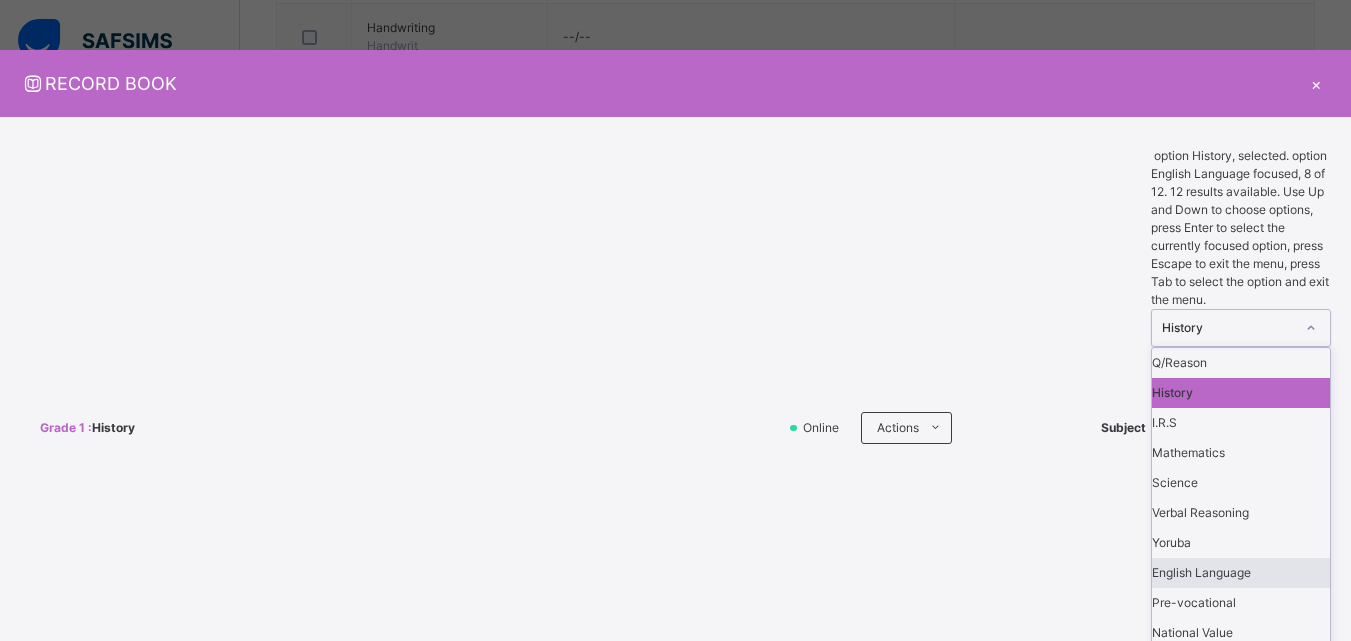 scroll, scrollTop: 108, scrollLeft: 0, axis: vertical 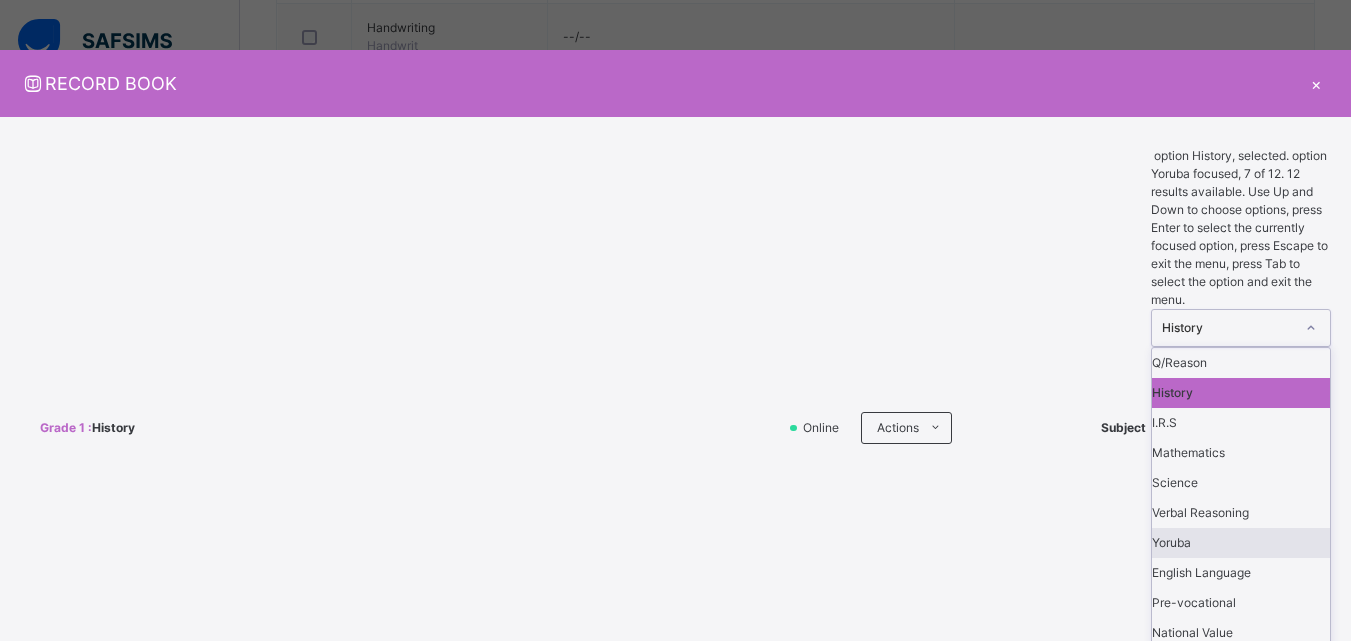click on "Yoruba" at bounding box center (1241, 543) 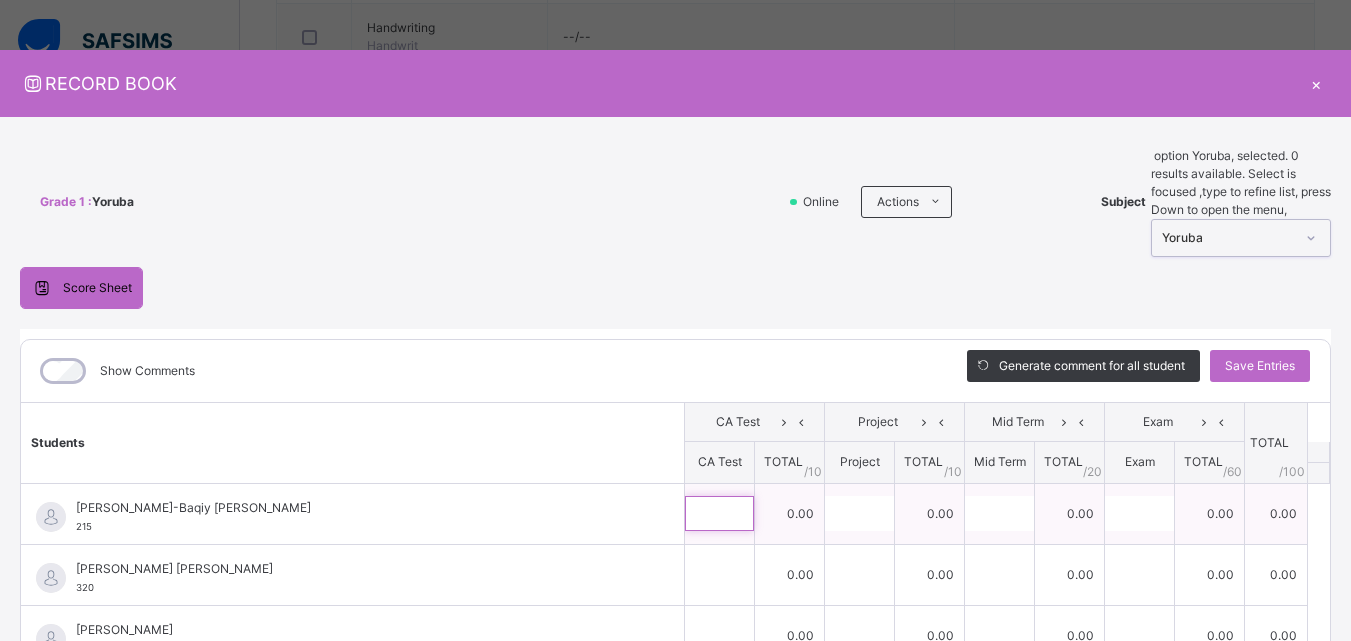click at bounding box center [719, 513] 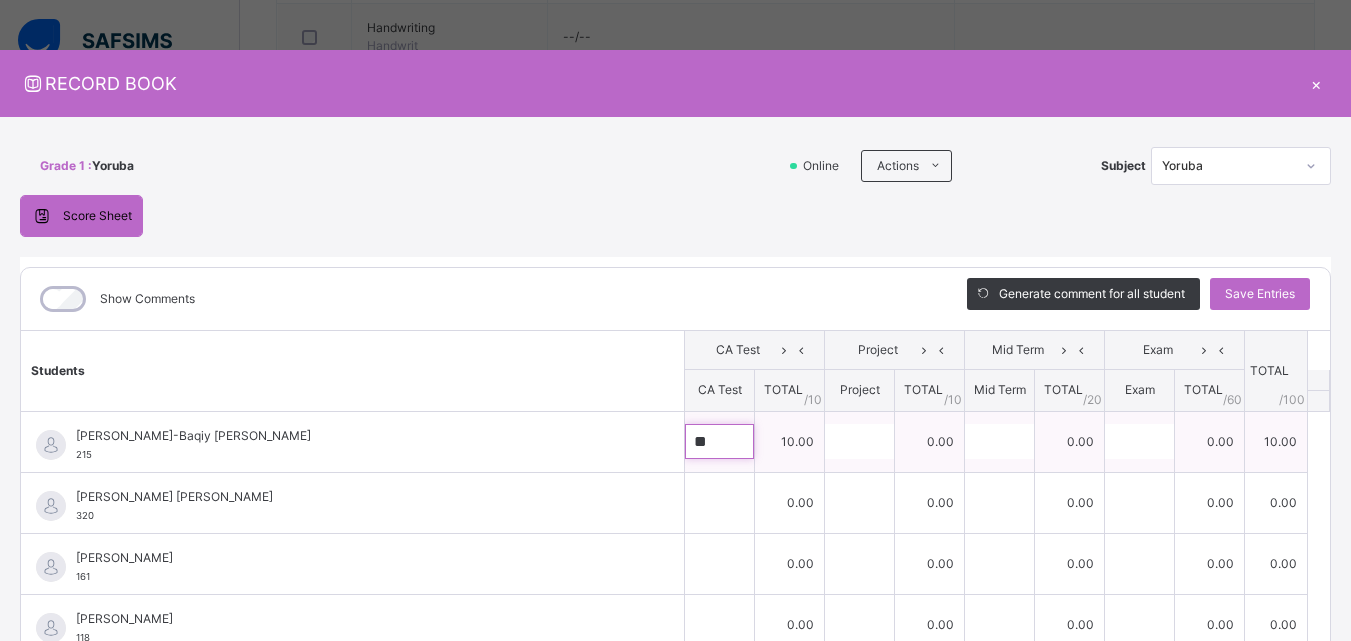 type on "**" 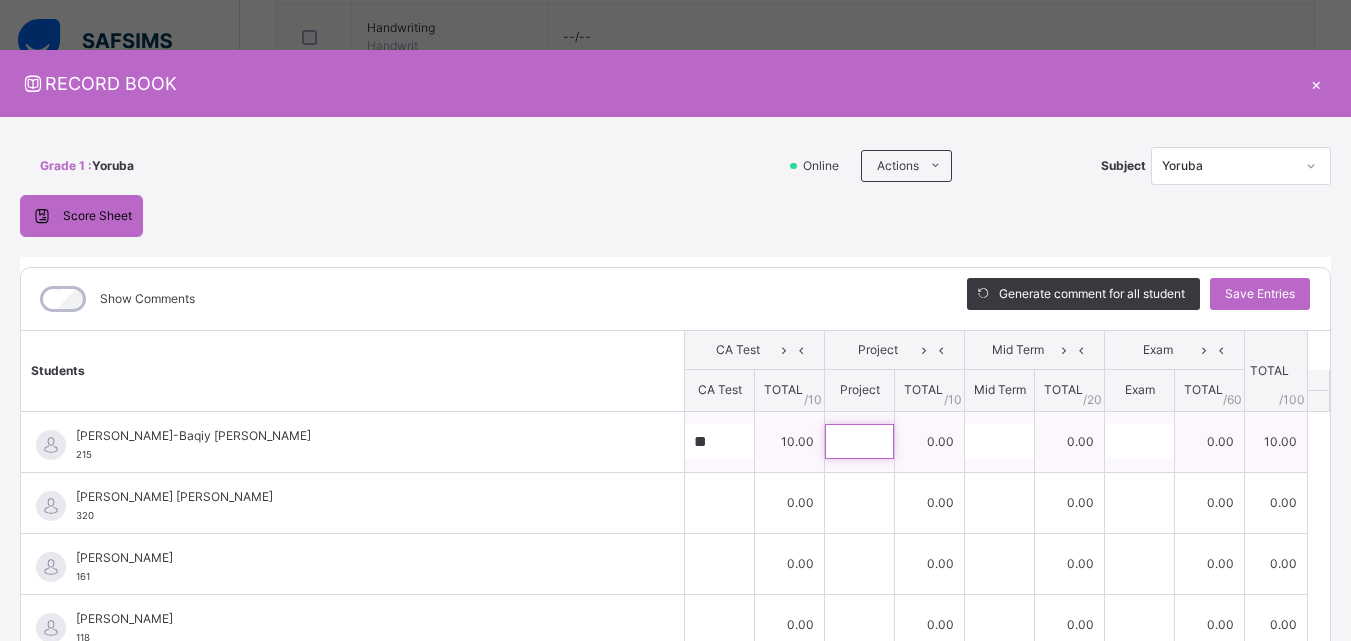 click at bounding box center [859, 441] 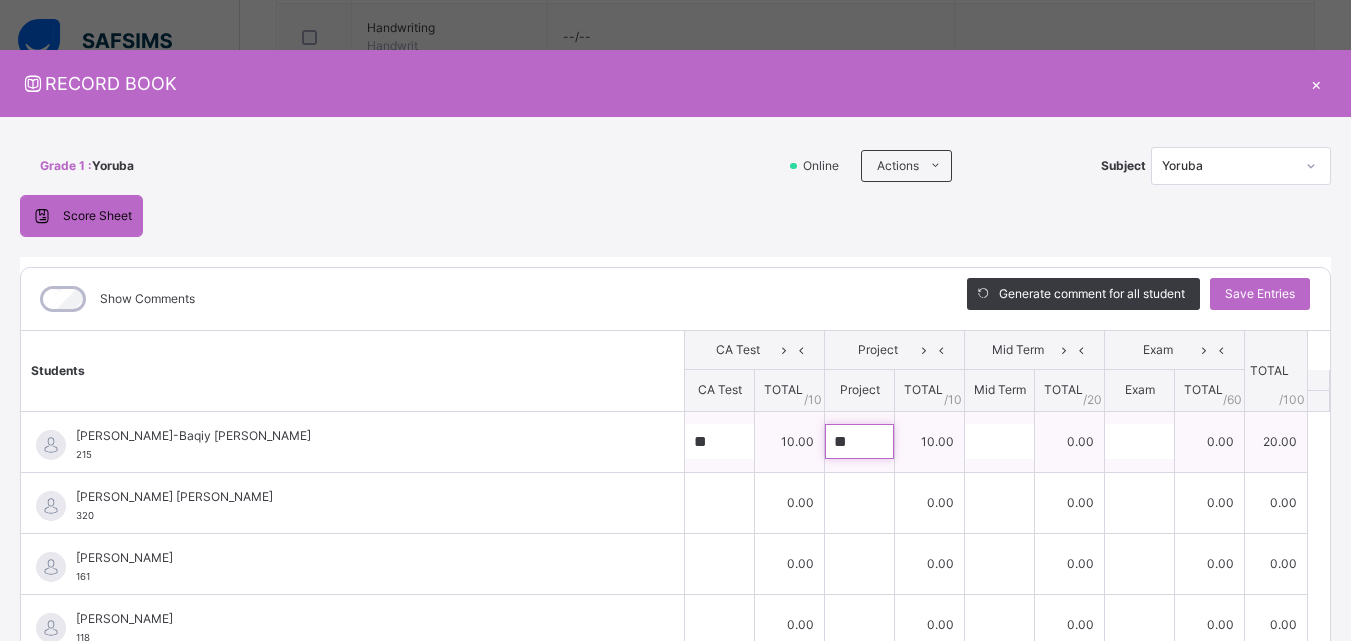 type on "**" 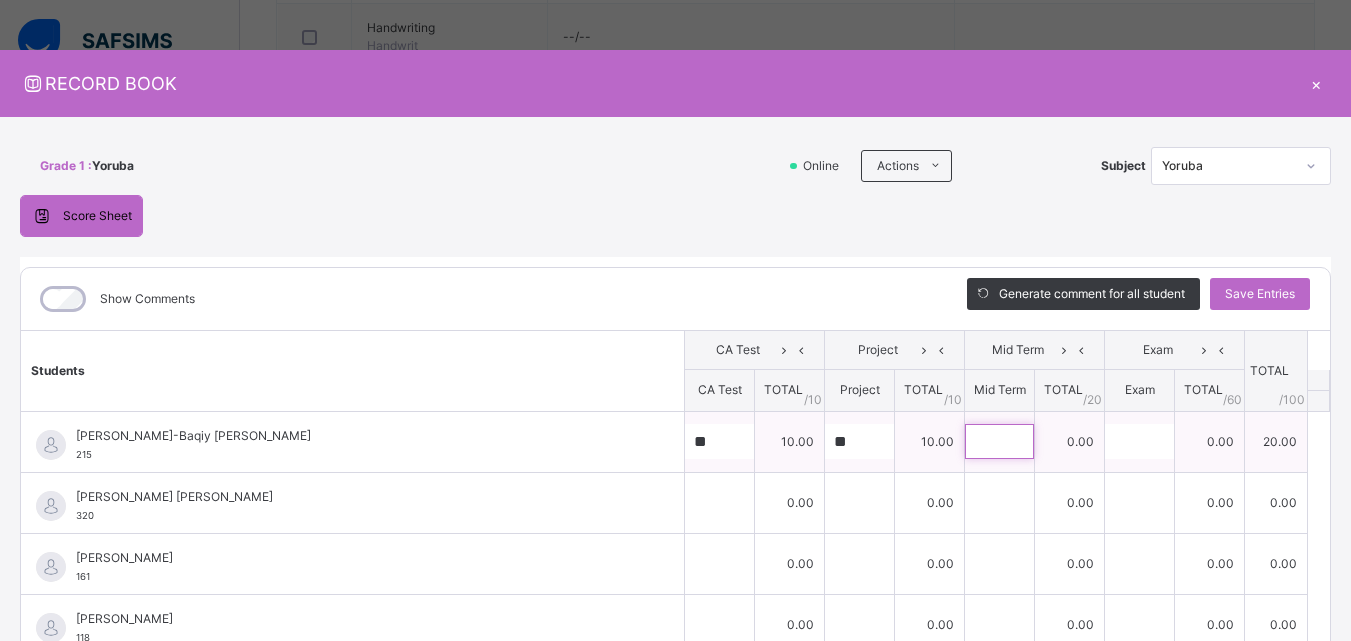 click at bounding box center [999, 441] 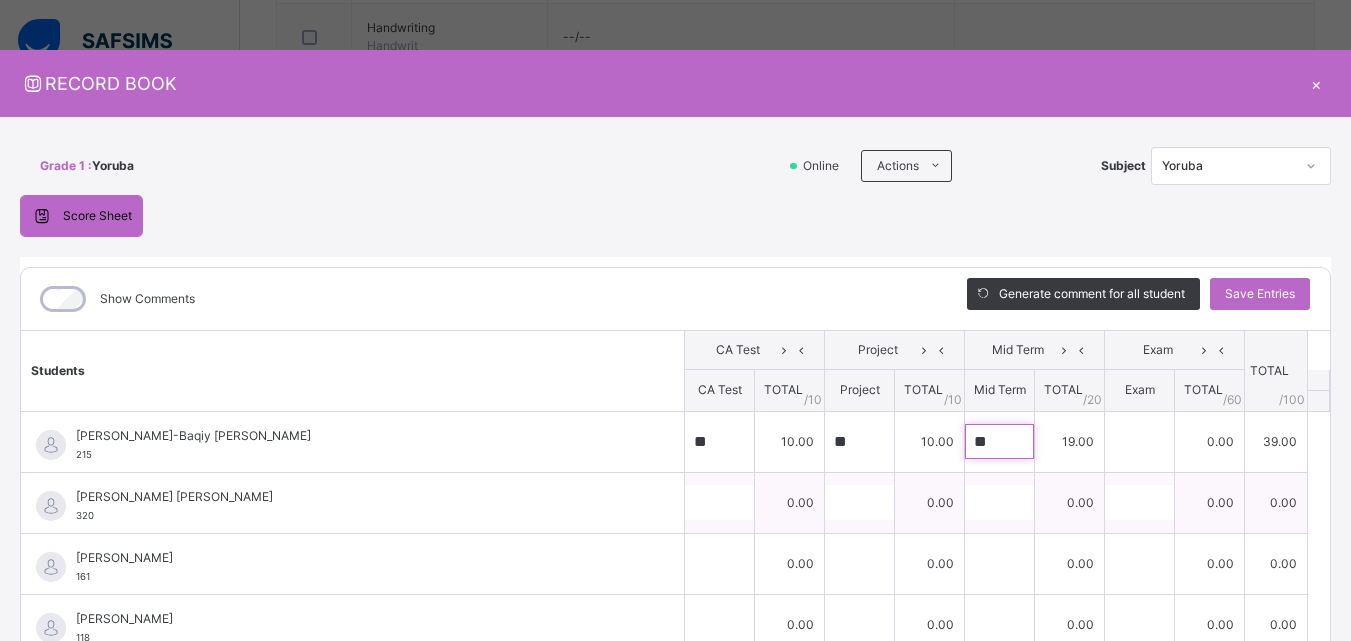 type on "**" 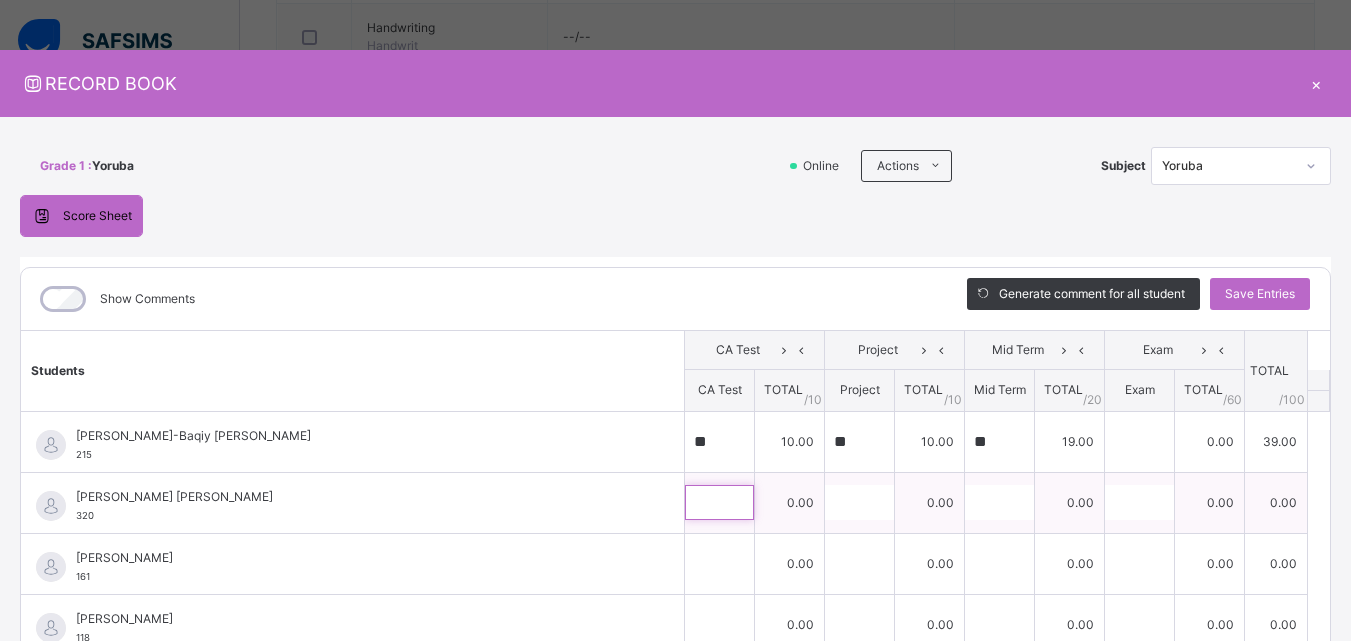 click at bounding box center (719, 502) 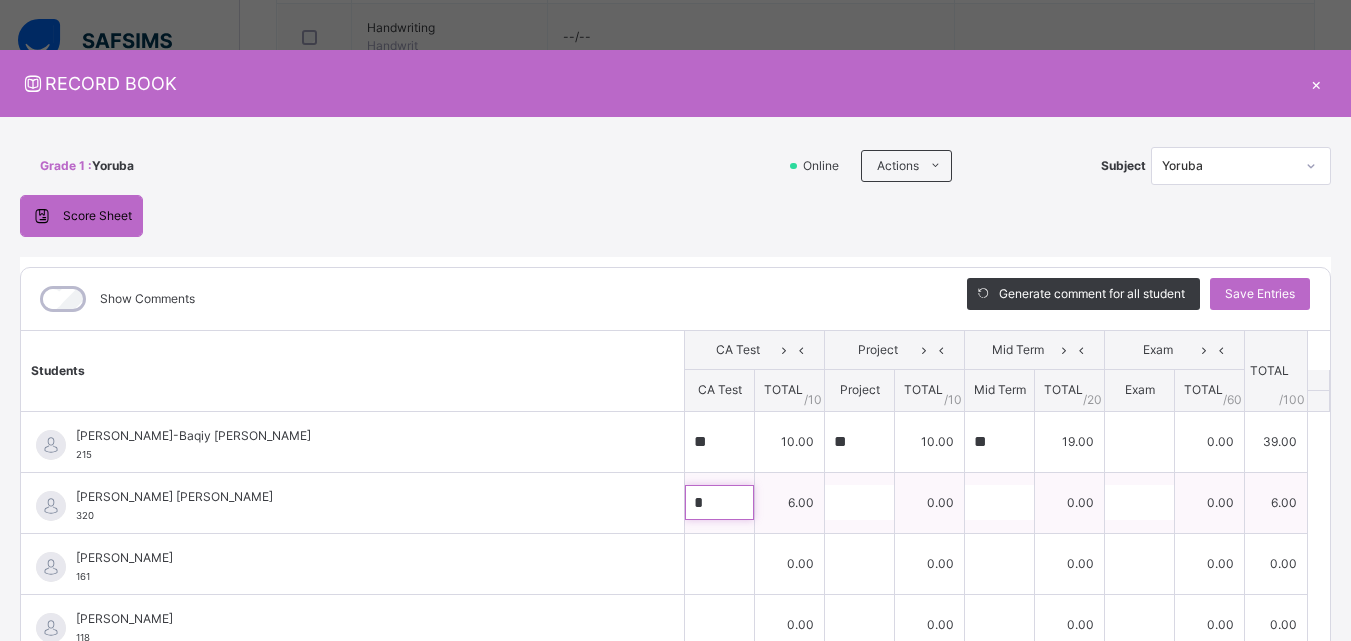 type on "*" 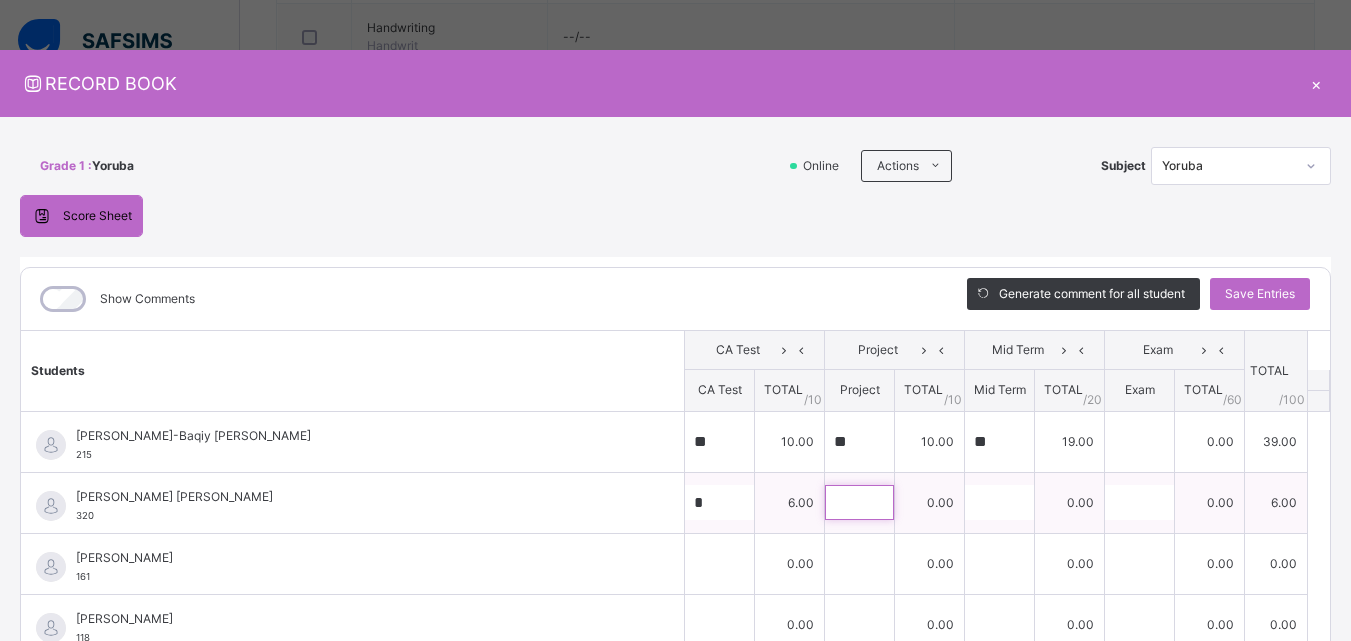 click at bounding box center (859, 502) 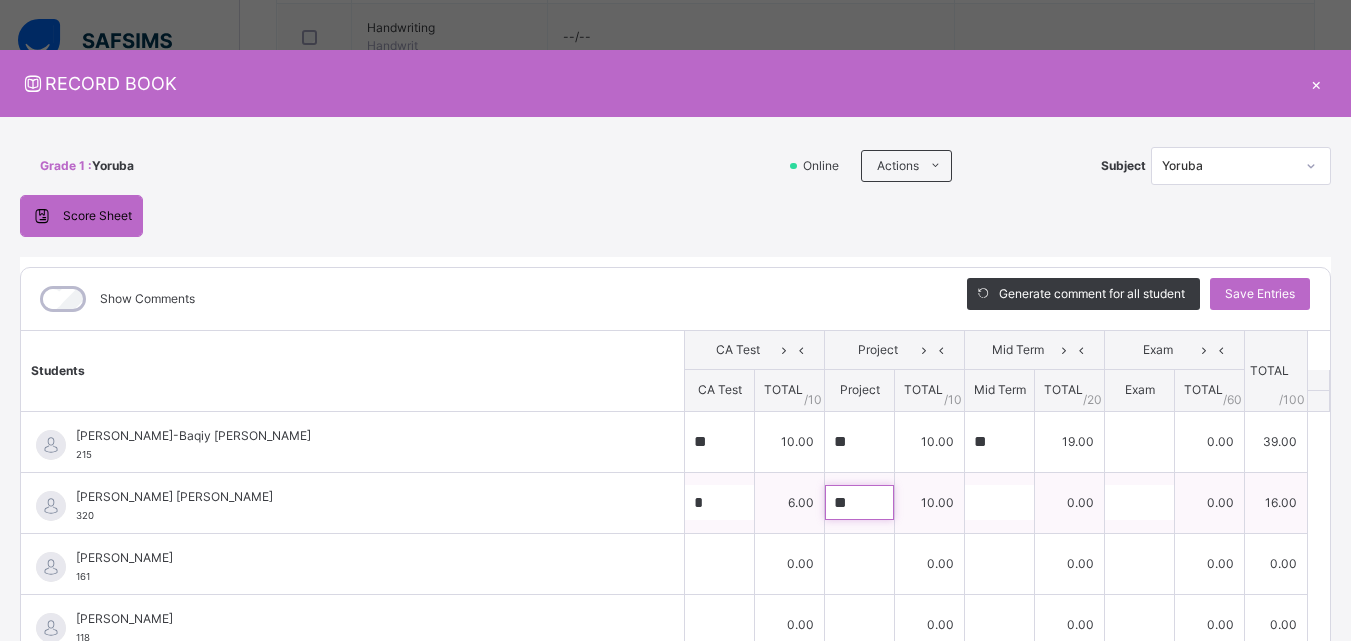 type on "**" 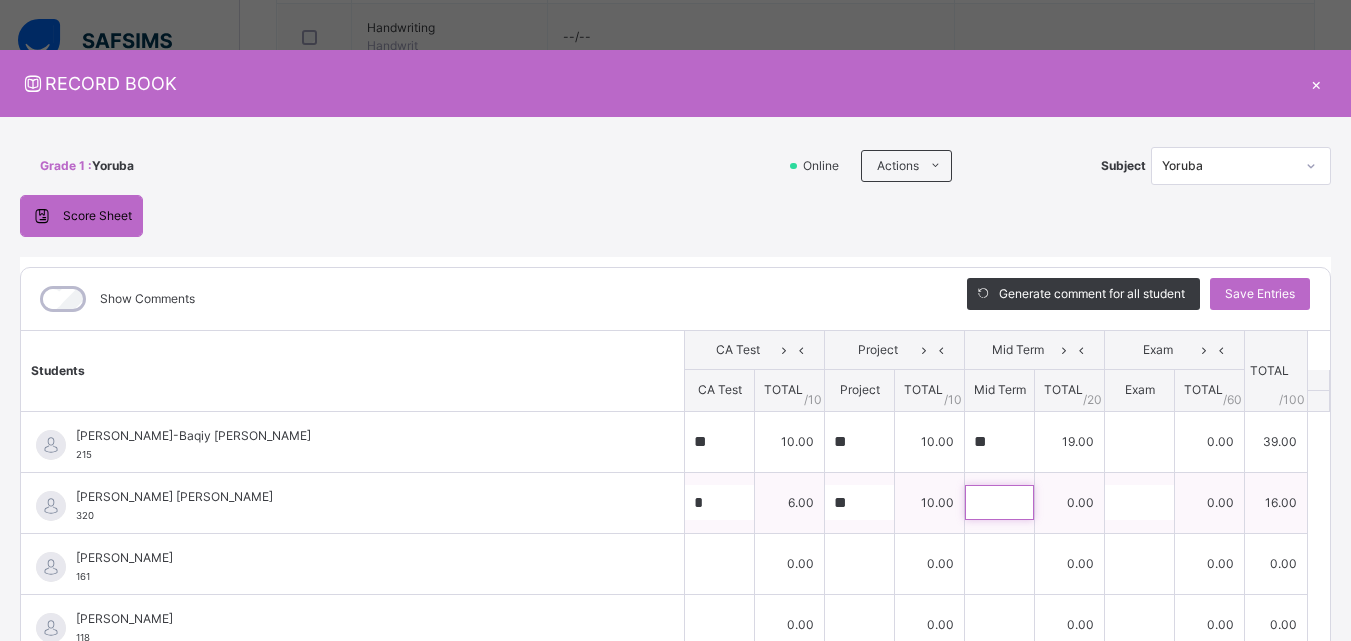 click at bounding box center (999, 502) 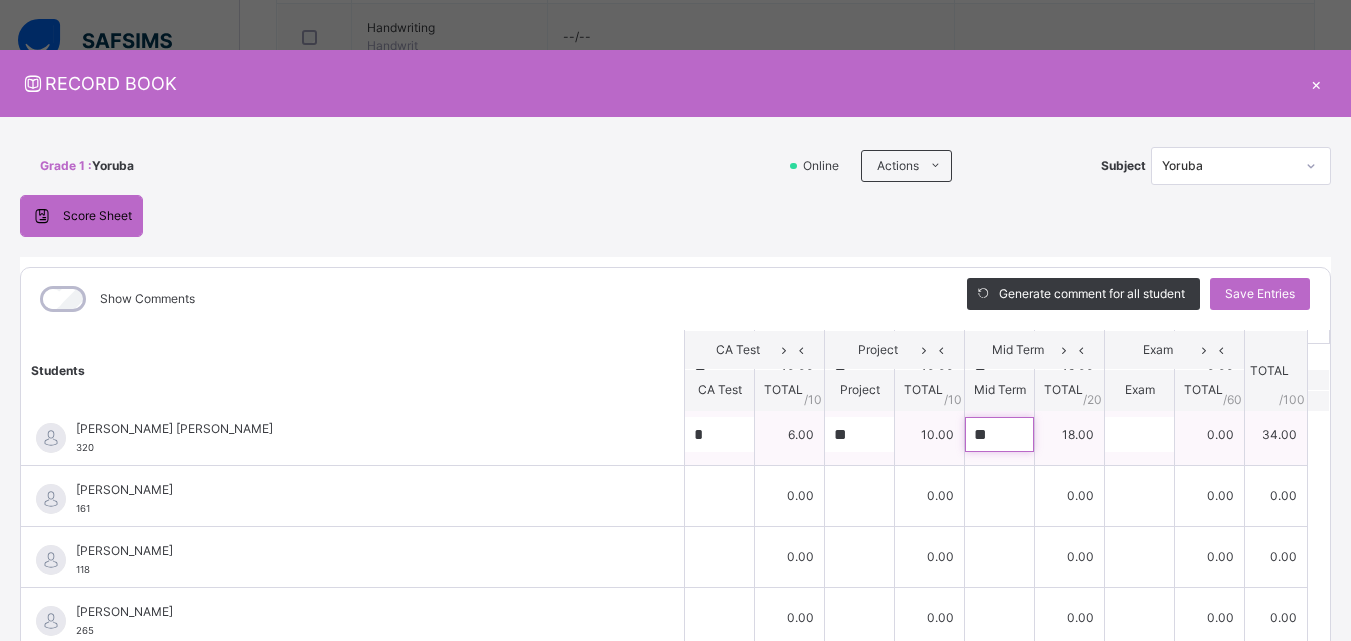 scroll, scrollTop: 89, scrollLeft: 0, axis: vertical 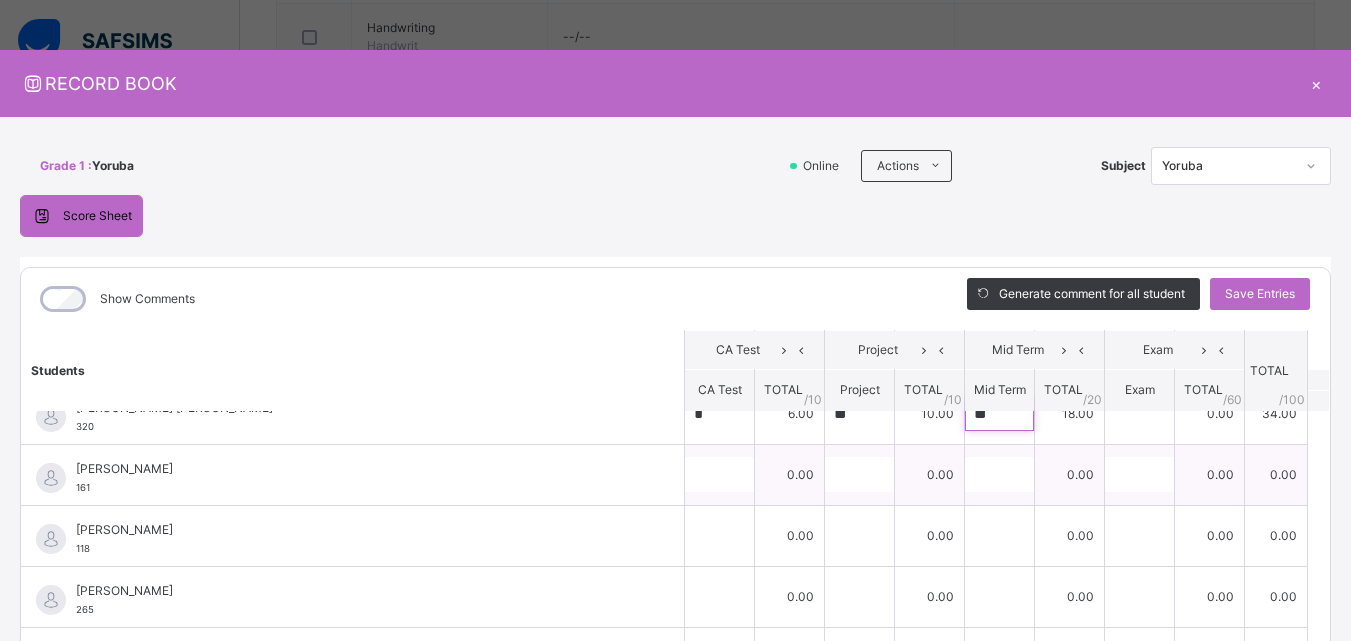 type on "**" 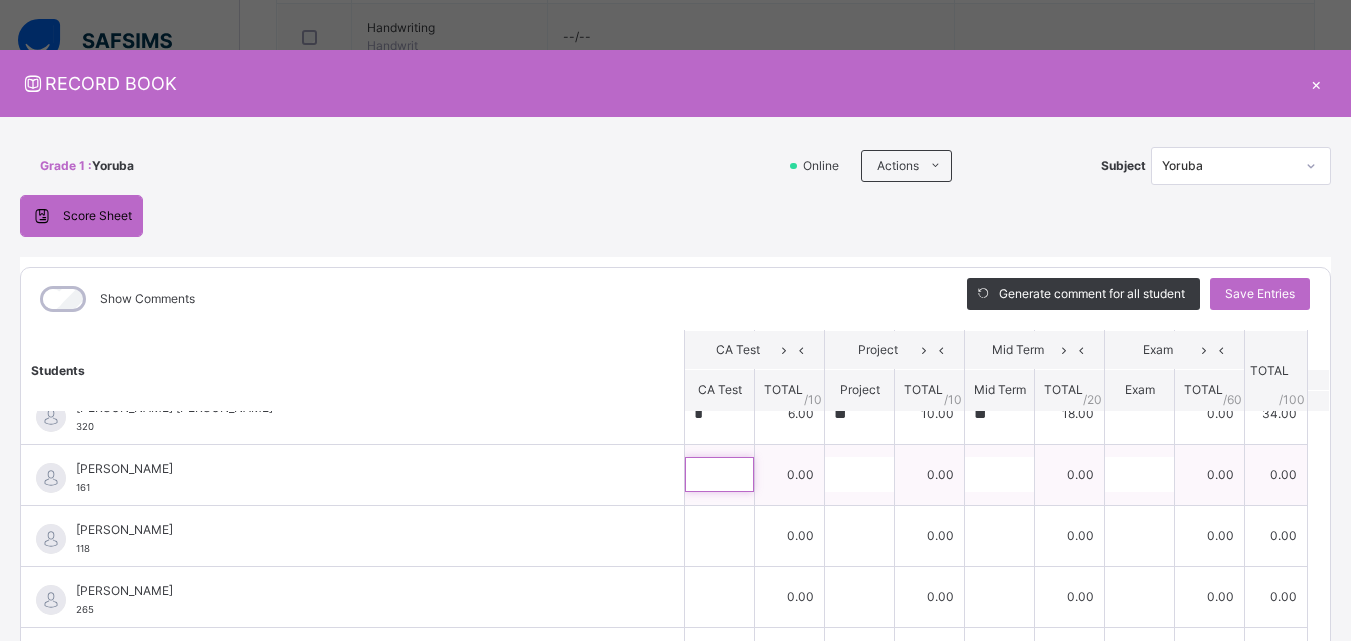 click at bounding box center (719, 474) 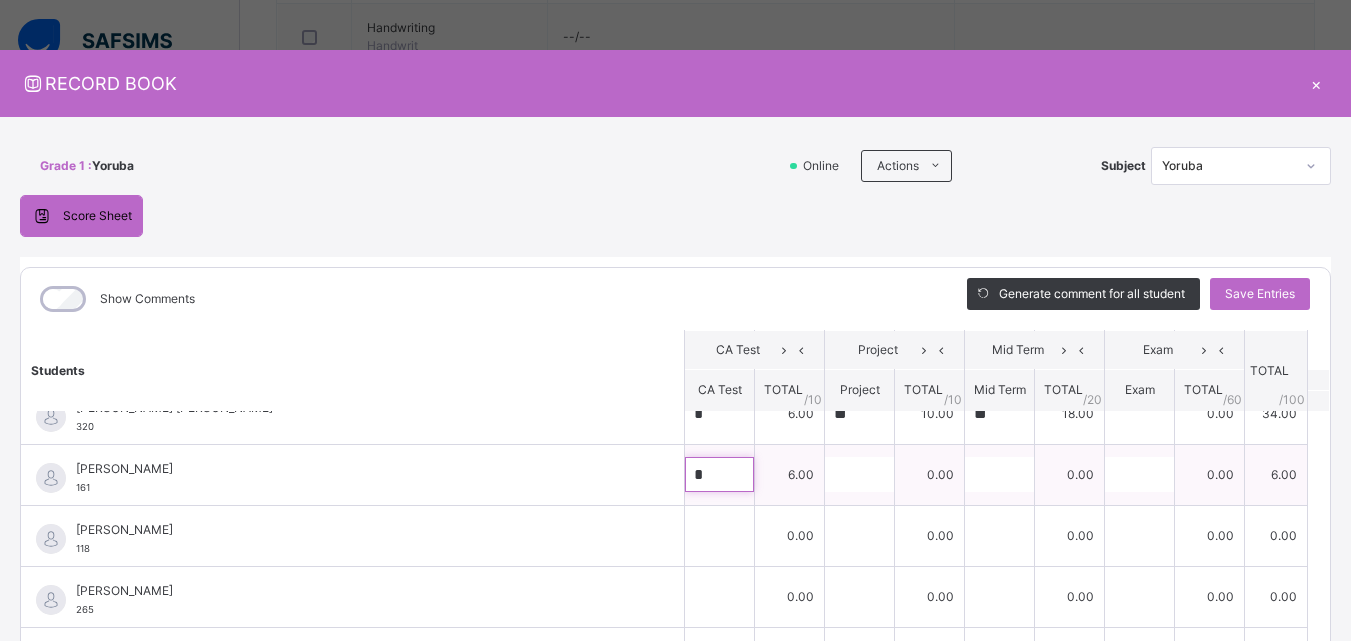 type on "*" 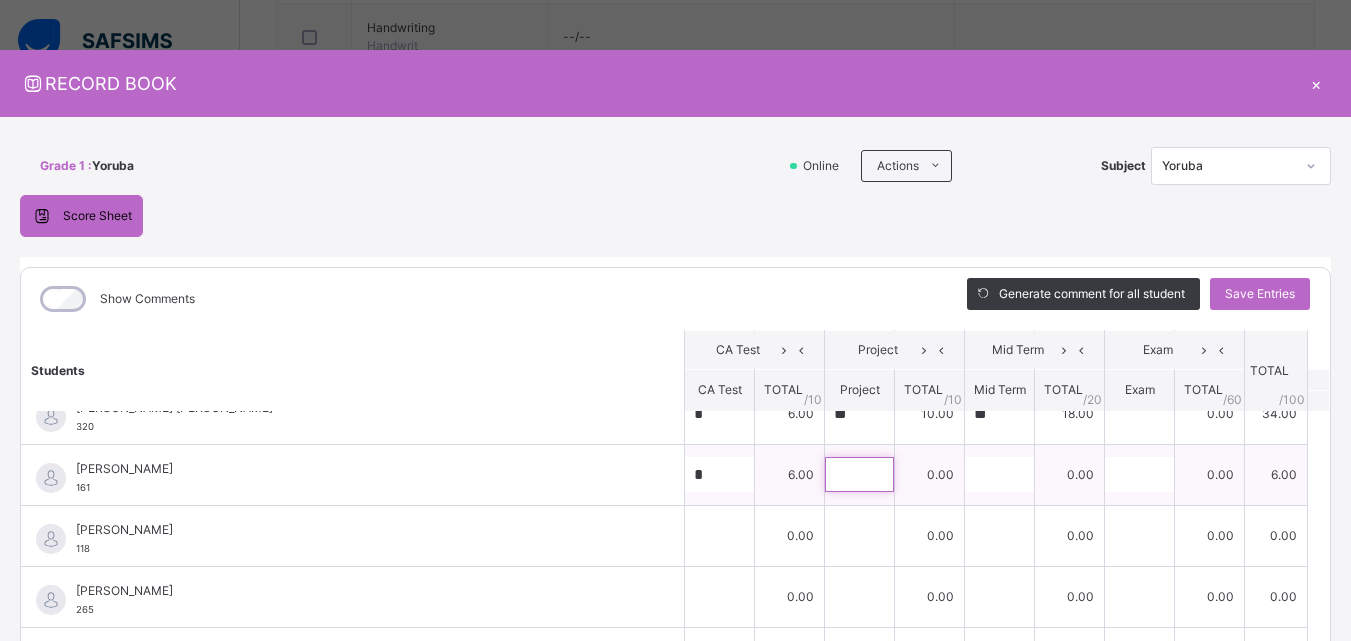 click at bounding box center [859, 474] 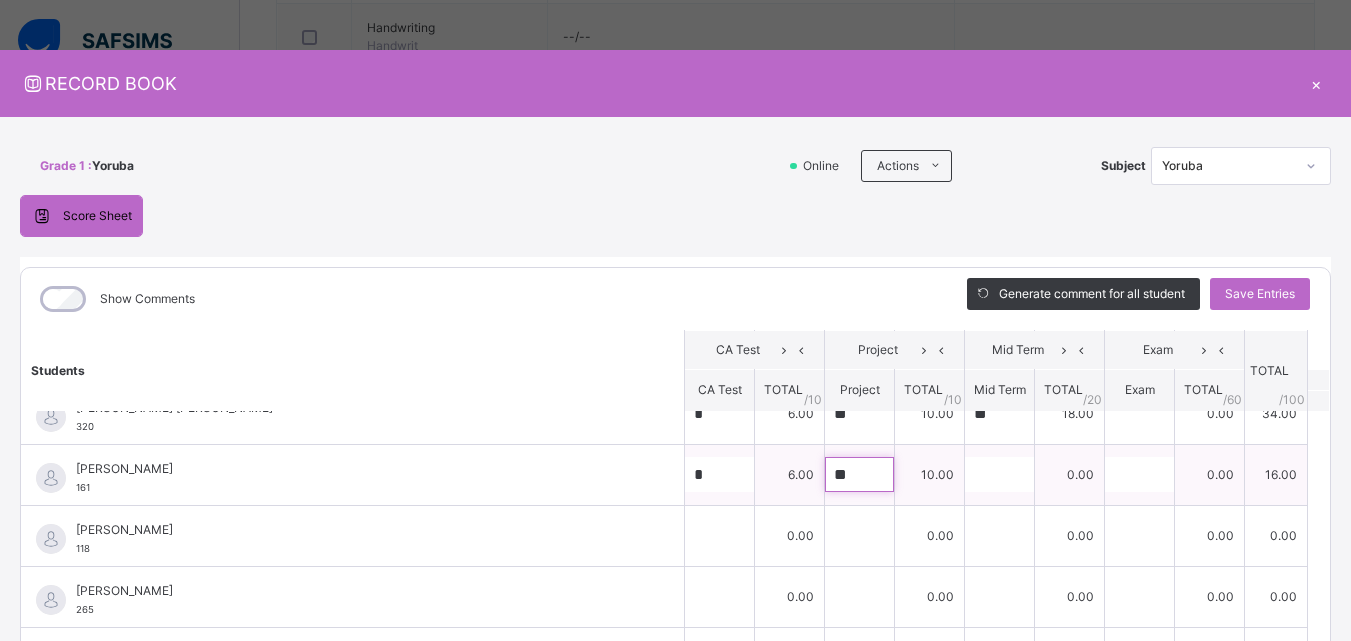 type on "**" 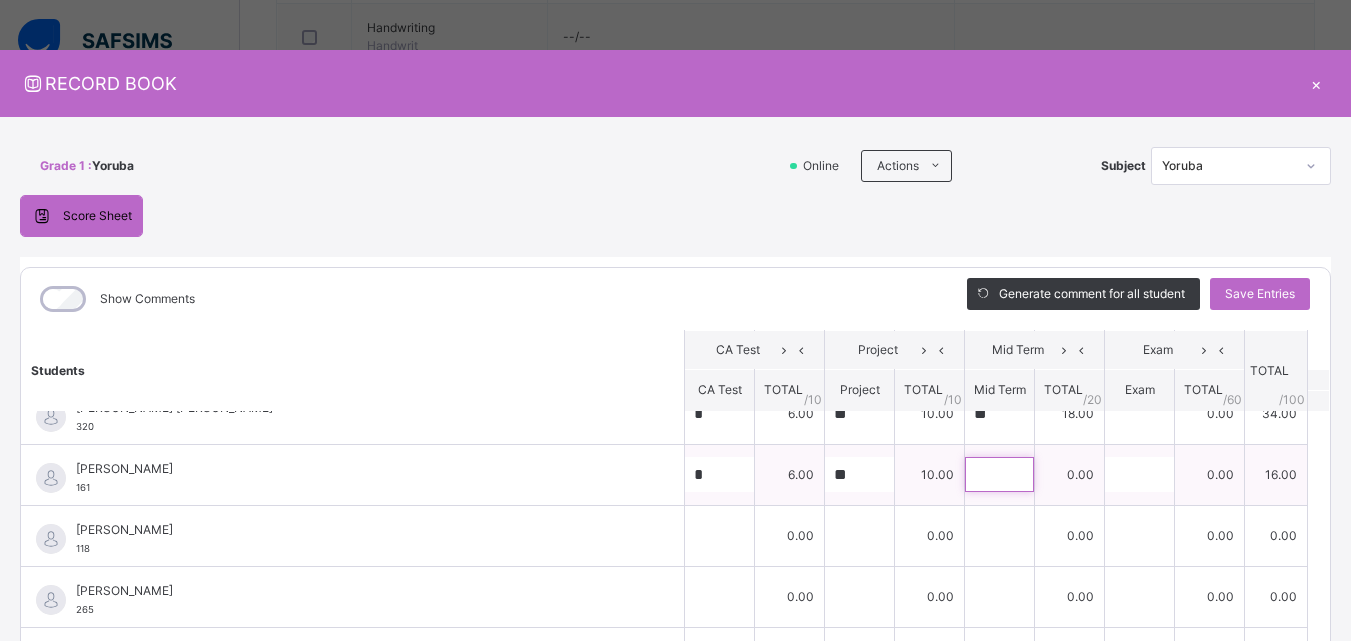 click at bounding box center [999, 474] 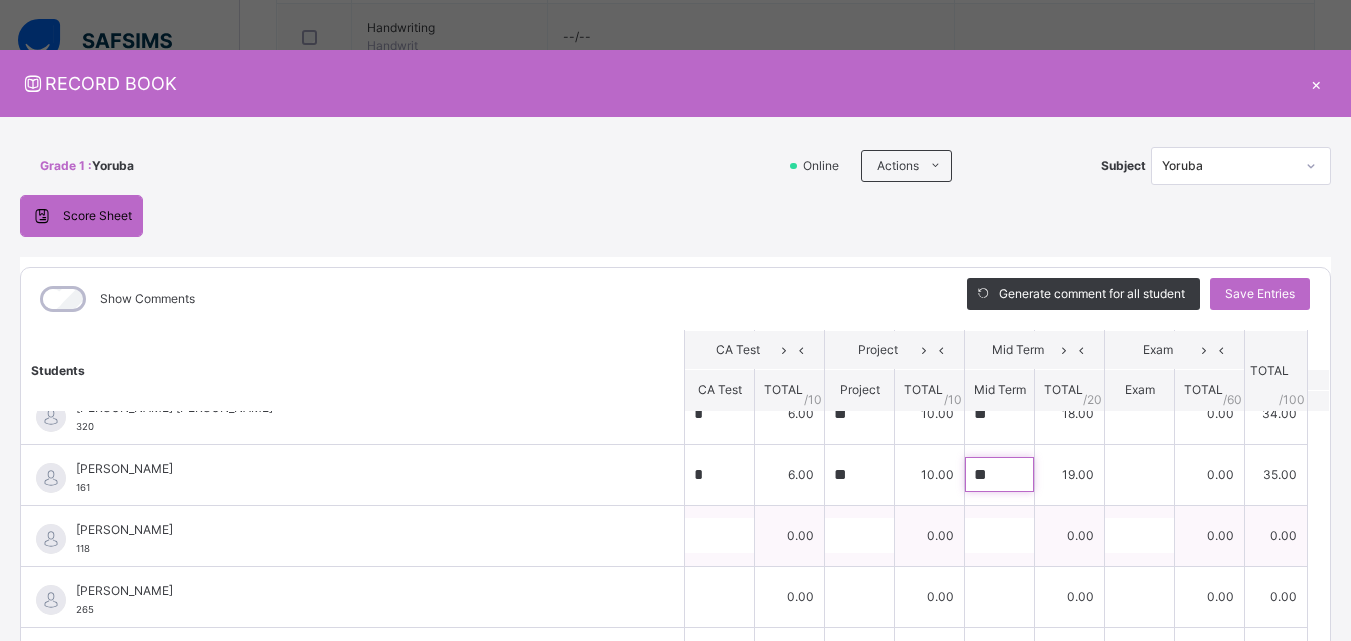 type on "**" 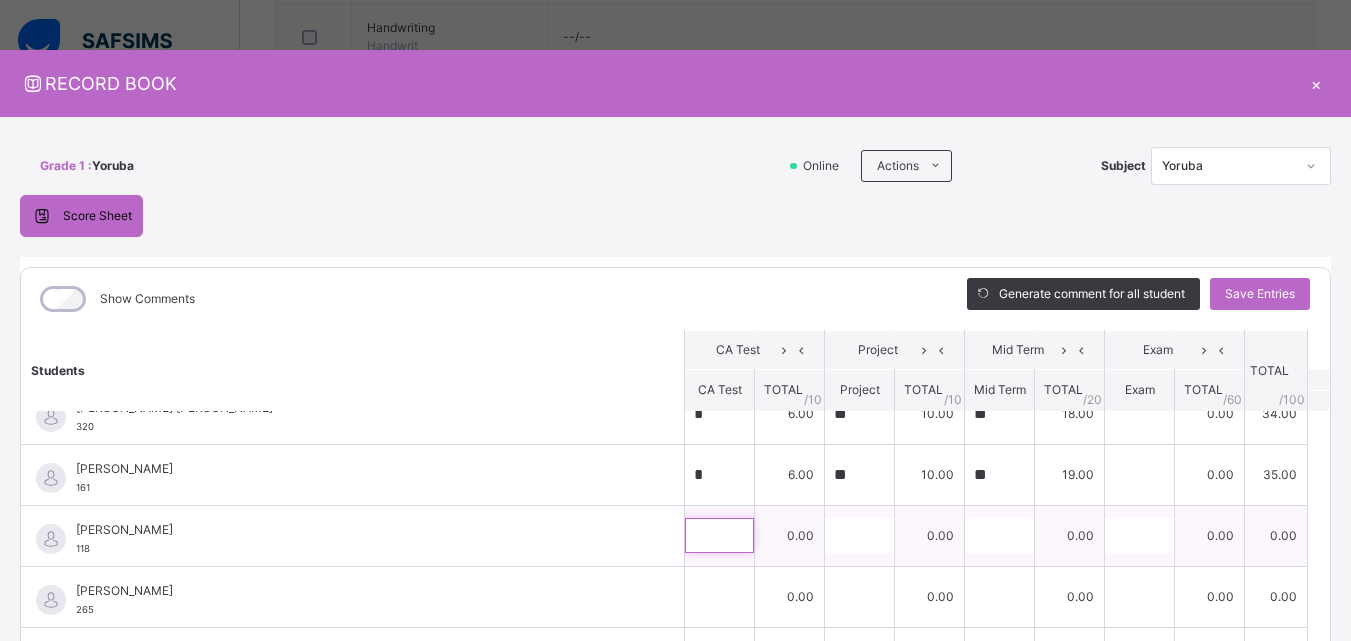 click at bounding box center (719, 535) 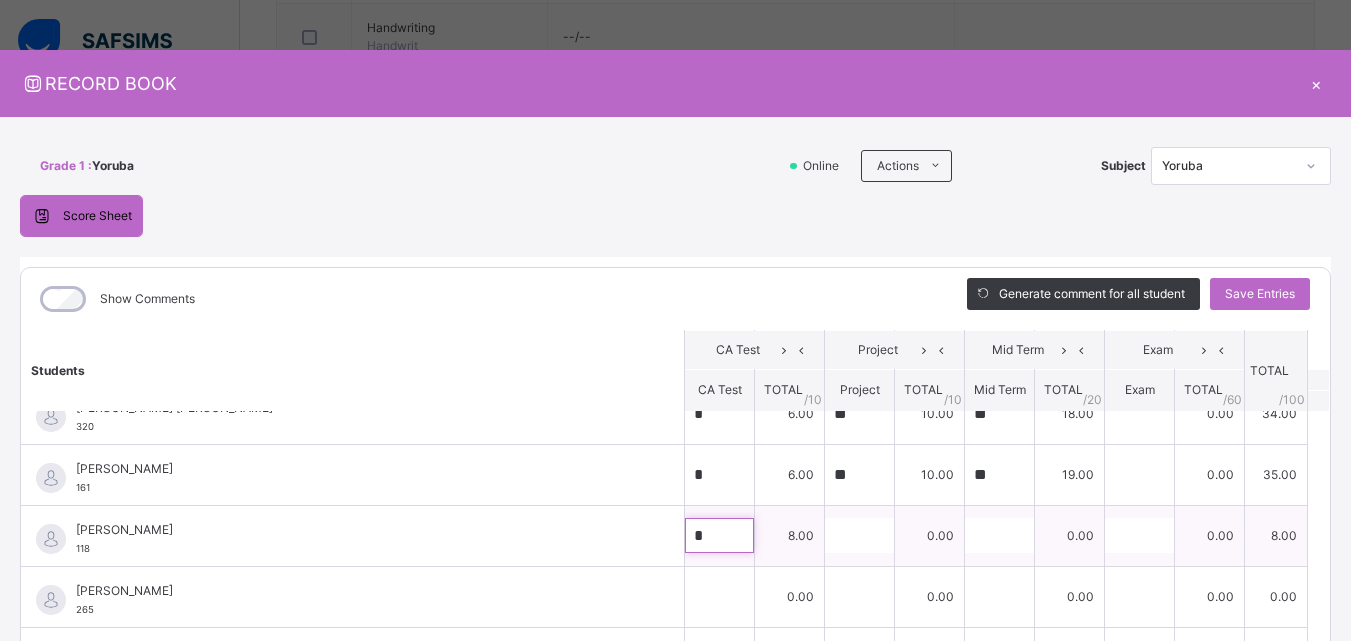 type on "*" 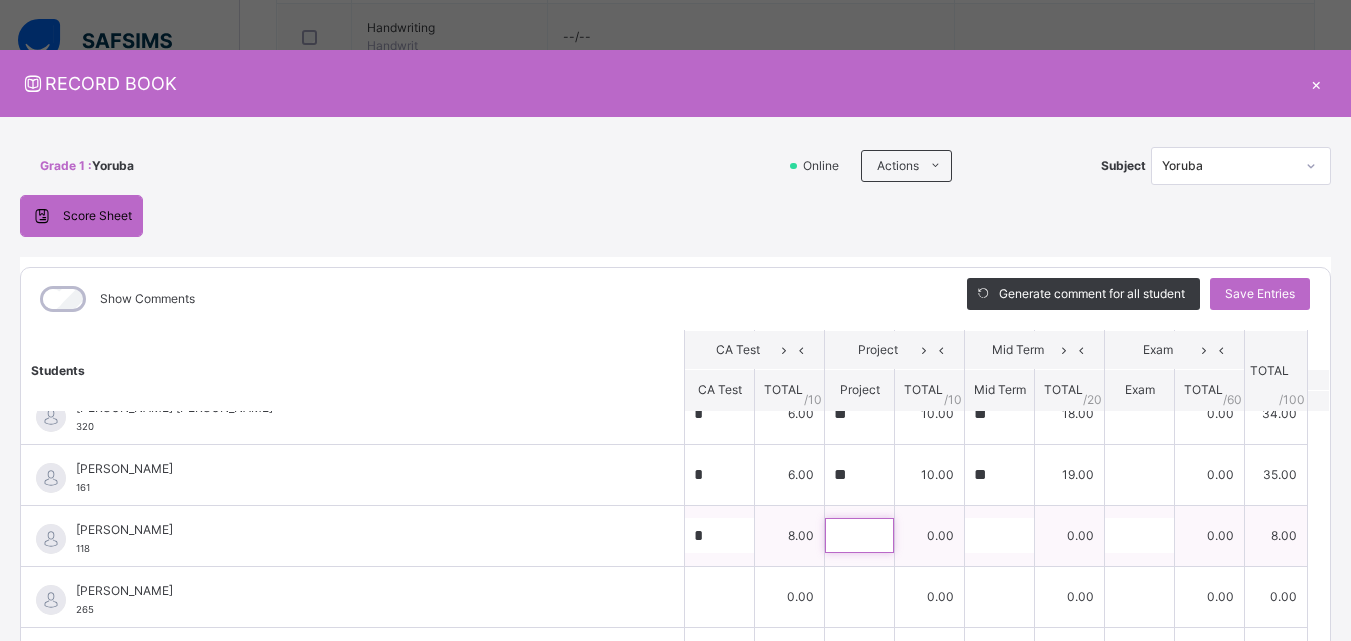 click at bounding box center (859, 535) 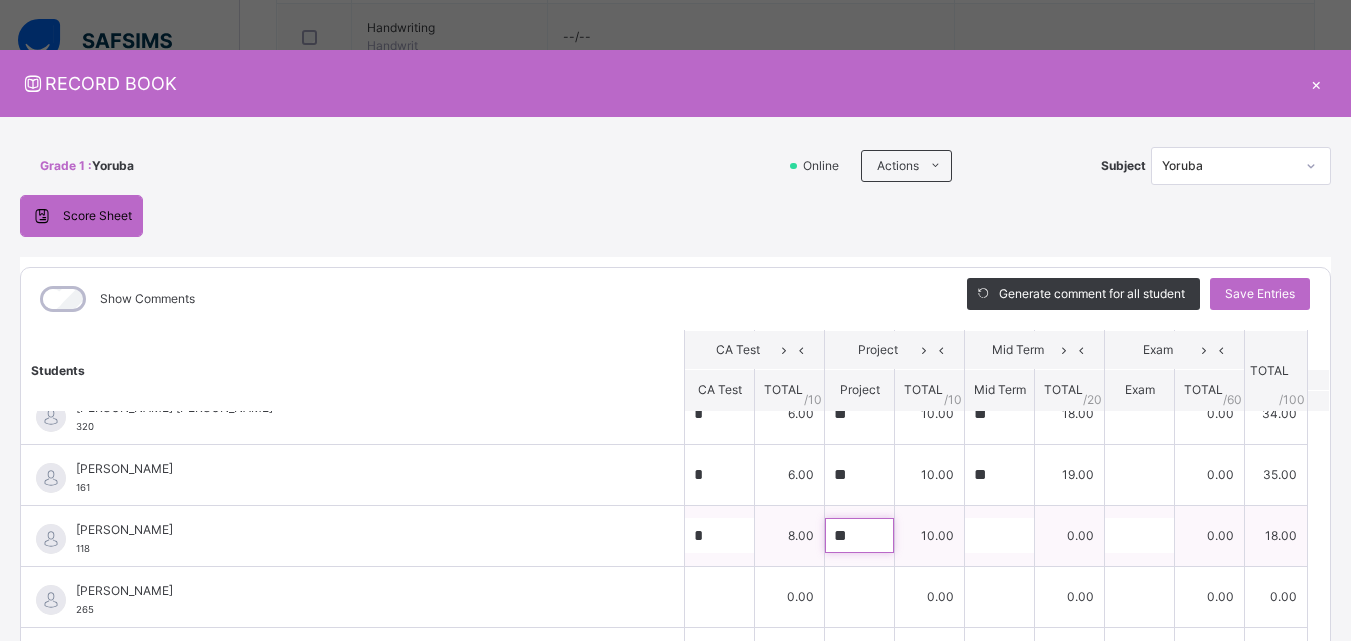 type on "**" 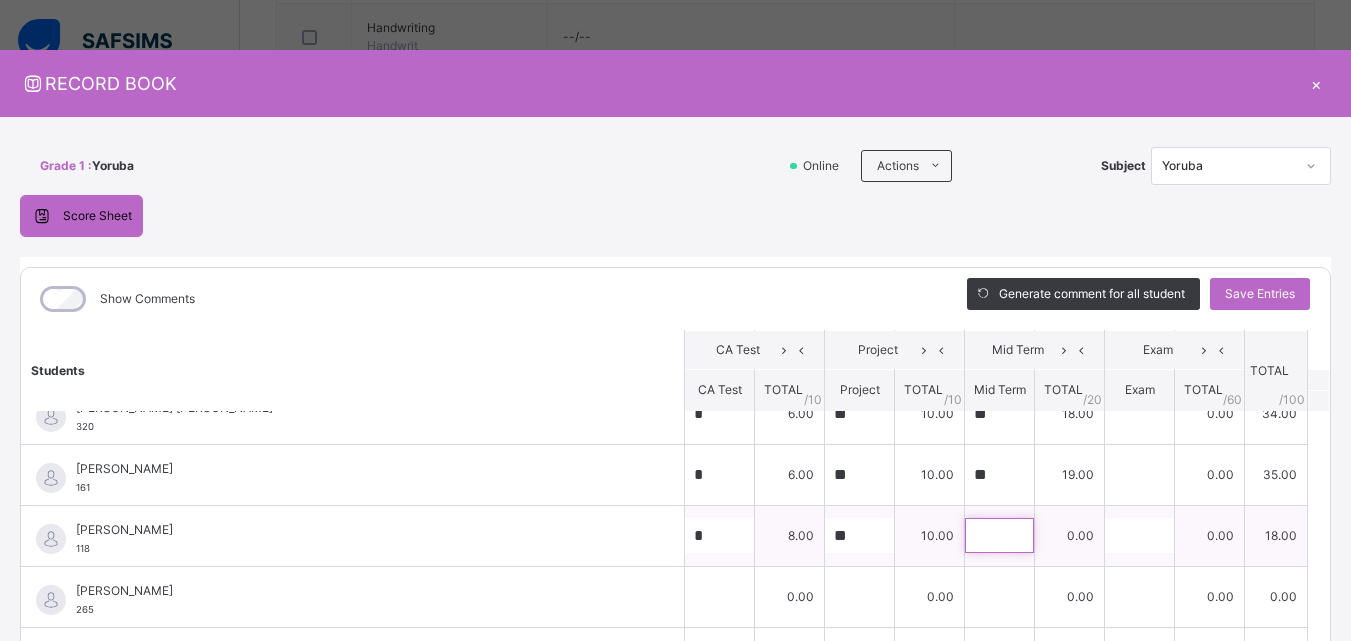 click at bounding box center (999, 535) 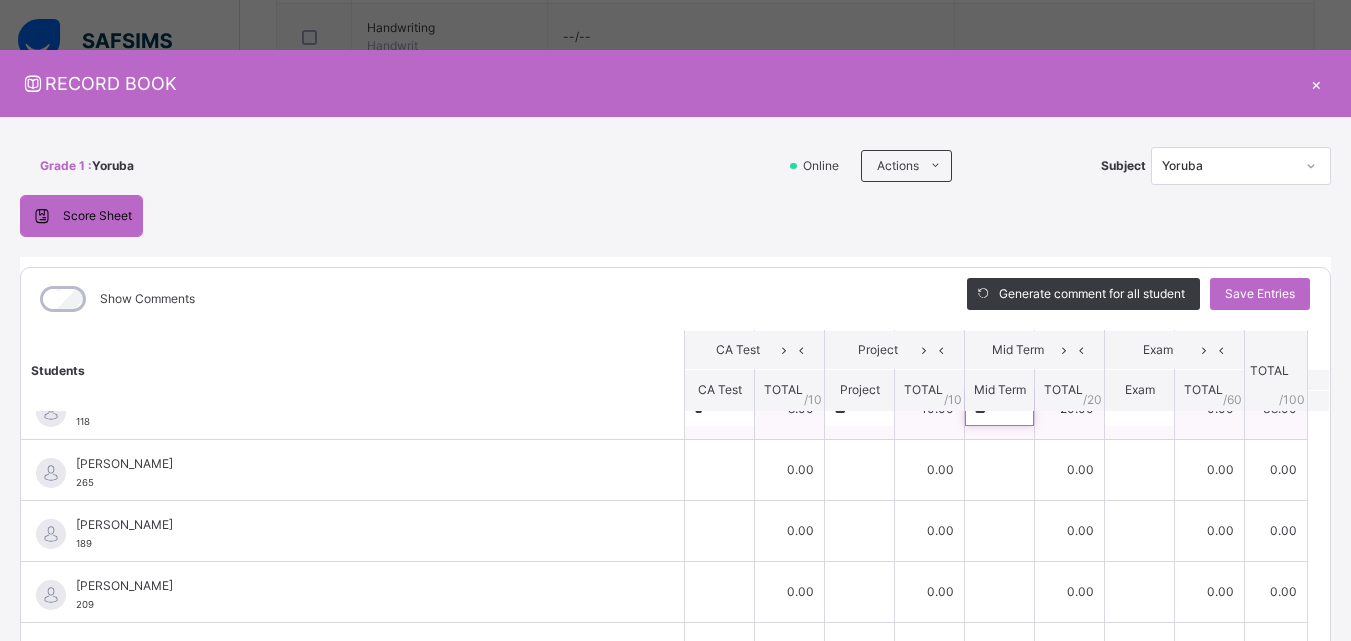 scroll, scrollTop: 217, scrollLeft: 0, axis: vertical 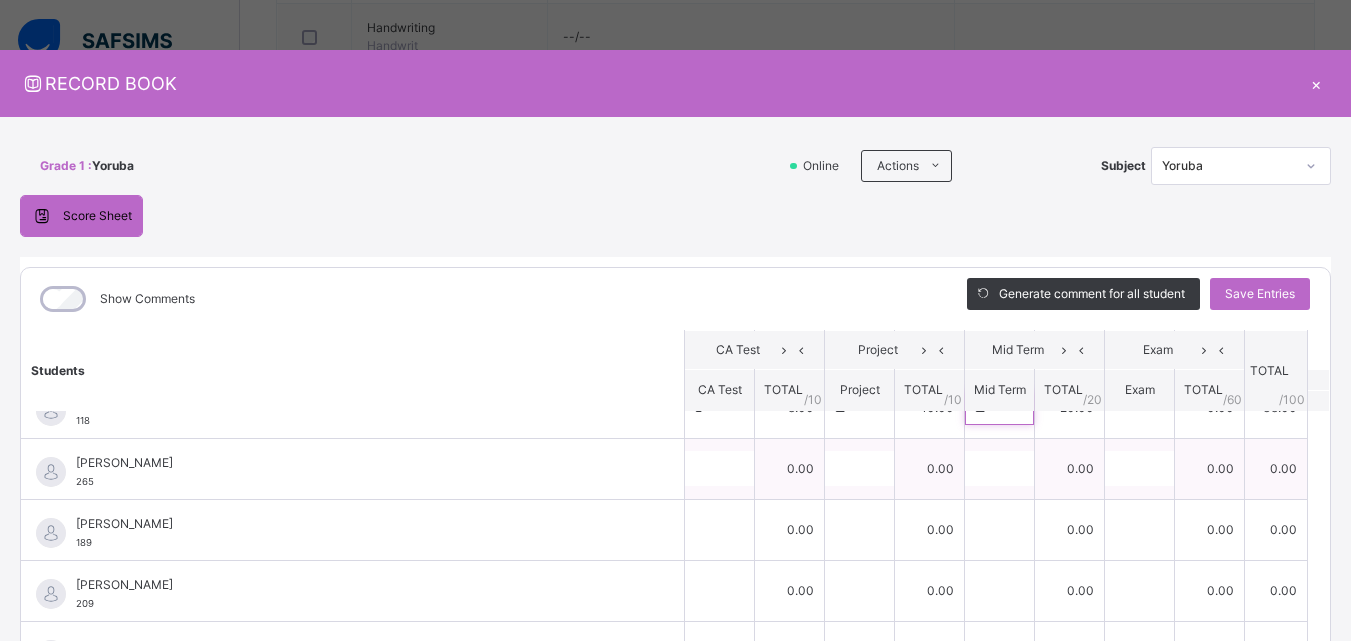 type on "**" 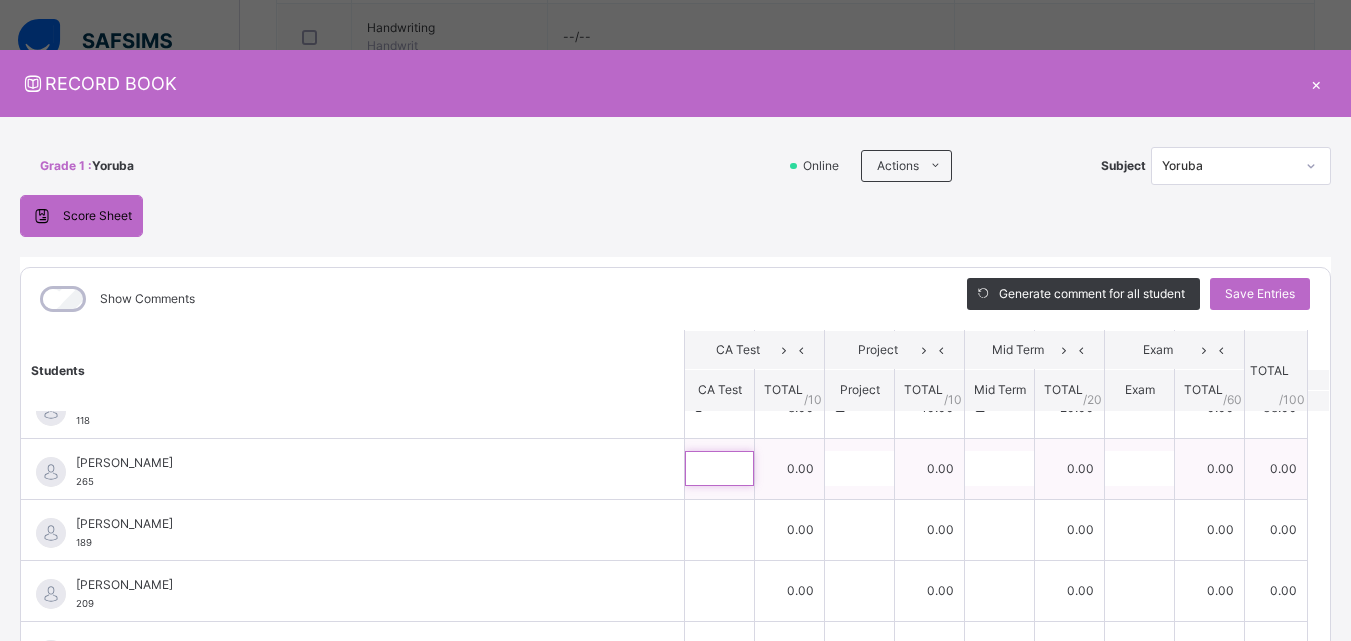 click at bounding box center (719, 468) 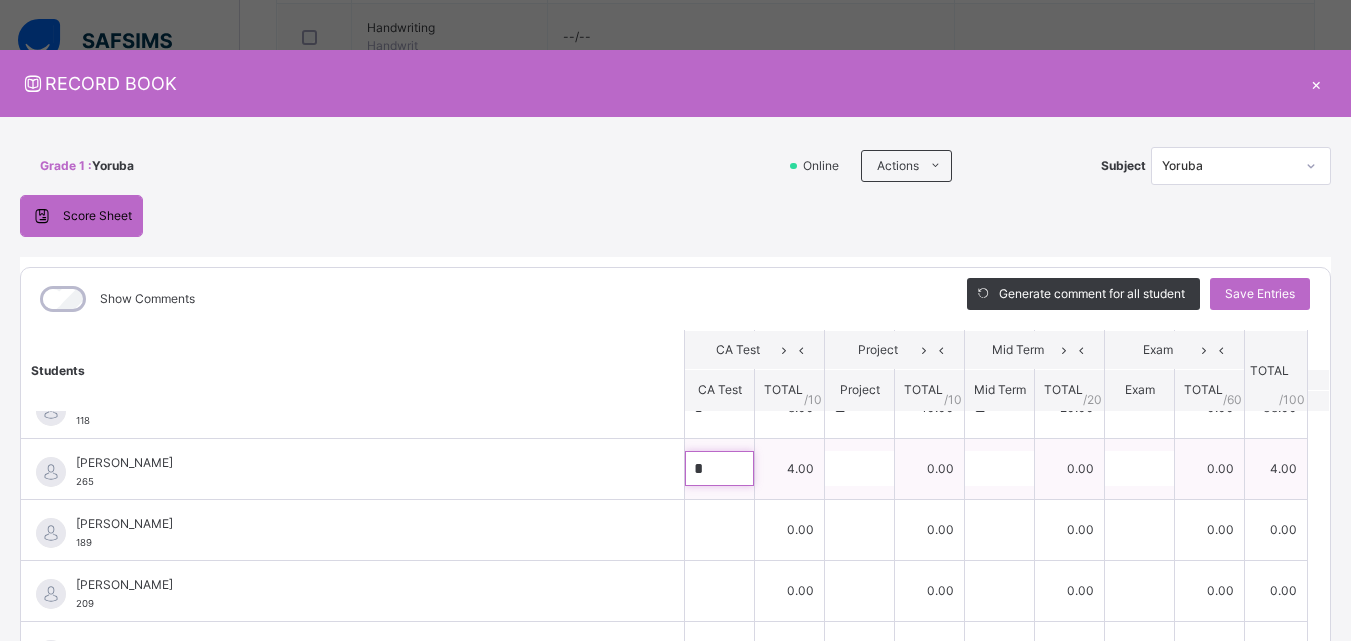 type on "*" 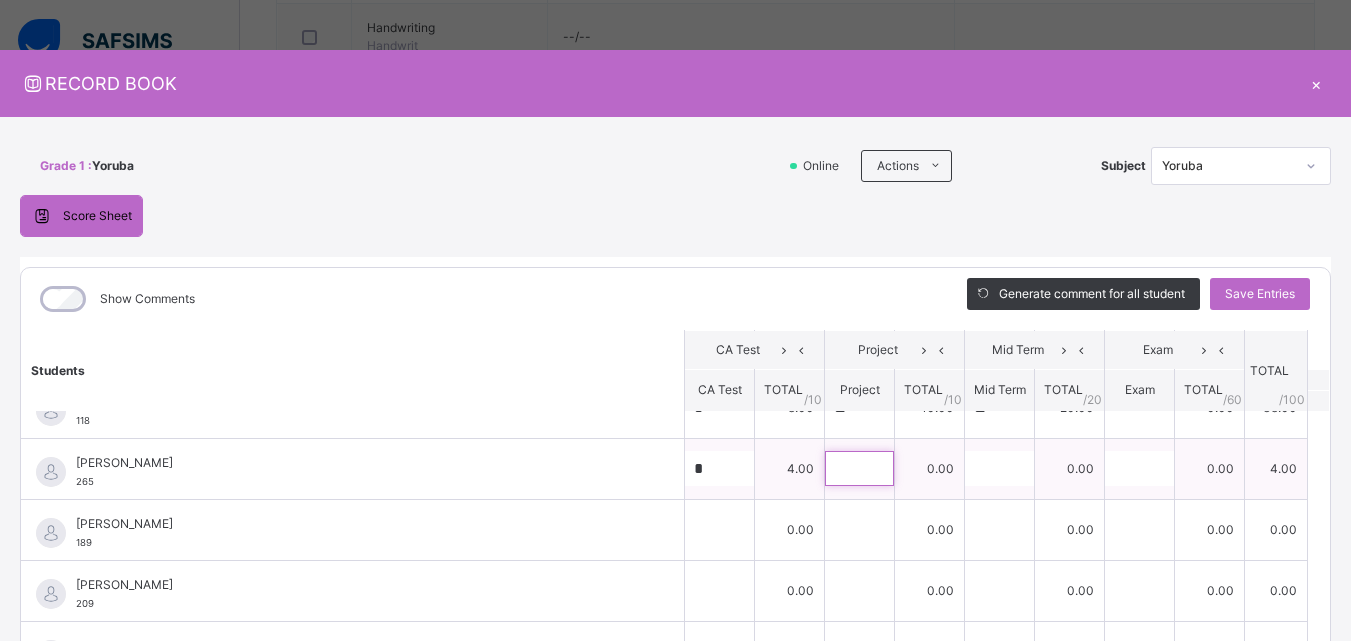 click at bounding box center (859, 468) 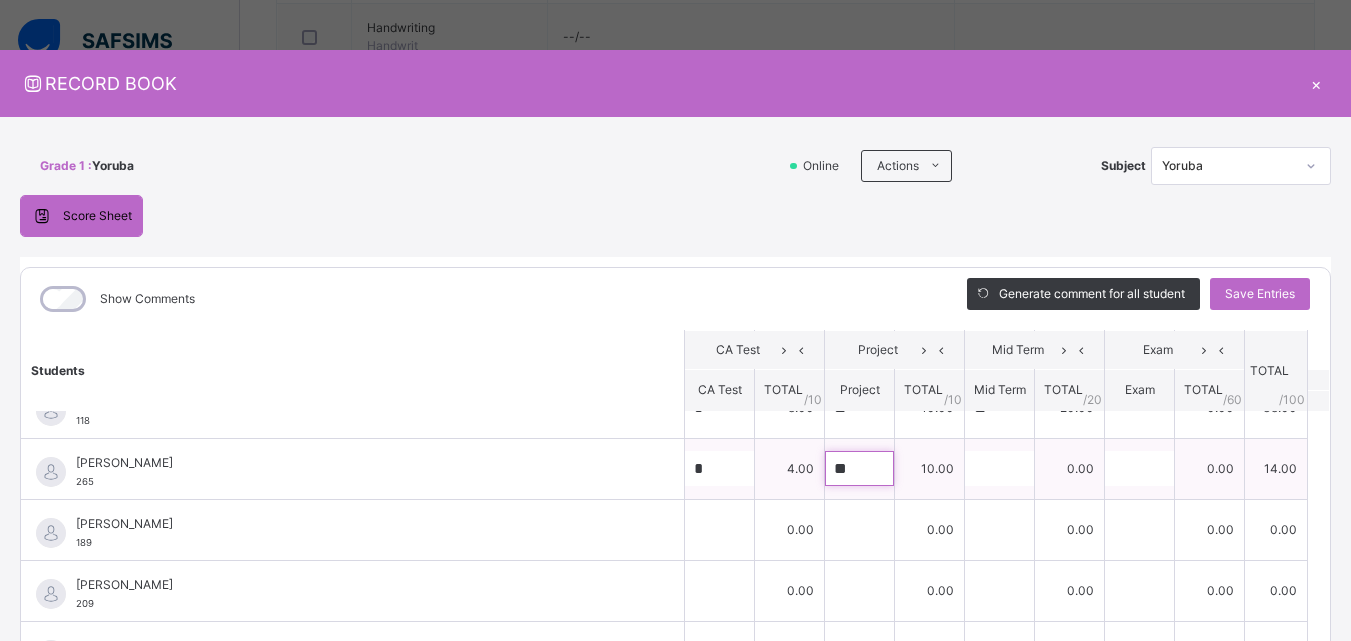 type on "**" 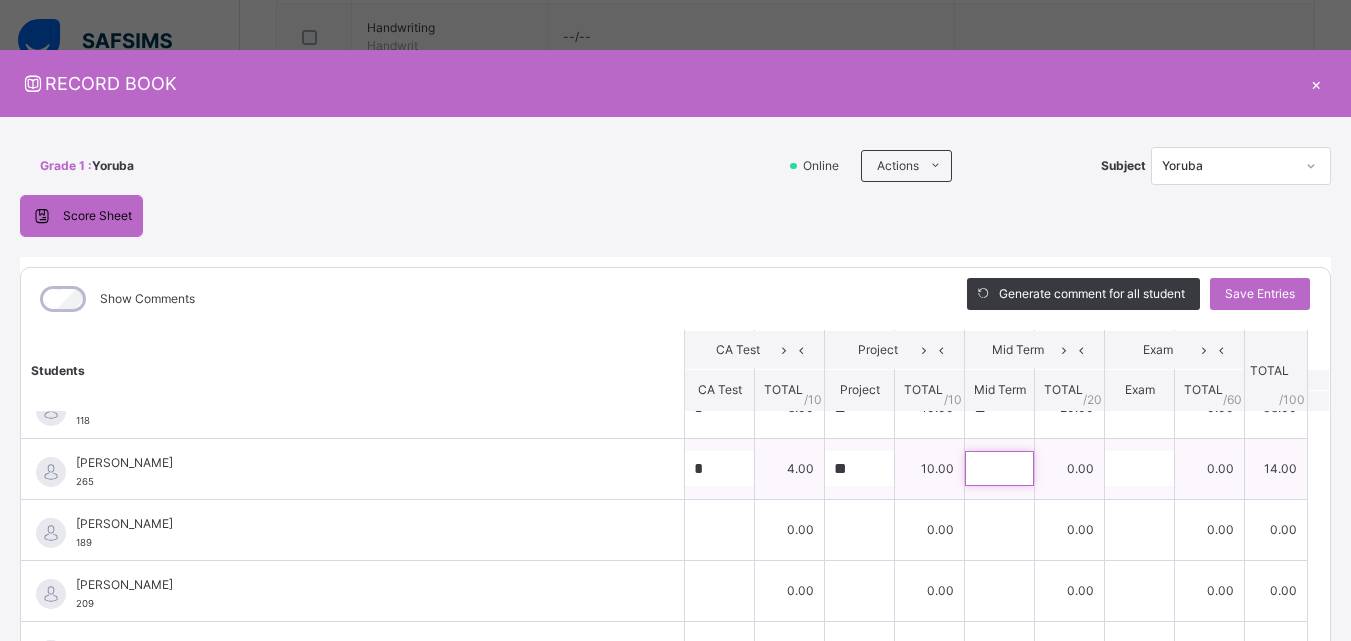 click at bounding box center (999, 468) 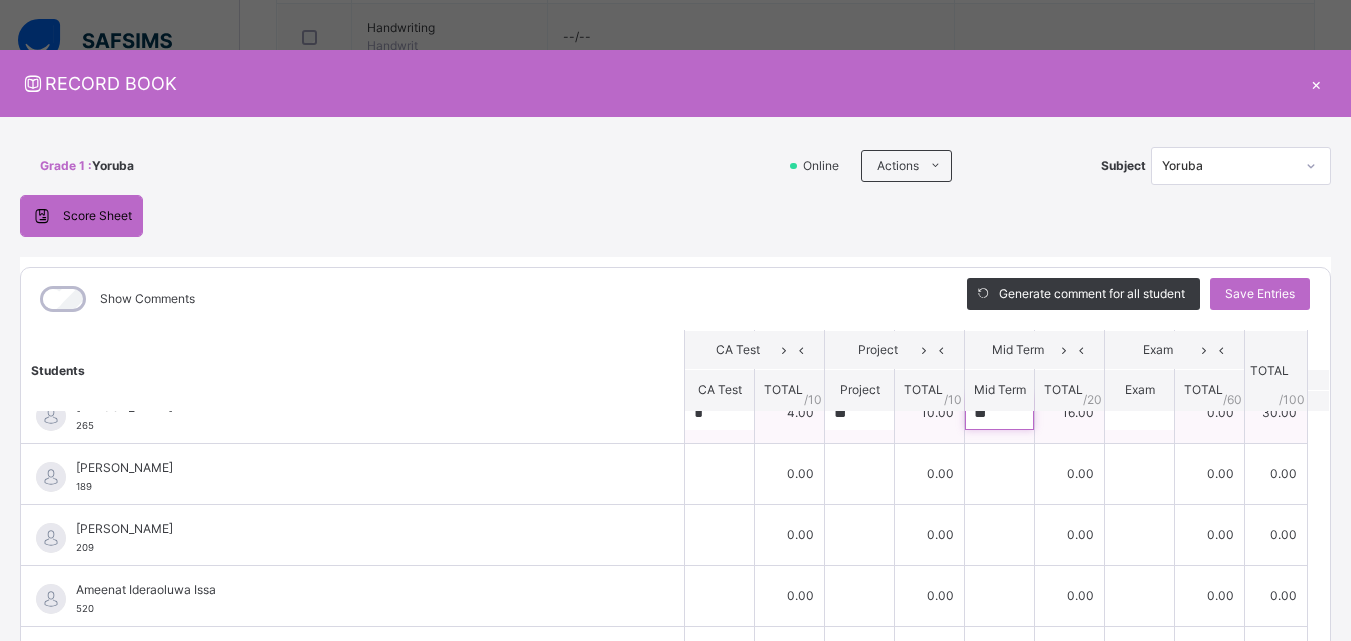 scroll, scrollTop: 279, scrollLeft: 0, axis: vertical 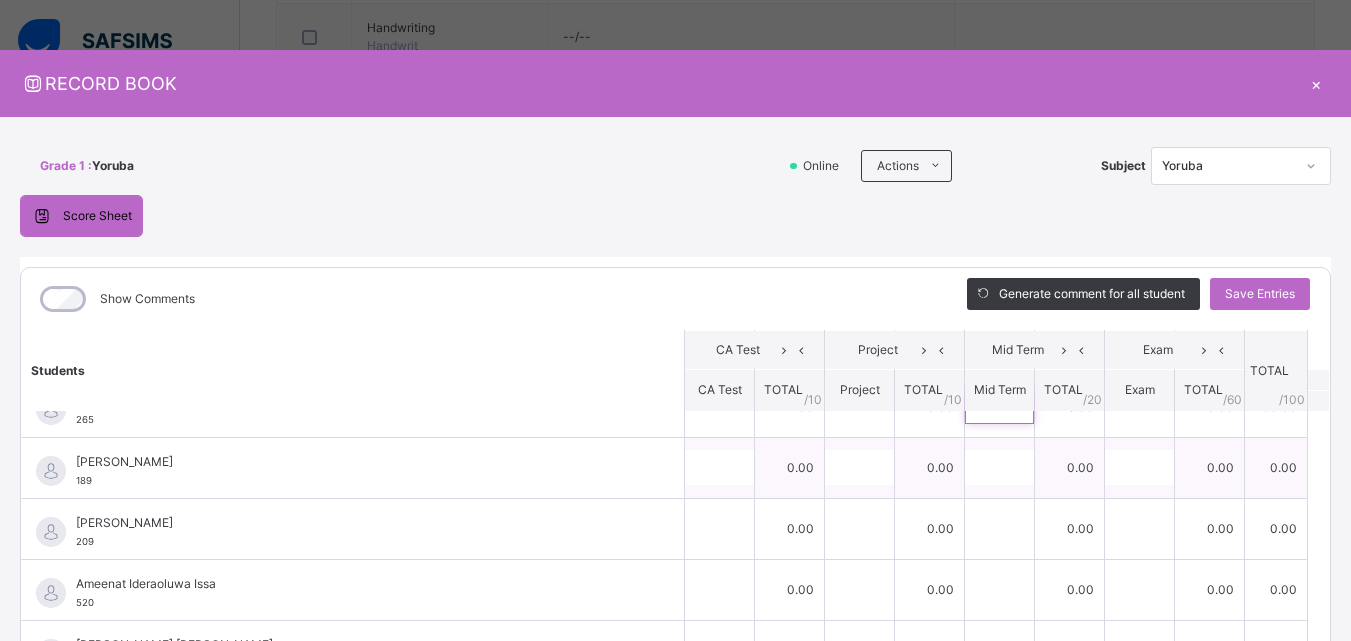 type on "**" 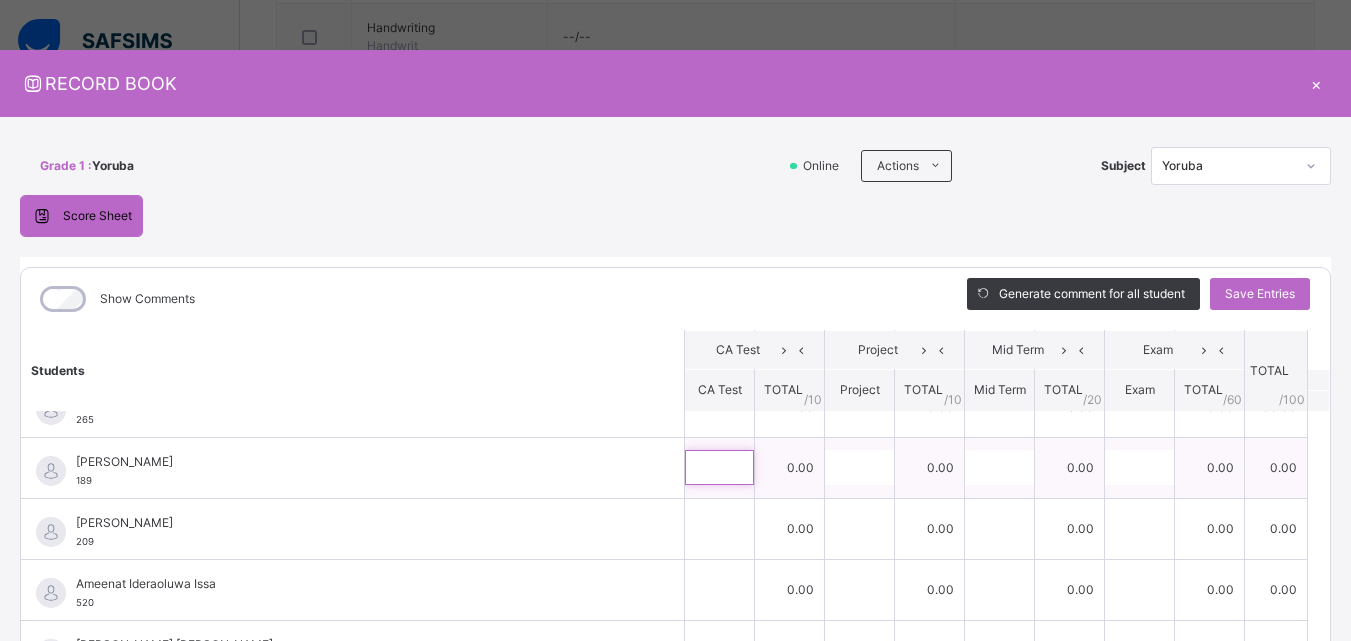 click at bounding box center [719, 467] 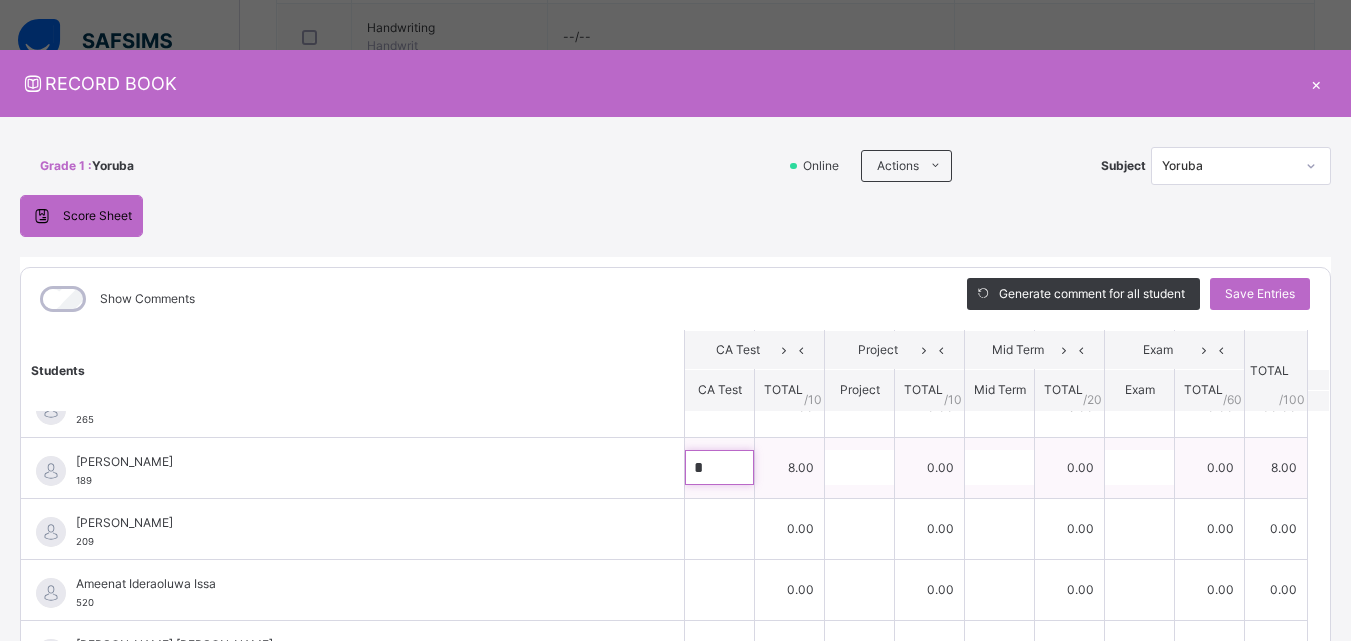 type on "*" 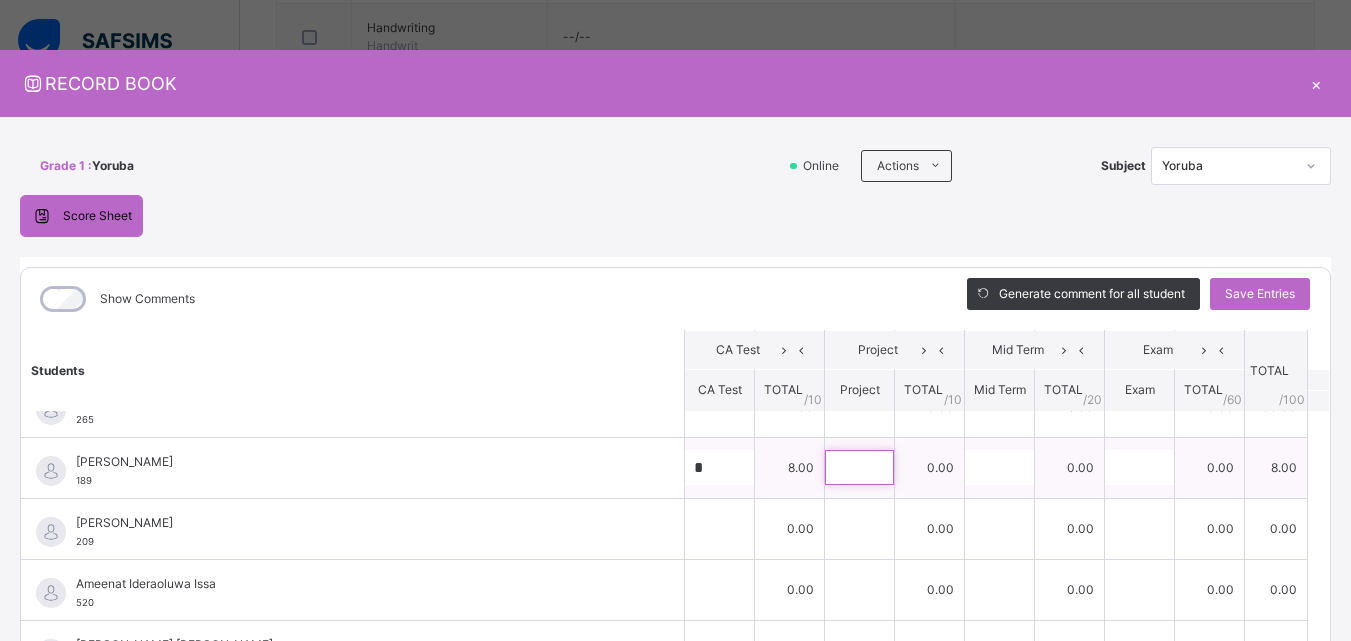 click at bounding box center [859, 467] 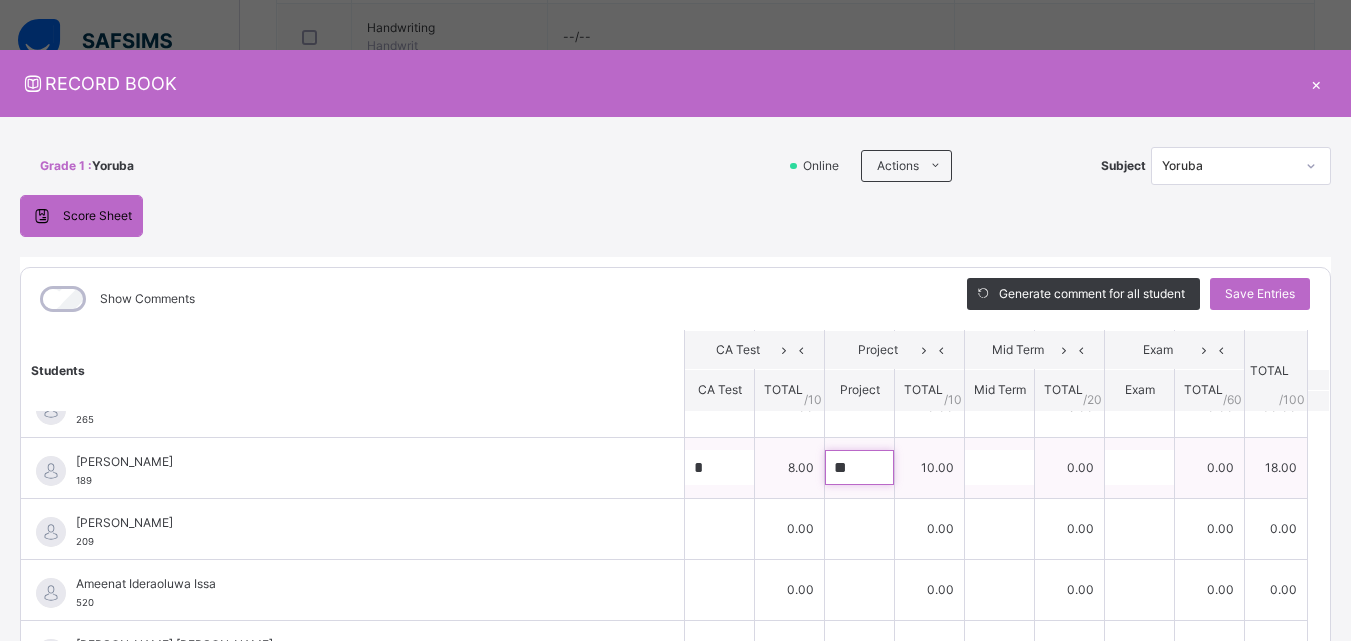 type on "**" 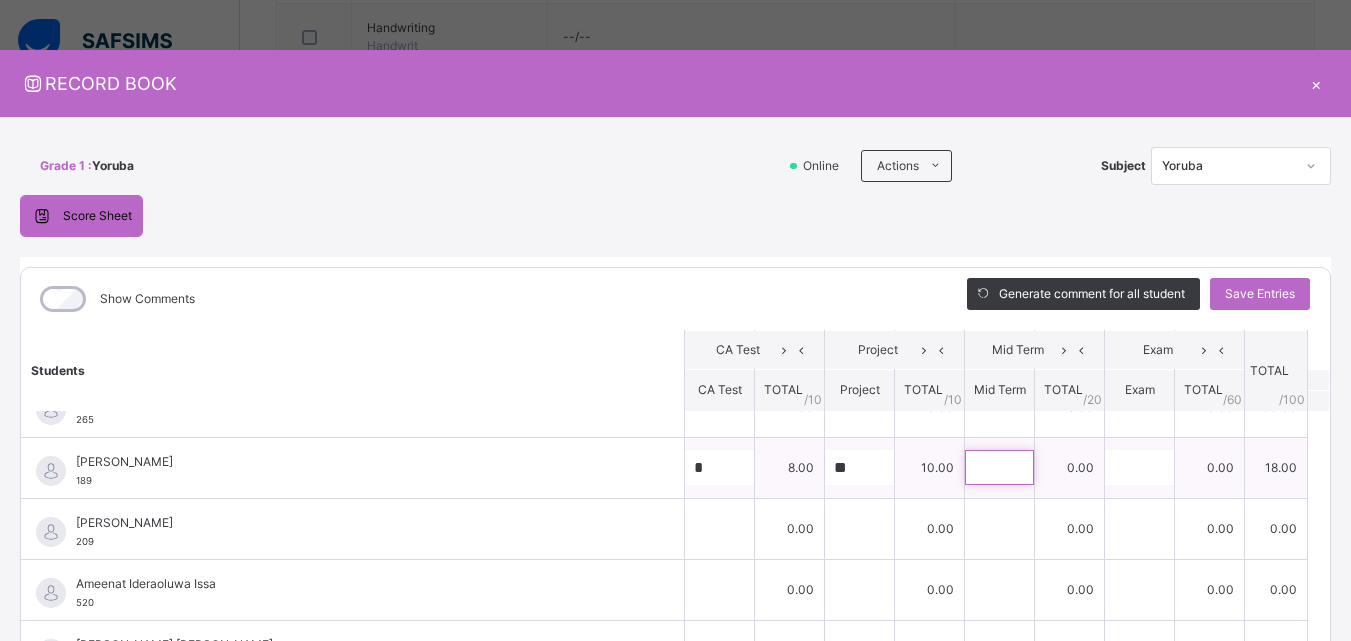 click at bounding box center (999, 467) 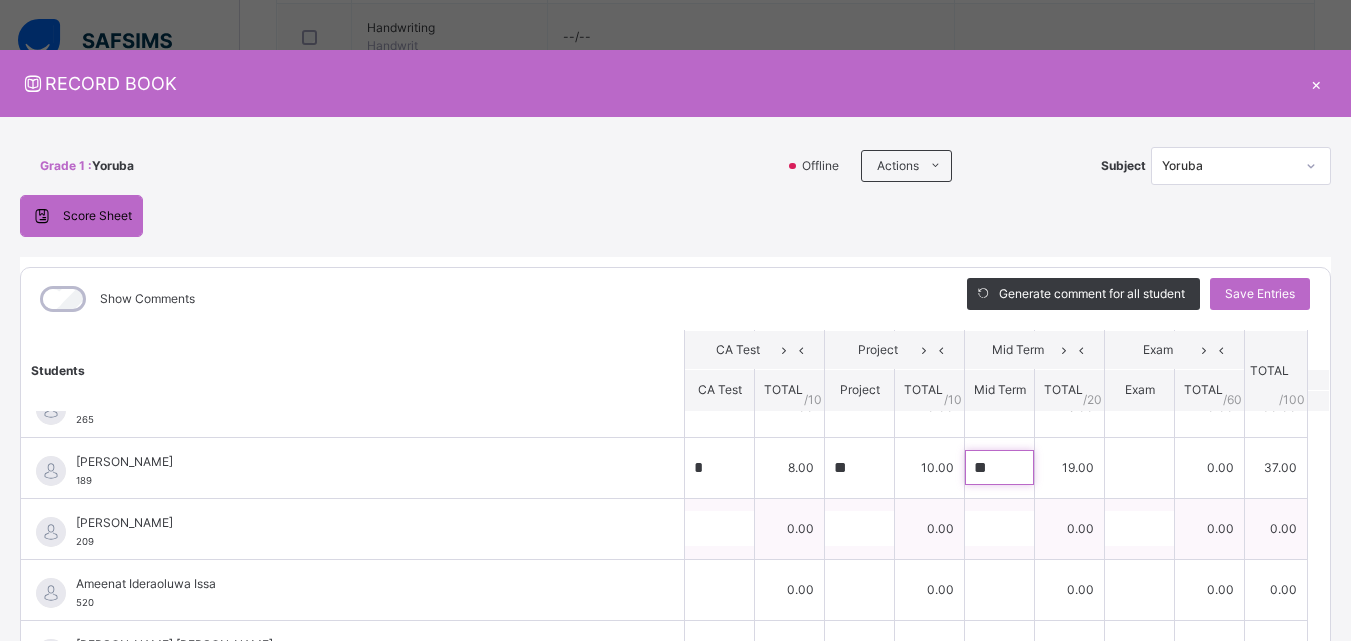 type on "**" 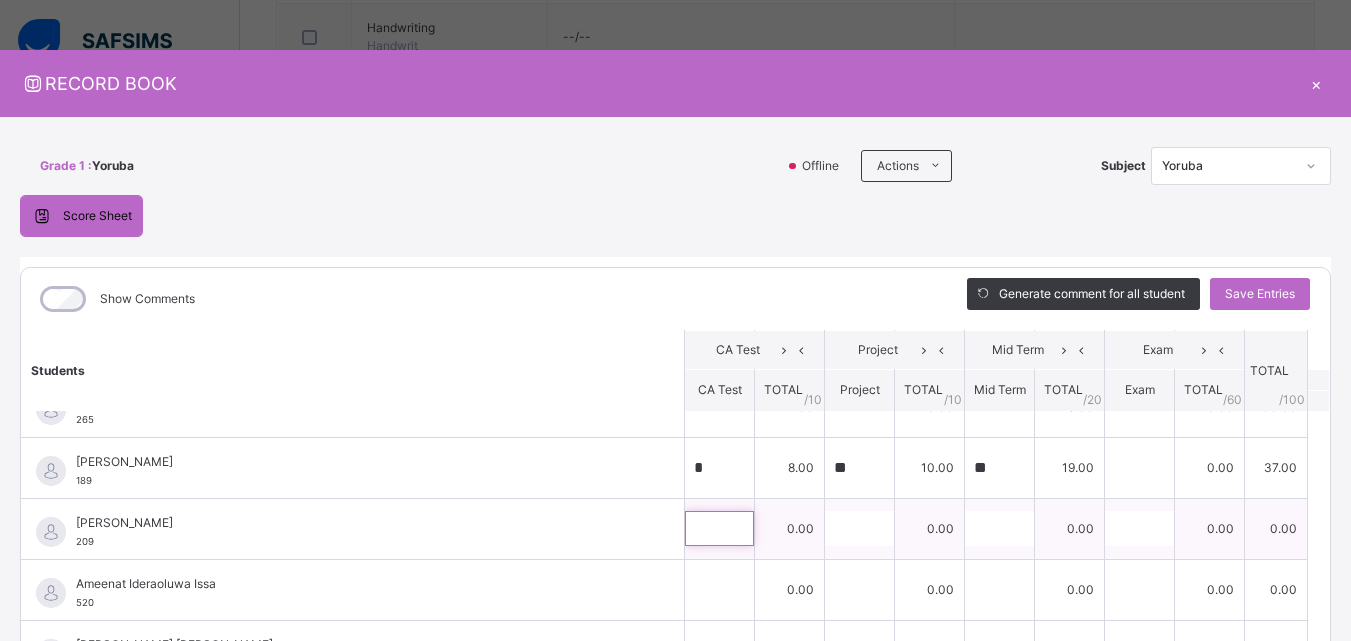 click at bounding box center (719, 528) 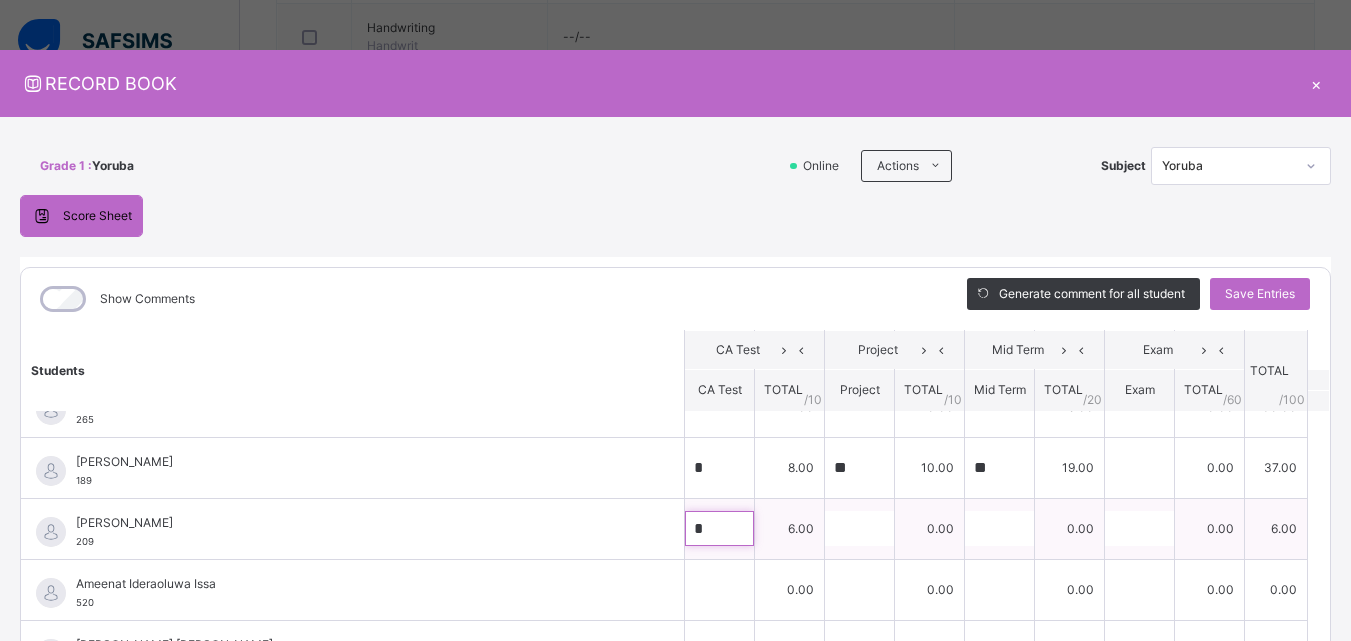type on "*" 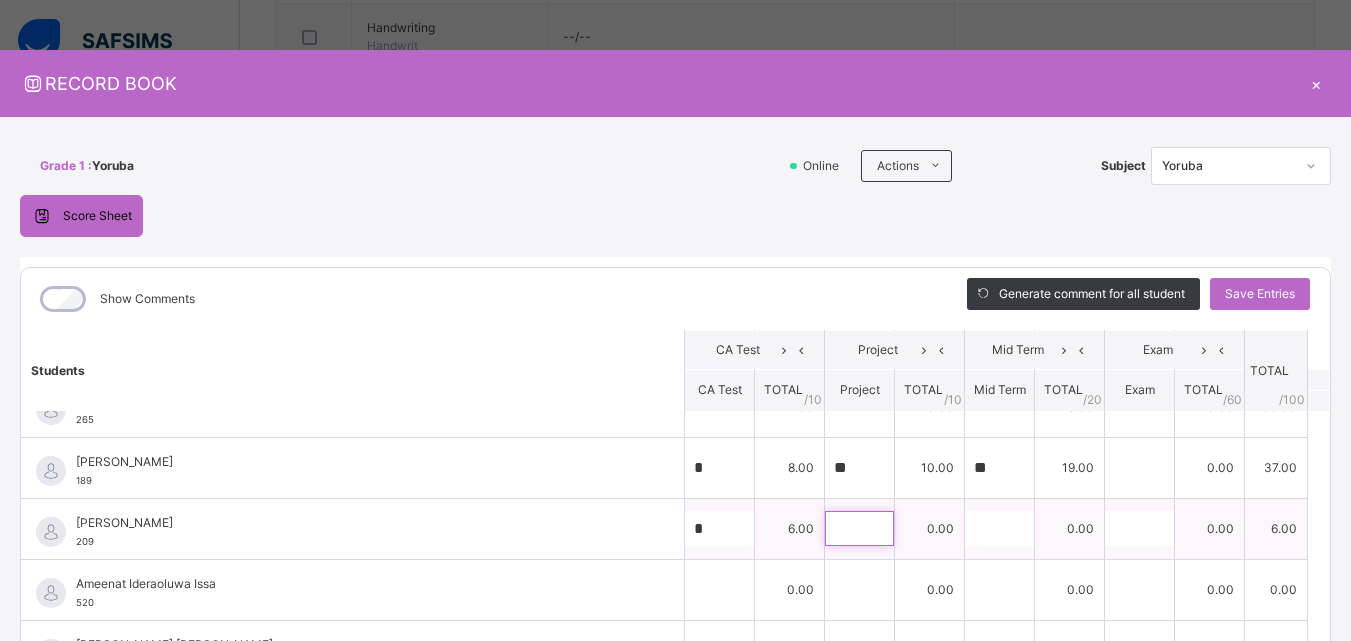 click at bounding box center (859, 528) 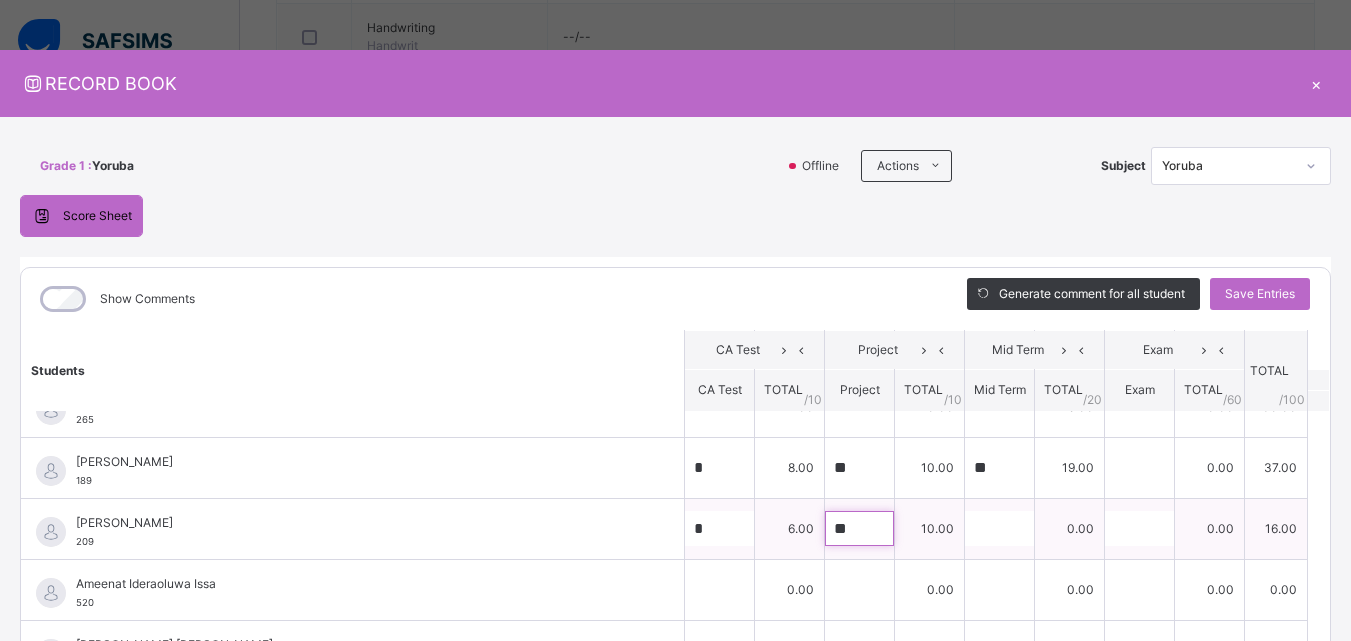 type on "**" 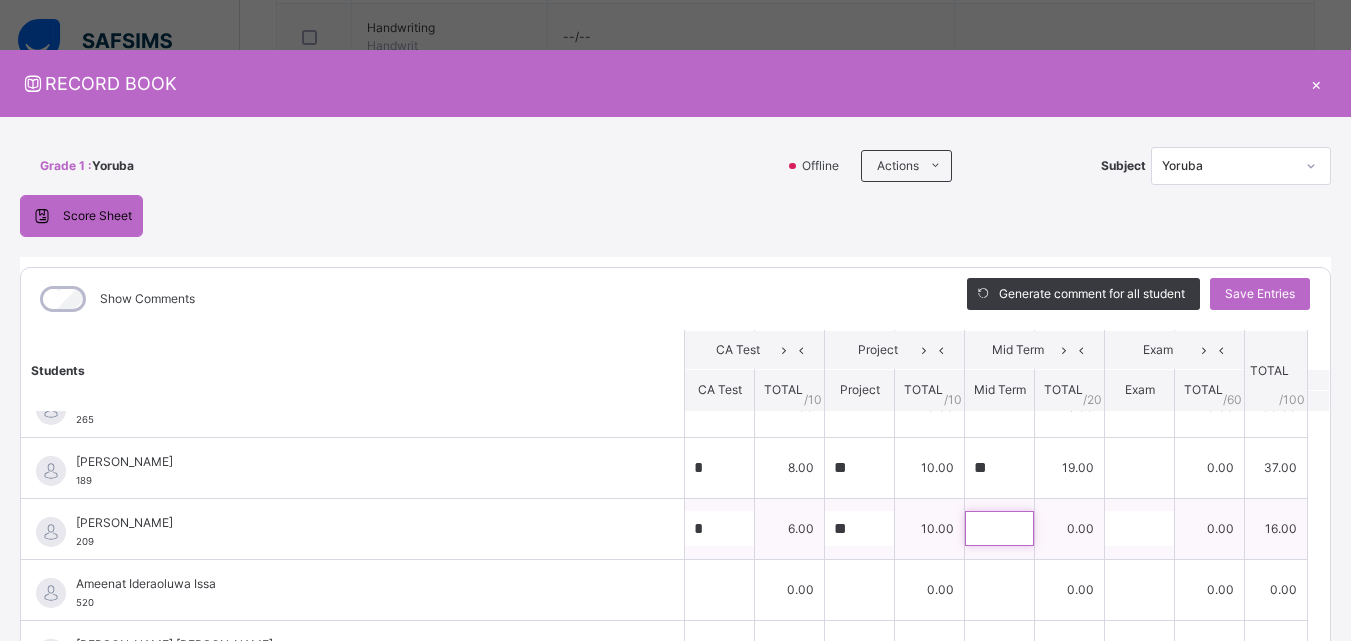 click at bounding box center [999, 528] 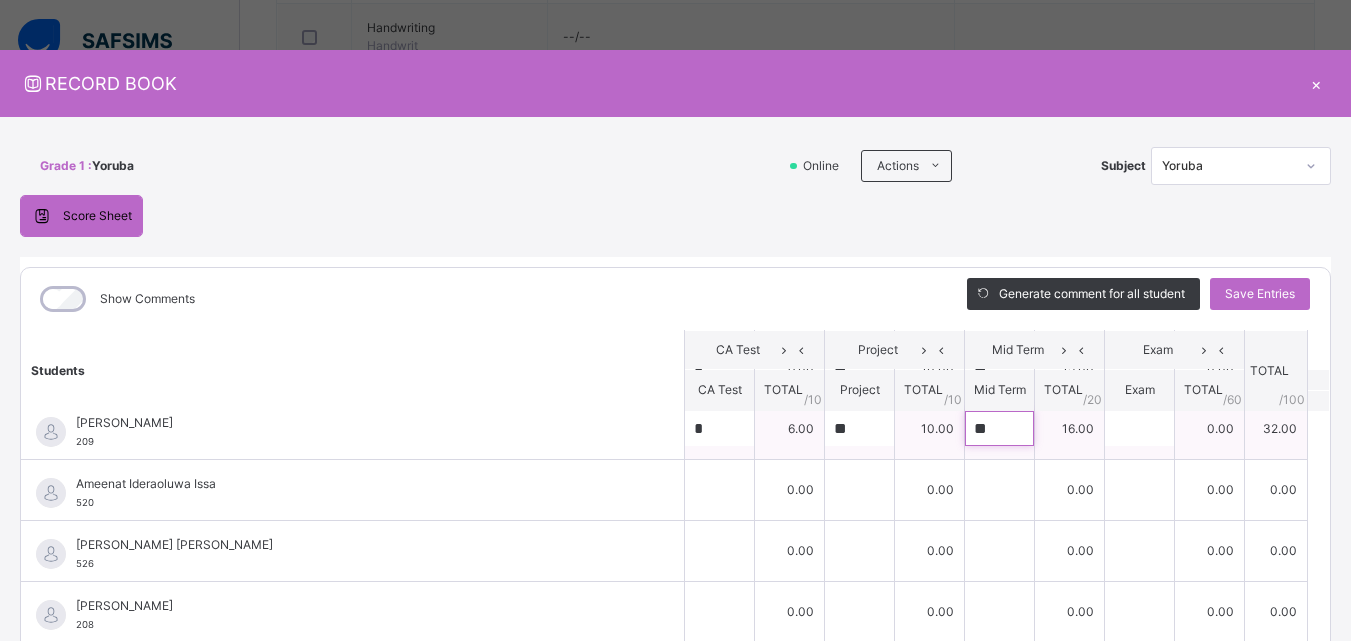 scroll, scrollTop: 380, scrollLeft: 0, axis: vertical 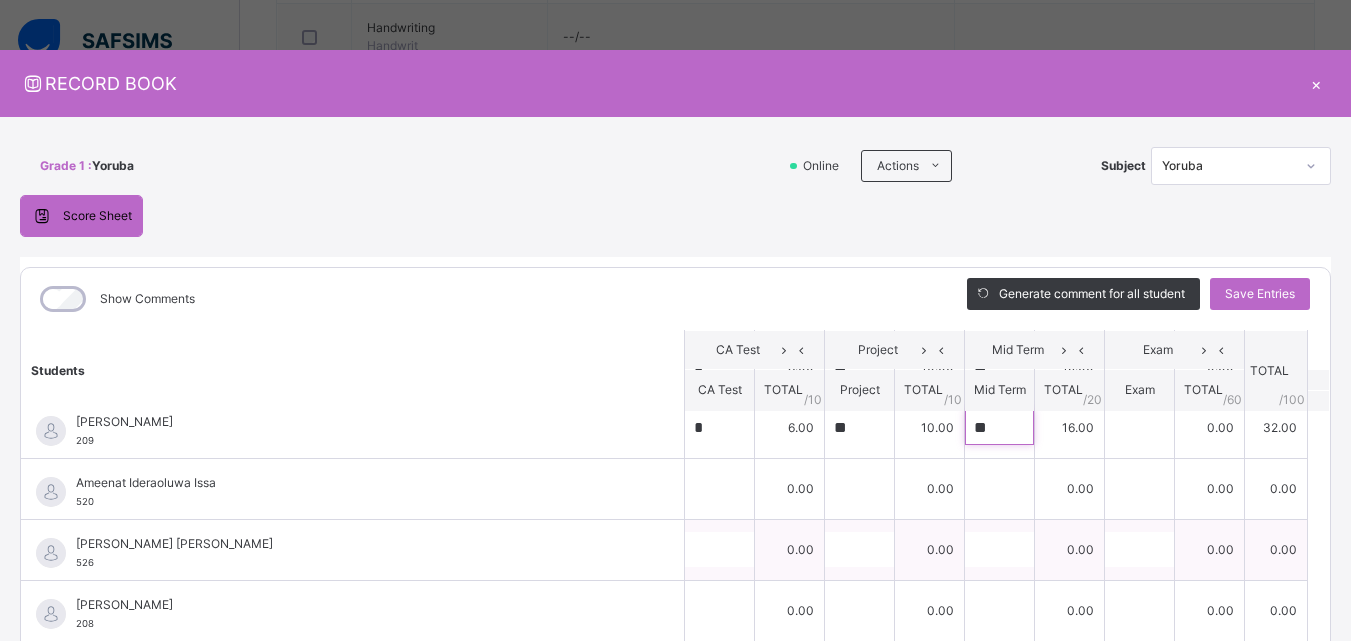 type on "**" 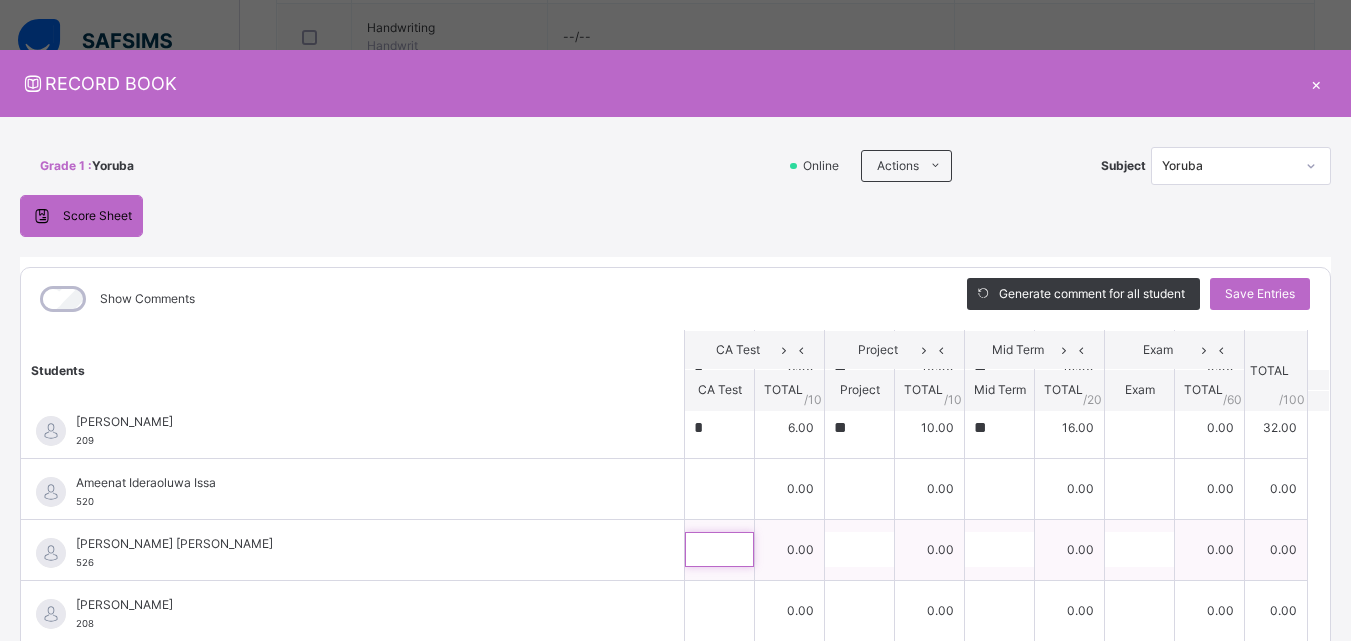 click at bounding box center [719, 549] 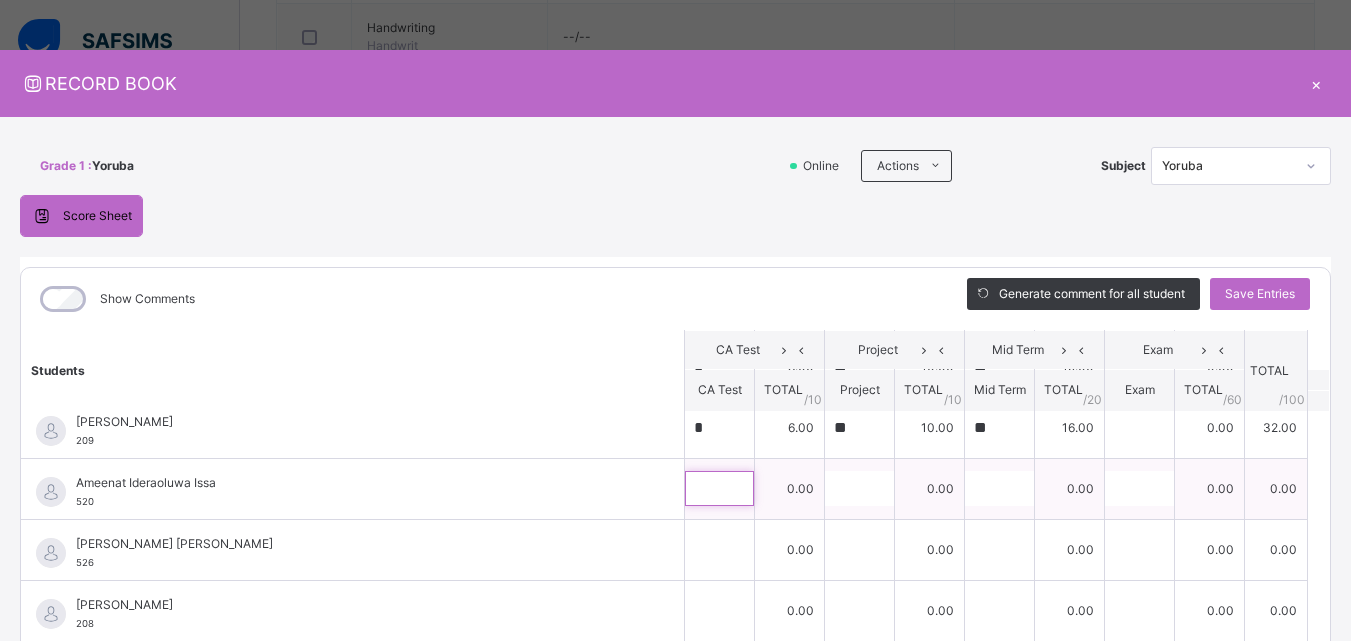 click at bounding box center [719, 488] 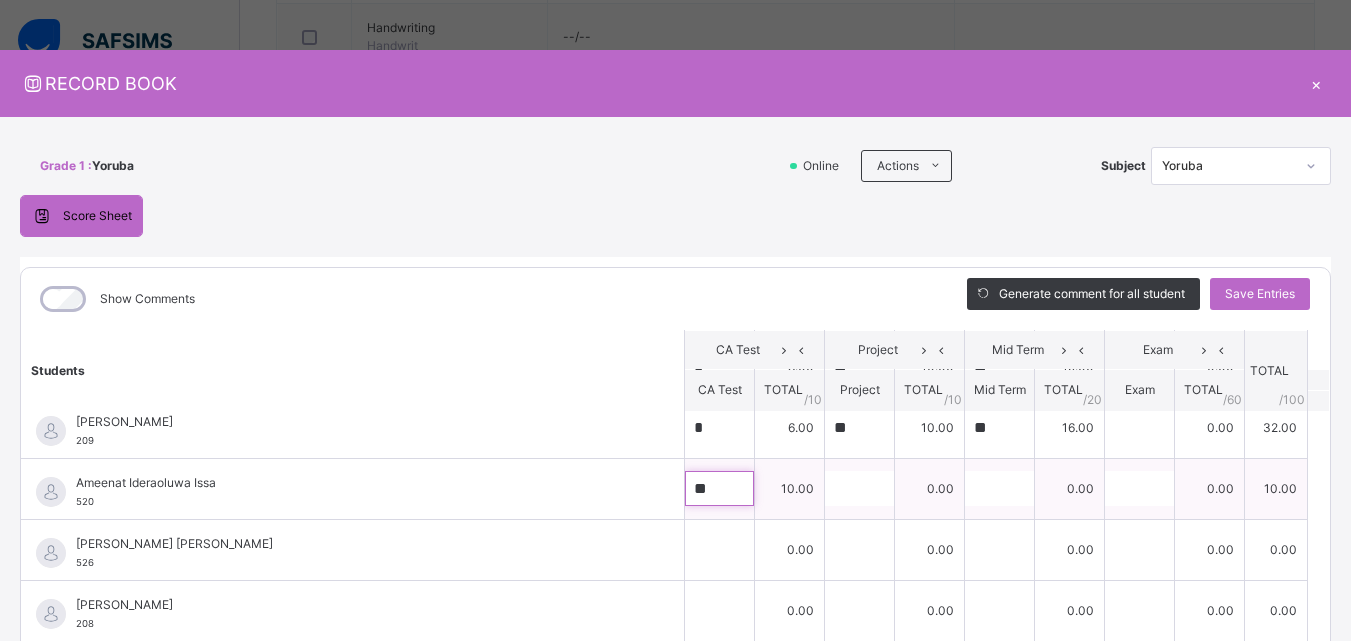 type on "**" 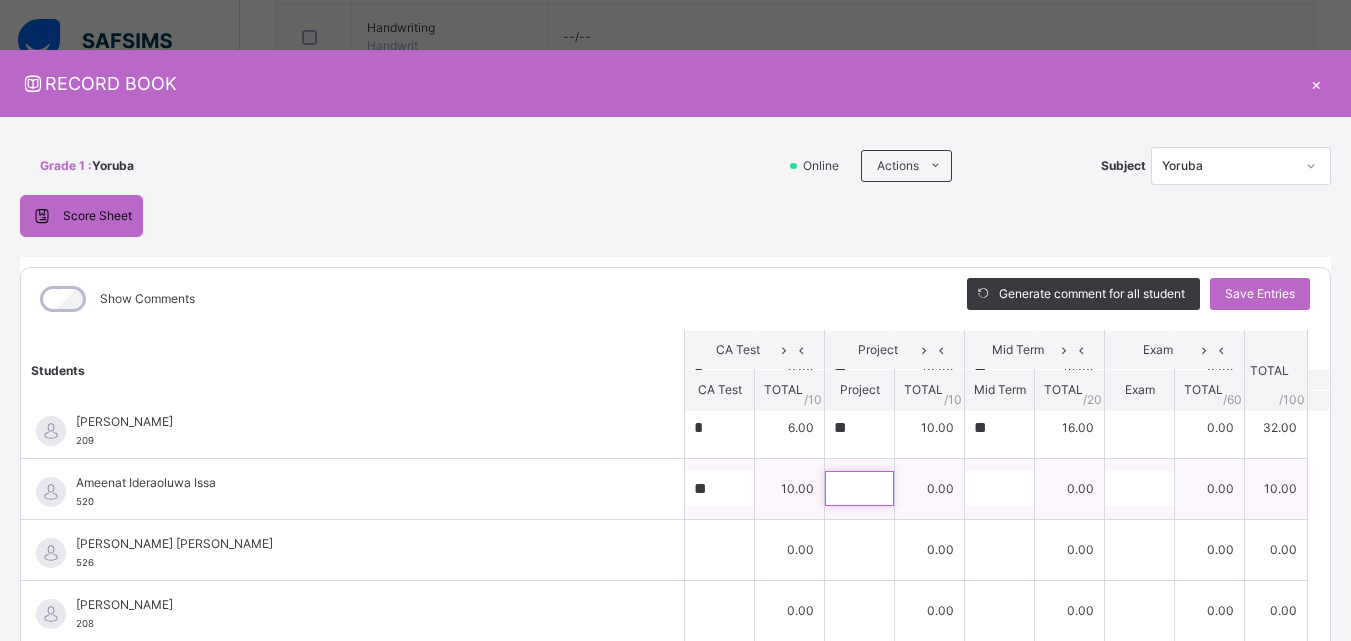 click at bounding box center (859, 488) 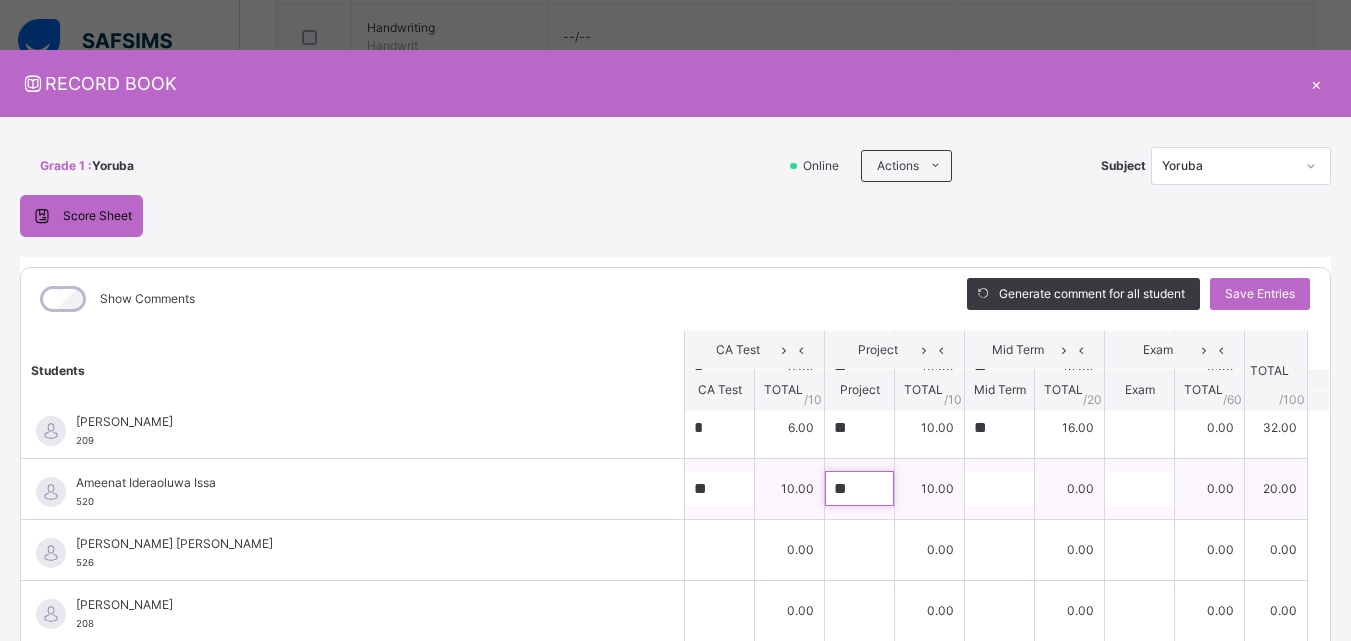 type on "**" 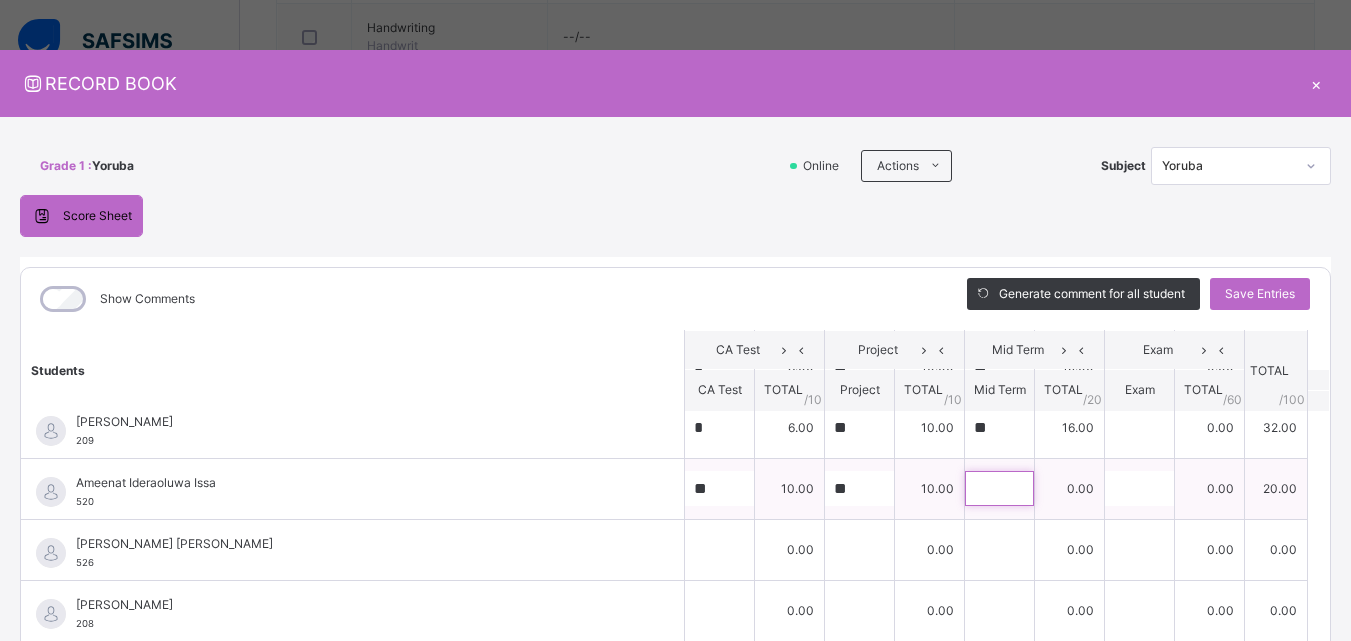 click at bounding box center (999, 488) 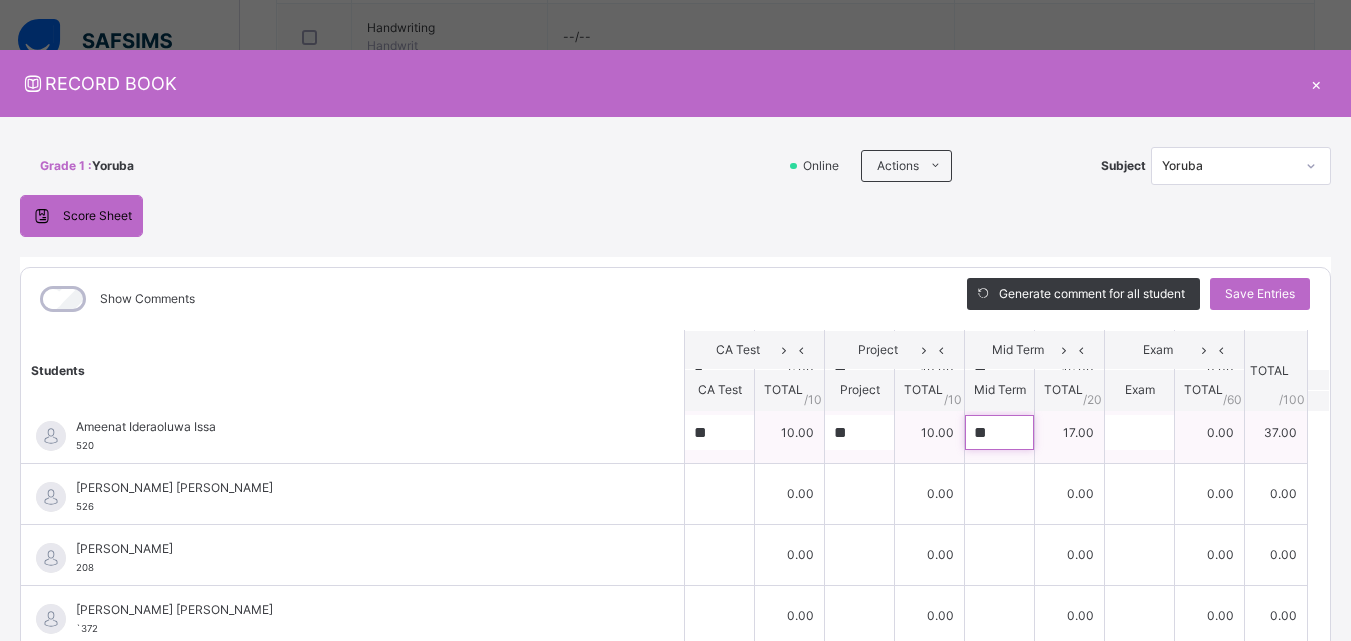 scroll, scrollTop: 436, scrollLeft: 0, axis: vertical 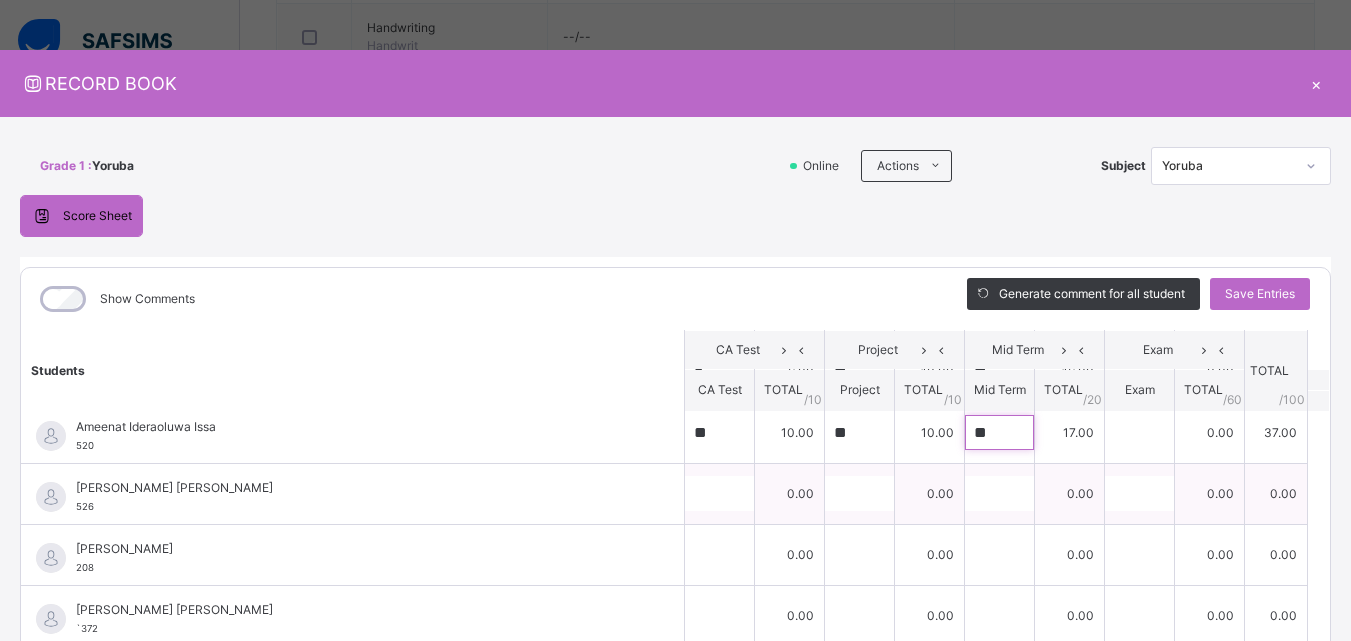 type on "**" 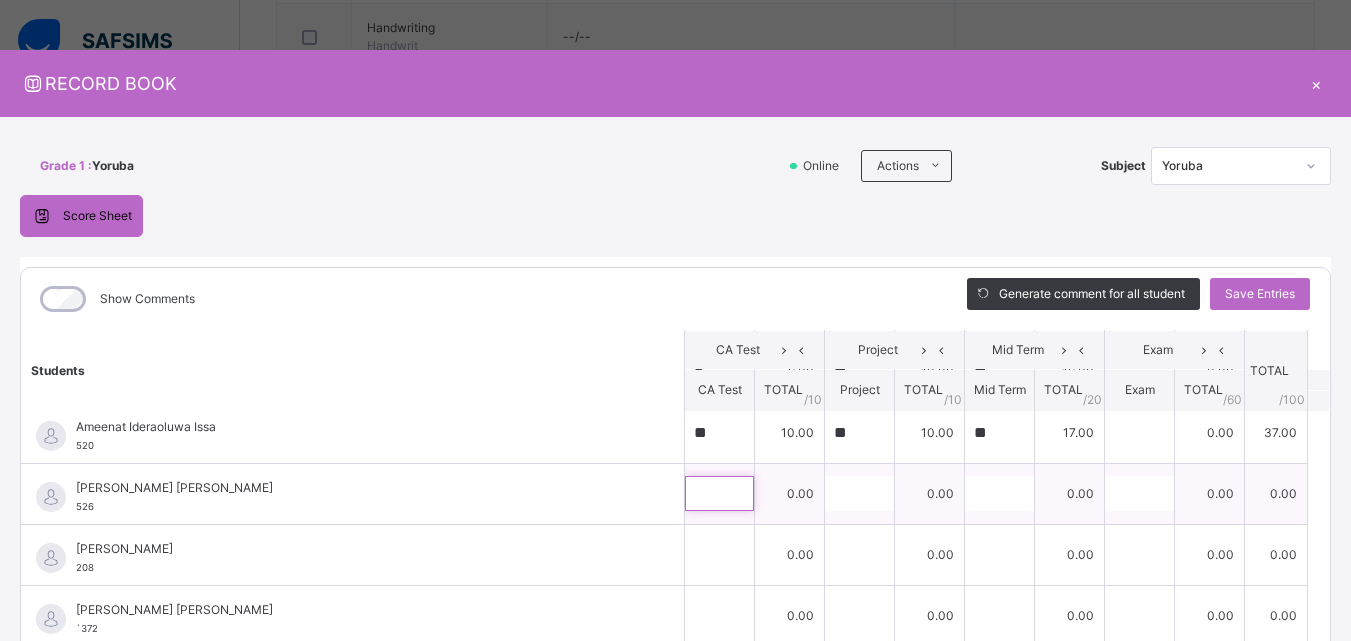 click at bounding box center (719, 493) 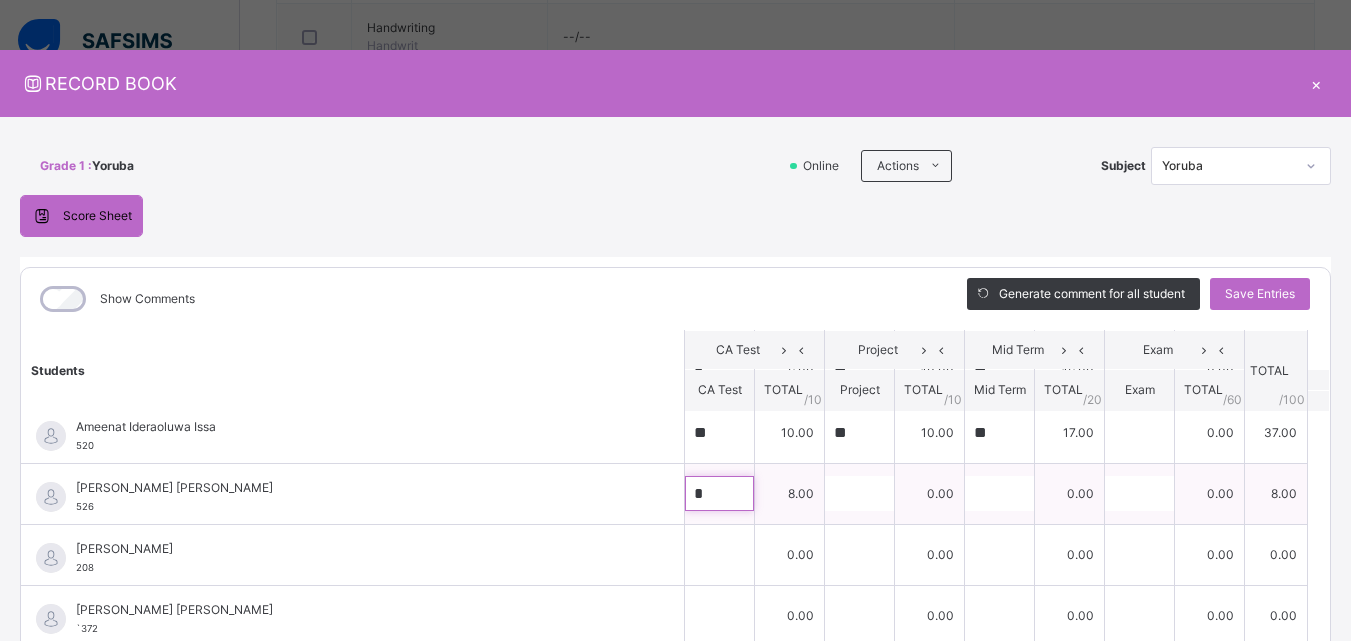 type on "*" 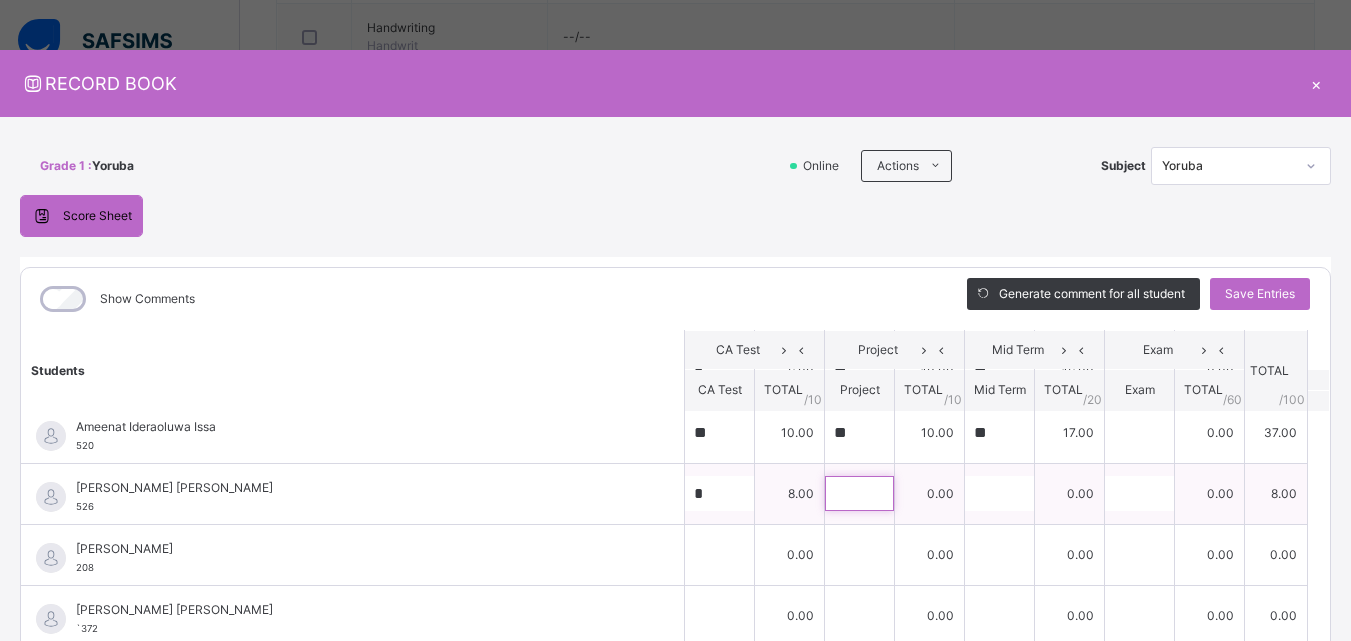click at bounding box center [859, 493] 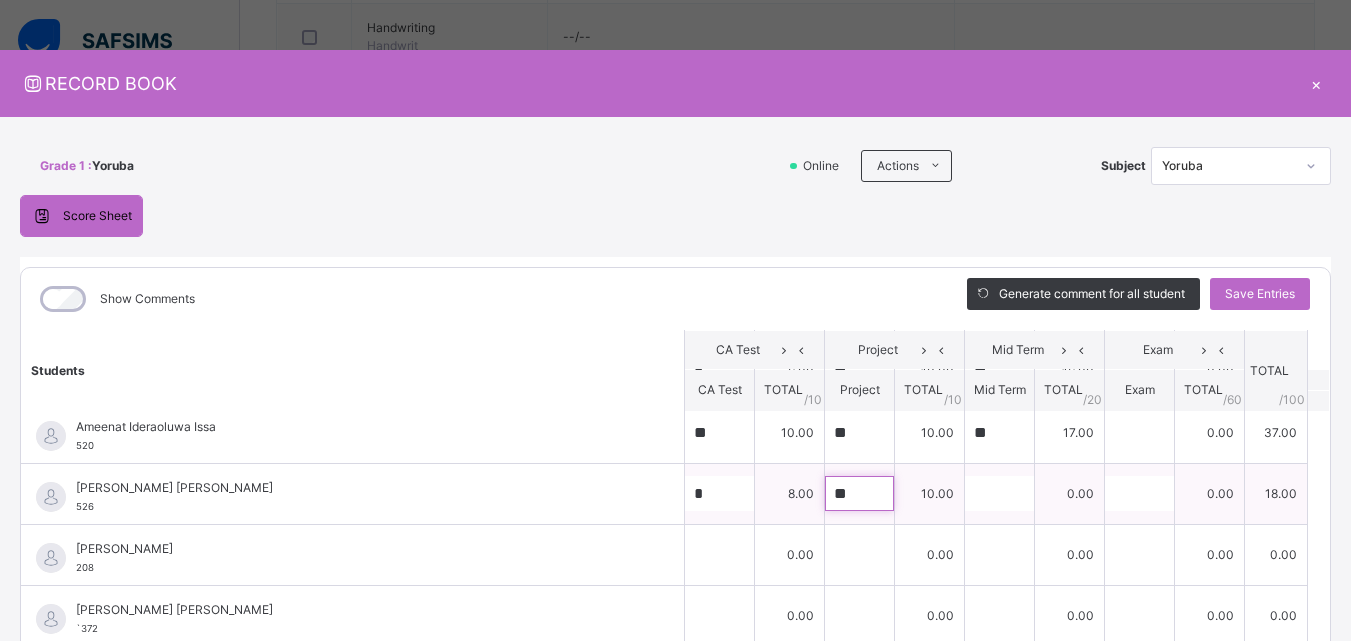 type on "**" 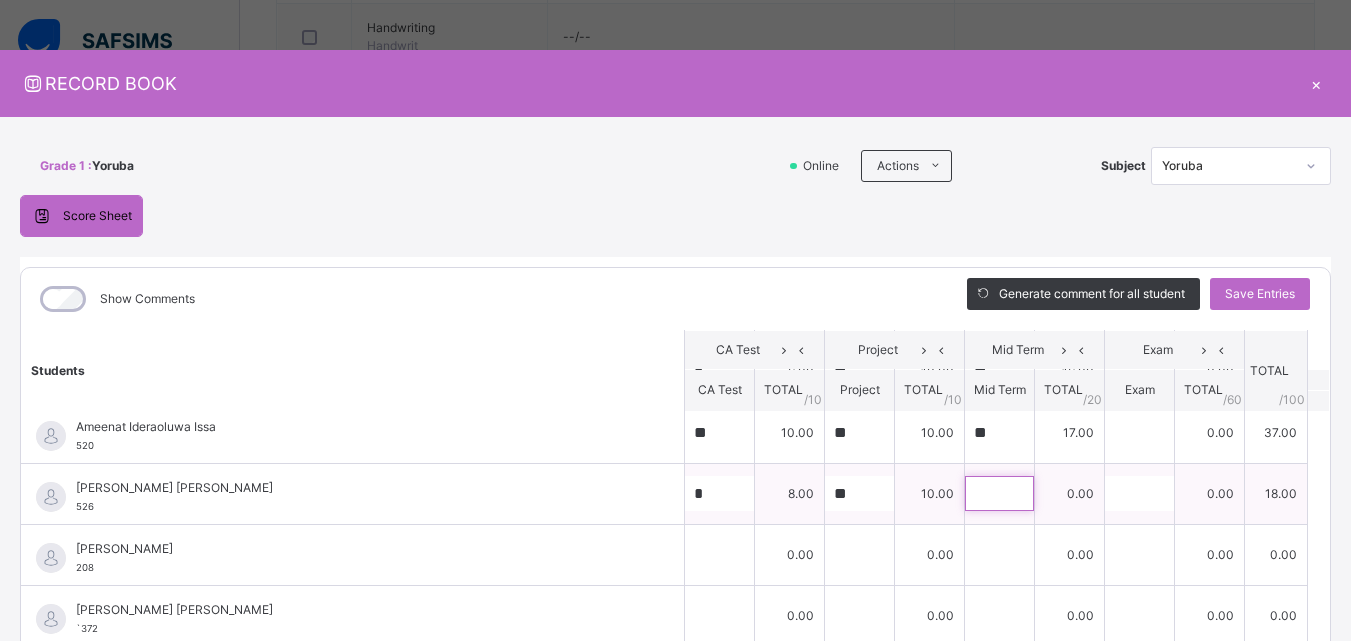 click at bounding box center (999, 493) 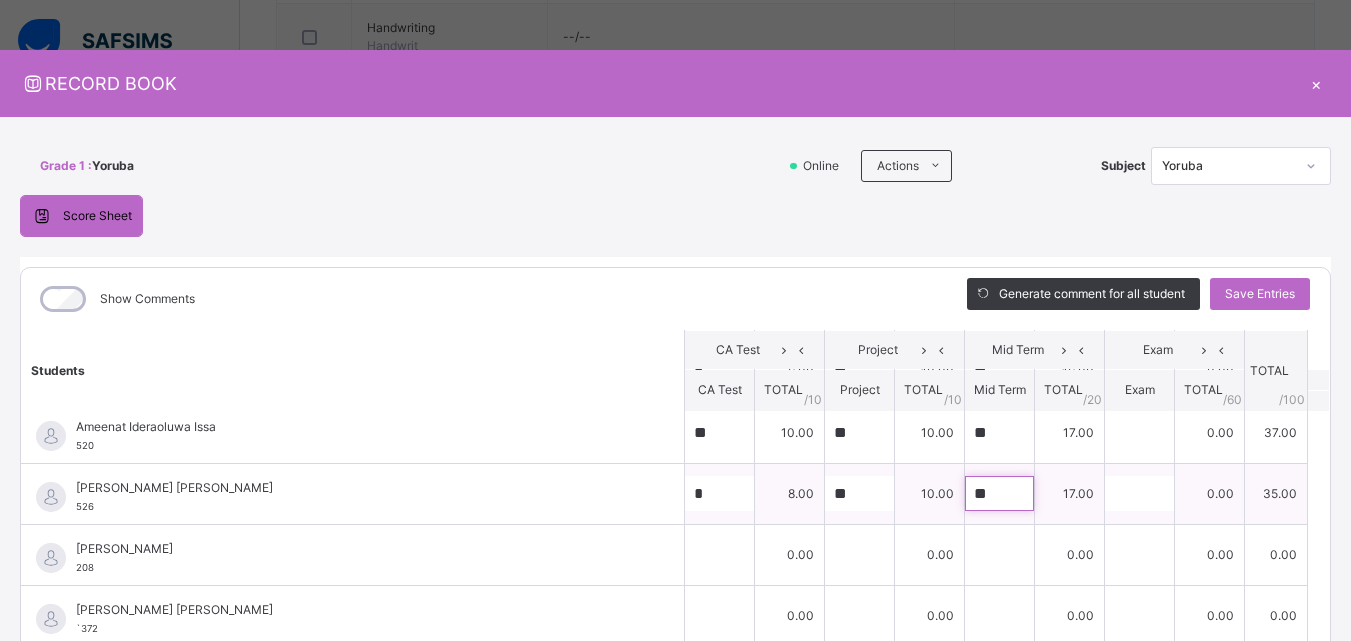 scroll, scrollTop: 448, scrollLeft: 0, axis: vertical 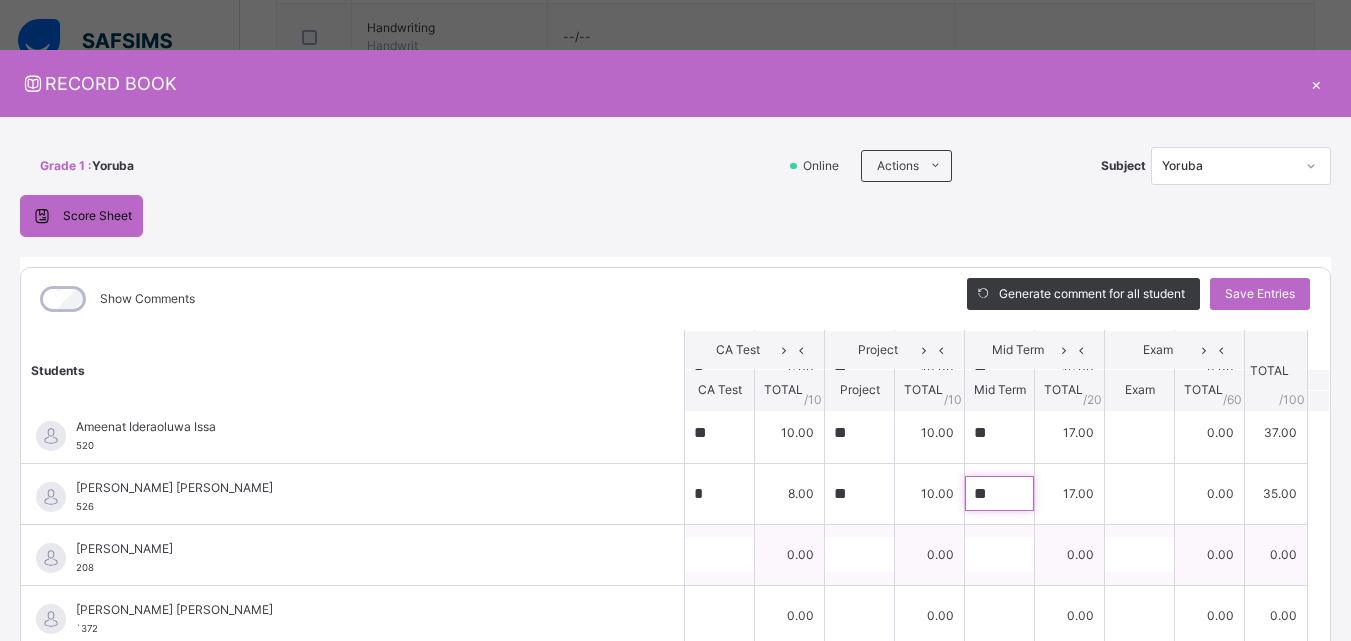 type on "**" 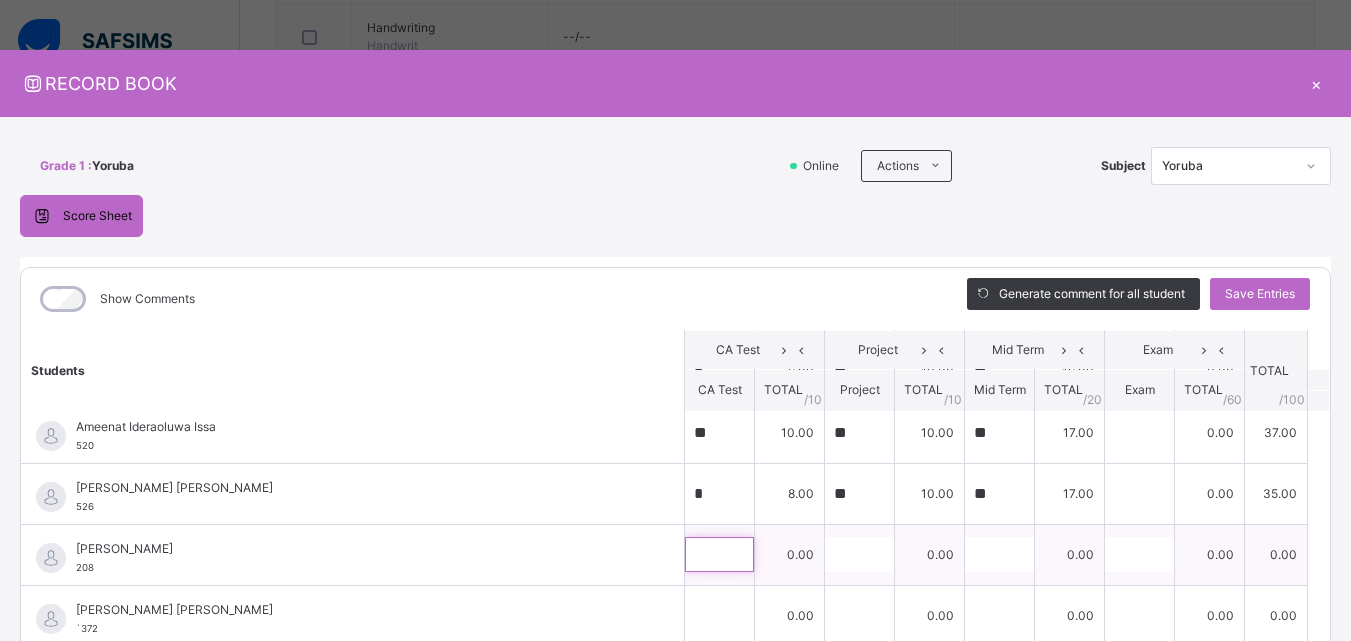 click at bounding box center (719, 554) 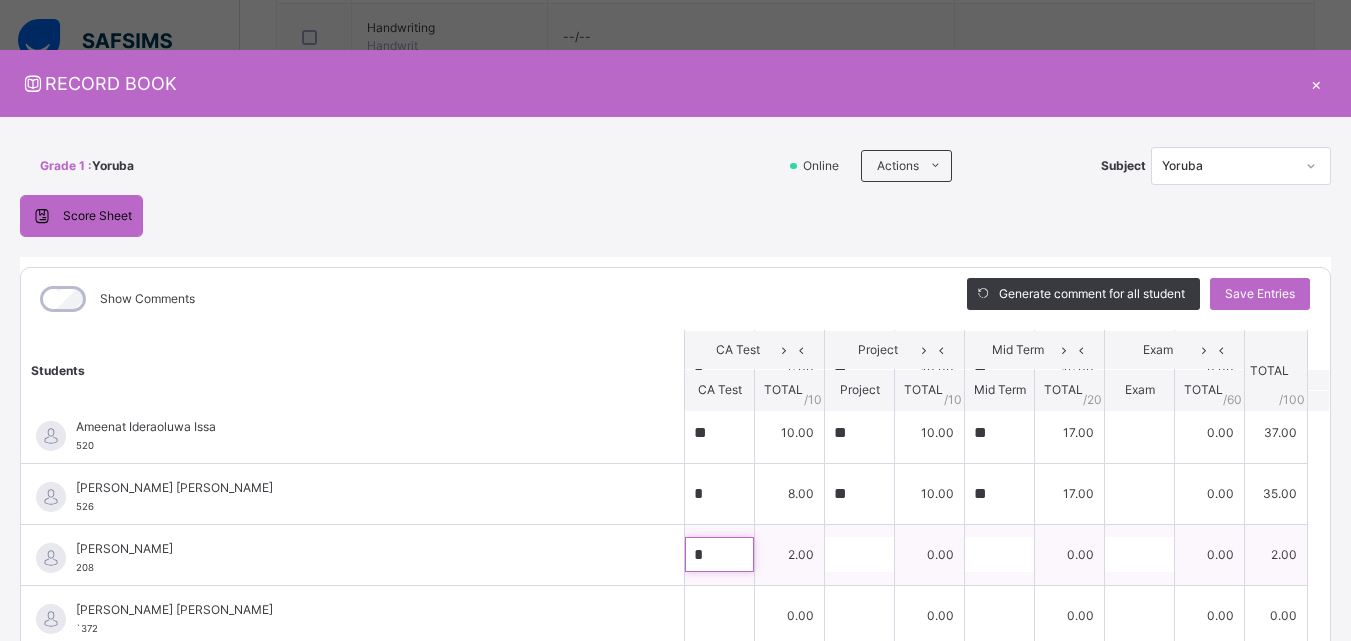 type on "*" 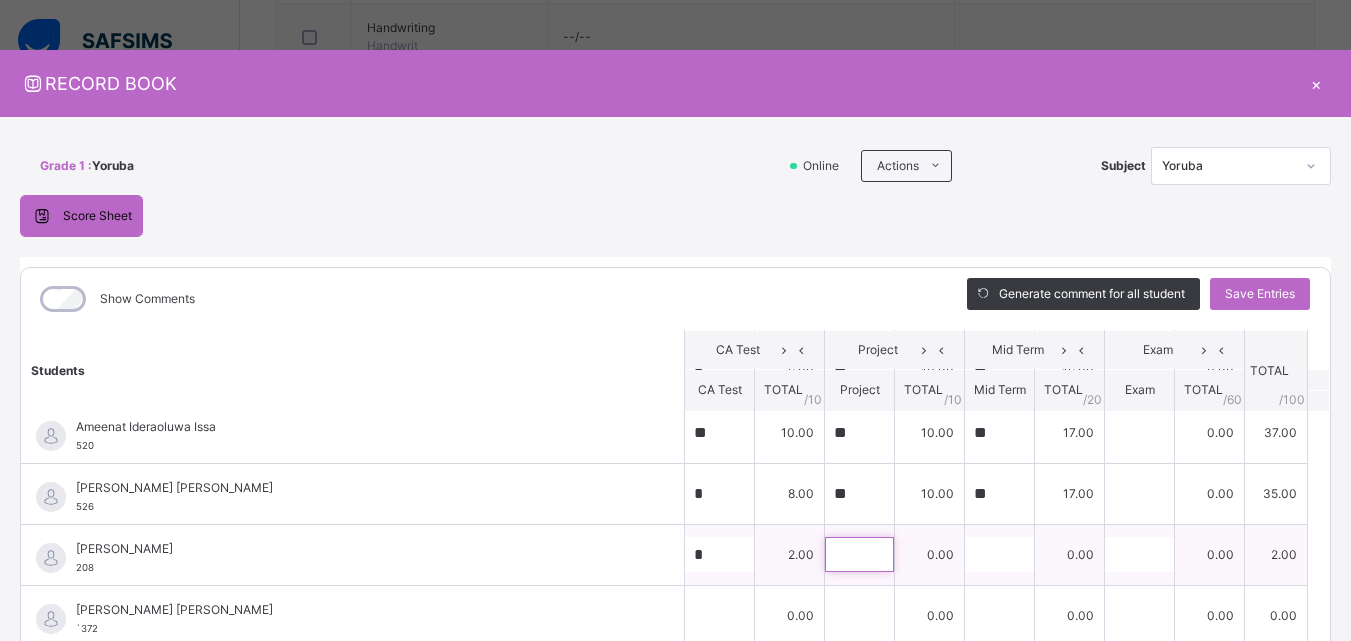 click at bounding box center (859, 554) 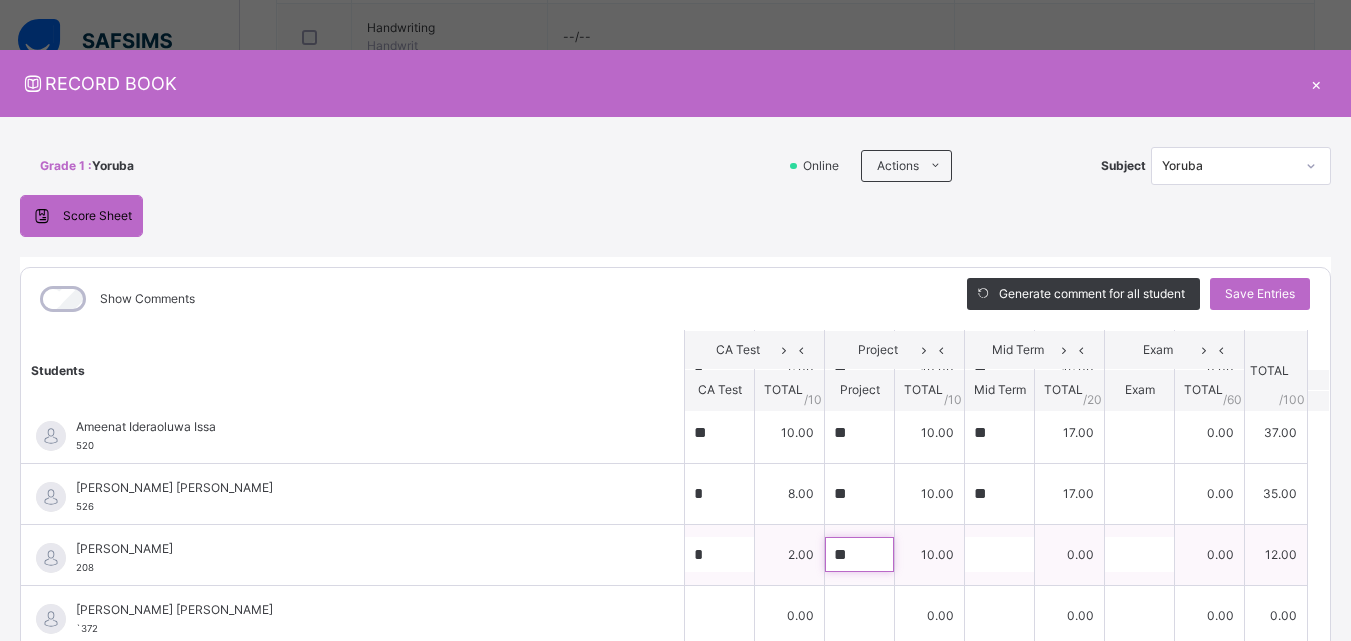 type on "**" 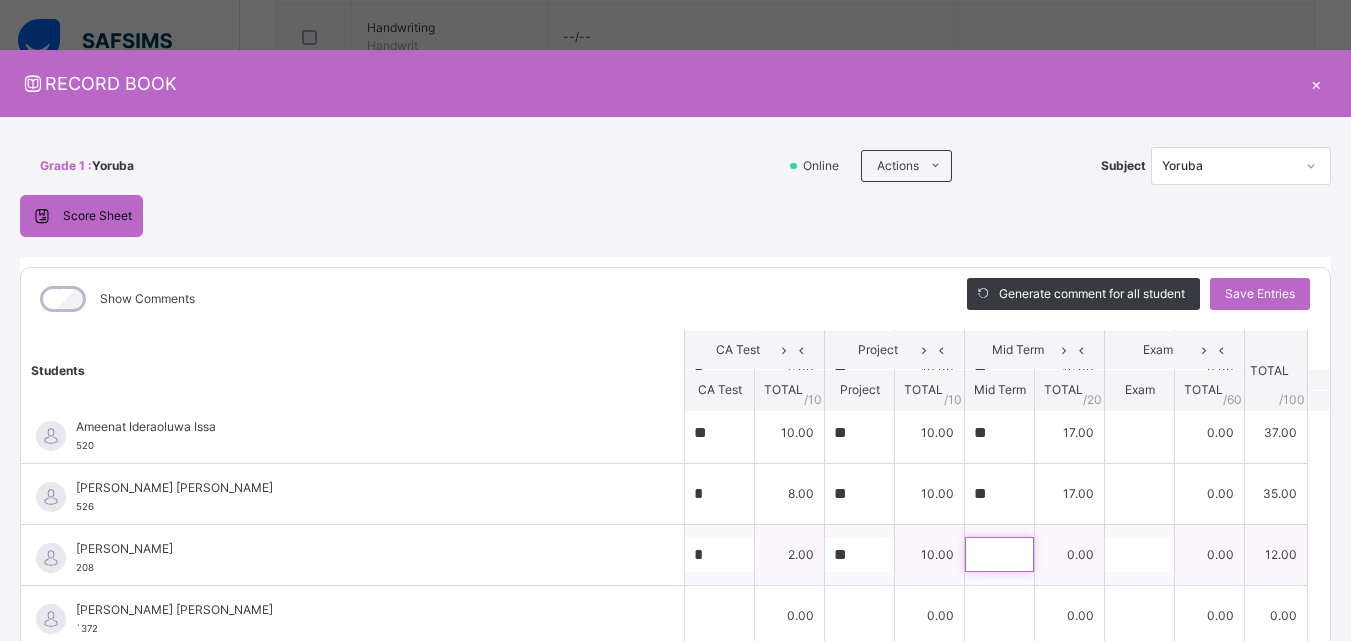 click at bounding box center [999, 554] 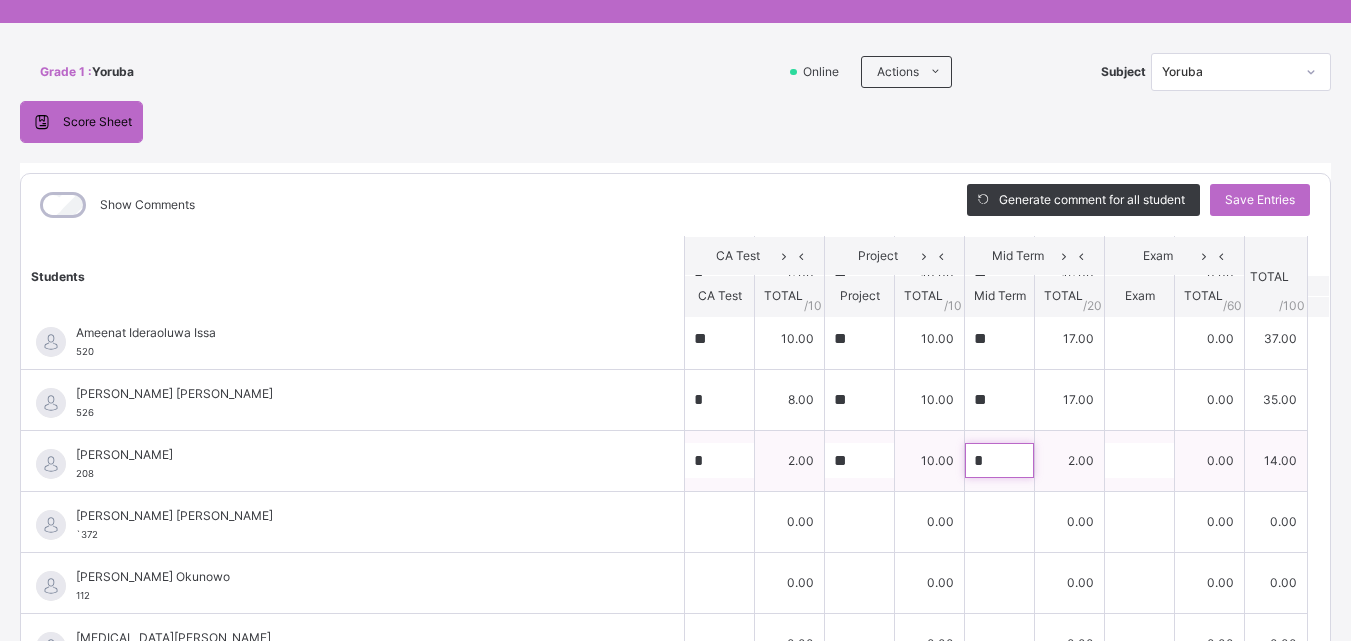 scroll, scrollTop: 97, scrollLeft: 0, axis: vertical 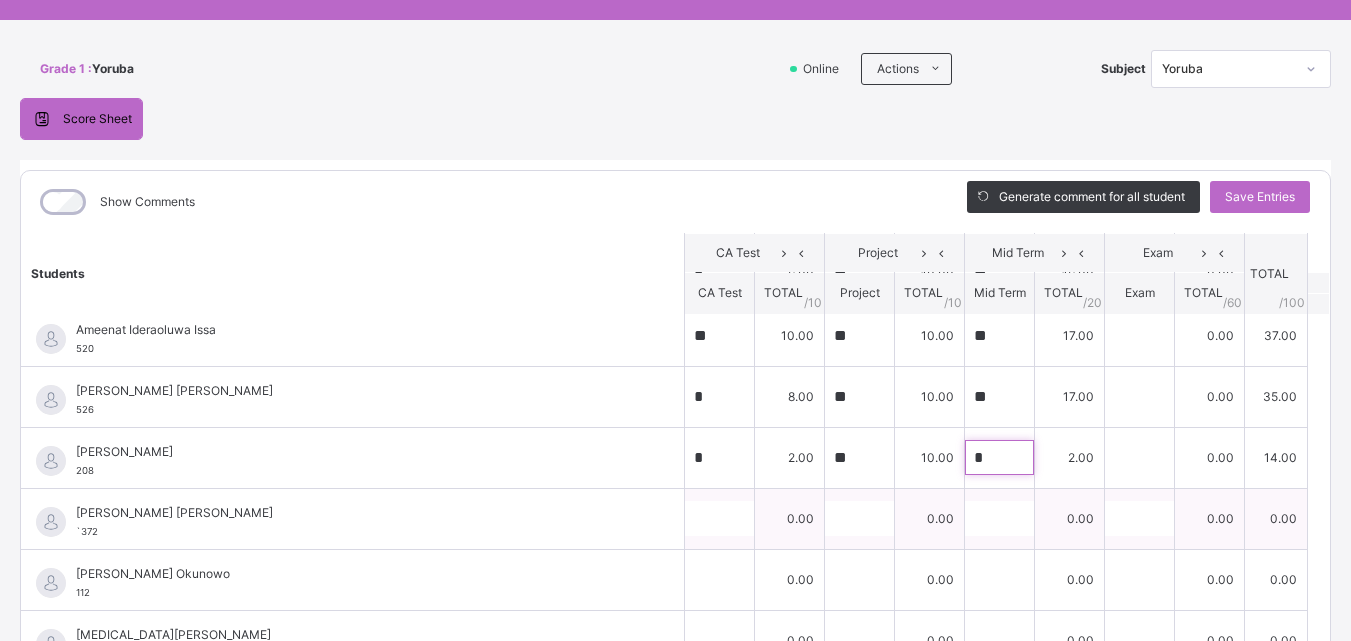 type on "*" 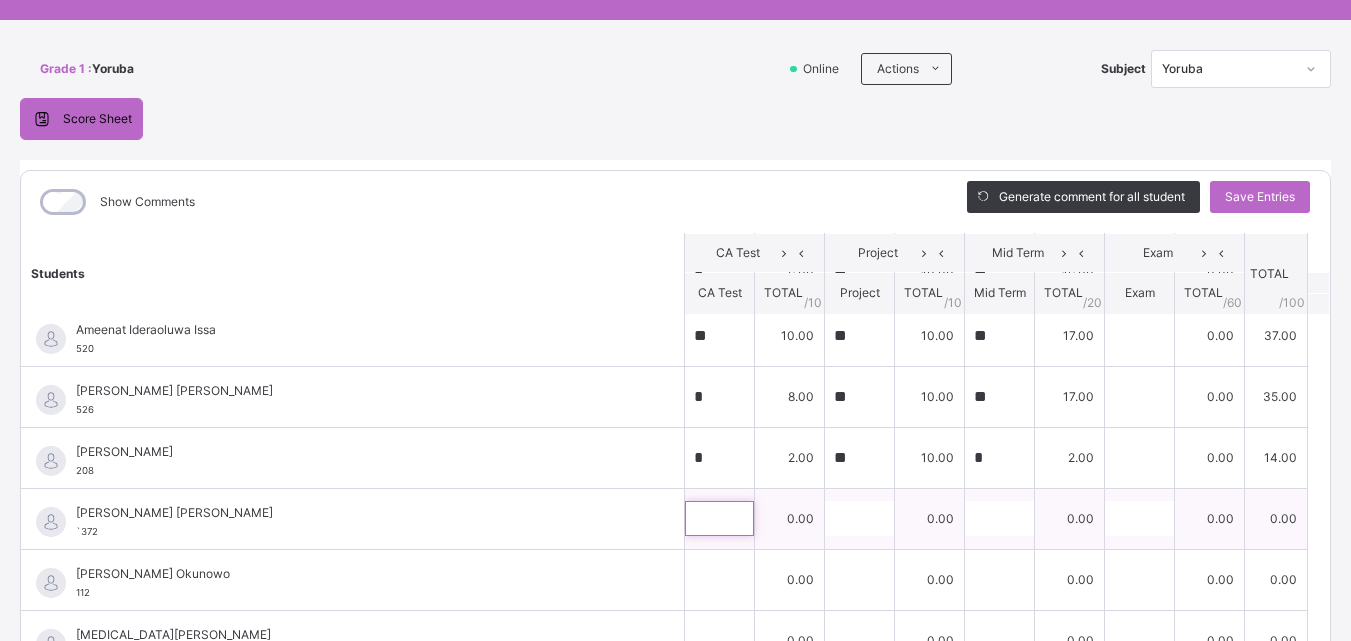 click at bounding box center [719, 518] 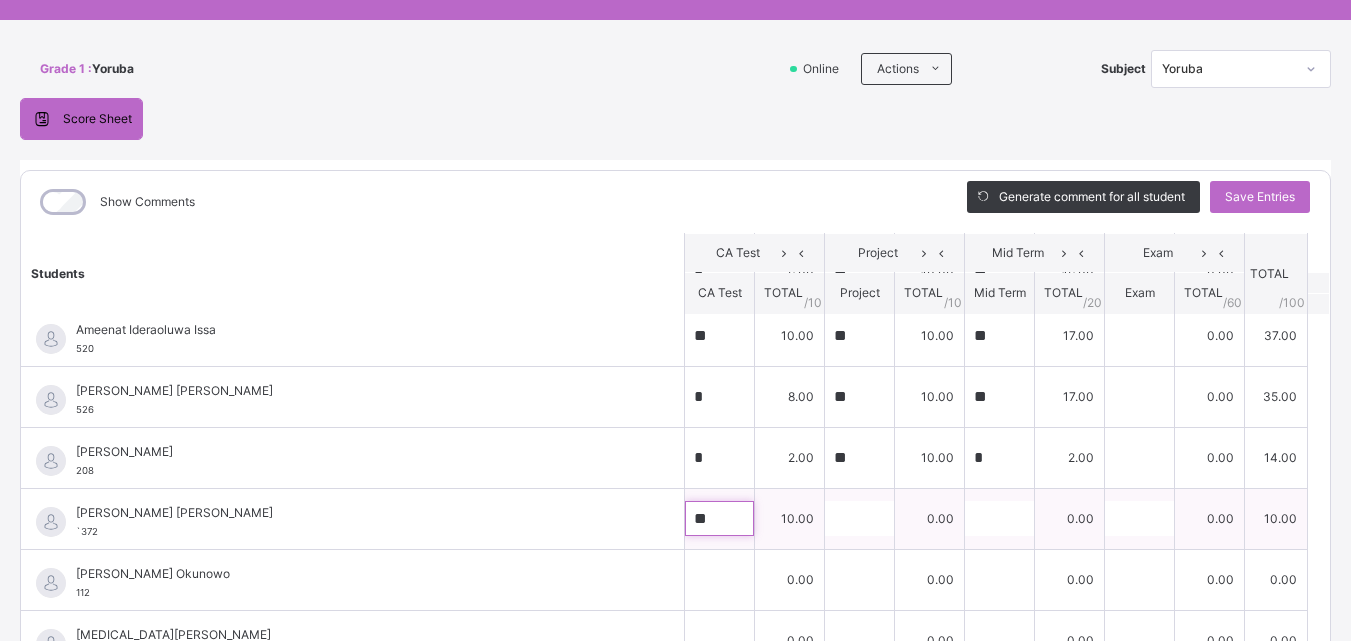 type on "**" 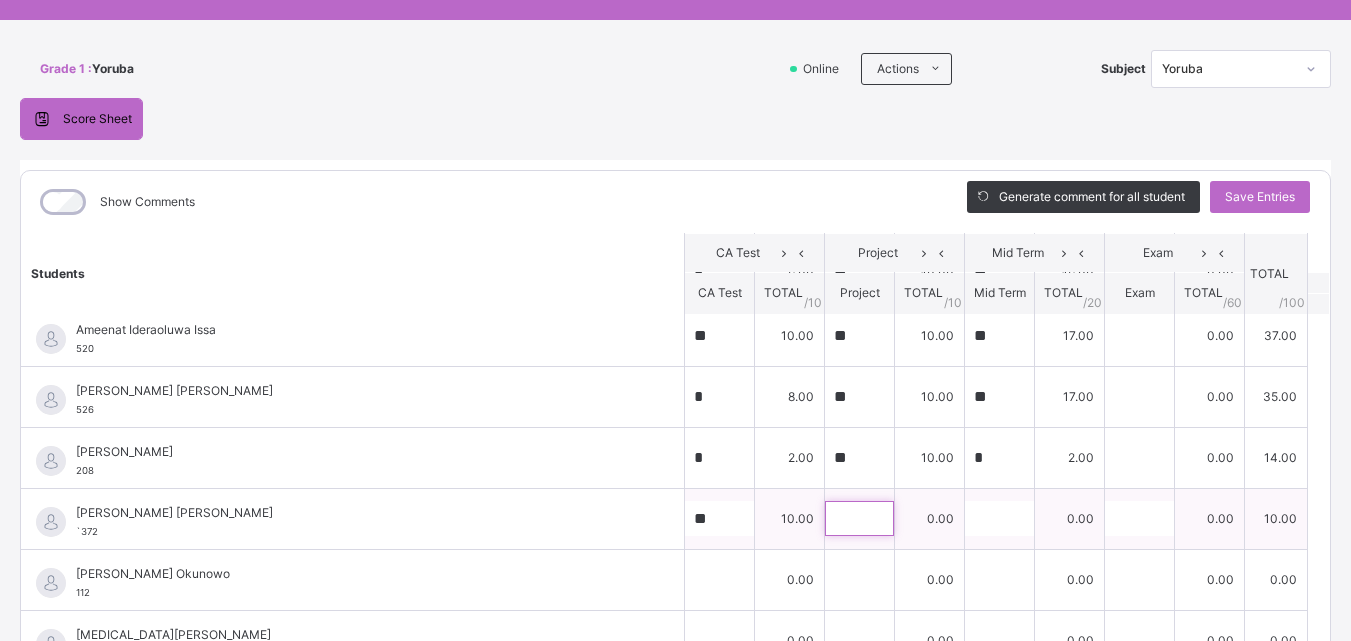 click at bounding box center [859, 518] 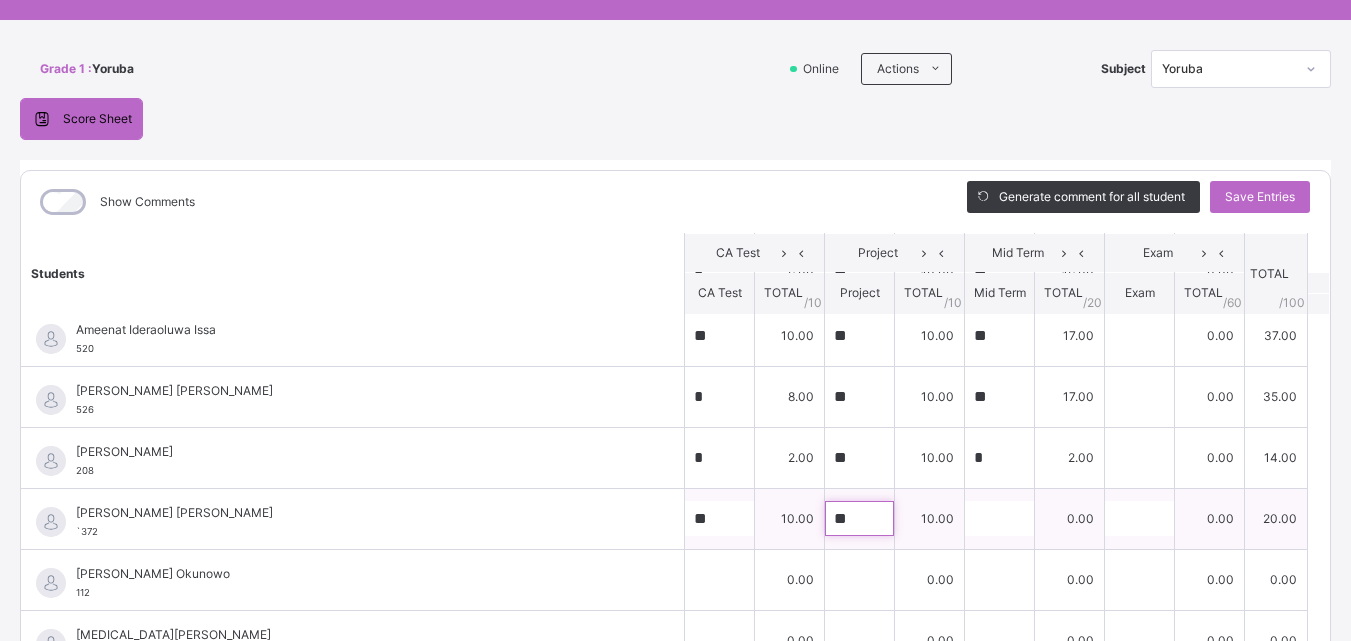 type on "**" 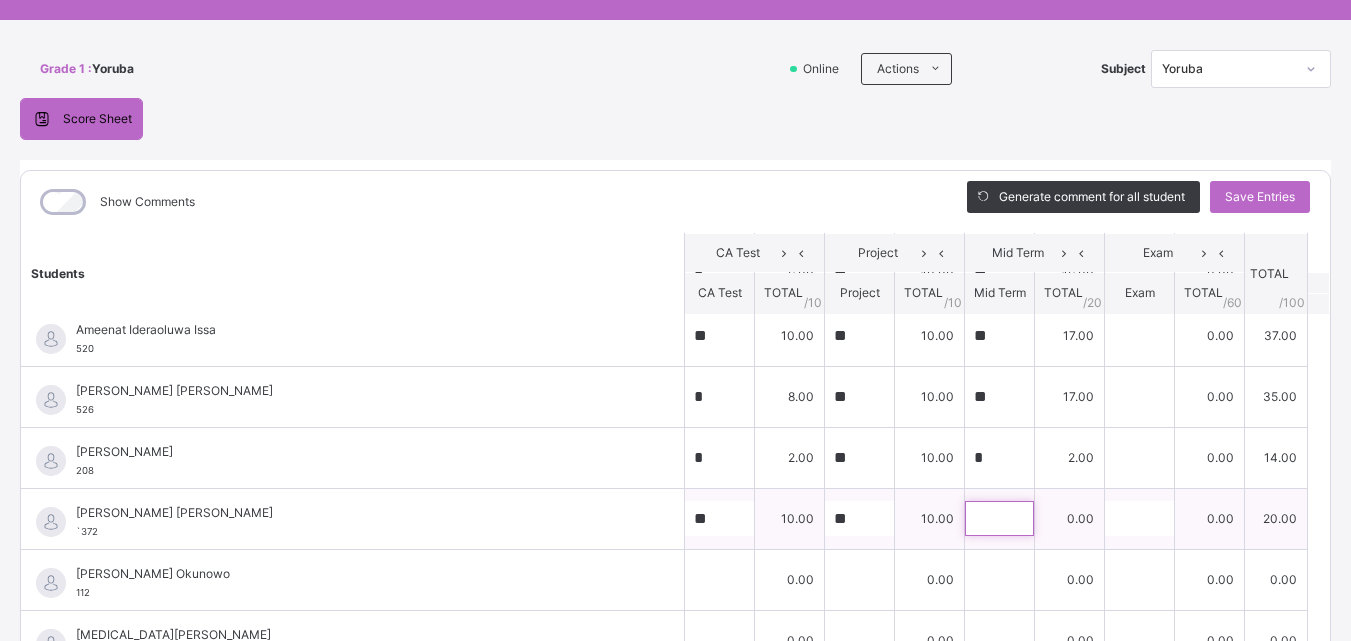 click at bounding box center [999, 518] 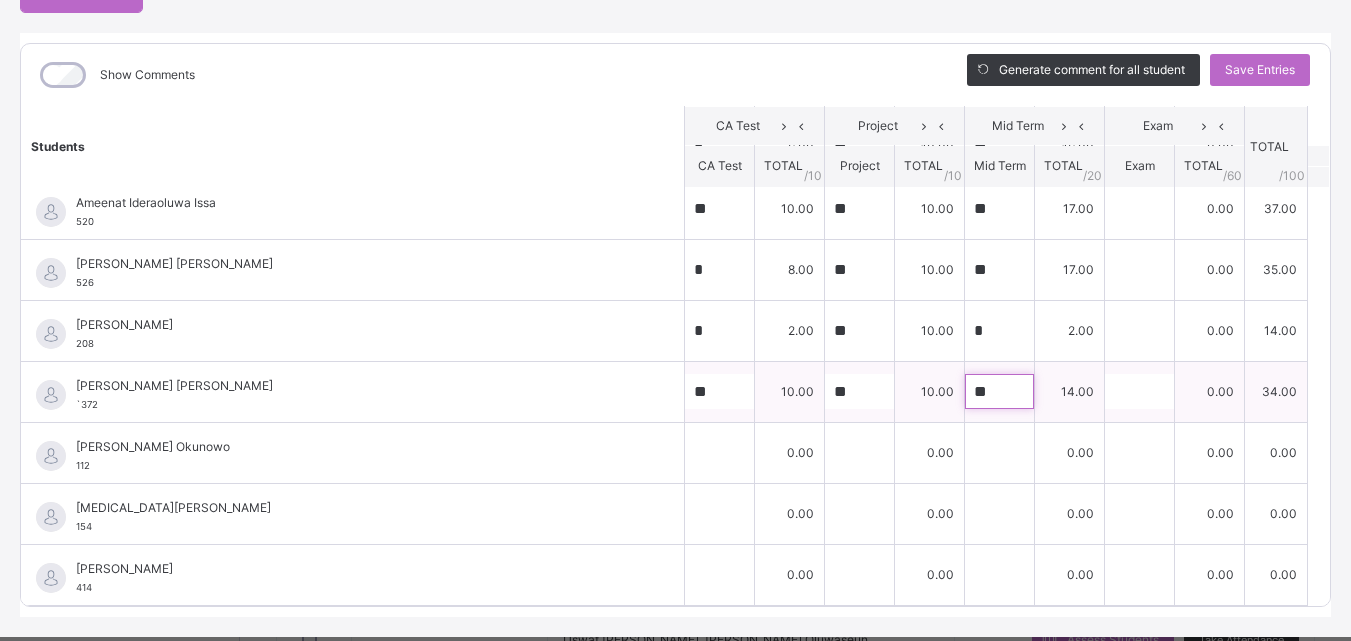 scroll, scrollTop: 225, scrollLeft: 0, axis: vertical 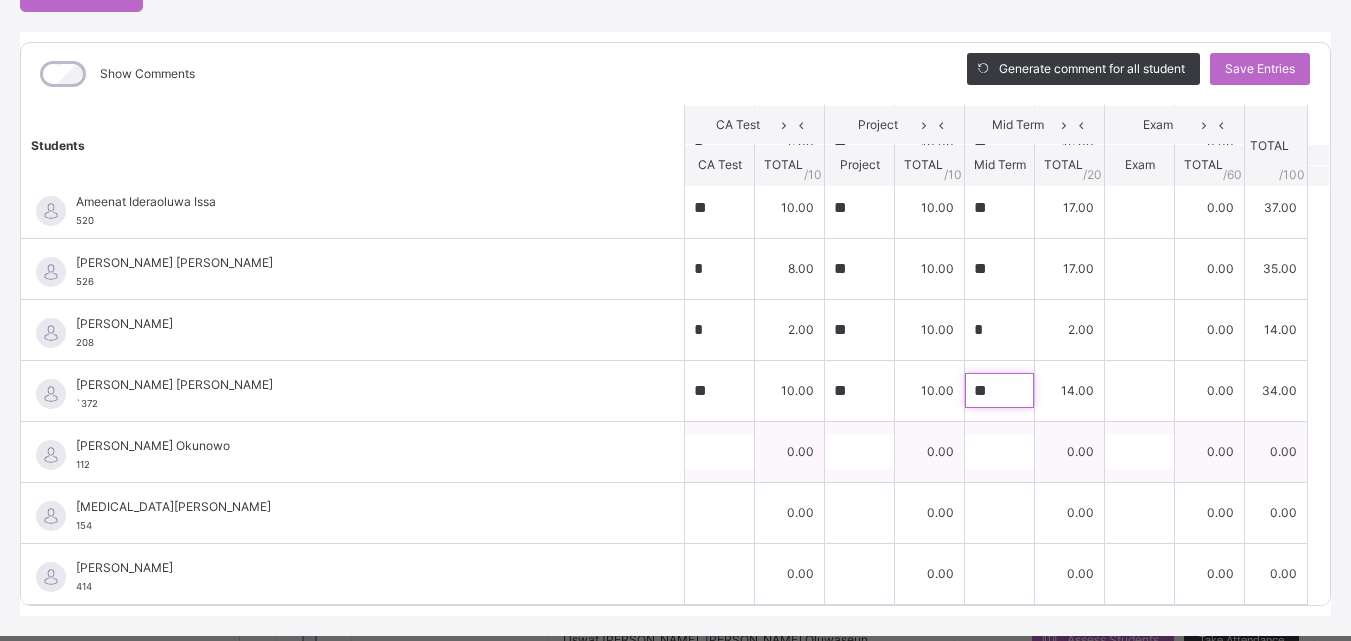 type on "**" 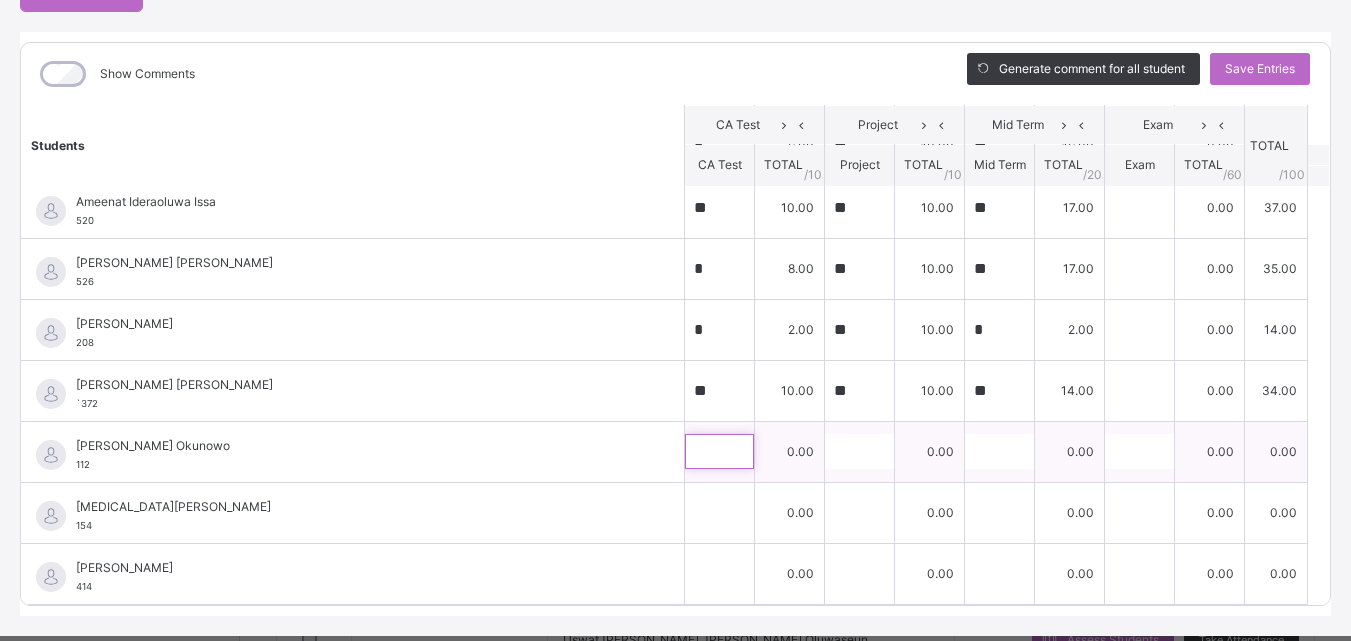 click at bounding box center (719, 451) 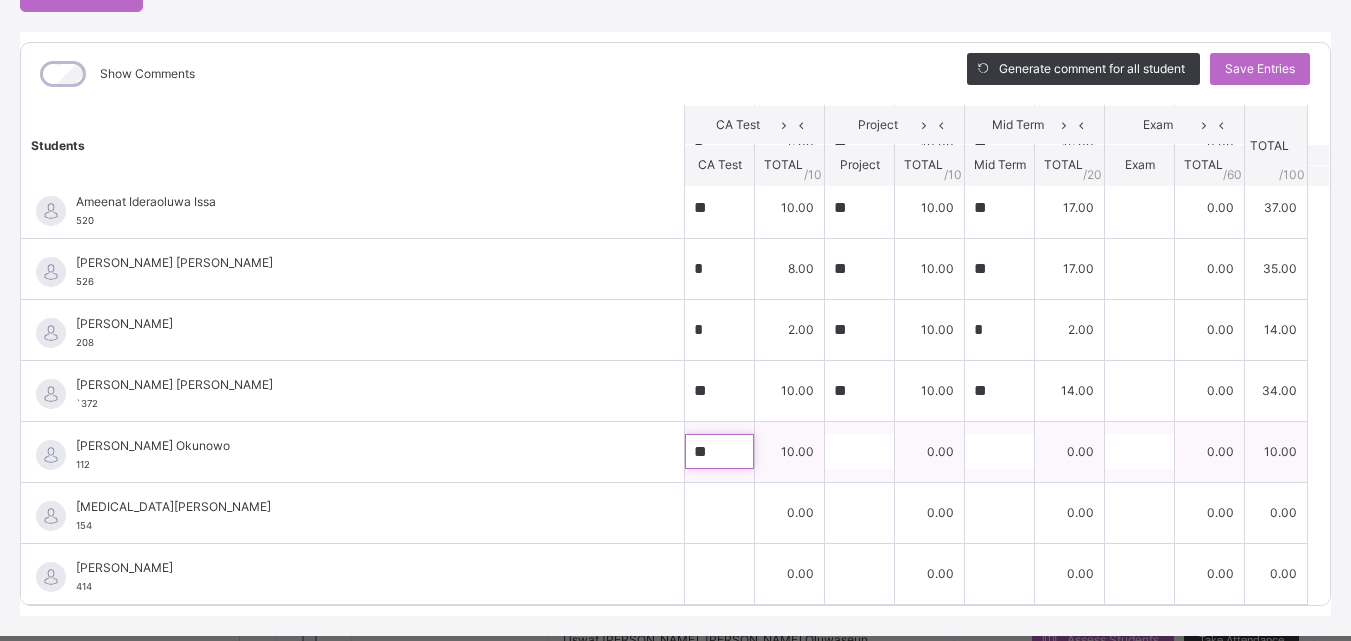type on "**" 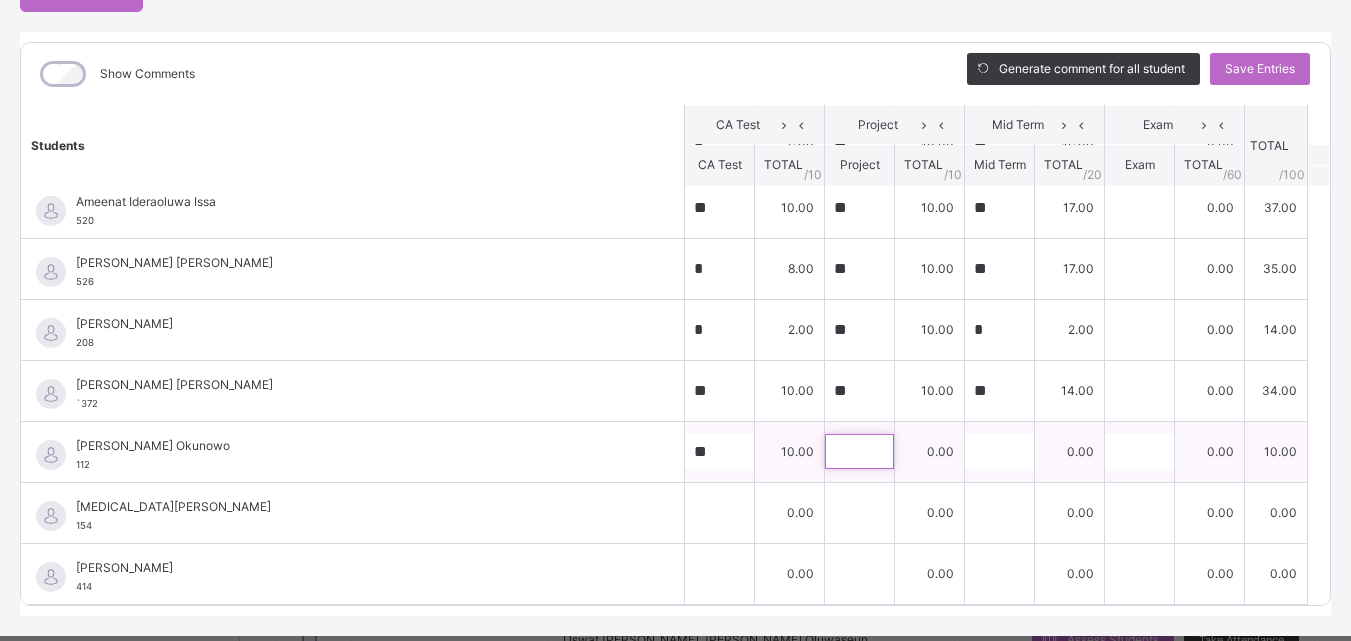 click at bounding box center [859, 451] 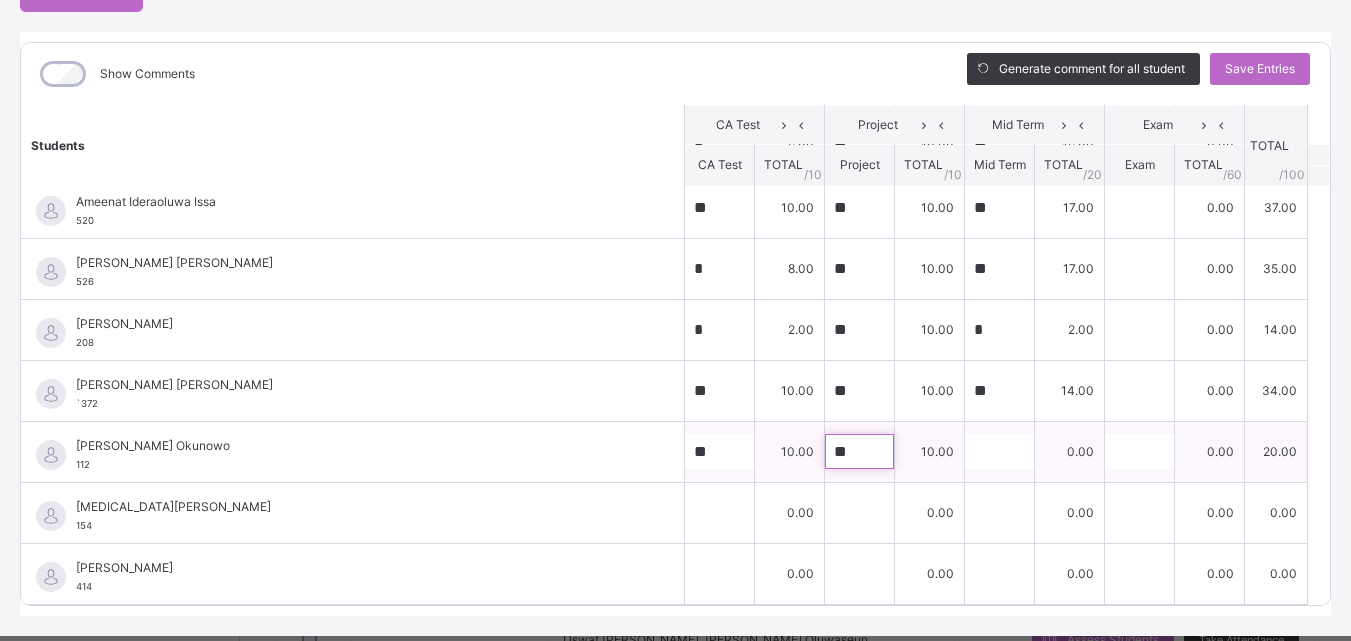type on "**" 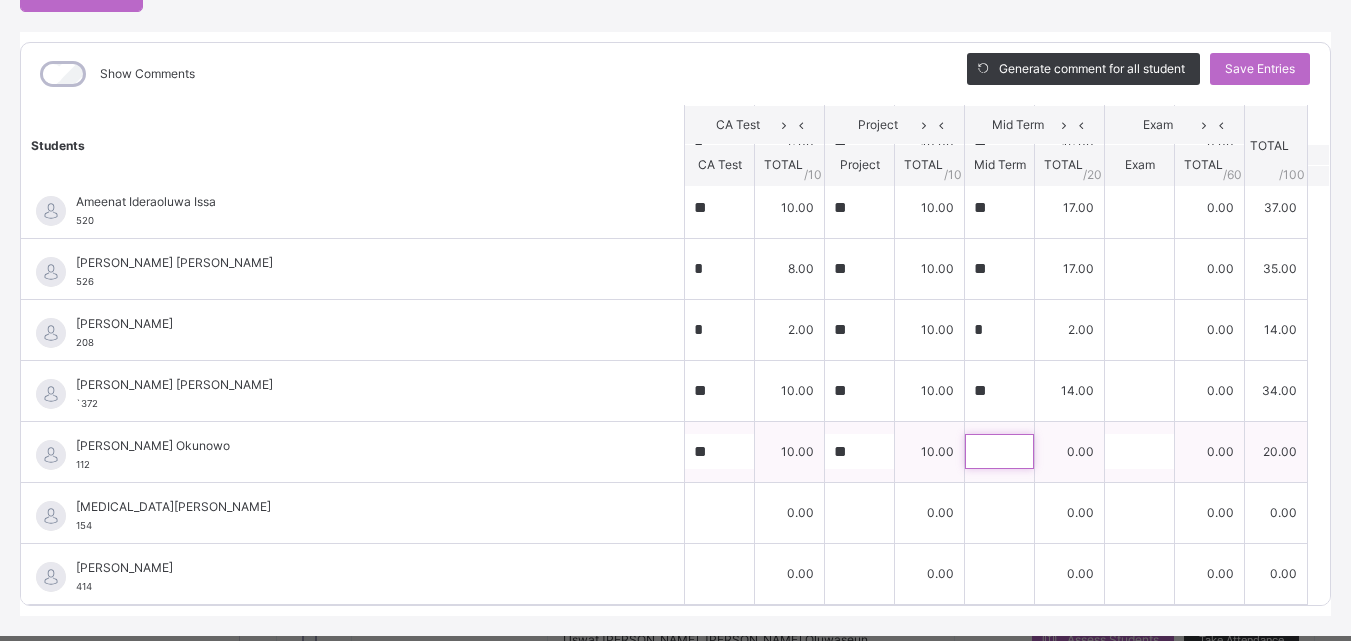click at bounding box center [999, 451] 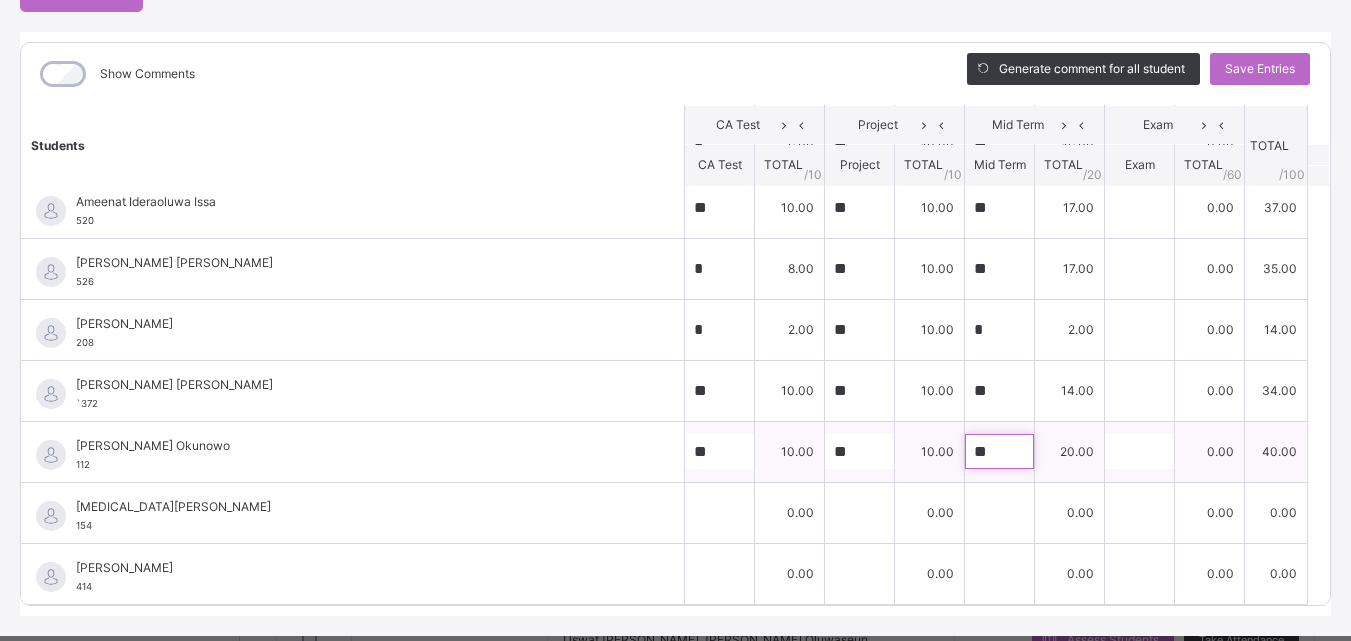 scroll, scrollTop: 270, scrollLeft: 0, axis: vertical 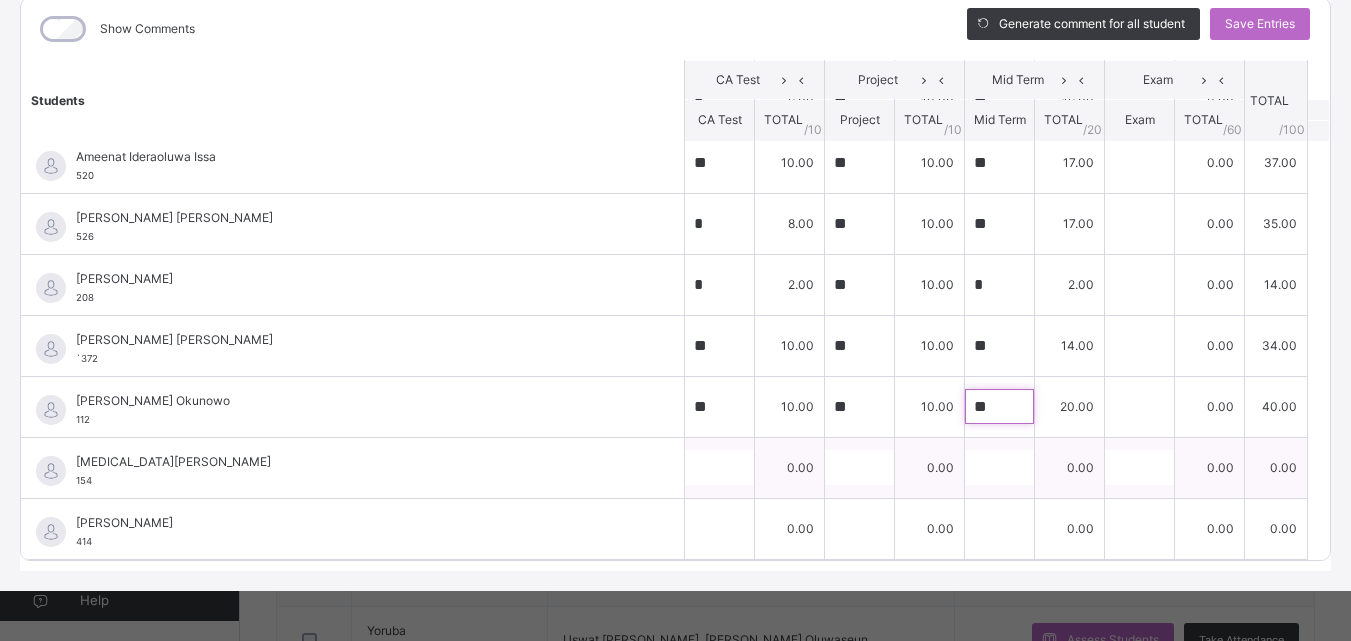 type on "**" 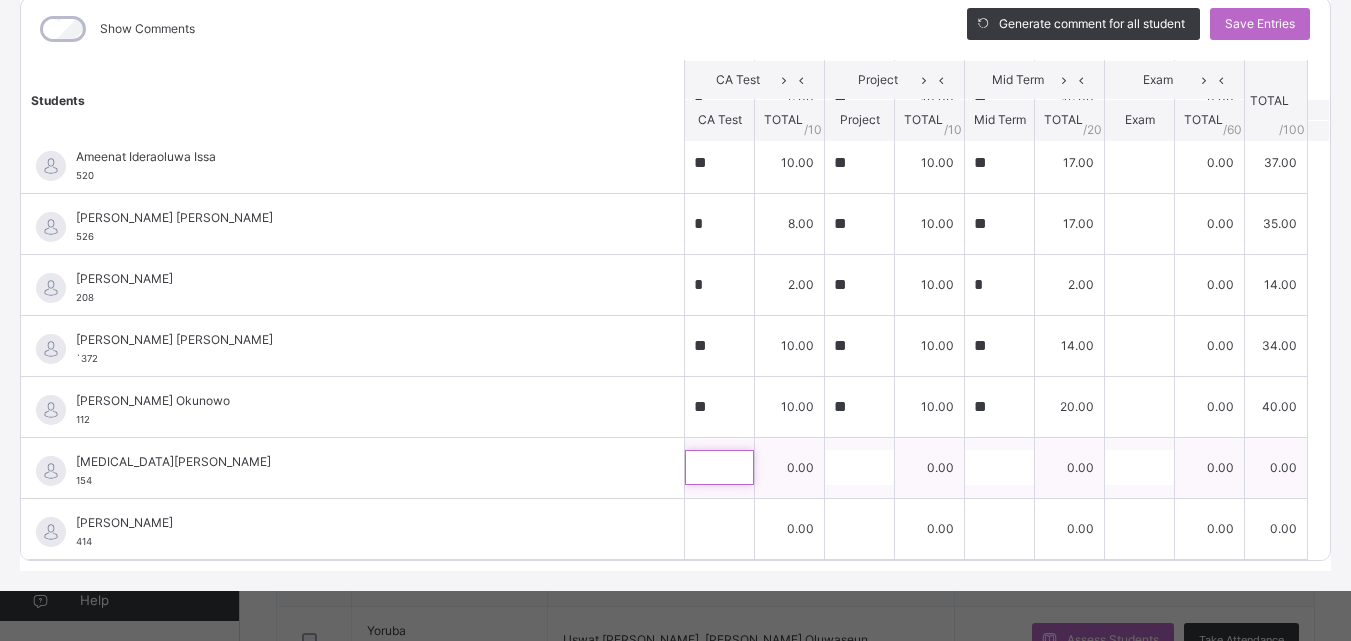 click at bounding box center (719, 467) 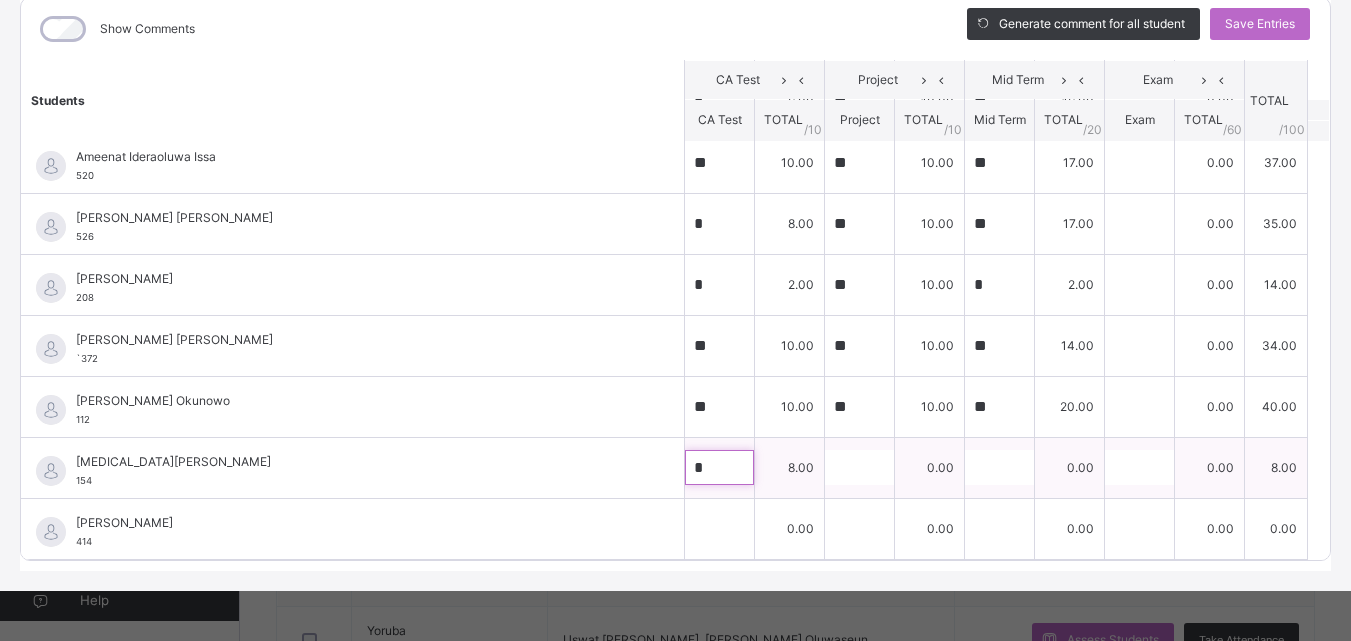 type on "*" 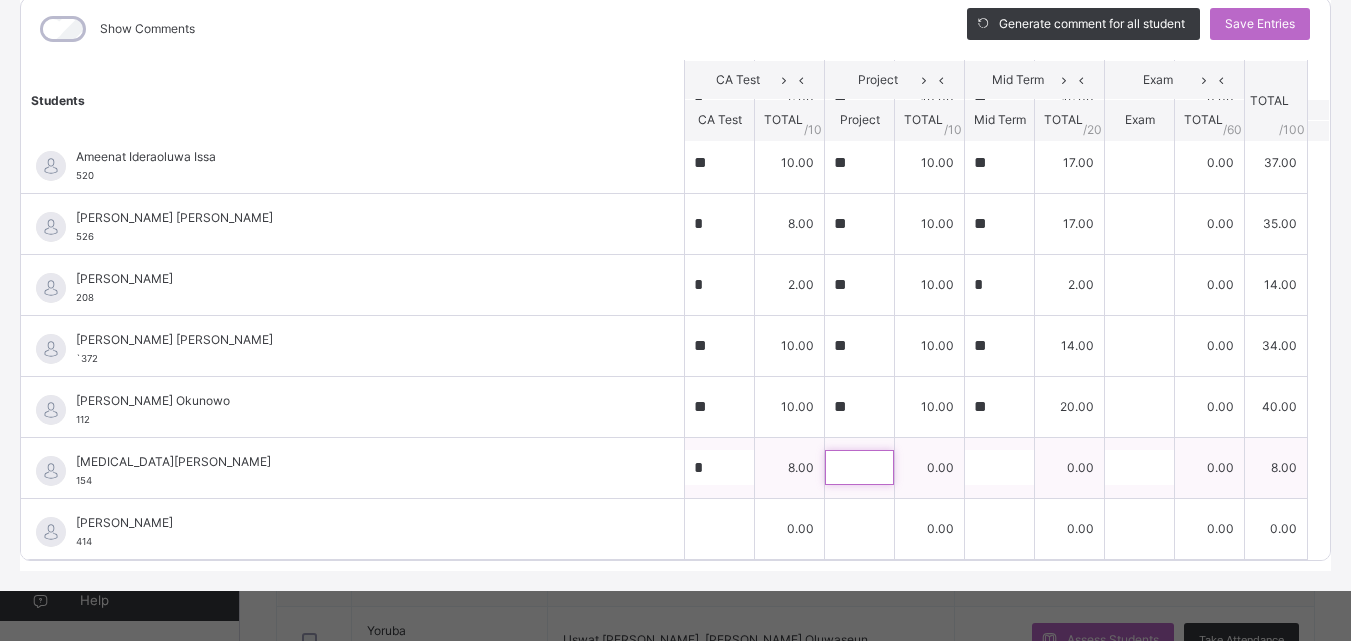 click at bounding box center (859, 467) 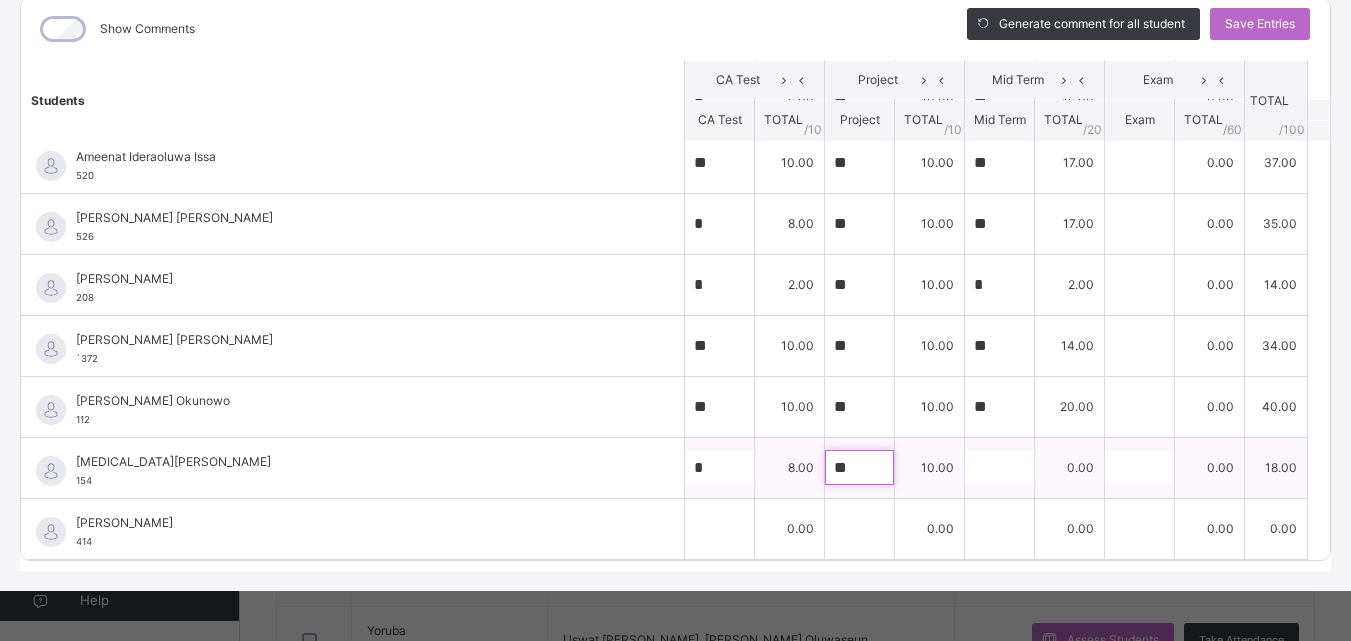 type on "**" 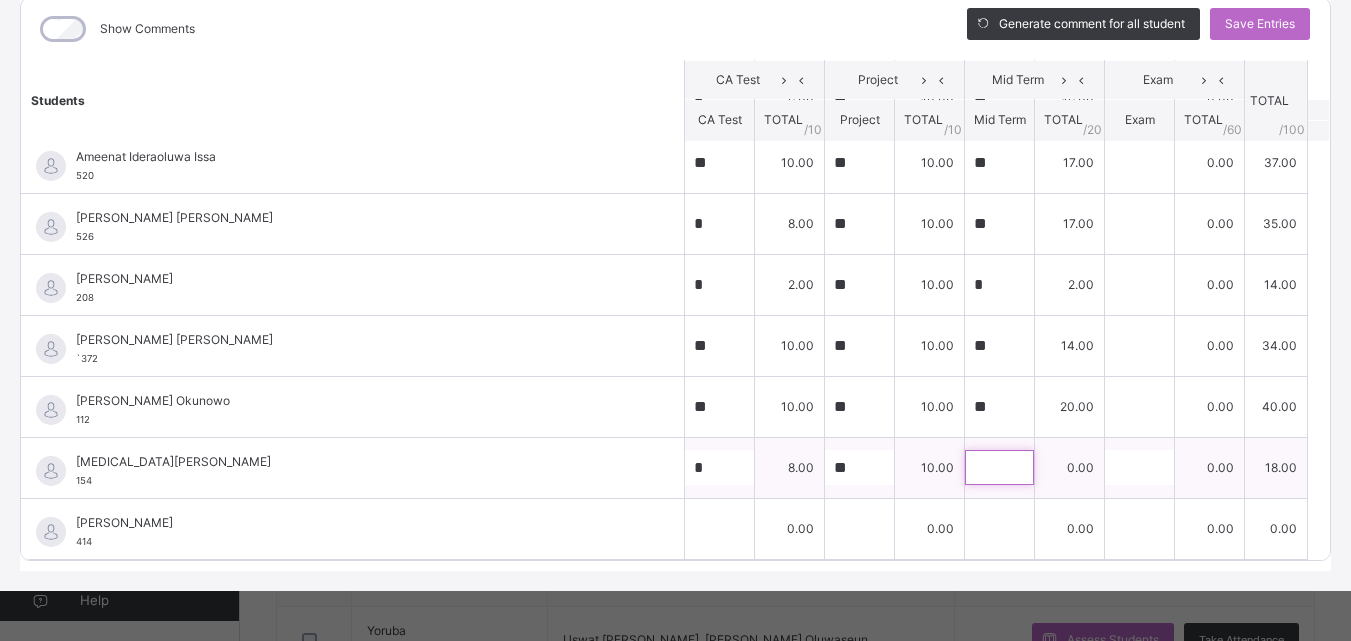 click at bounding box center (999, 467) 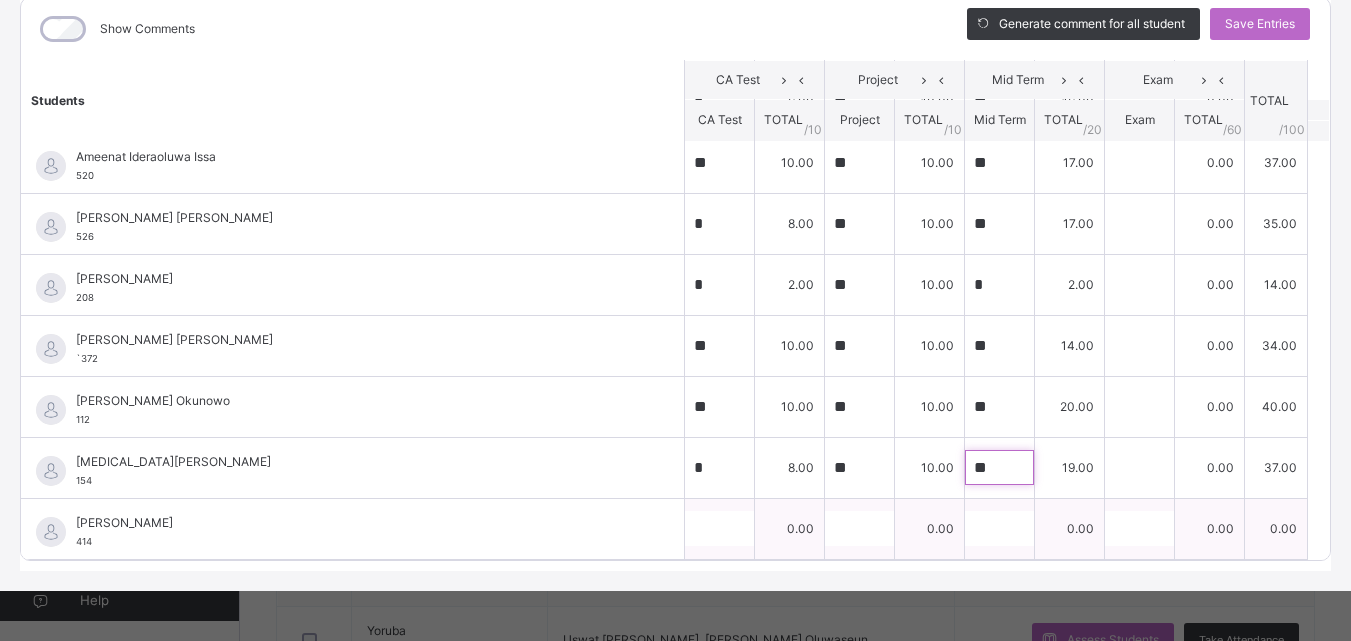 type on "**" 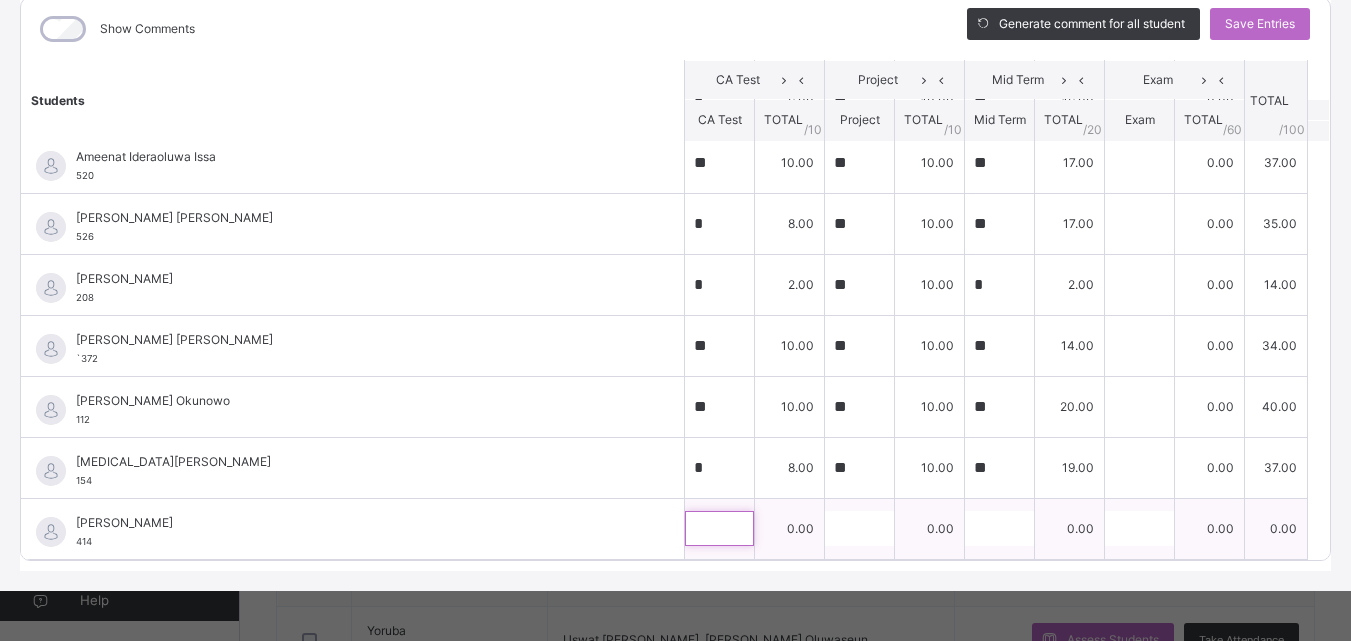 click at bounding box center (719, 528) 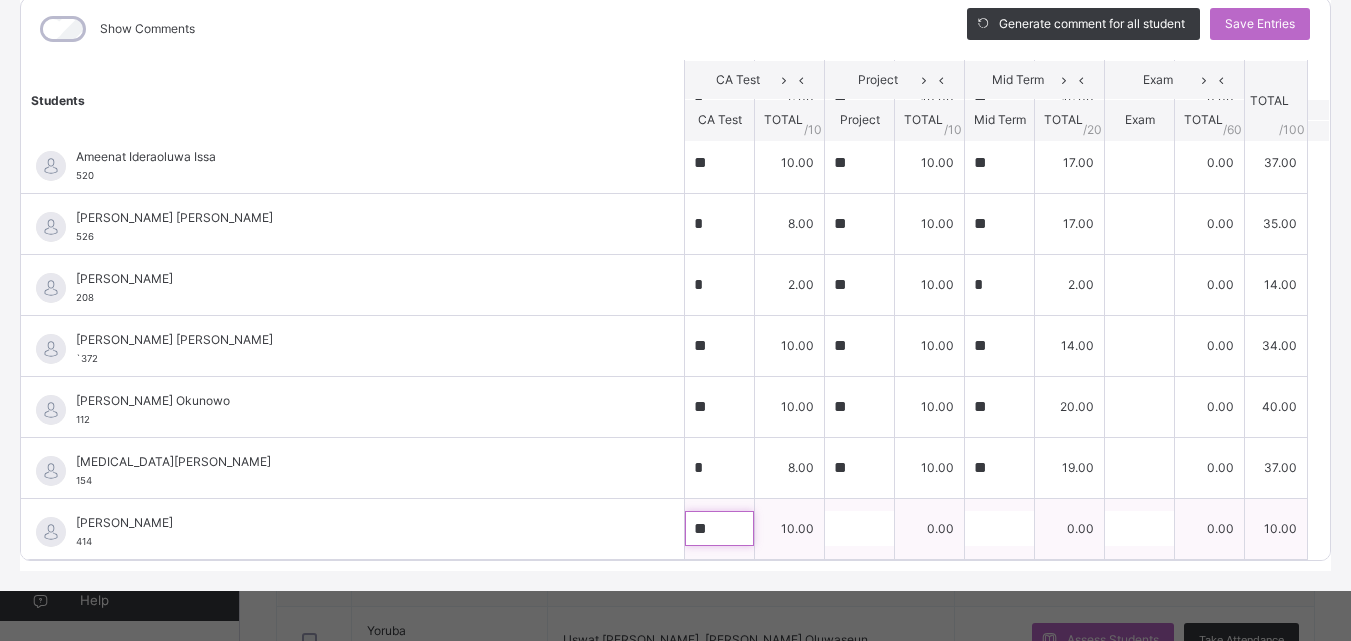 type on "**" 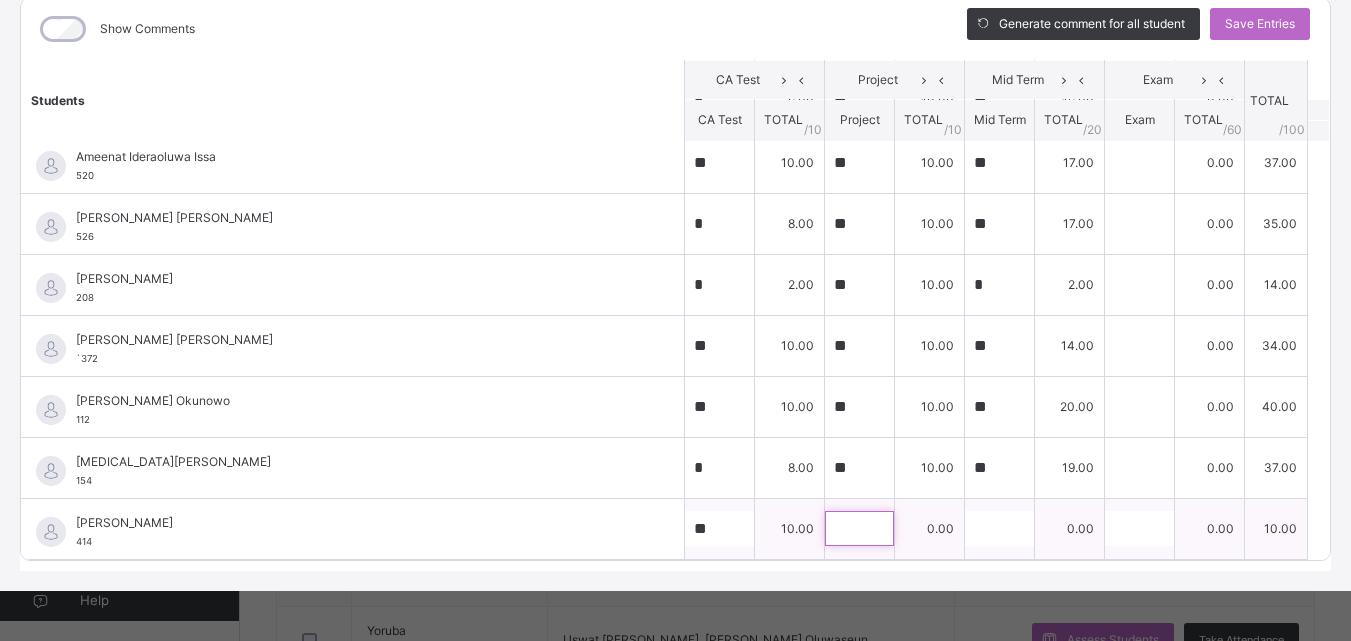 click at bounding box center (859, 528) 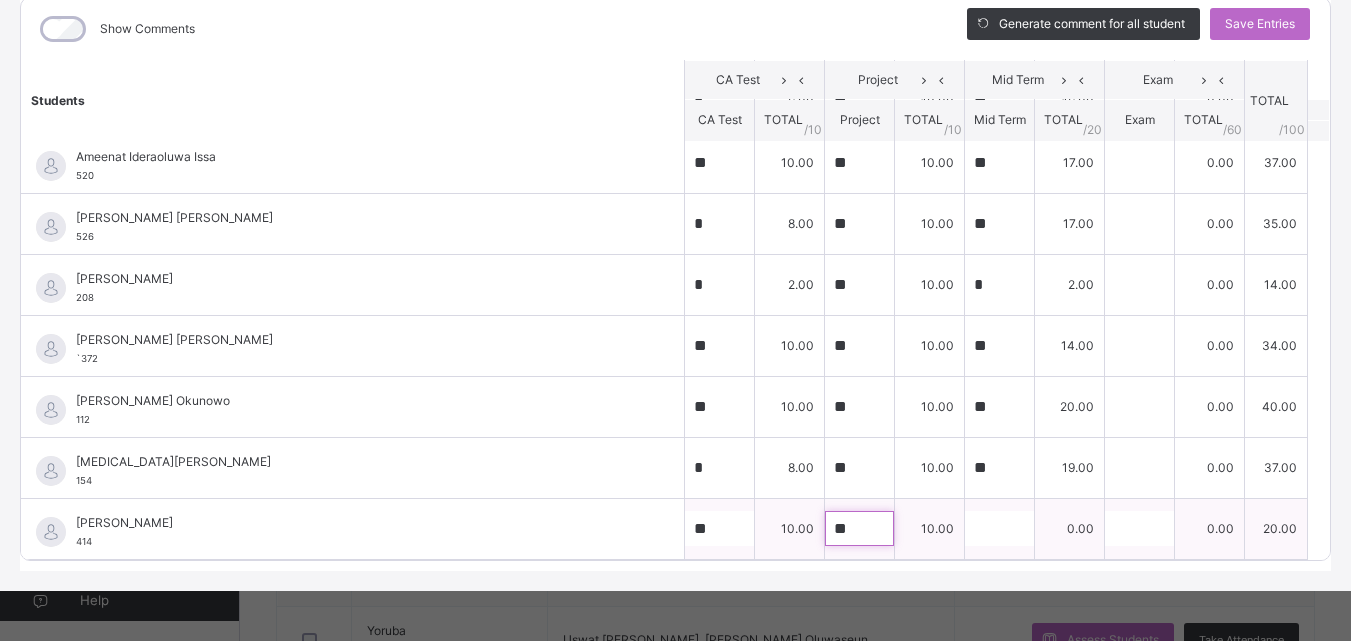 type on "**" 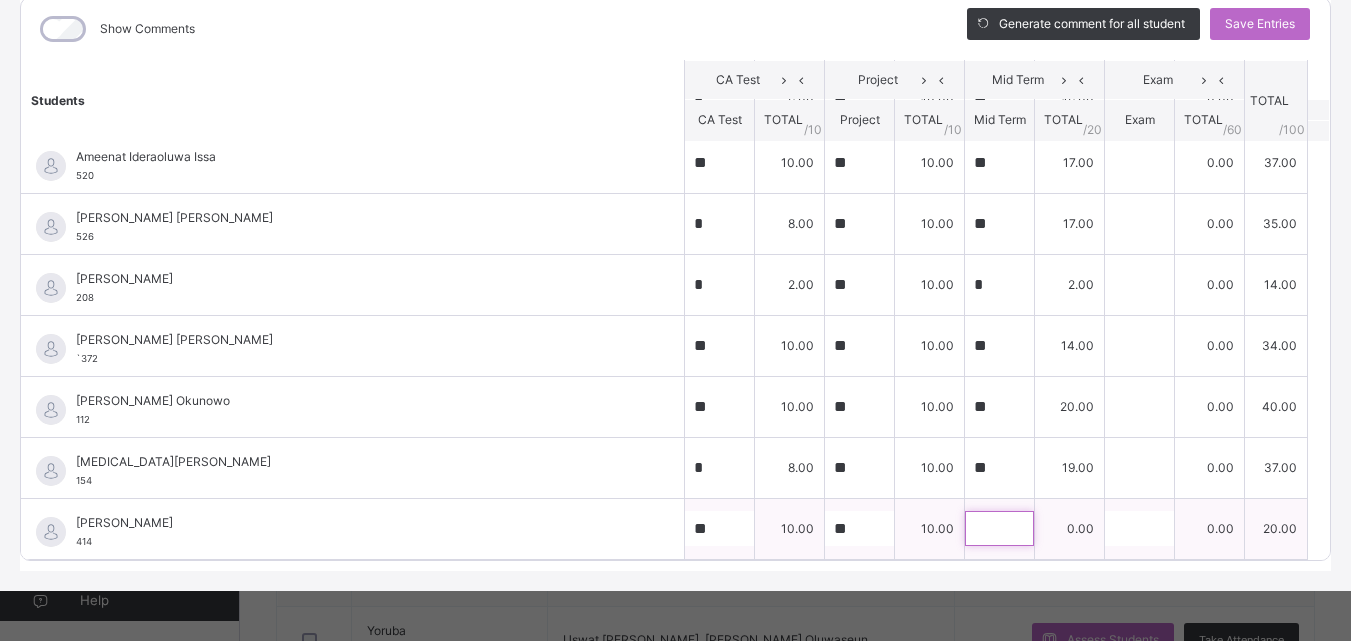 click at bounding box center (999, 528) 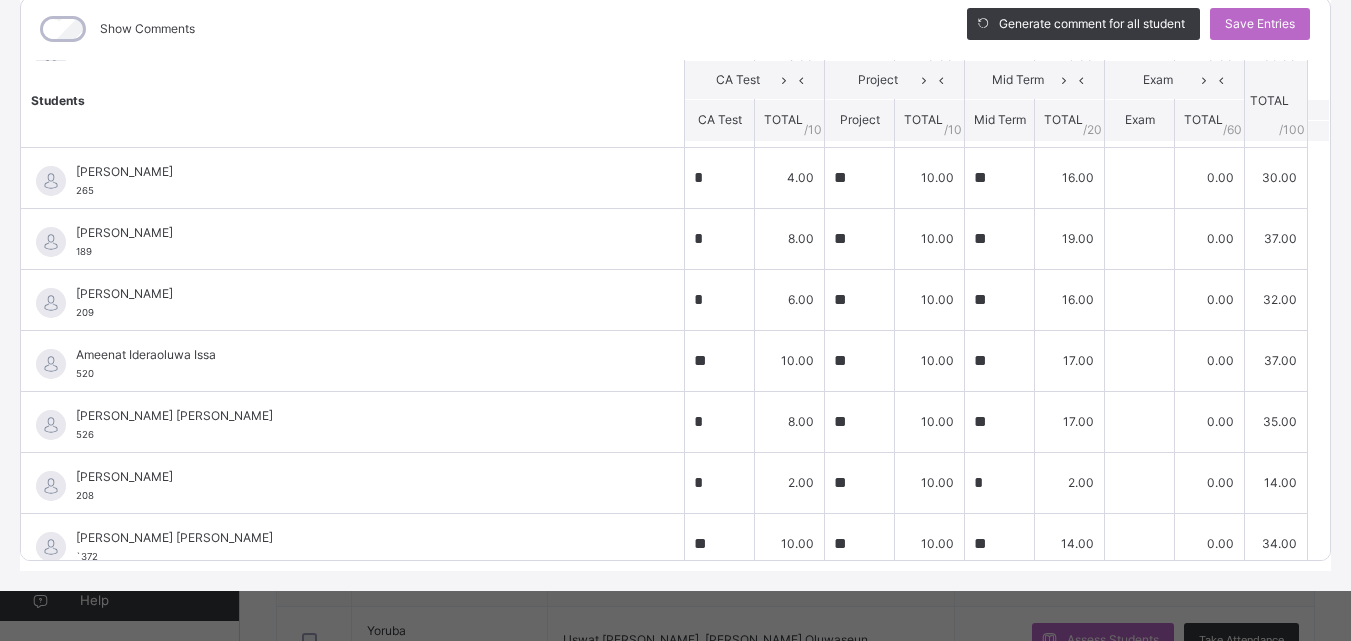 scroll, scrollTop: 231, scrollLeft: 0, axis: vertical 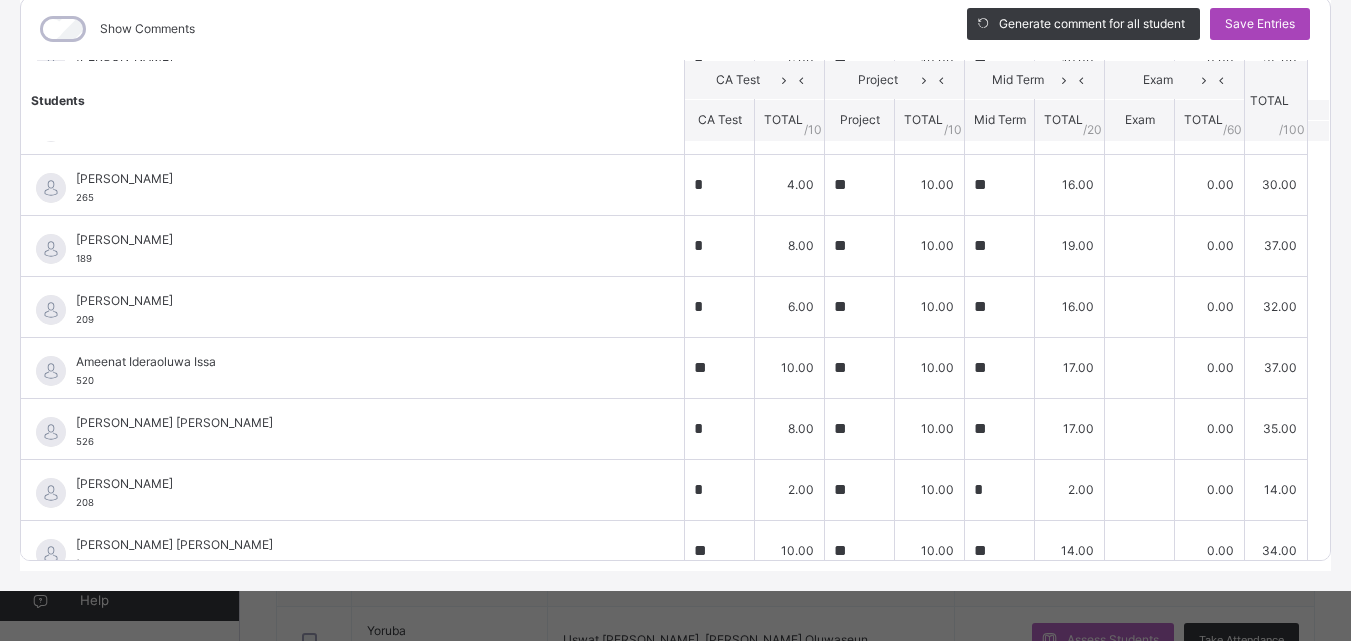 type on "**" 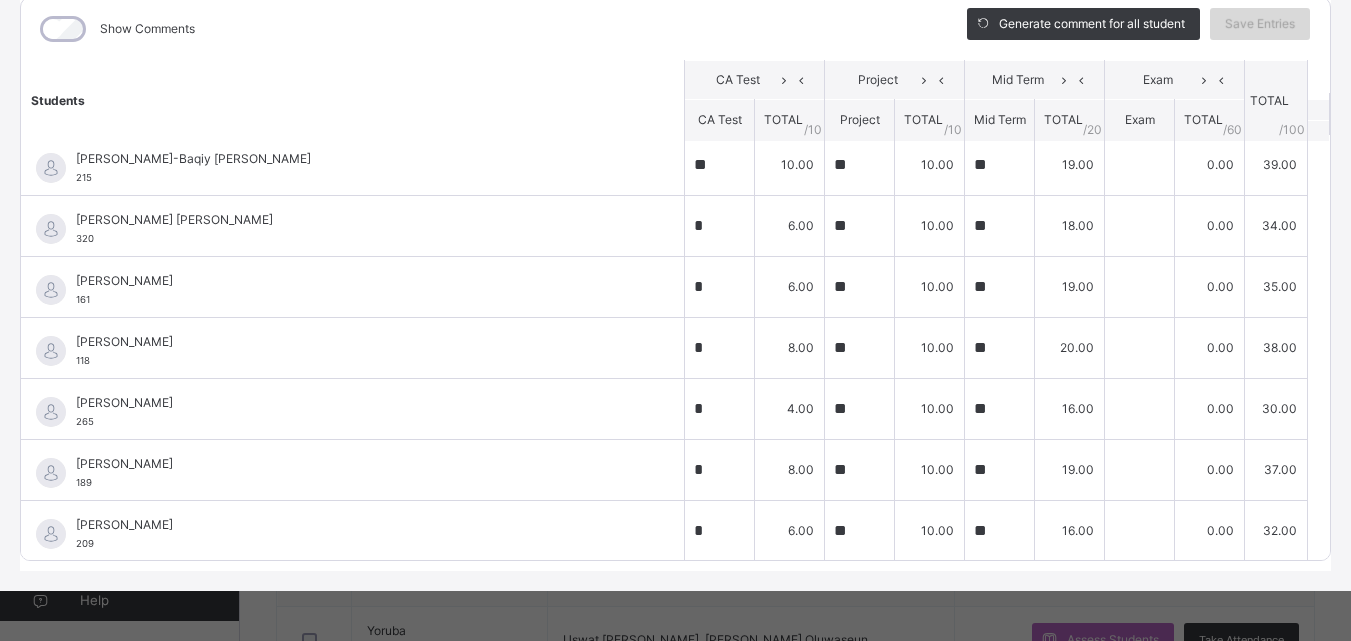 scroll, scrollTop: 0, scrollLeft: 0, axis: both 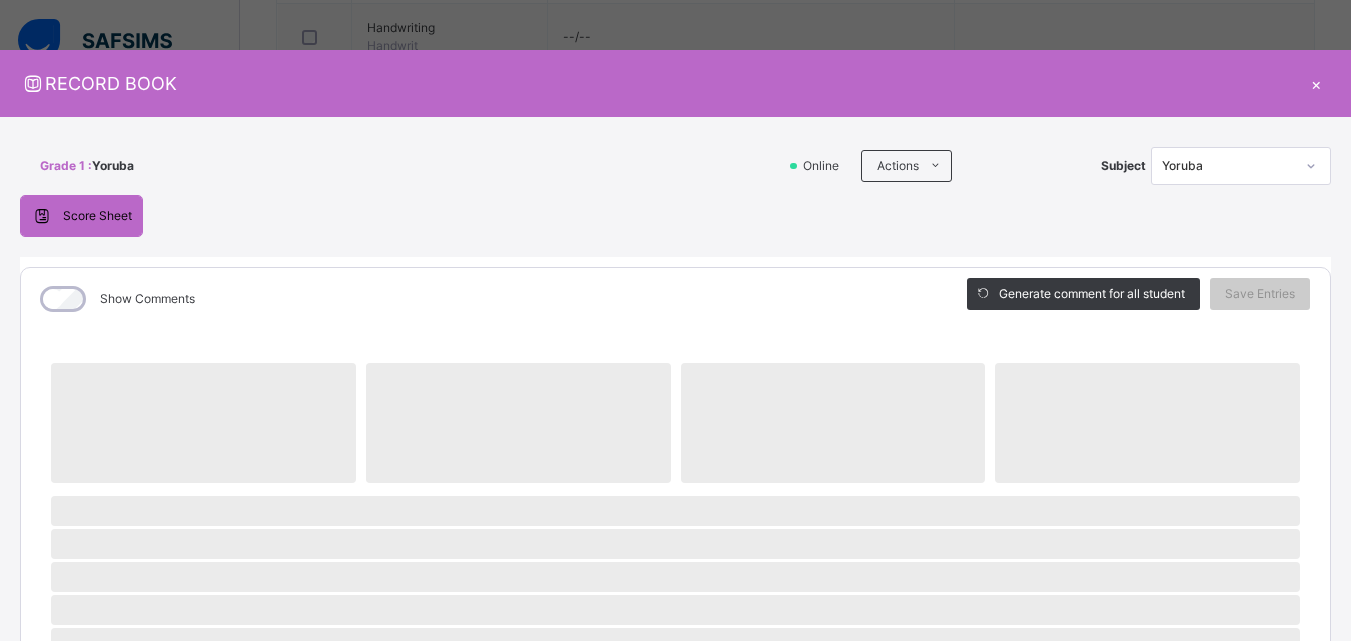 click 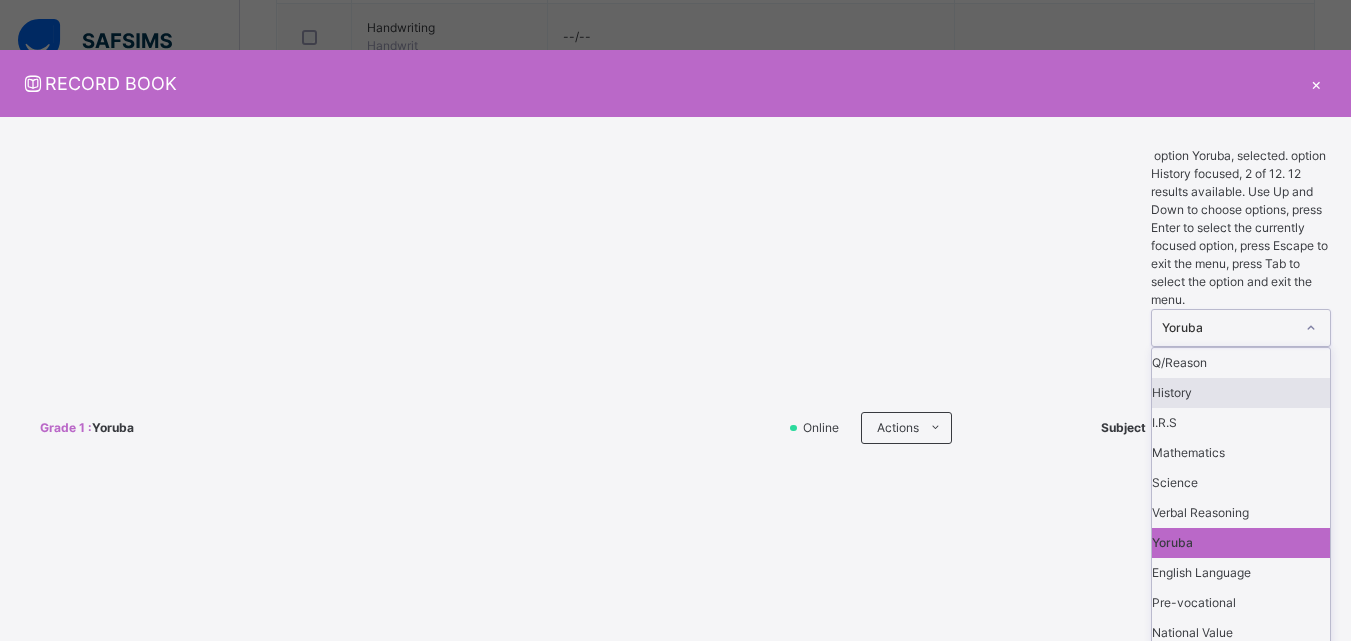 scroll, scrollTop: 48, scrollLeft: 0, axis: vertical 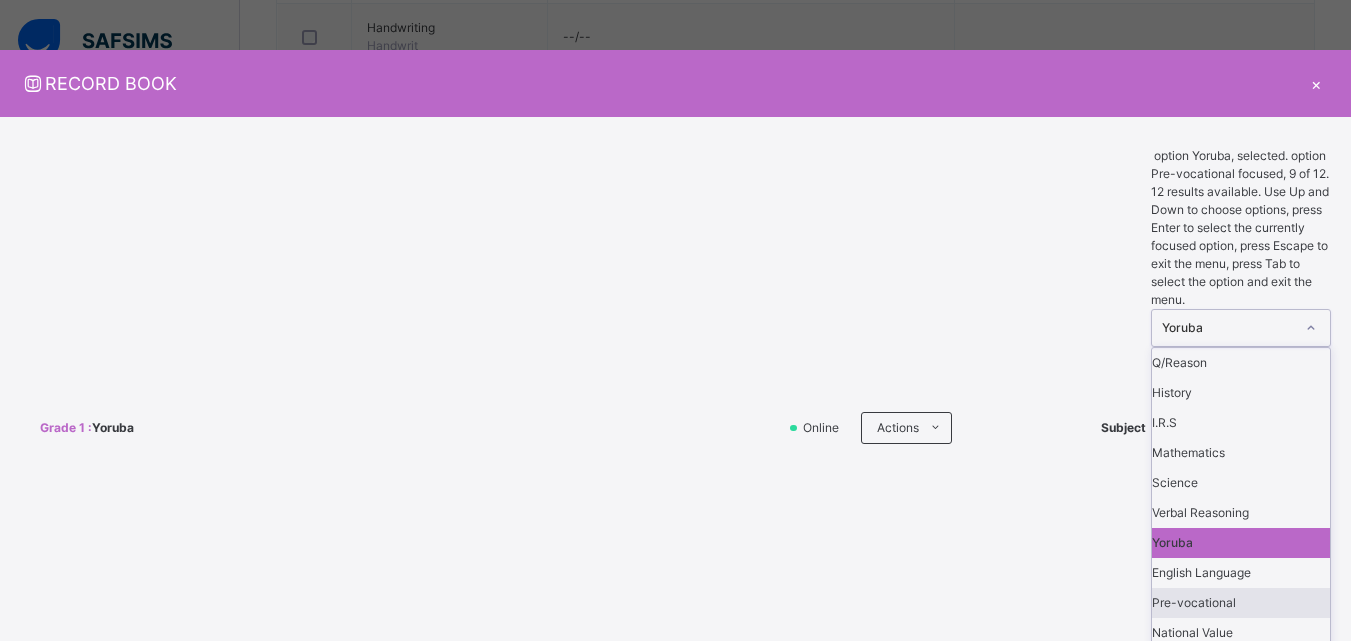 click on "Pre-vocational" at bounding box center [1241, 603] 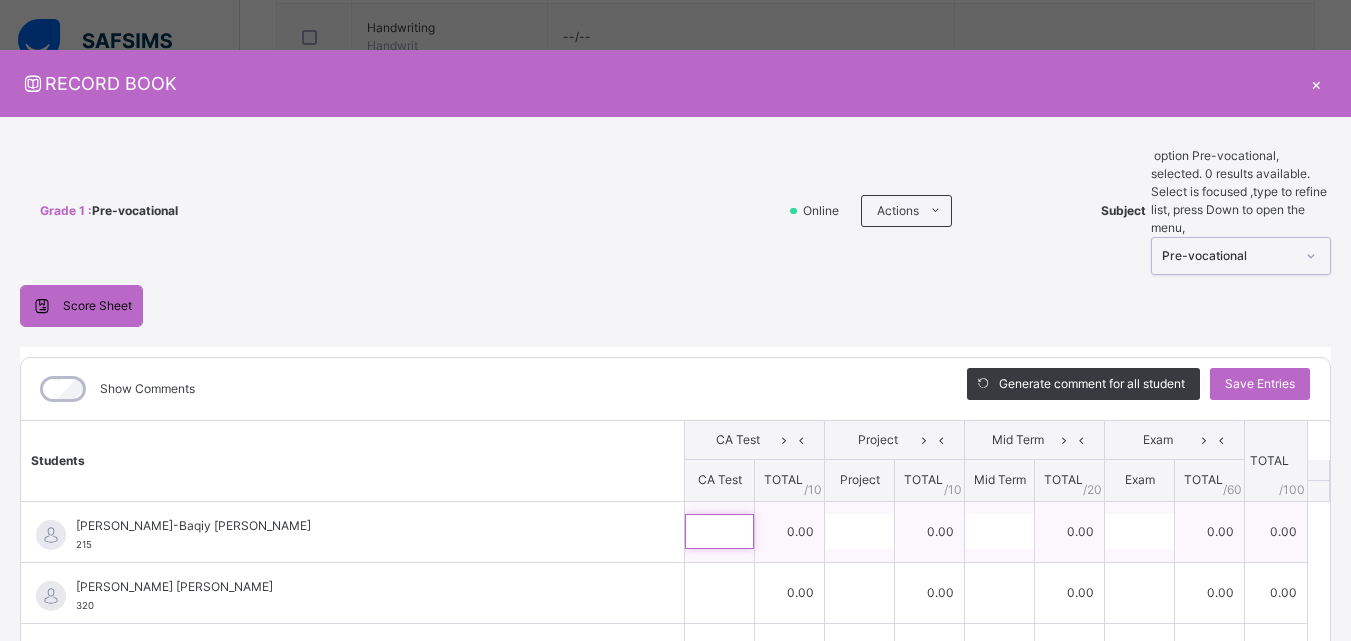 click at bounding box center (719, 531) 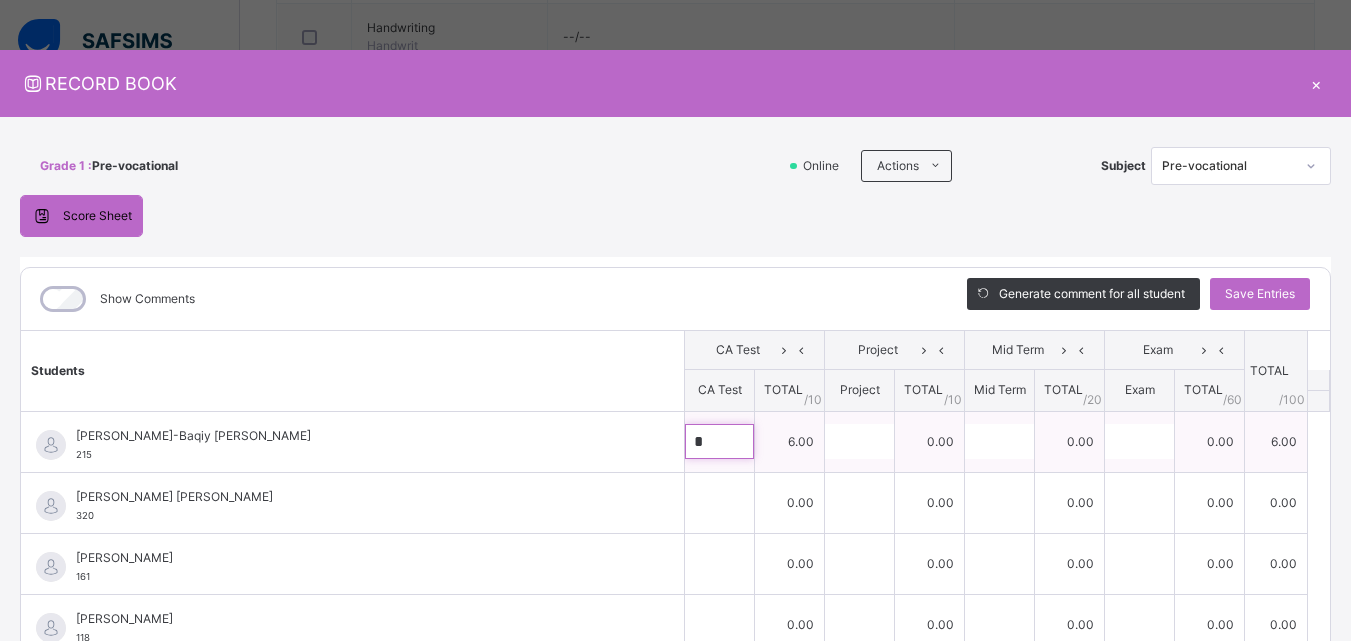 type on "*" 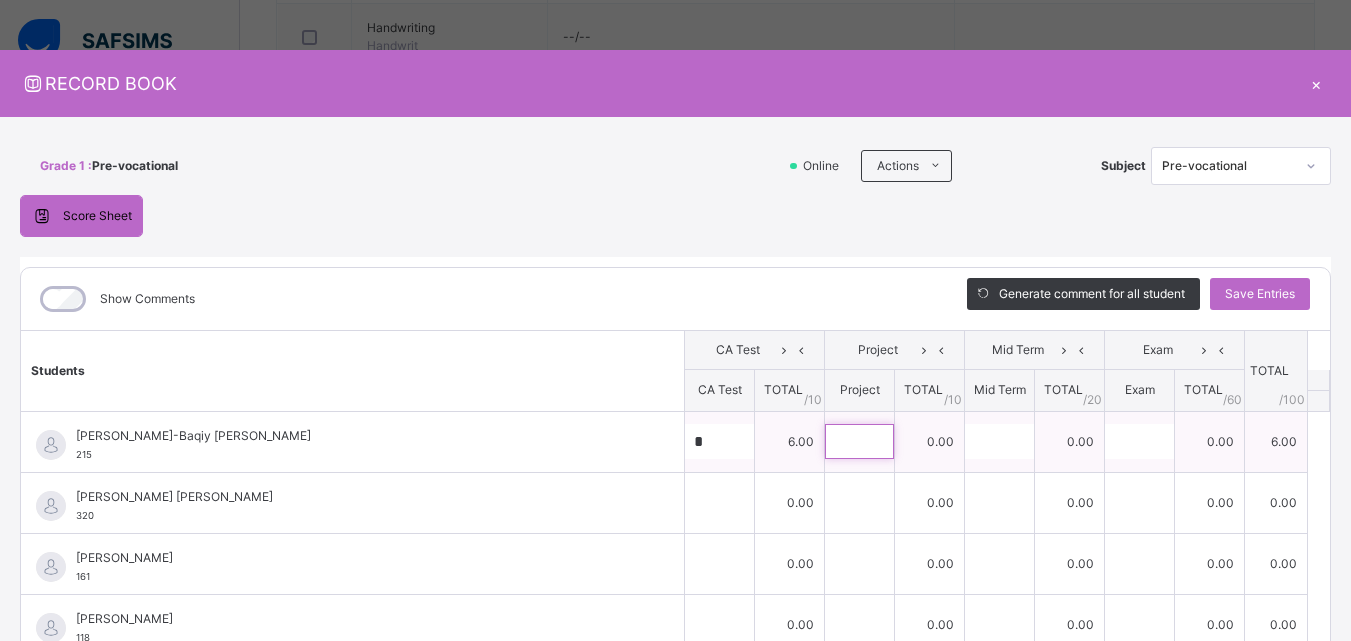click at bounding box center [859, 441] 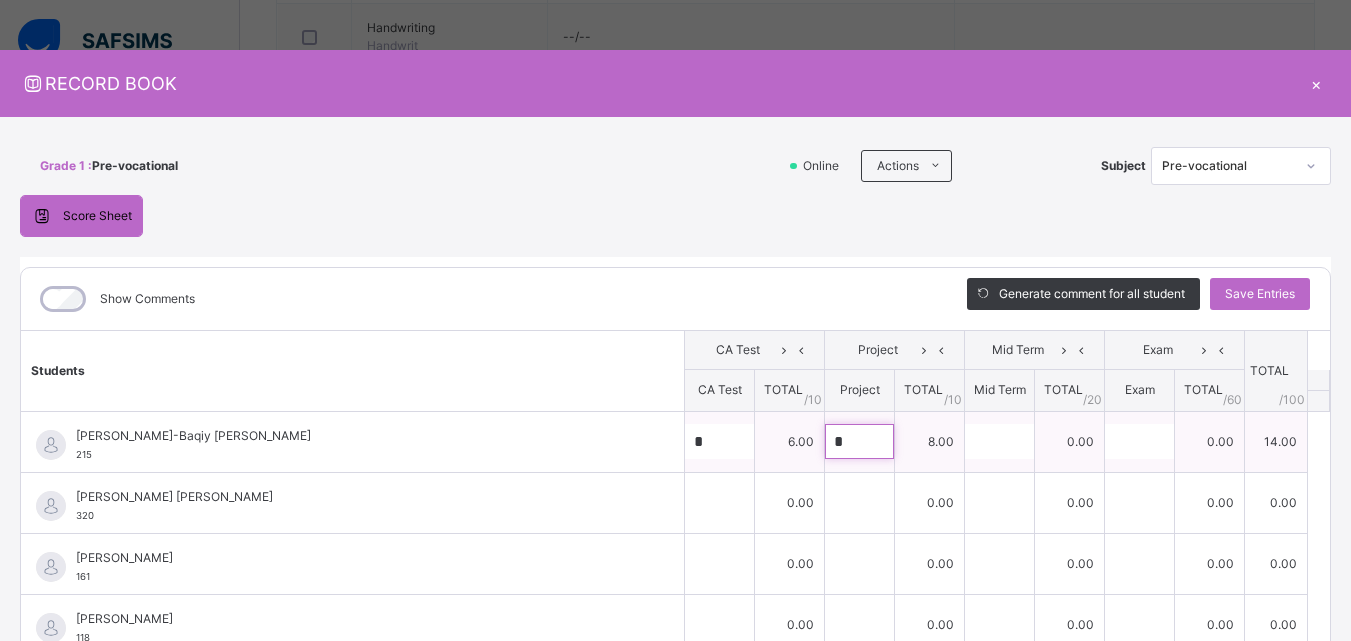 type on "*" 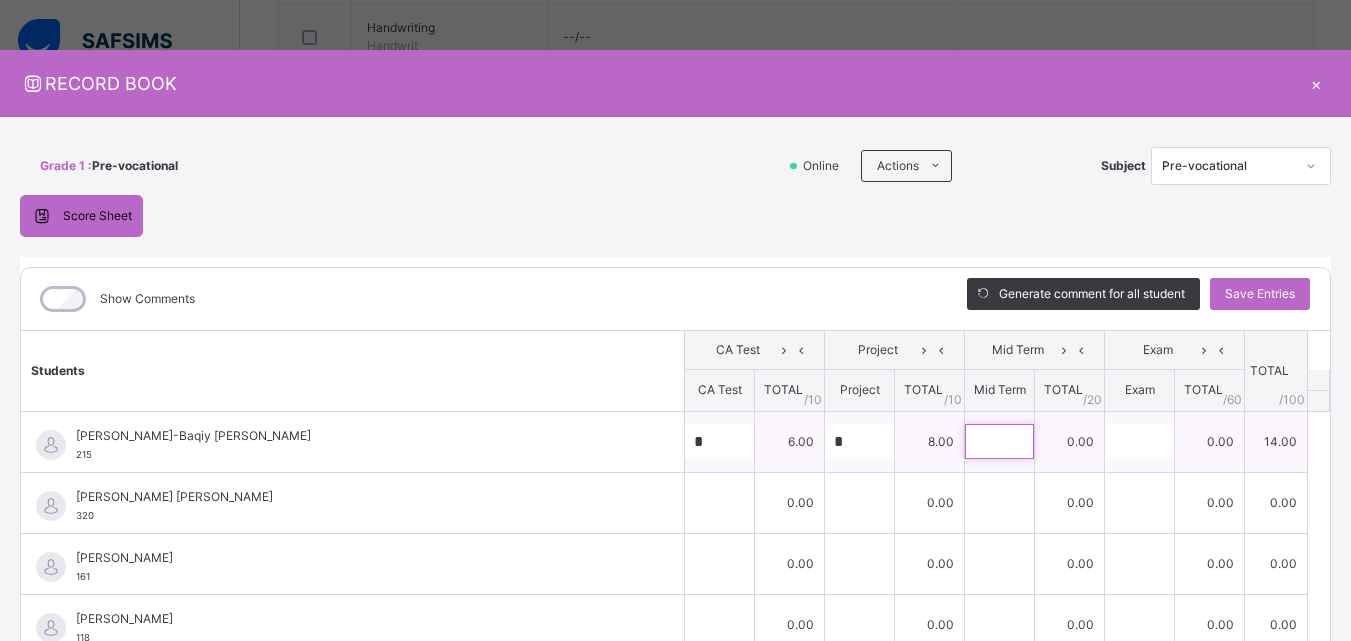 click at bounding box center [999, 441] 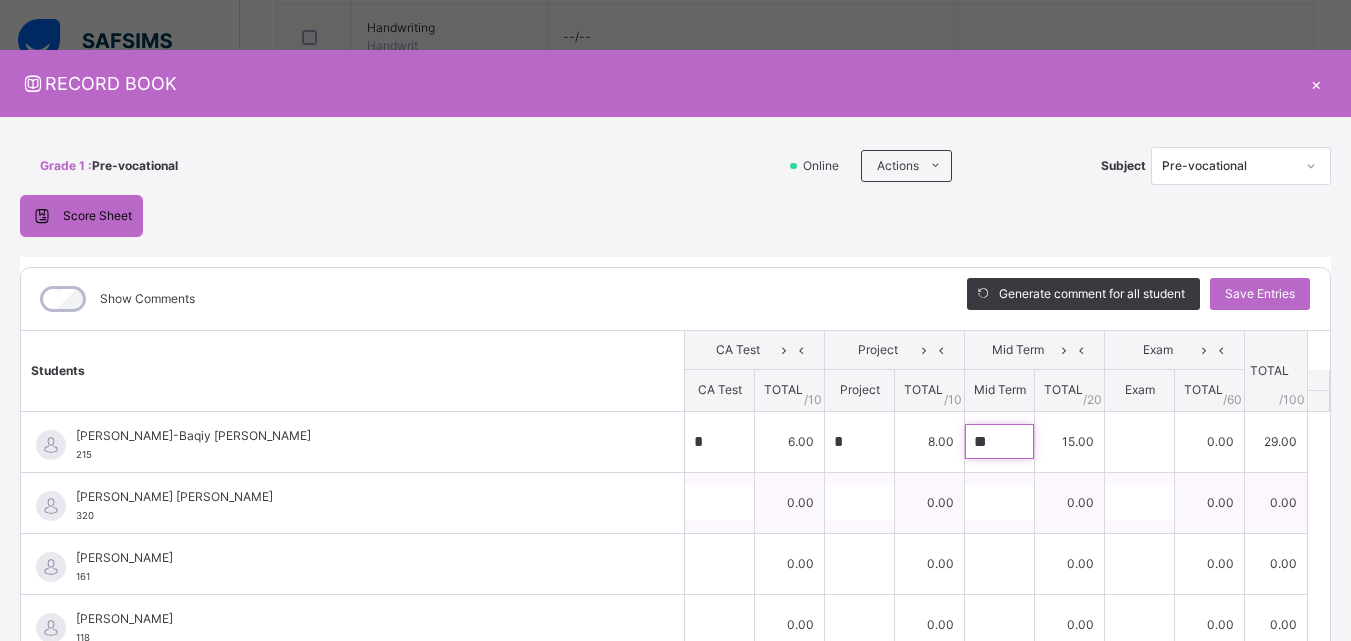 type on "**" 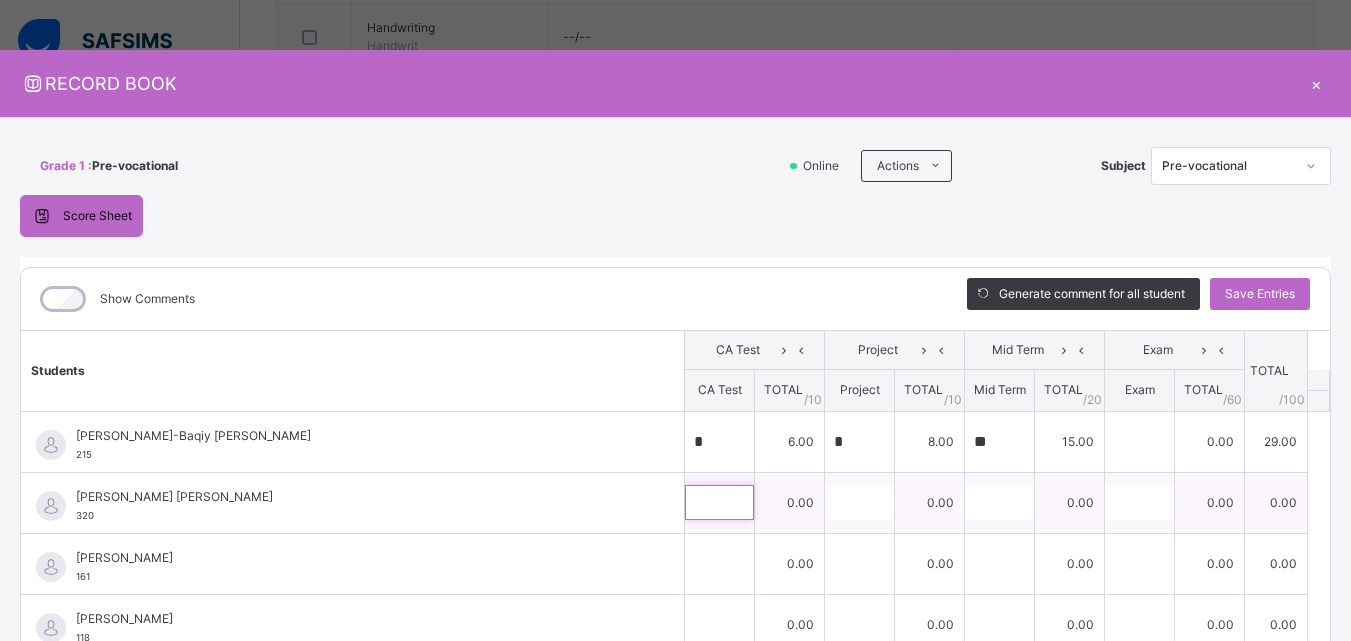 click at bounding box center (719, 502) 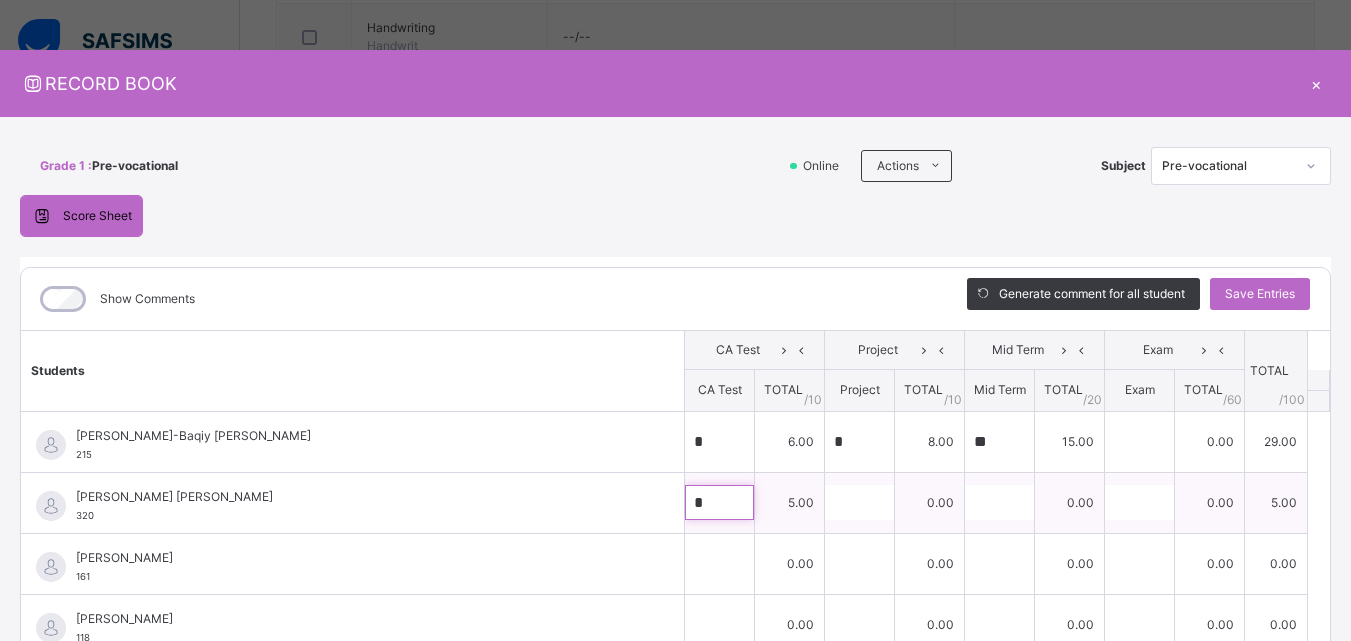 type on "*" 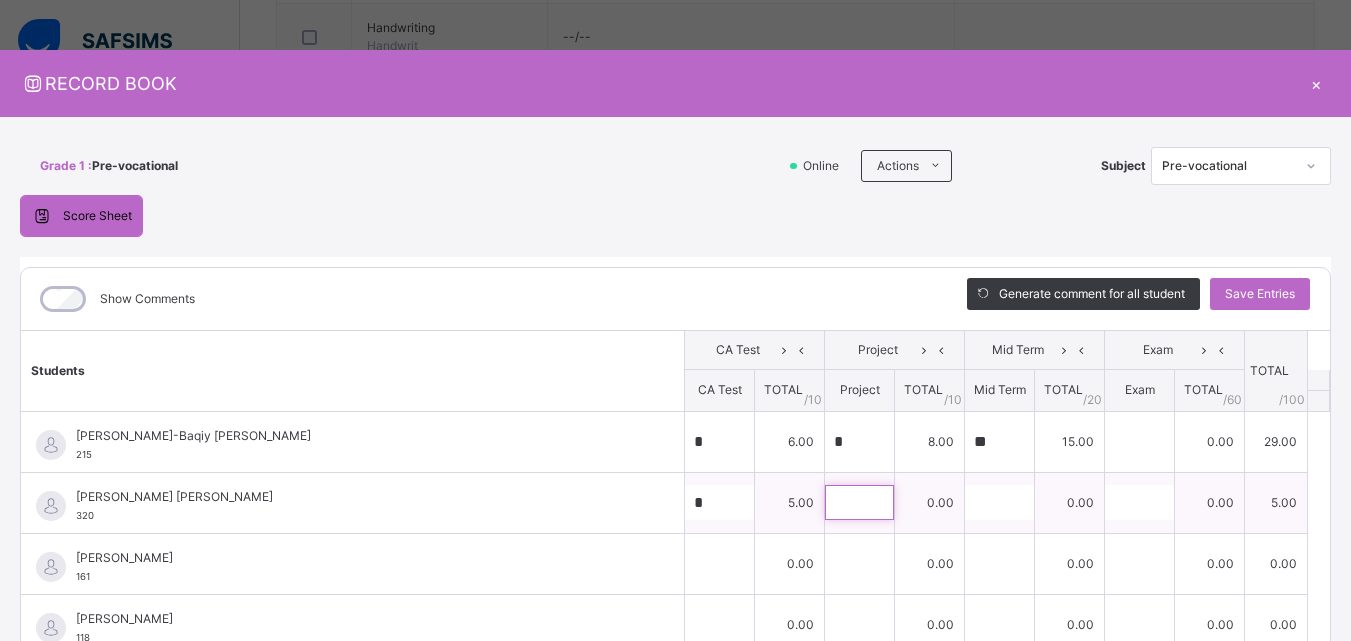 click at bounding box center [859, 502] 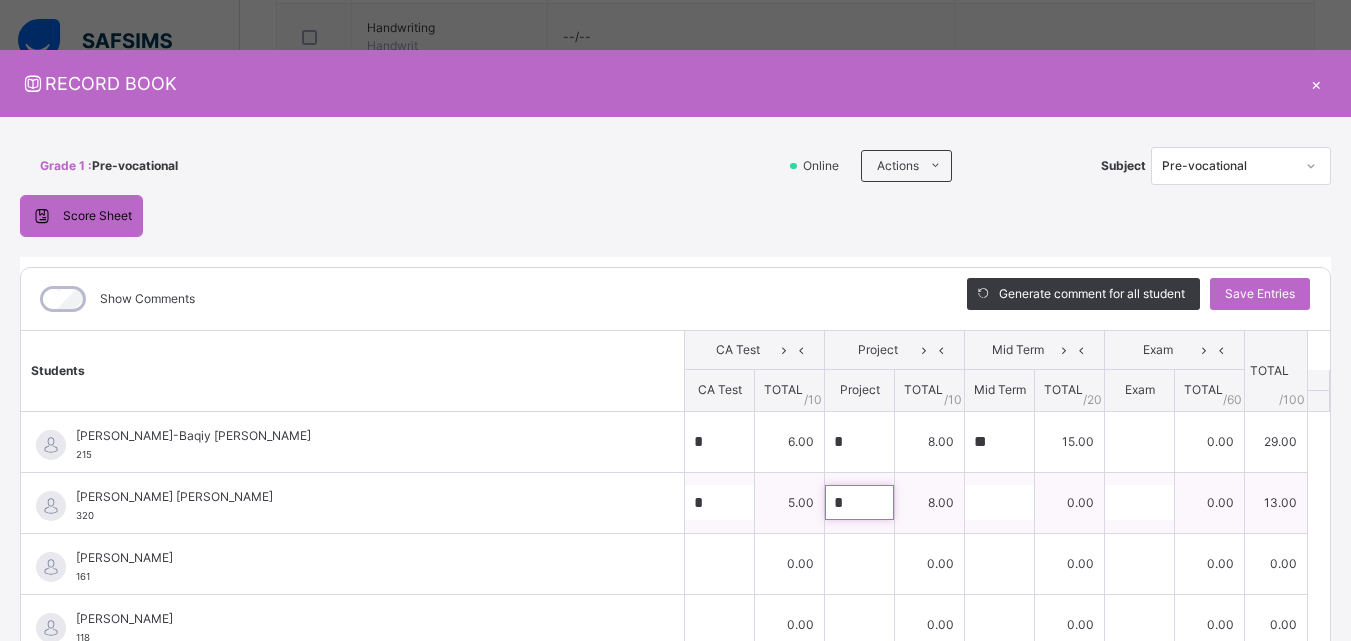 type on "*" 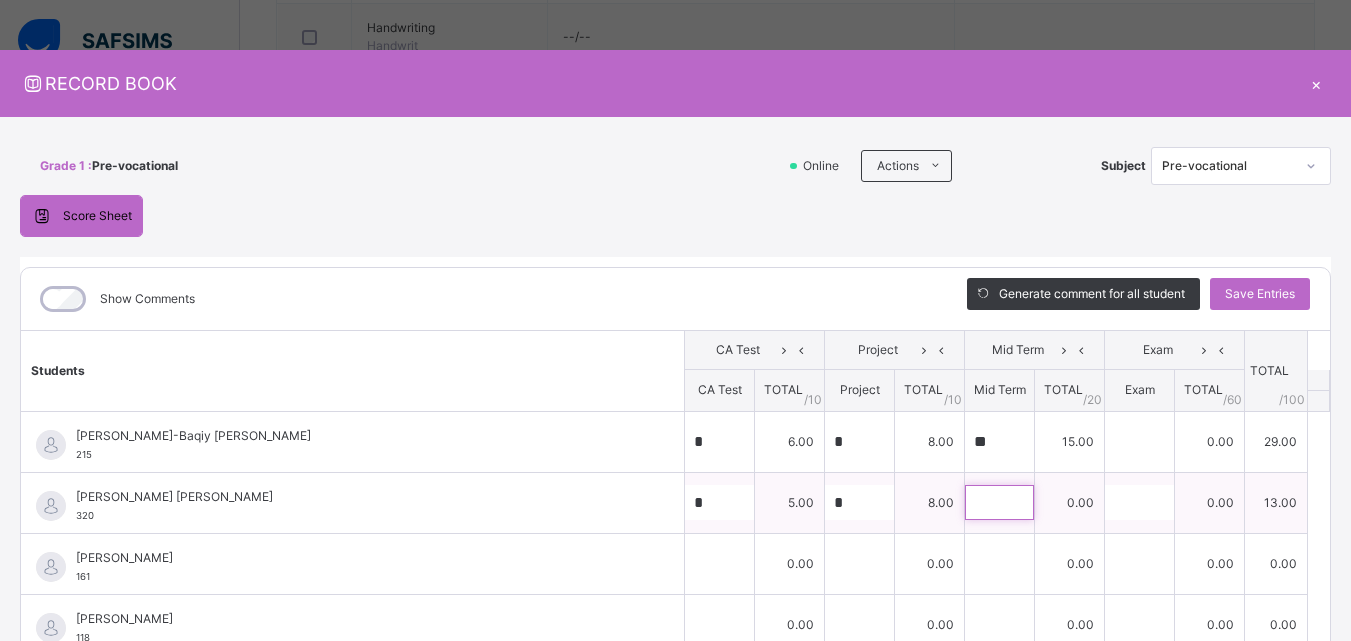 click at bounding box center [999, 502] 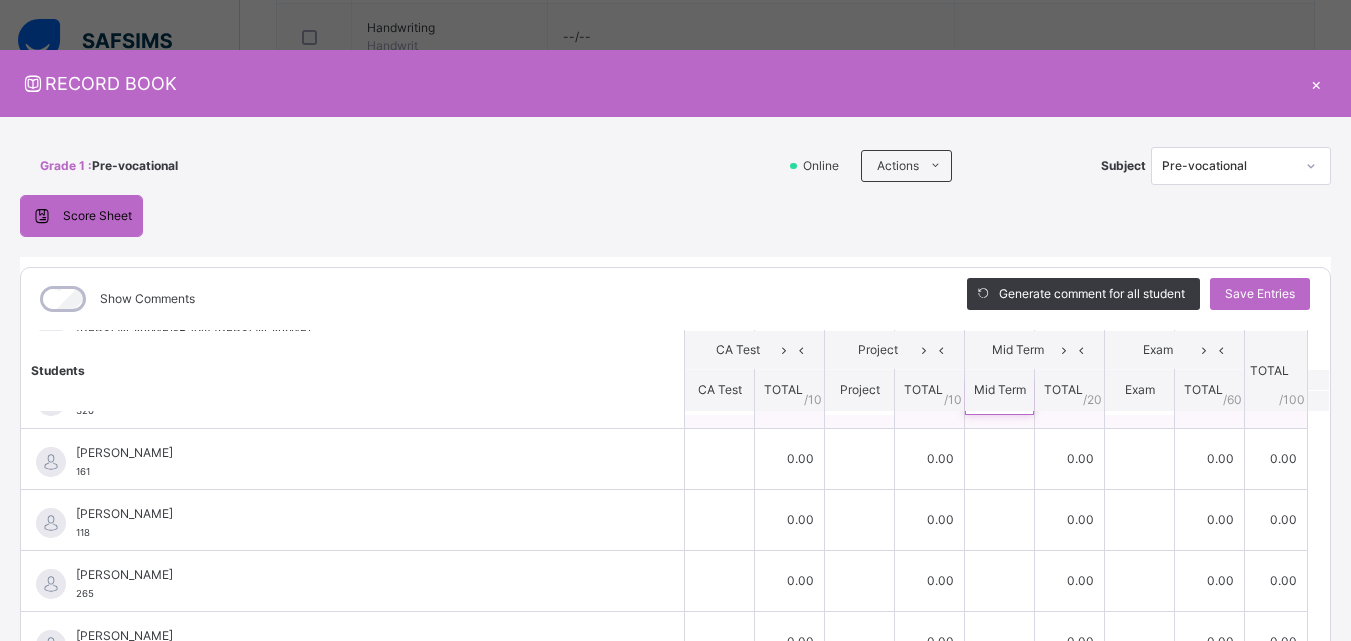 scroll, scrollTop: 107, scrollLeft: 0, axis: vertical 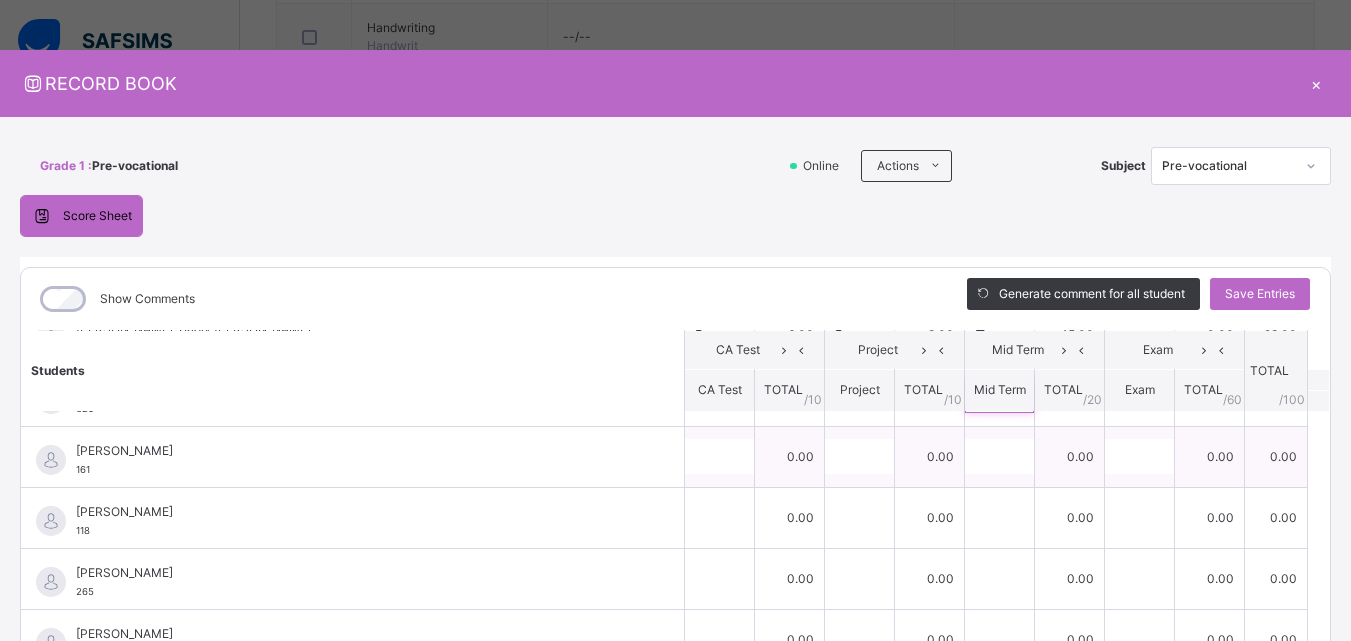 type on "**" 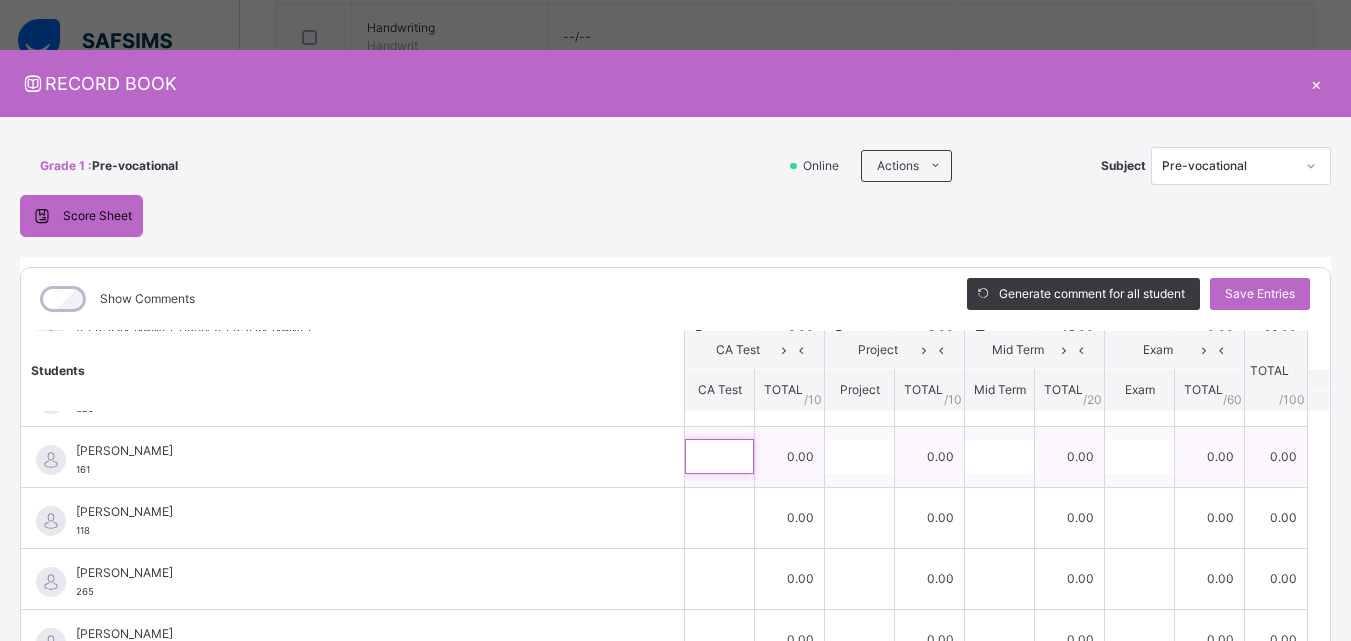 click at bounding box center [719, 456] 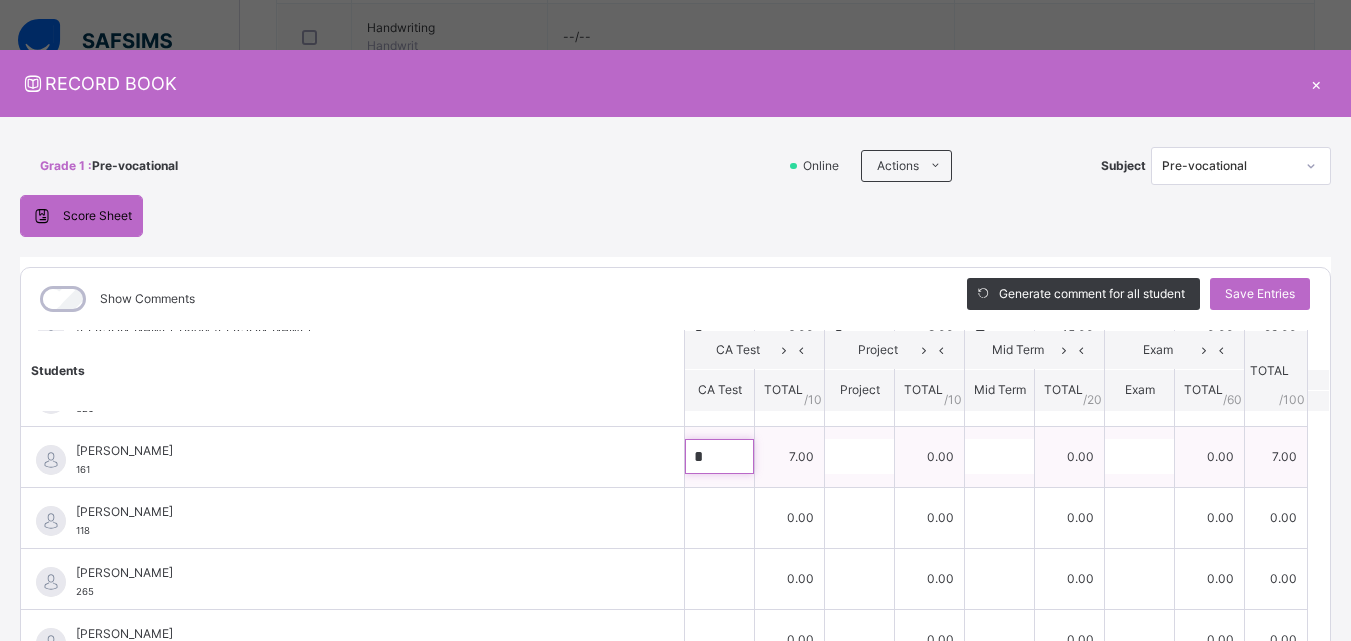 type on "*" 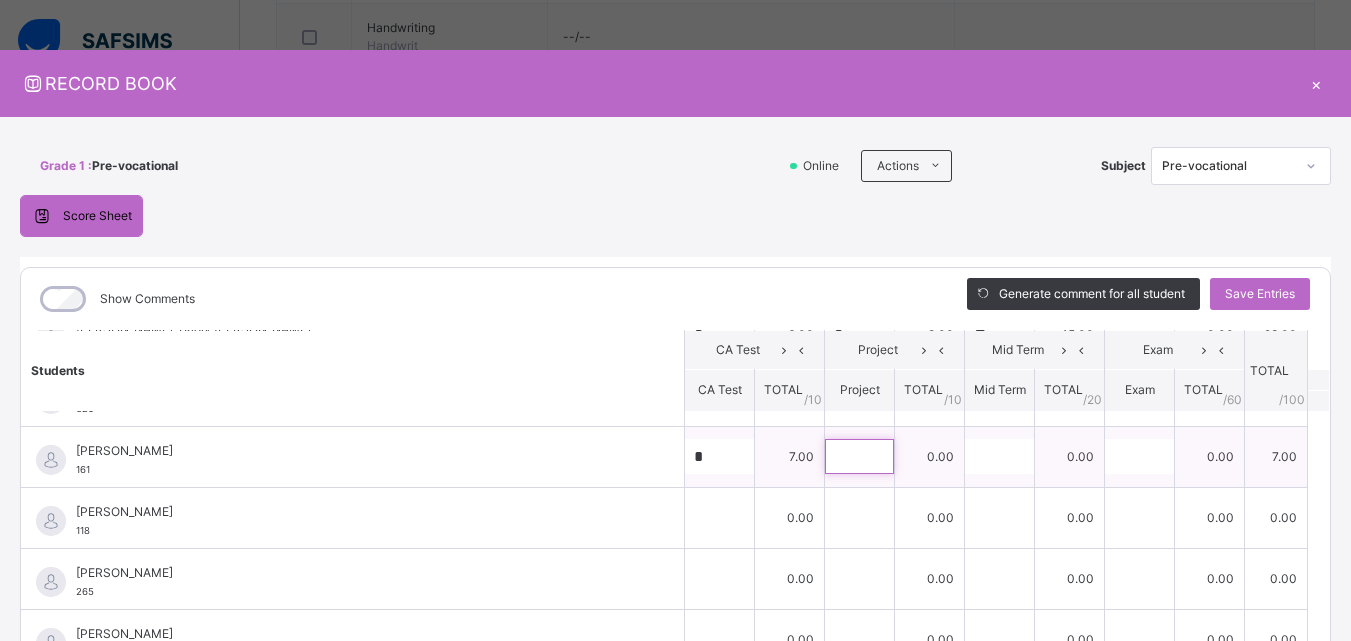 click at bounding box center (859, 456) 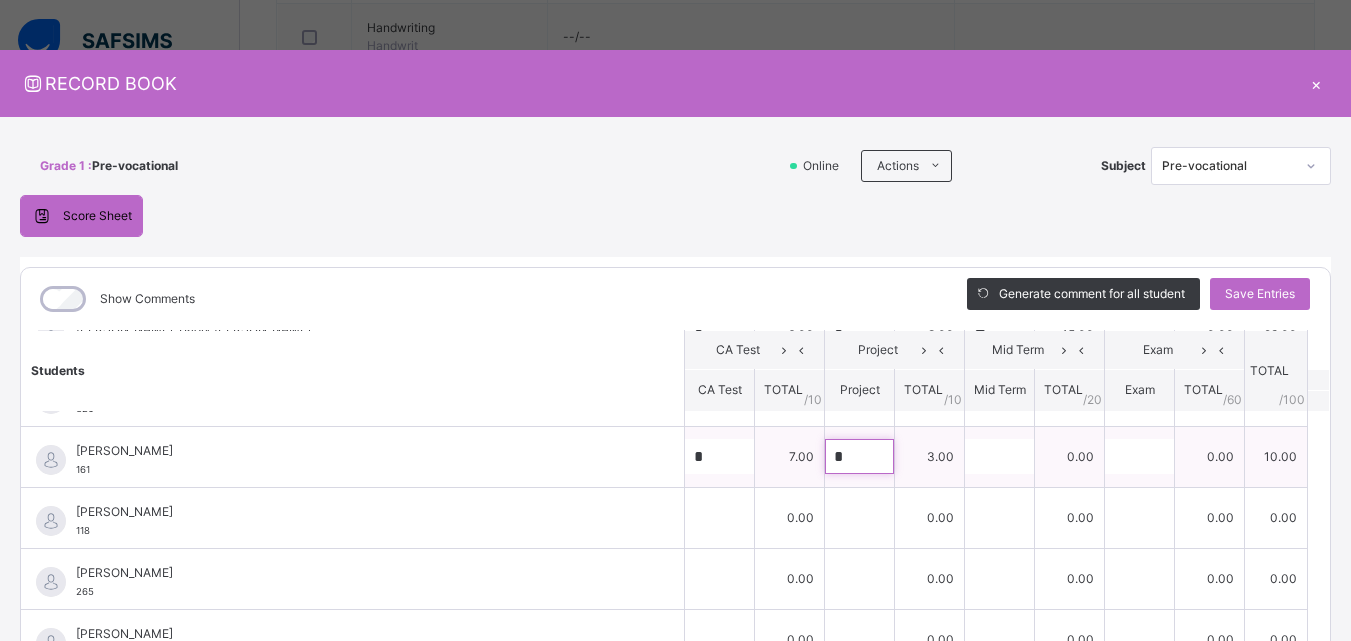 type on "*" 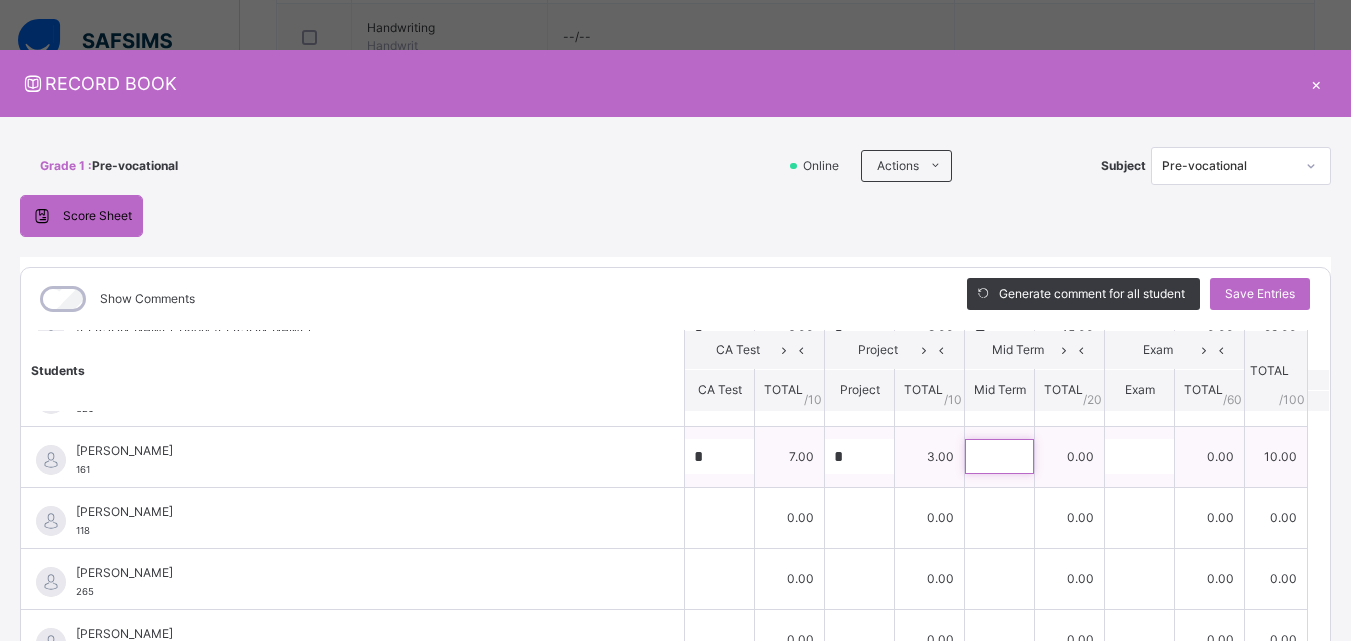click at bounding box center [999, 456] 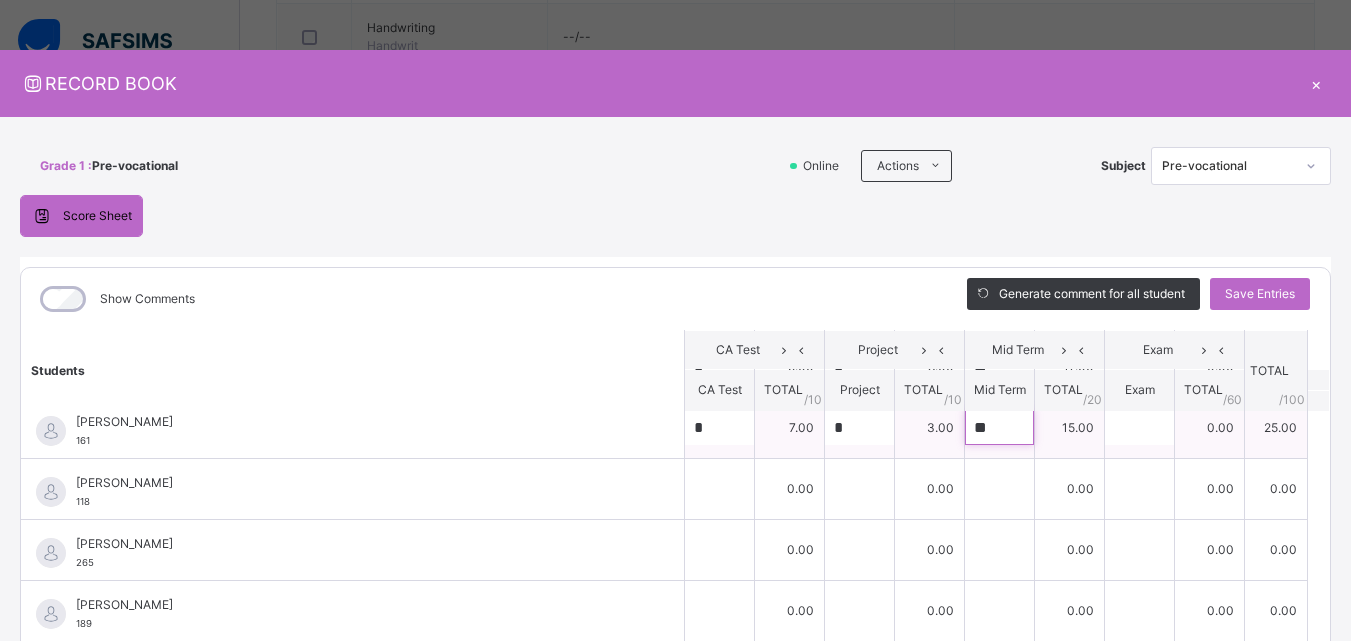 scroll, scrollTop: 158, scrollLeft: 0, axis: vertical 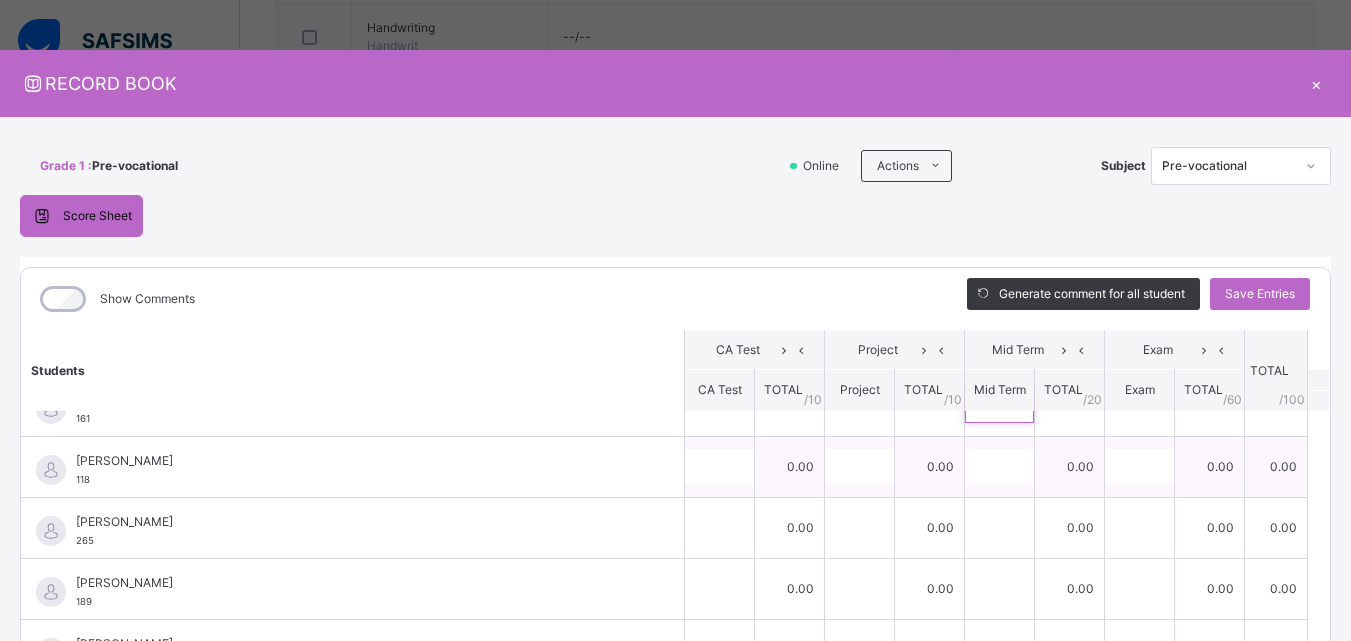 type on "**" 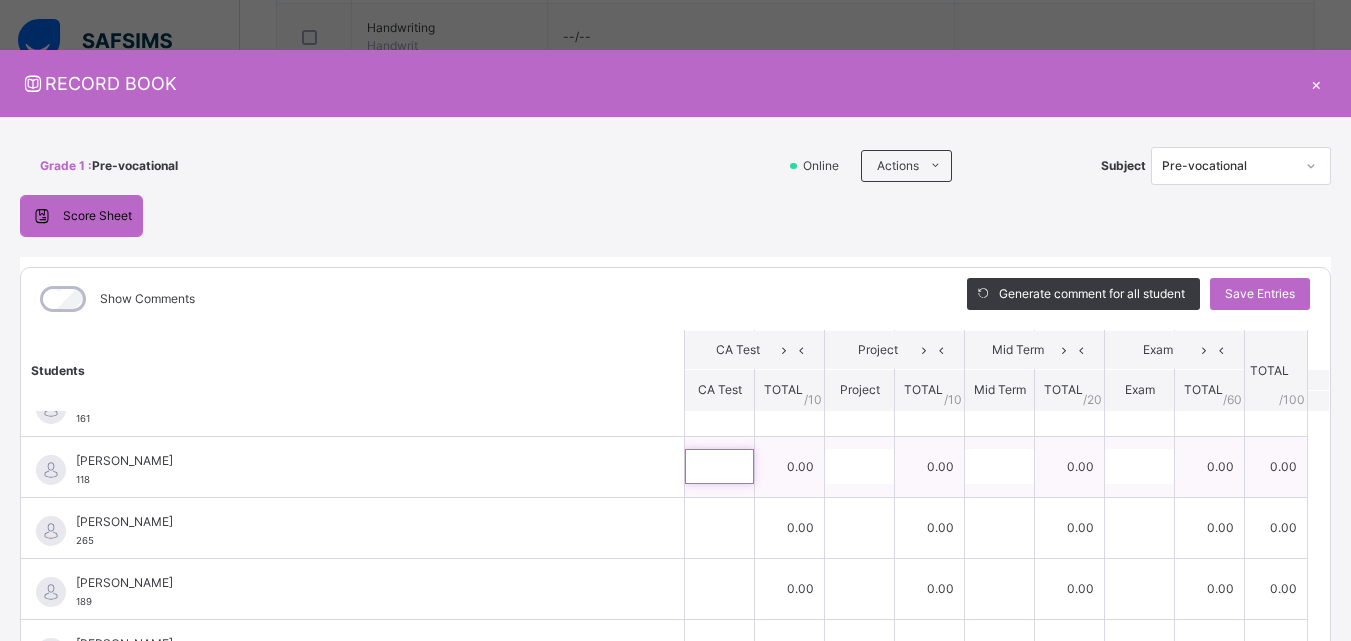 click at bounding box center (719, 466) 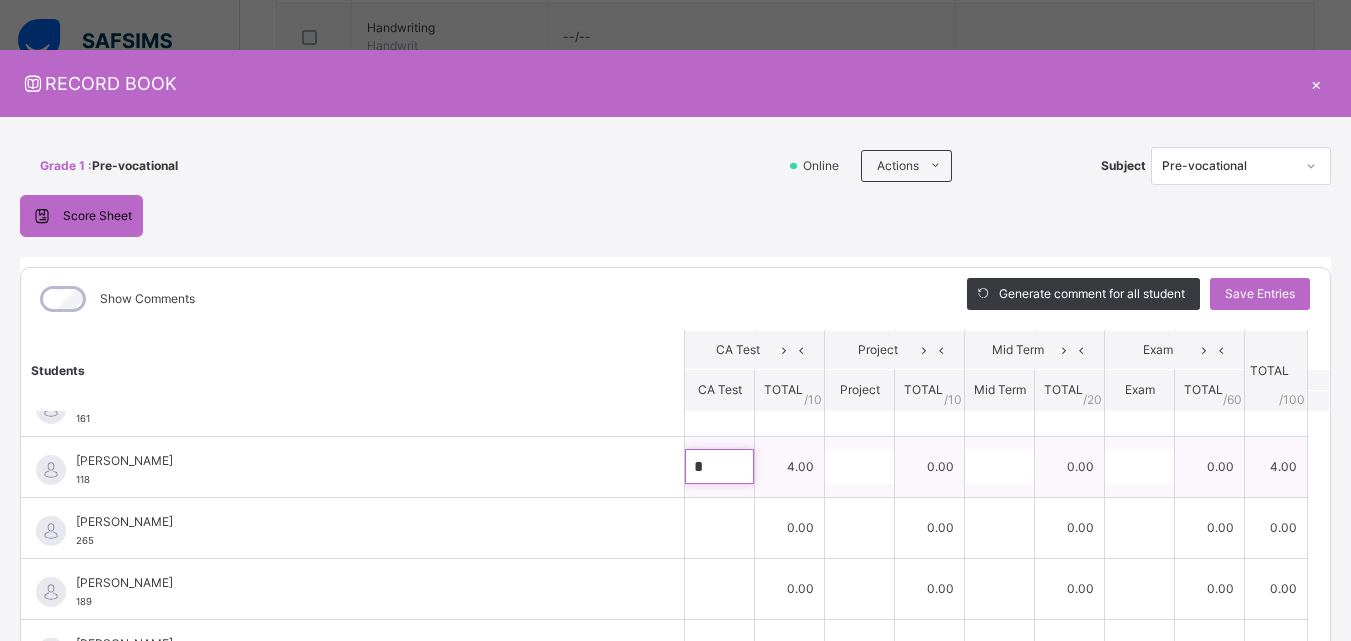 type on "*" 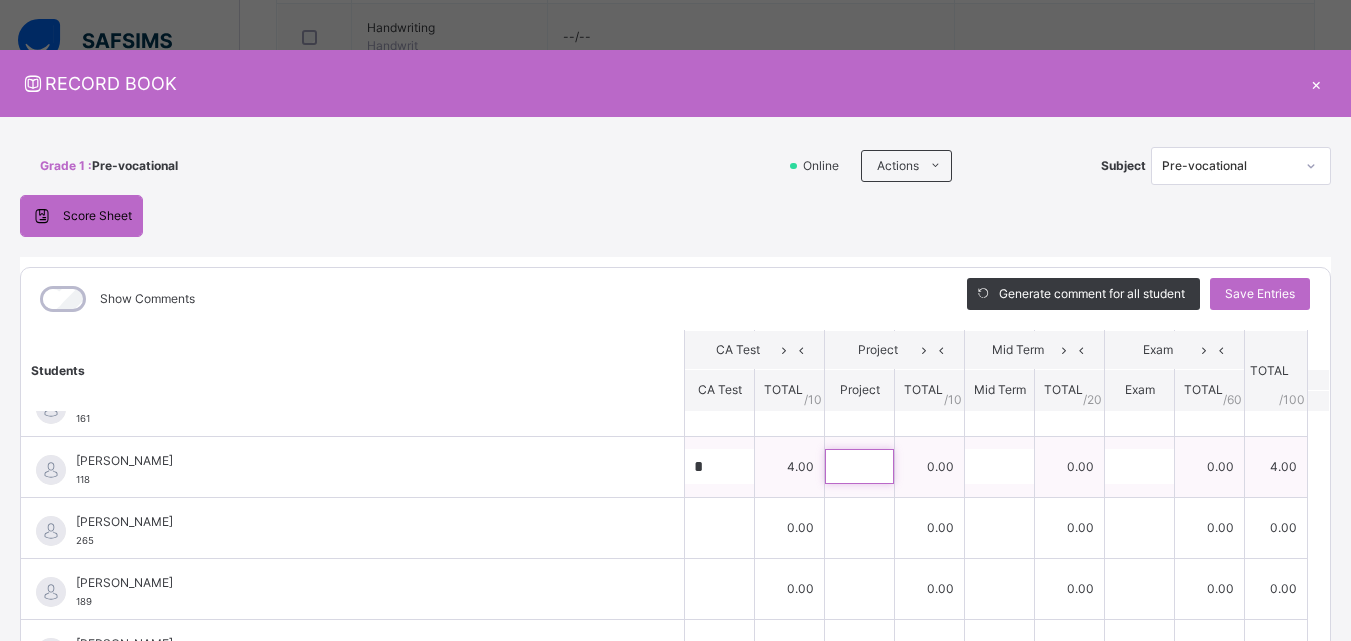 click at bounding box center (859, 466) 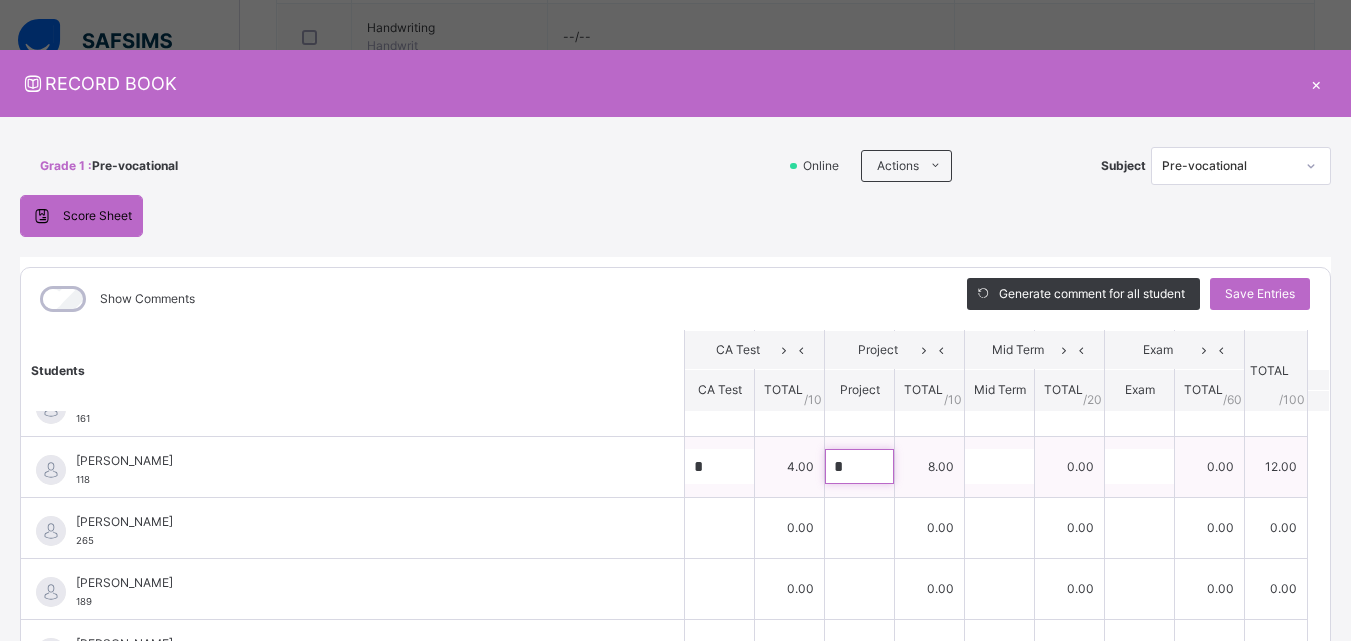 type on "*" 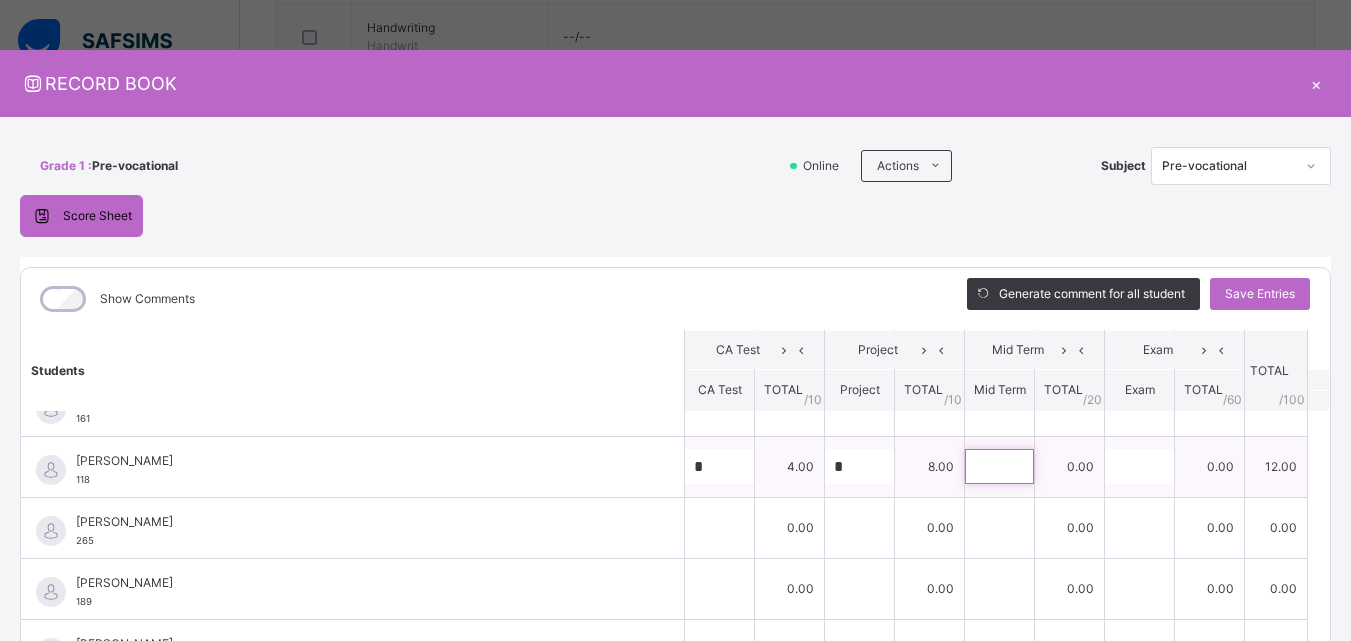 click at bounding box center [999, 466] 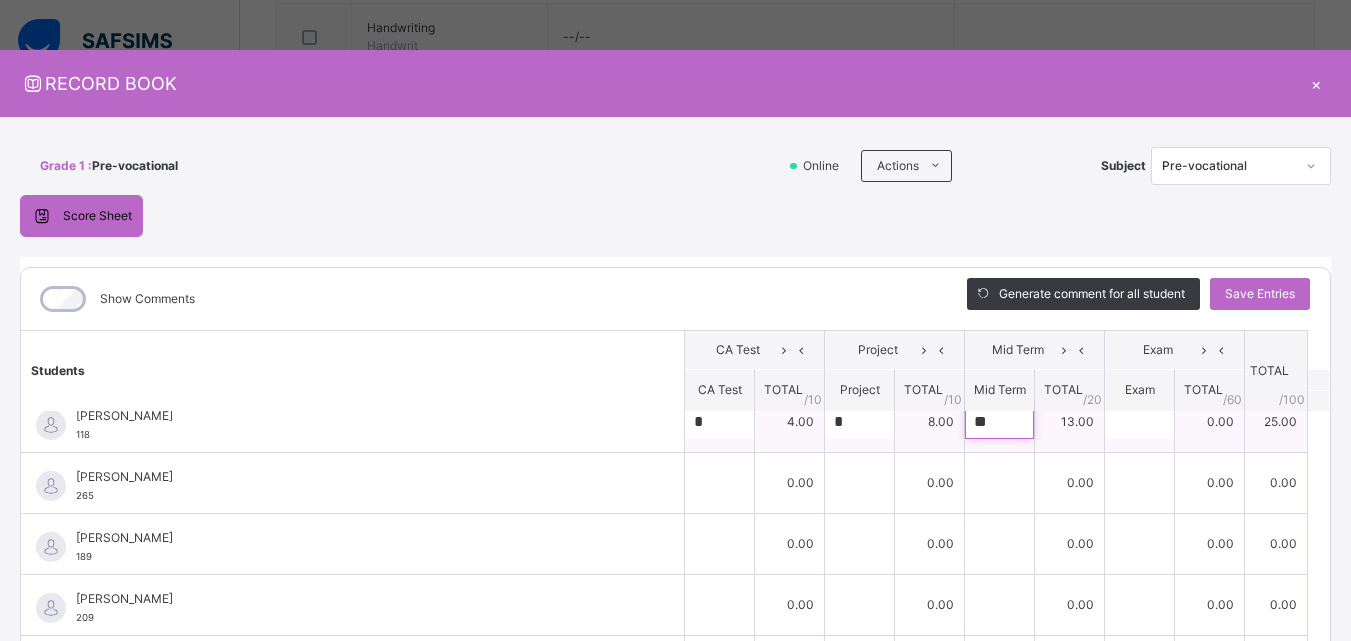 scroll, scrollTop: 229, scrollLeft: 0, axis: vertical 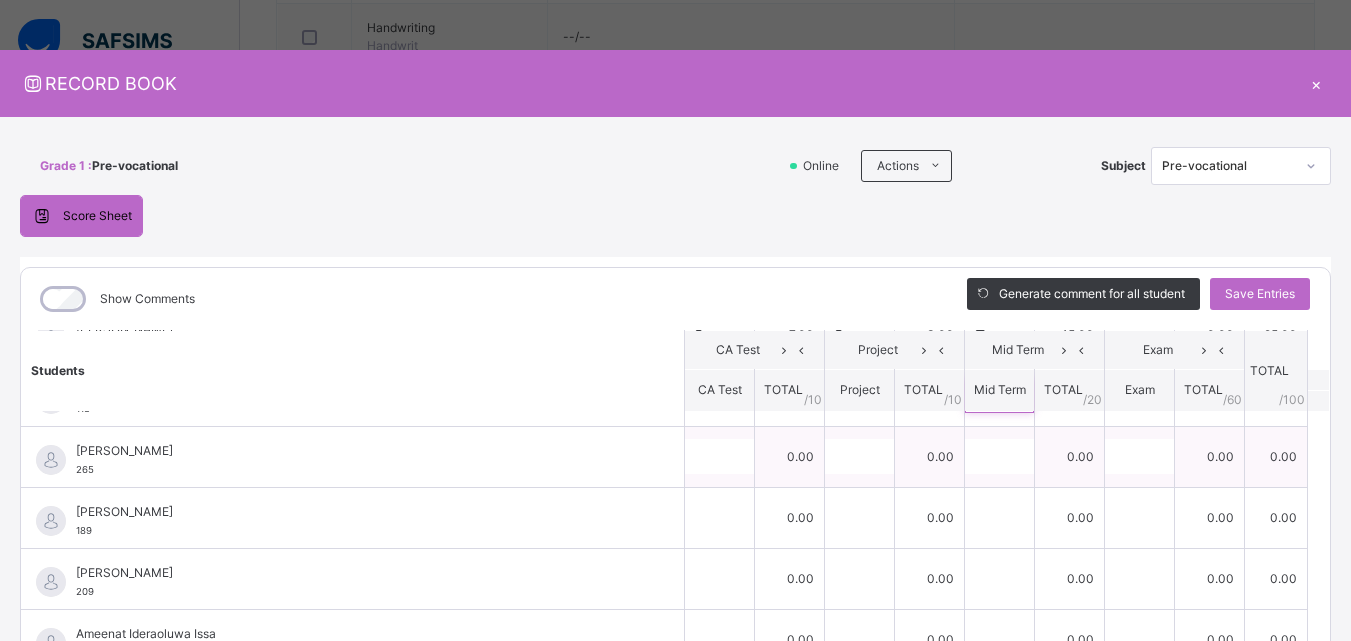 type on "**" 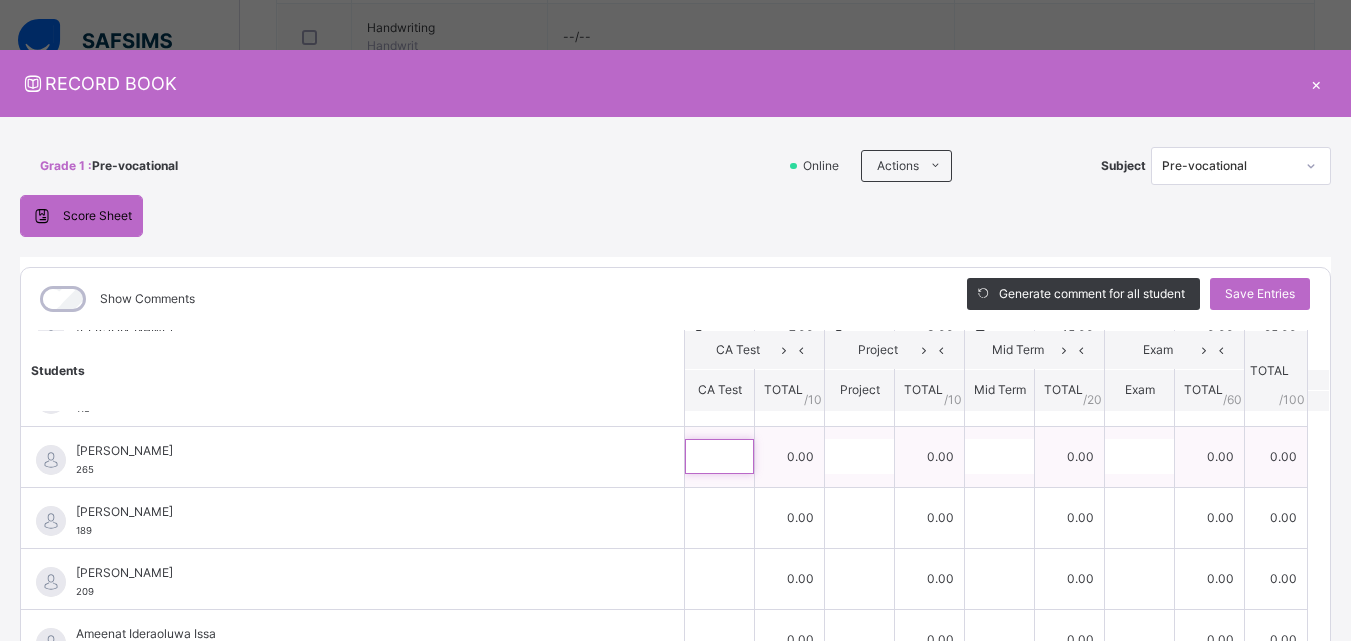click at bounding box center [719, 456] 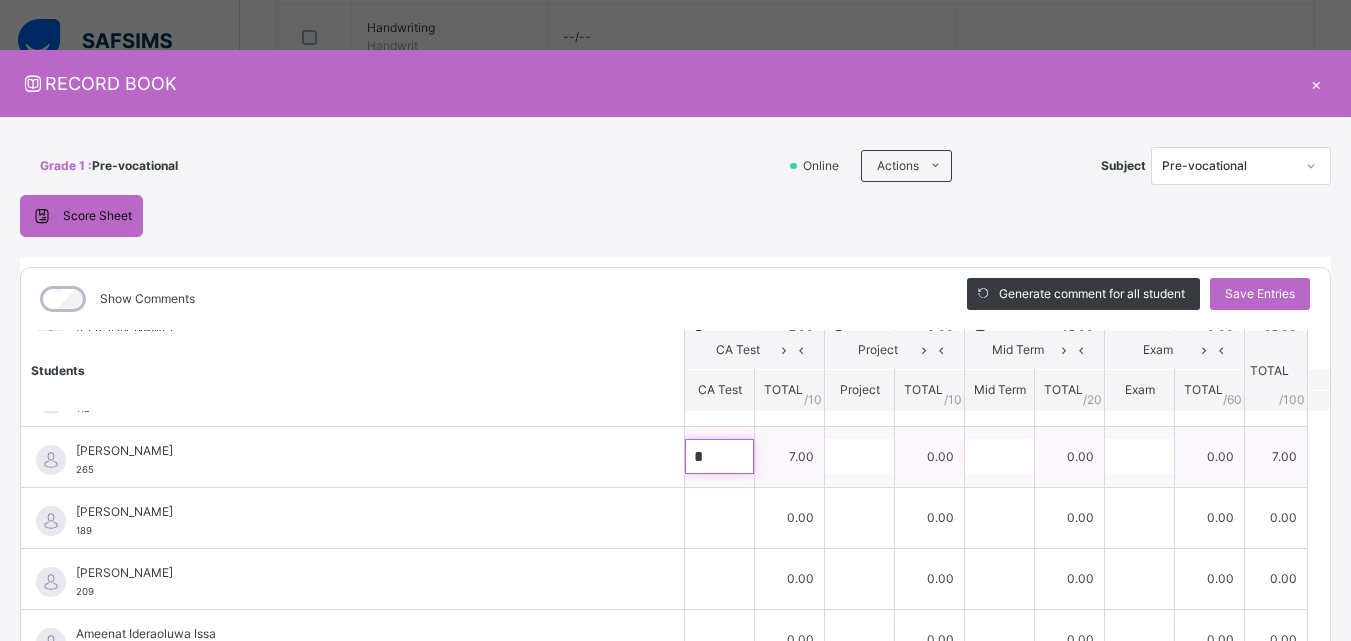 type on "*" 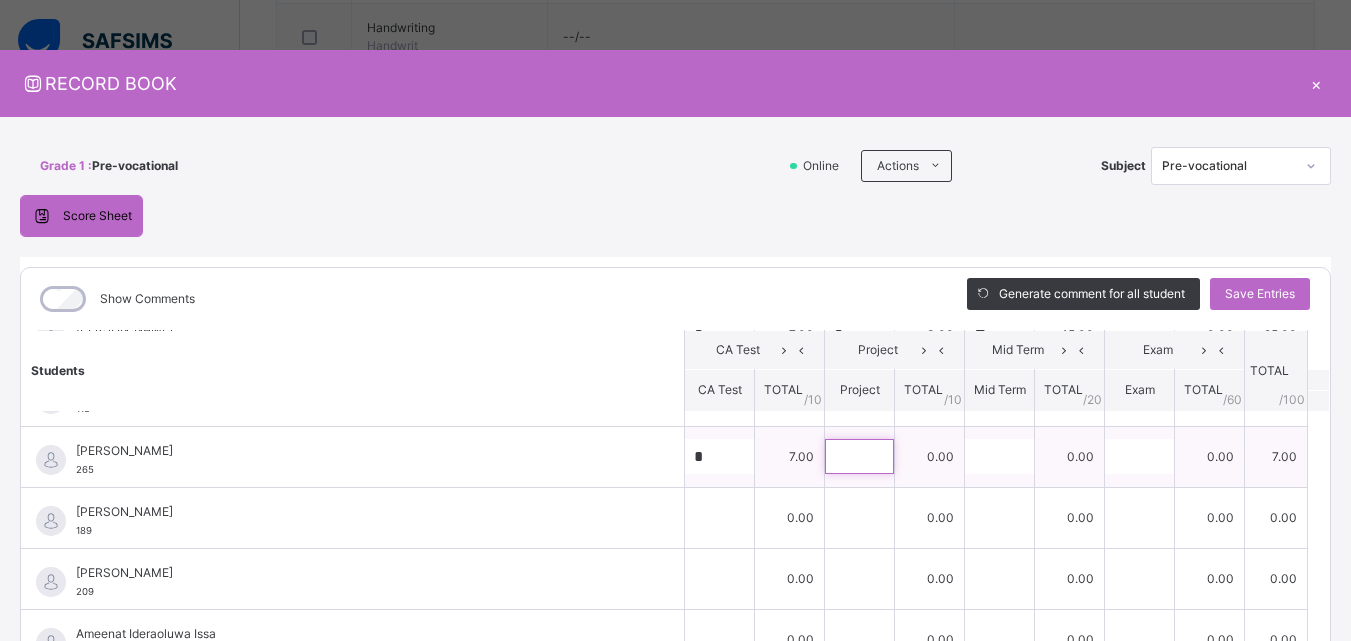click at bounding box center [859, 456] 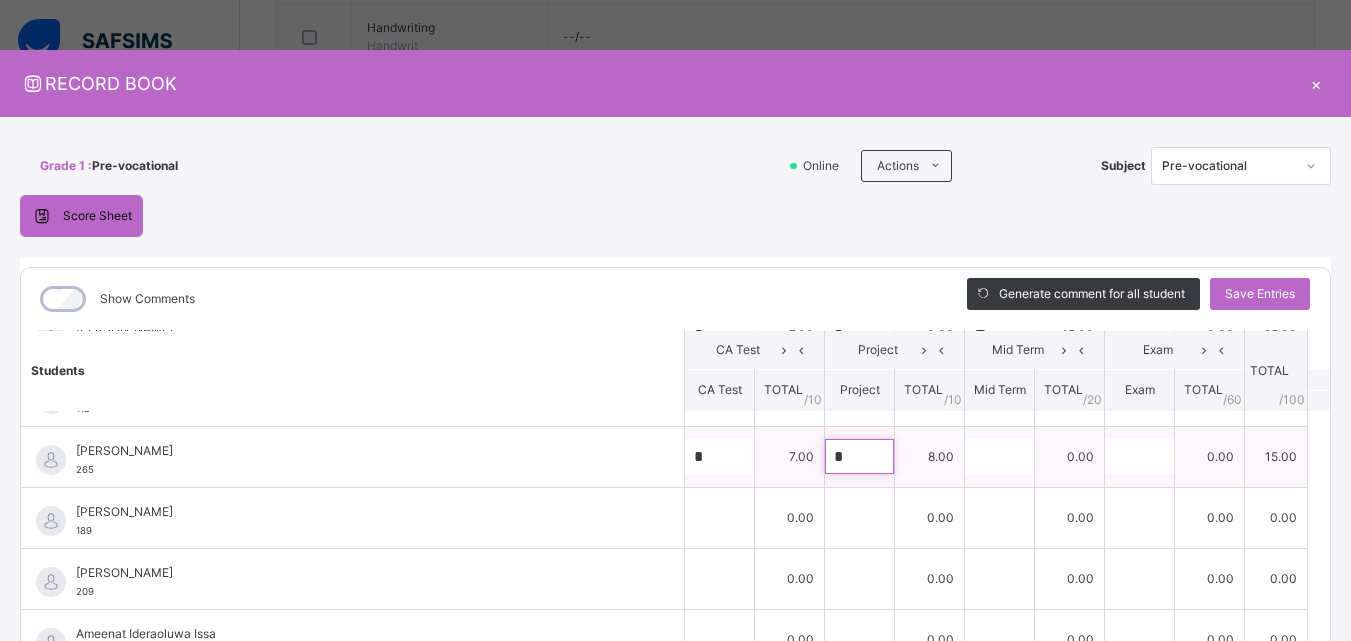 type on "*" 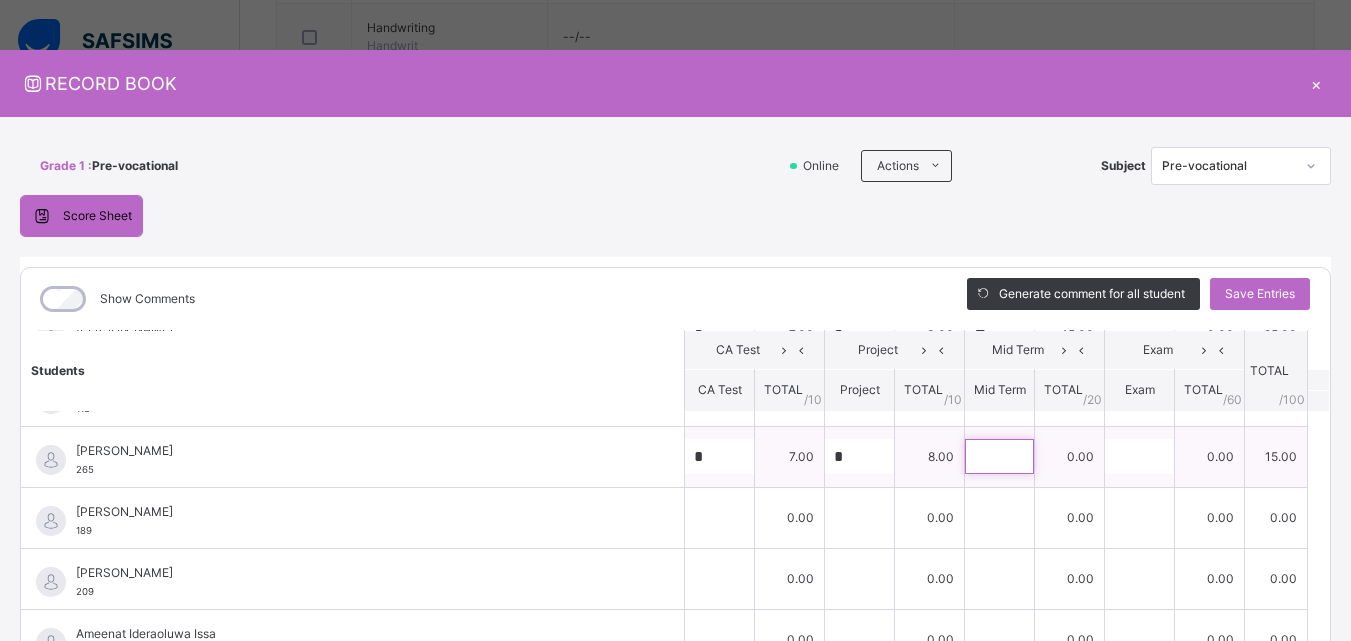 click at bounding box center (999, 456) 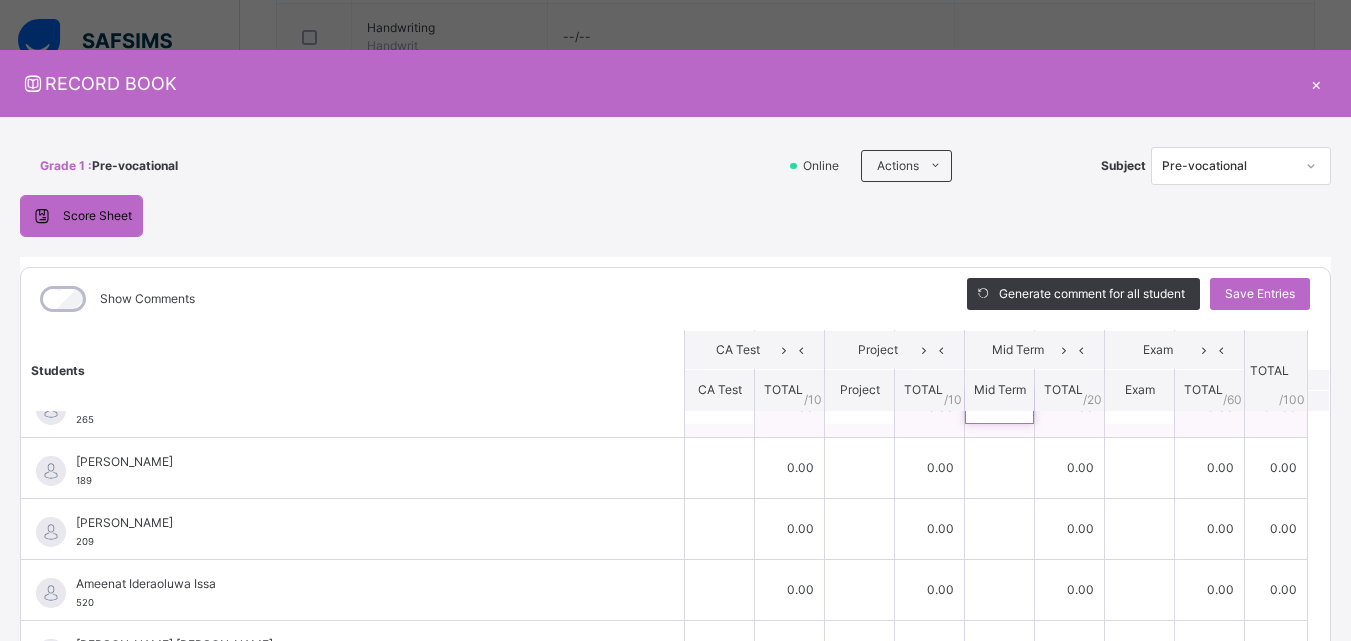 scroll, scrollTop: 282, scrollLeft: 0, axis: vertical 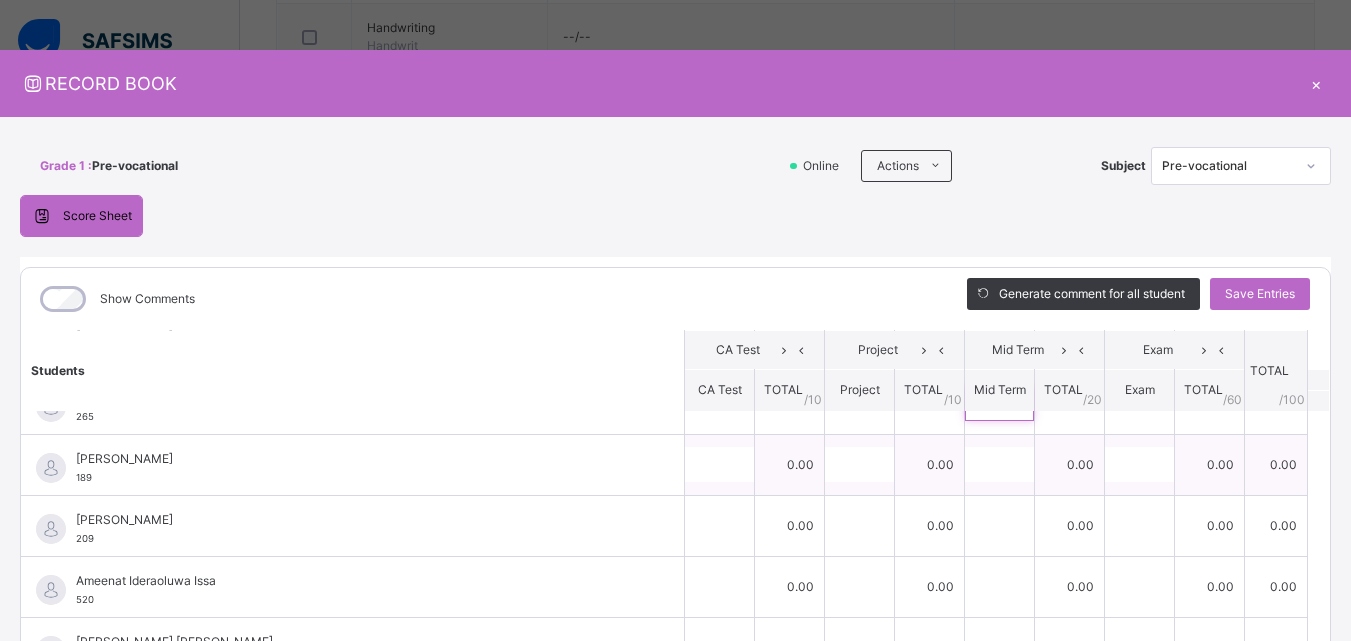 type on "**" 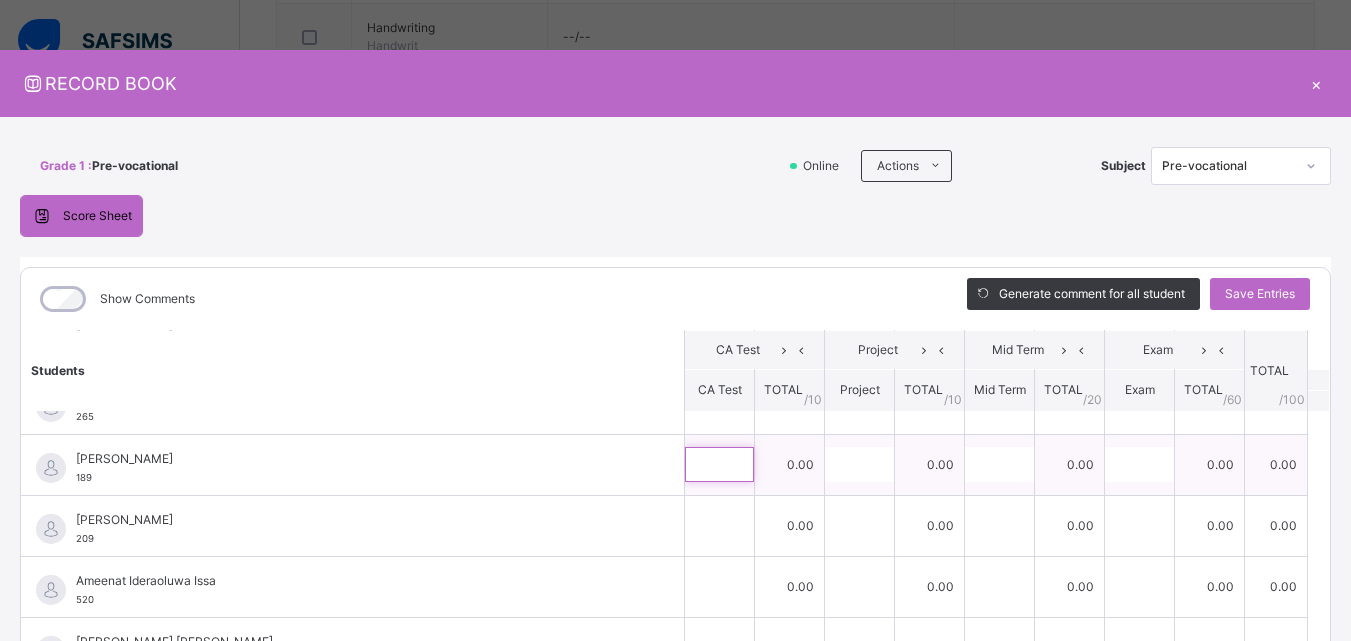click at bounding box center [719, 464] 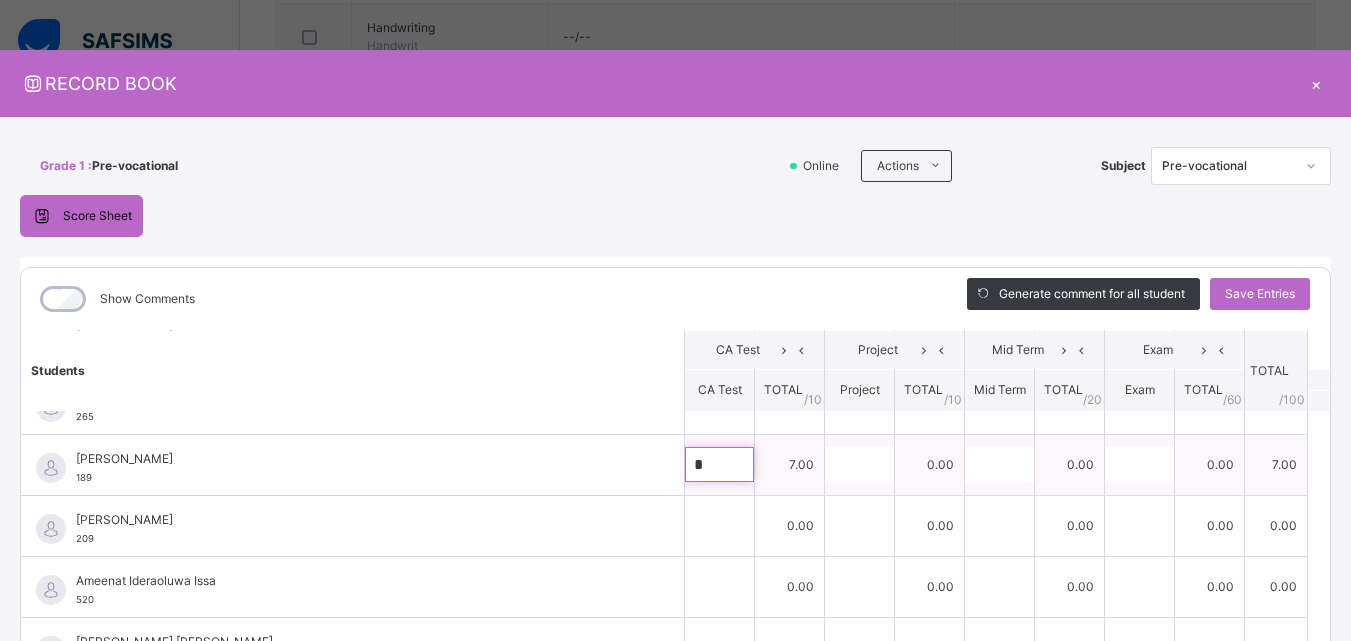 type on "*" 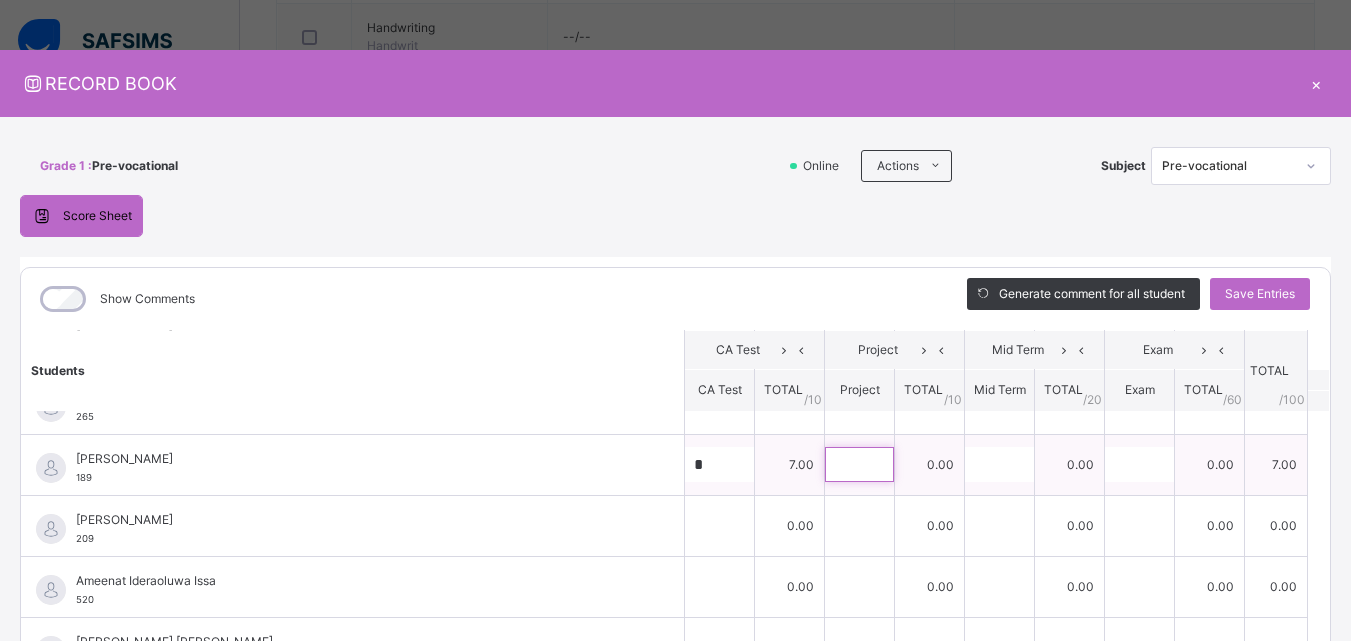 click at bounding box center [859, 464] 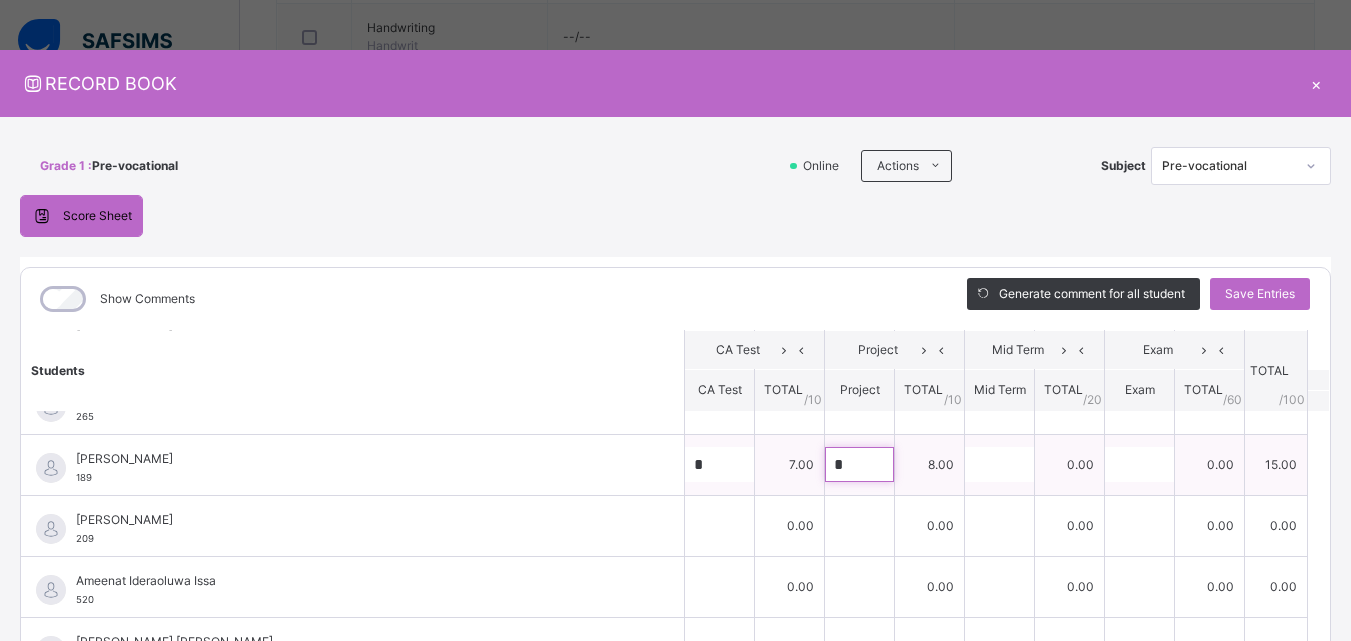 type on "*" 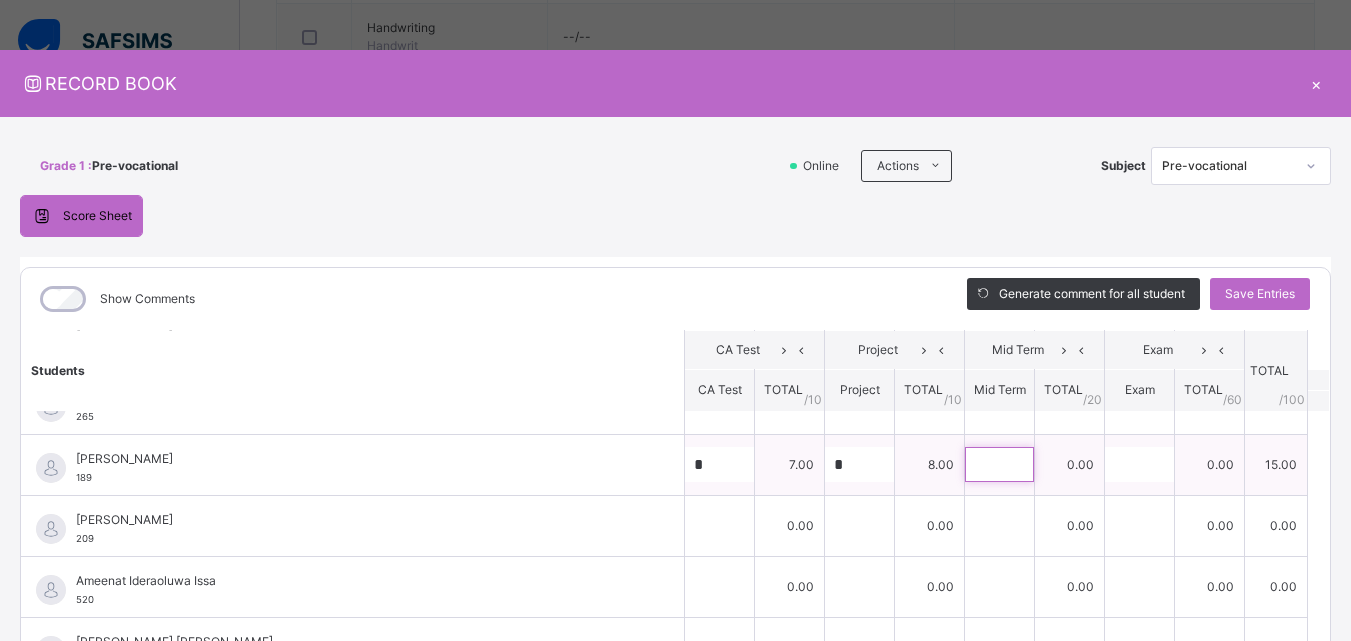 click at bounding box center (999, 464) 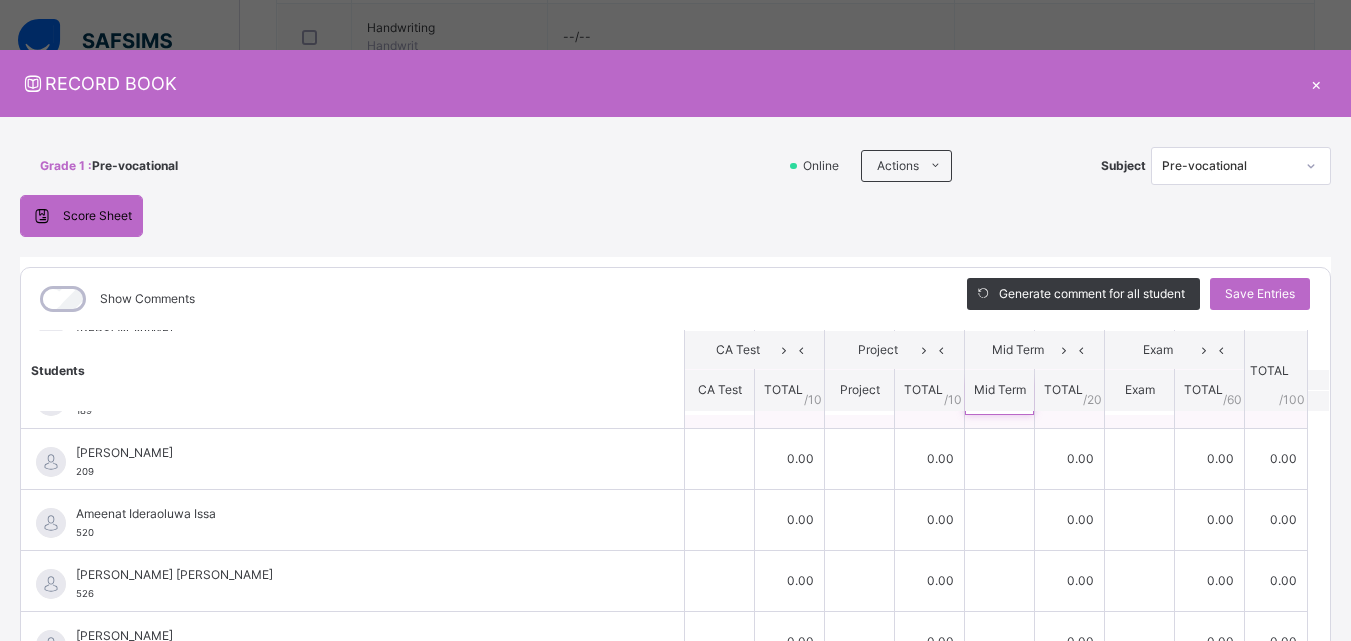 scroll, scrollTop: 350, scrollLeft: 0, axis: vertical 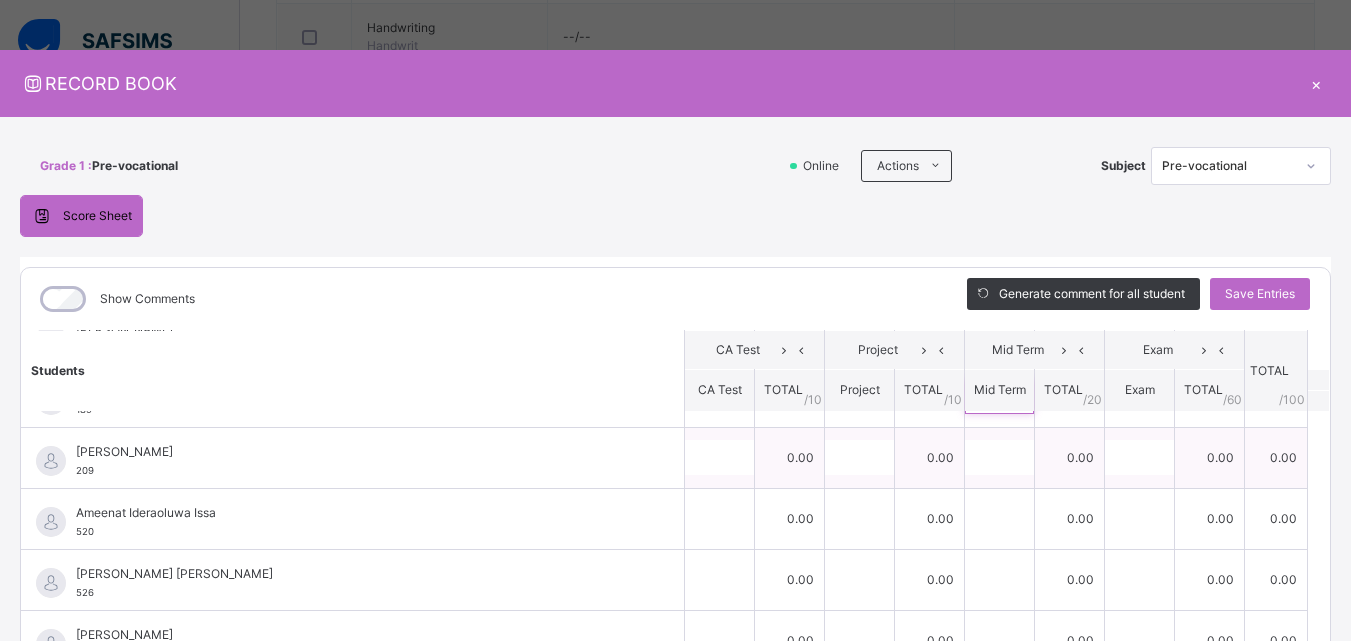 type on "**" 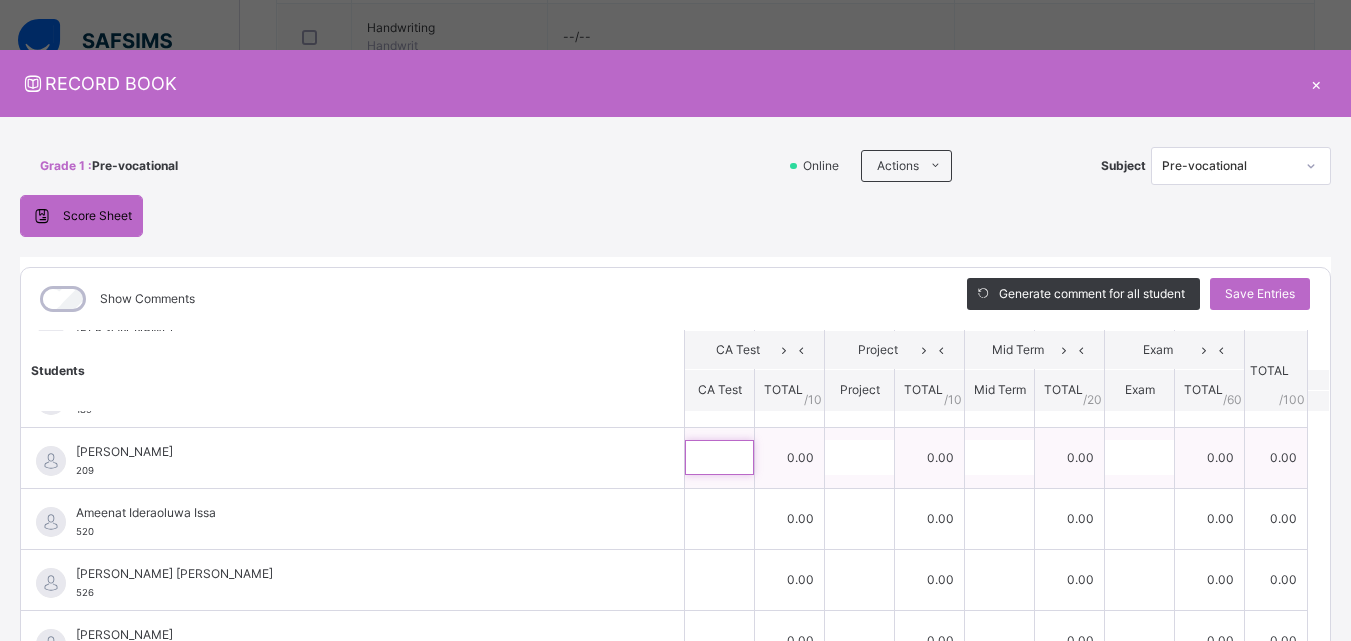 click at bounding box center [719, 457] 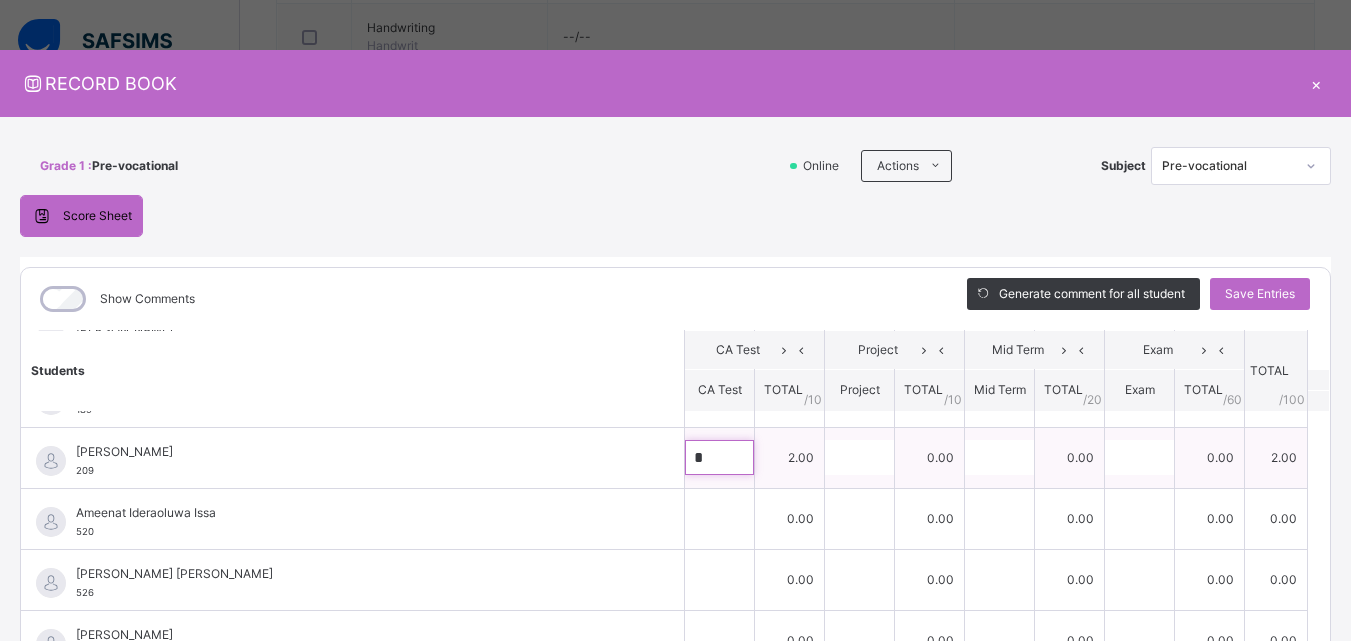 type on "*" 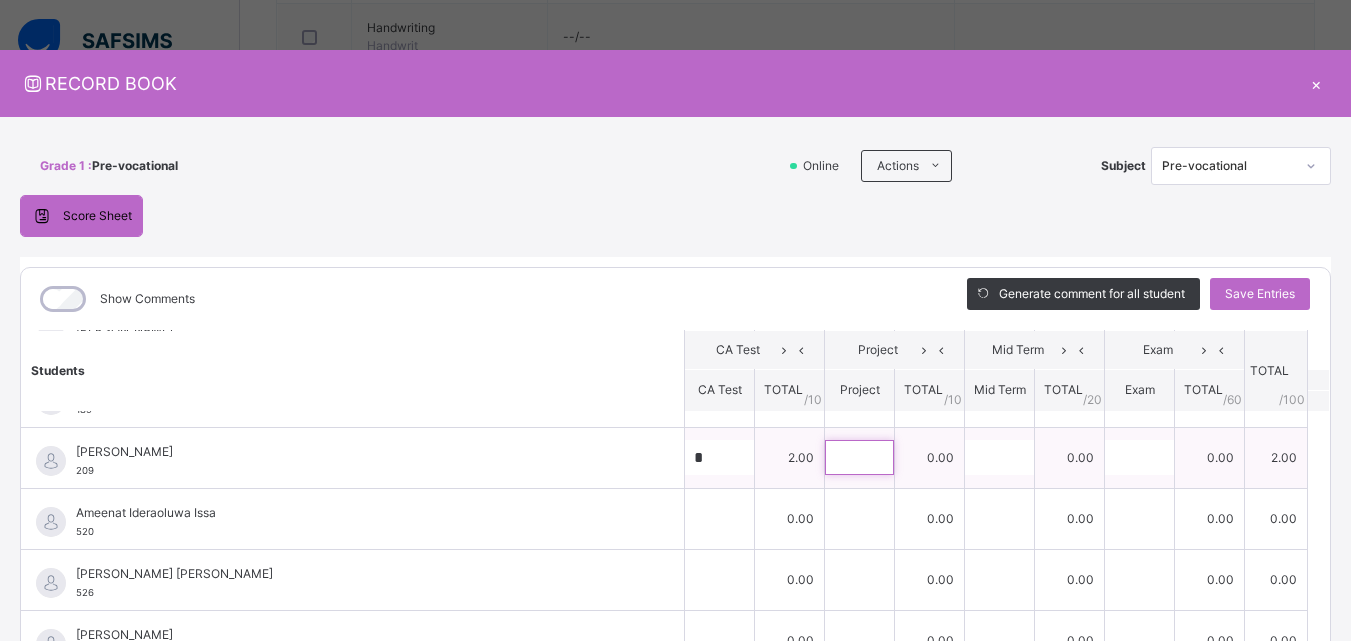 click at bounding box center [859, 457] 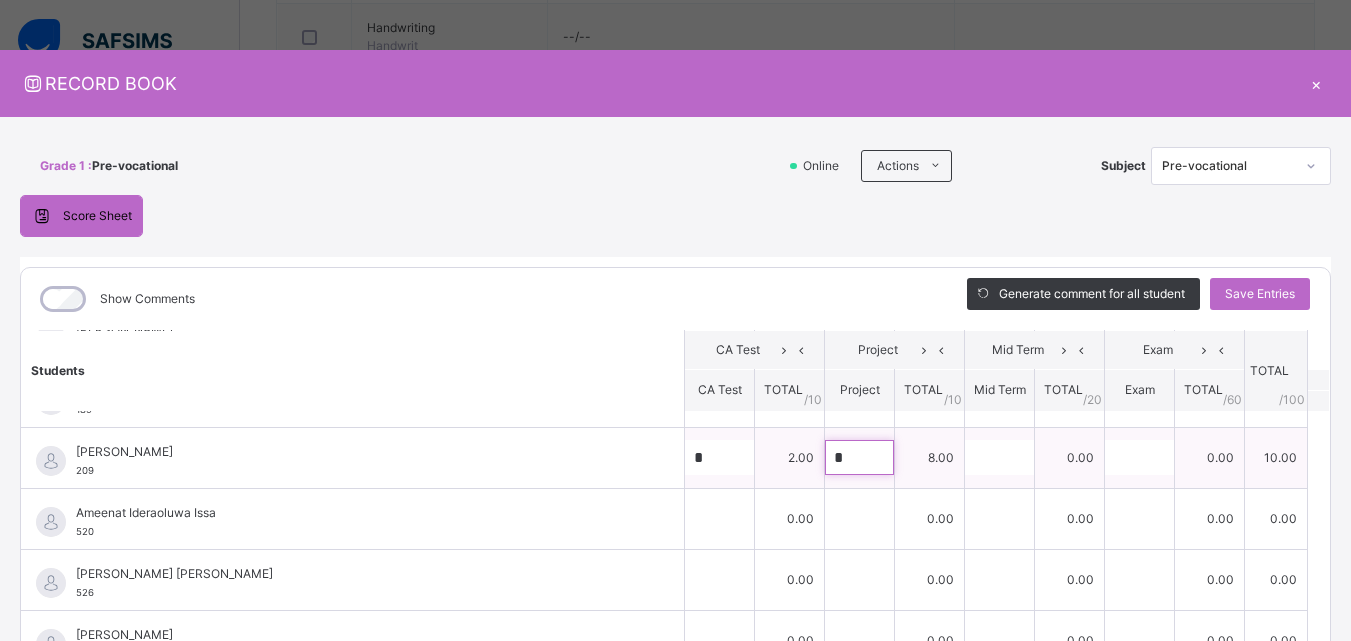type on "*" 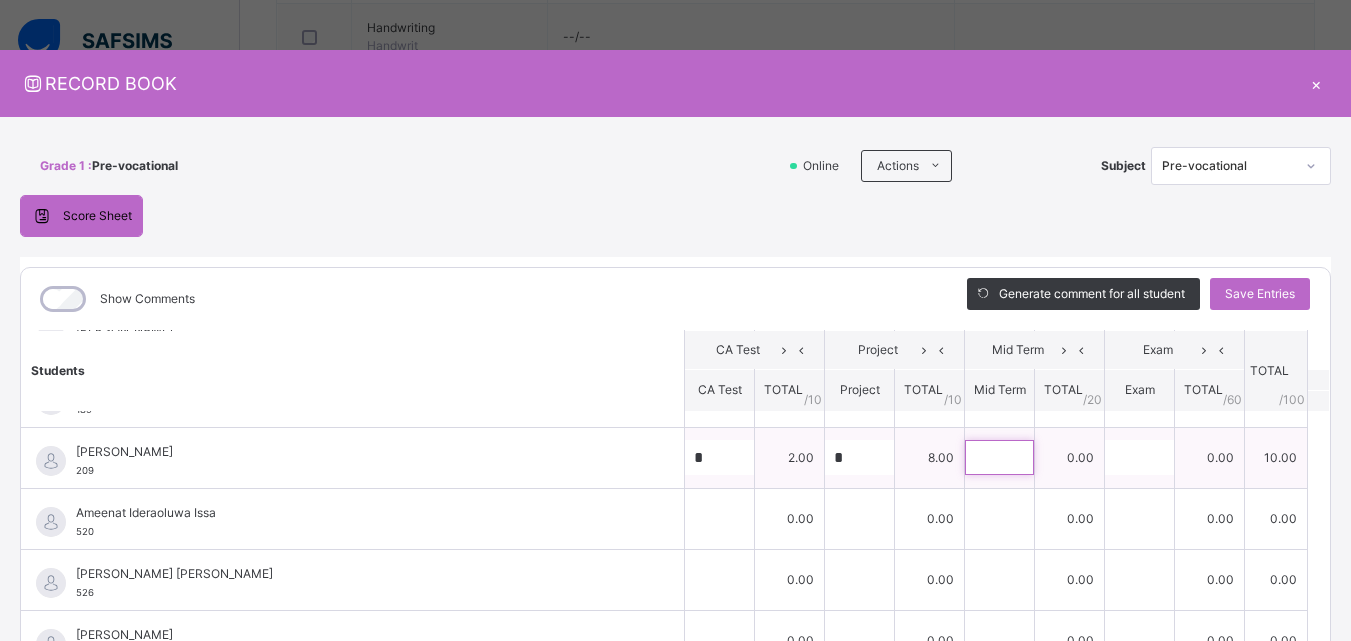 click at bounding box center (999, 457) 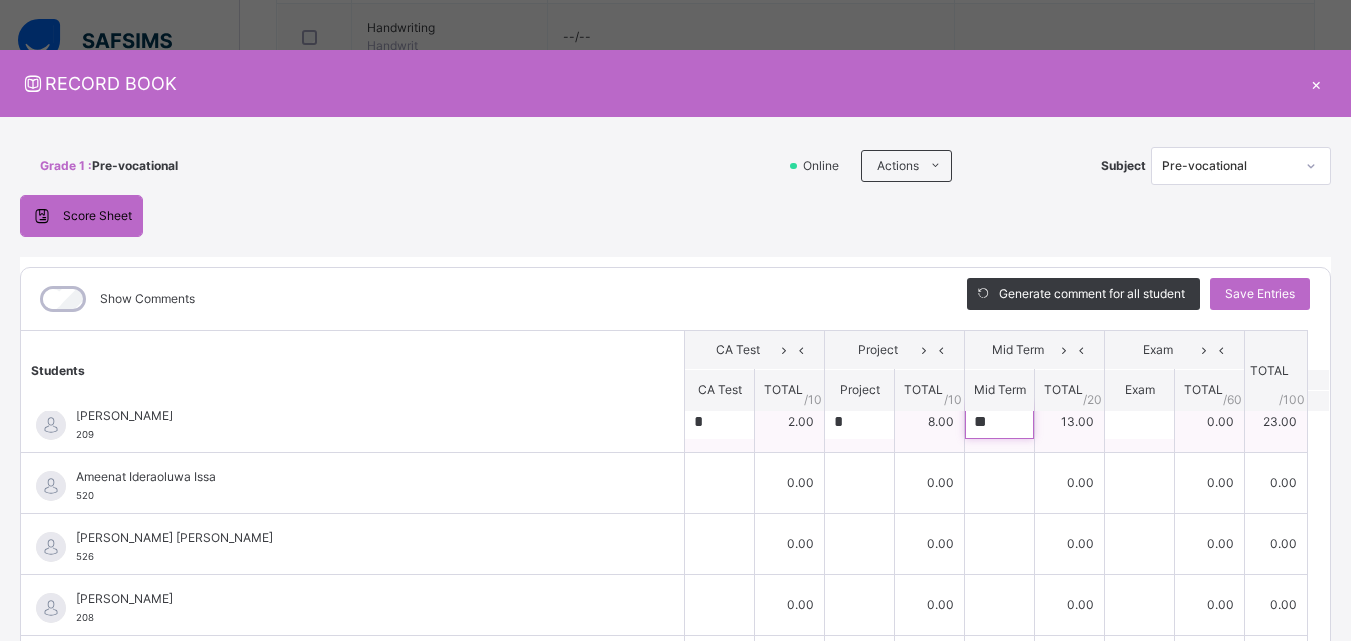 scroll, scrollTop: 401, scrollLeft: 0, axis: vertical 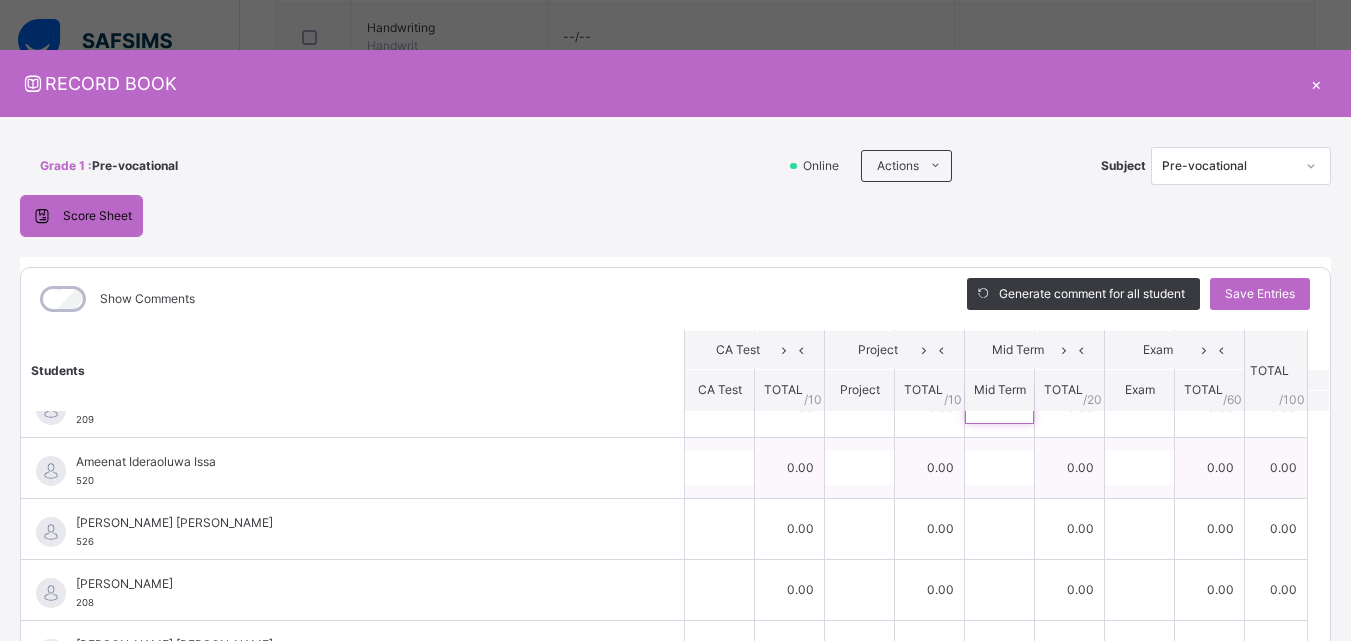 type on "**" 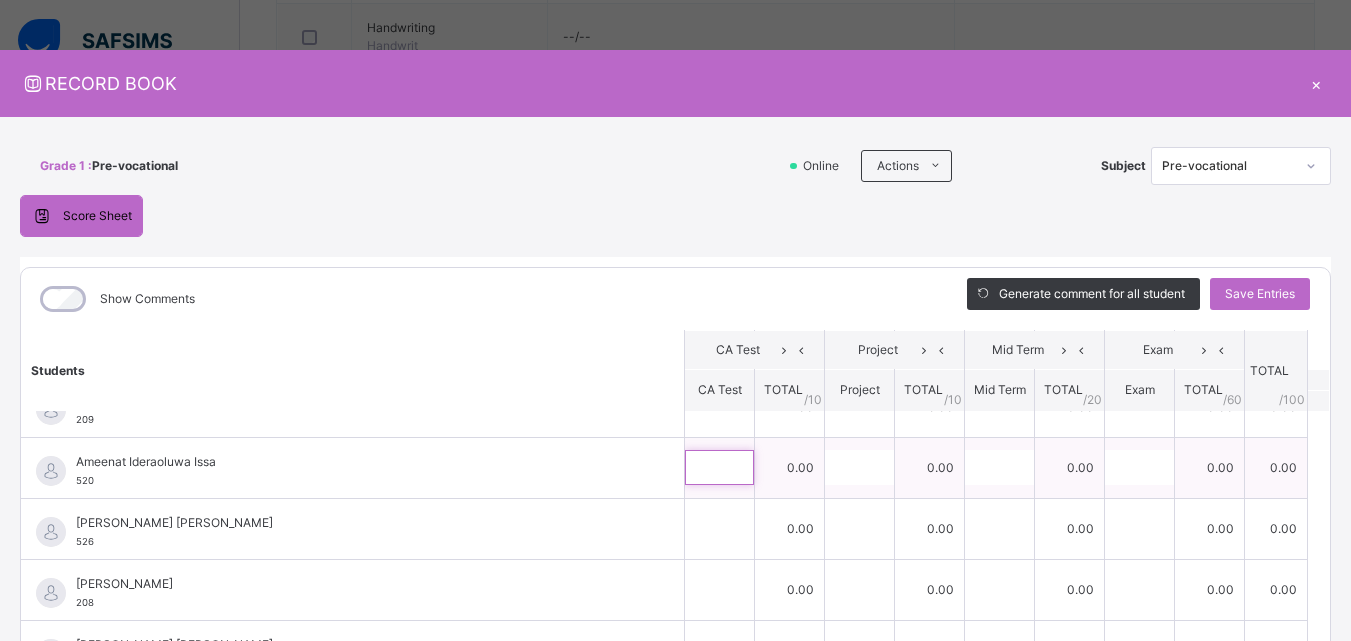 click at bounding box center (719, 467) 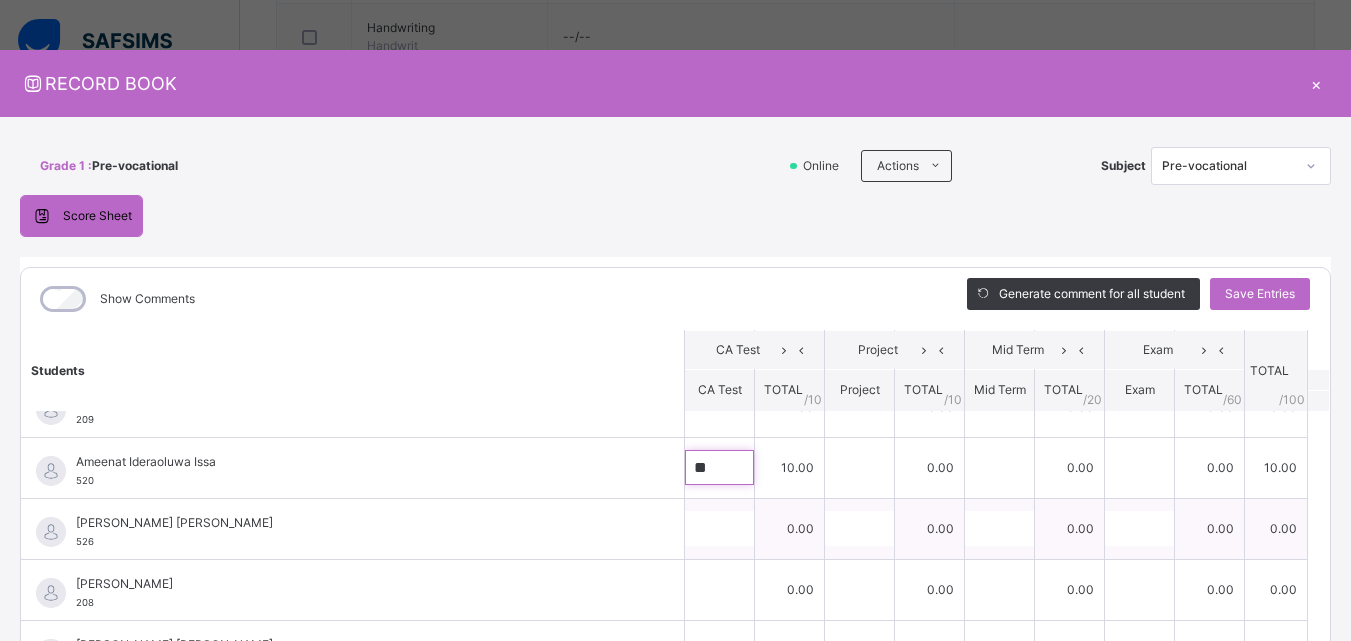 type on "**" 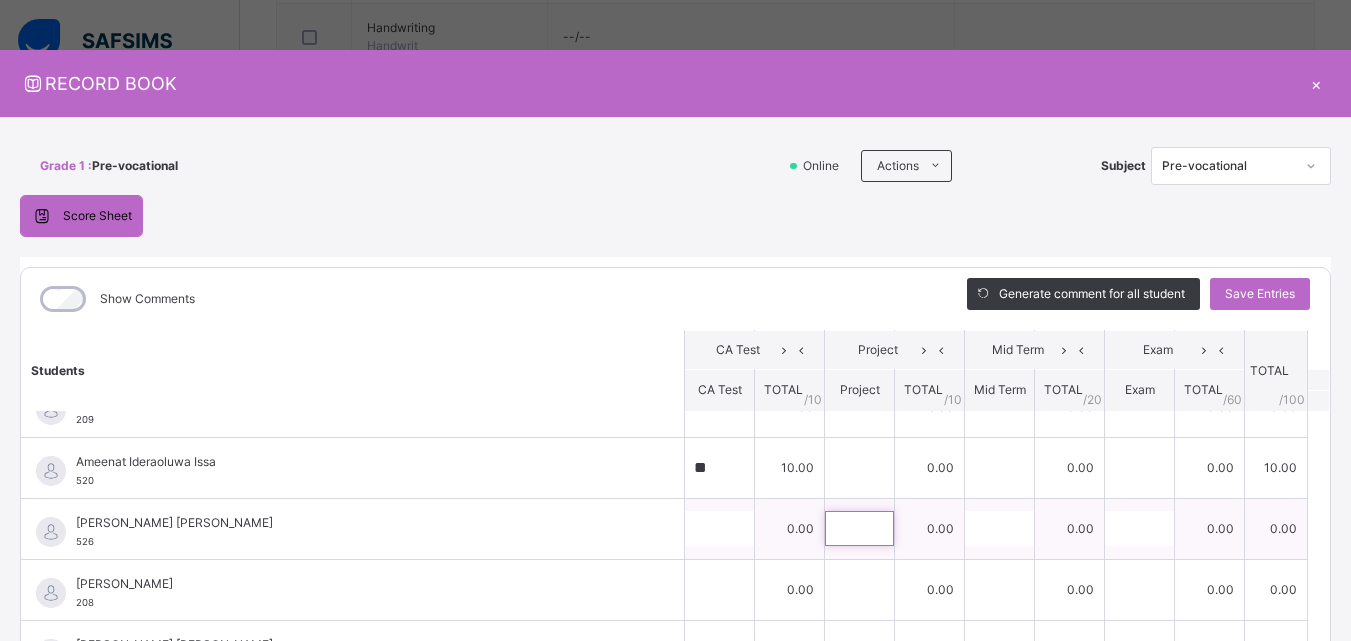 click at bounding box center (859, 528) 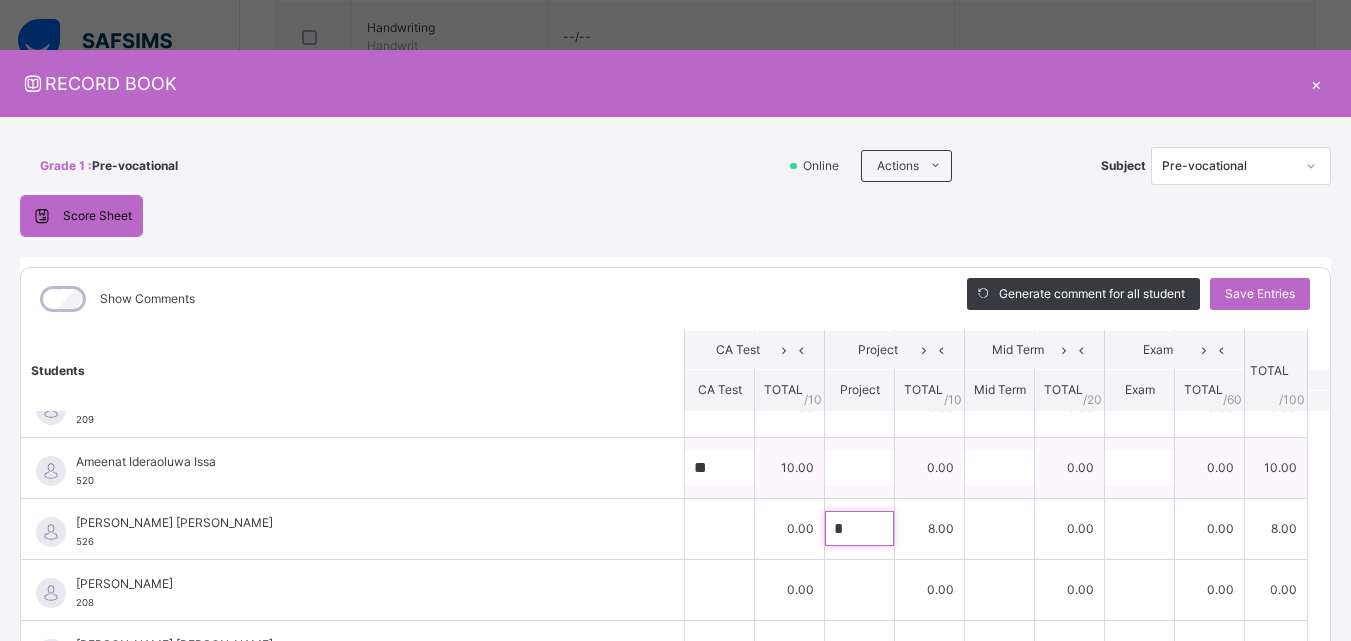 type on "*" 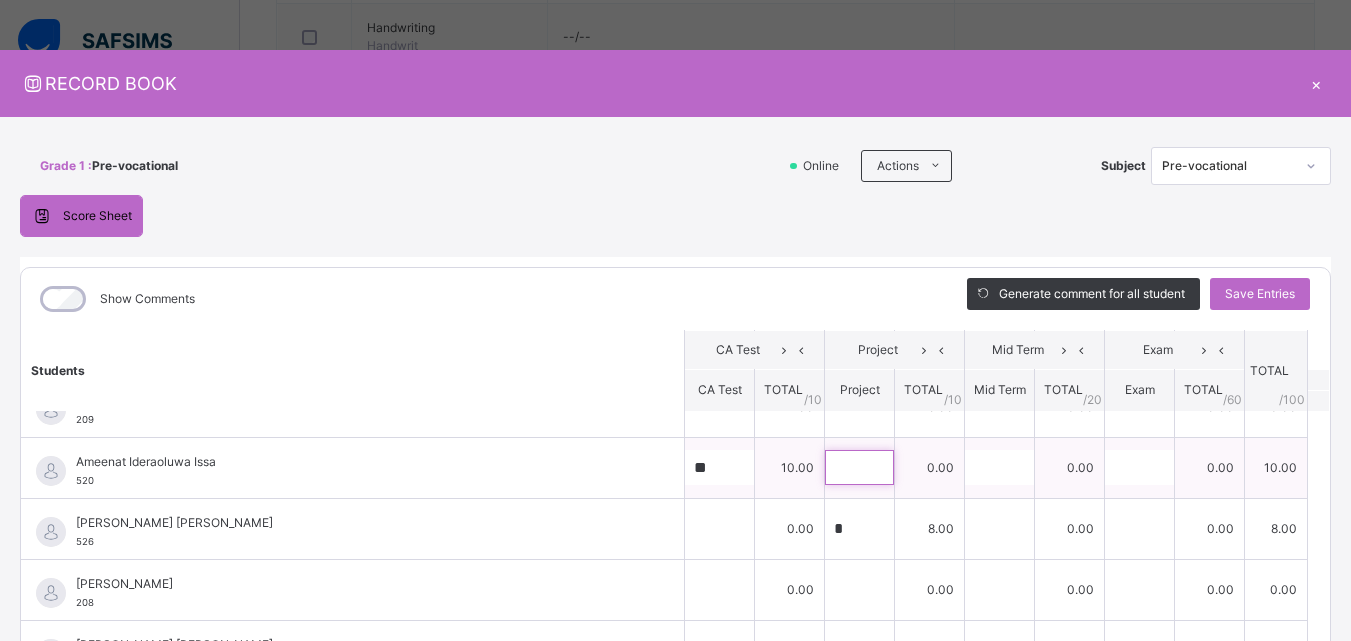 click at bounding box center [859, 467] 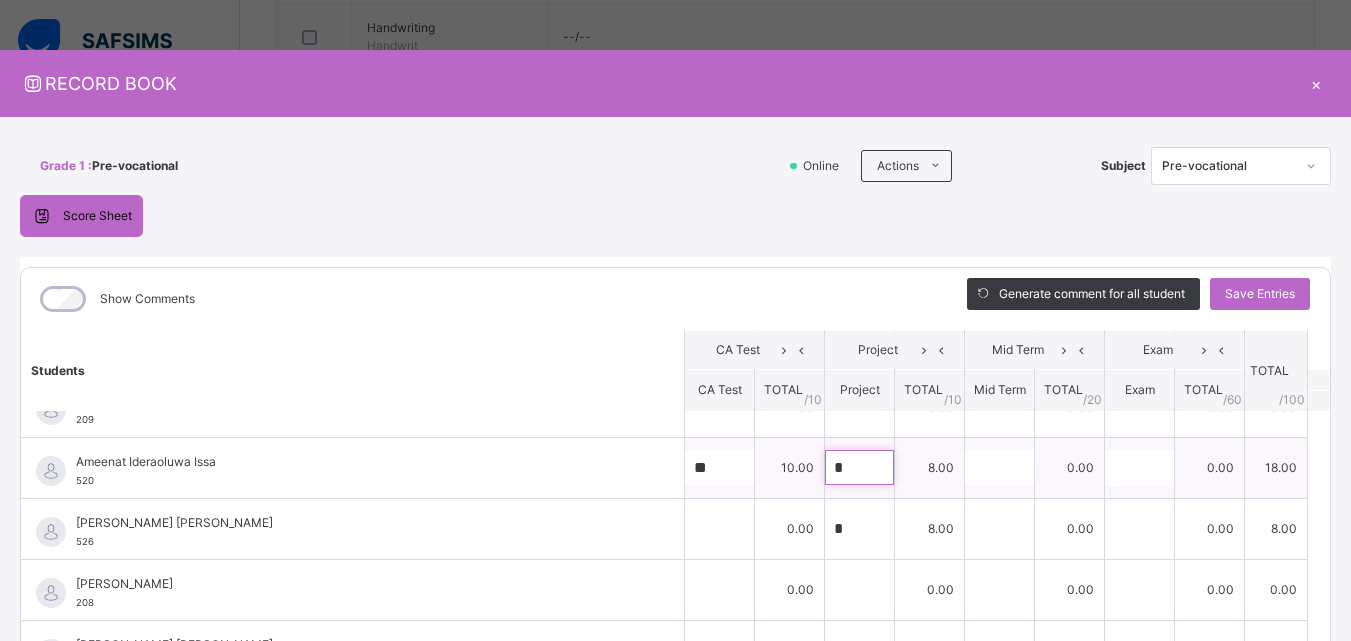 type on "*" 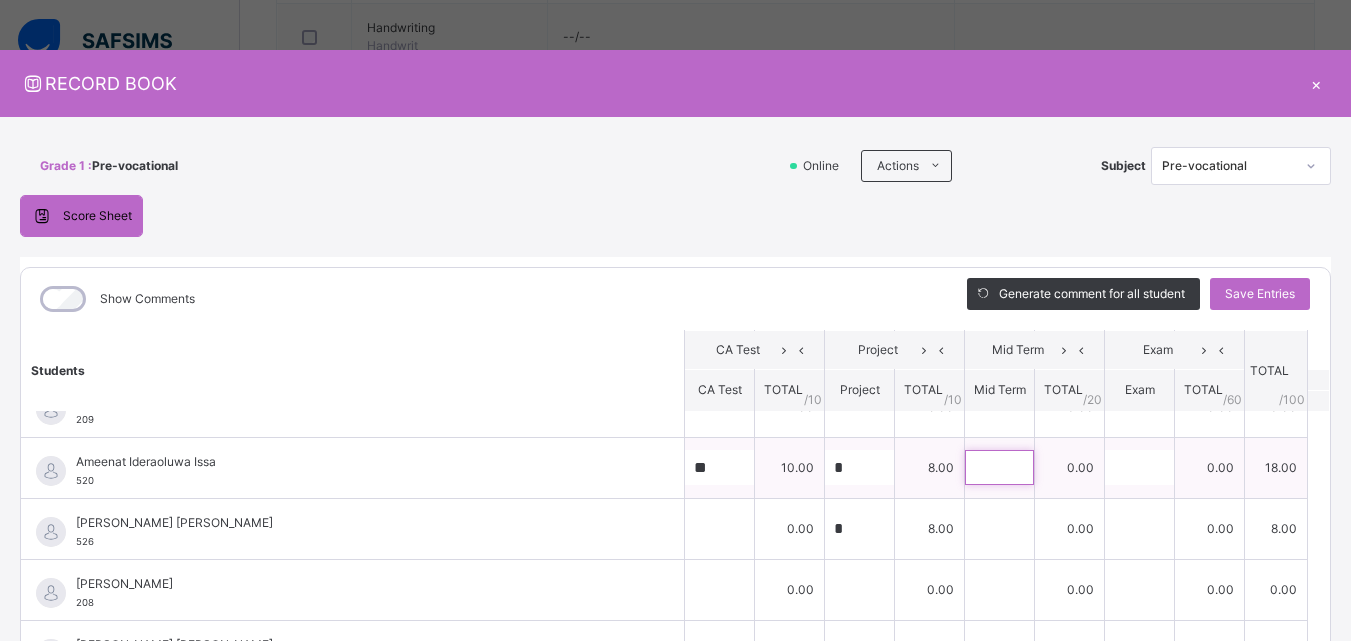 click at bounding box center [999, 467] 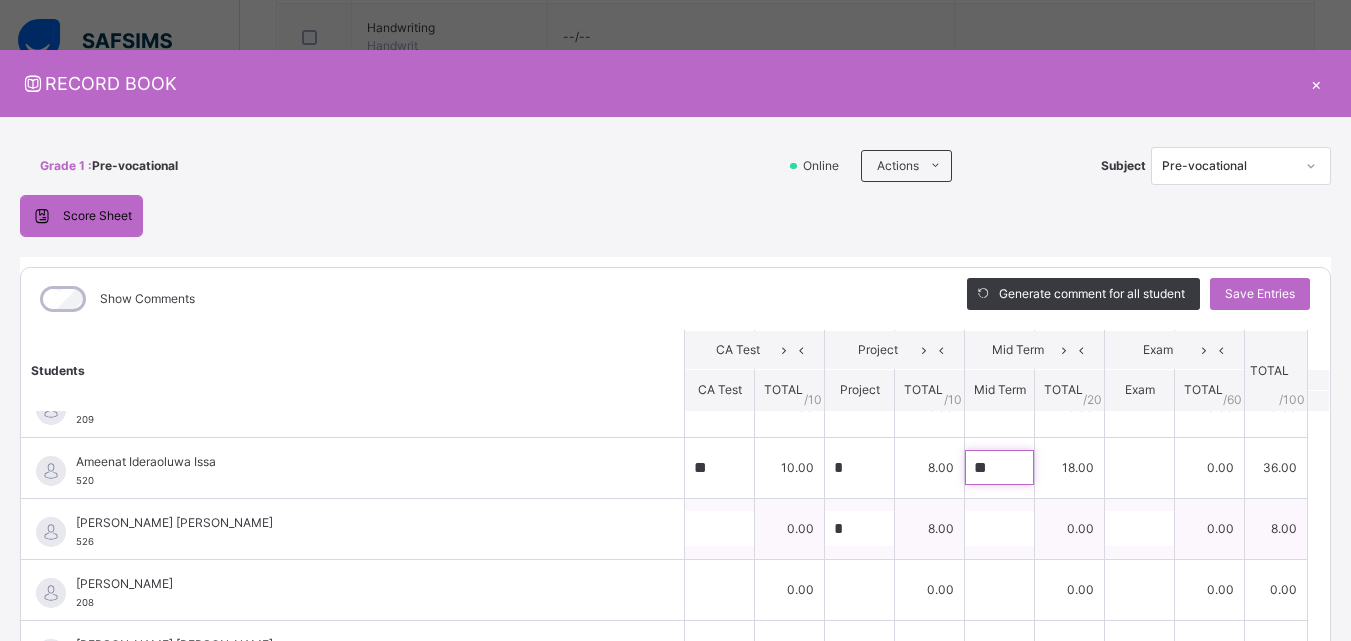 type on "**" 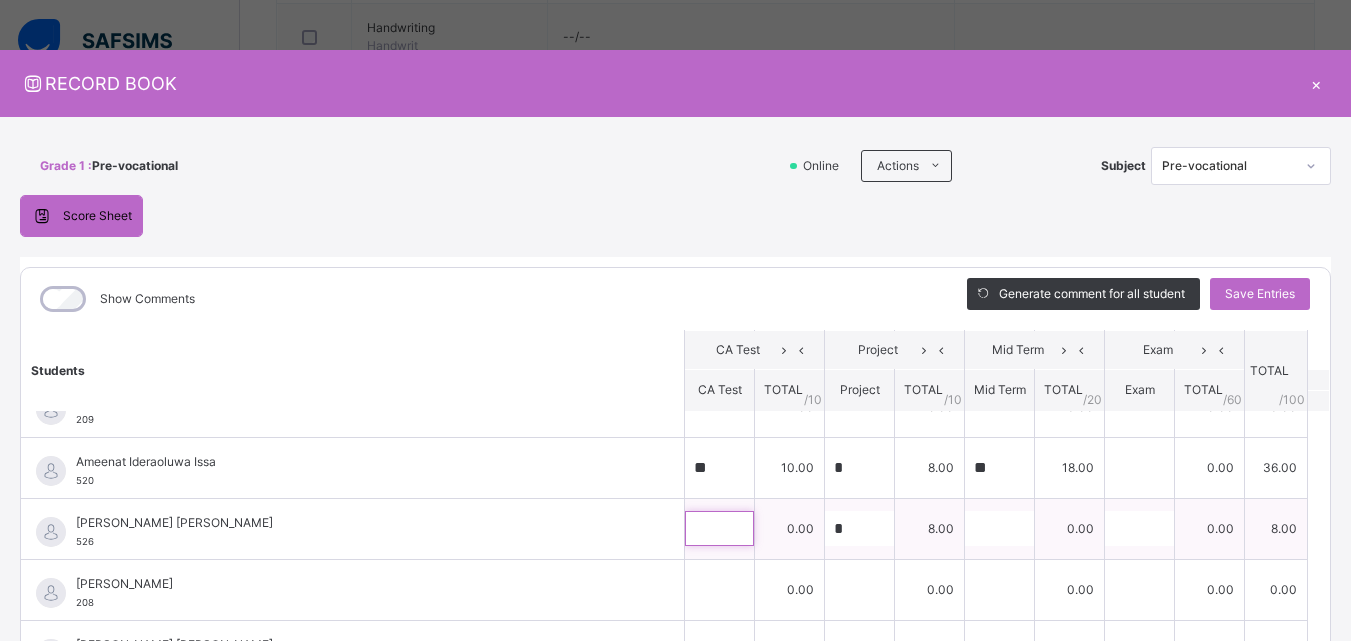 click at bounding box center [719, 528] 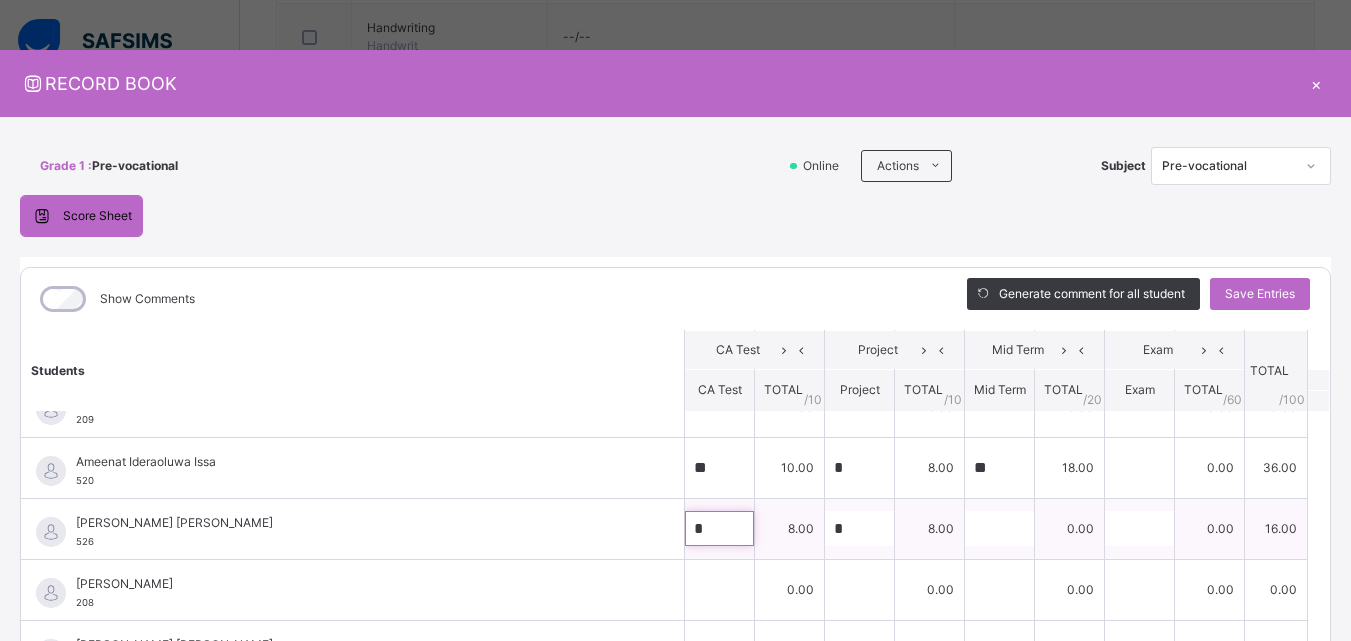 type on "*" 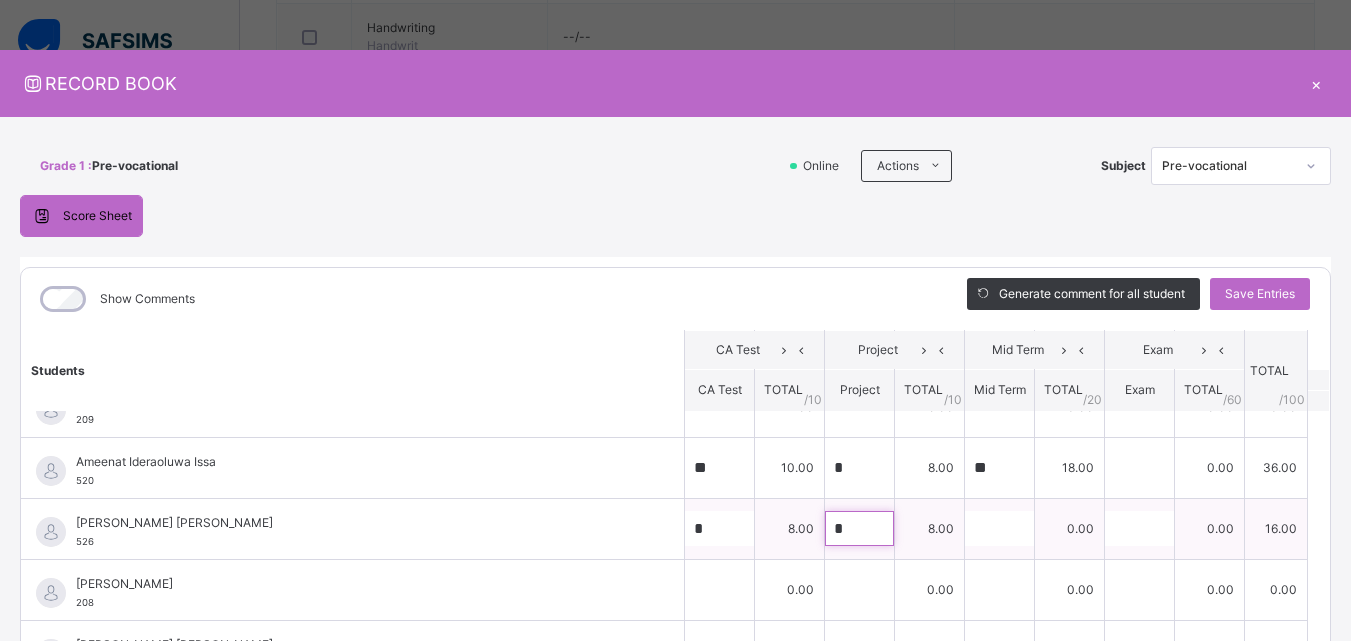click on "*" at bounding box center (859, 528) 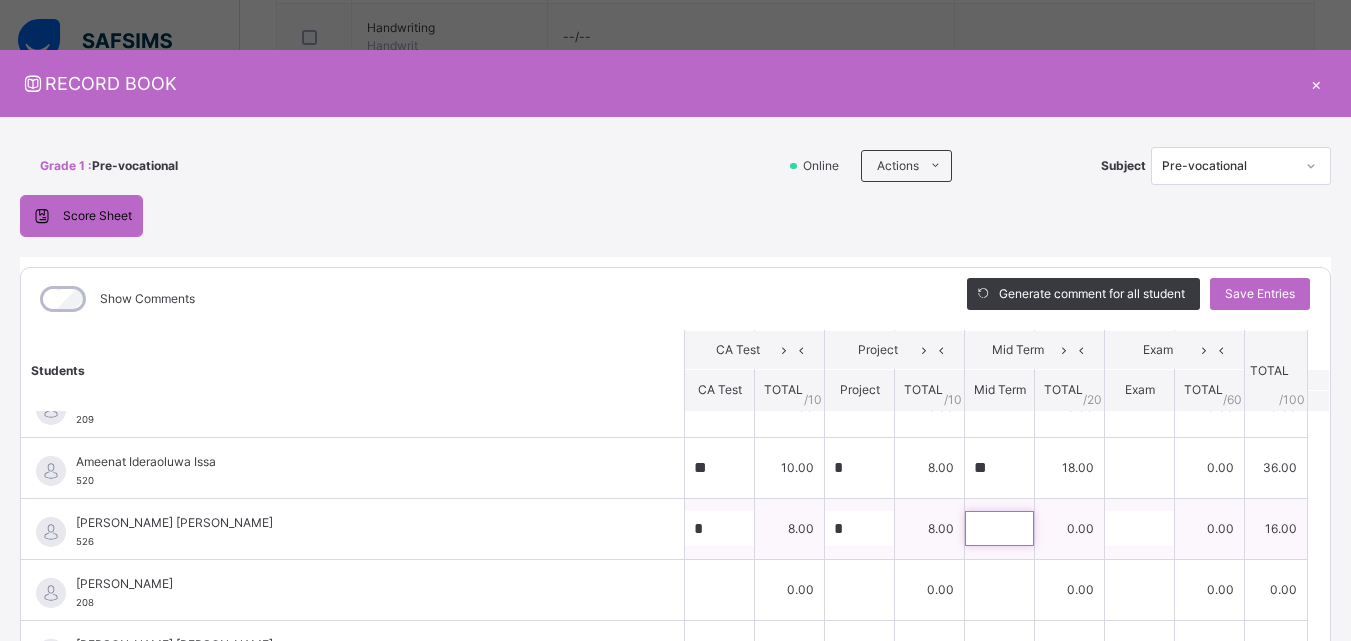 click at bounding box center (999, 528) 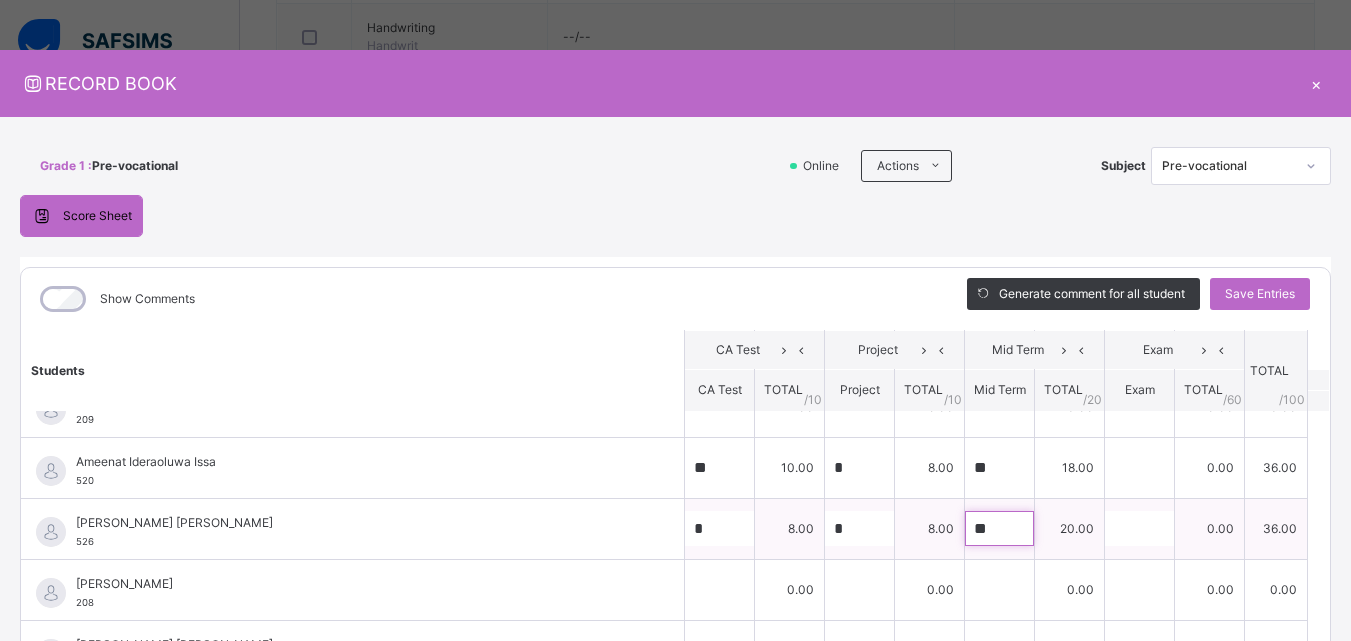 scroll, scrollTop: 448, scrollLeft: 0, axis: vertical 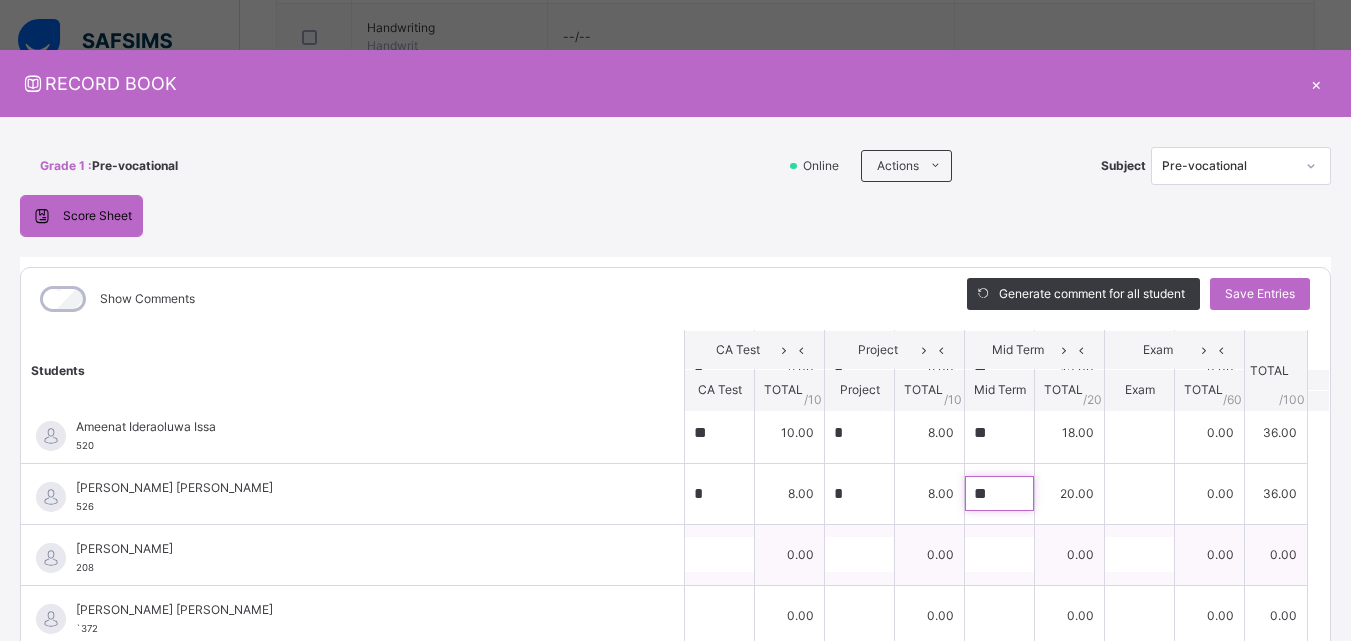 type on "**" 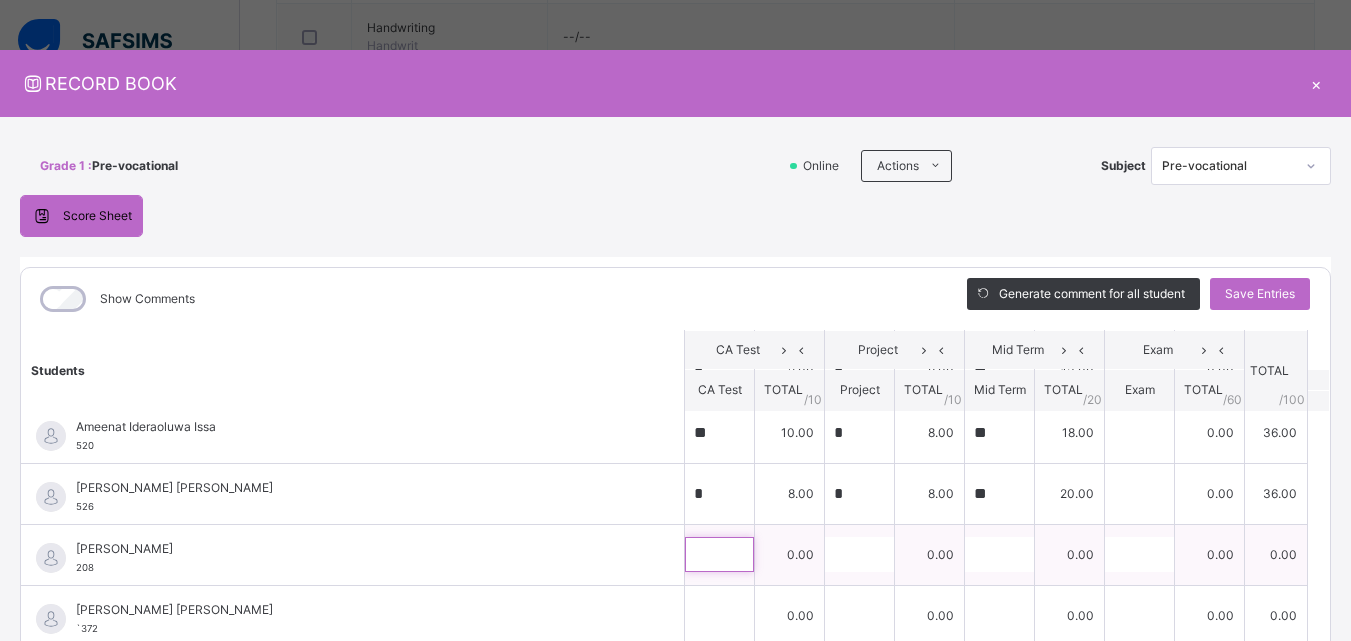 click at bounding box center (719, 554) 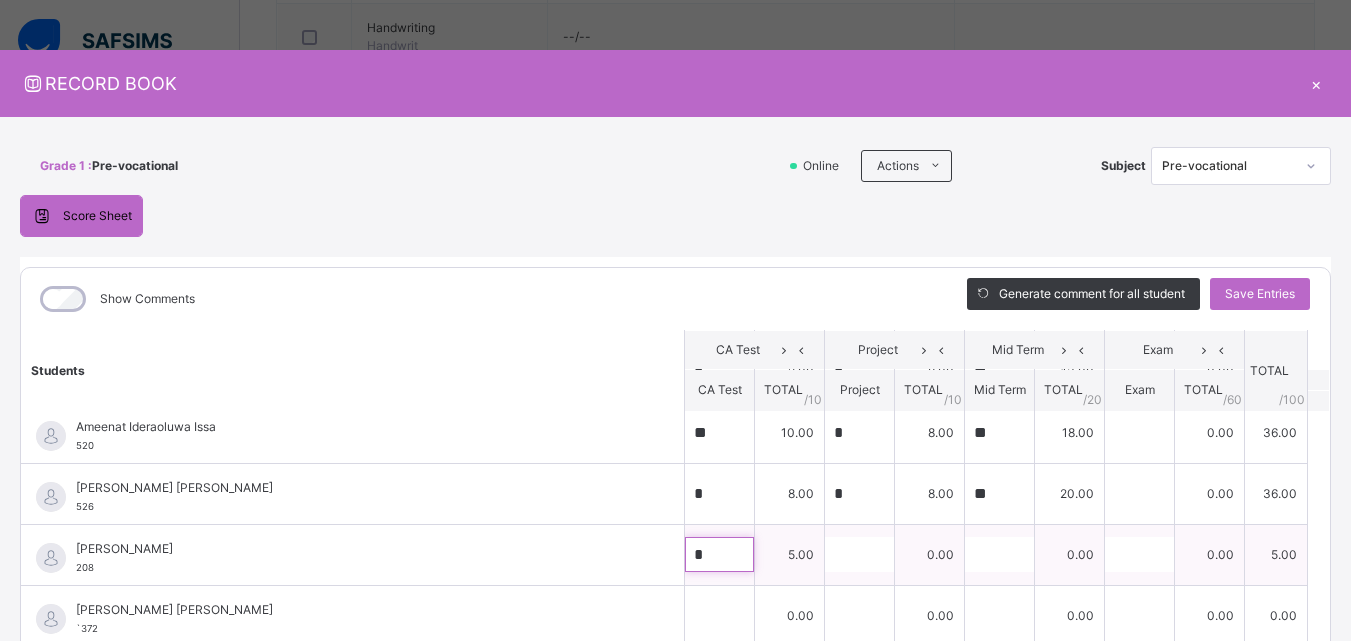 type on "*" 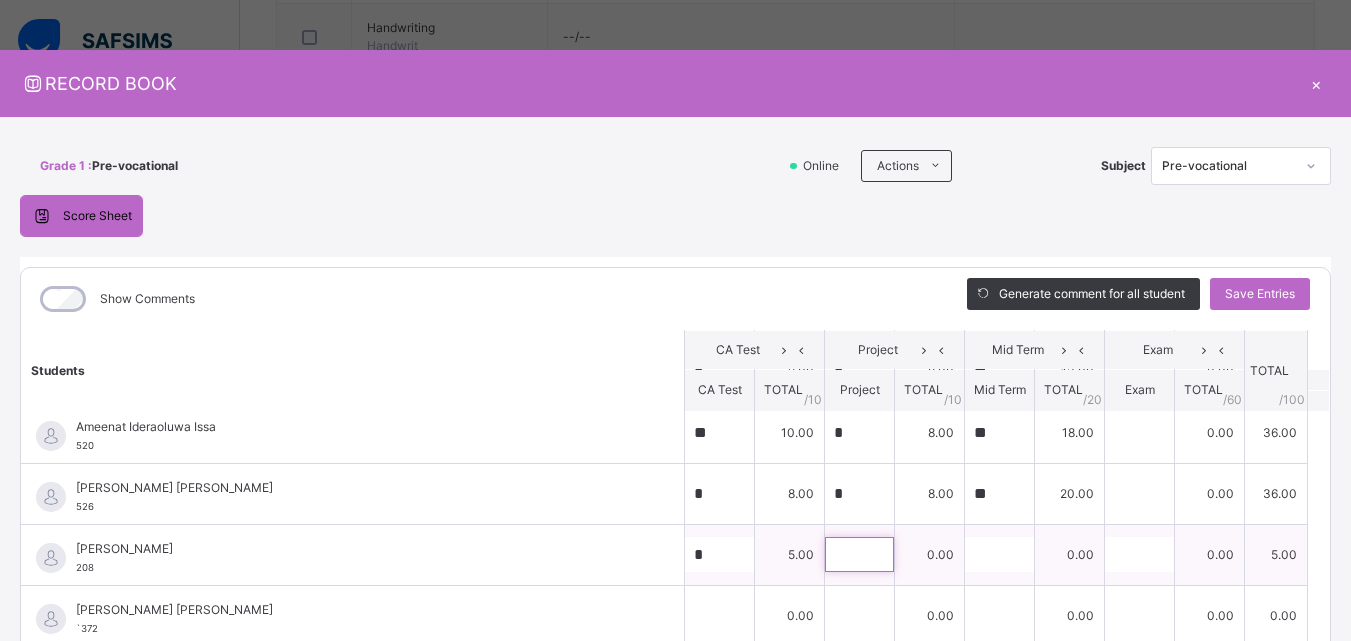 click at bounding box center (859, 554) 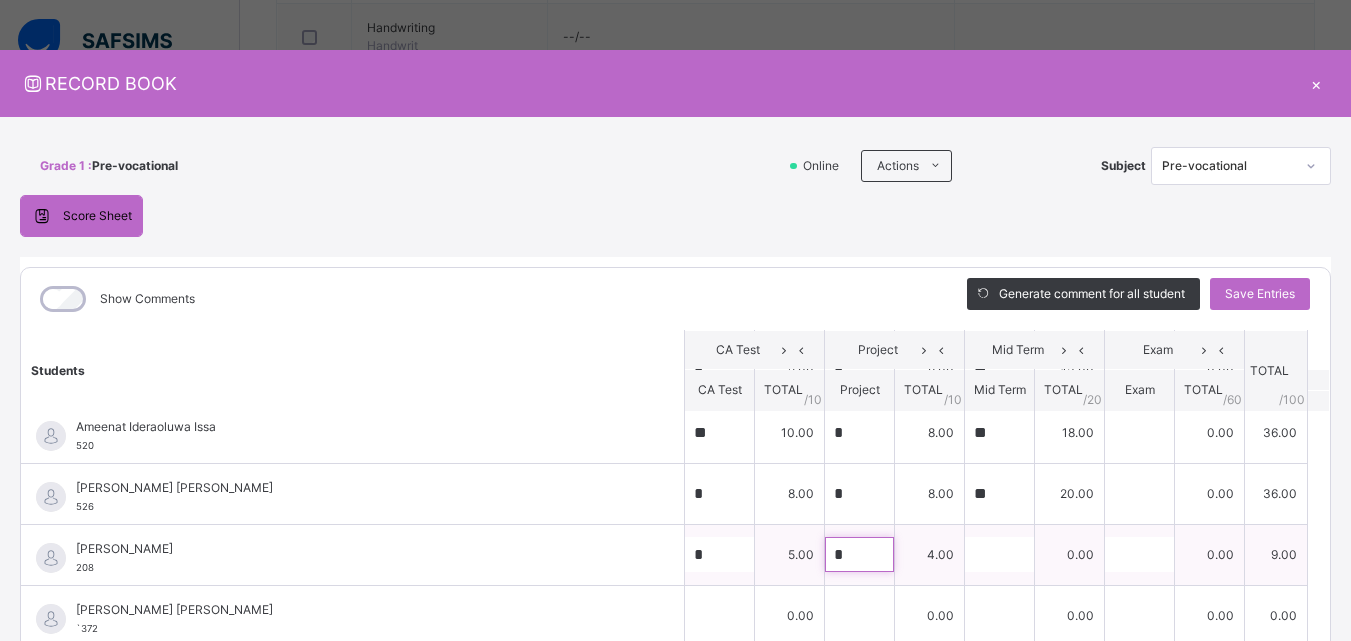 type on "*" 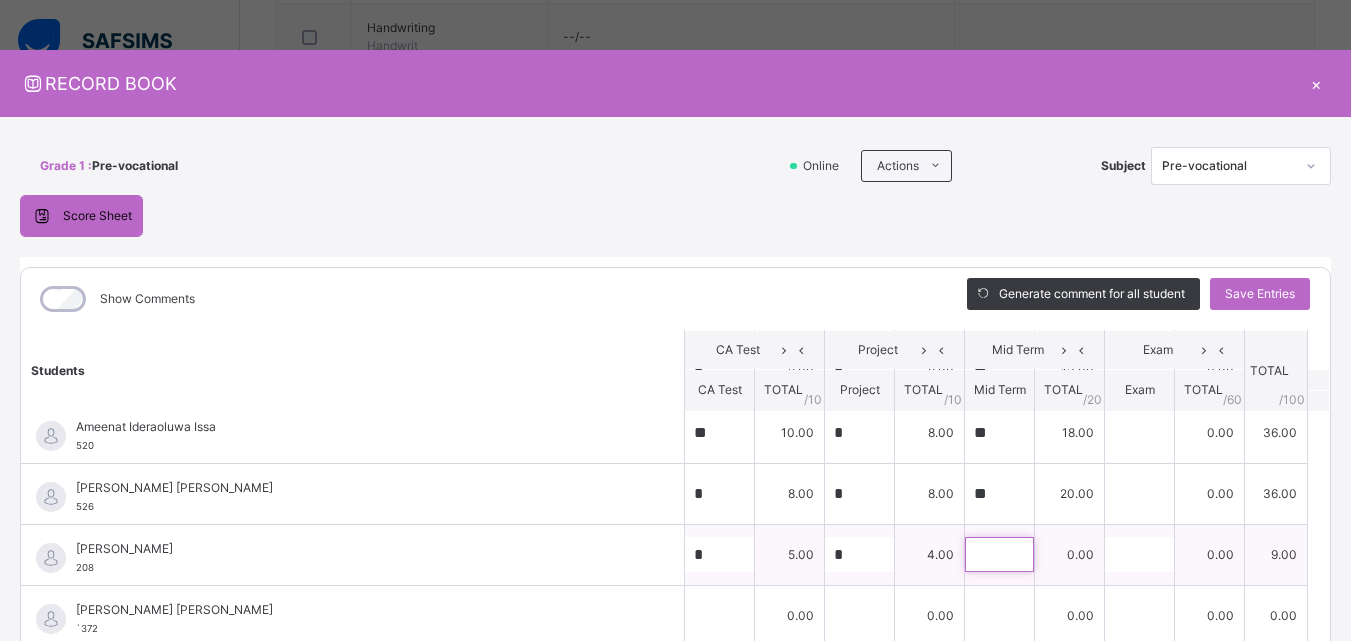 click at bounding box center (999, 554) 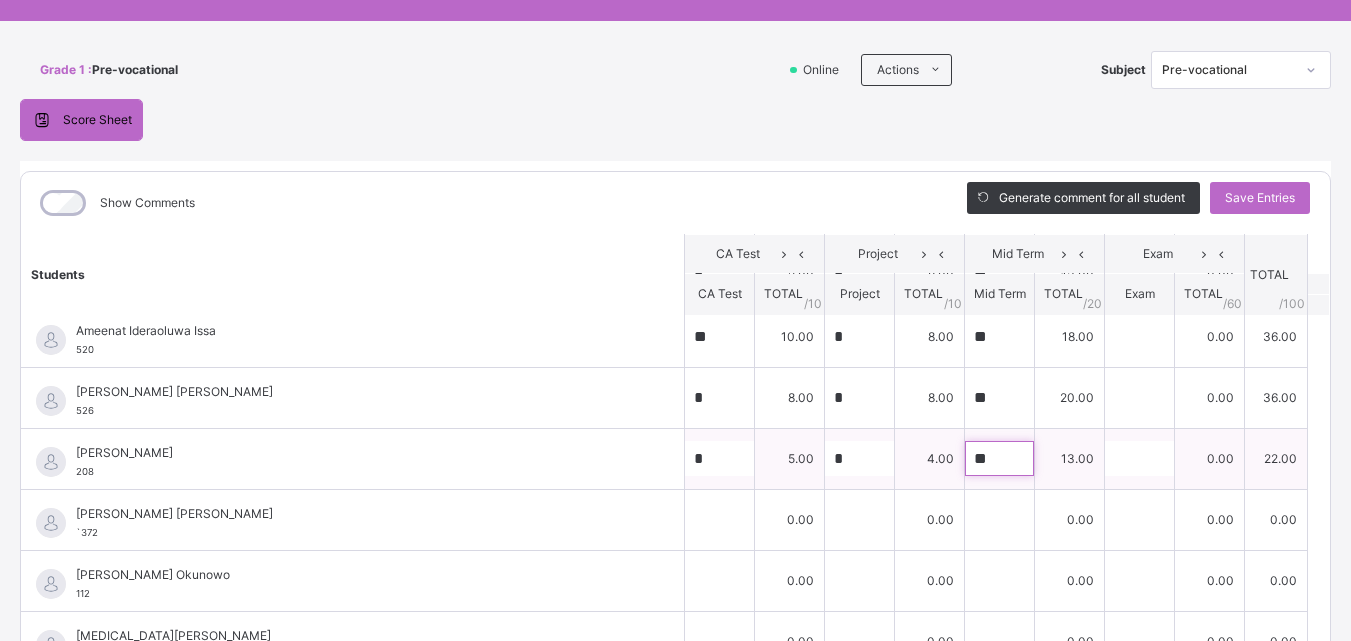 scroll, scrollTop: 103, scrollLeft: 0, axis: vertical 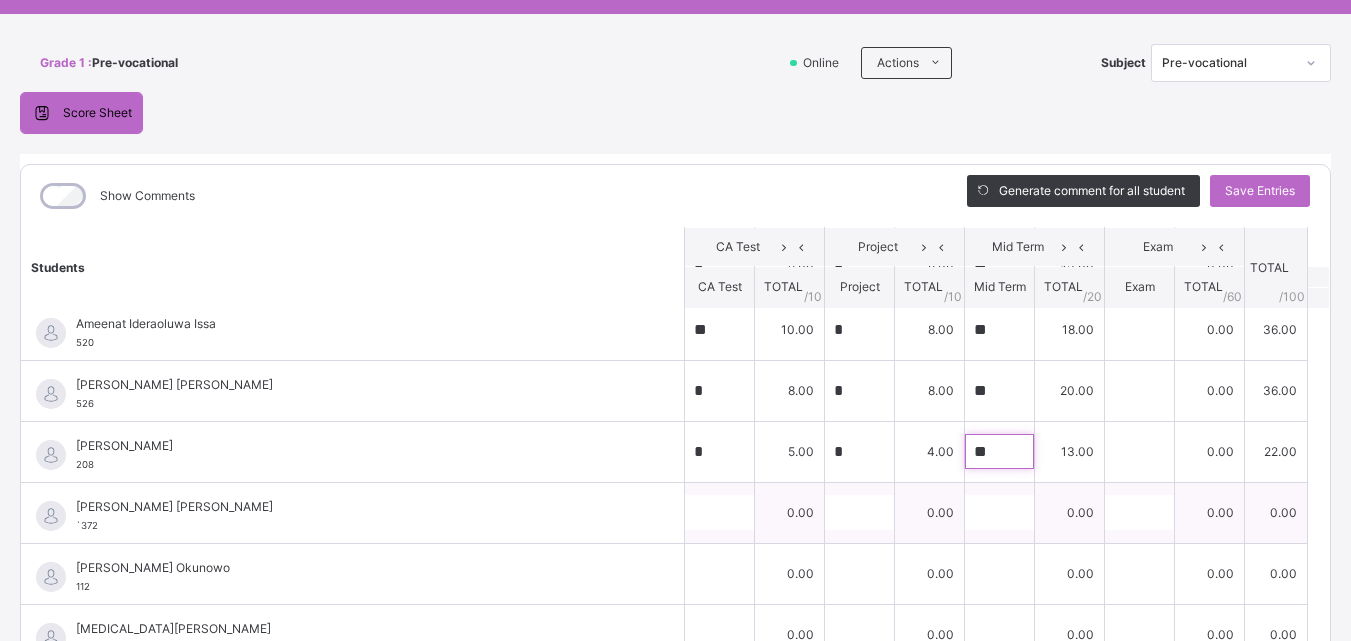 type on "**" 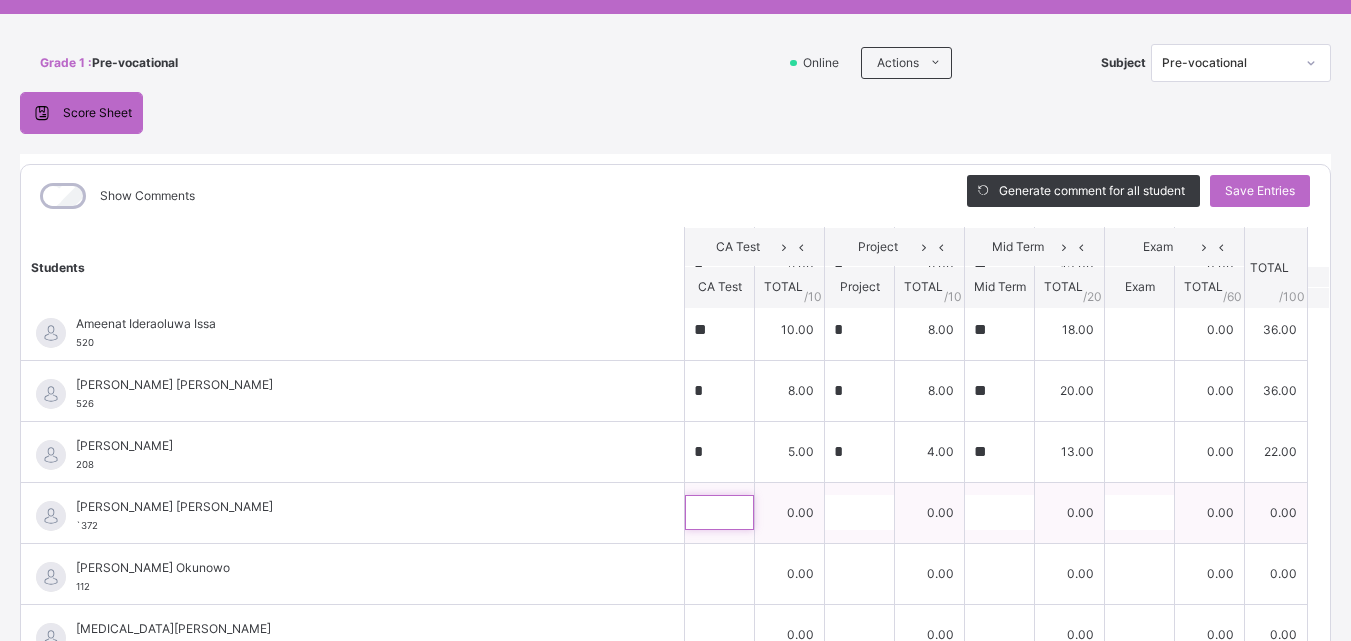 click at bounding box center [719, 512] 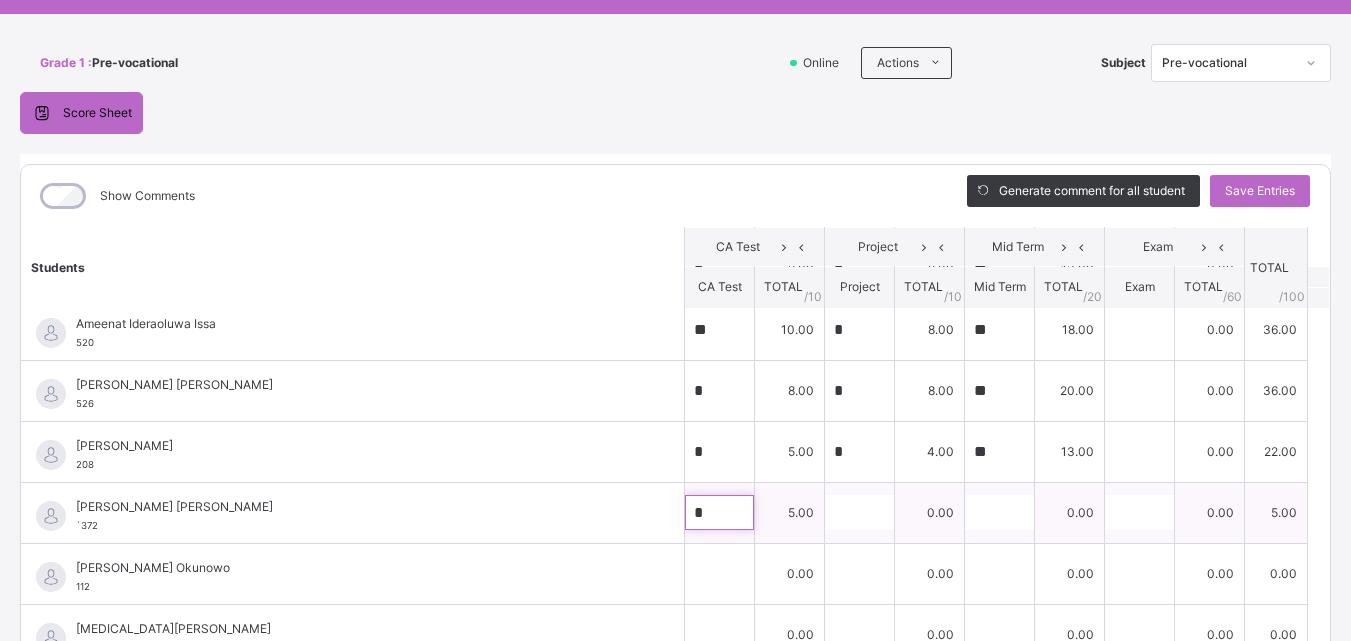 type on "*" 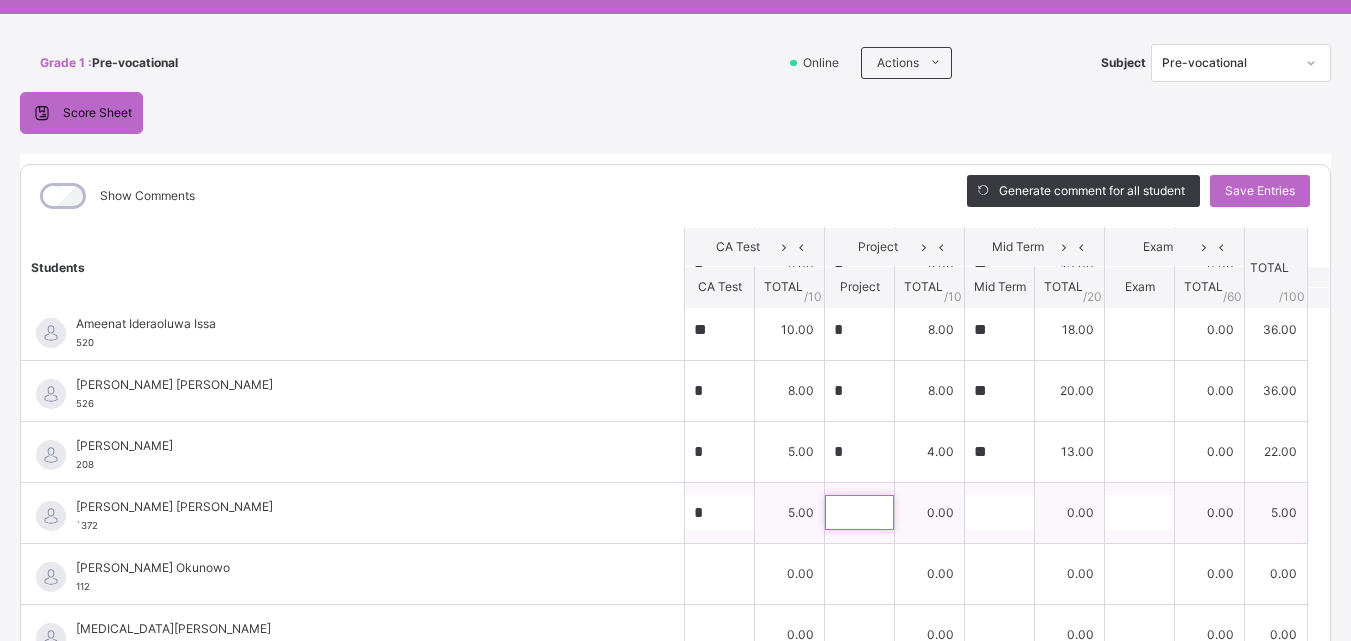 click at bounding box center [859, 512] 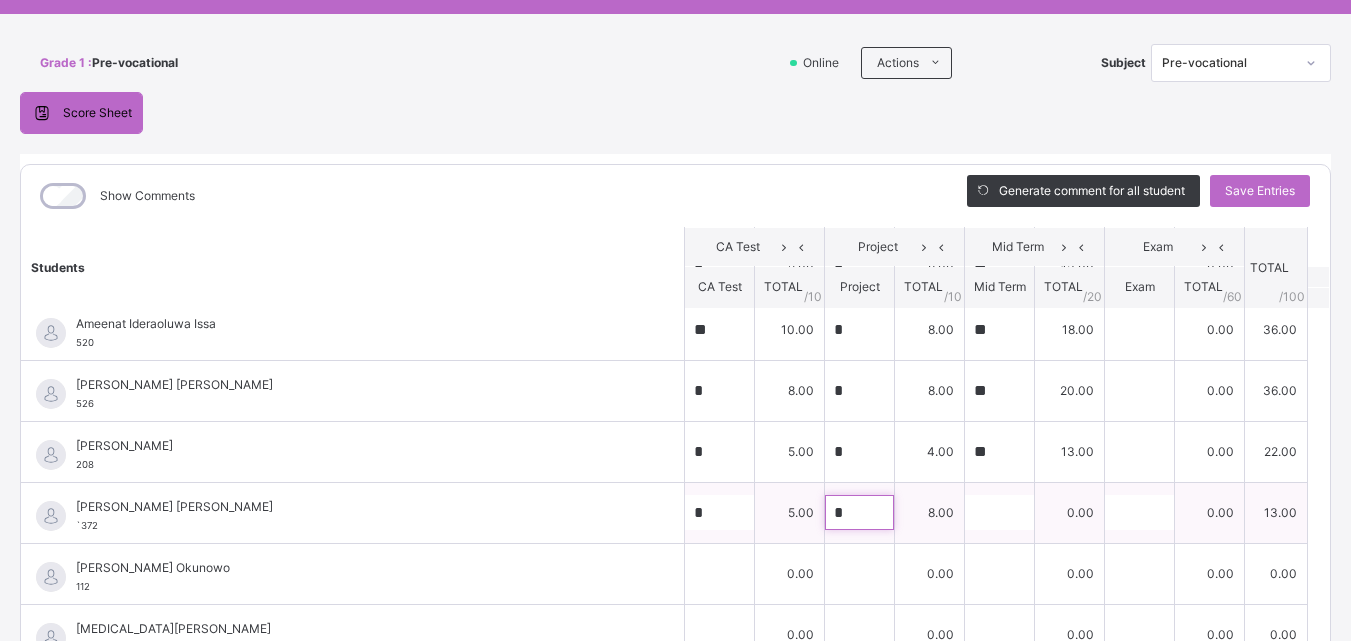 type on "*" 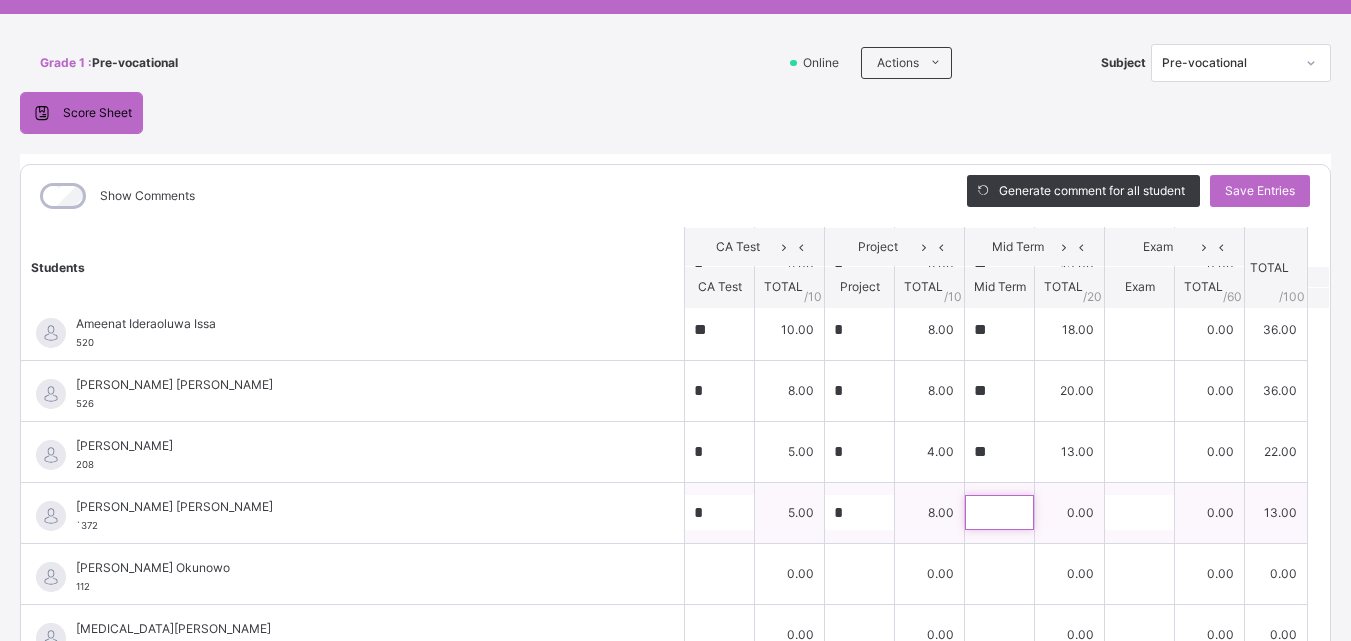 click at bounding box center [999, 512] 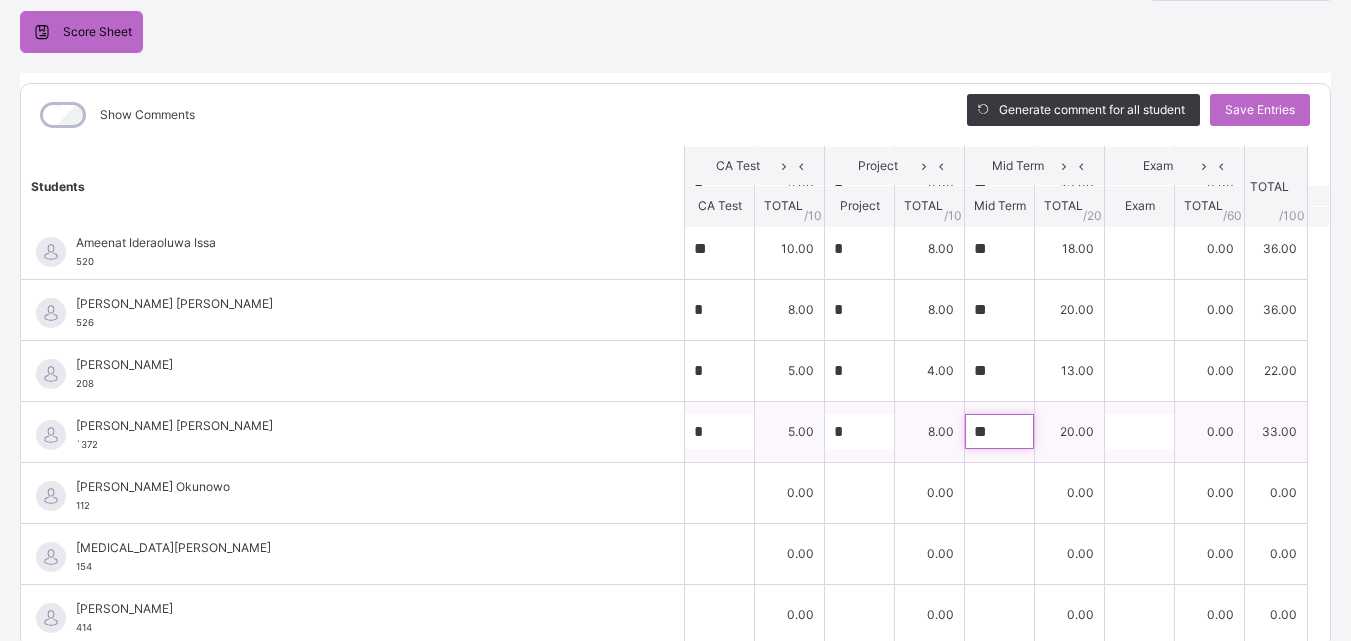 scroll, scrollTop: 185, scrollLeft: 0, axis: vertical 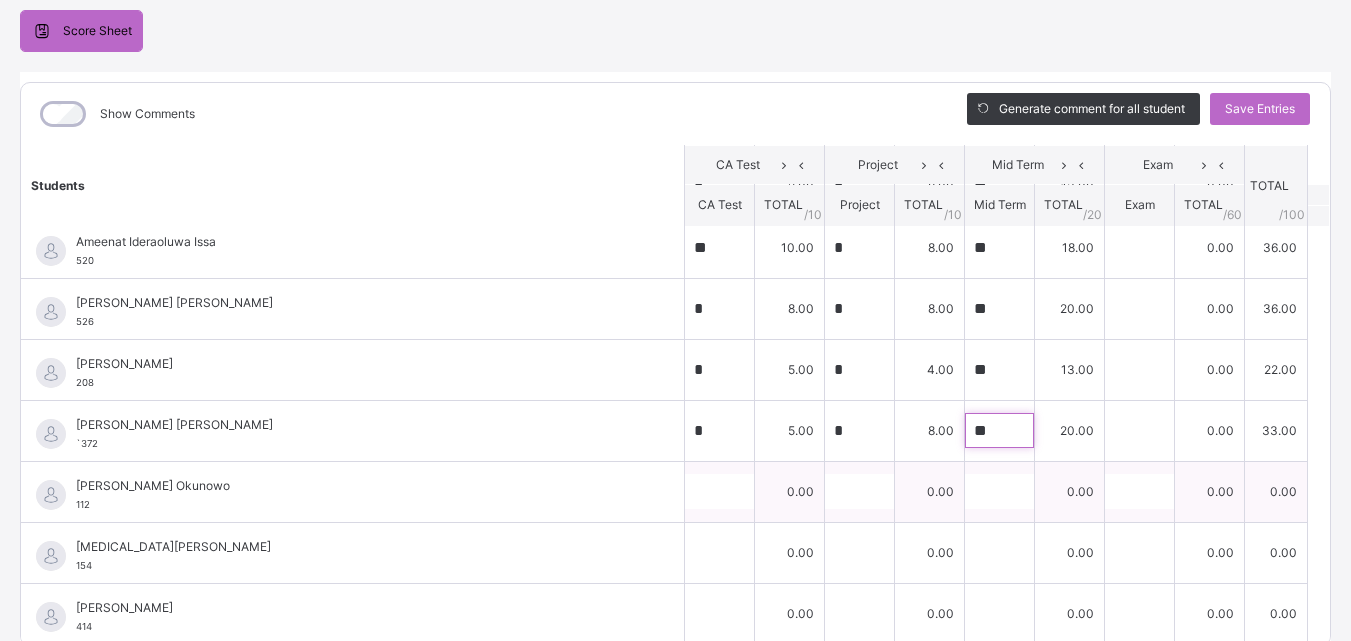 type on "**" 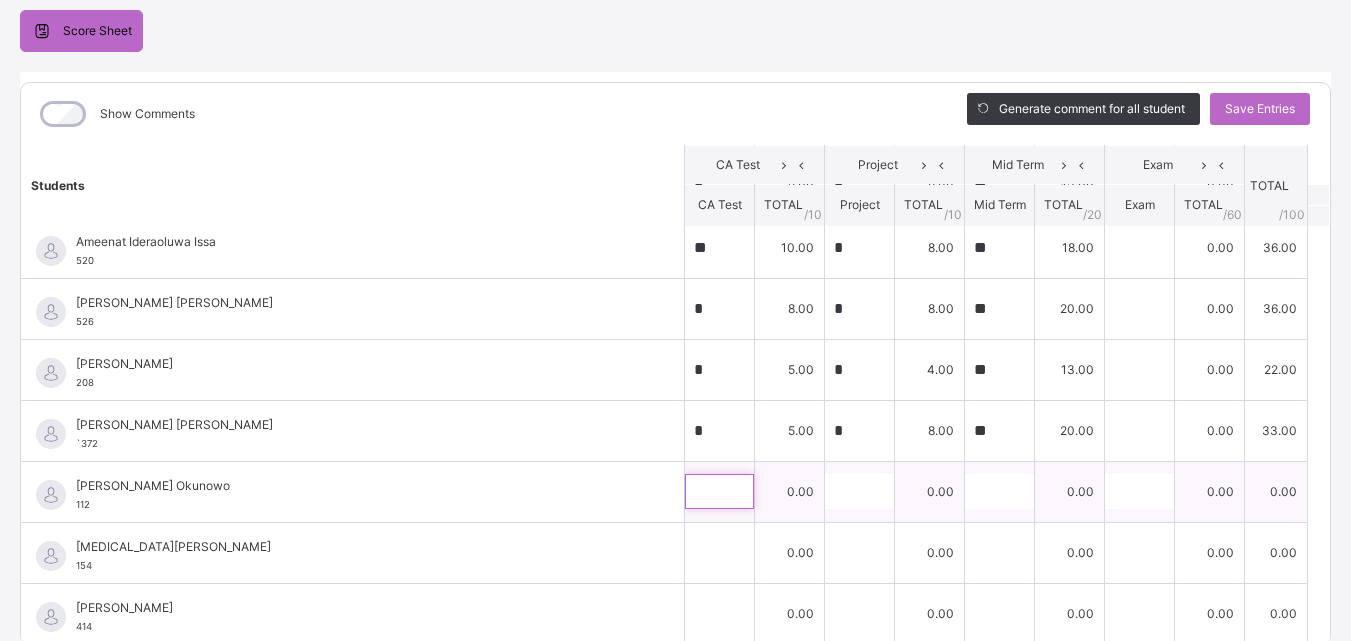 click at bounding box center [719, 491] 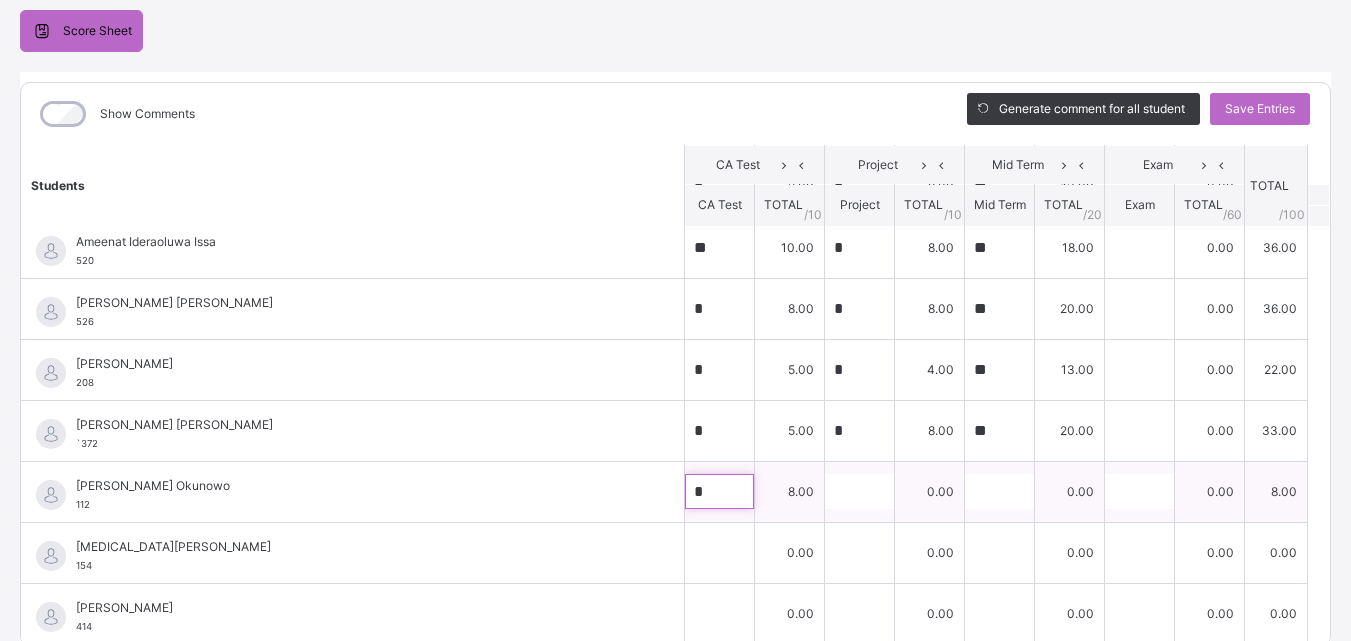 type on "*" 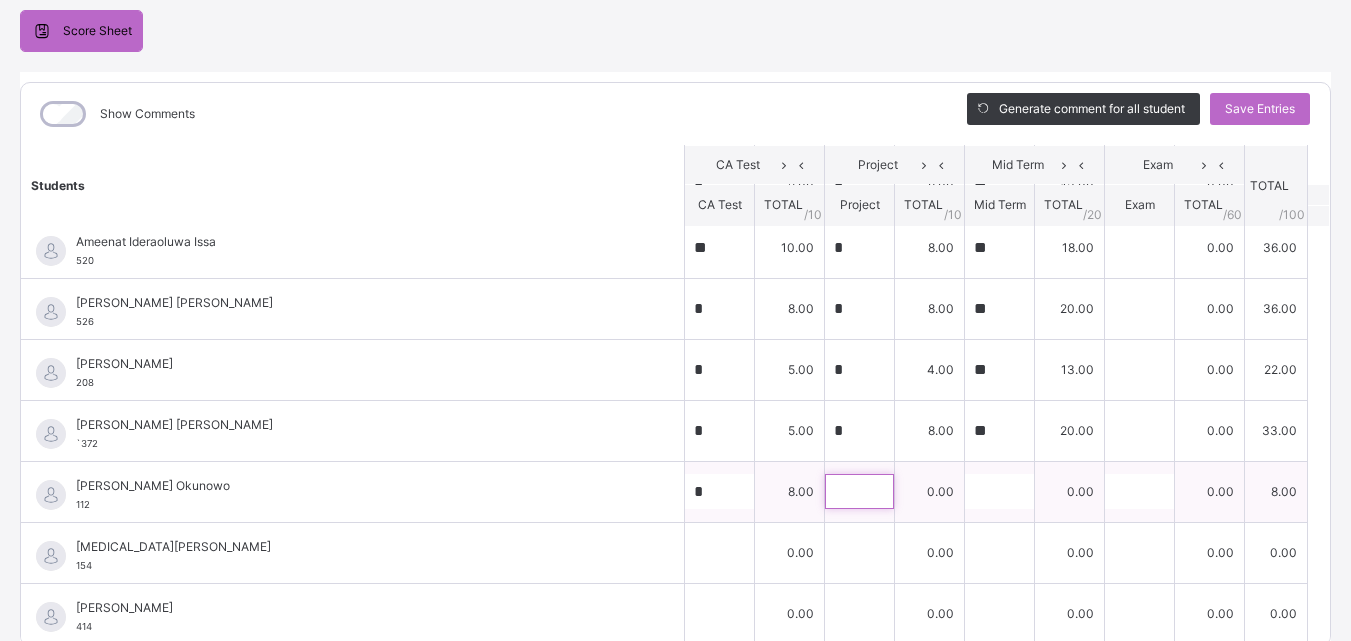 click at bounding box center (859, 491) 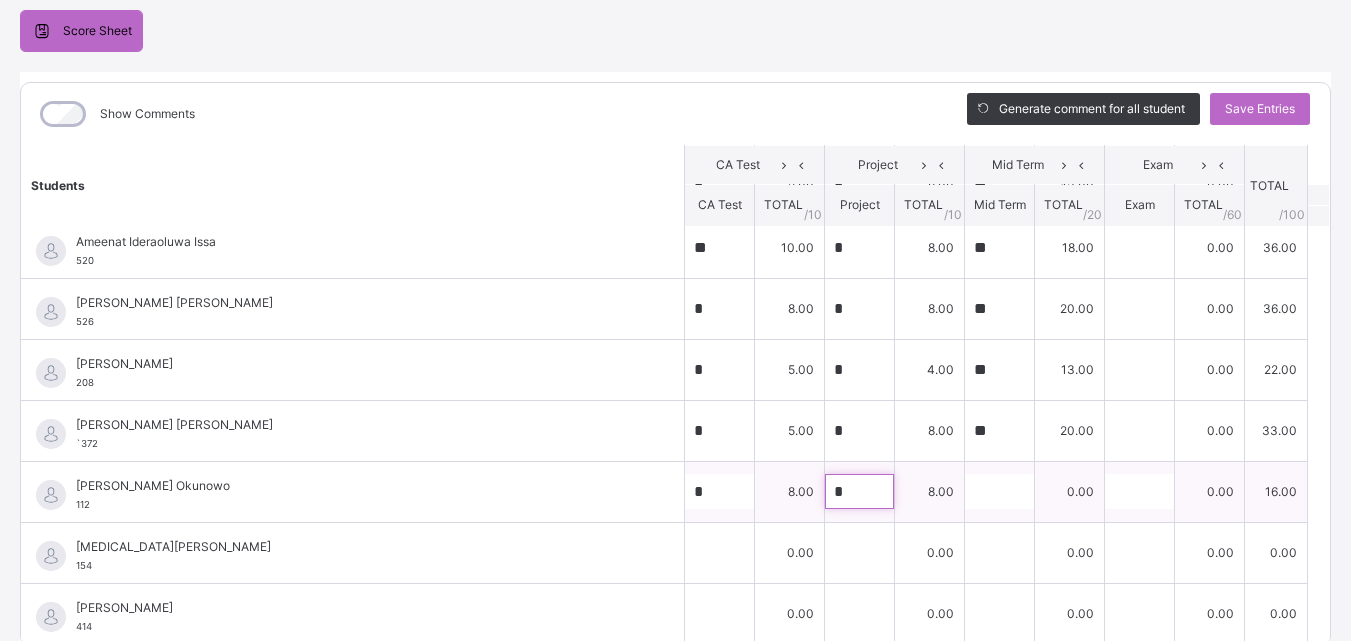 type on "*" 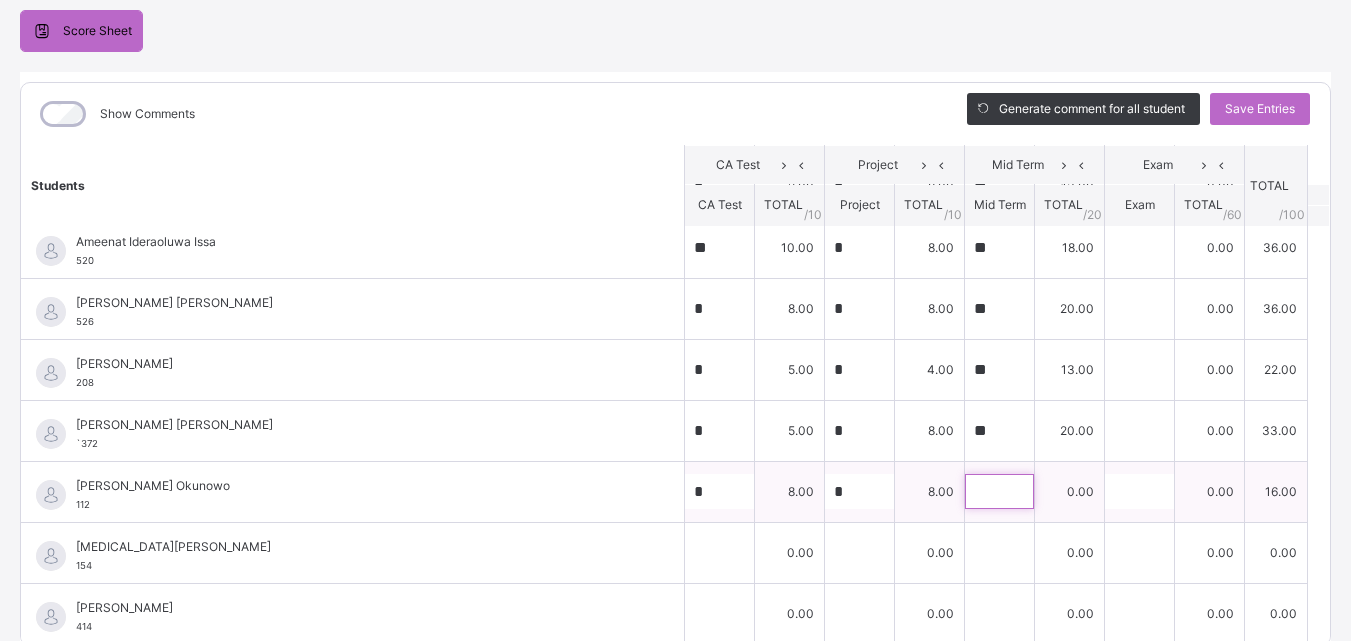 click at bounding box center [999, 491] 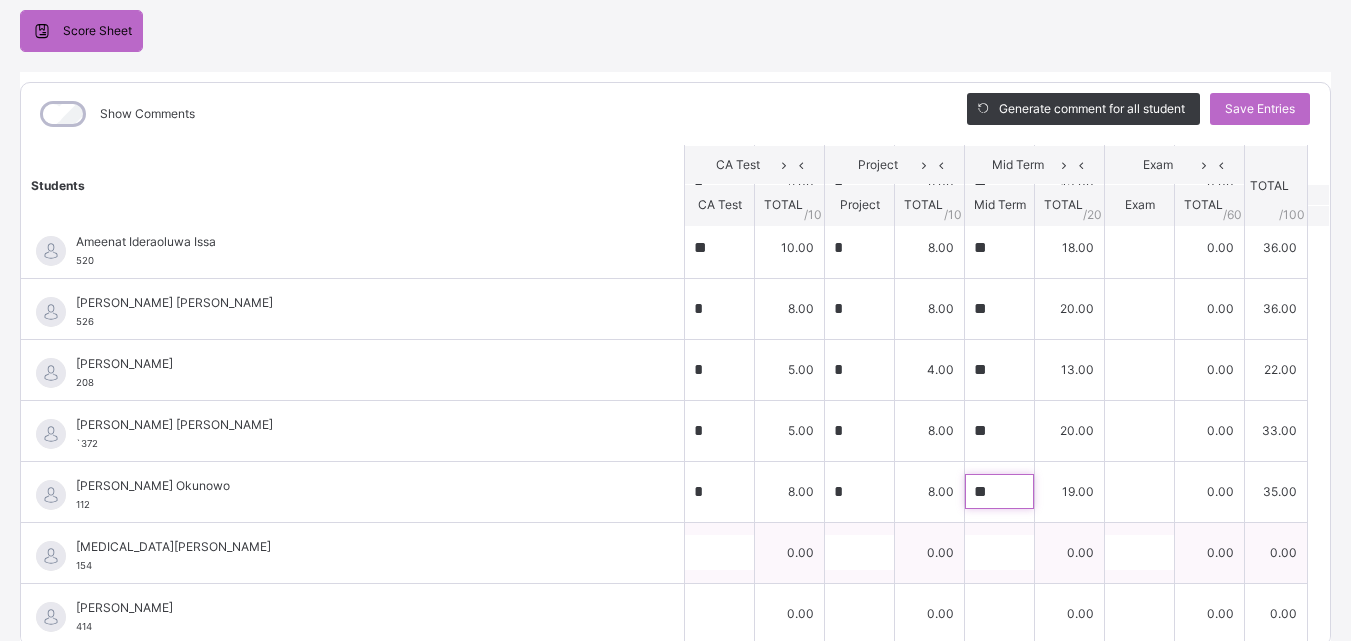type on "**" 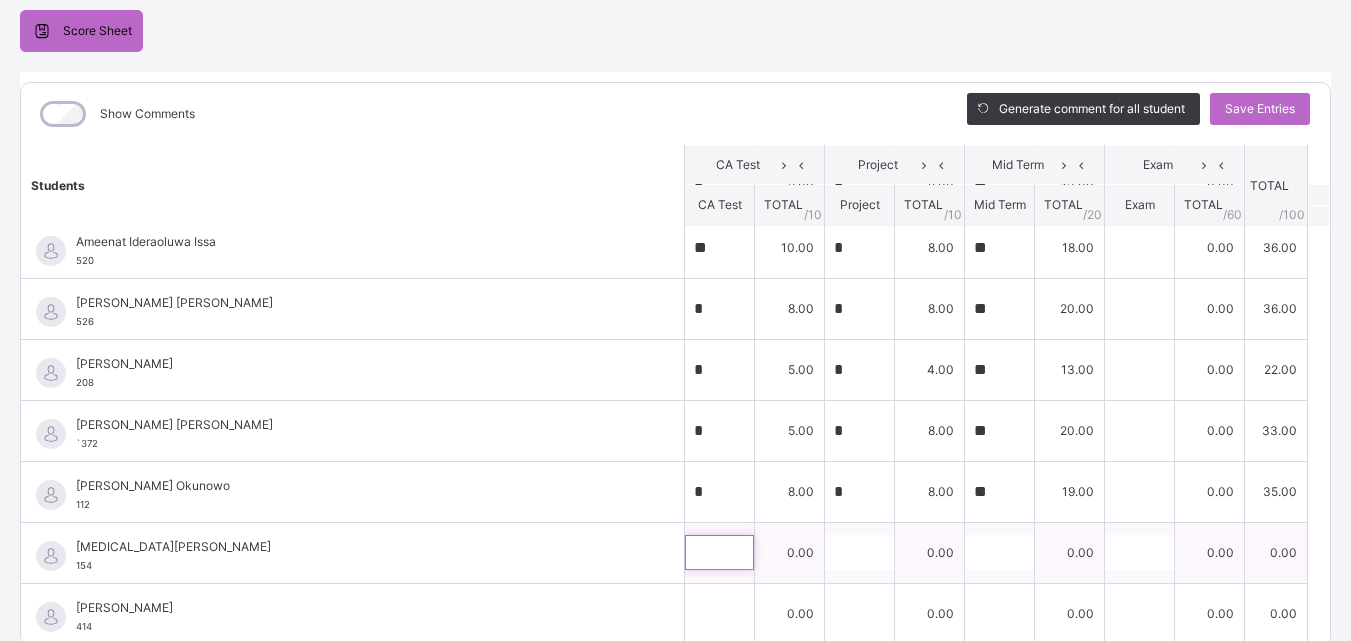 click at bounding box center (719, 552) 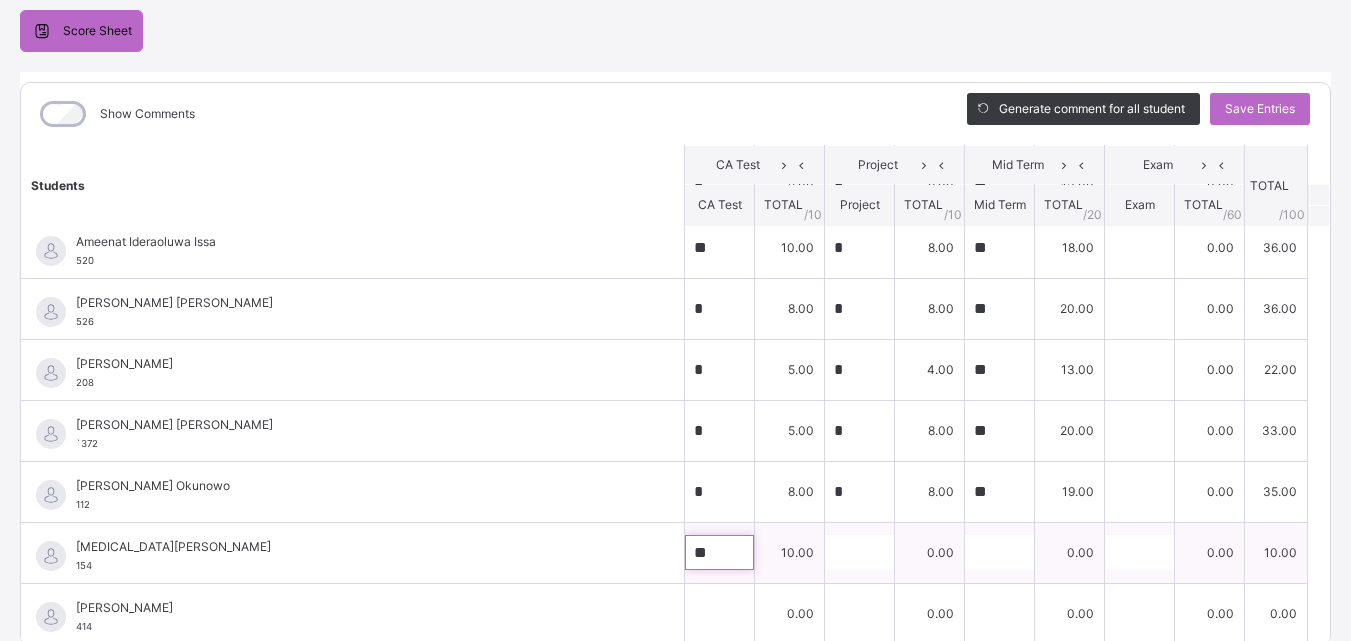 type on "**" 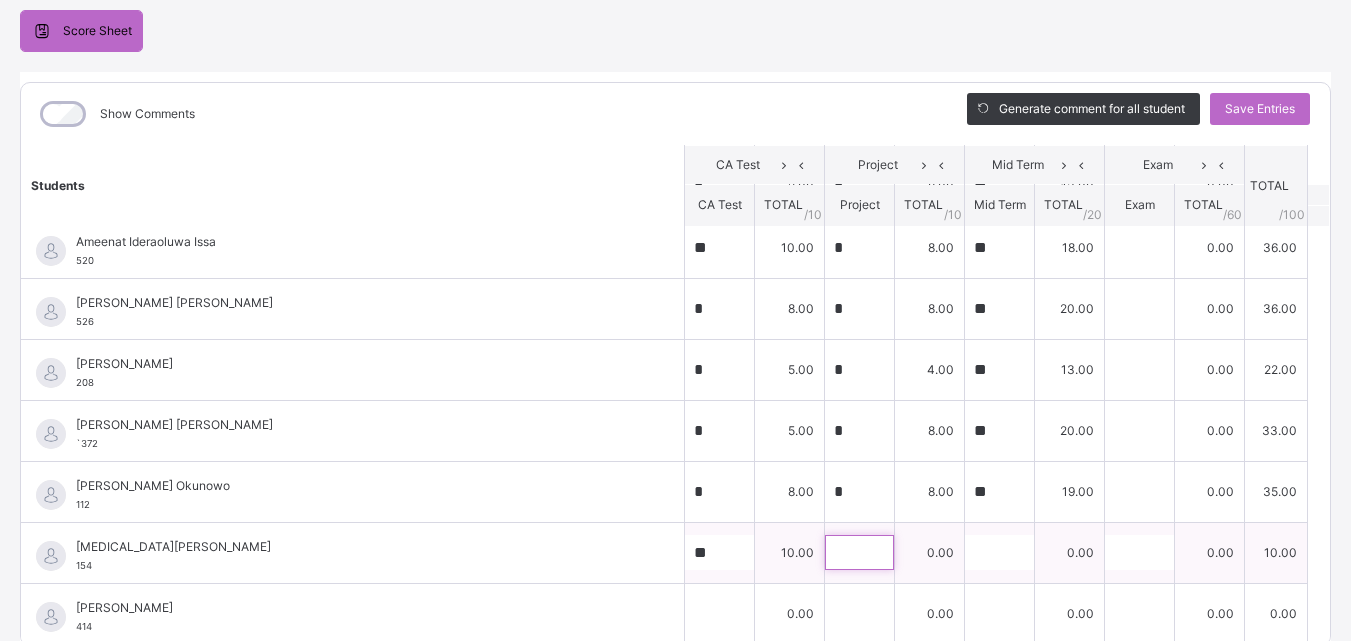 click at bounding box center (859, 552) 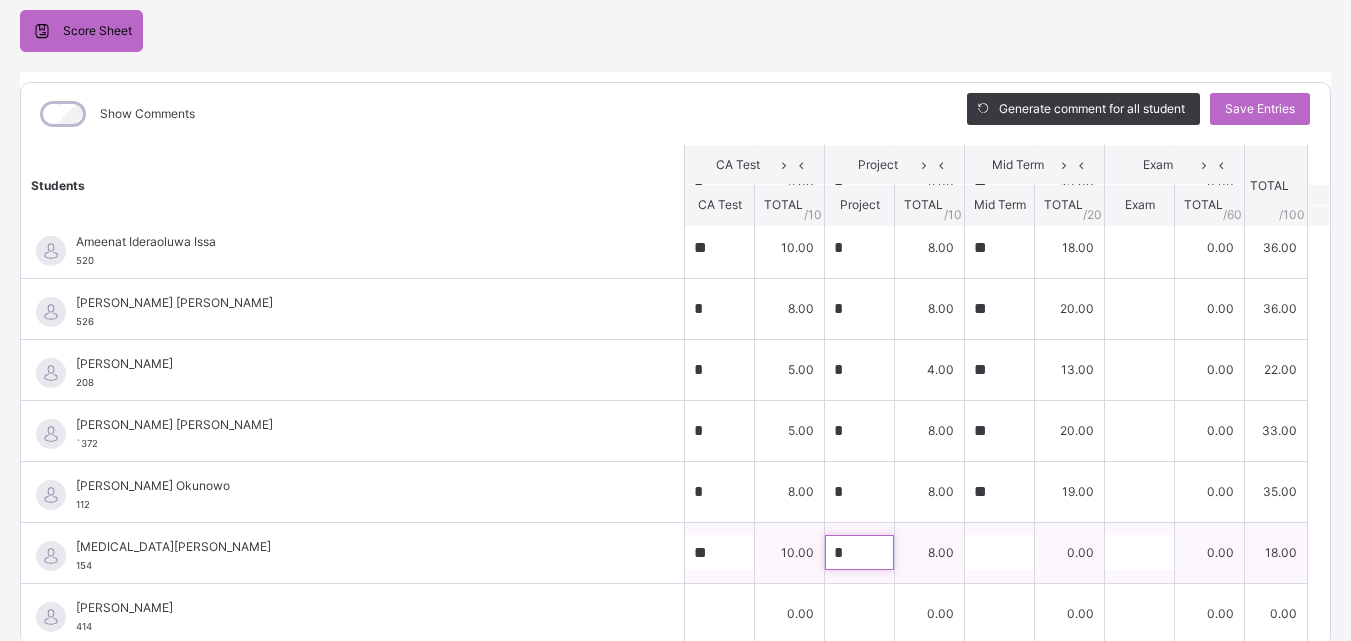 type on "*" 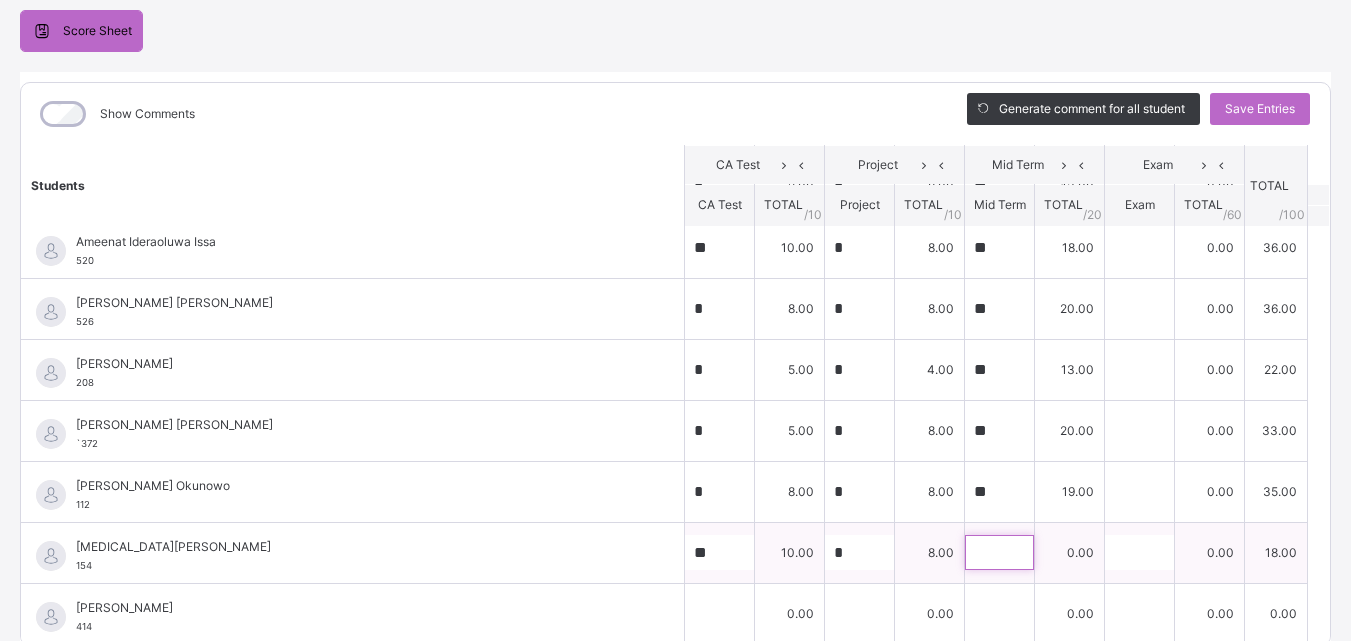 click at bounding box center [999, 552] 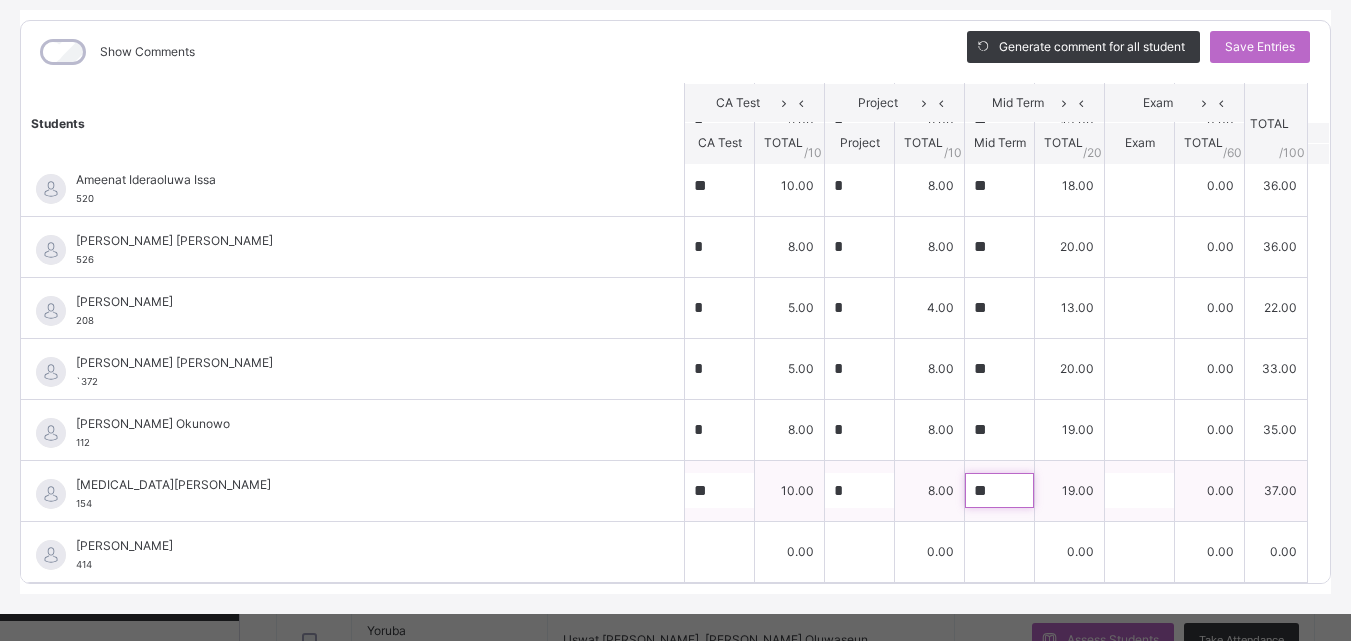 scroll, scrollTop: 270, scrollLeft: 0, axis: vertical 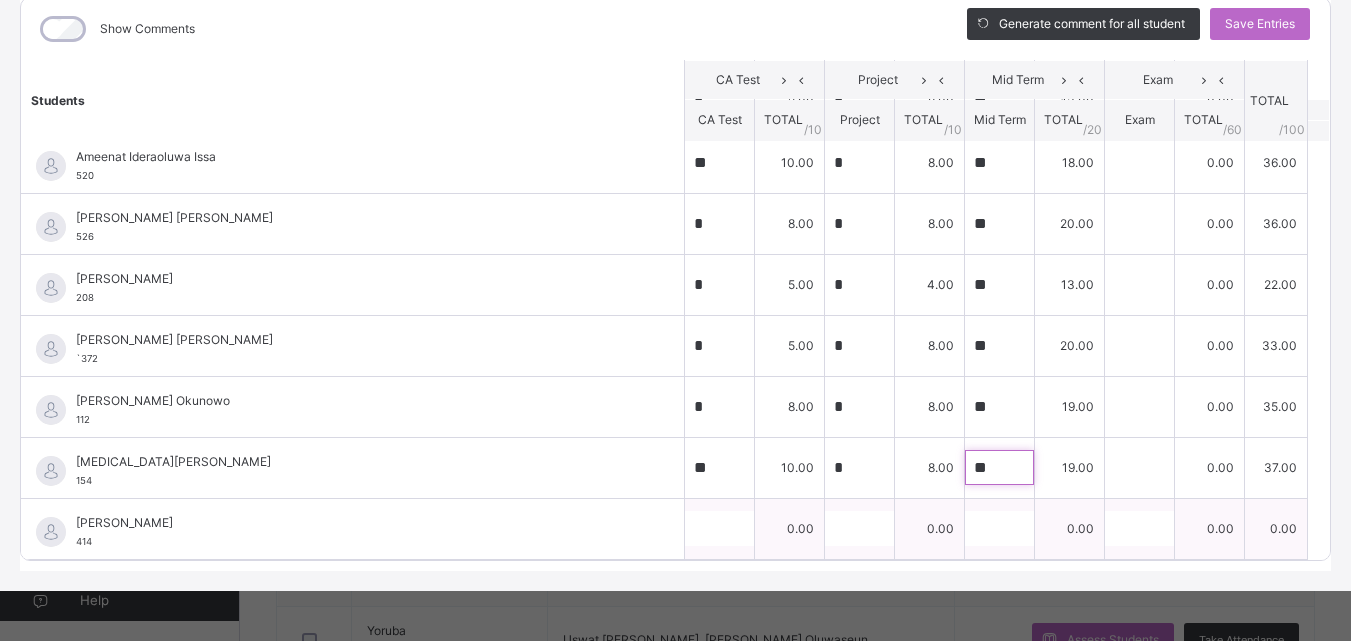 type on "**" 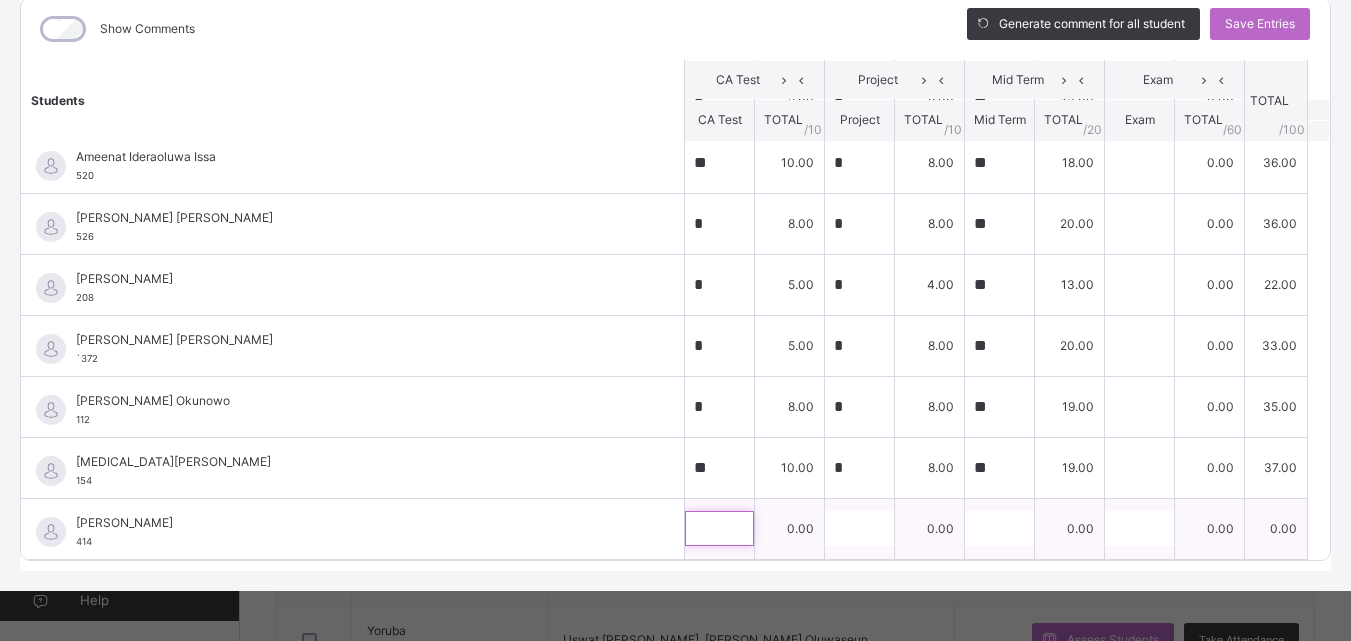 click at bounding box center [719, 528] 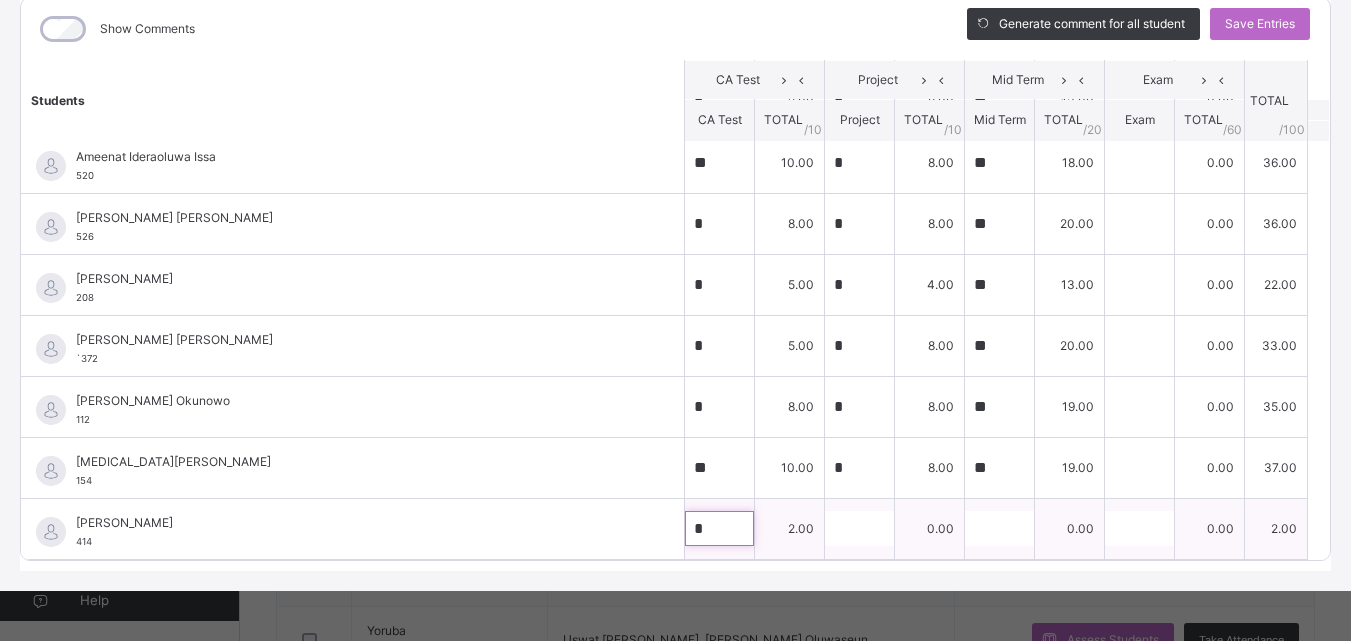 type on "*" 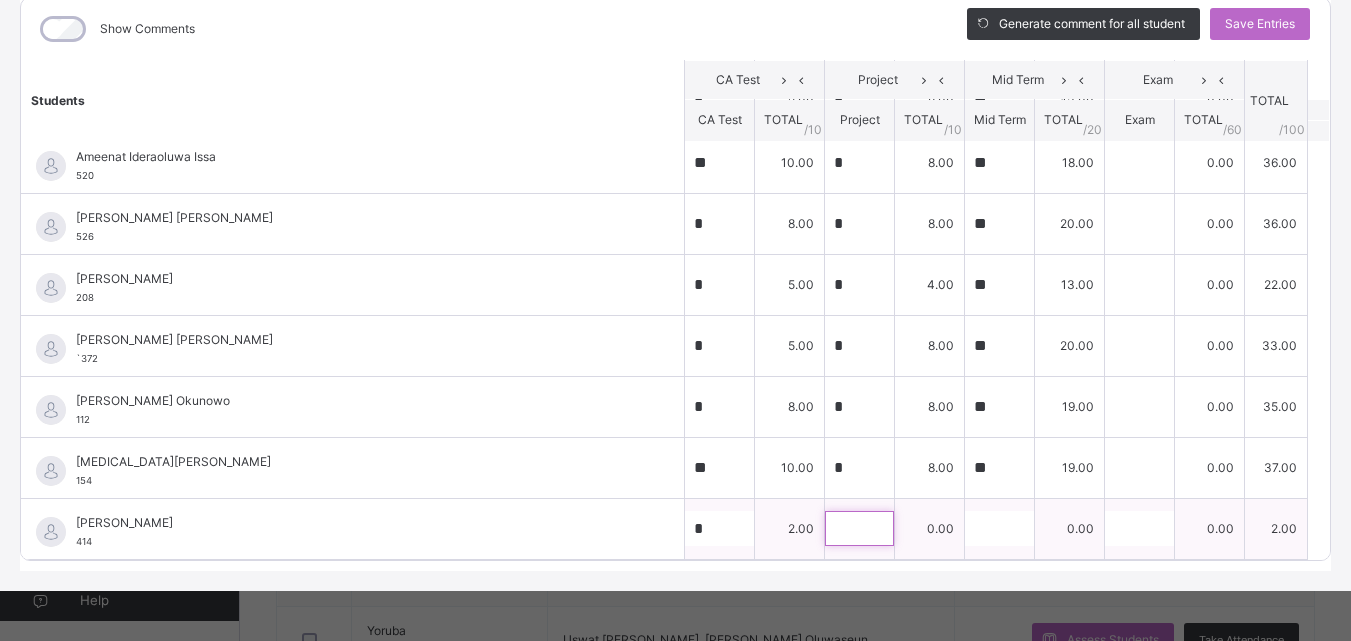 click at bounding box center [859, 528] 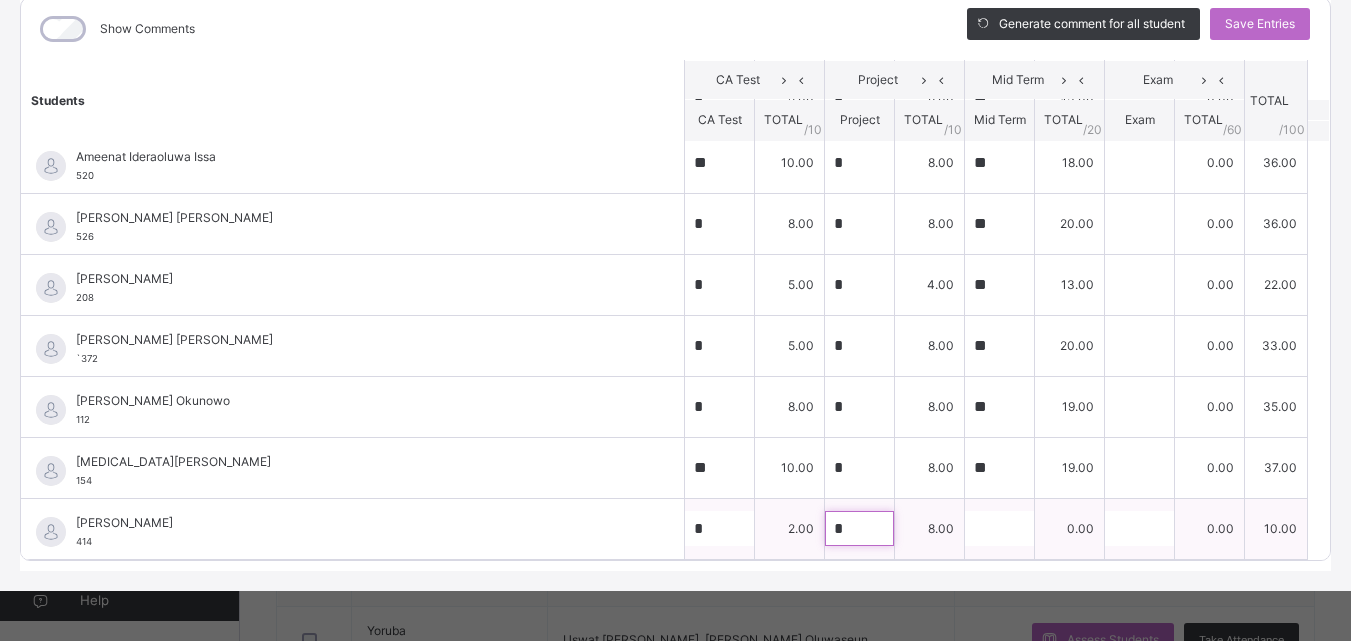 type on "*" 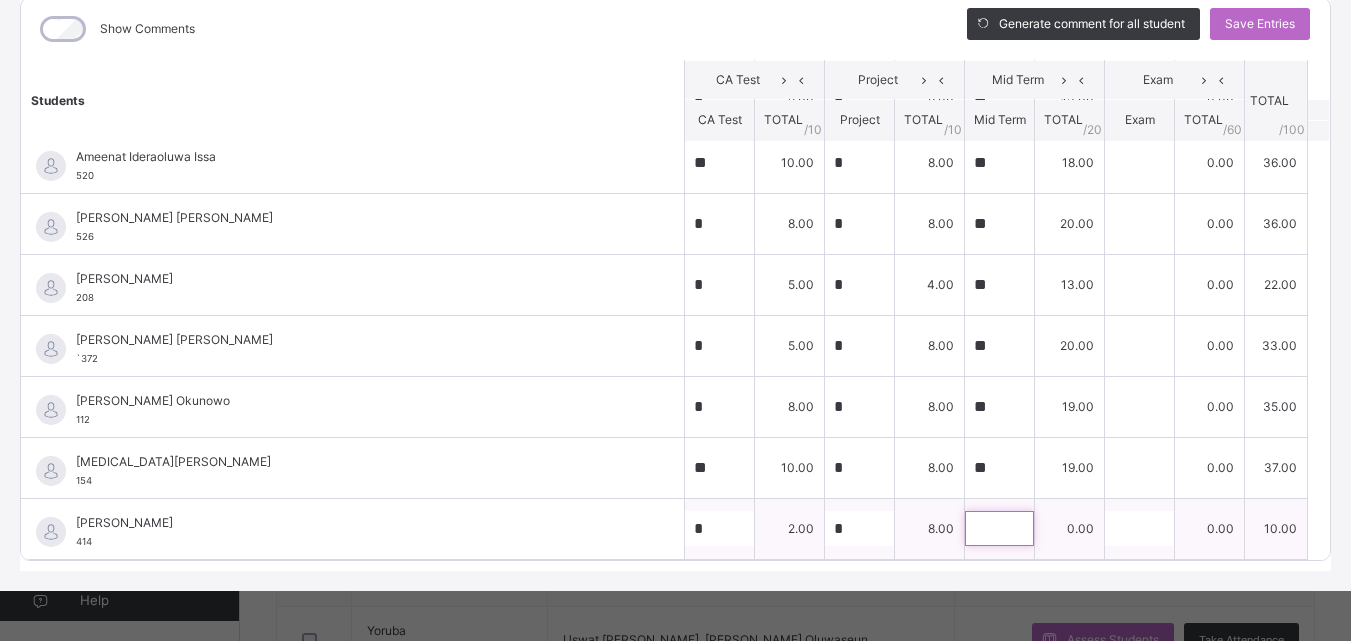 click at bounding box center (999, 528) 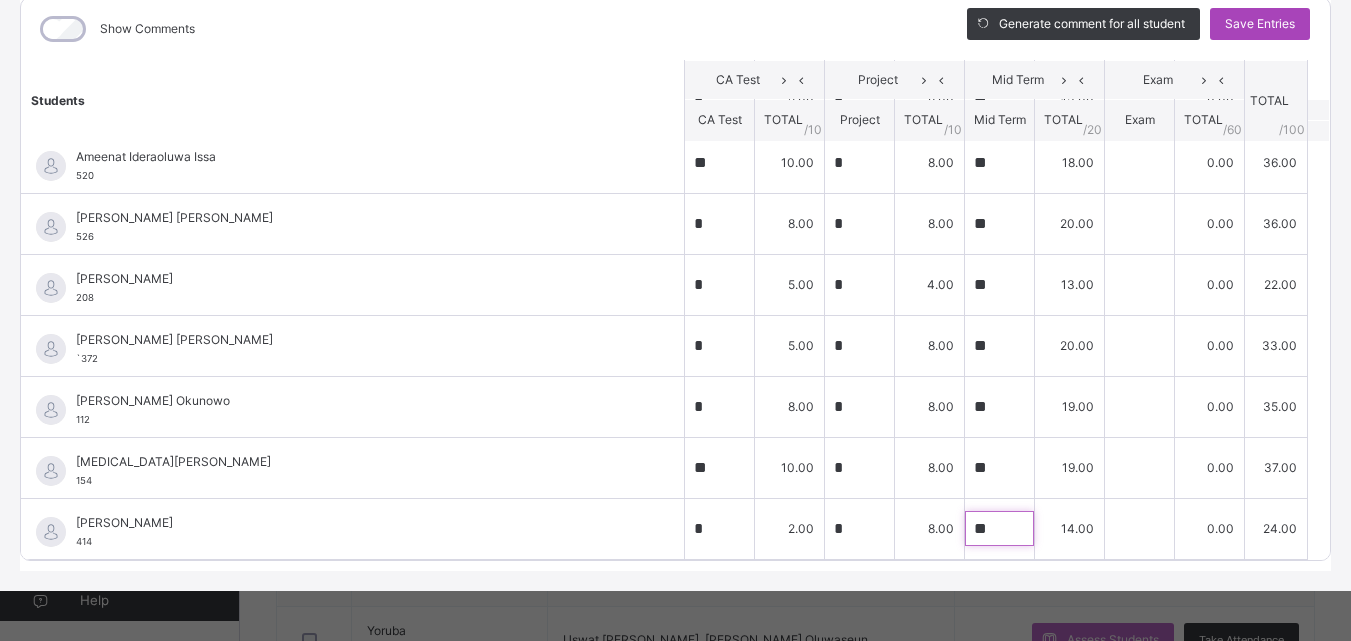 type on "**" 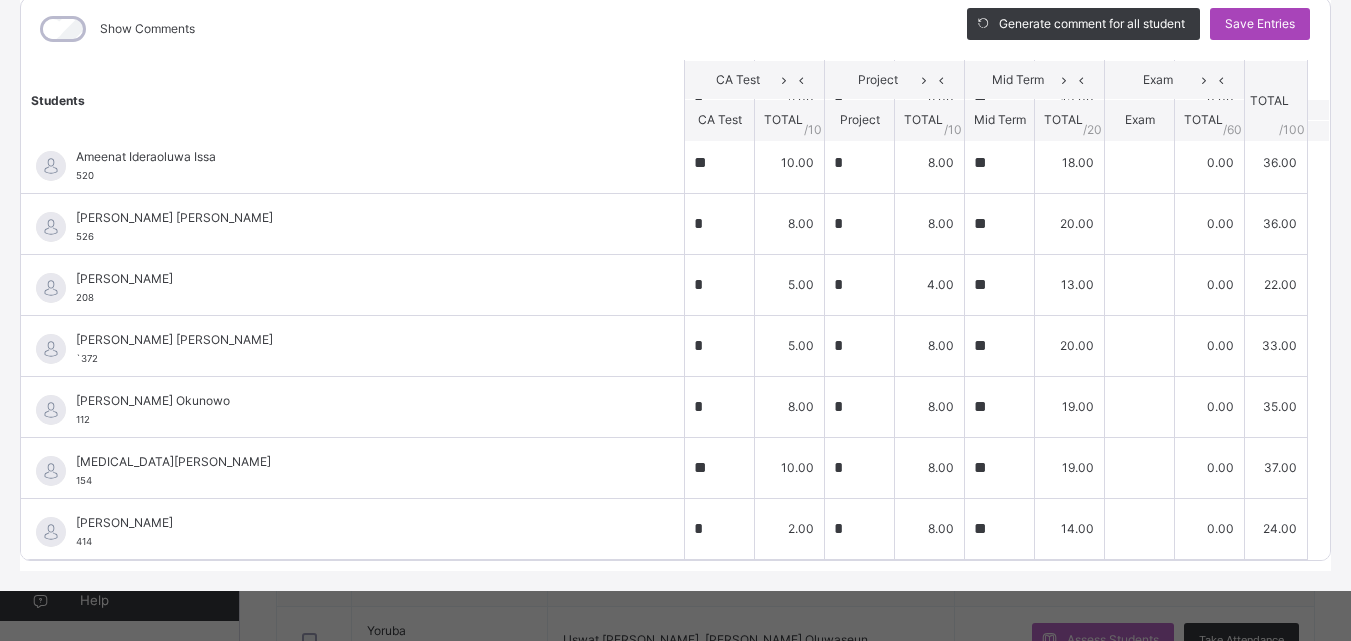 click on "Save Entries" at bounding box center [1260, 24] 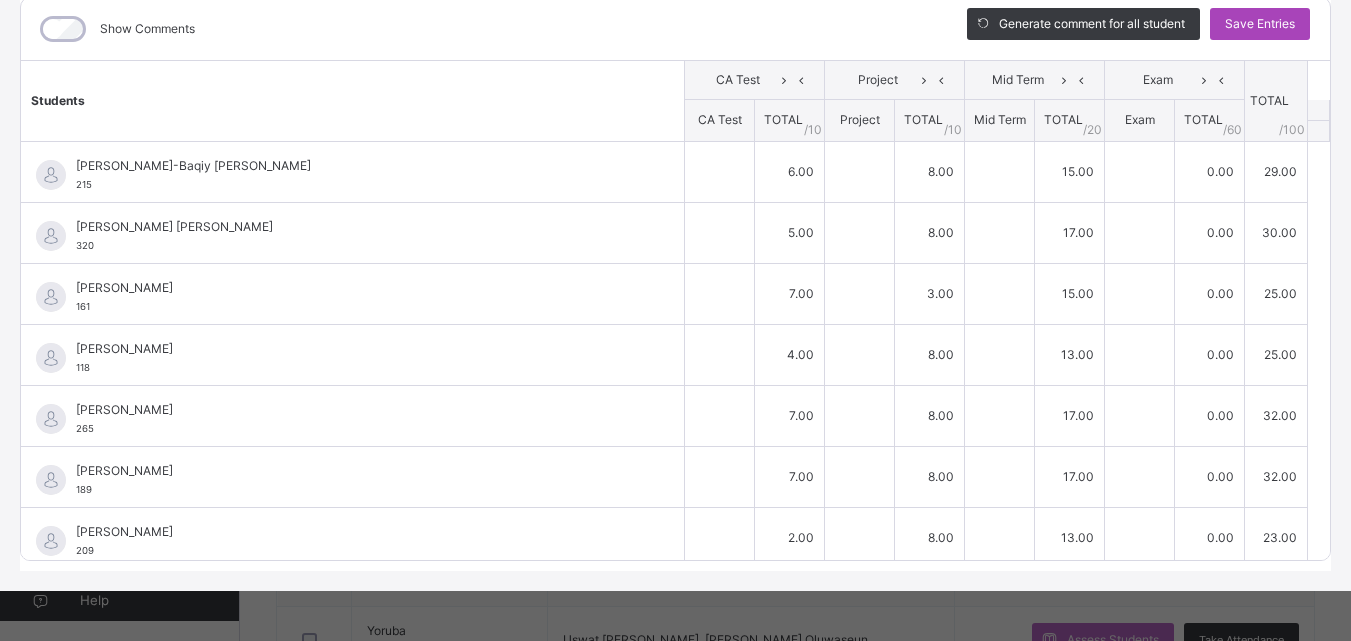 type on "*" 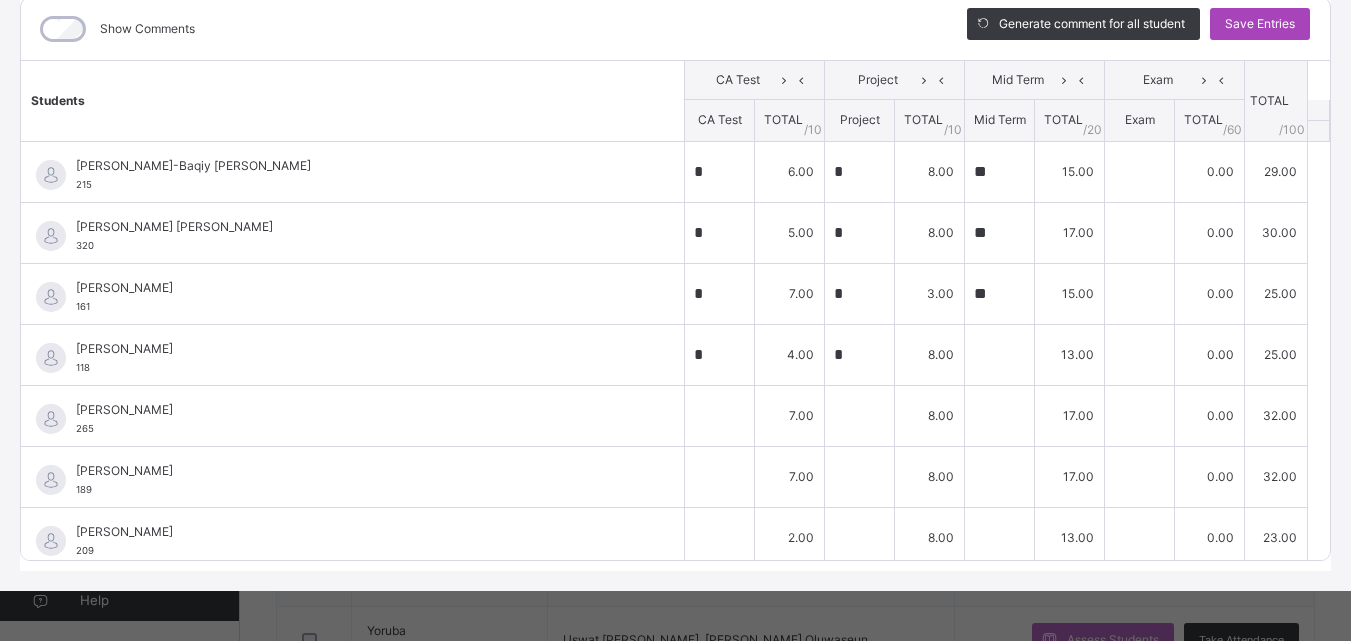 type on "**" 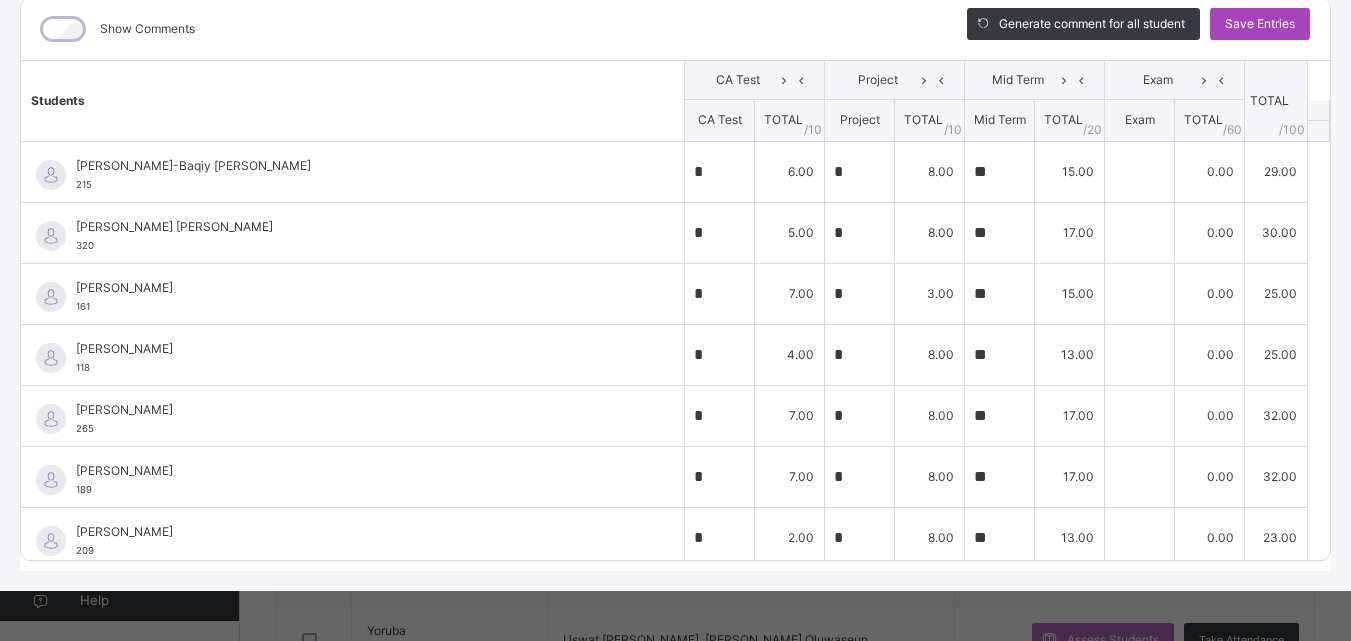 type on "*" 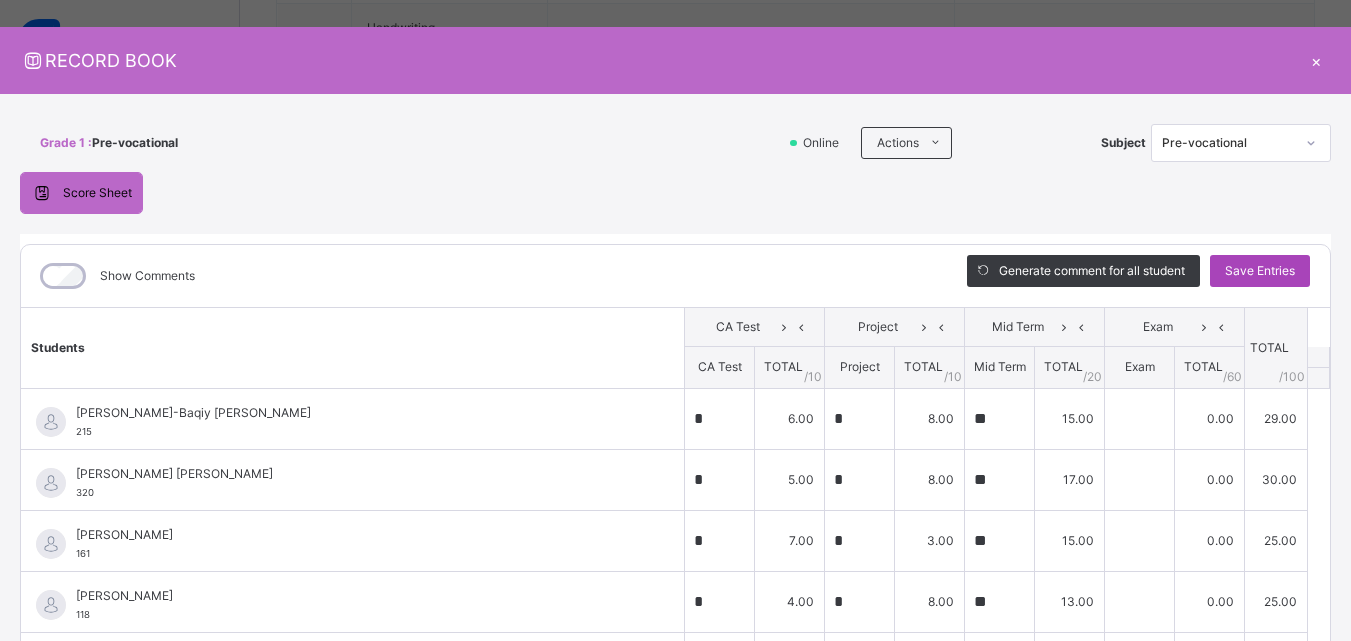 scroll, scrollTop: 0, scrollLeft: 0, axis: both 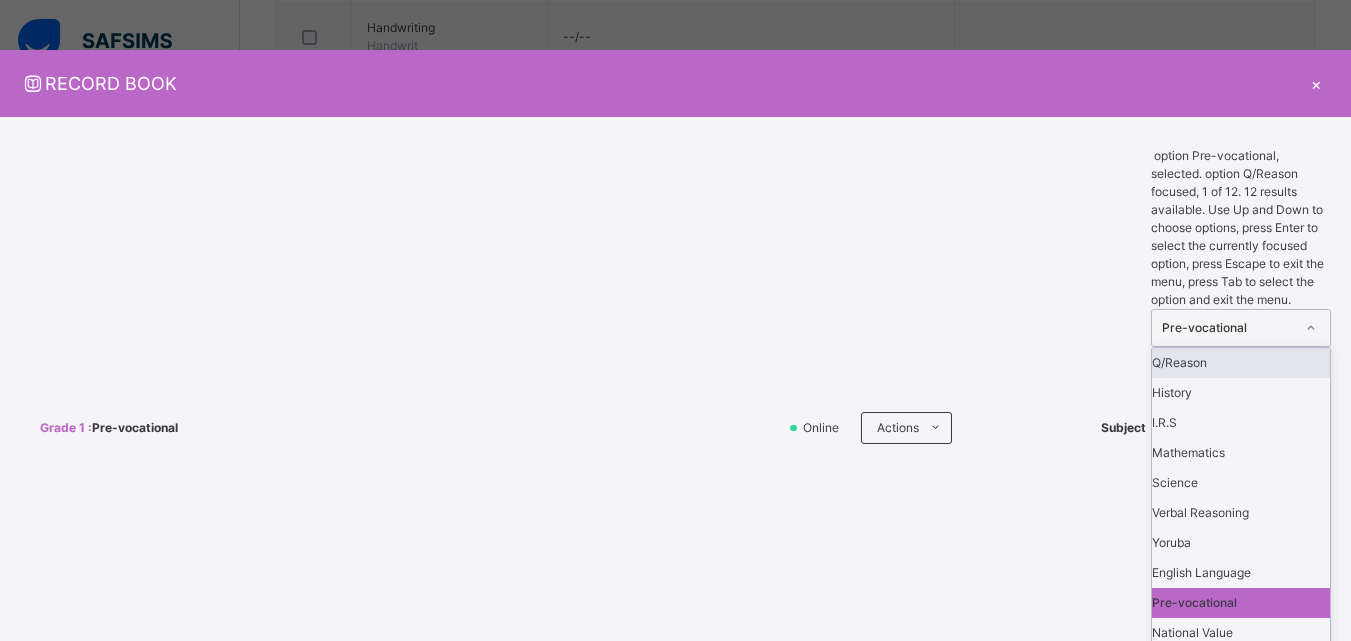 click at bounding box center (1311, 328) 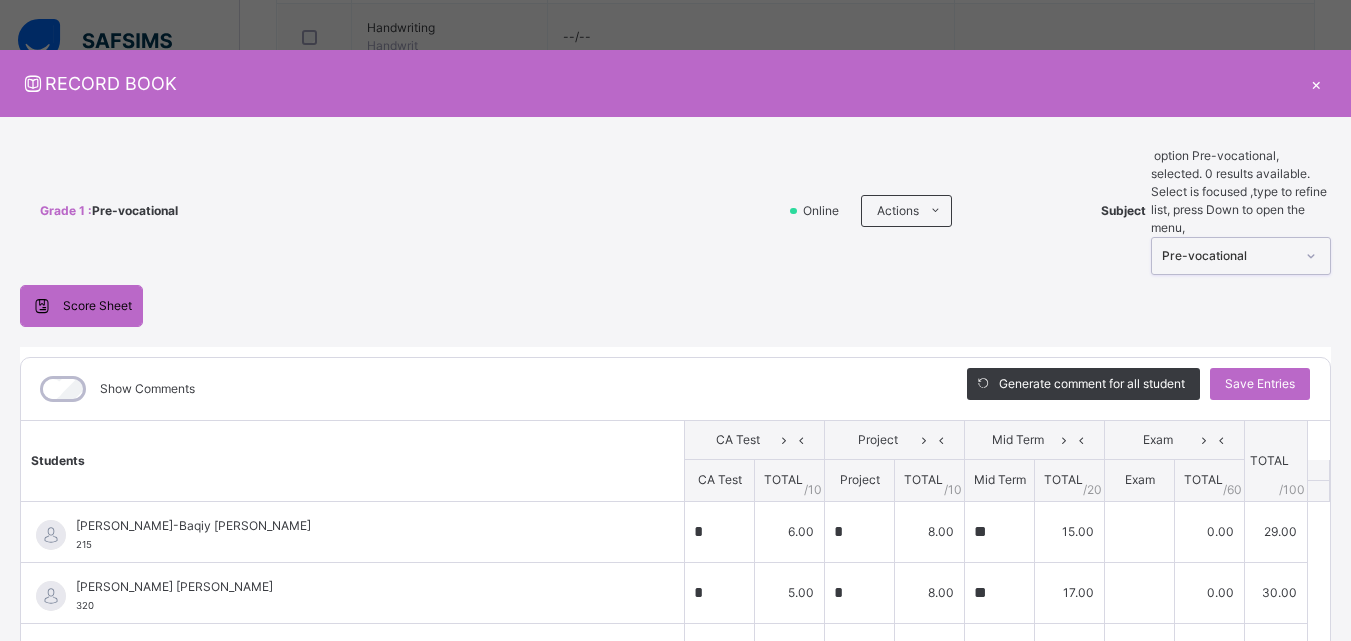 click at bounding box center (1311, 256) 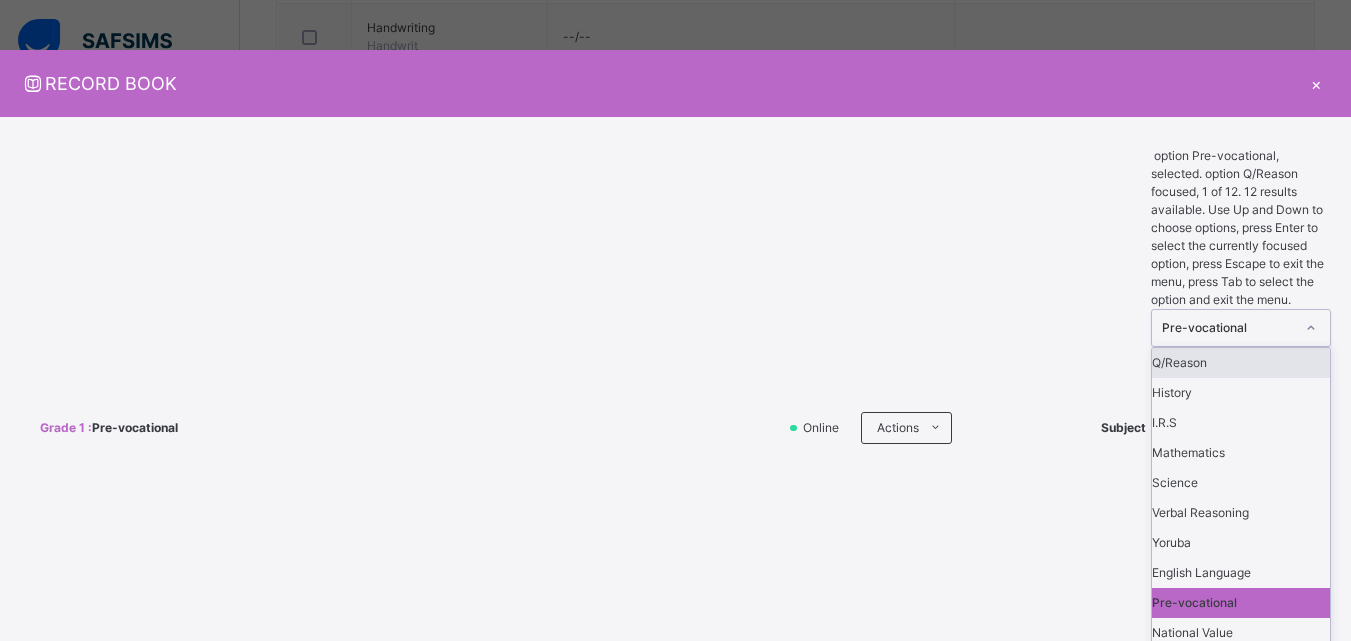 click at bounding box center [1311, 328] 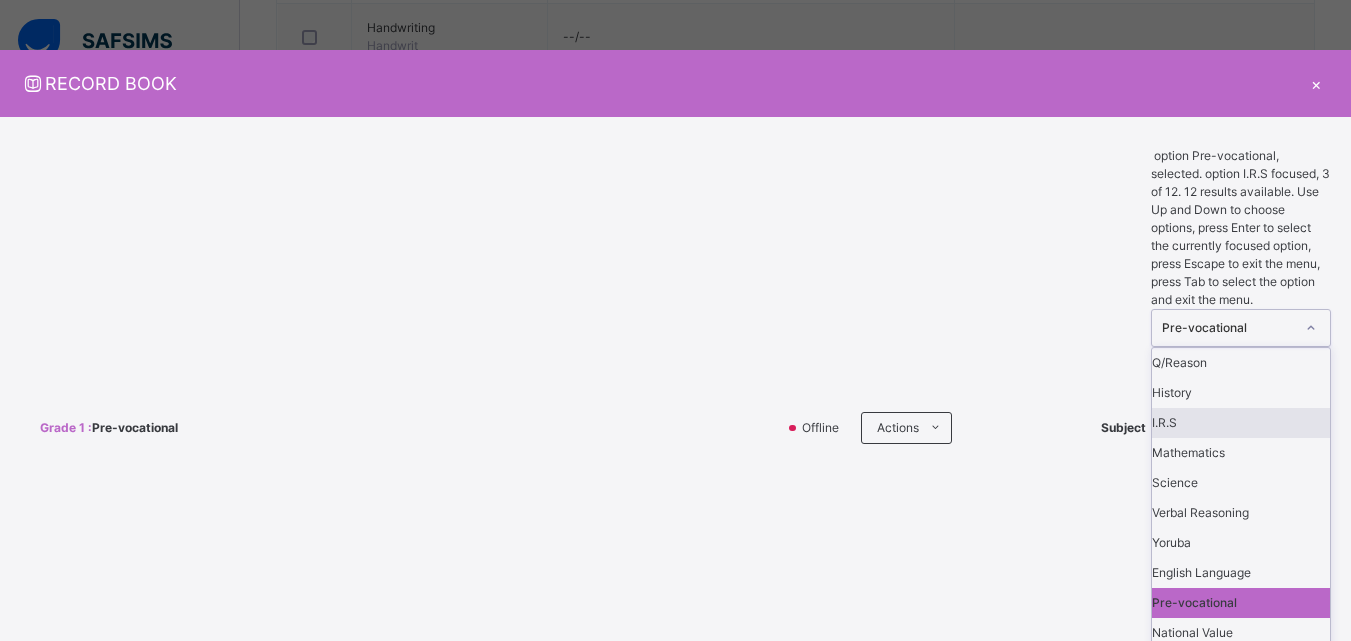click on "I.R.S" at bounding box center [1241, 423] 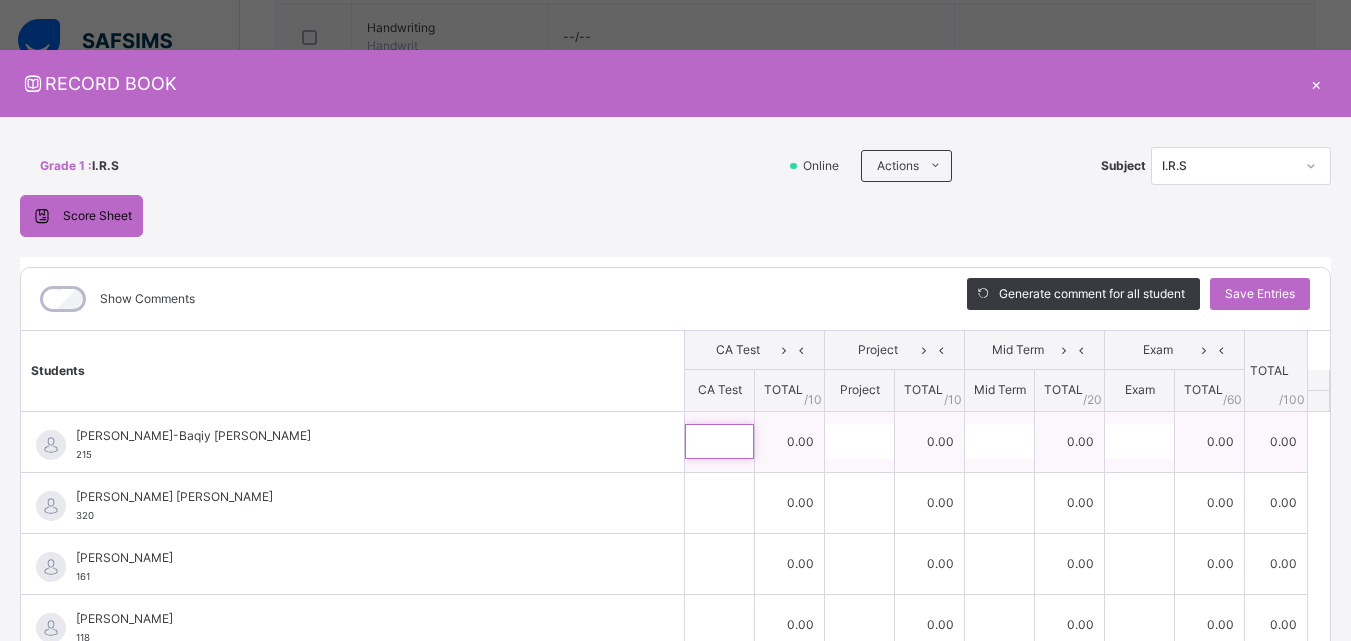 click at bounding box center [719, 441] 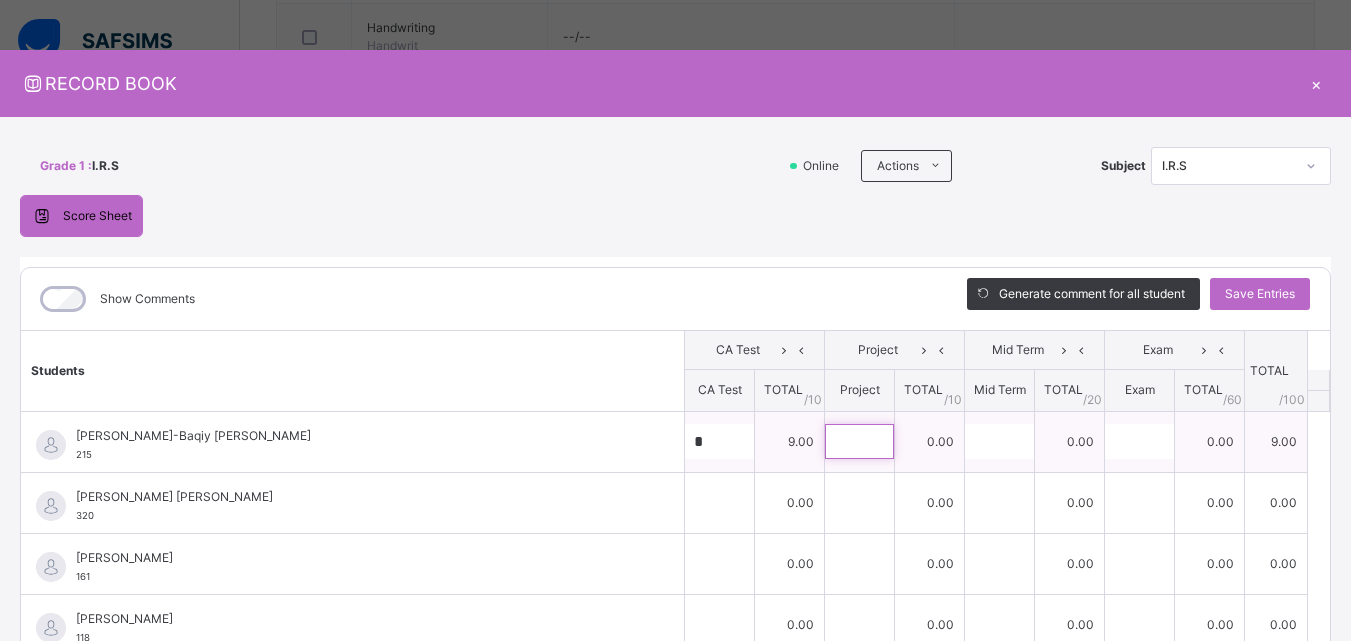 click at bounding box center [859, 441] 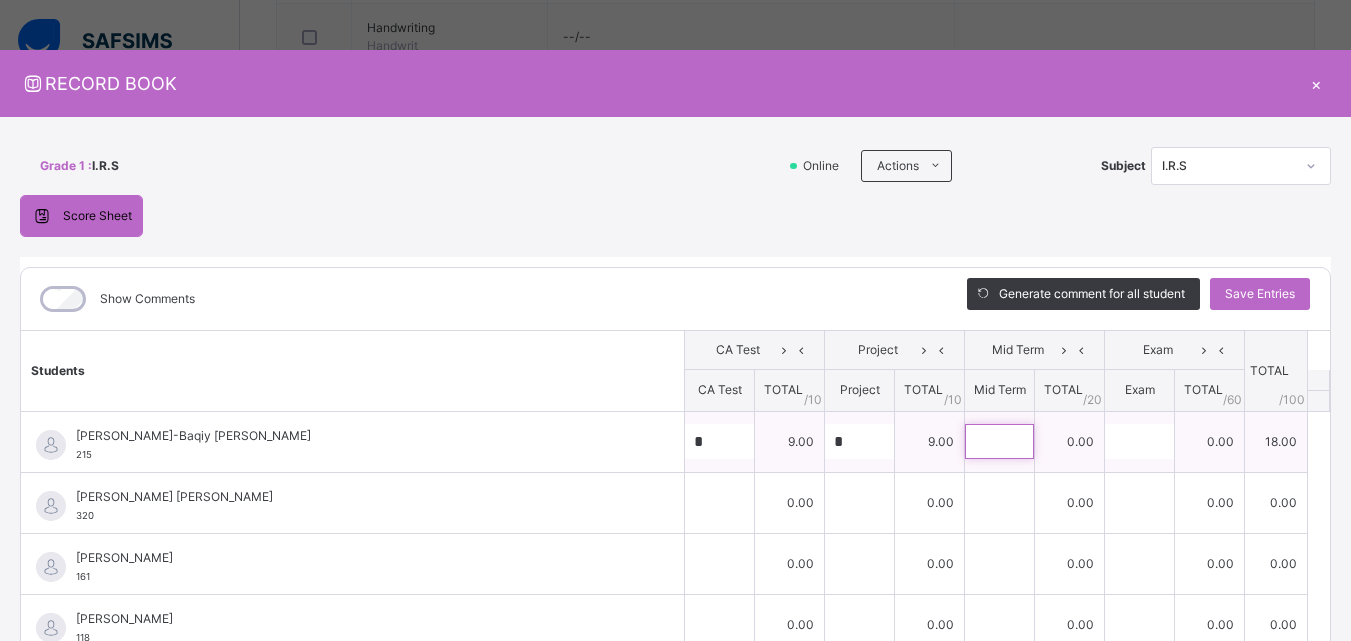 click at bounding box center (999, 441) 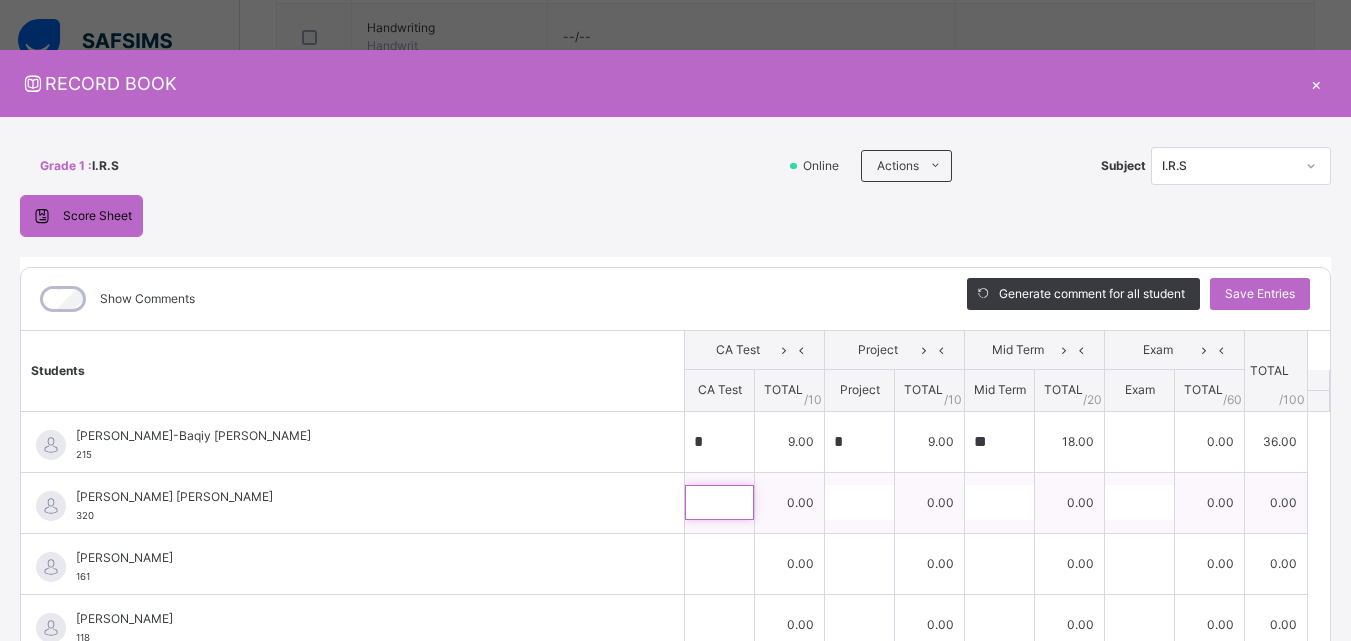 click at bounding box center (719, 502) 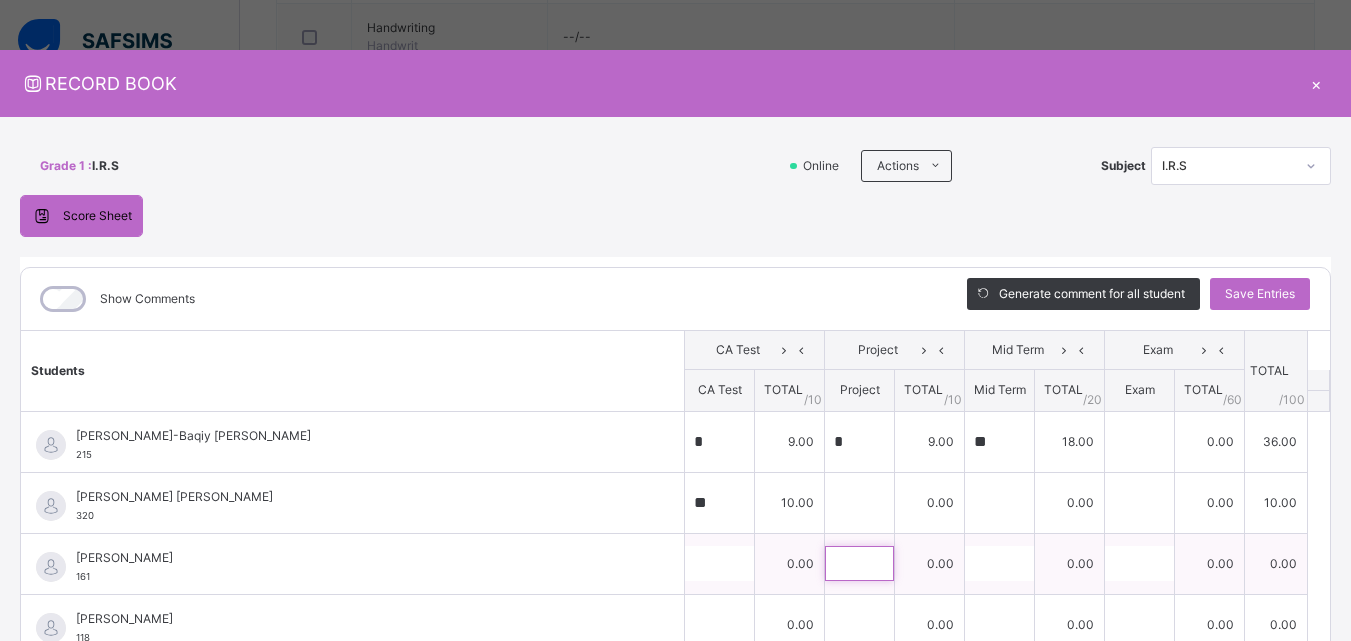 click at bounding box center [859, 563] 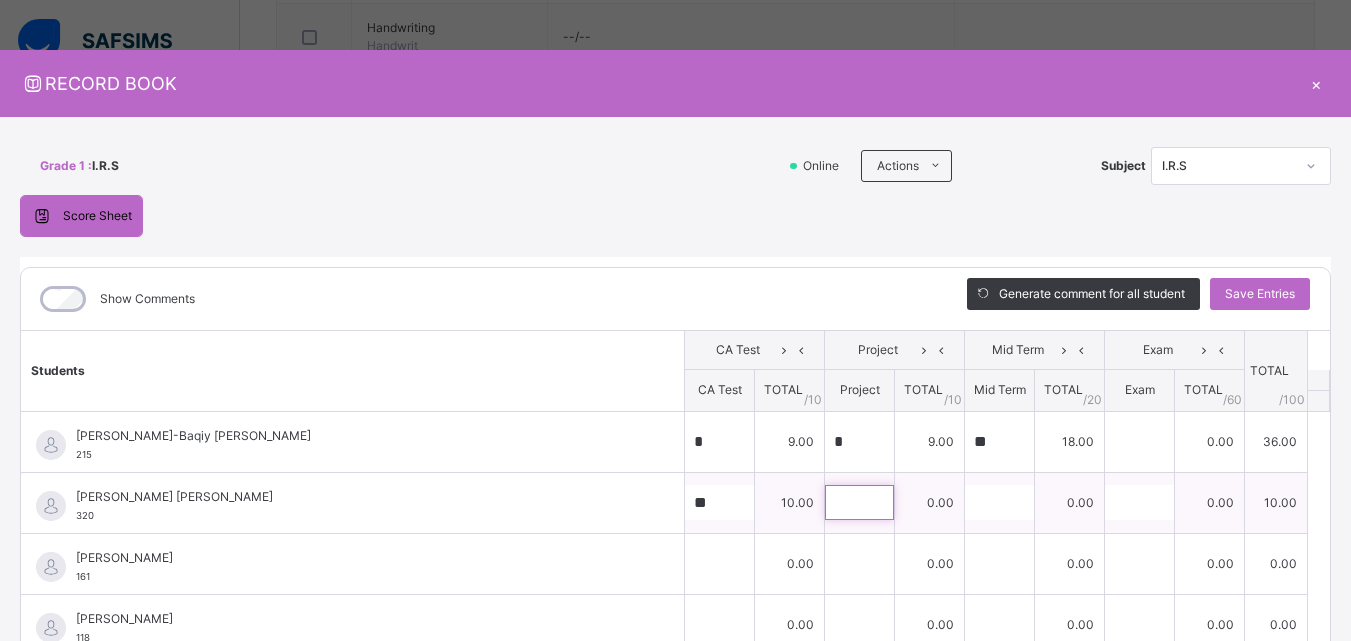 click at bounding box center (859, 502) 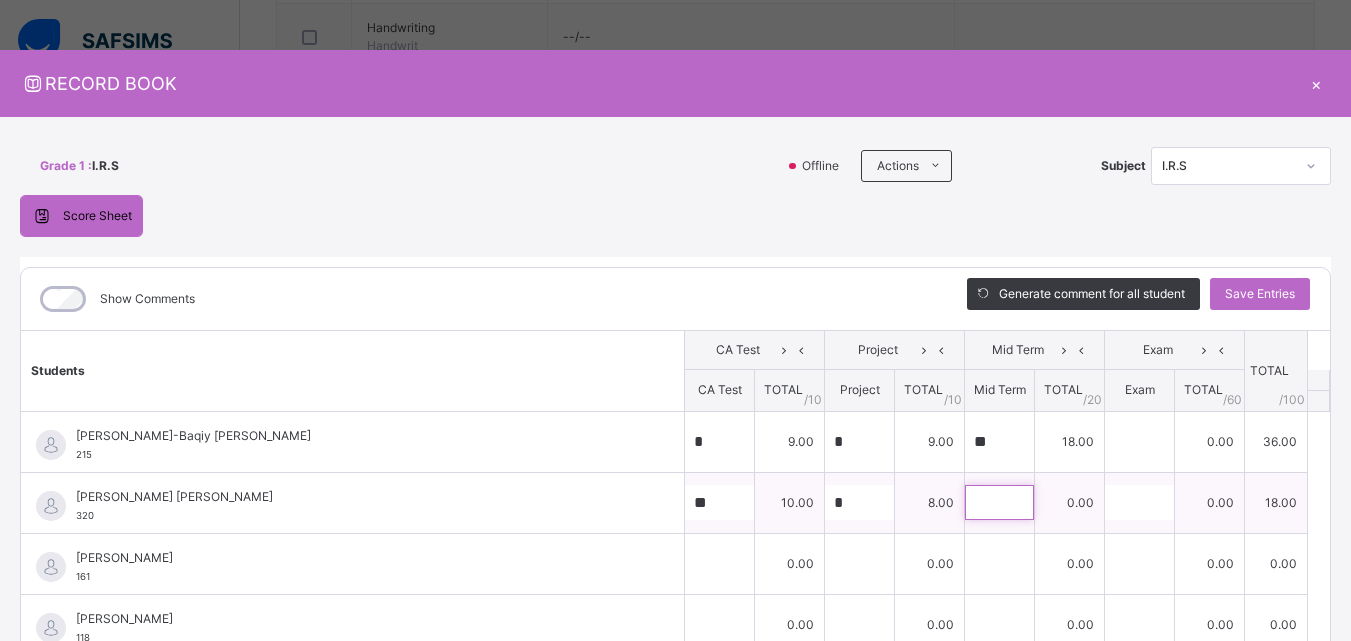 click at bounding box center (999, 502) 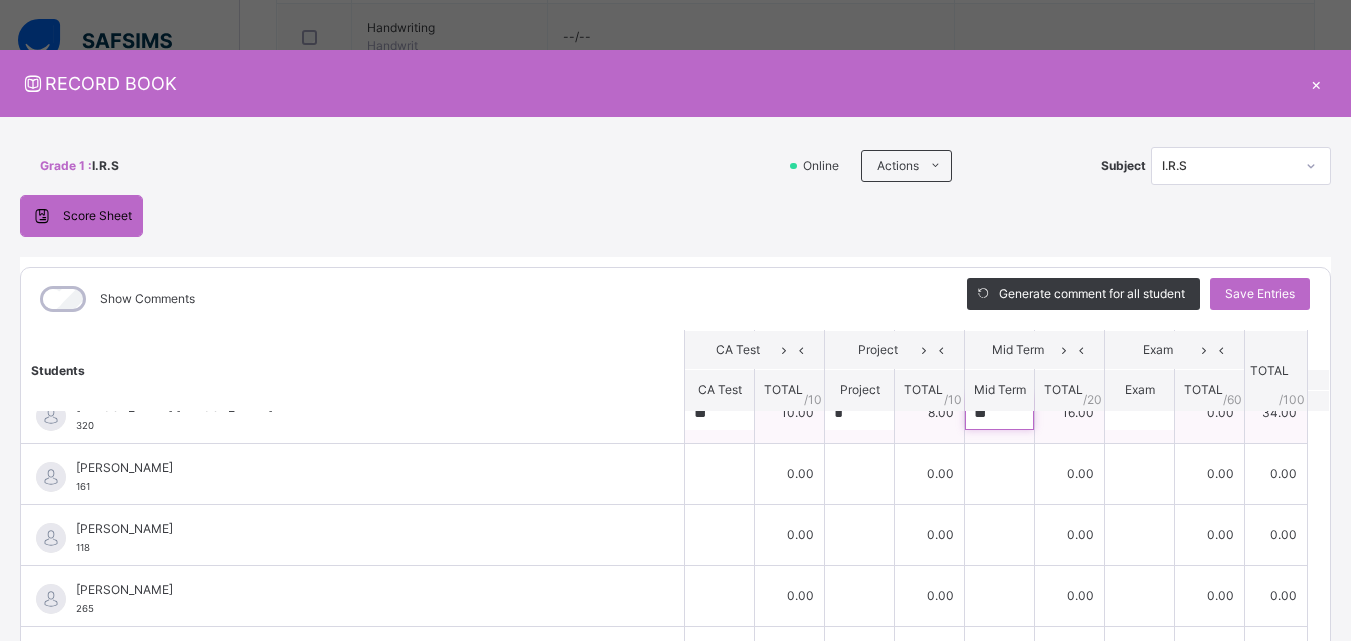 scroll, scrollTop: 95, scrollLeft: 0, axis: vertical 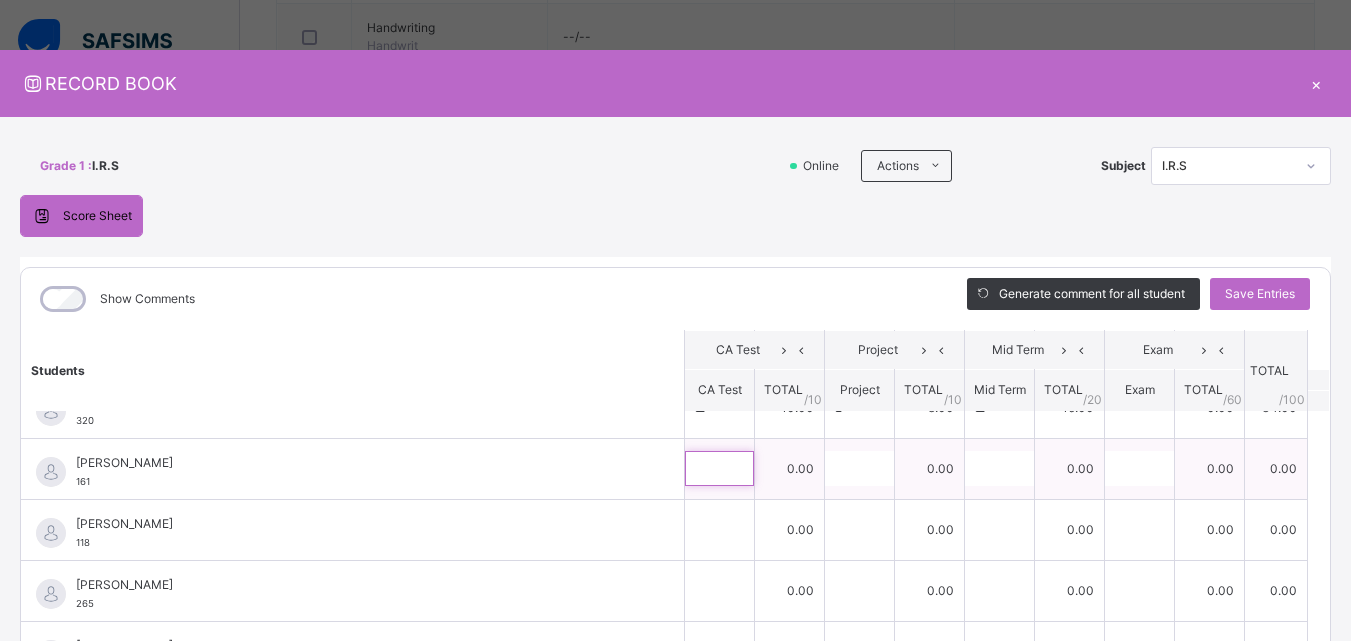 click at bounding box center [719, 468] 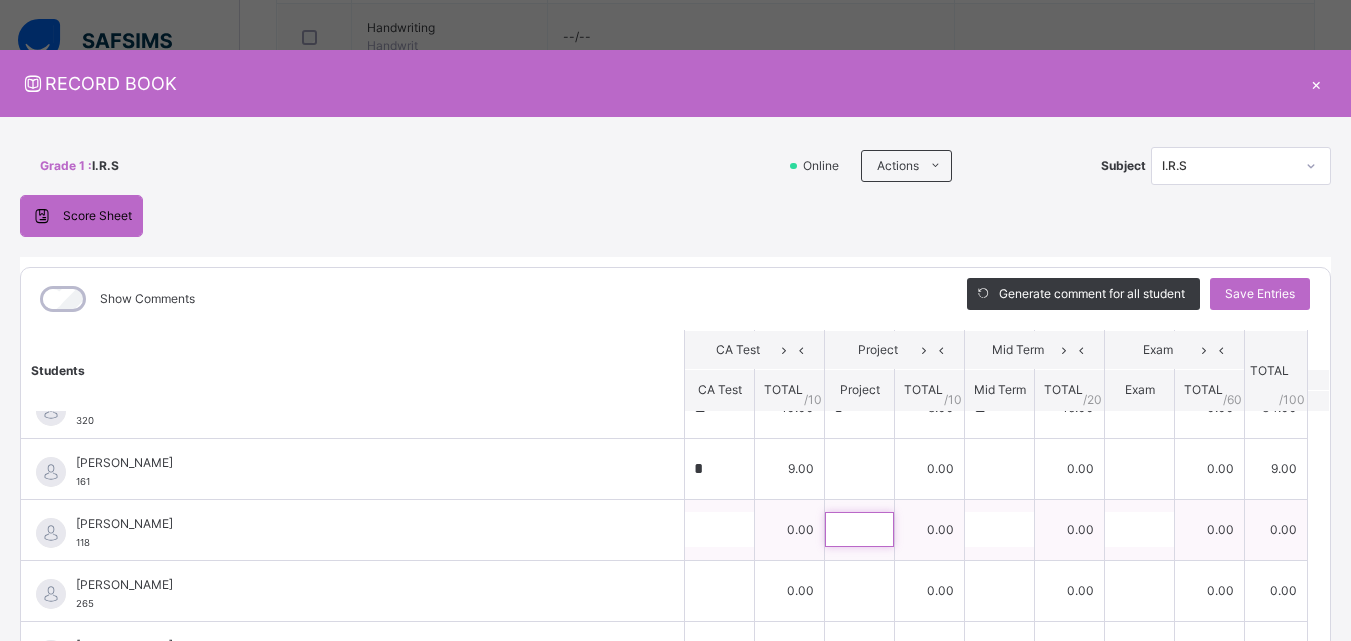 click at bounding box center [859, 529] 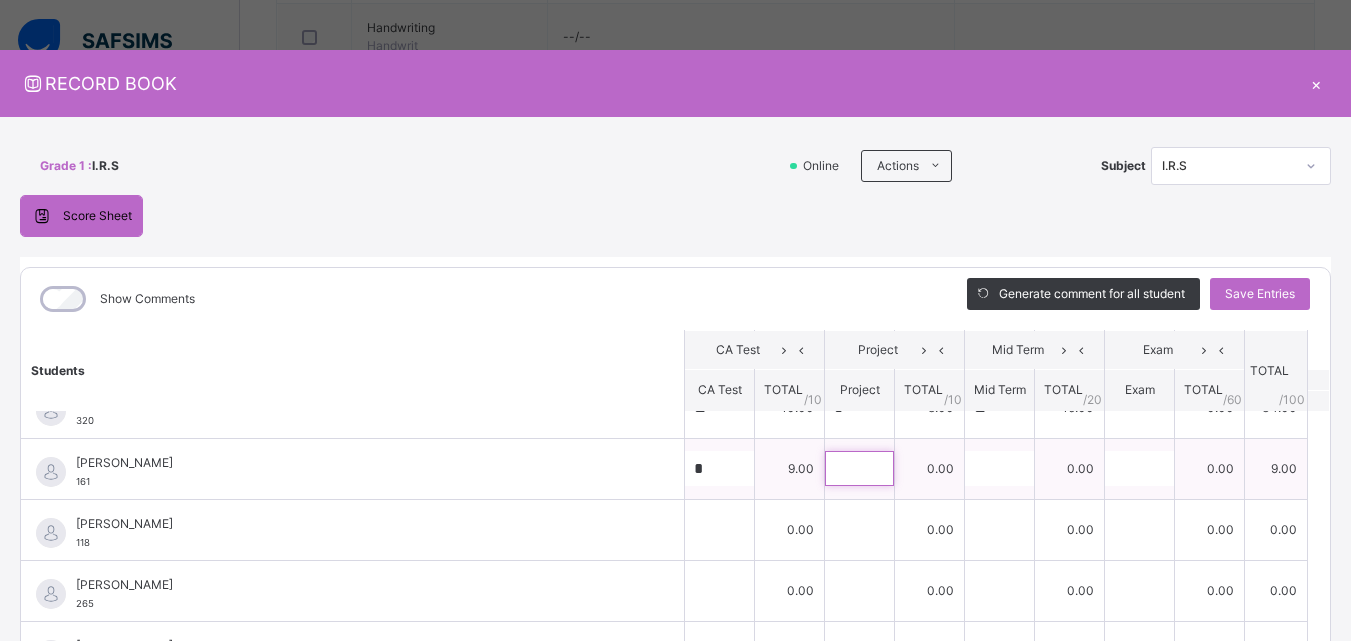 click at bounding box center [859, 468] 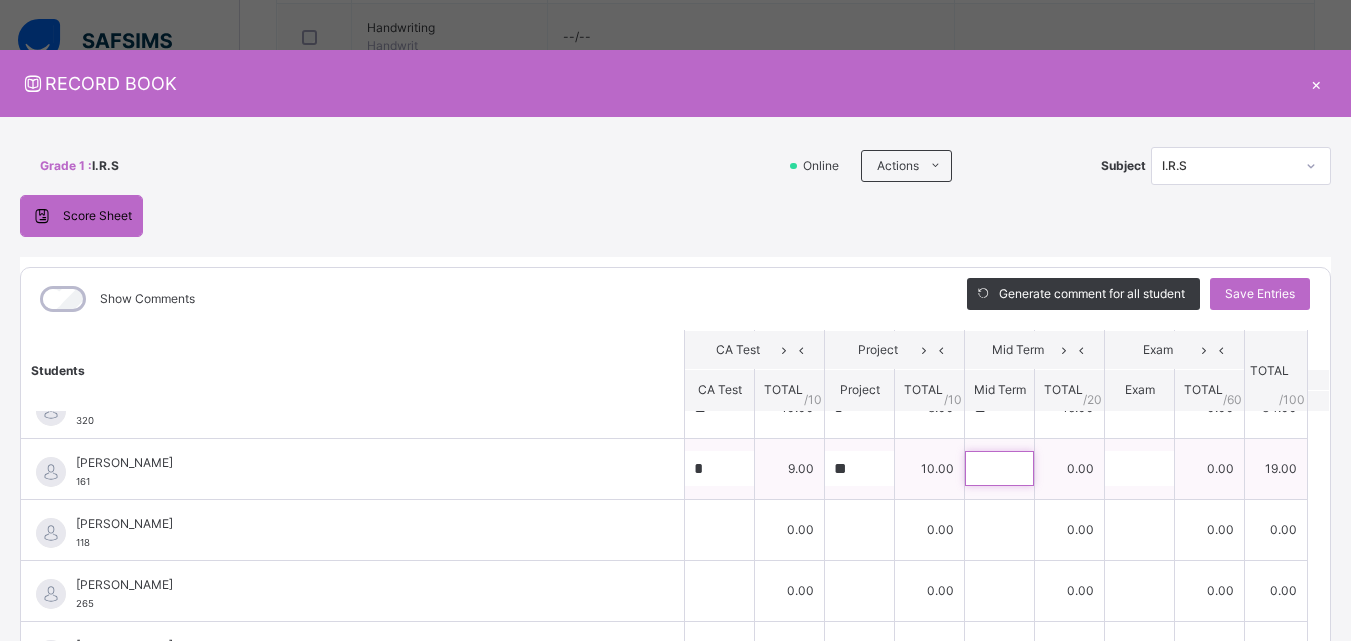 click at bounding box center [999, 468] 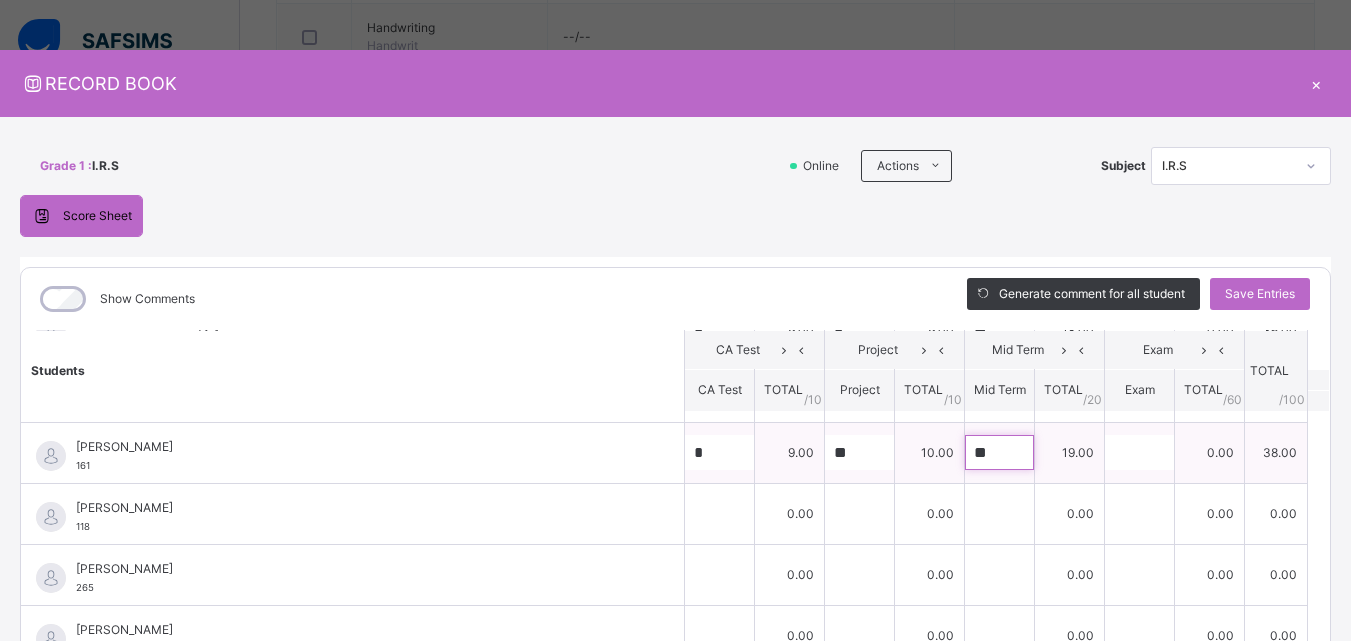 scroll, scrollTop: 108, scrollLeft: 0, axis: vertical 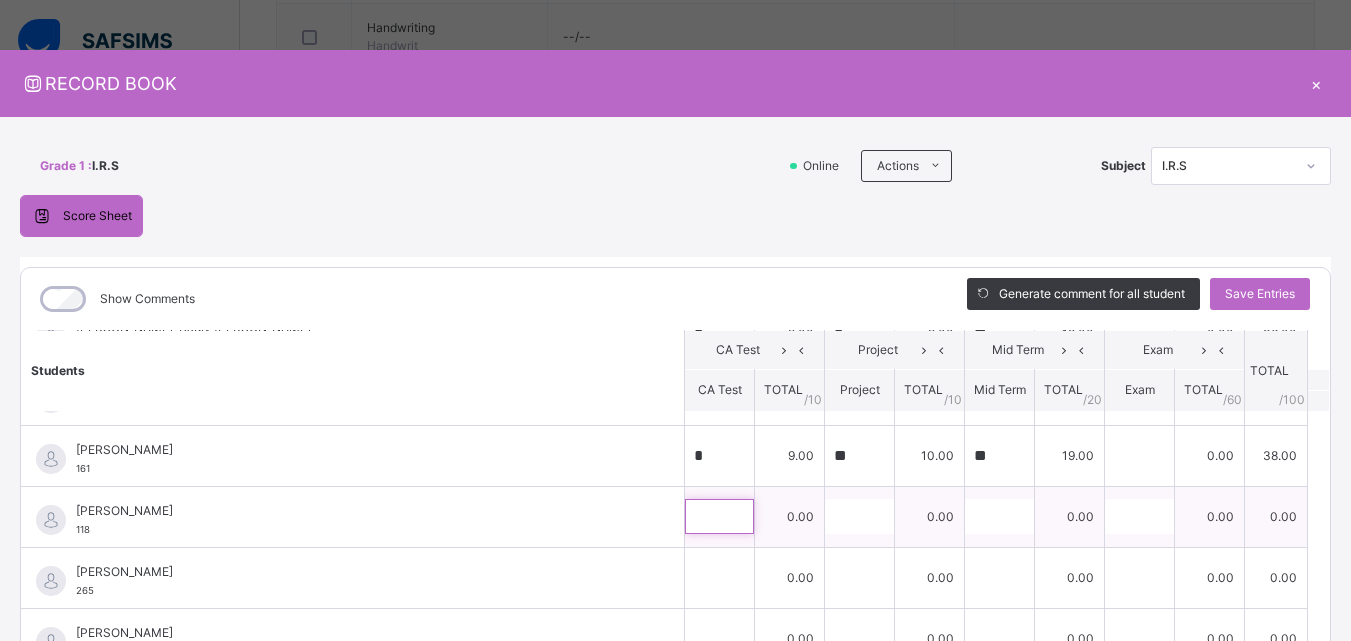 click at bounding box center [719, 516] 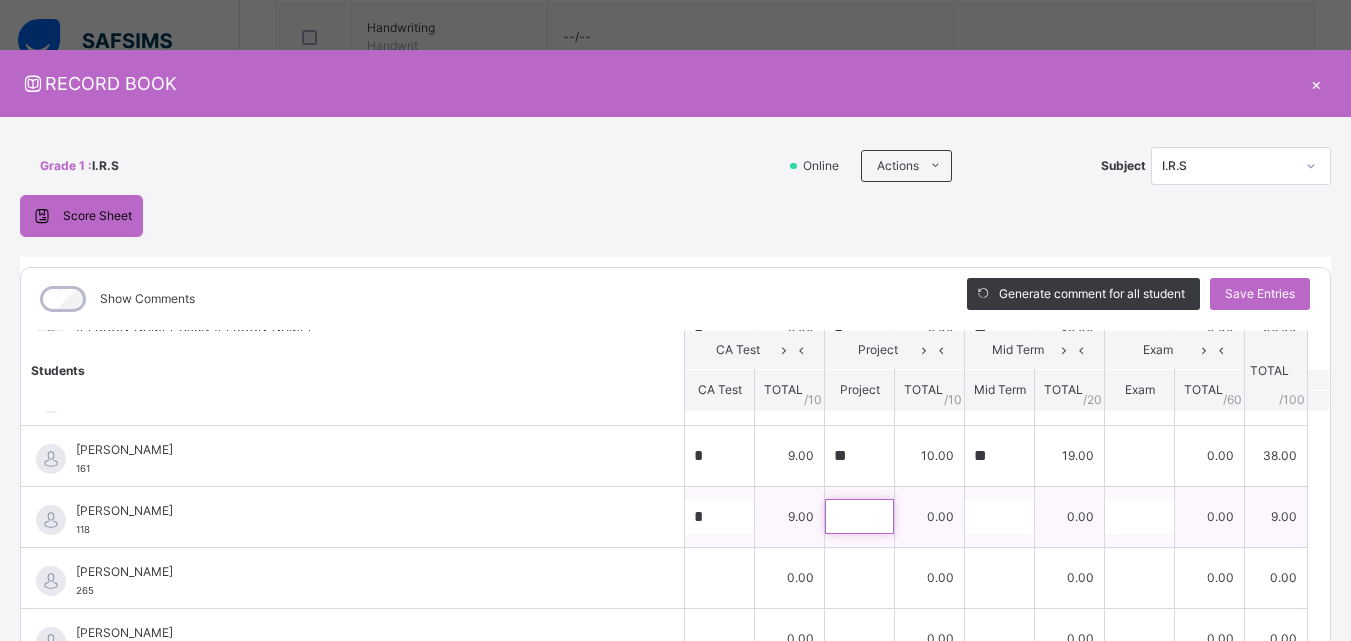 click at bounding box center [859, 516] 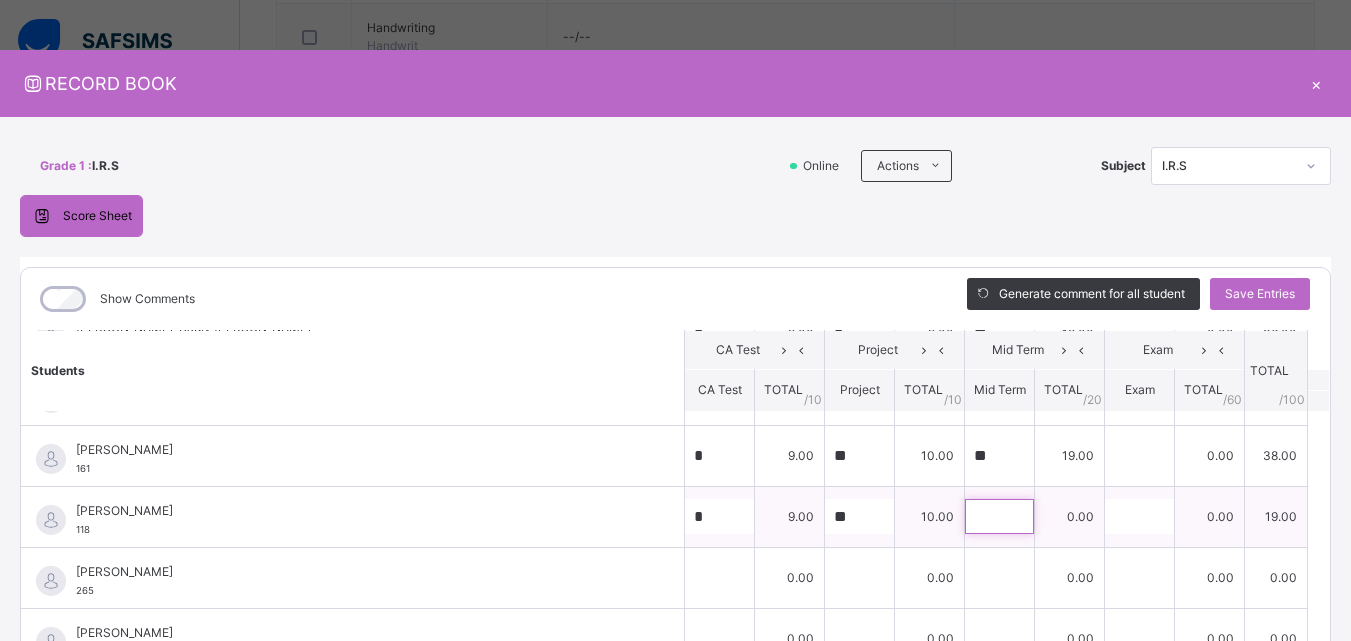 click at bounding box center (999, 516) 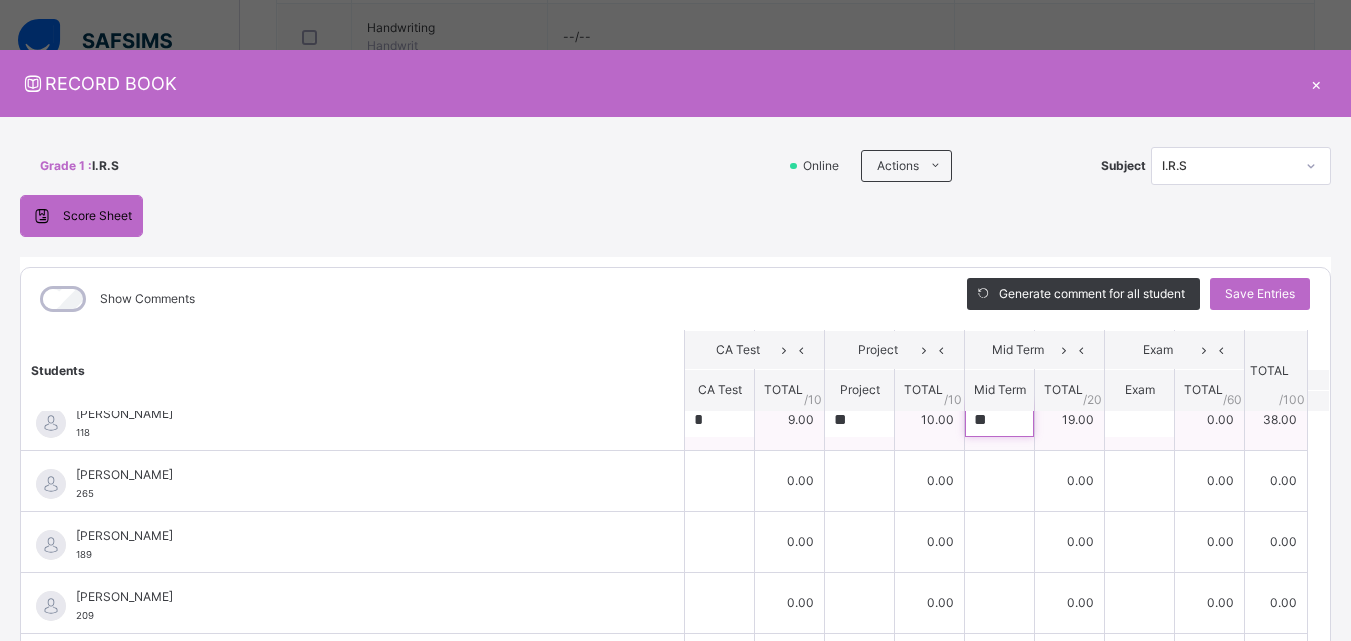 scroll, scrollTop: 191, scrollLeft: 0, axis: vertical 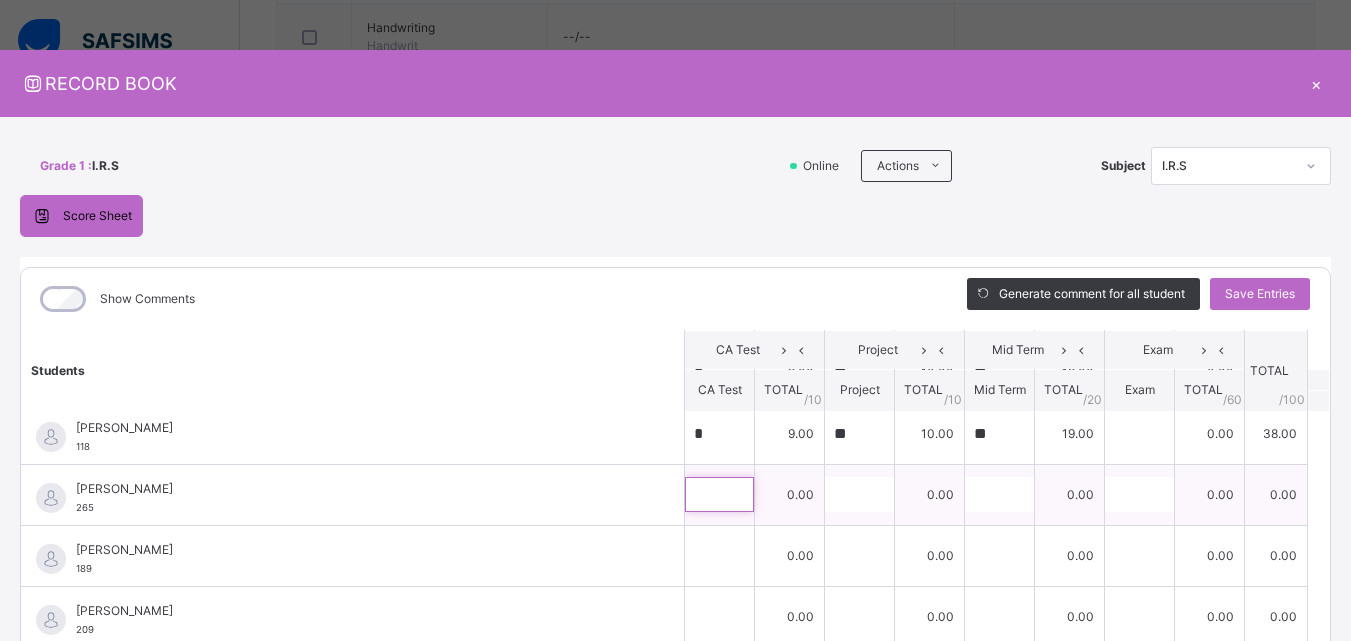 click at bounding box center [719, 494] 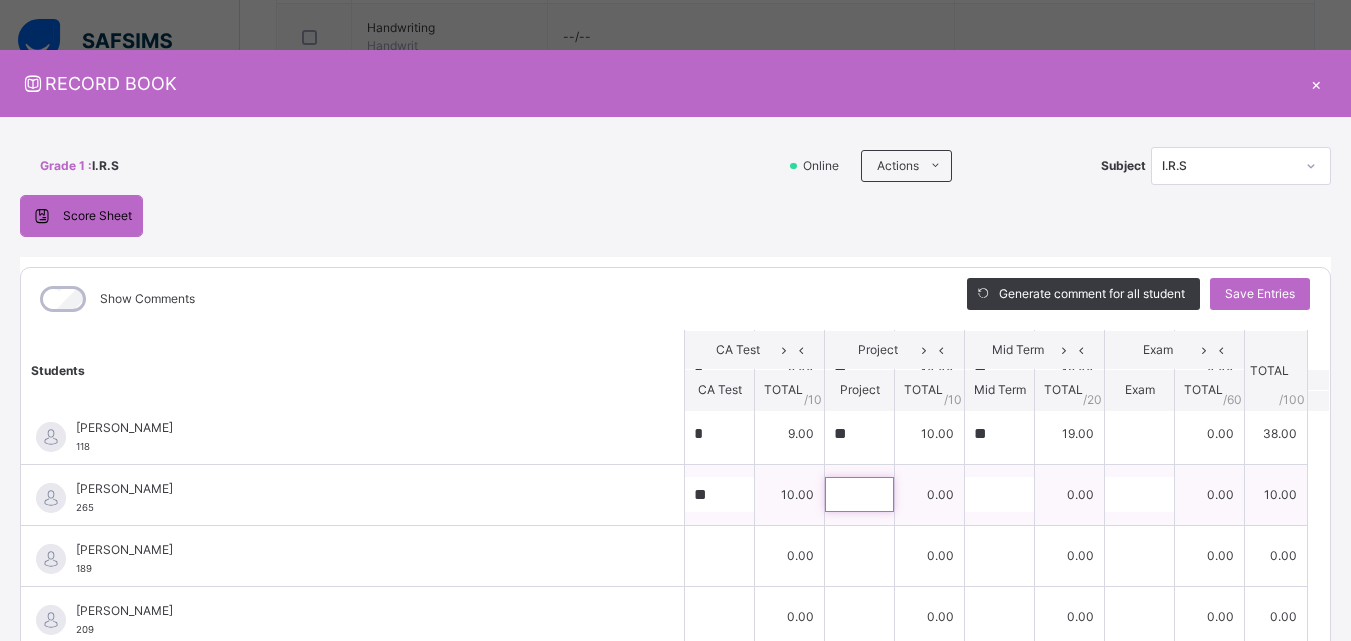 click at bounding box center (859, 494) 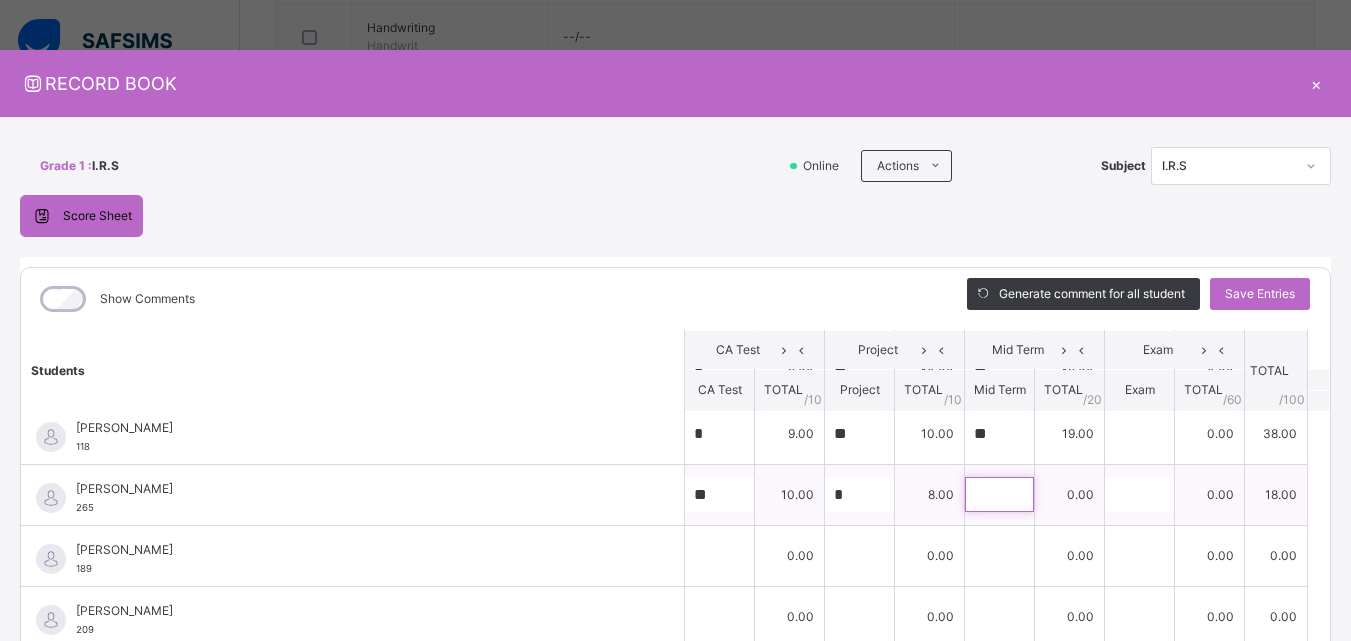 click at bounding box center [999, 494] 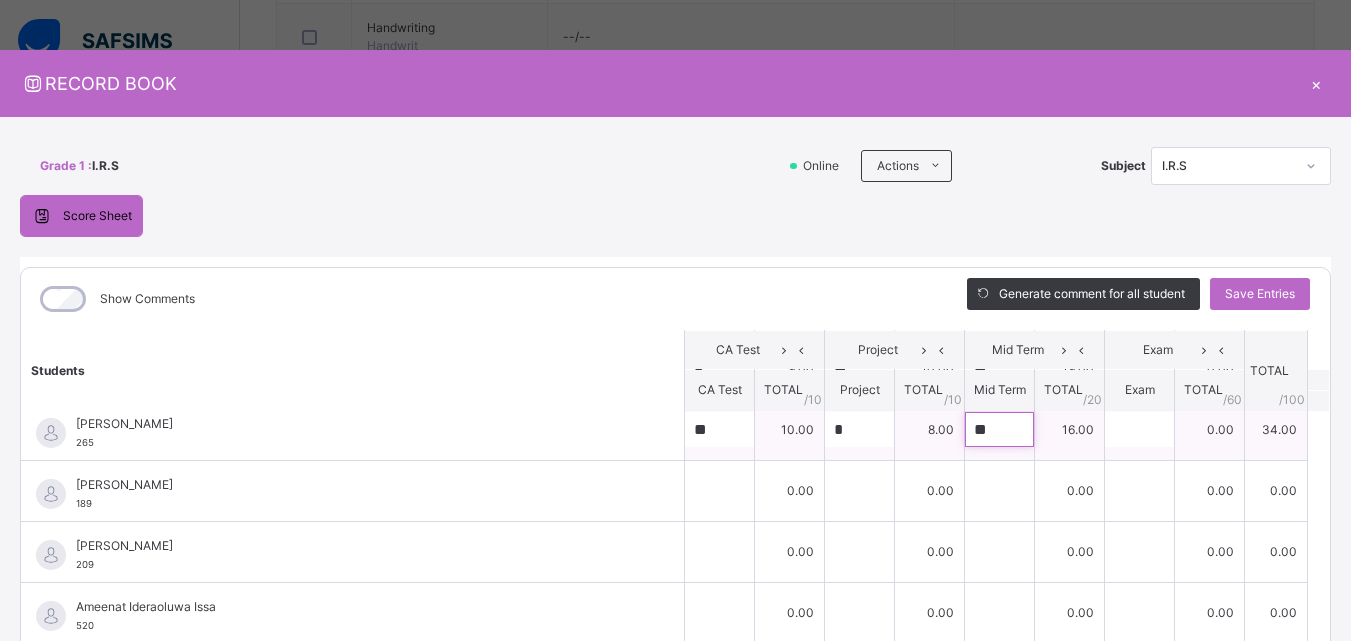 scroll, scrollTop: 286, scrollLeft: 0, axis: vertical 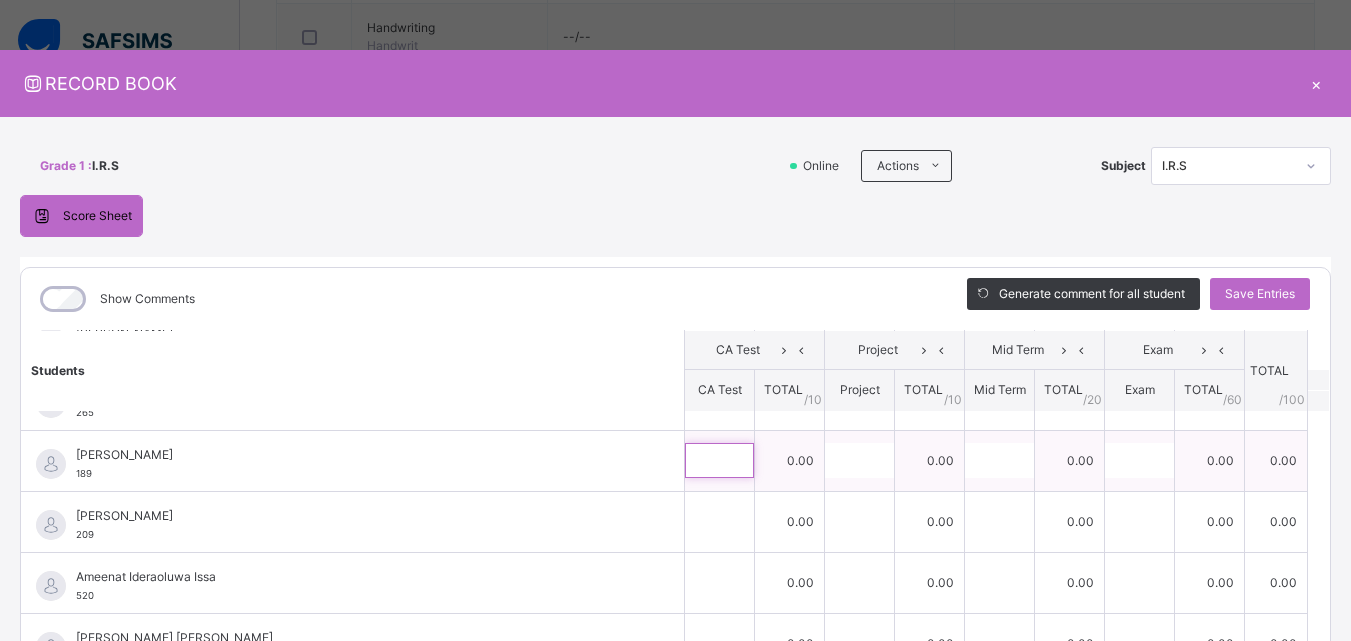 click at bounding box center (719, 460) 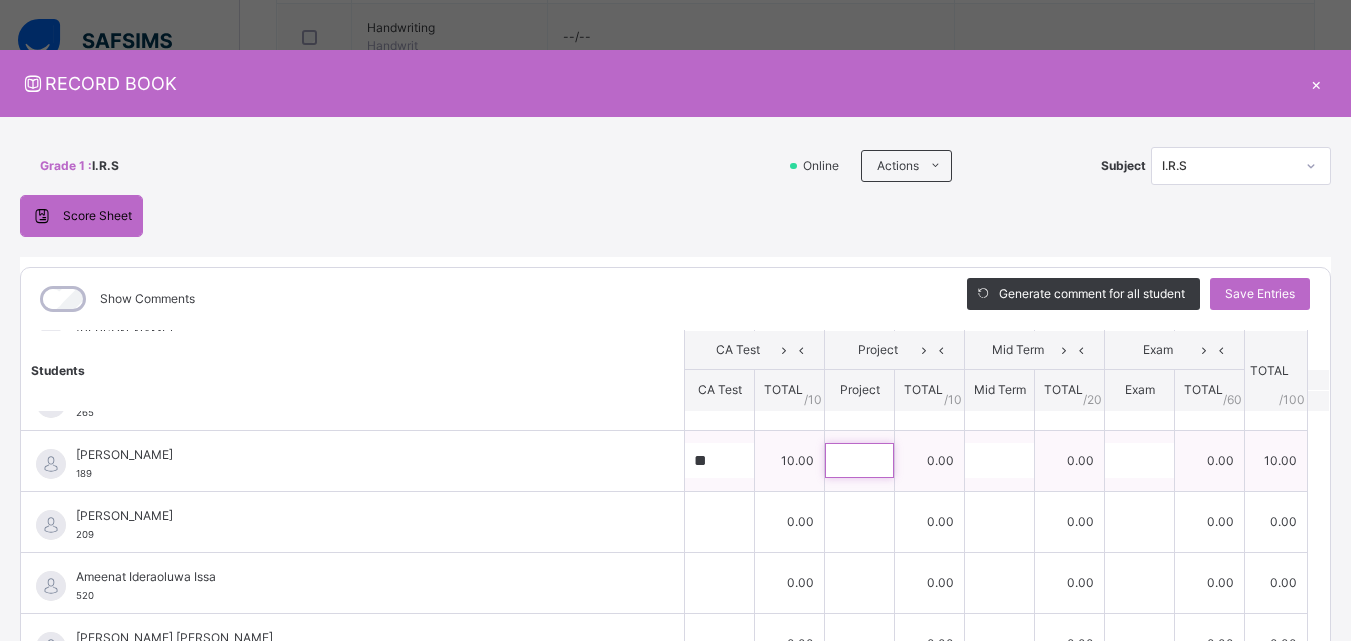 click at bounding box center [859, 460] 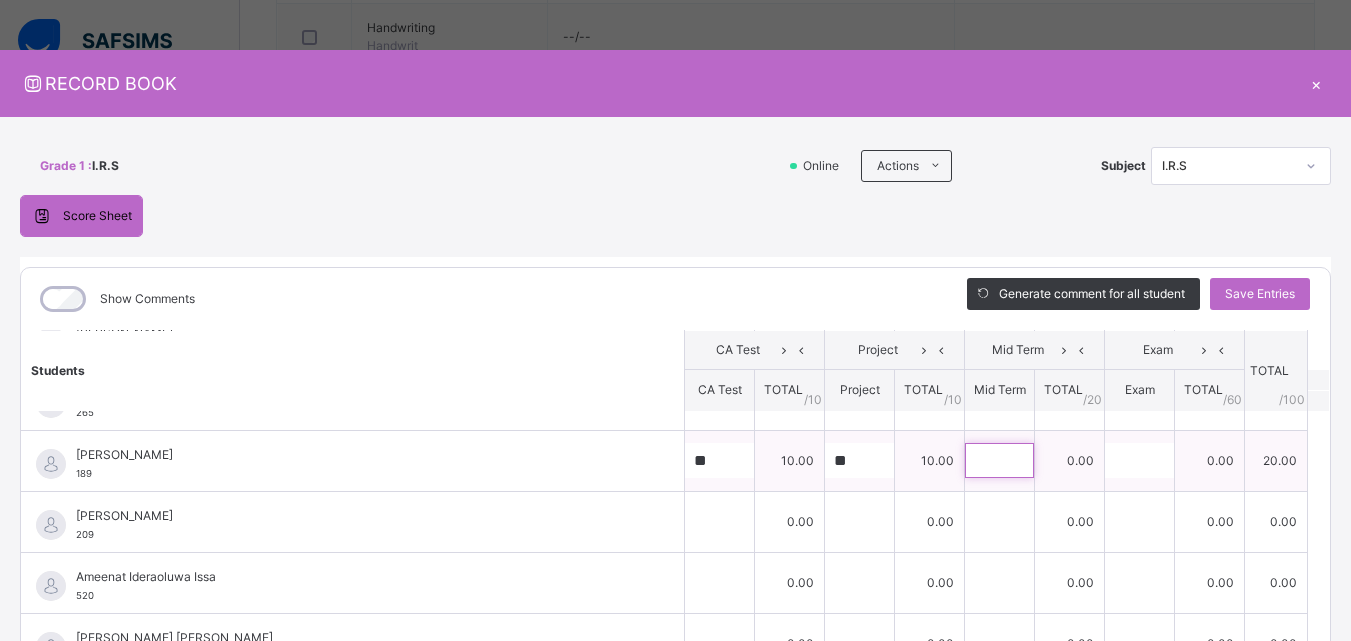 click at bounding box center (999, 460) 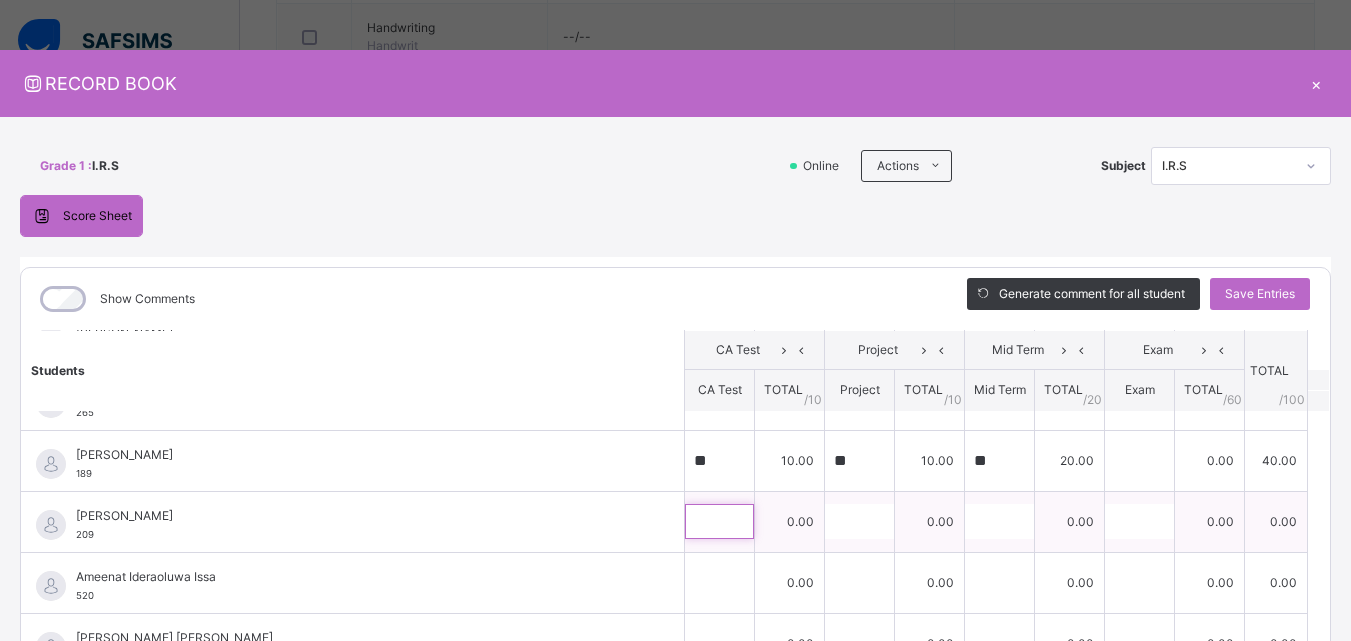 click at bounding box center (719, 521) 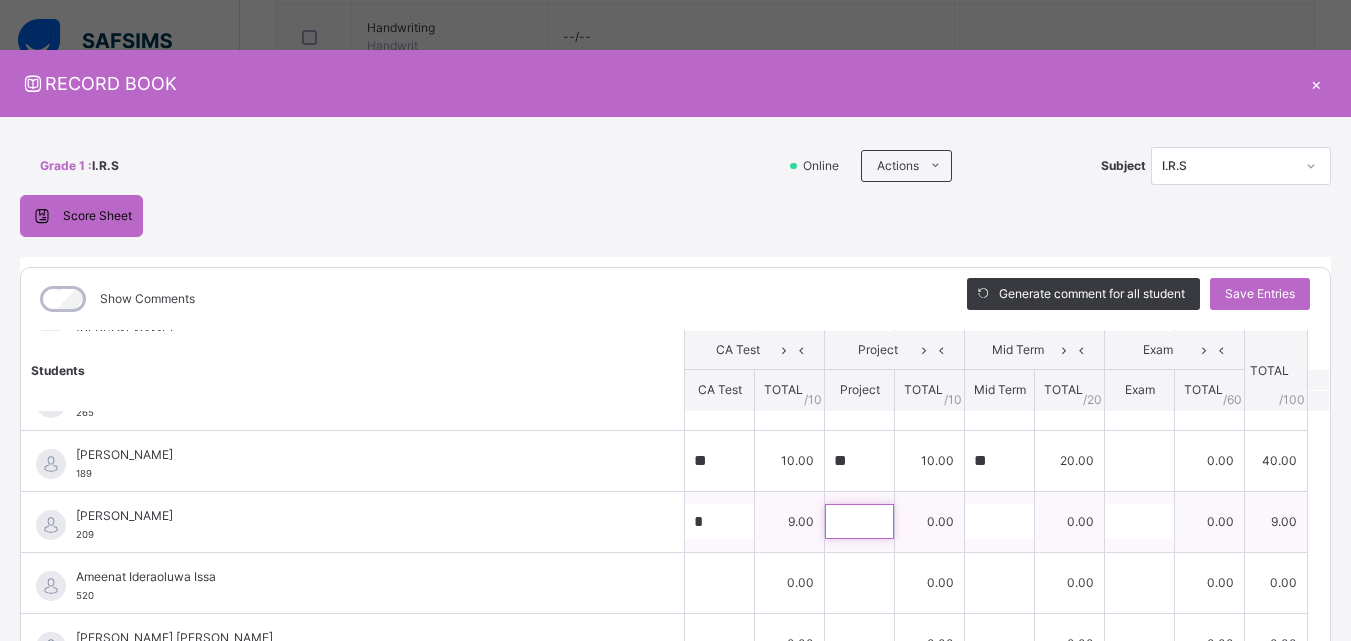 click at bounding box center (859, 521) 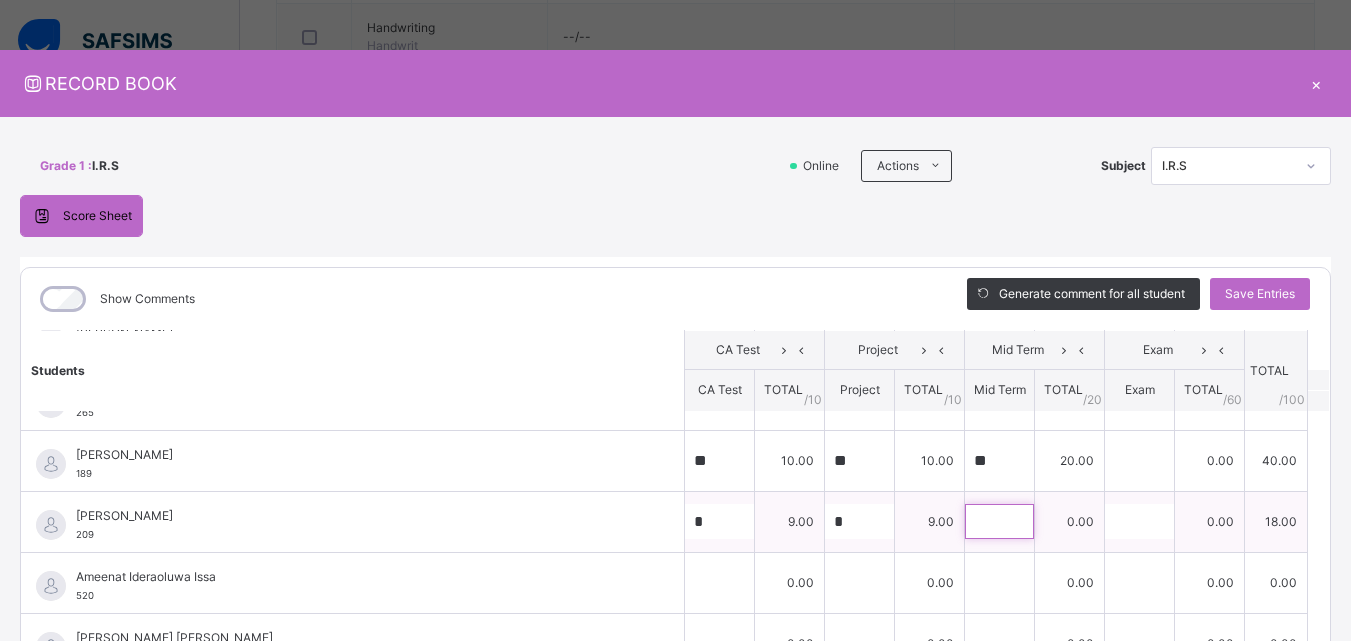 click at bounding box center (999, 521) 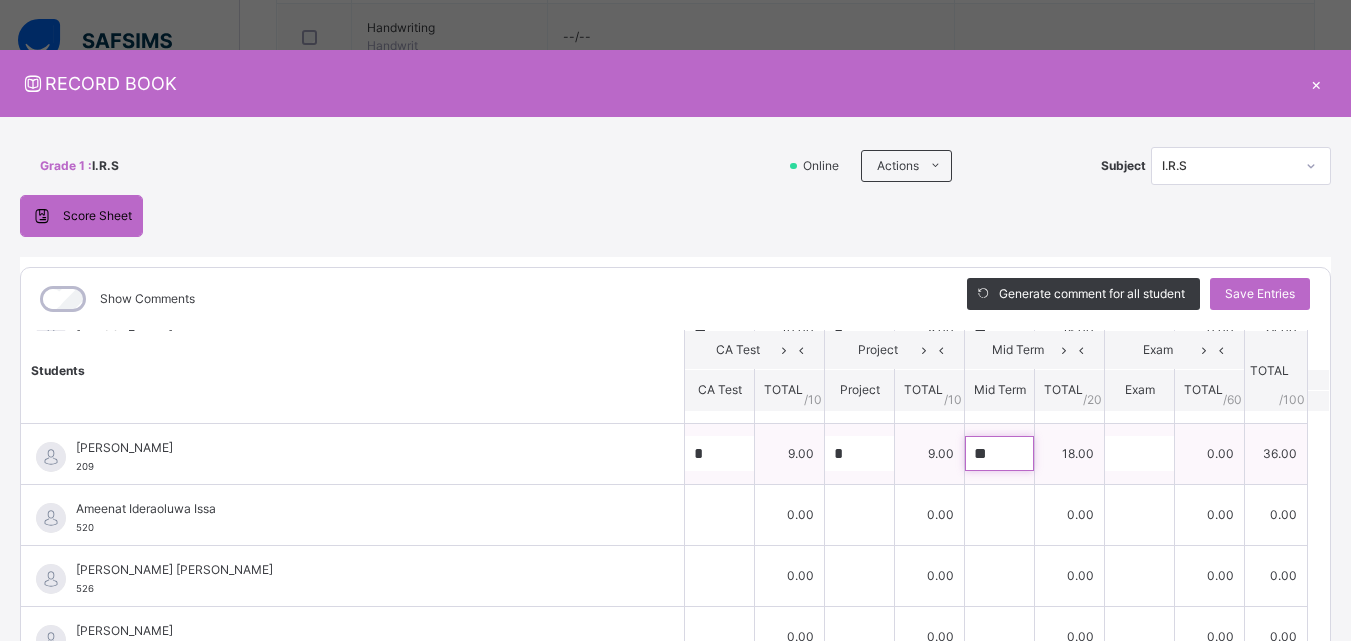 scroll, scrollTop: 370, scrollLeft: 0, axis: vertical 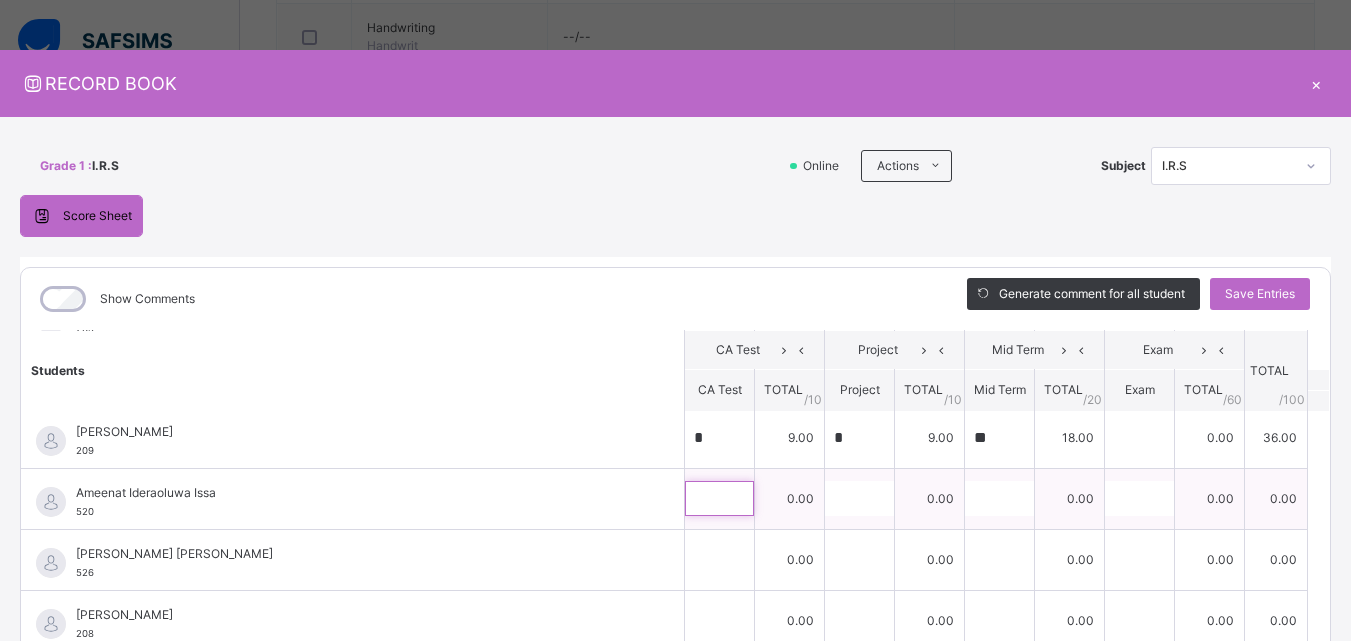 click at bounding box center [719, 498] 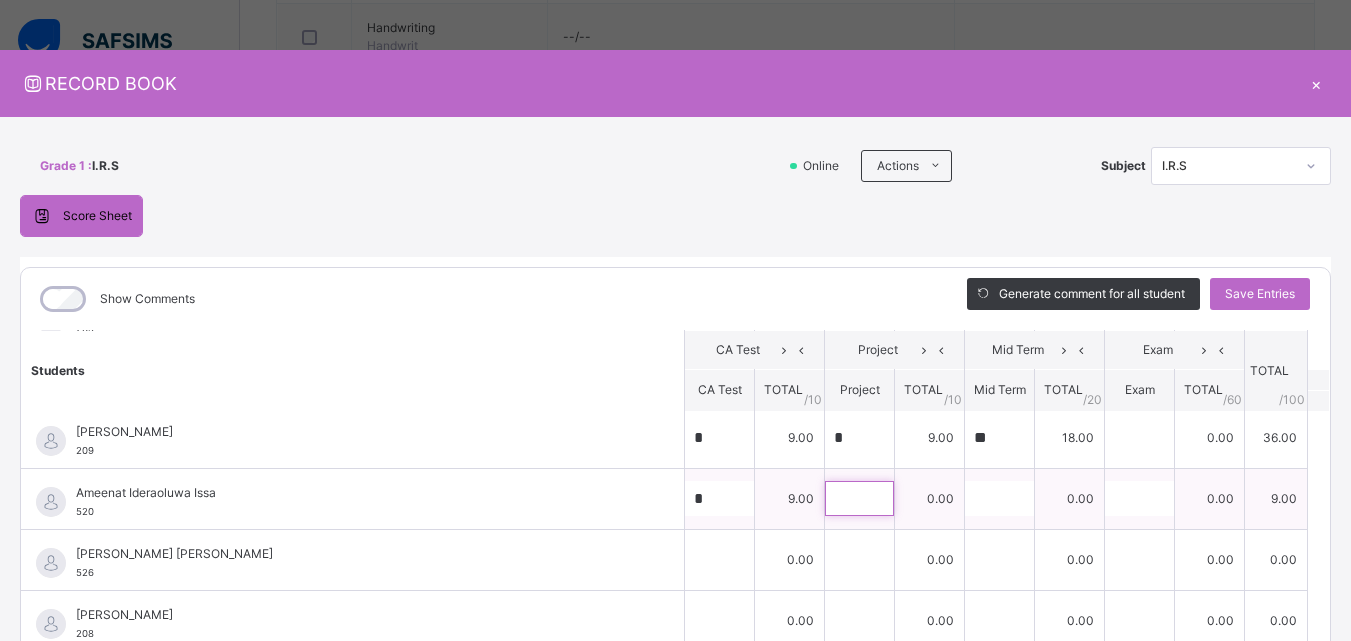 click at bounding box center (859, 498) 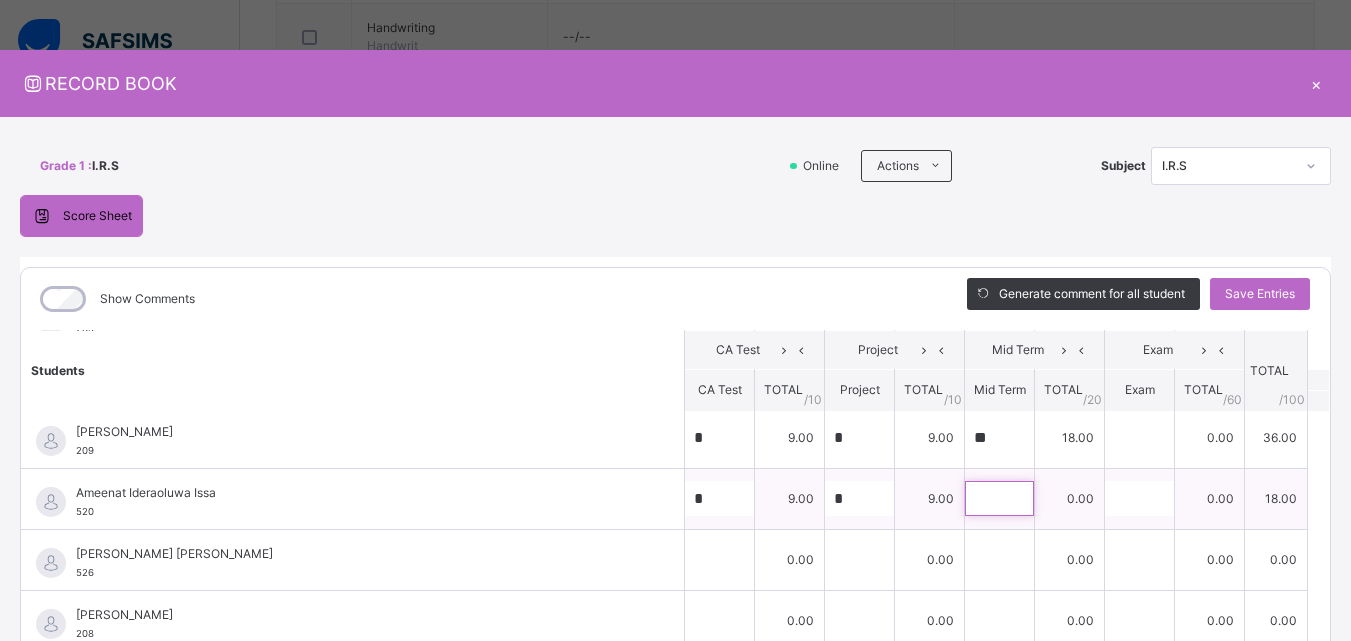 click at bounding box center (999, 498) 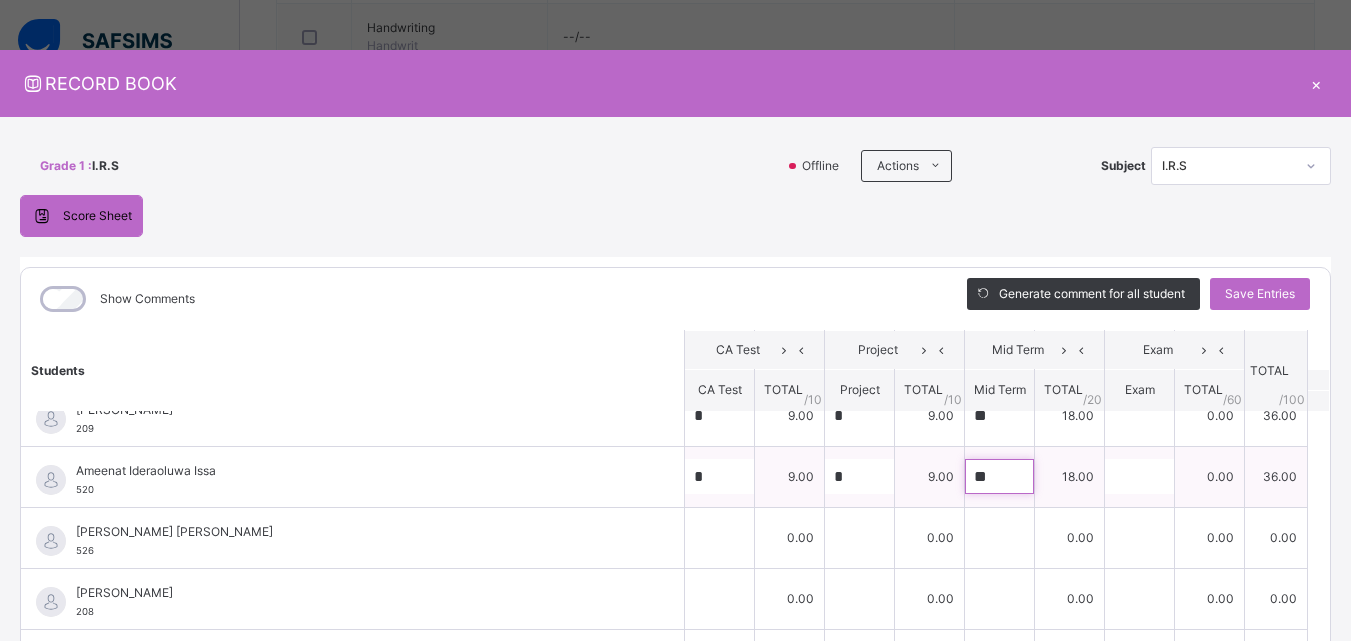 scroll, scrollTop: 393, scrollLeft: 0, axis: vertical 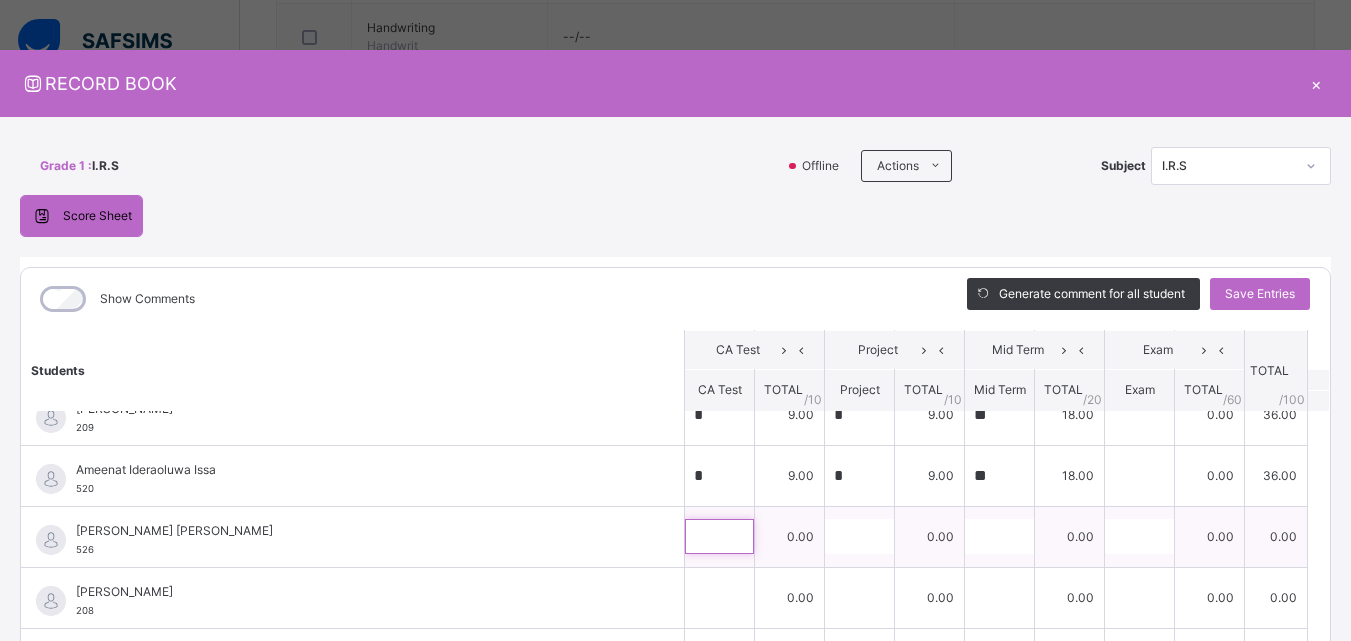 click at bounding box center (719, 536) 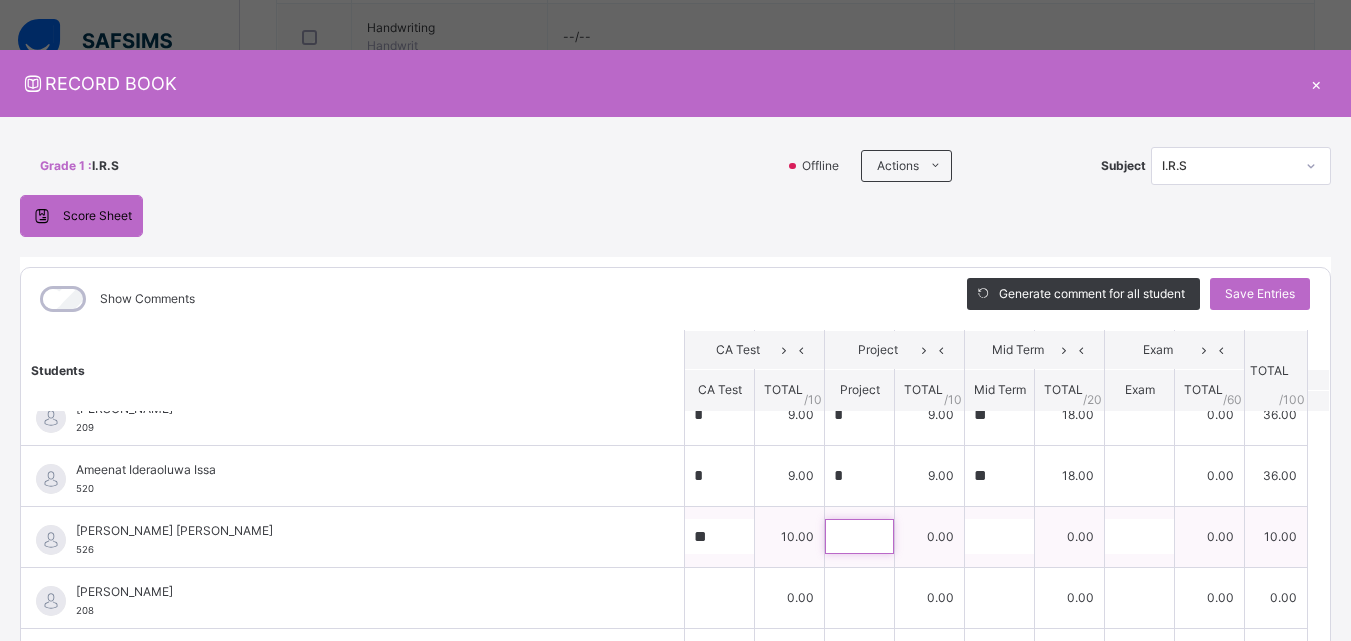 click at bounding box center [859, 536] 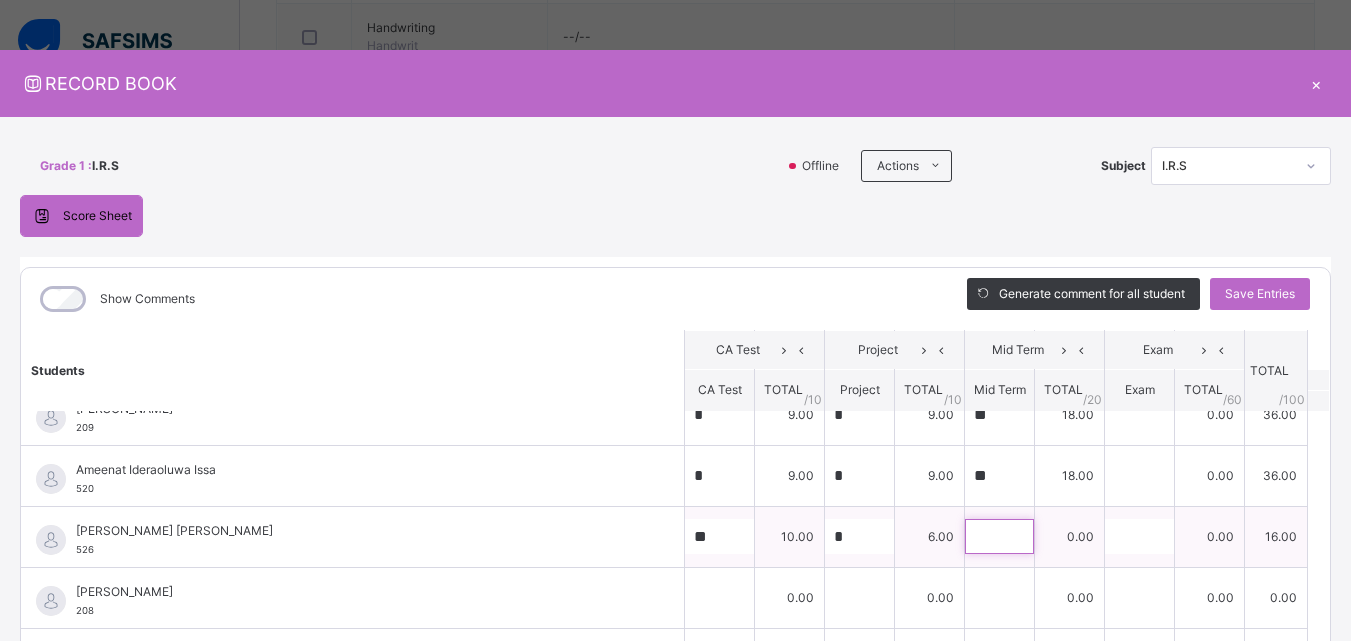 click at bounding box center [999, 536] 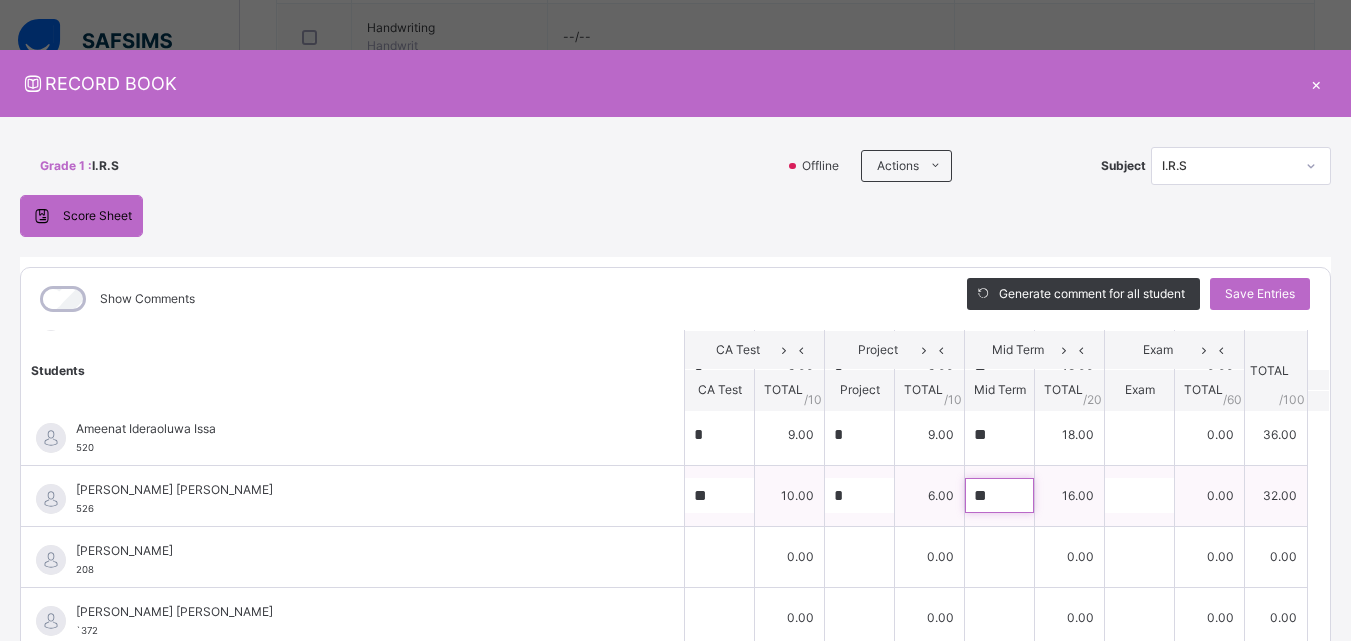 scroll, scrollTop: 448, scrollLeft: 0, axis: vertical 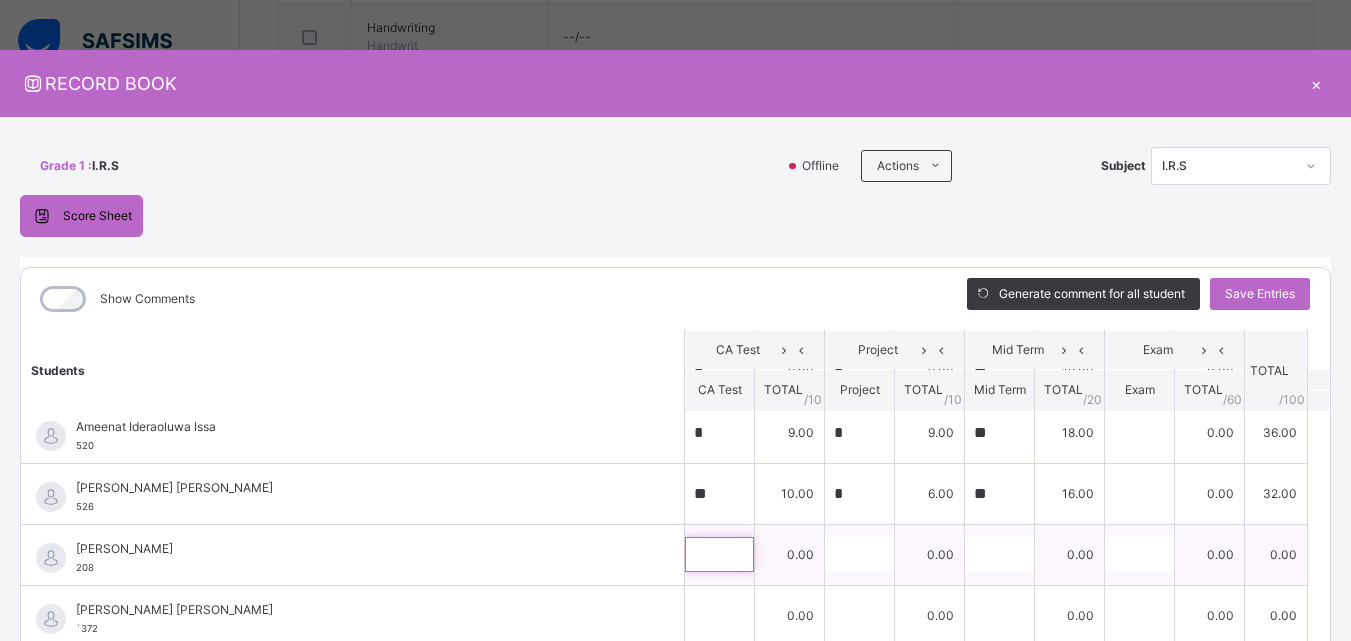 click at bounding box center (719, 554) 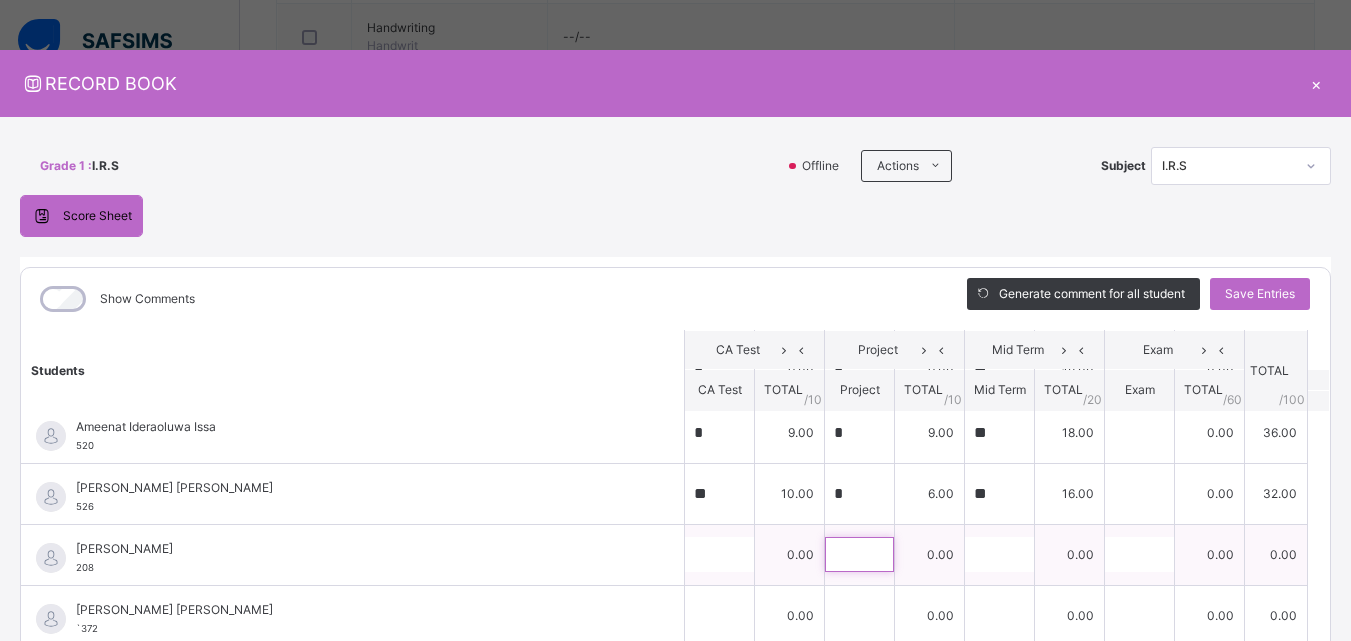 click at bounding box center [859, 554] 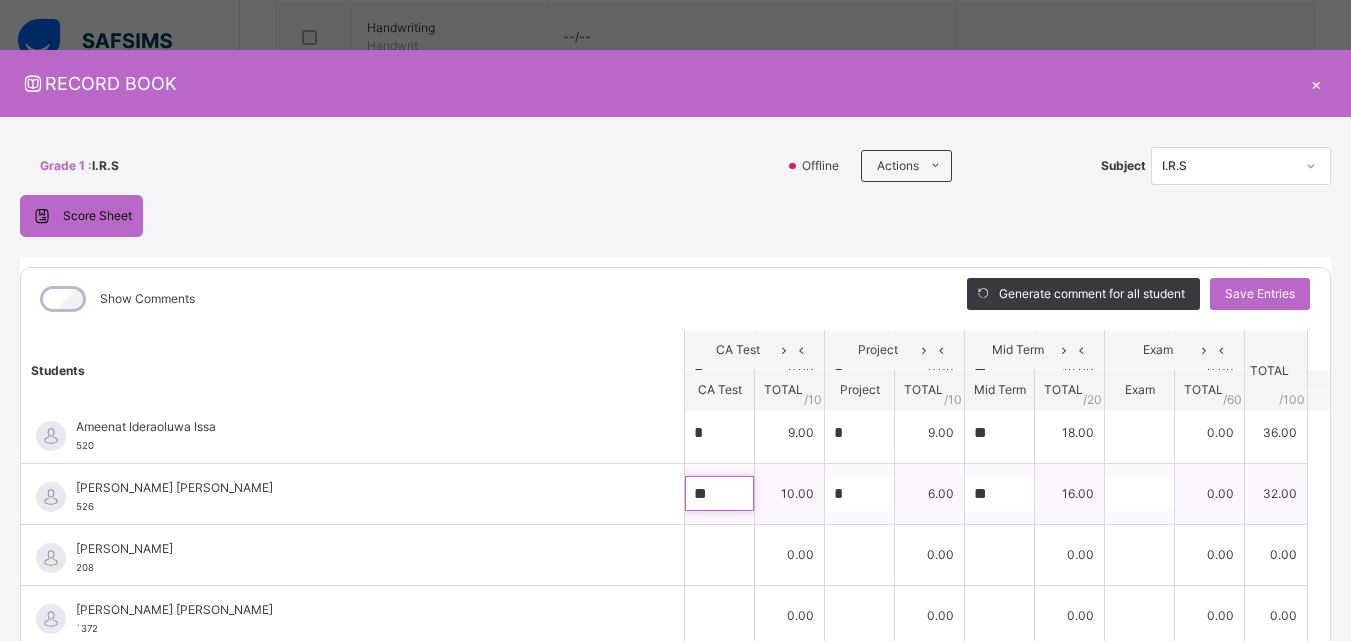 click on "**" at bounding box center [719, 493] 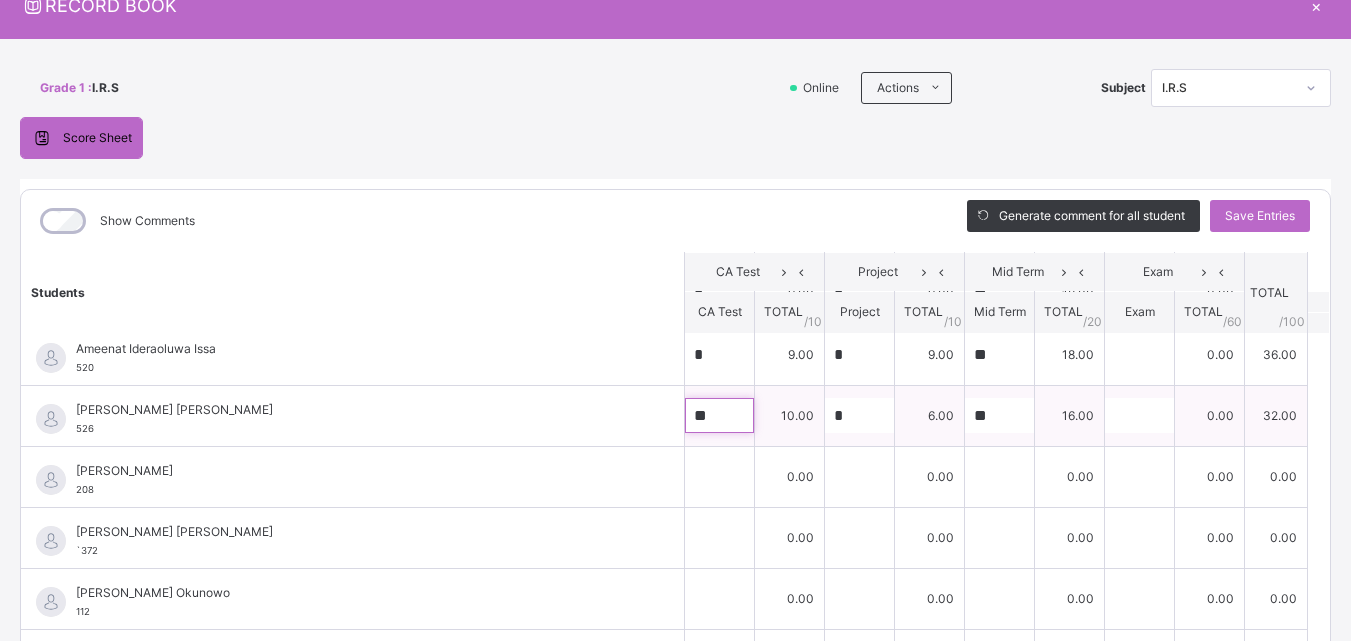 scroll, scrollTop: 80, scrollLeft: 0, axis: vertical 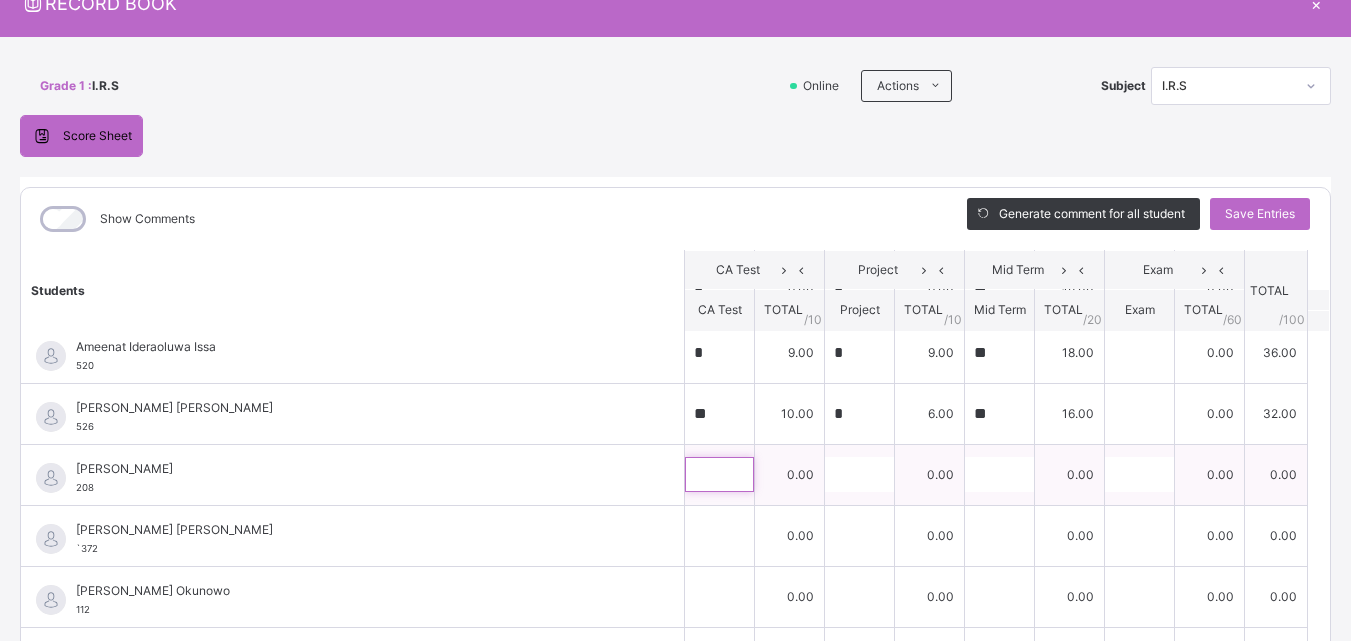 click at bounding box center [719, 474] 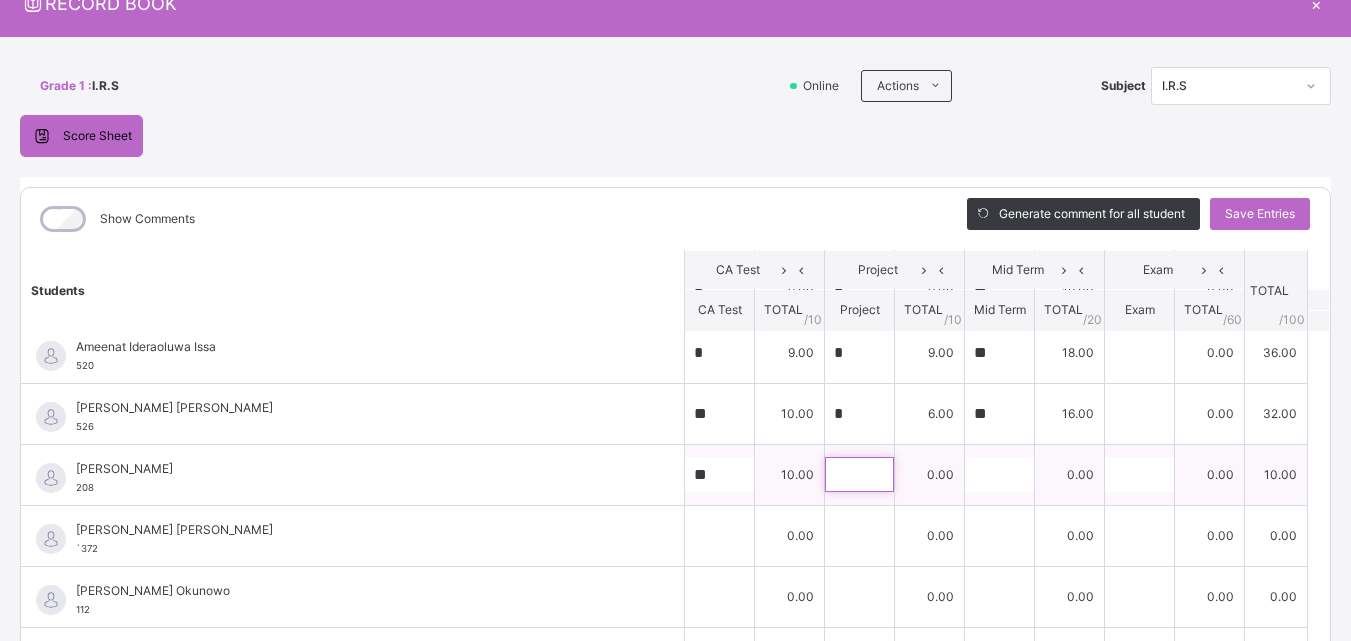 click at bounding box center (859, 474) 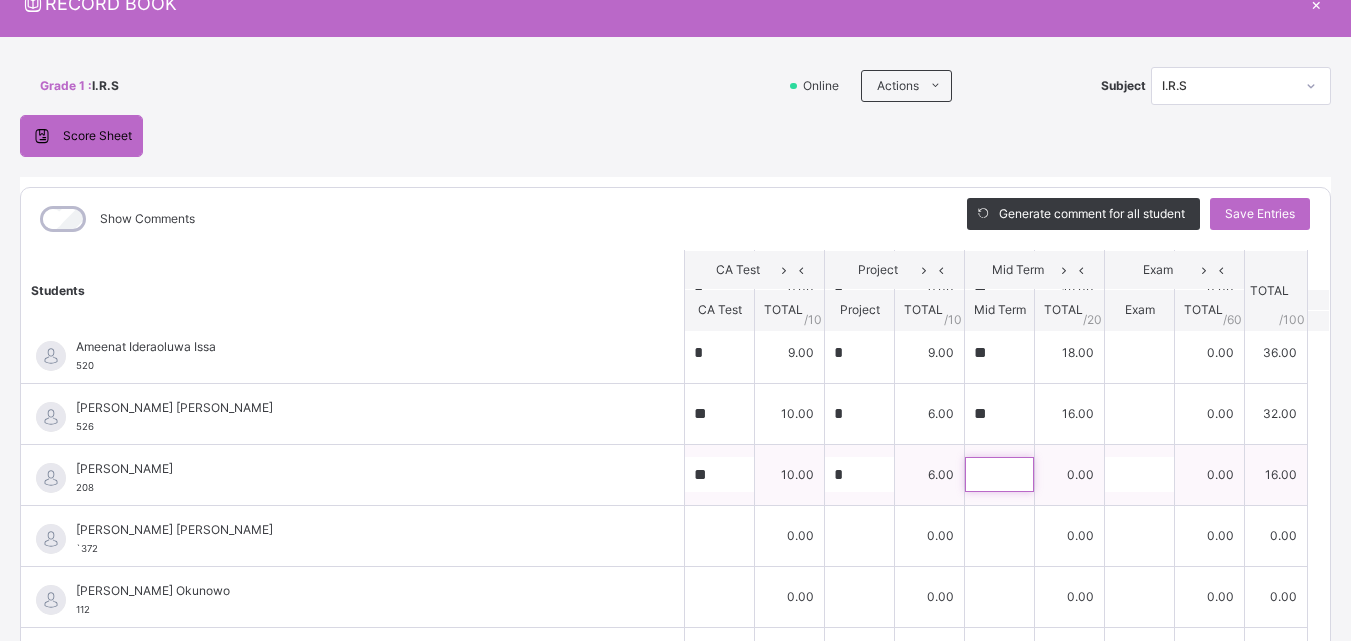 click at bounding box center [999, 474] 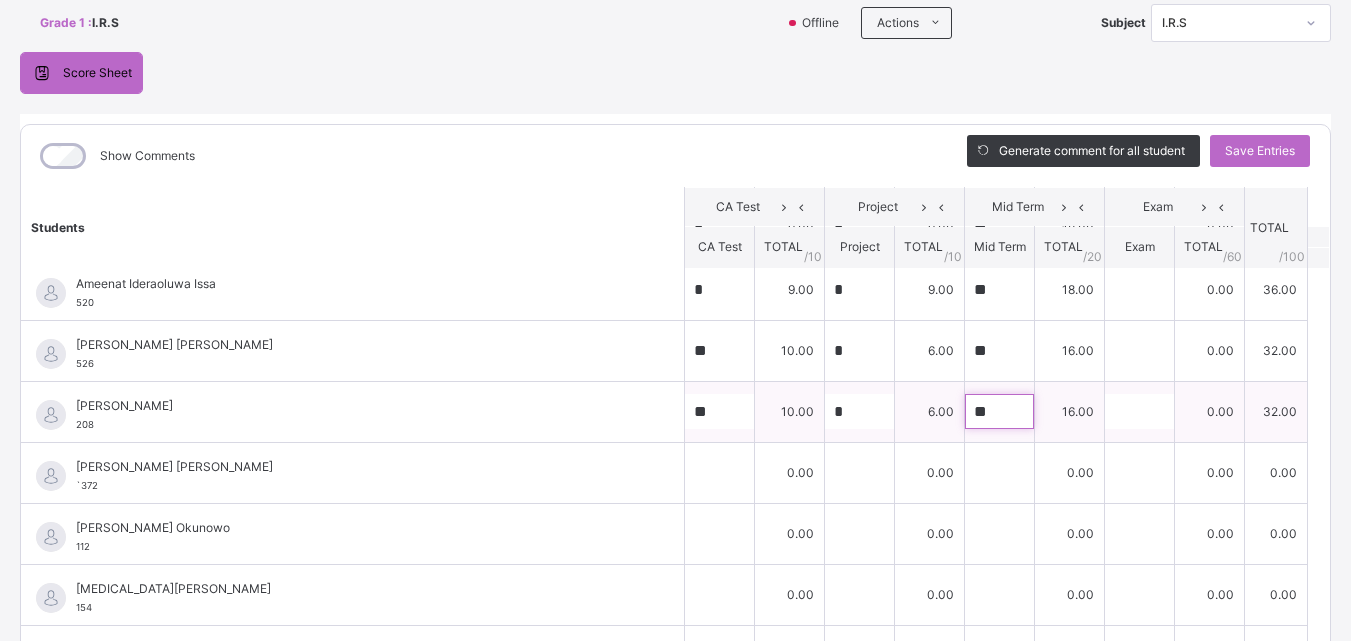 scroll, scrollTop: 145, scrollLeft: 0, axis: vertical 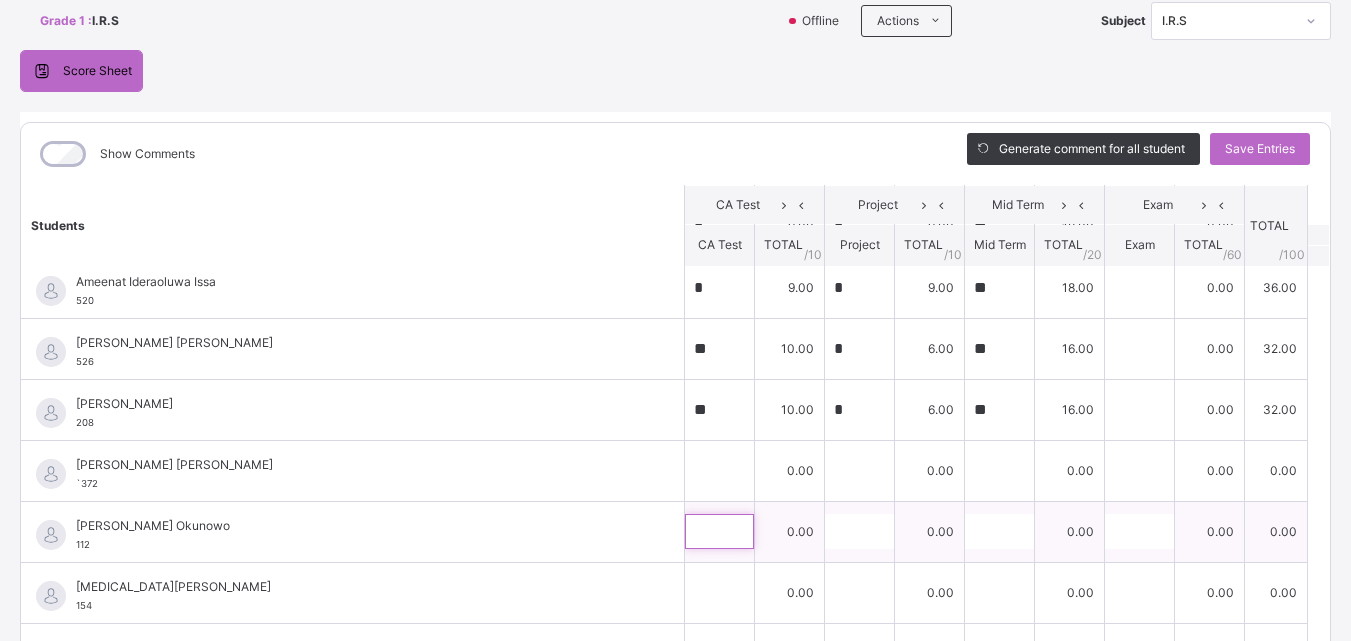 click at bounding box center [719, 531] 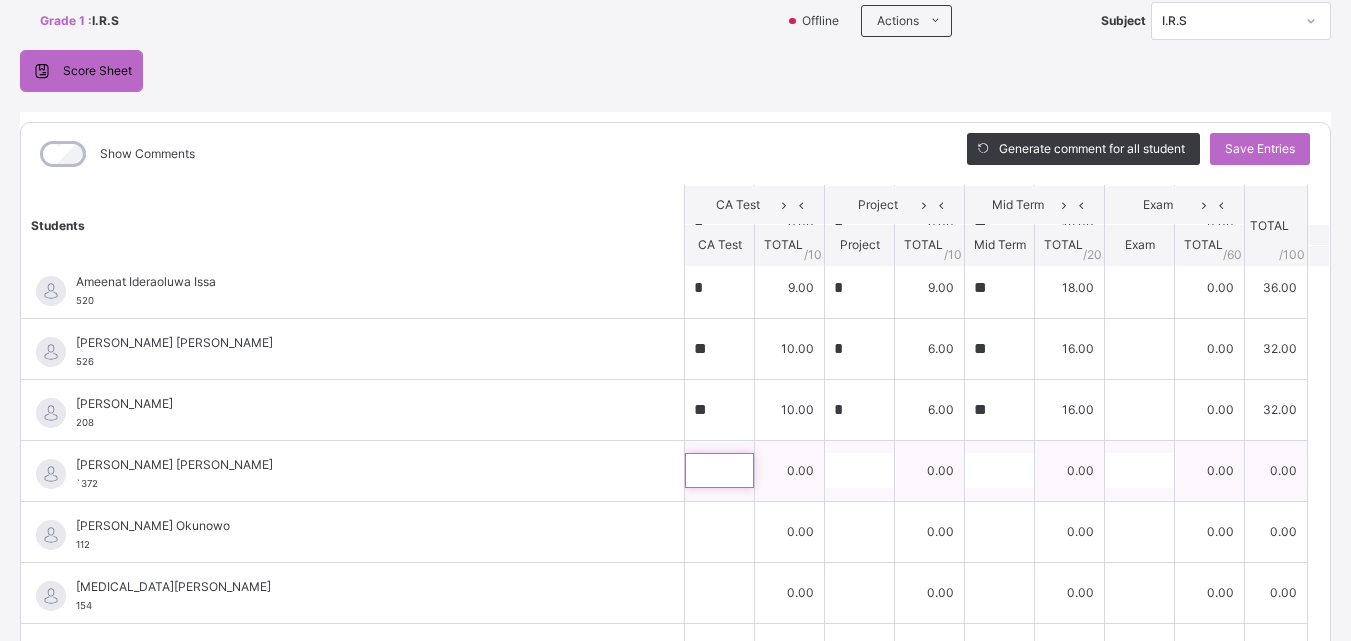 click at bounding box center [719, 470] 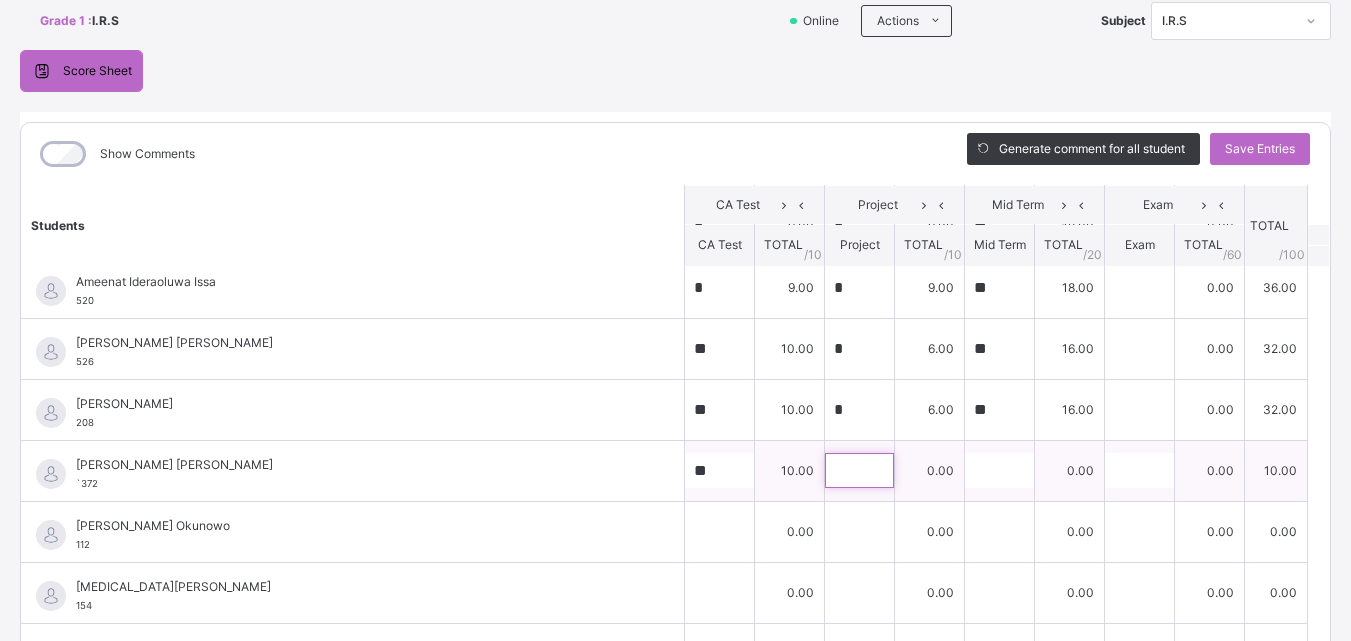 click at bounding box center (859, 470) 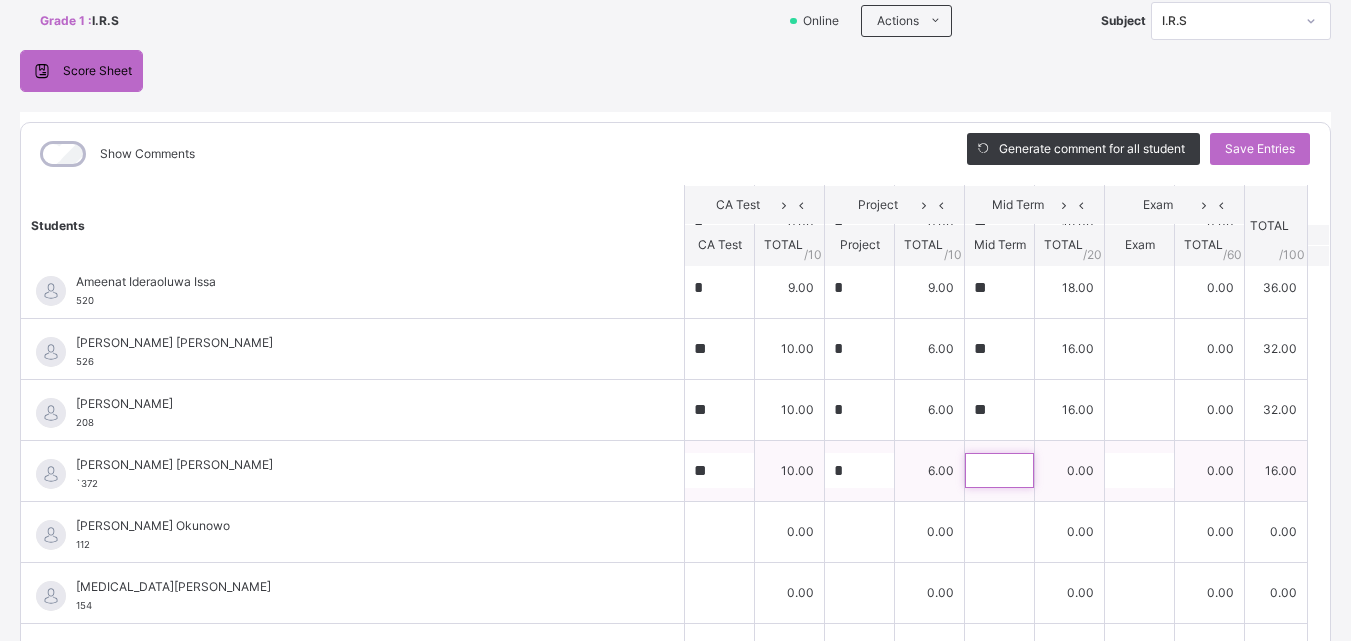 click at bounding box center [999, 470] 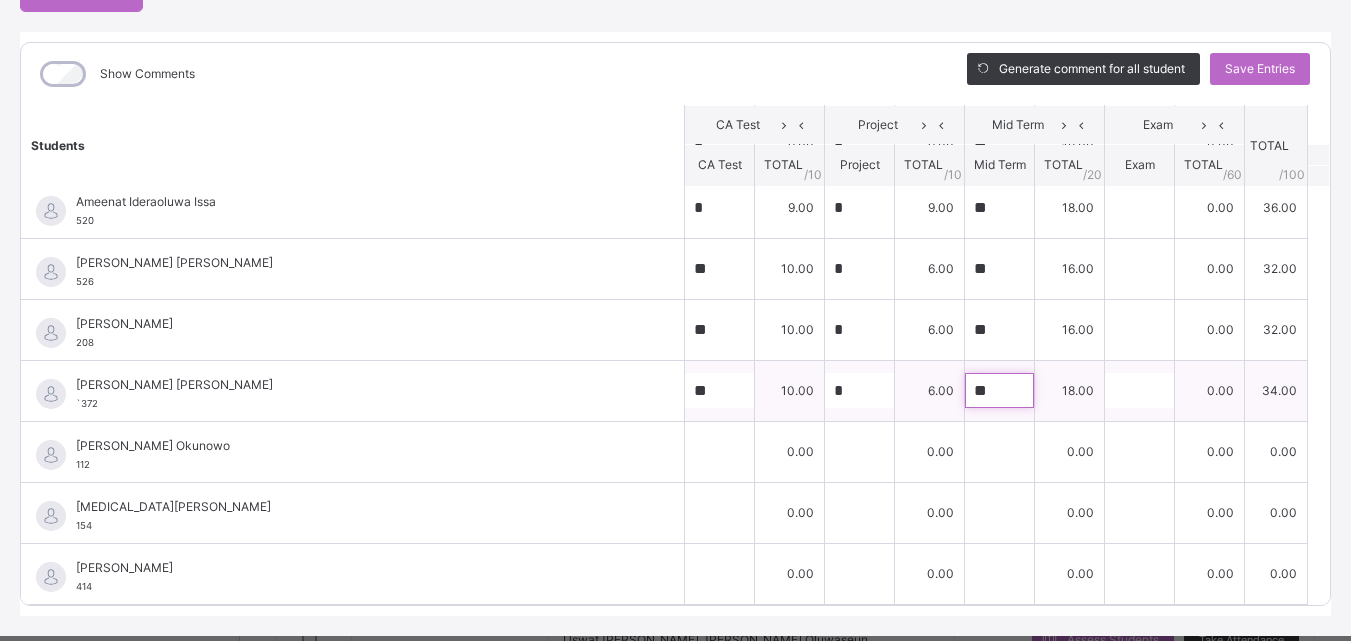 scroll, scrollTop: 236, scrollLeft: 0, axis: vertical 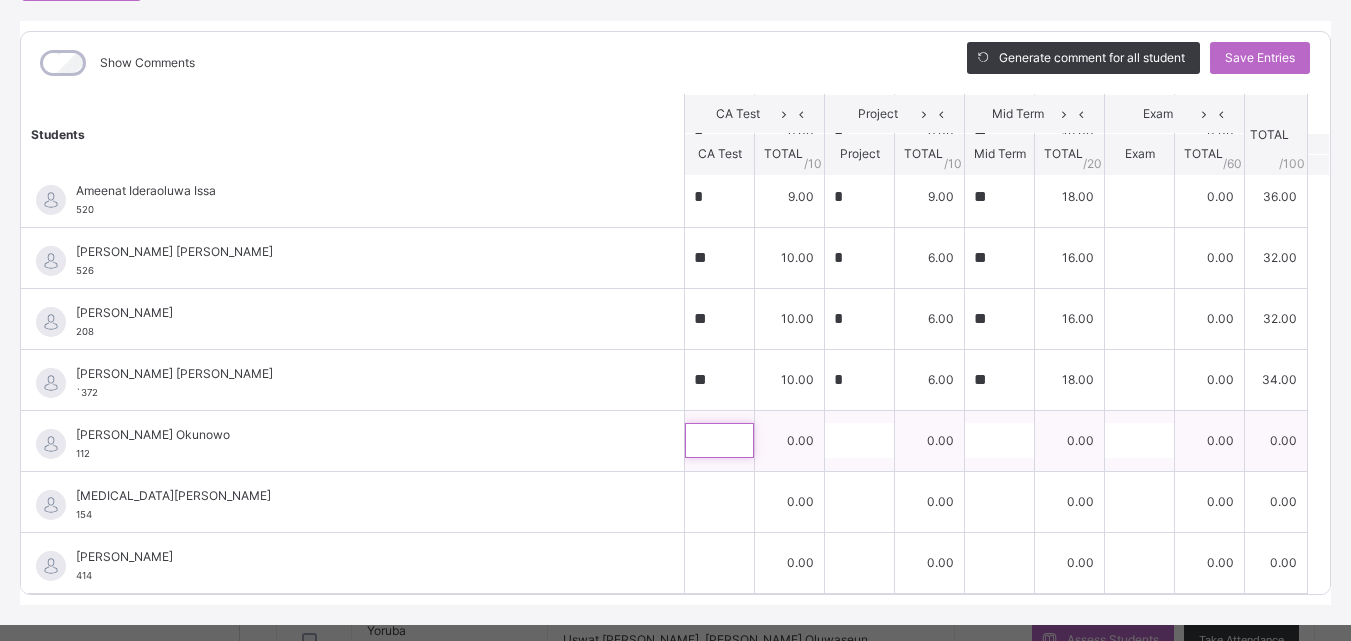 click at bounding box center [719, 440] 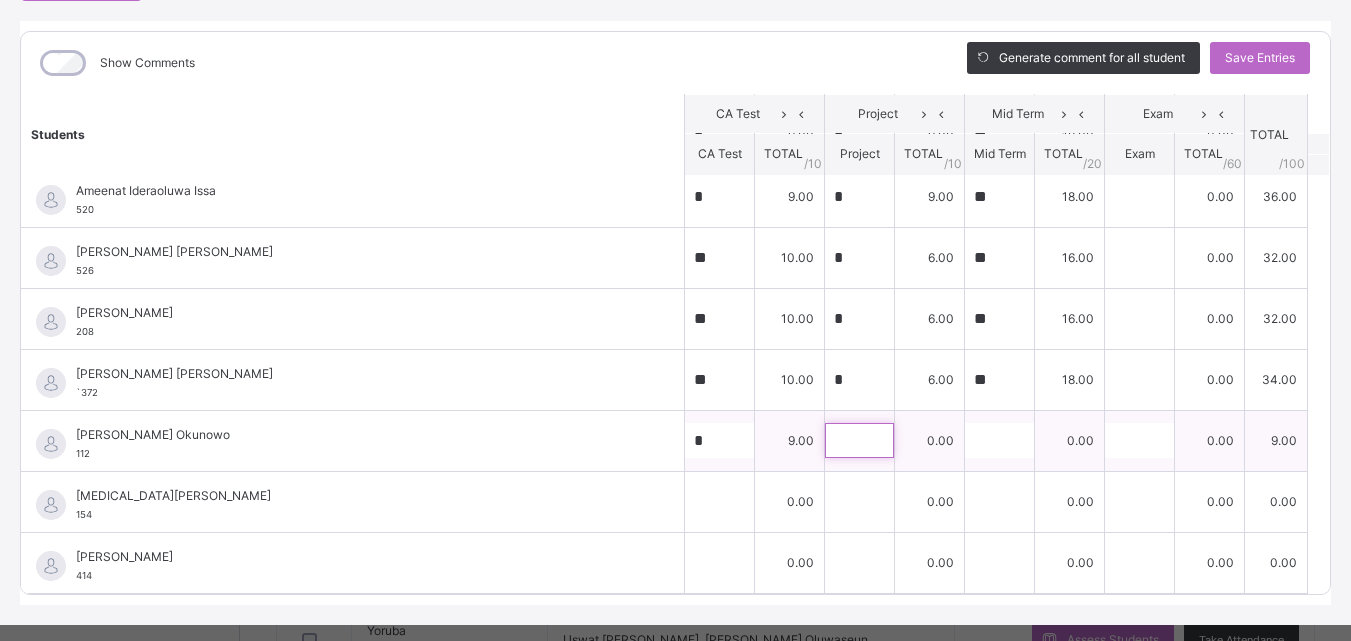 click at bounding box center [859, 440] 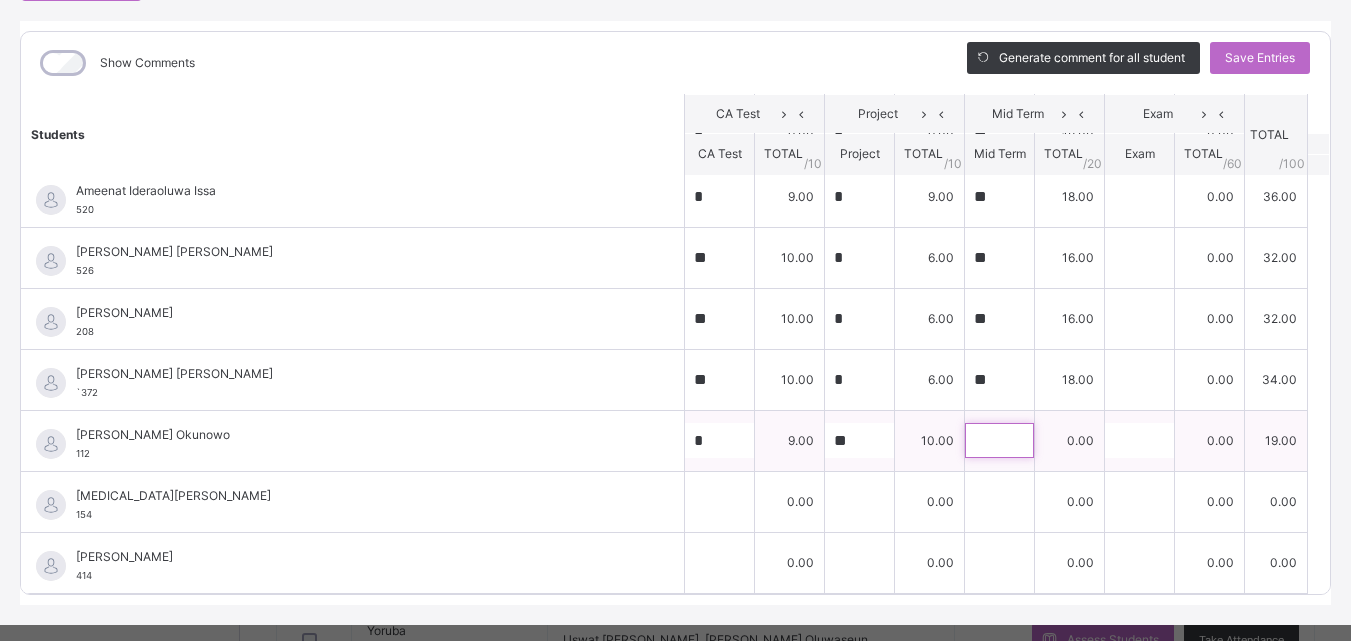 click at bounding box center [999, 440] 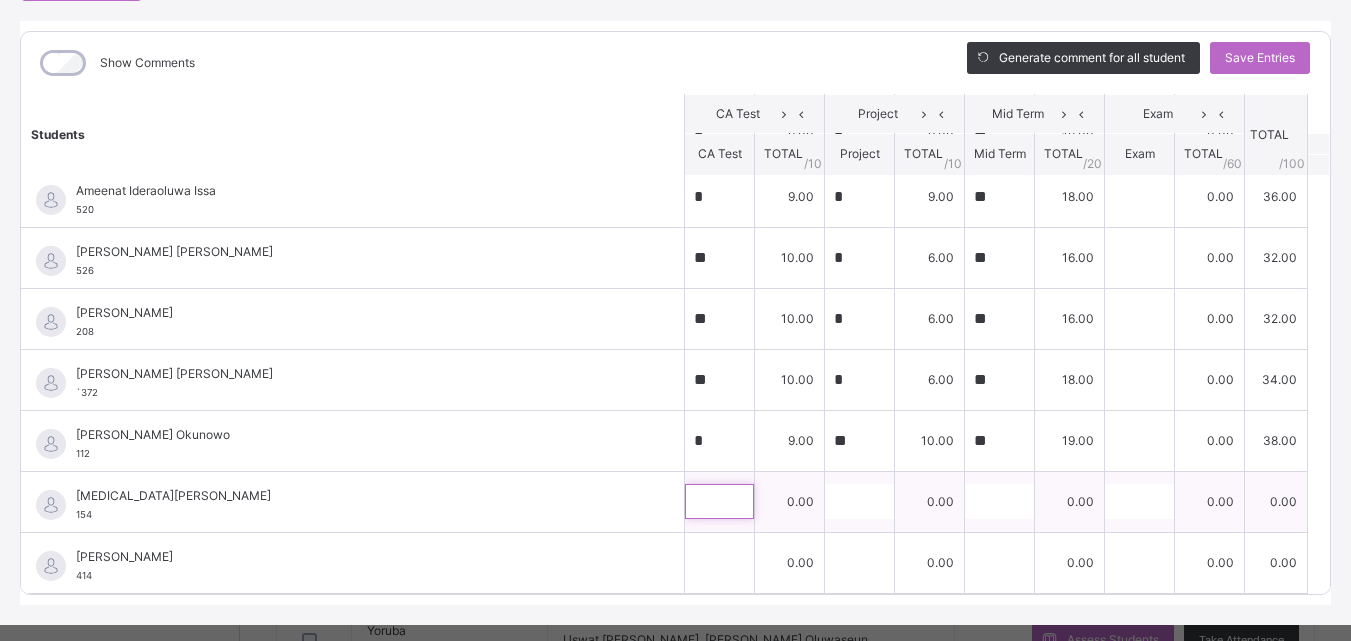click at bounding box center [719, 501] 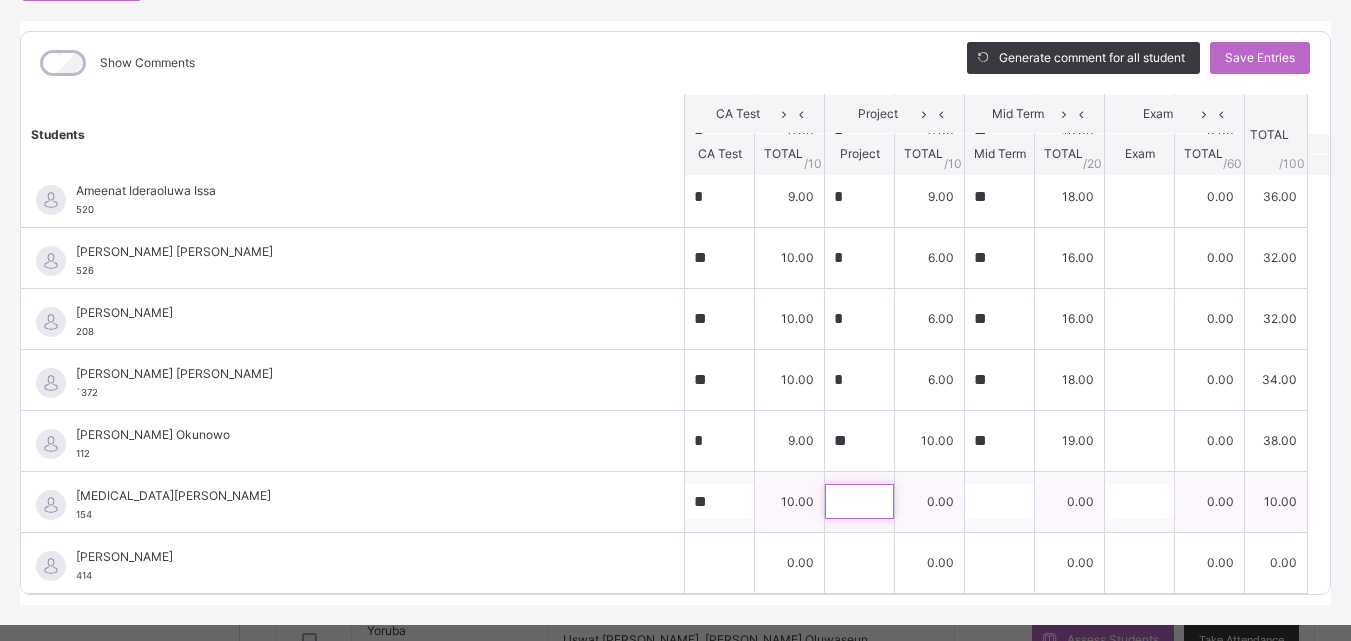 click at bounding box center (859, 501) 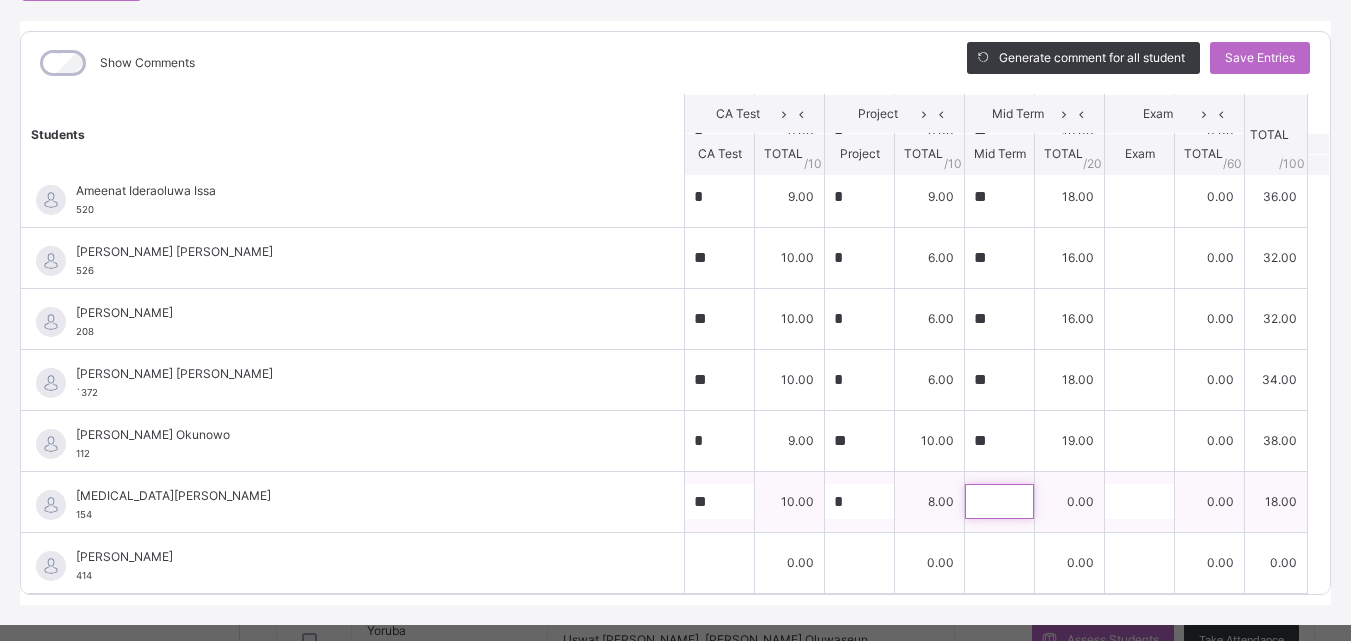 click at bounding box center [999, 501] 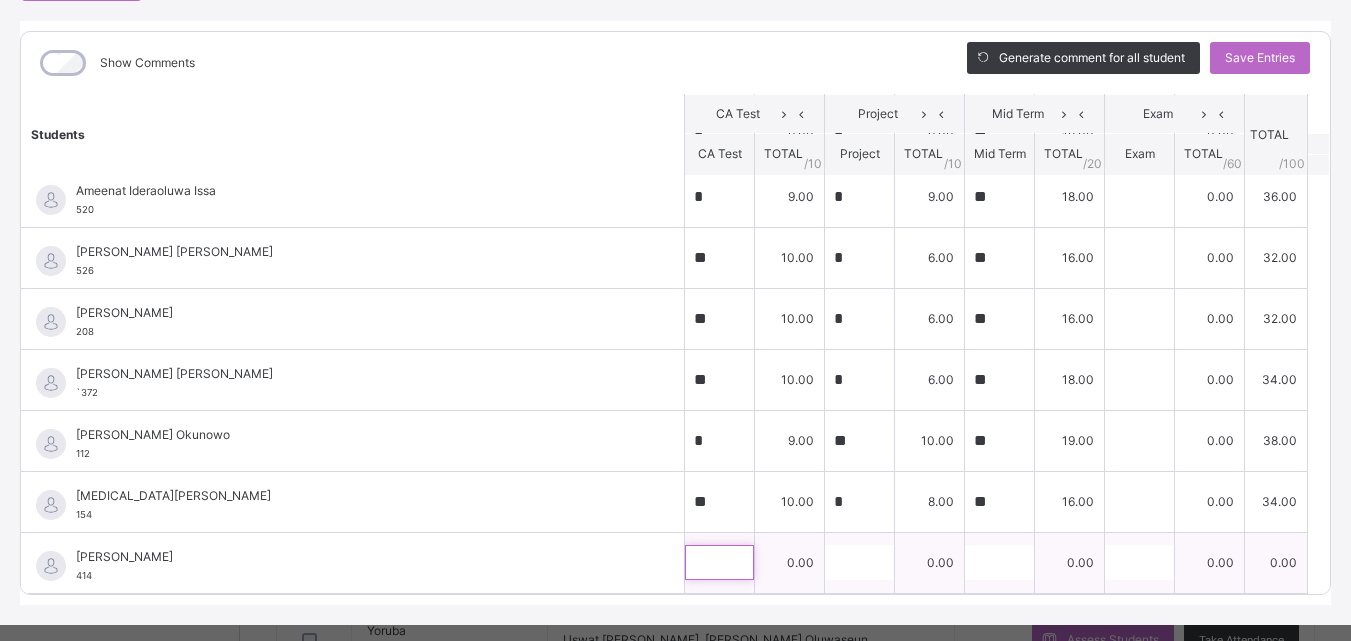click at bounding box center (719, 562) 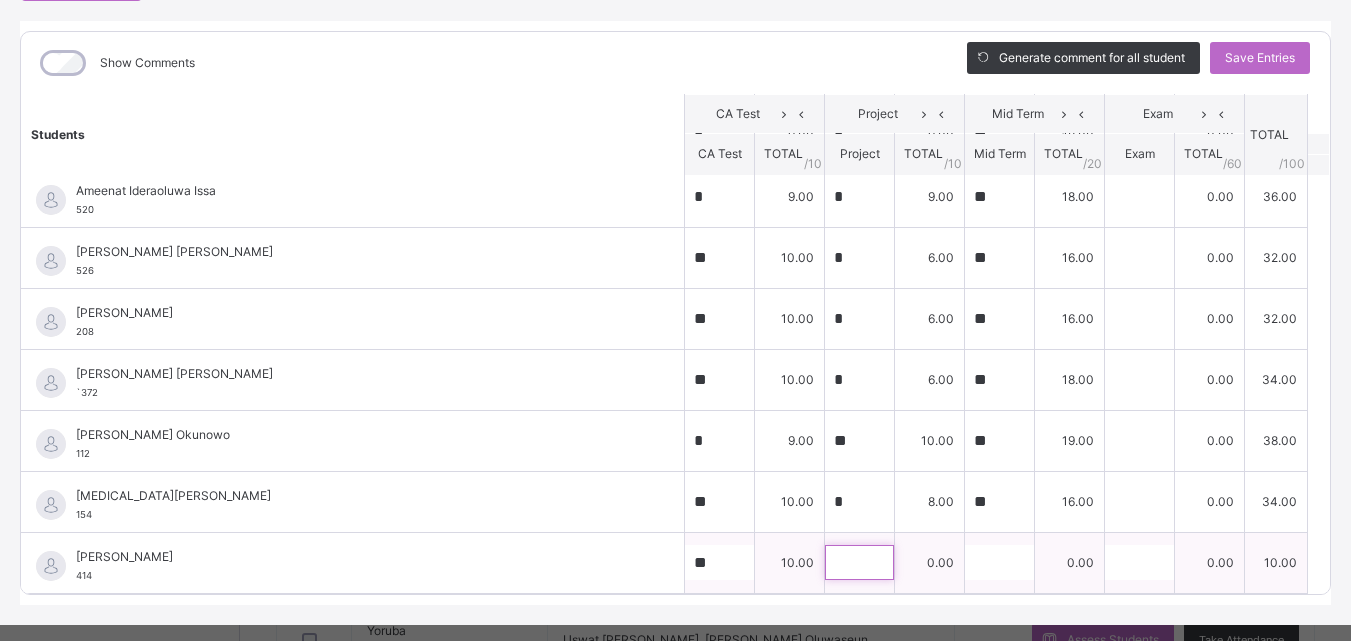 click at bounding box center (859, 562) 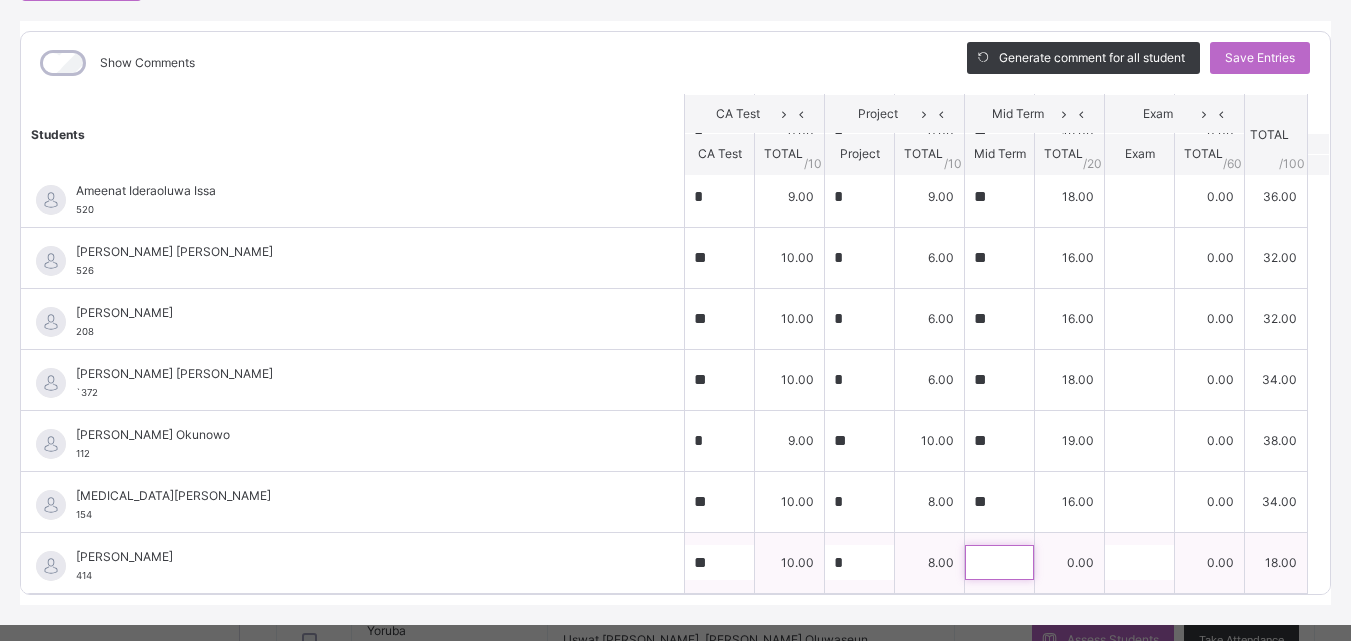 click at bounding box center (999, 562) 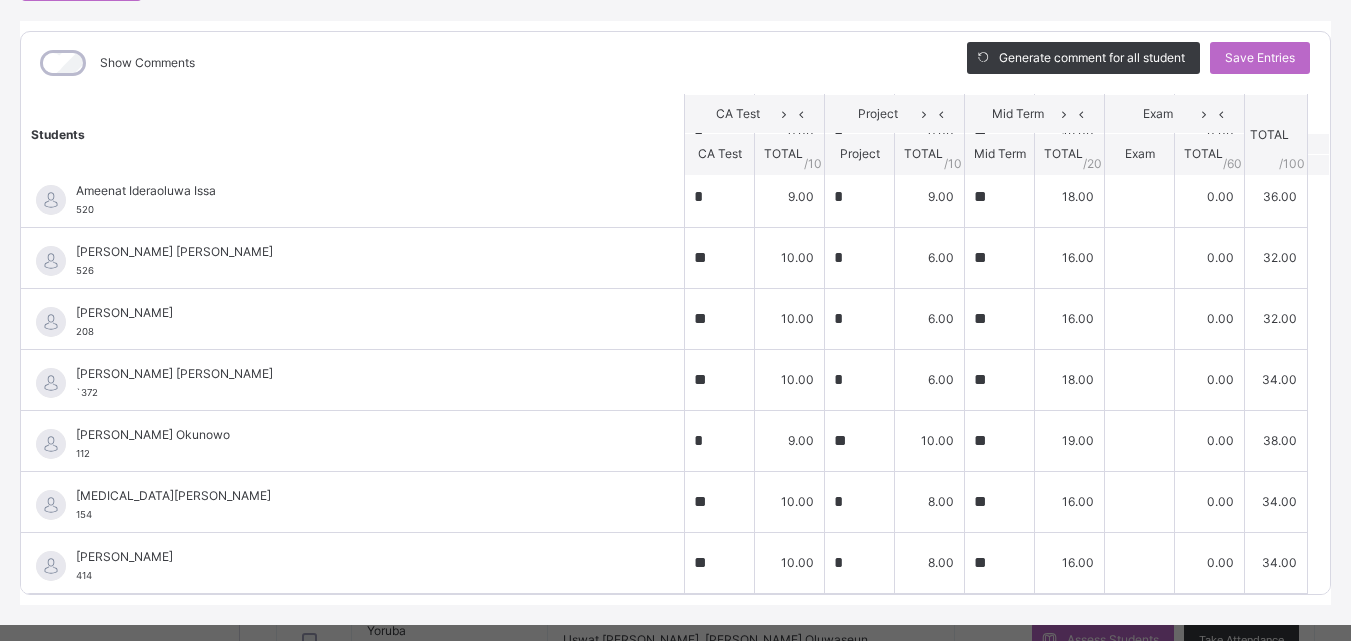 click on "Generate comment for all student   Save Entries" at bounding box center [1138, 63] 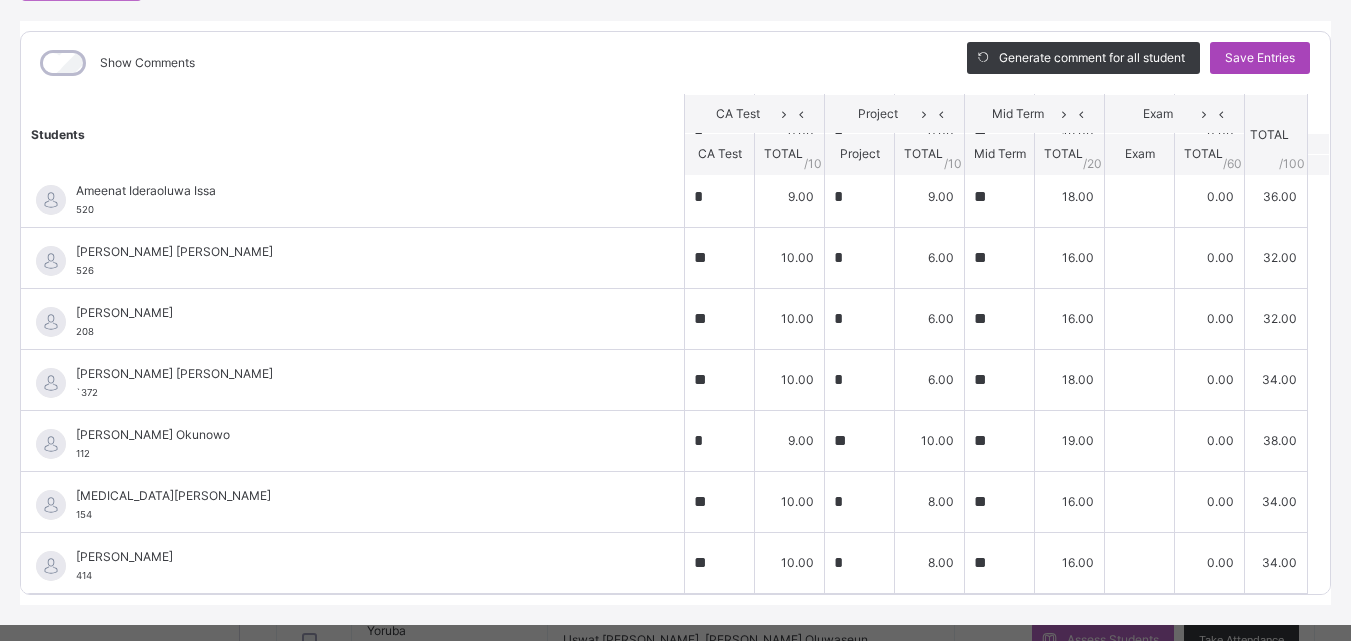 click on "Save Entries" at bounding box center (1260, 58) 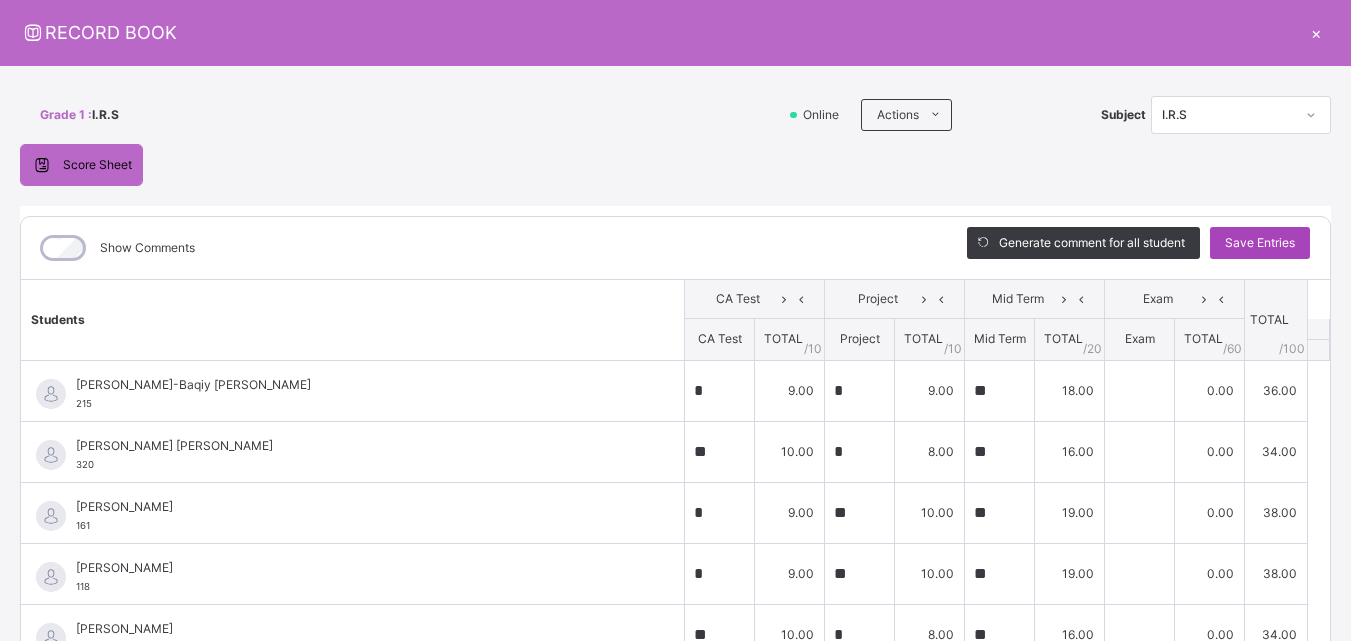 scroll, scrollTop: 47, scrollLeft: 0, axis: vertical 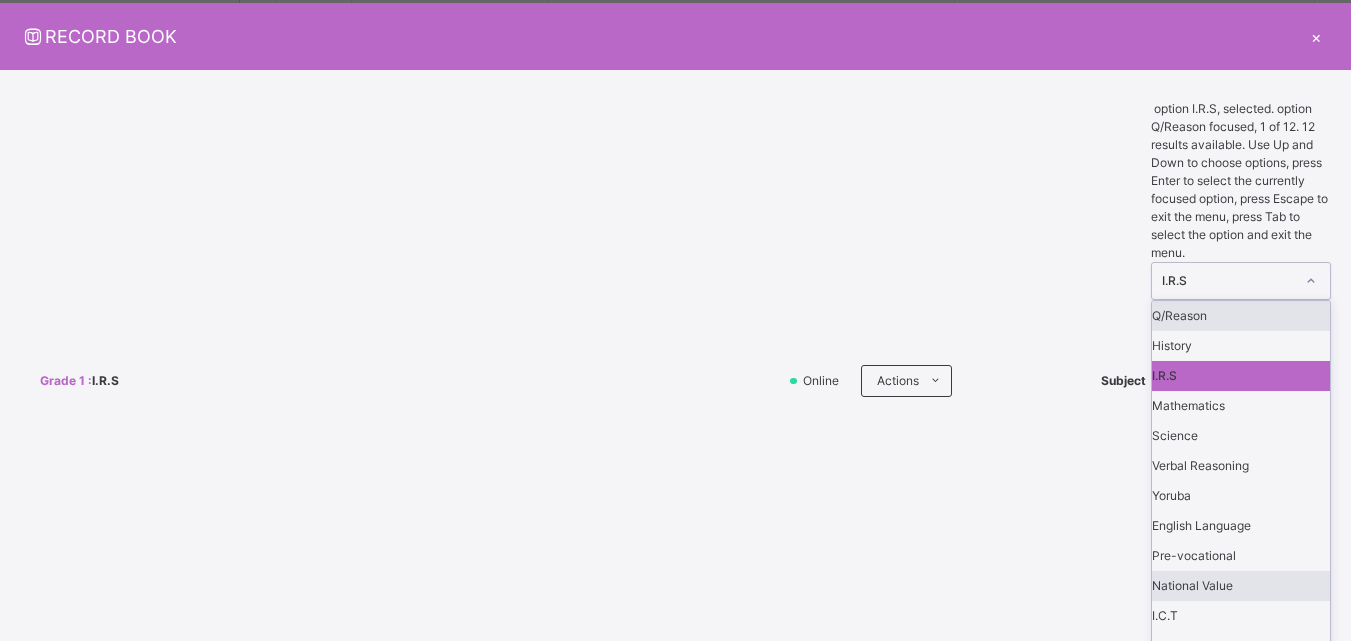 click on "National Value" at bounding box center [1241, 586] 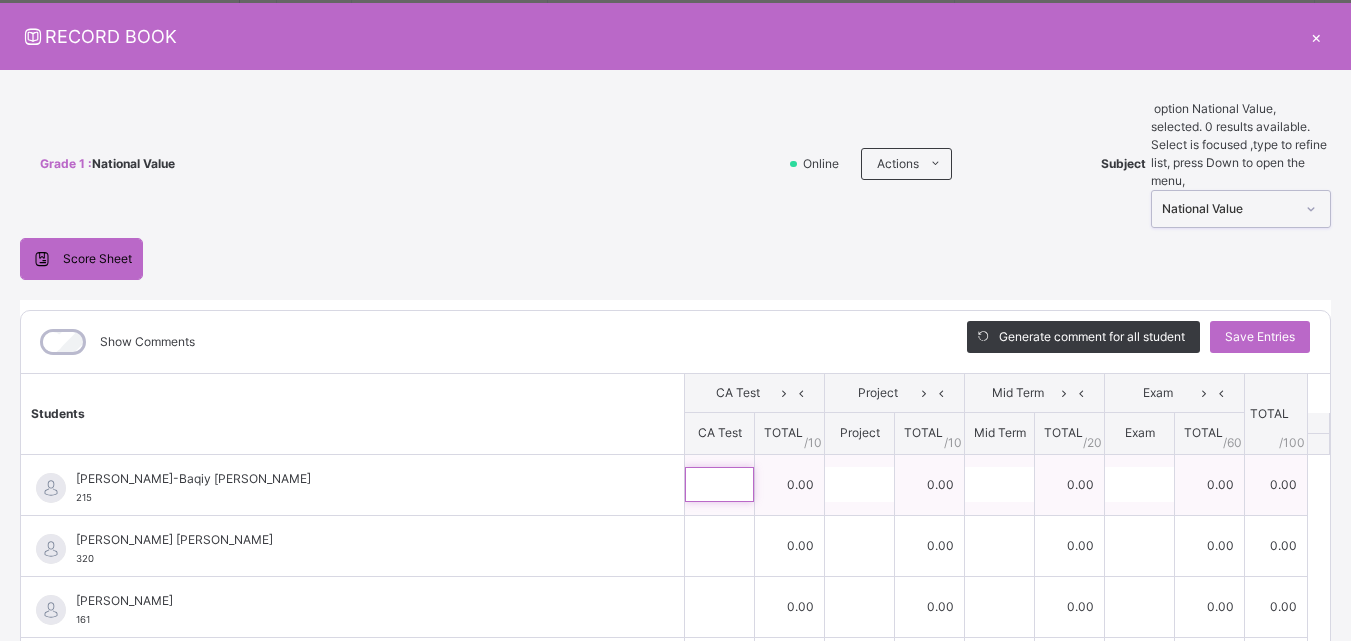 click at bounding box center (719, 484) 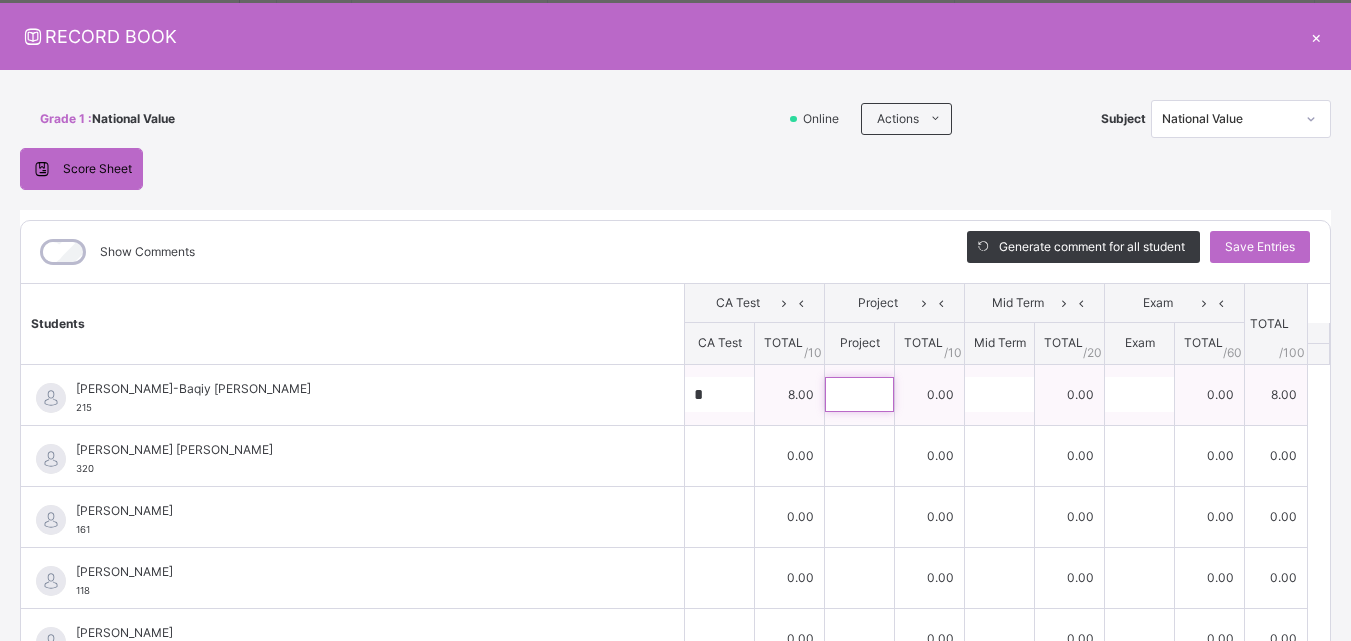 click at bounding box center [859, 394] 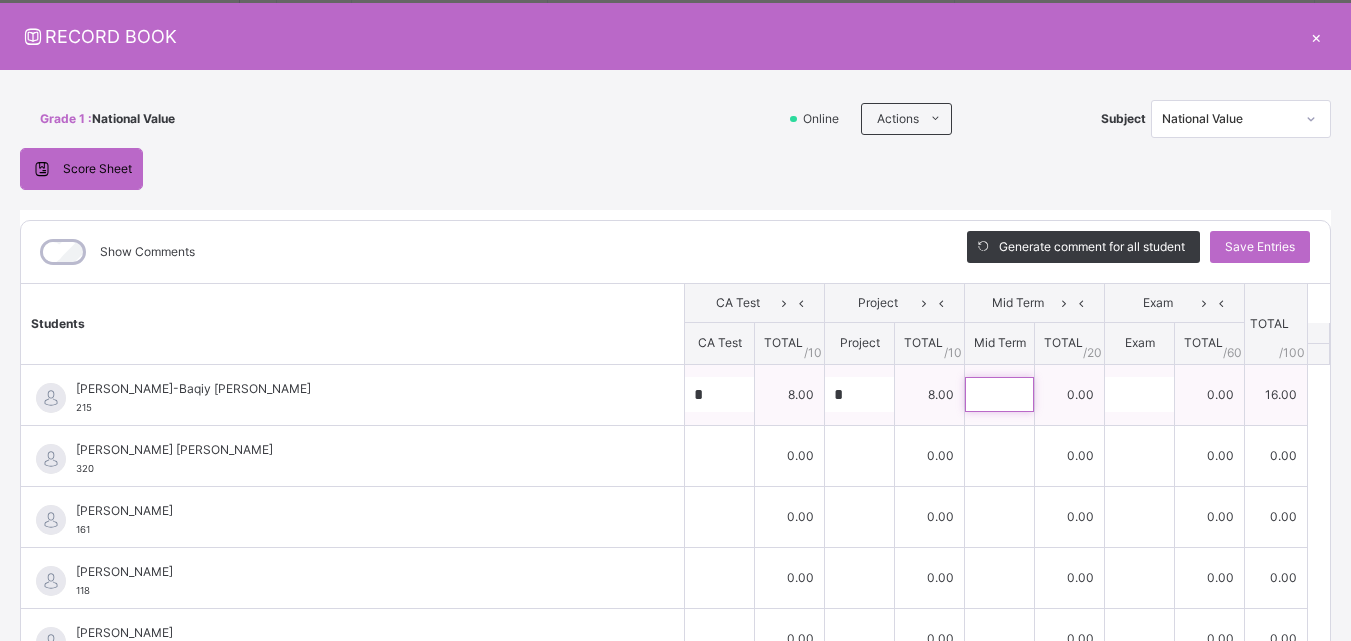 click at bounding box center (999, 394) 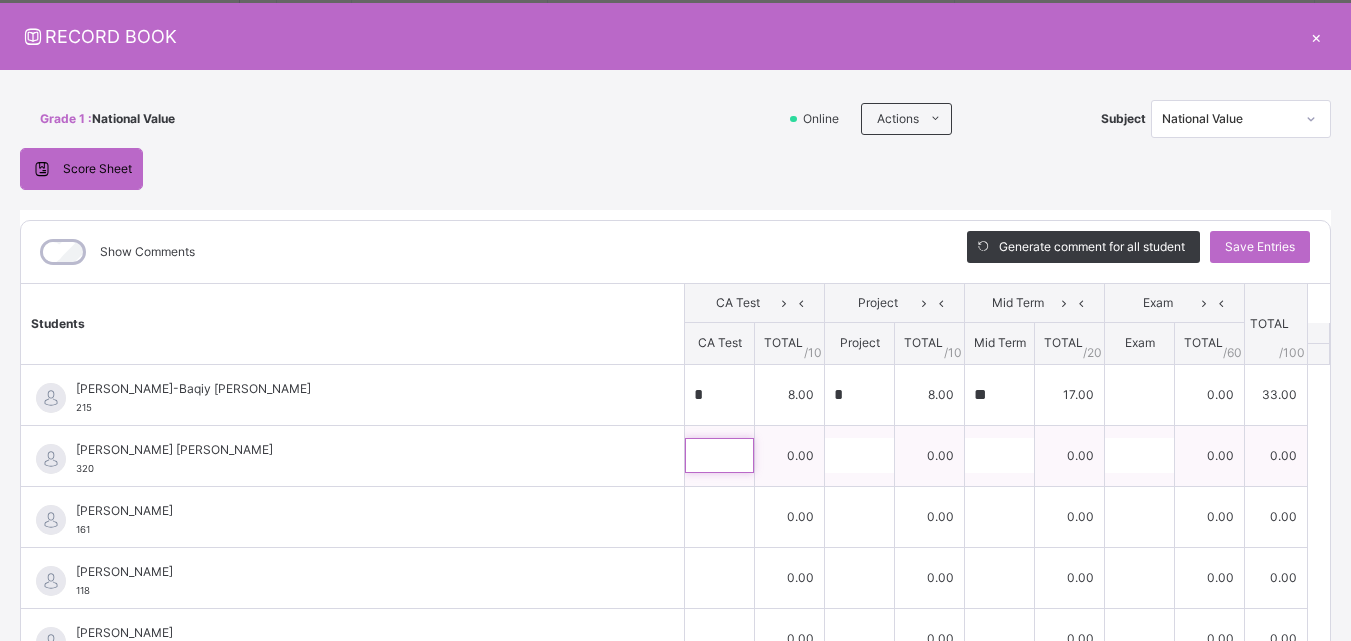 click at bounding box center [719, 455] 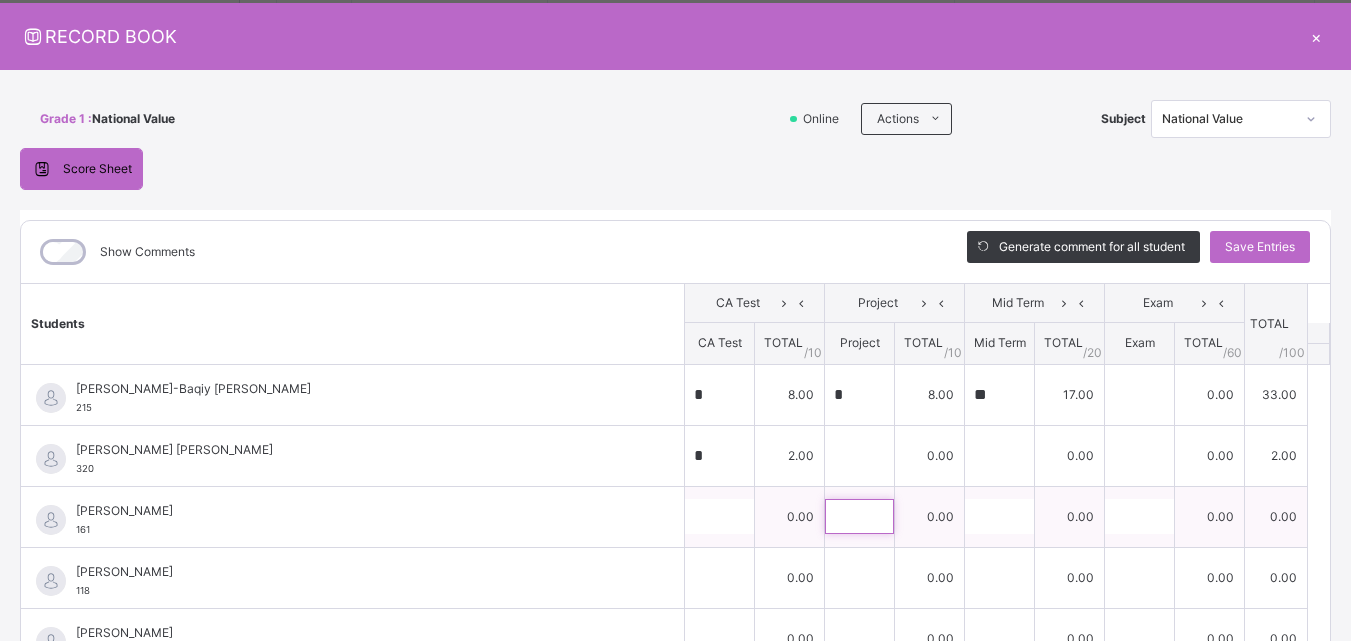 click at bounding box center [859, 516] 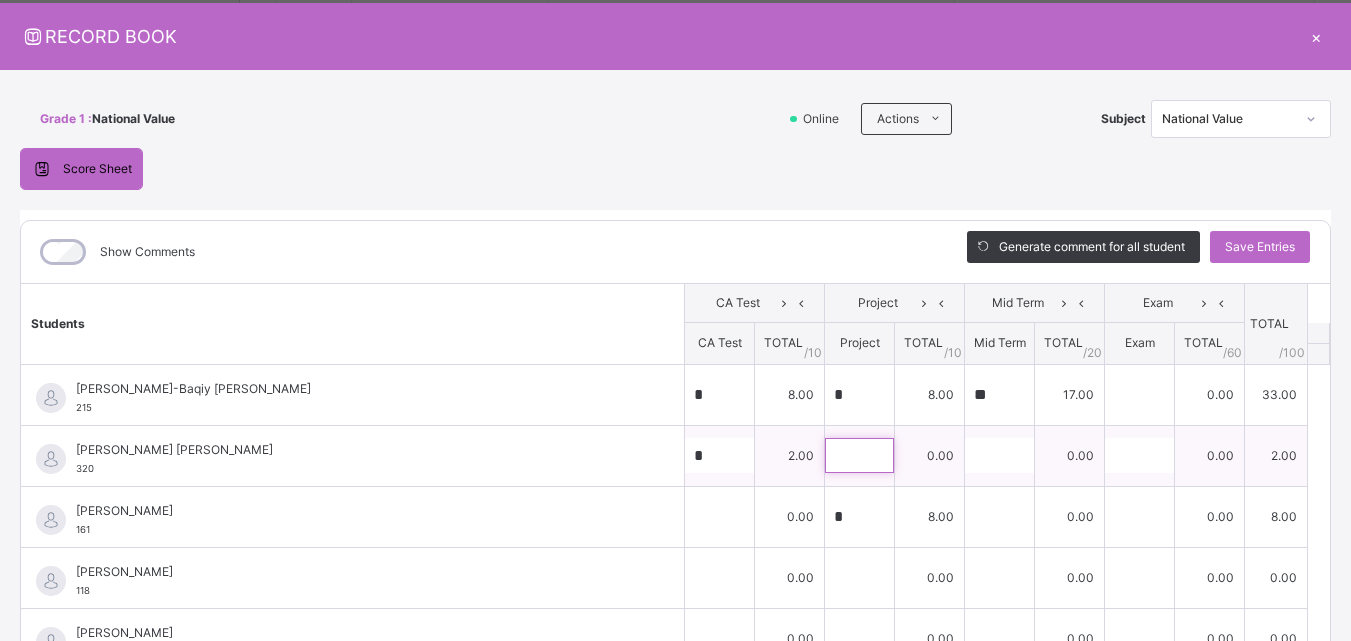 click at bounding box center [859, 455] 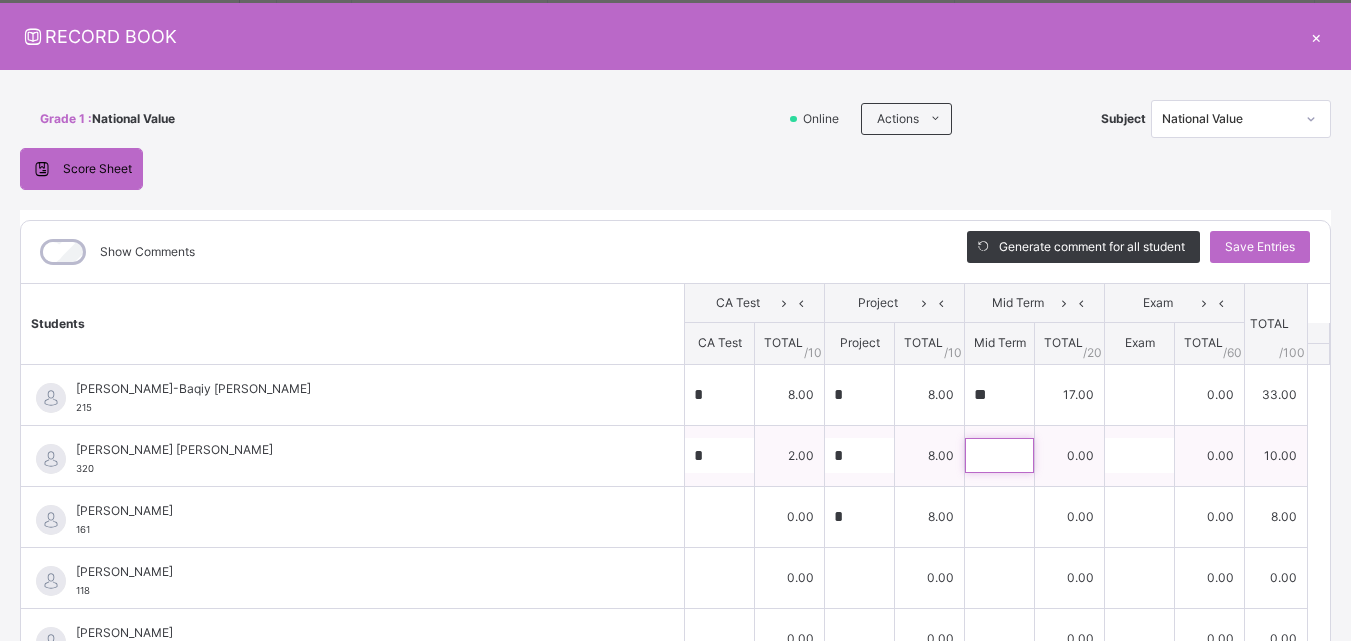click at bounding box center [999, 455] 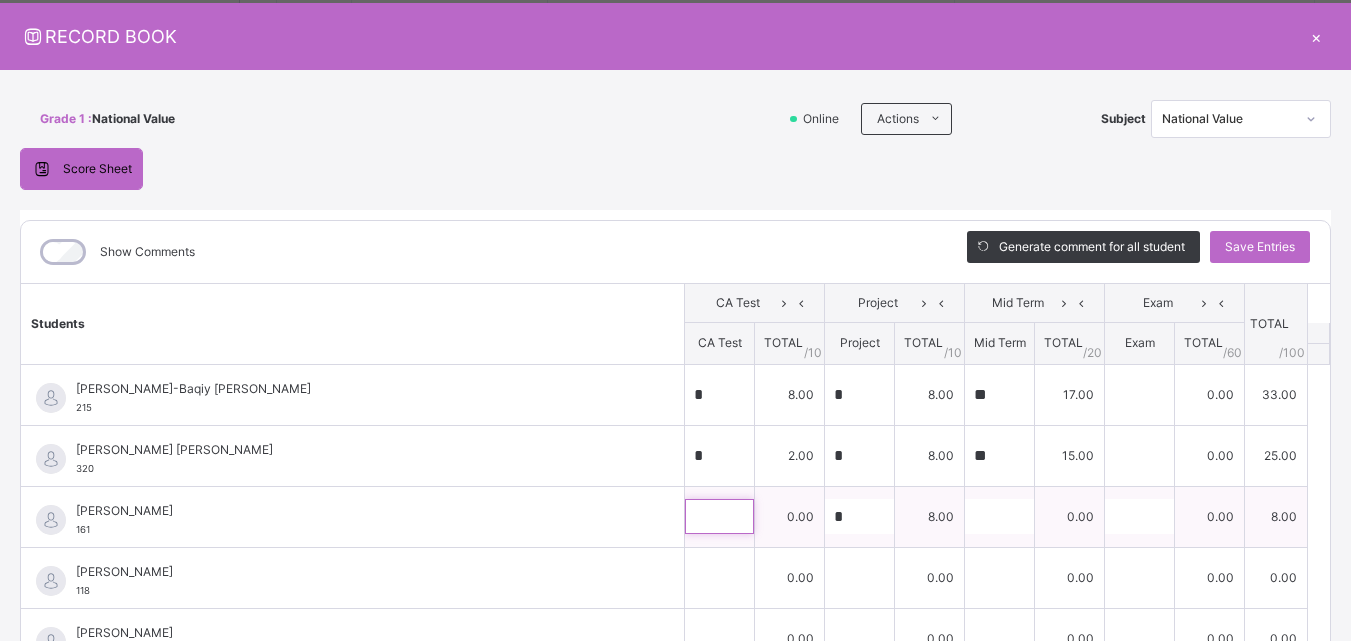 click at bounding box center [719, 516] 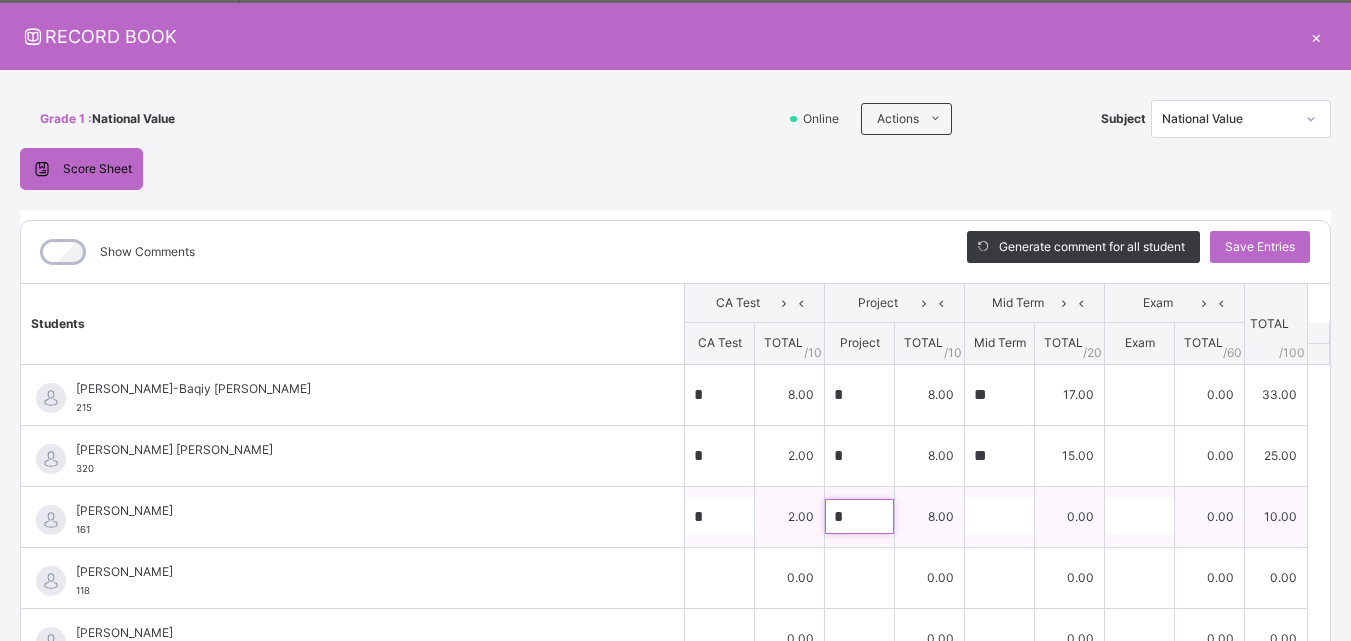 click on "*" at bounding box center (859, 516) 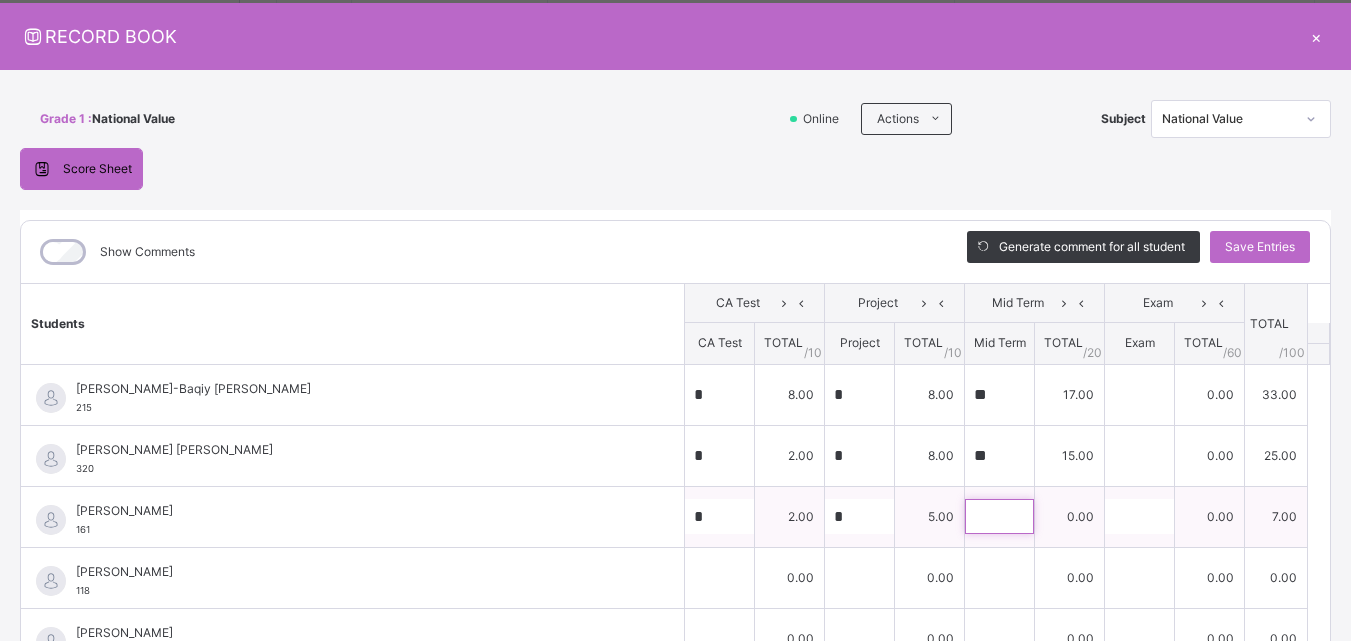 click at bounding box center [999, 516] 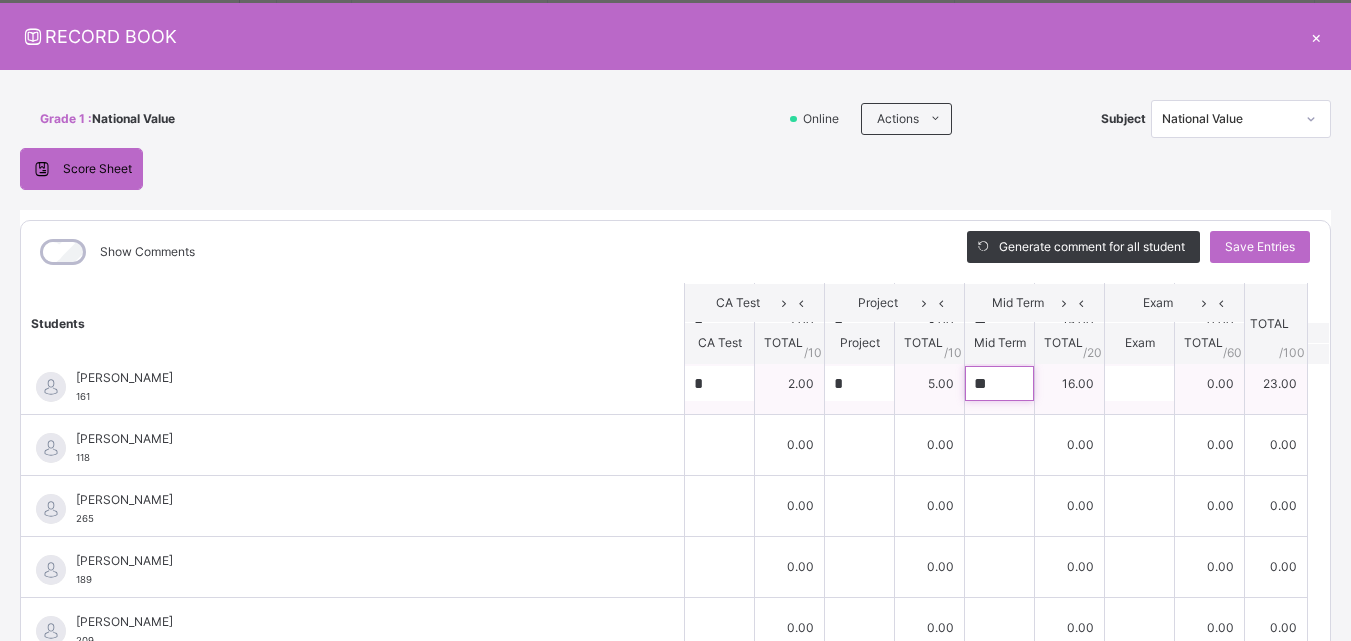 scroll, scrollTop: 135, scrollLeft: 0, axis: vertical 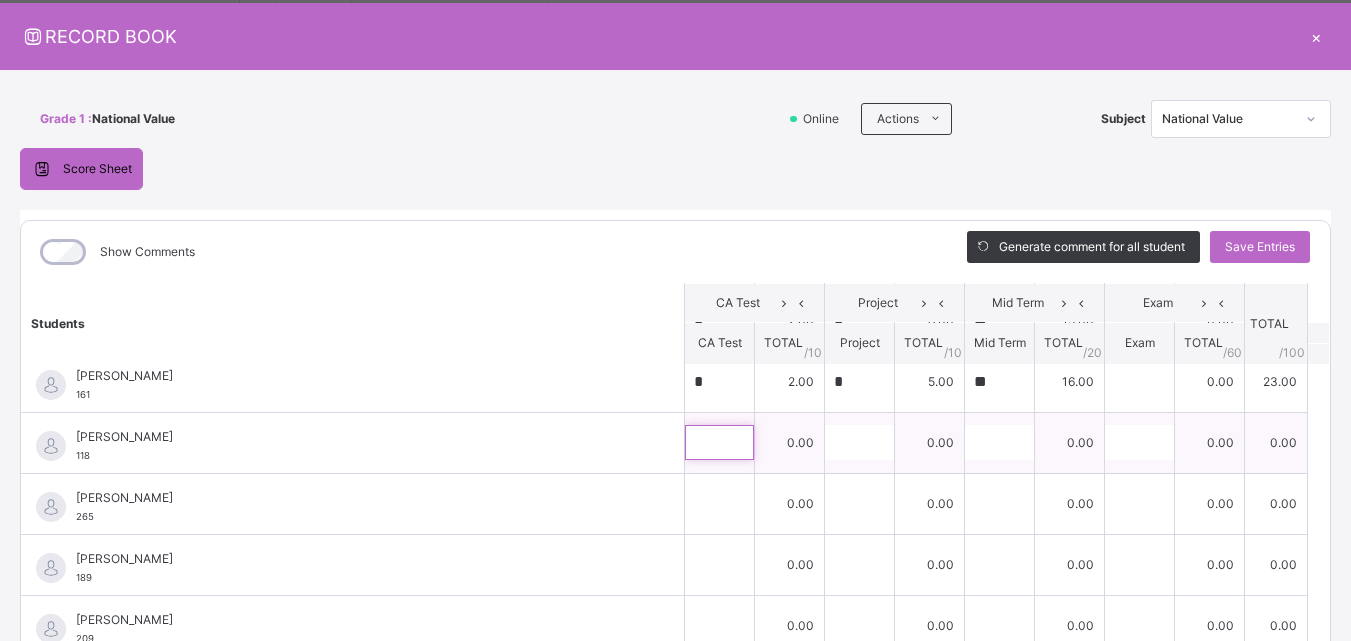 click at bounding box center (719, 442) 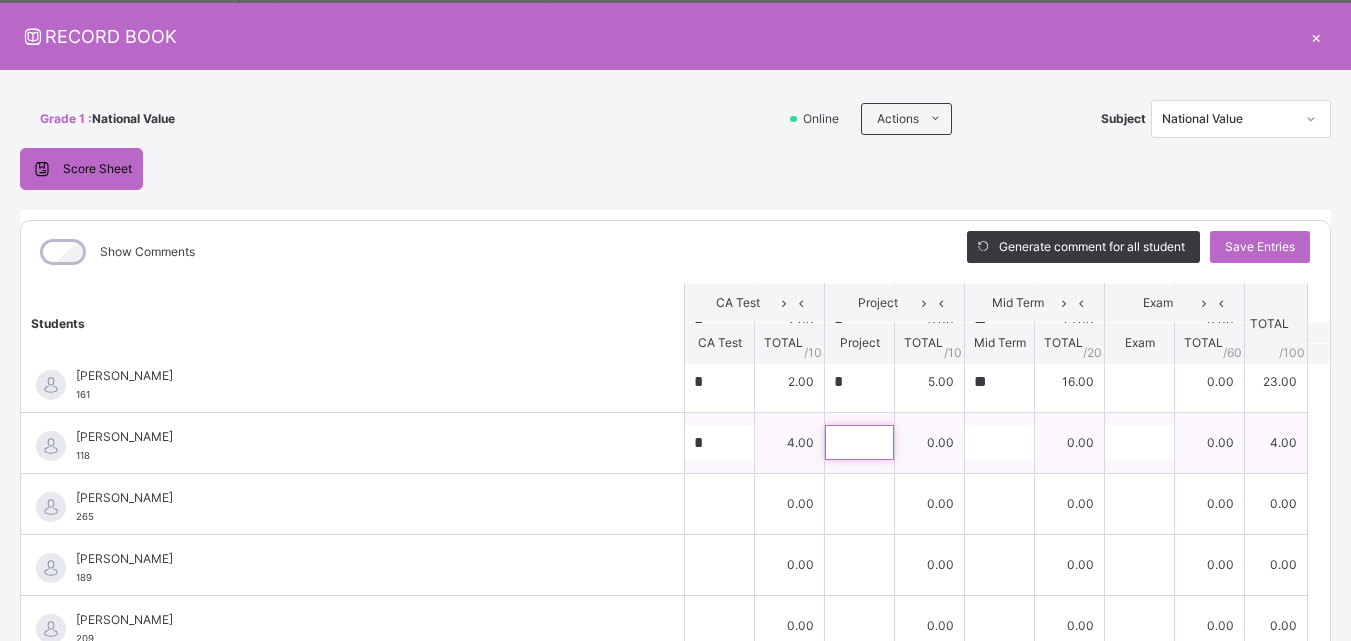 click at bounding box center (859, 442) 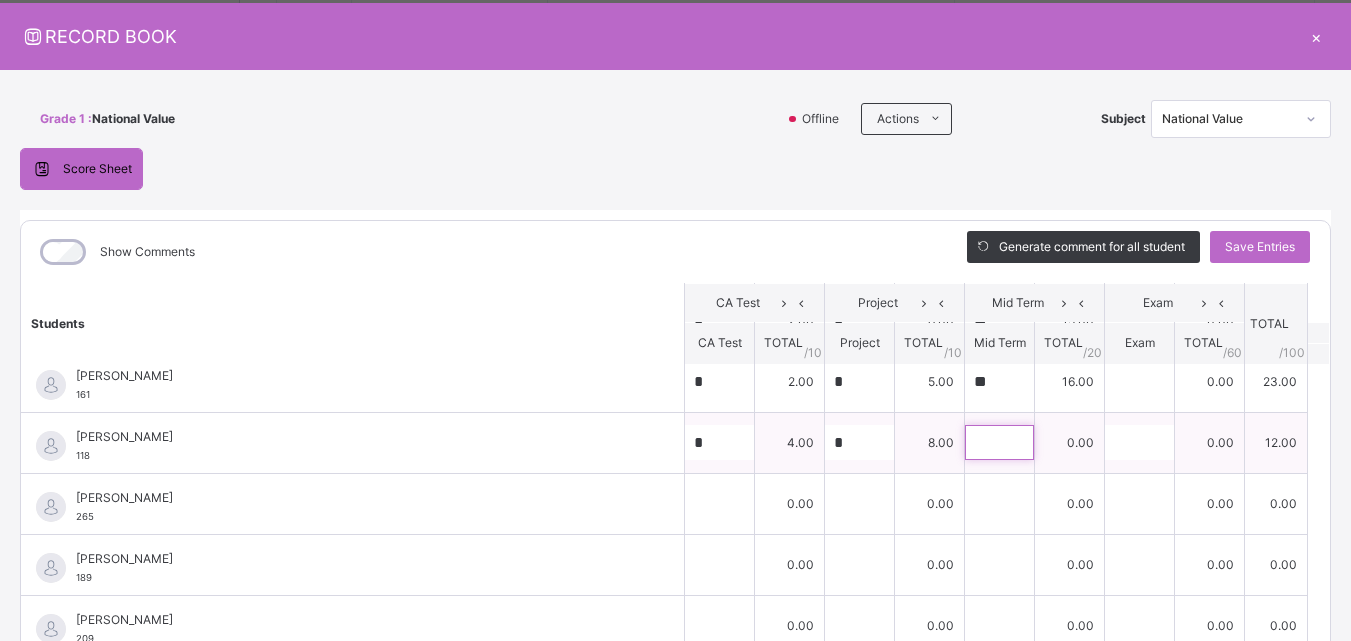 click at bounding box center [999, 442] 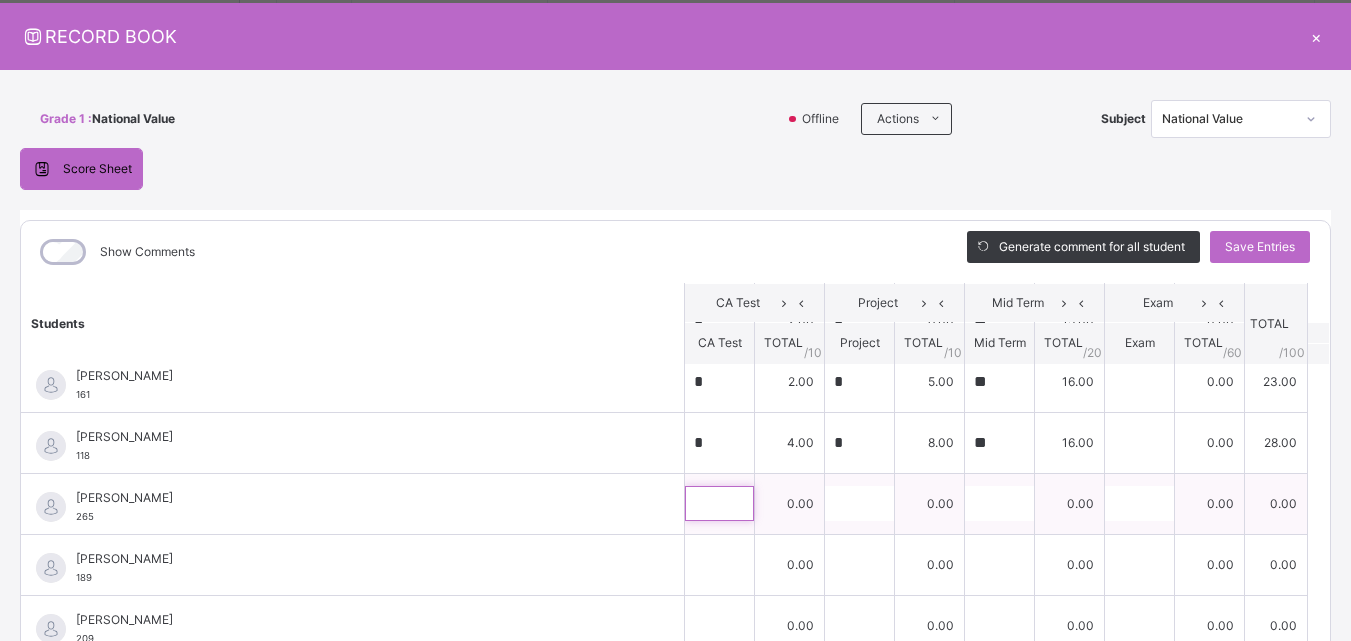 click at bounding box center [719, 503] 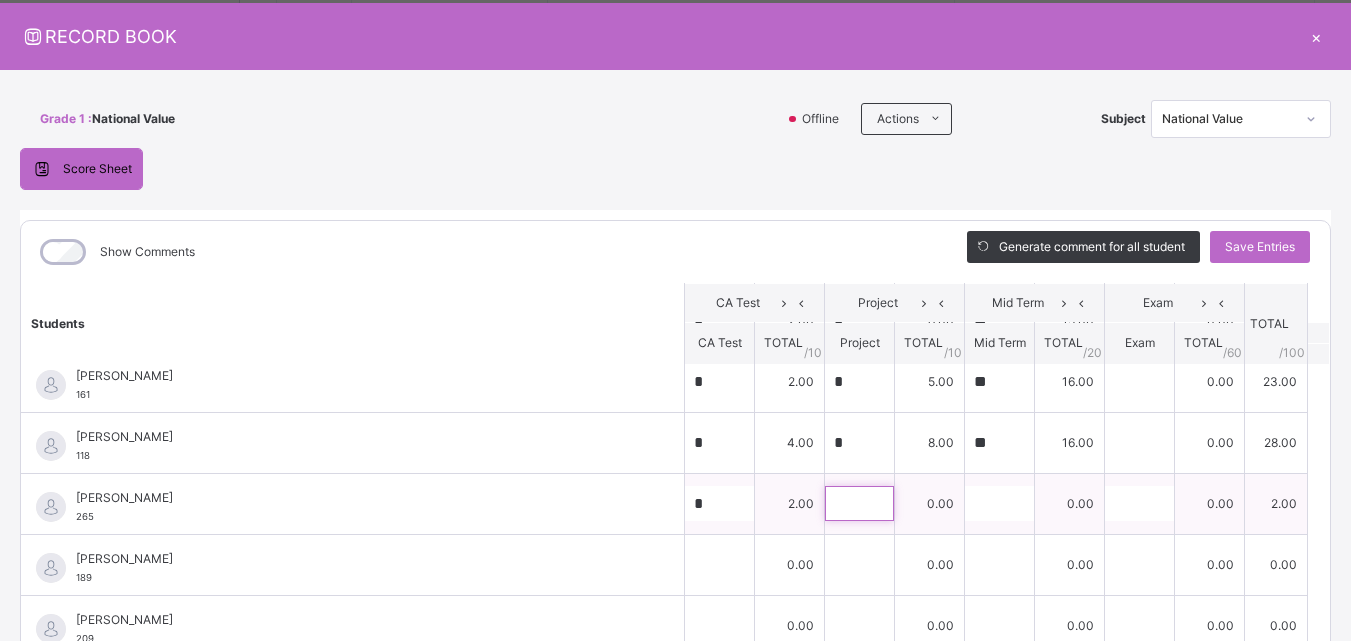 click at bounding box center [859, 503] 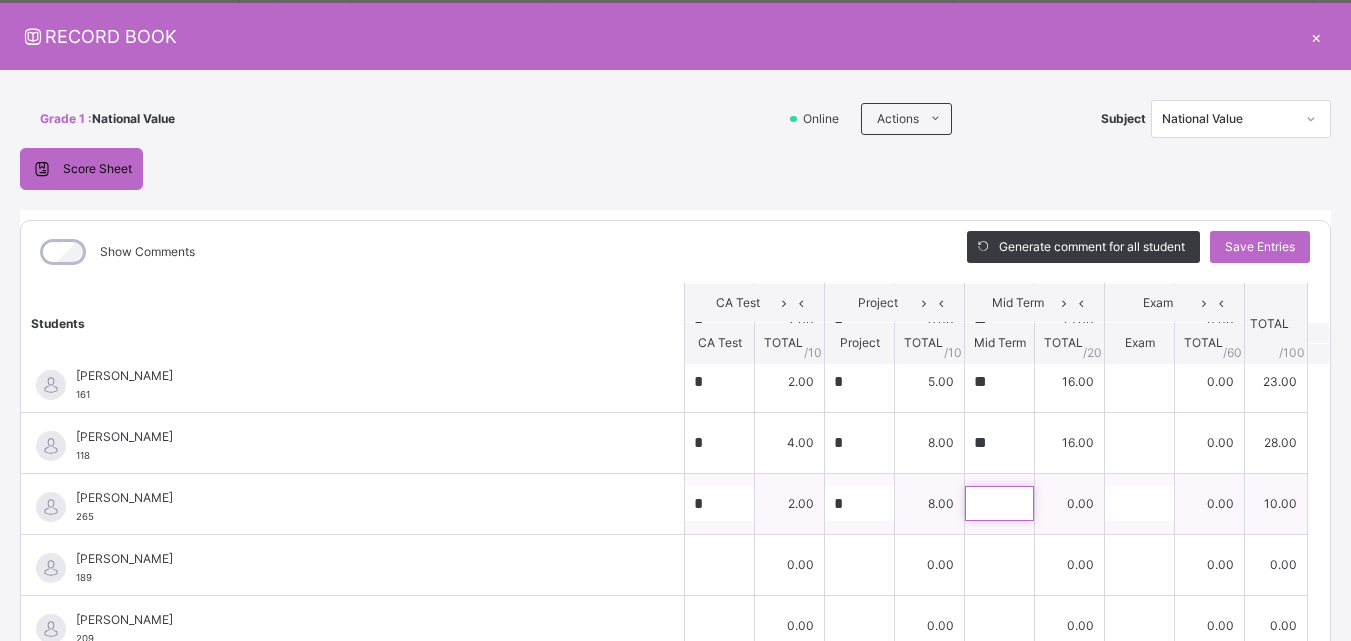 click at bounding box center [999, 503] 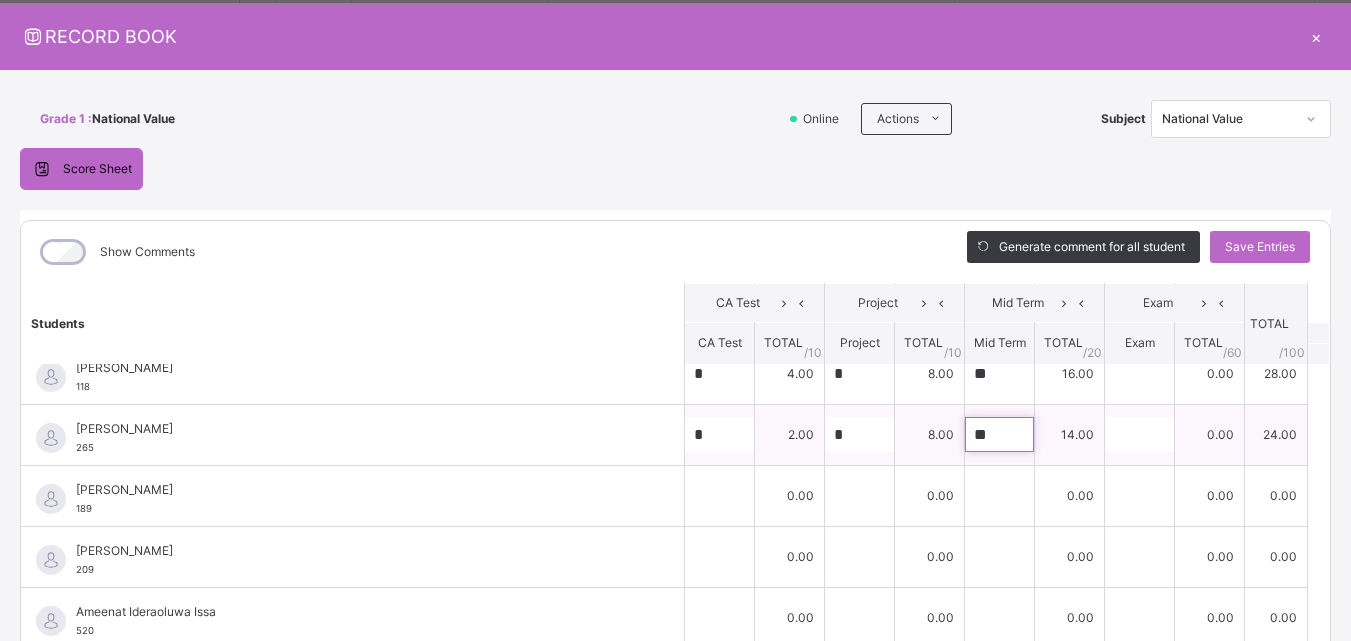 scroll, scrollTop: 223, scrollLeft: 0, axis: vertical 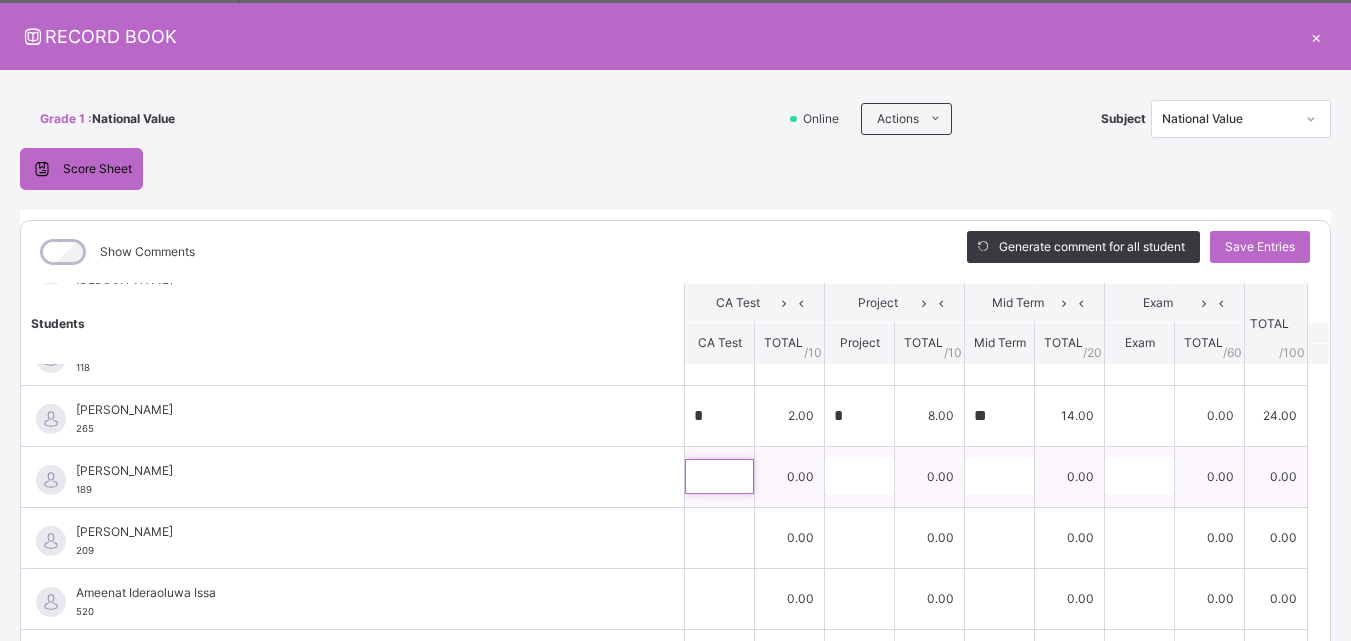 click at bounding box center [719, 476] 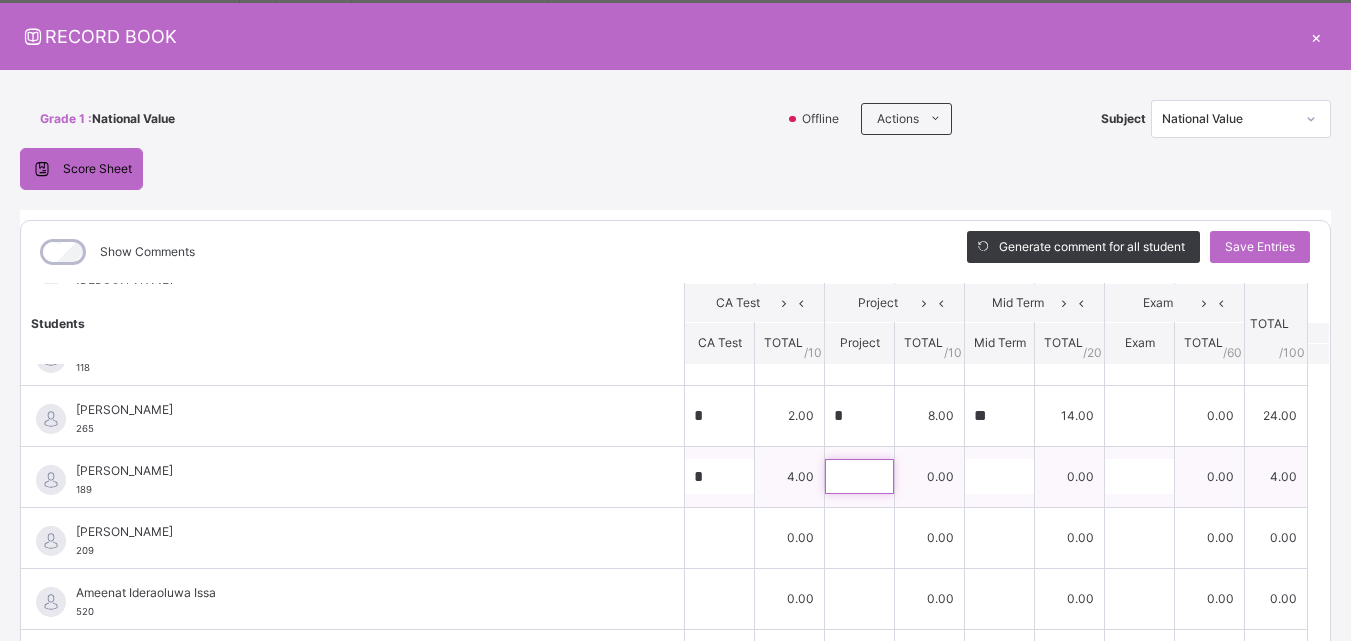 click at bounding box center (859, 476) 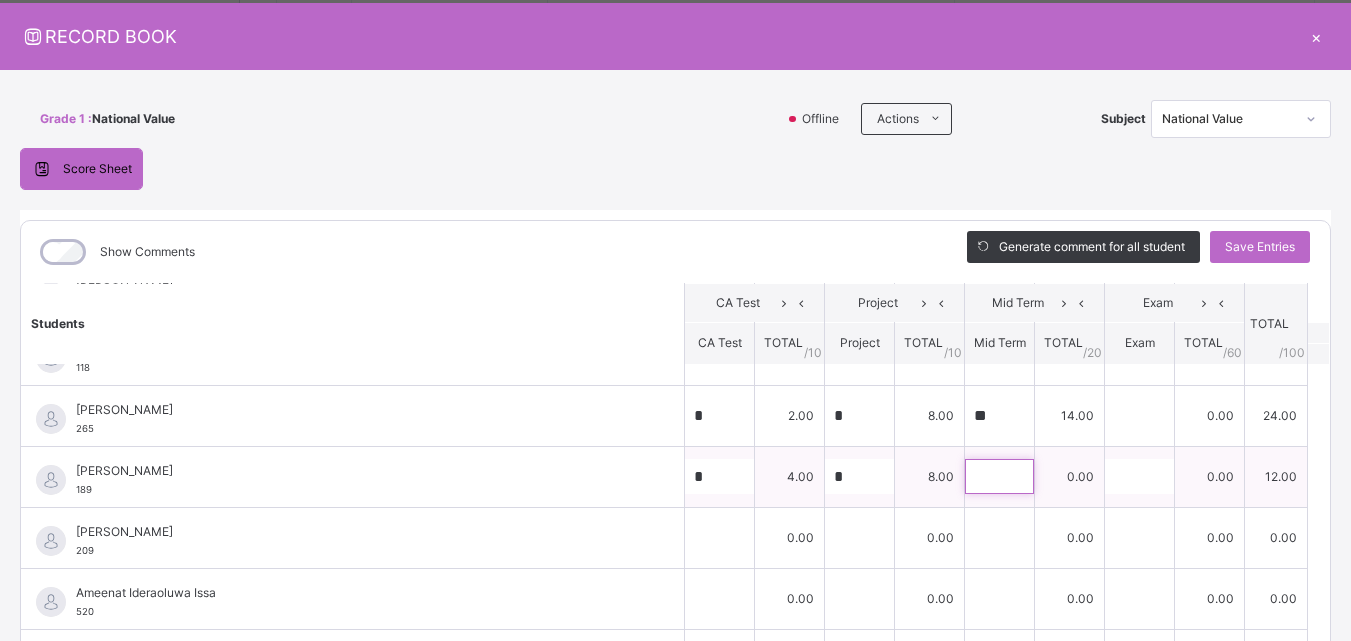 click at bounding box center [999, 476] 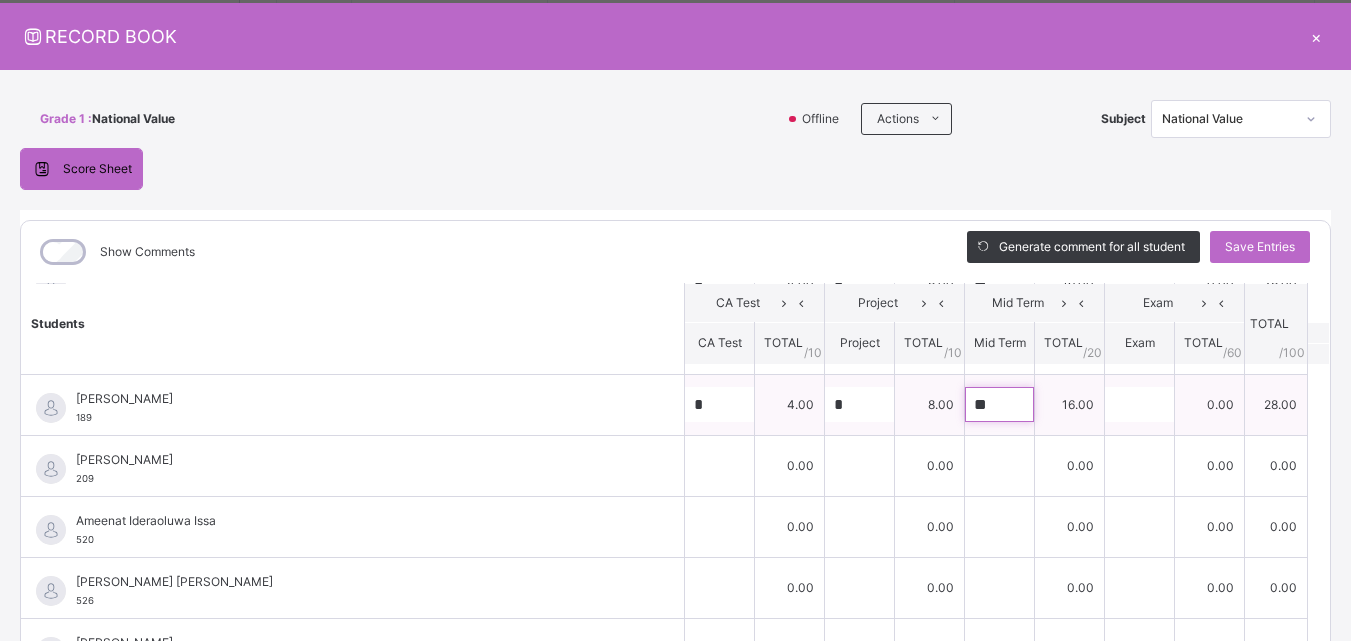 scroll, scrollTop: 328, scrollLeft: 0, axis: vertical 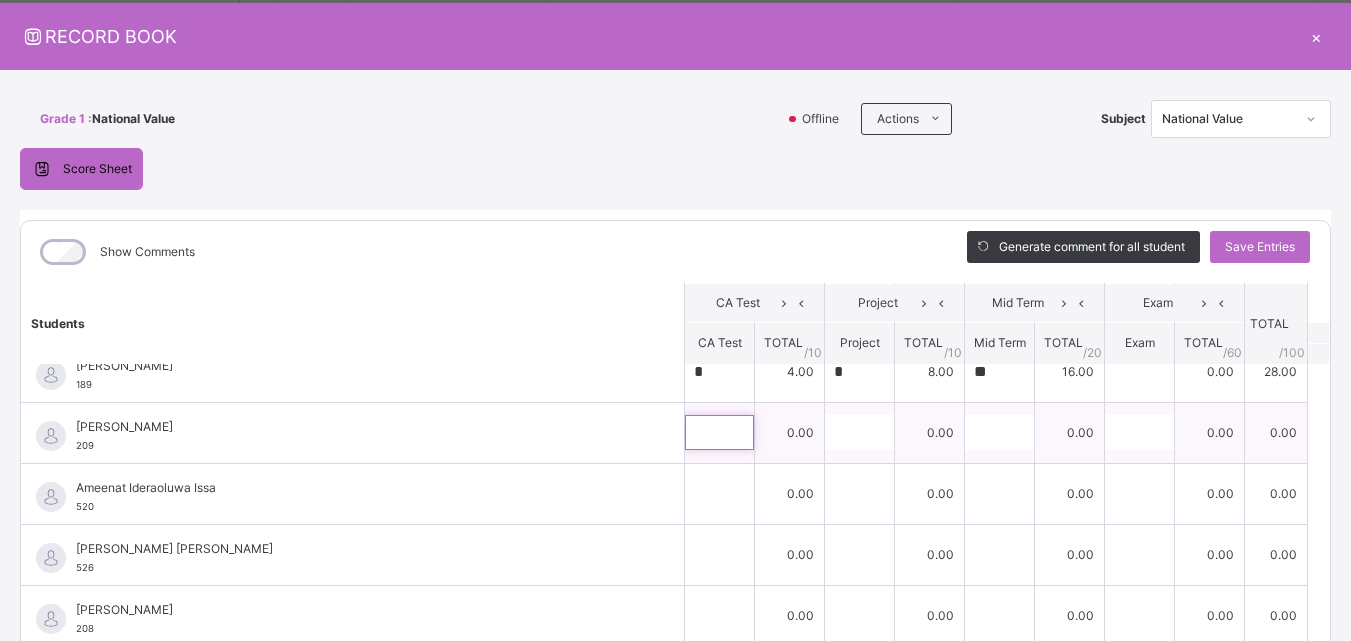 click at bounding box center [719, 432] 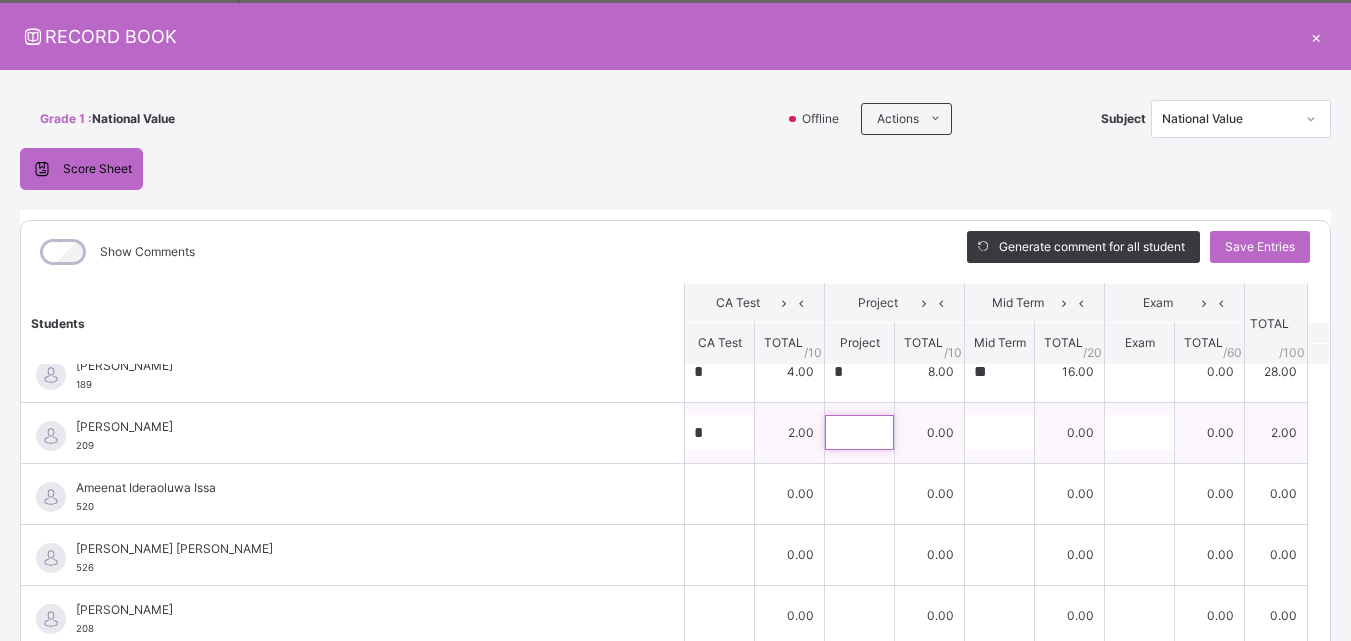 click at bounding box center [859, 432] 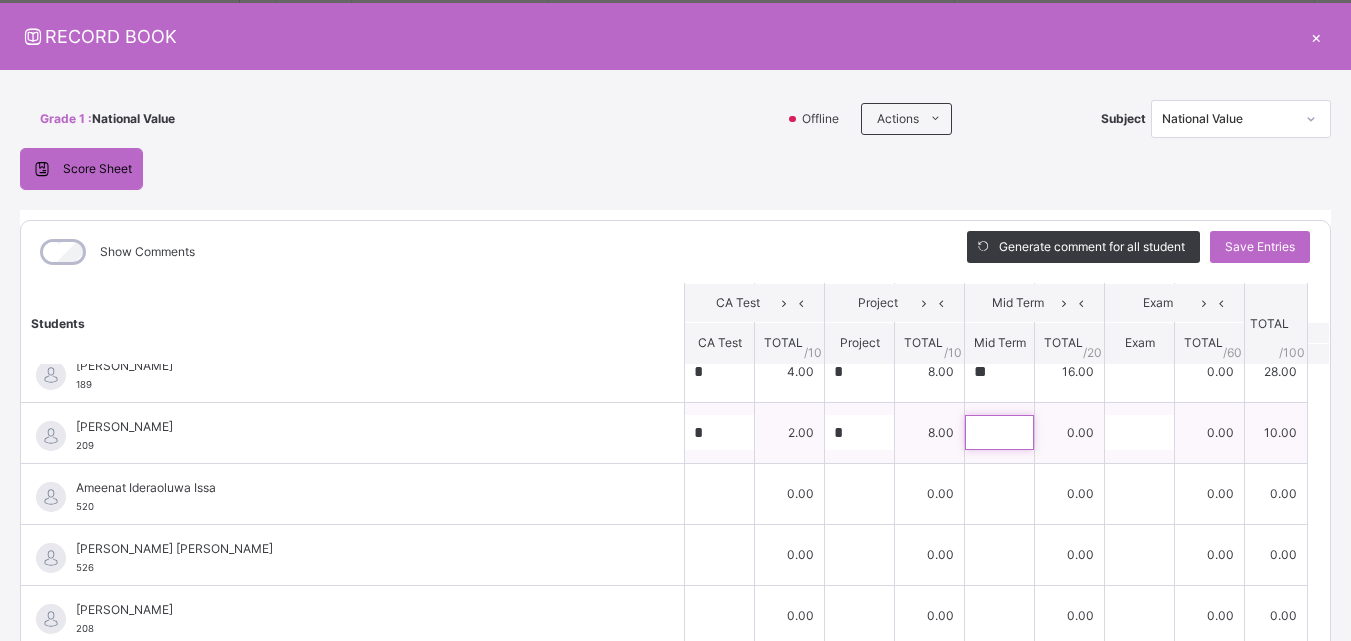 click at bounding box center (999, 432) 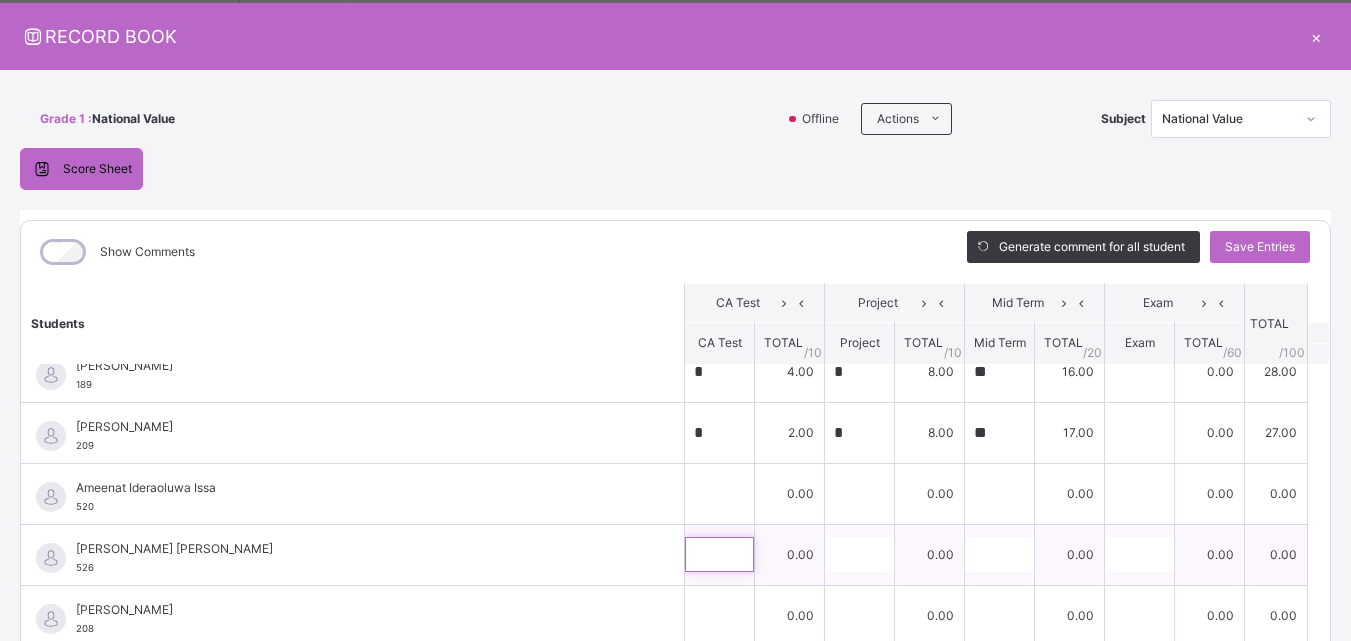 click at bounding box center [719, 554] 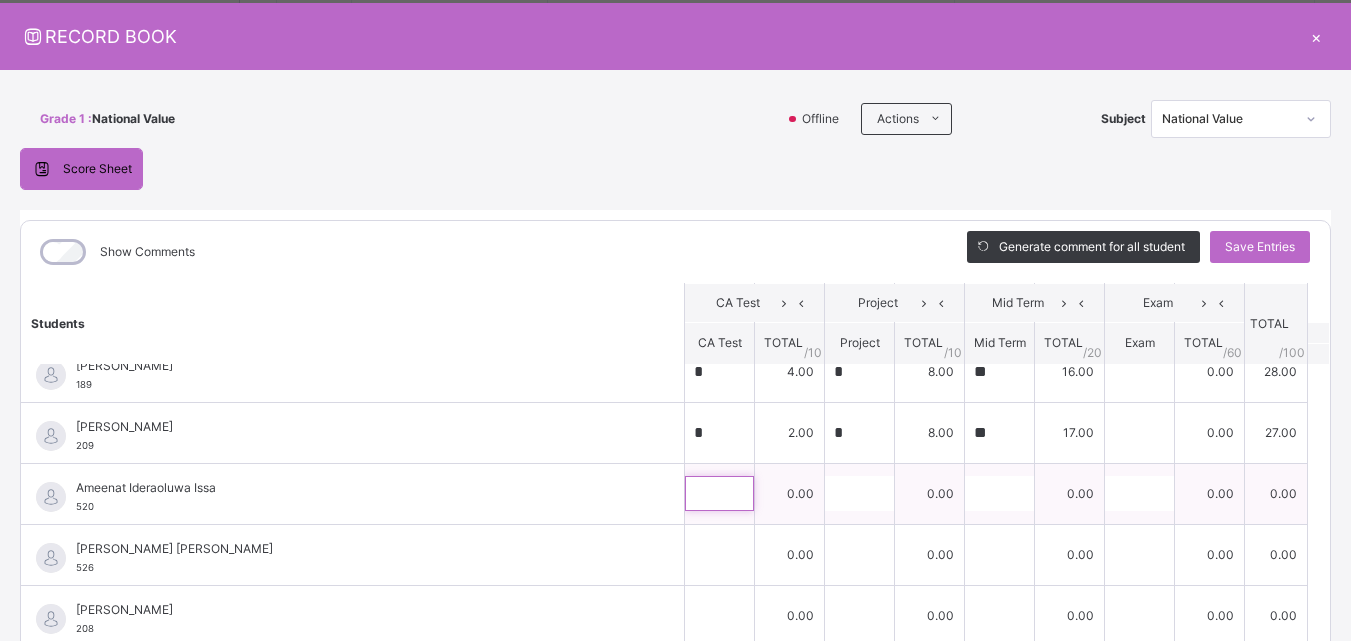 click at bounding box center [719, 493] 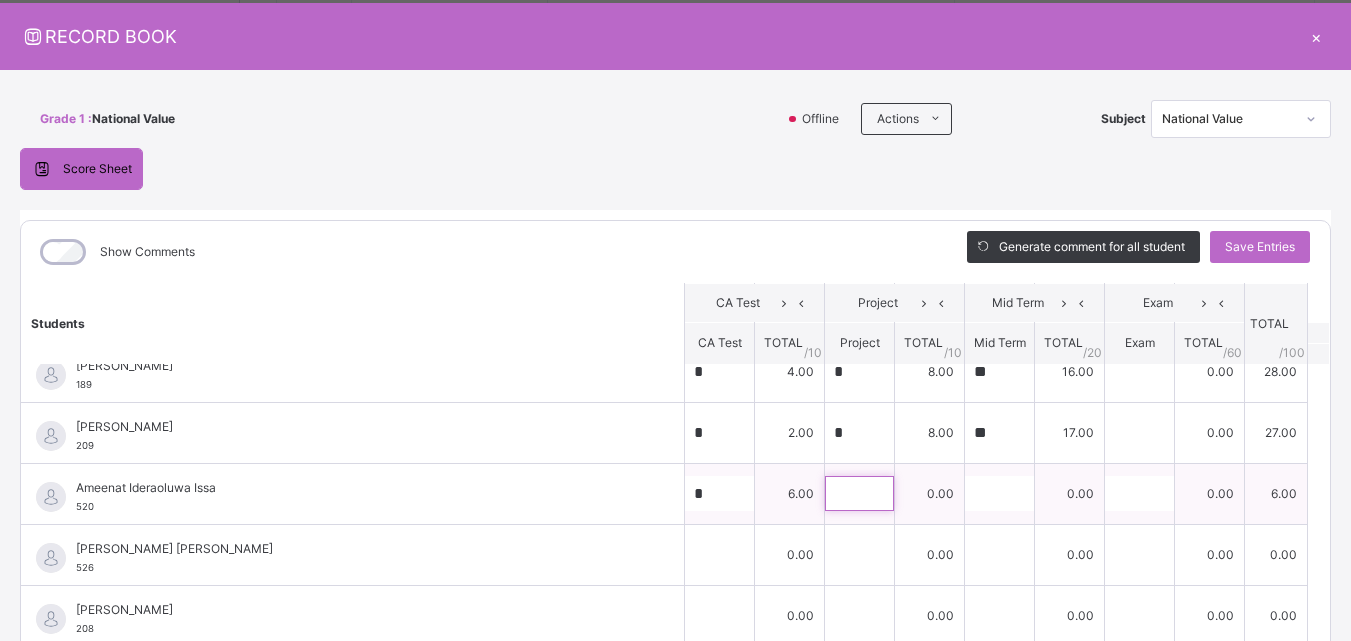 click at bounding box center [859, 493] 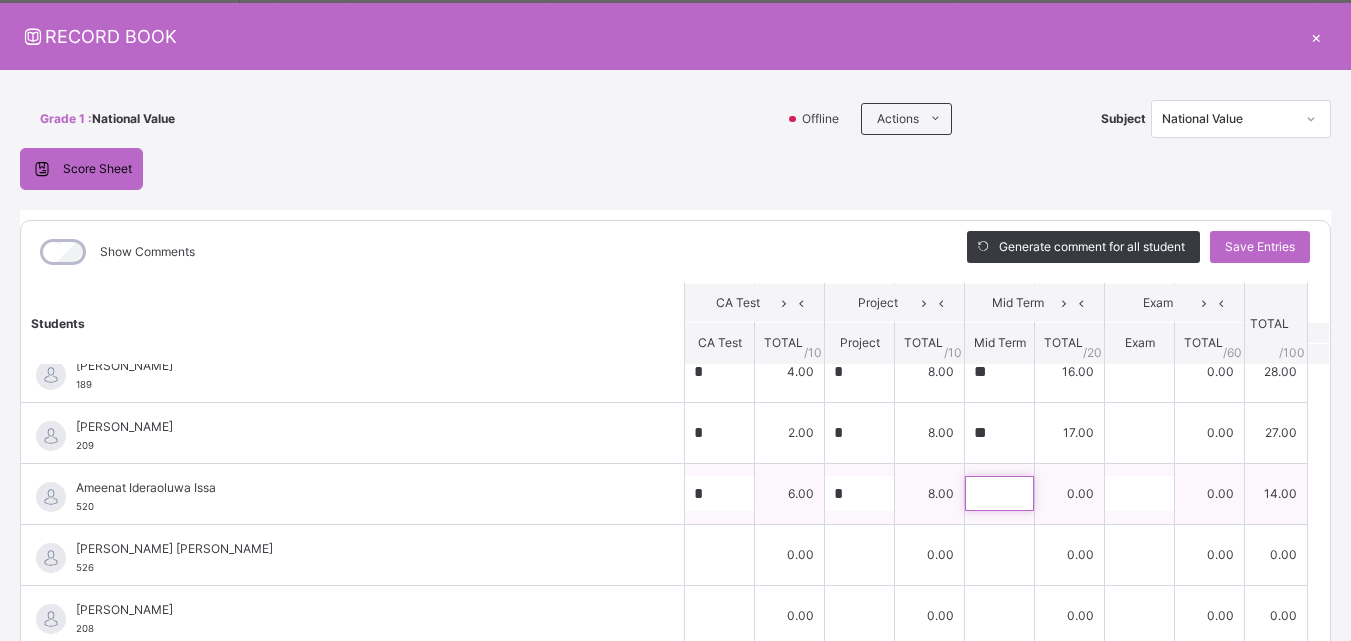 click at bounding box center [999, 493] 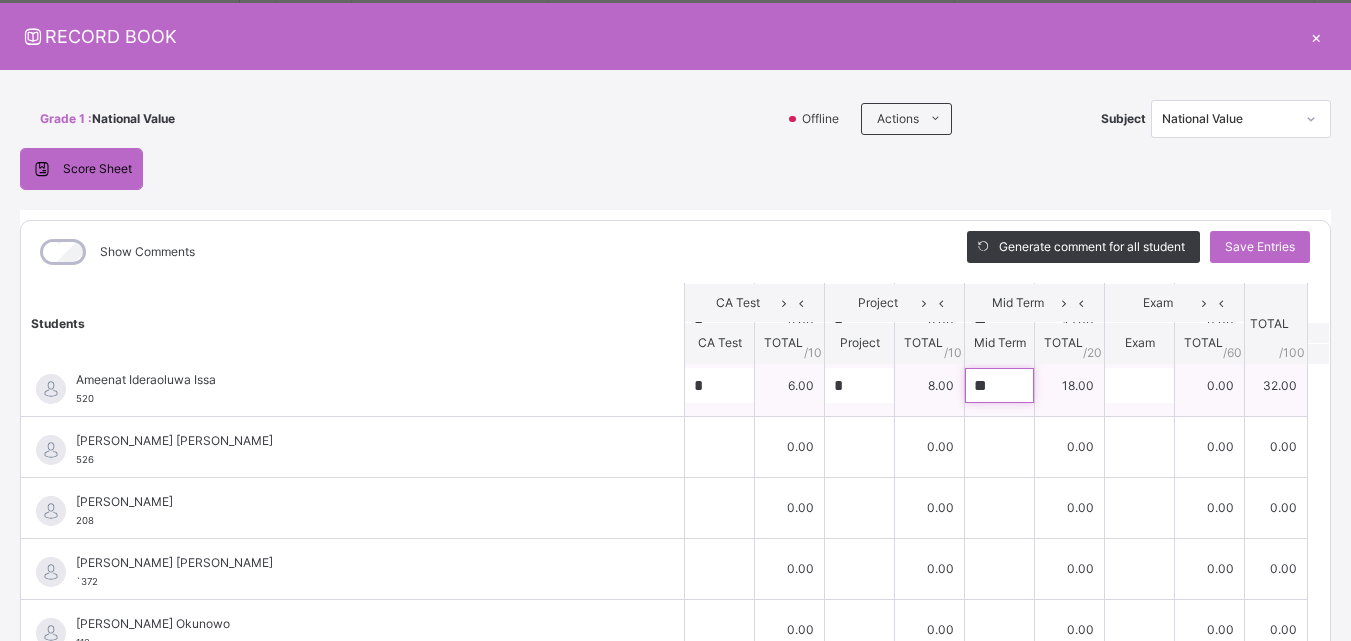 scroll, scrollTop: 448, scrollLeft: 0, axis: vertical 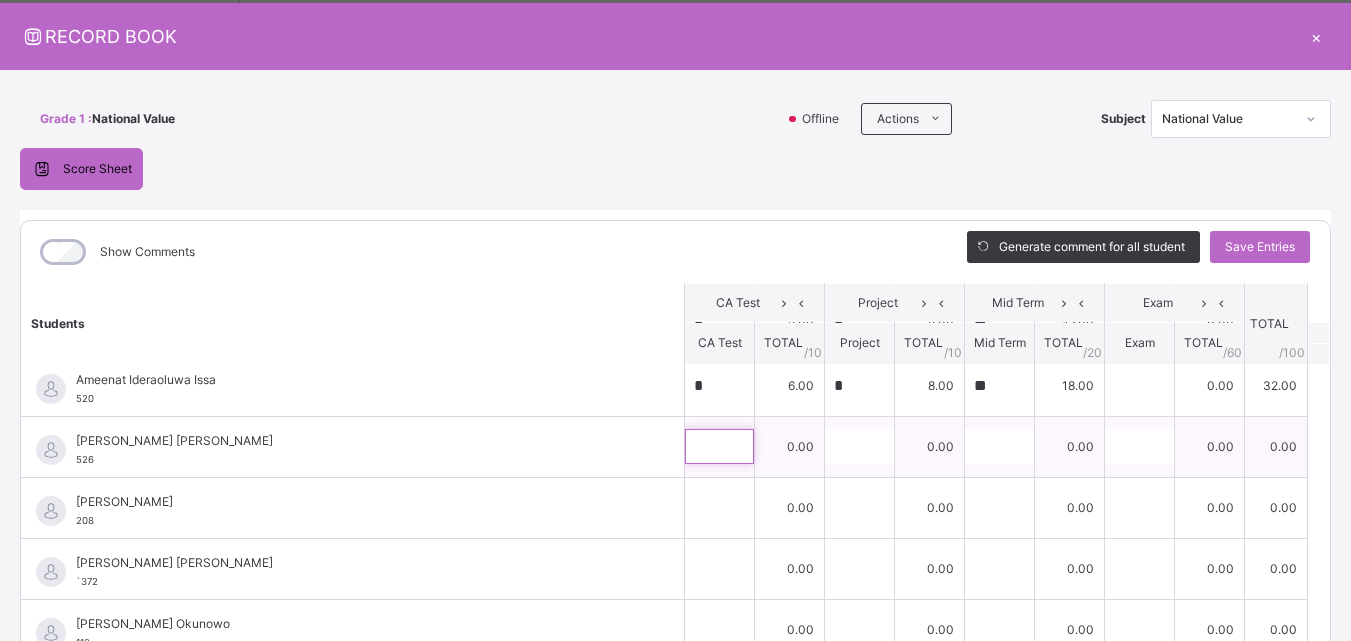 click at bounding box center (719, 446) 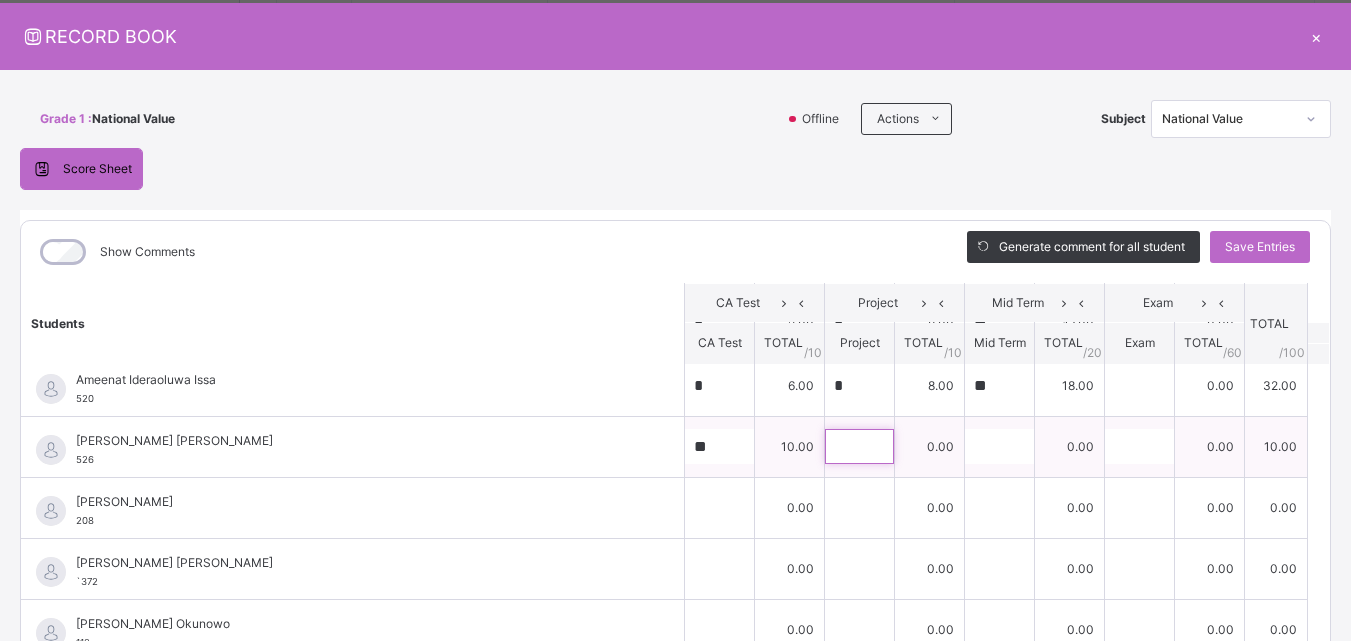 click at bounding box center (859, 446) 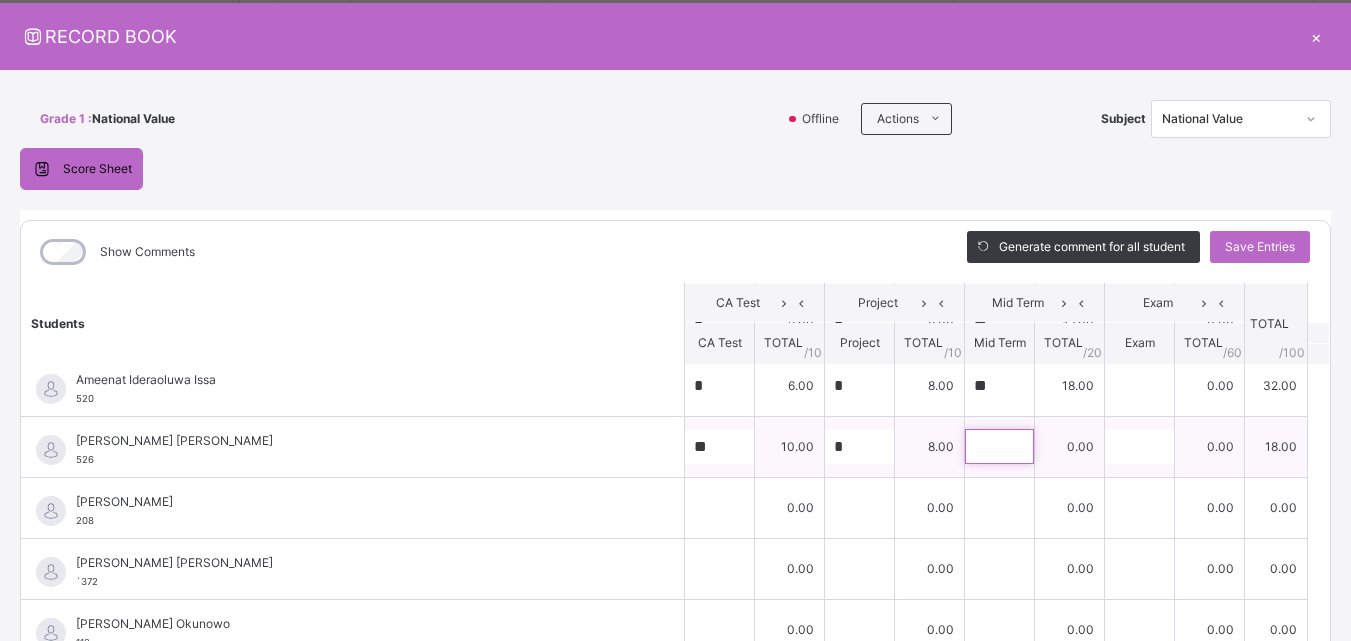 click at bounding box center [999, 446] 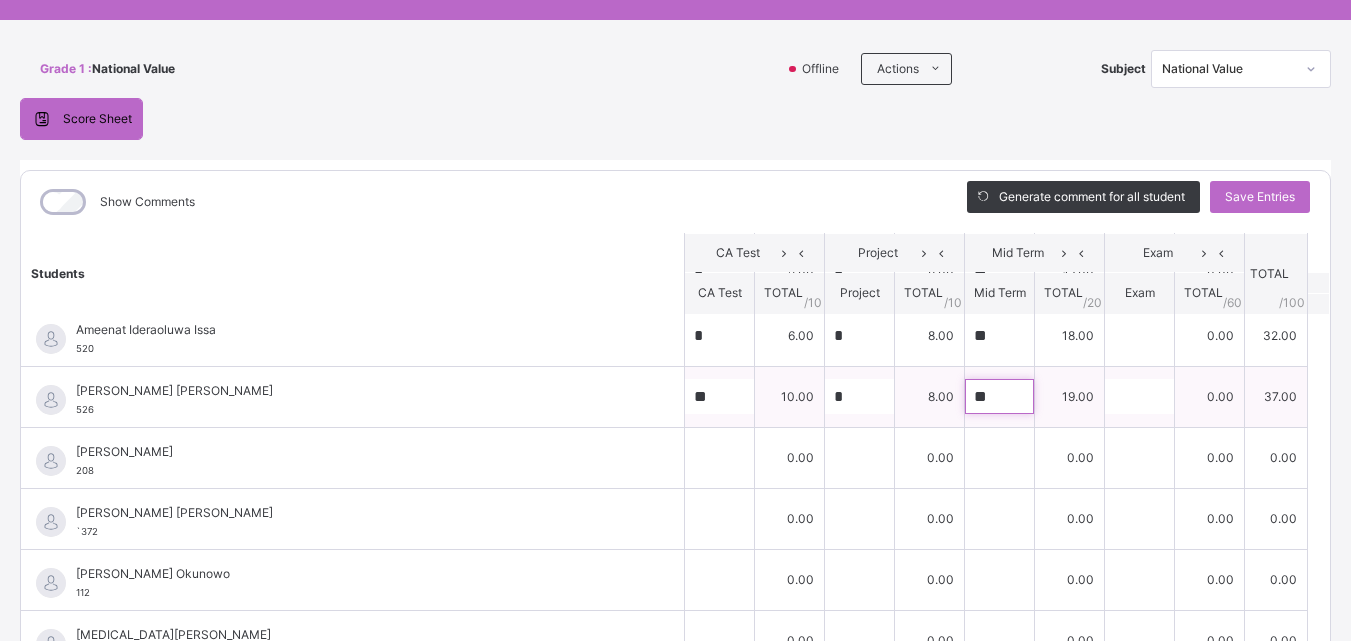 scroll, scrollTop: 107, scrollLeft: 0, axis: vertical 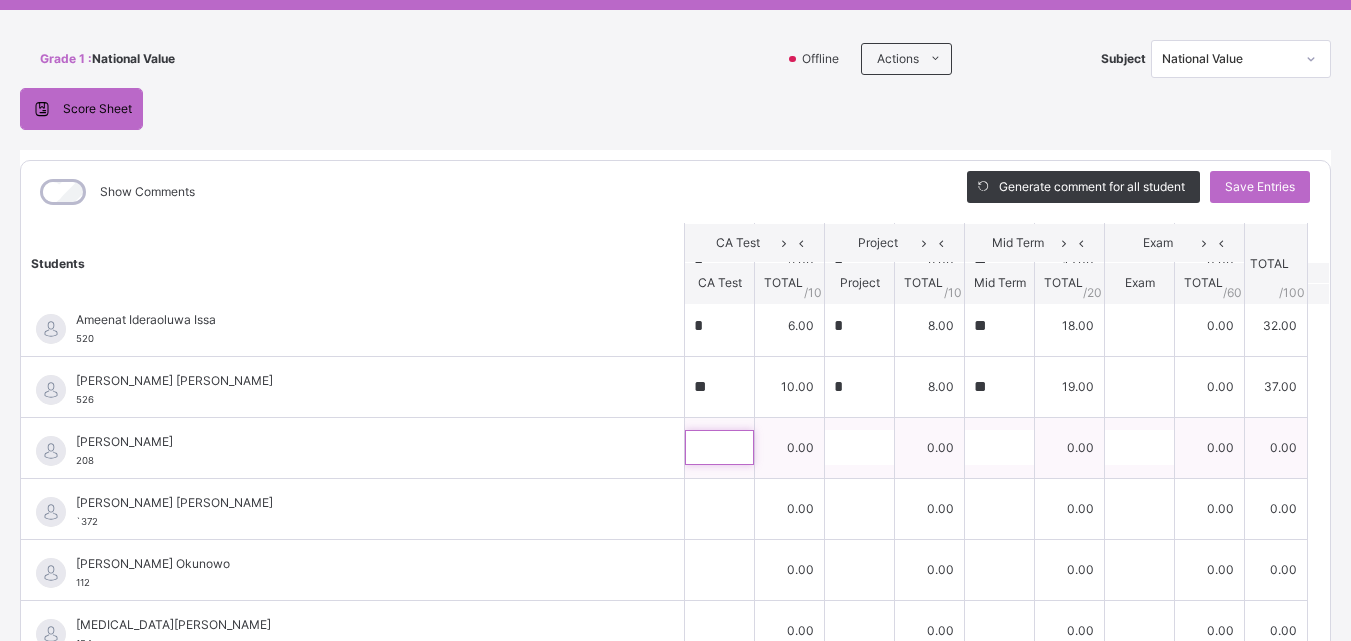 click at bounding box center (719, 447) 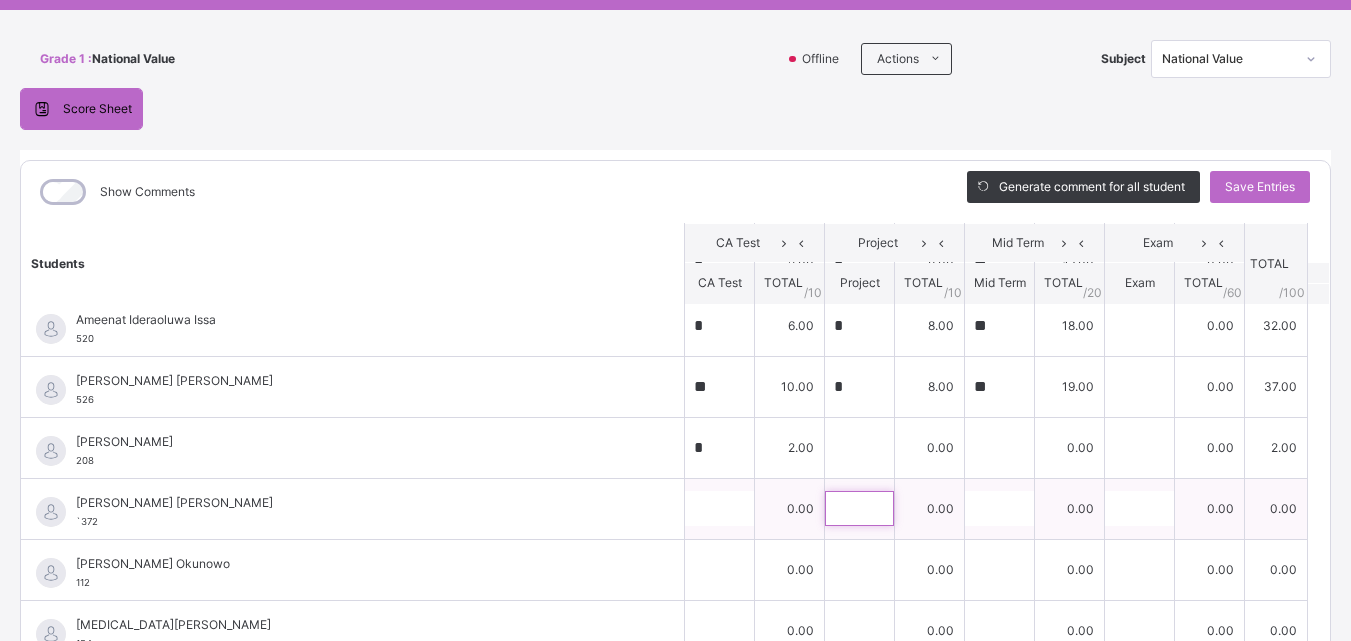 click at bounding box center [859, 508] 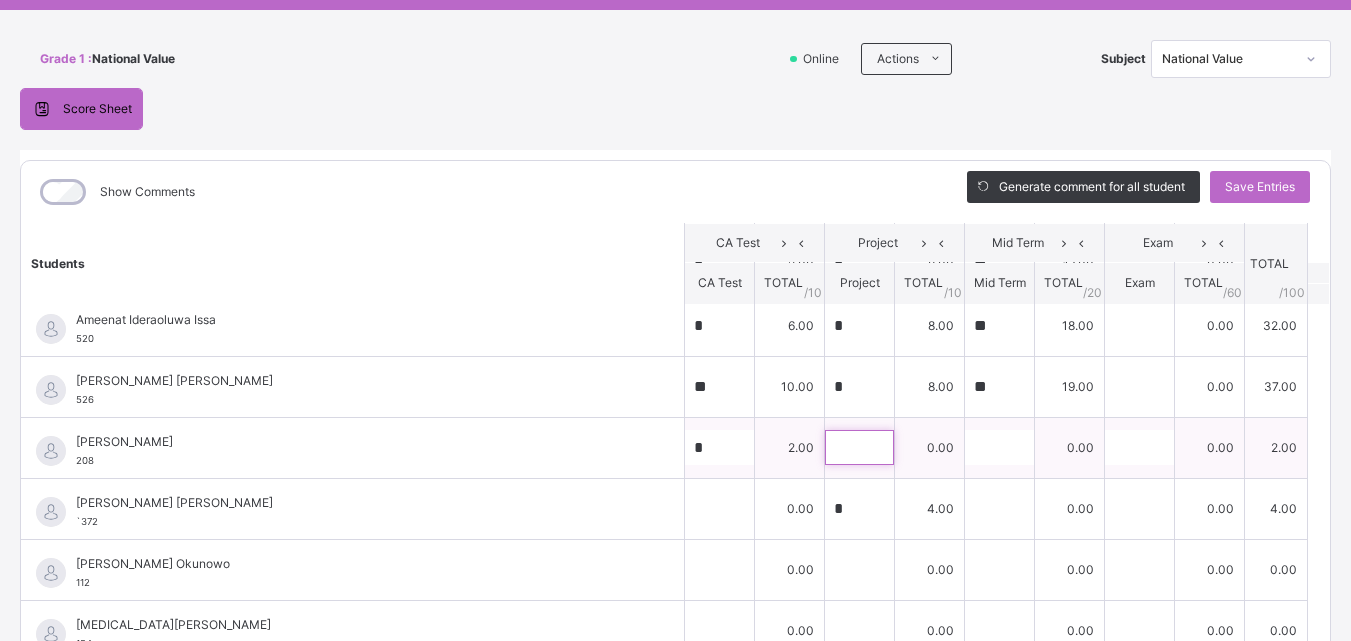 click at bounding box center [859, 447] 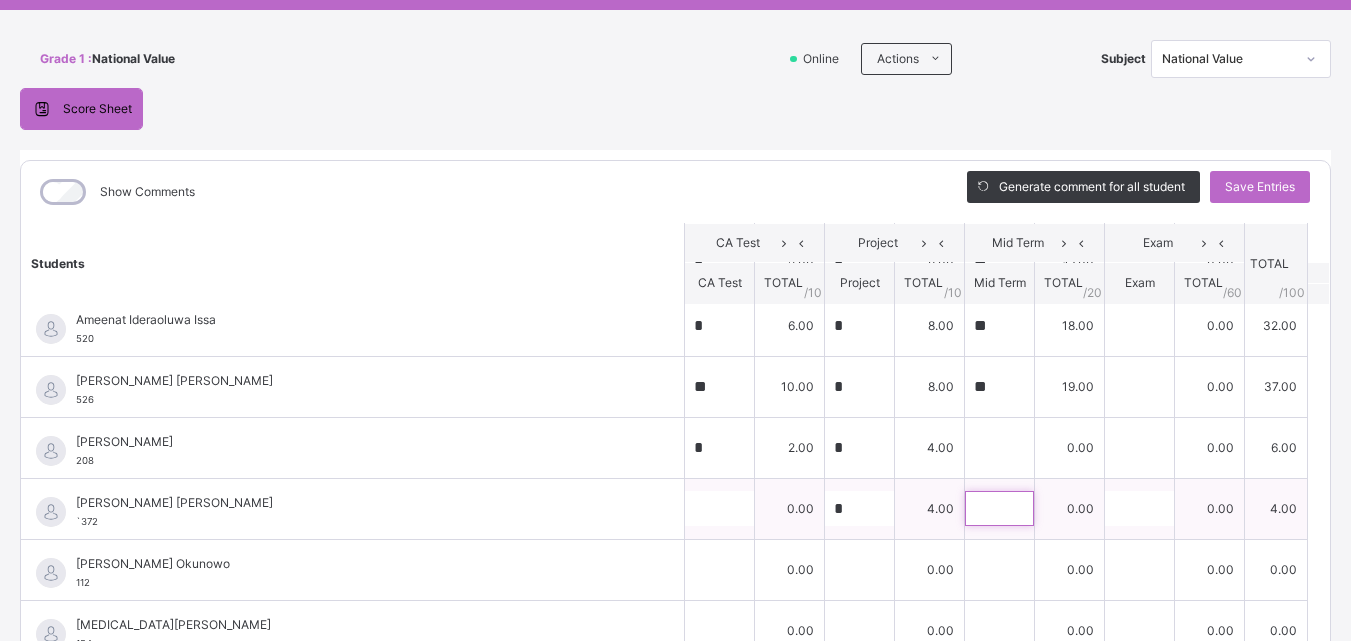 click at bounding box center (999, 508) 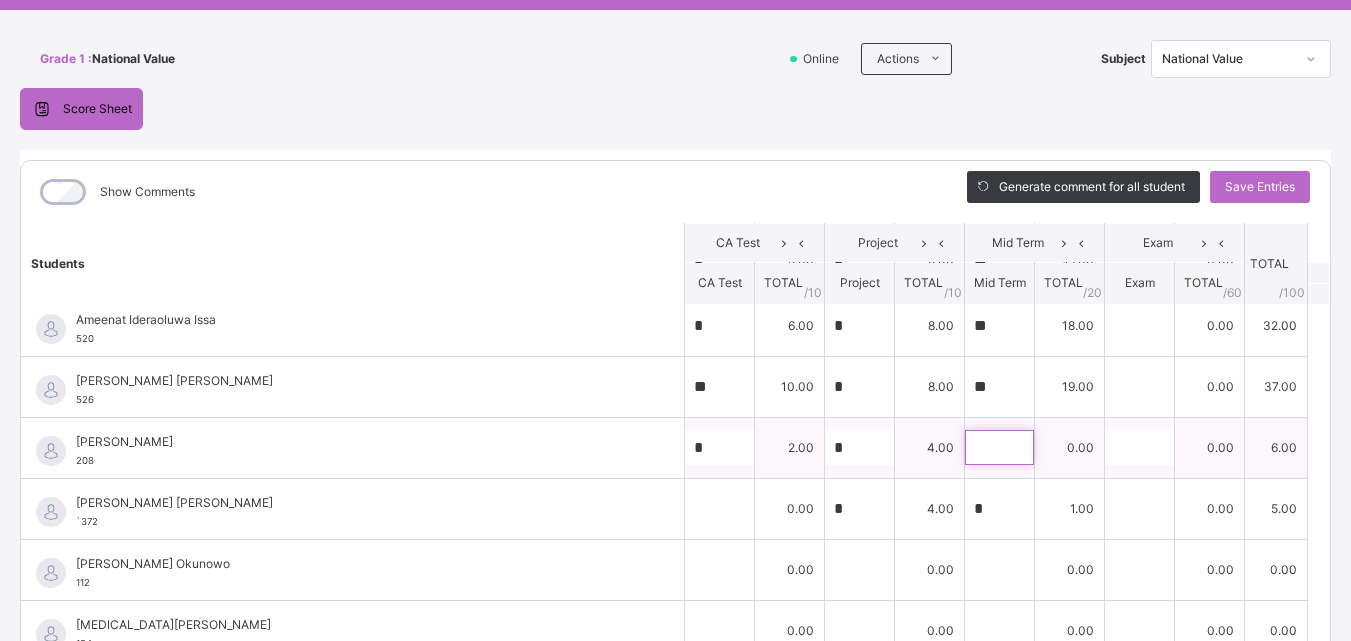 click at bounding box center [999, 447] 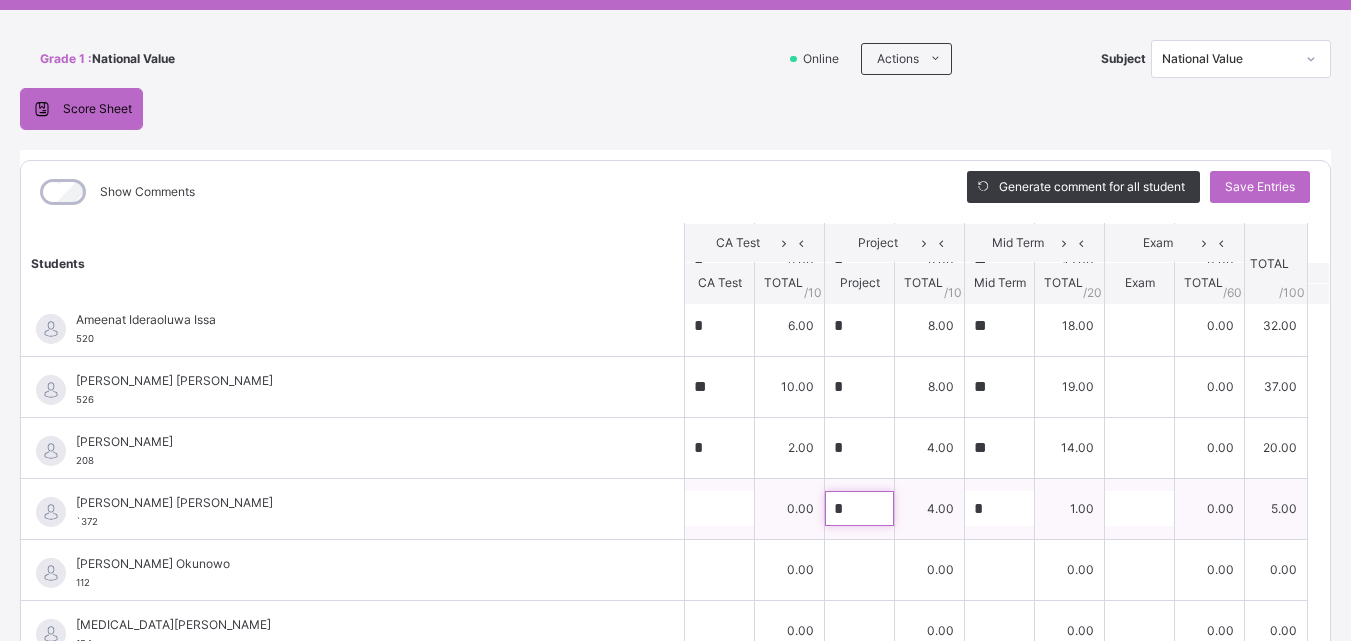 click on "*" at bounding box center (859, 508) 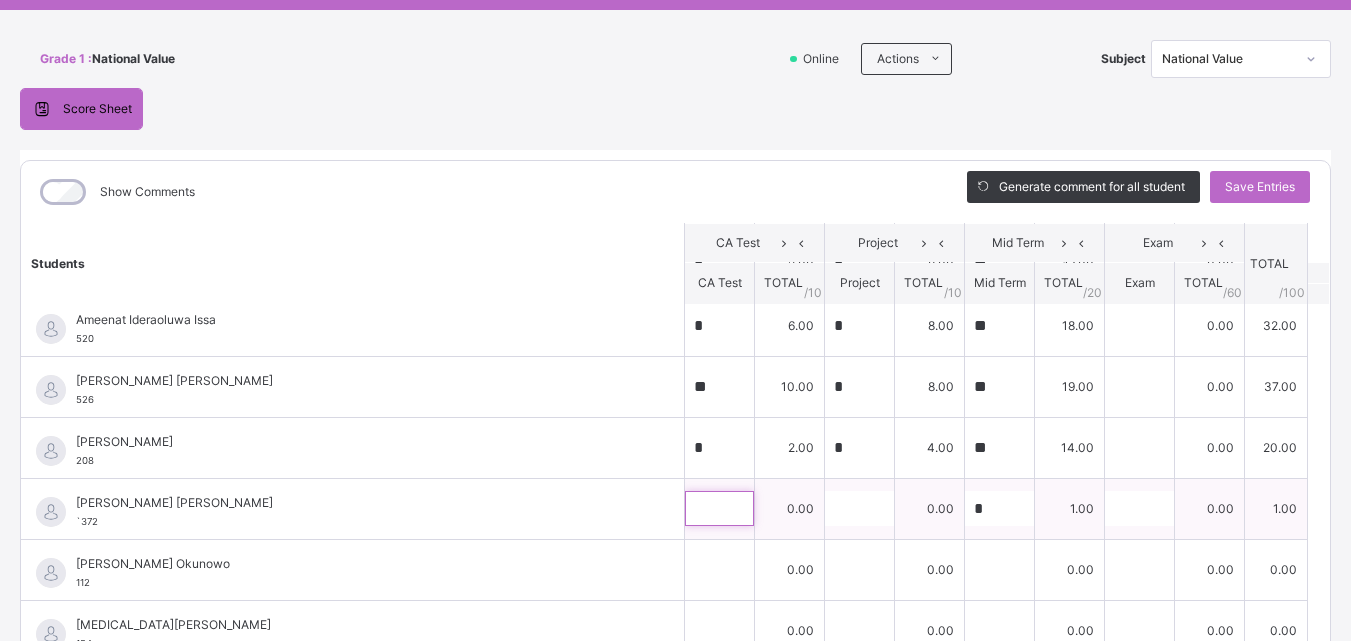 click at bounding box center (719, 508) 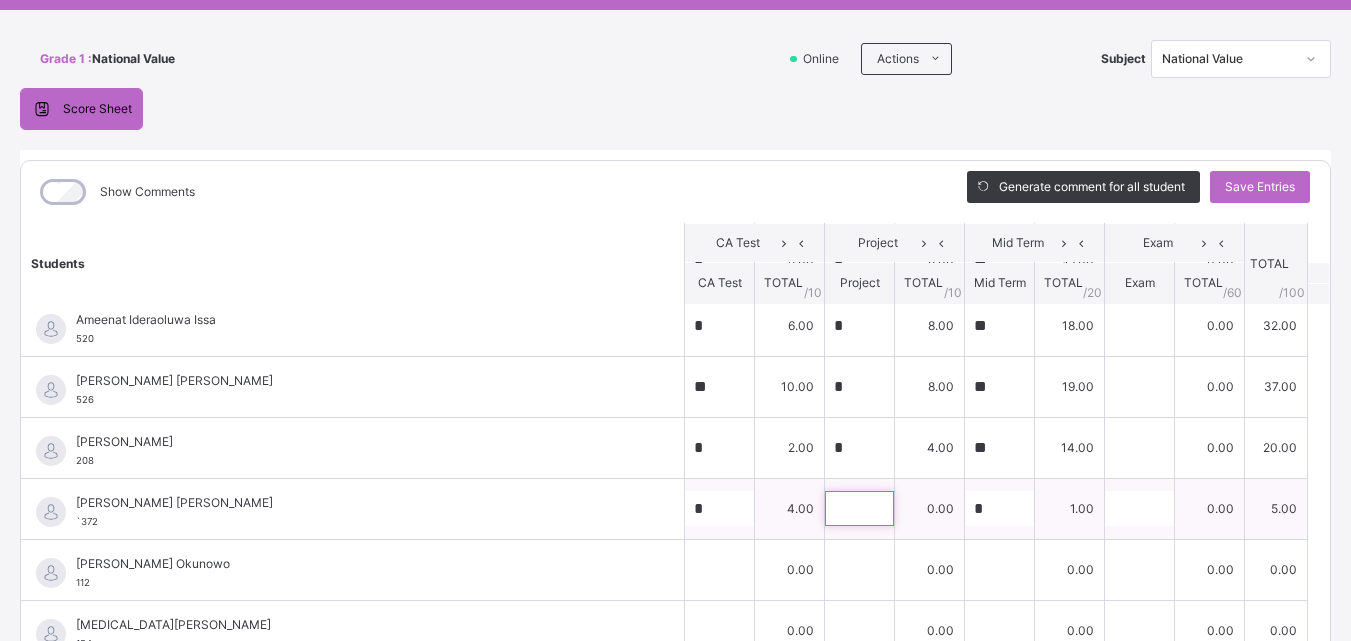 click at bounding box center (859, 508) 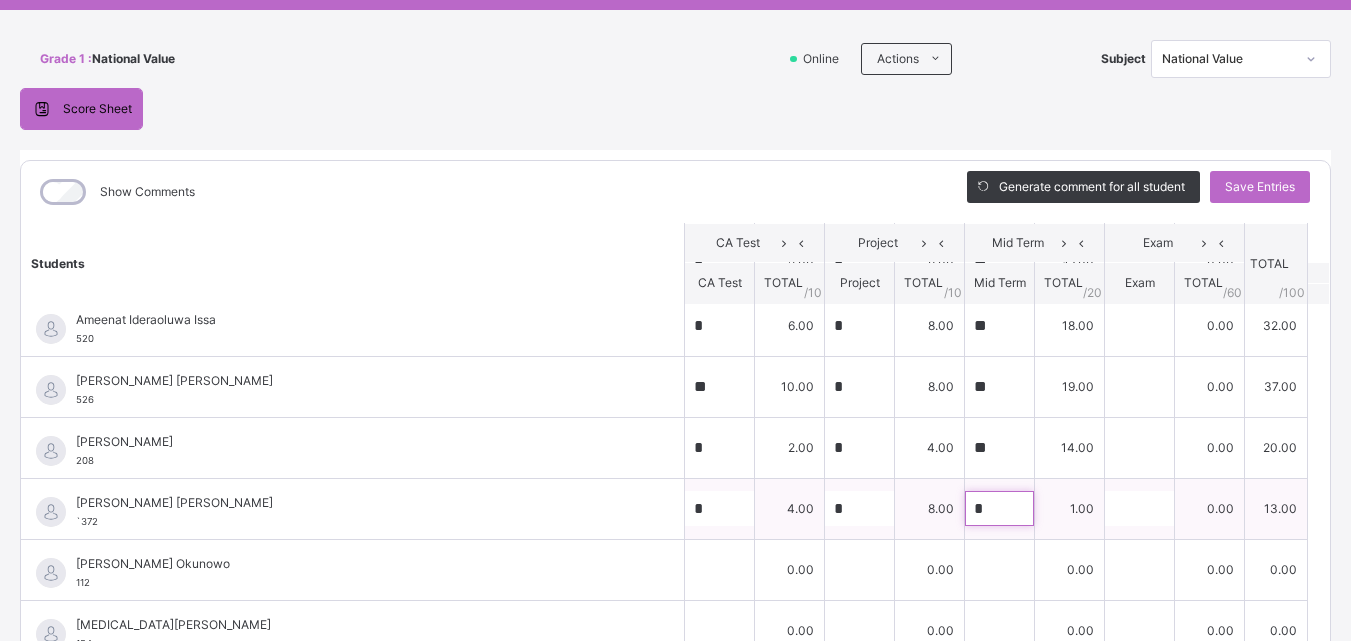 click on "*" at bounding box center [999, 508] 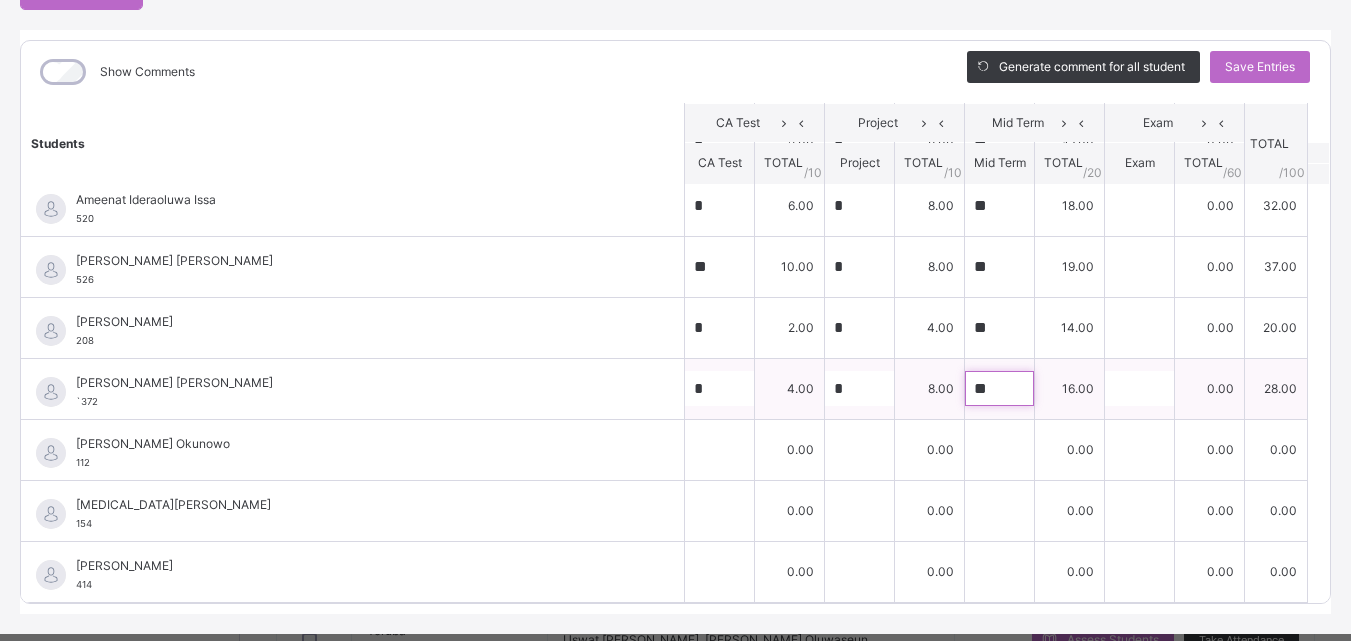 scroll, scrollTop: 238, scrollLeft: 0, axis: vertical 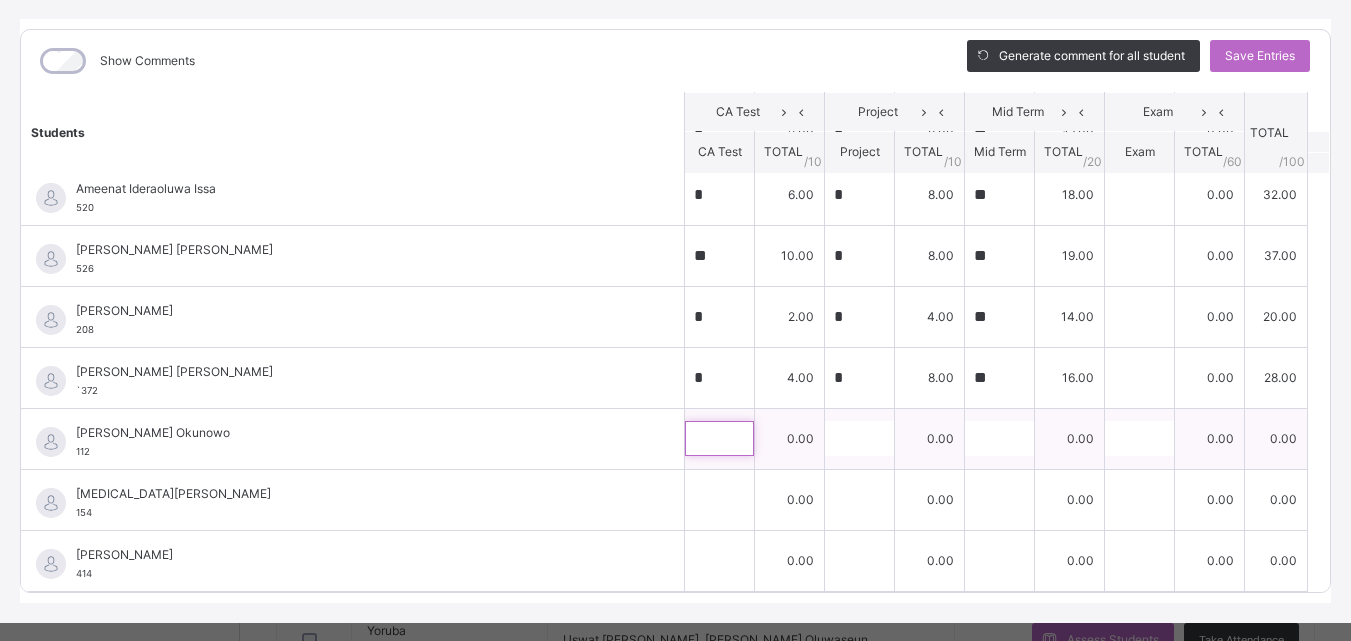 click at bounding box center [719, 438] 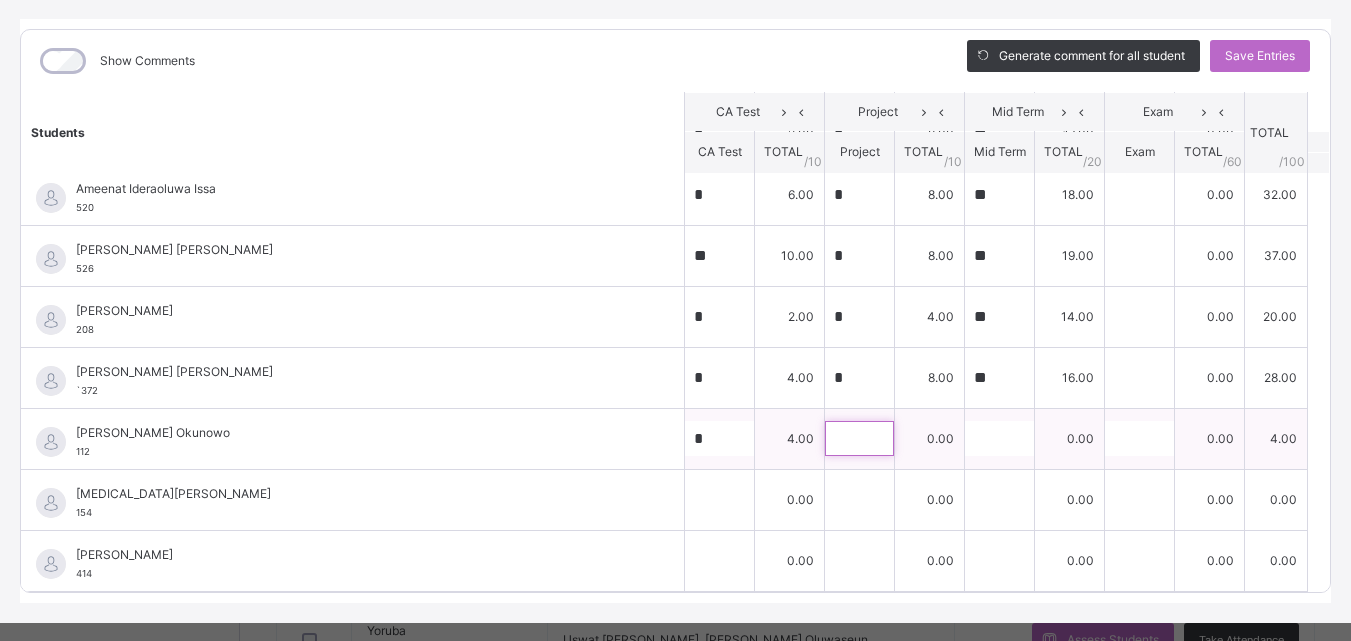 click at bounding box center (859, 438) 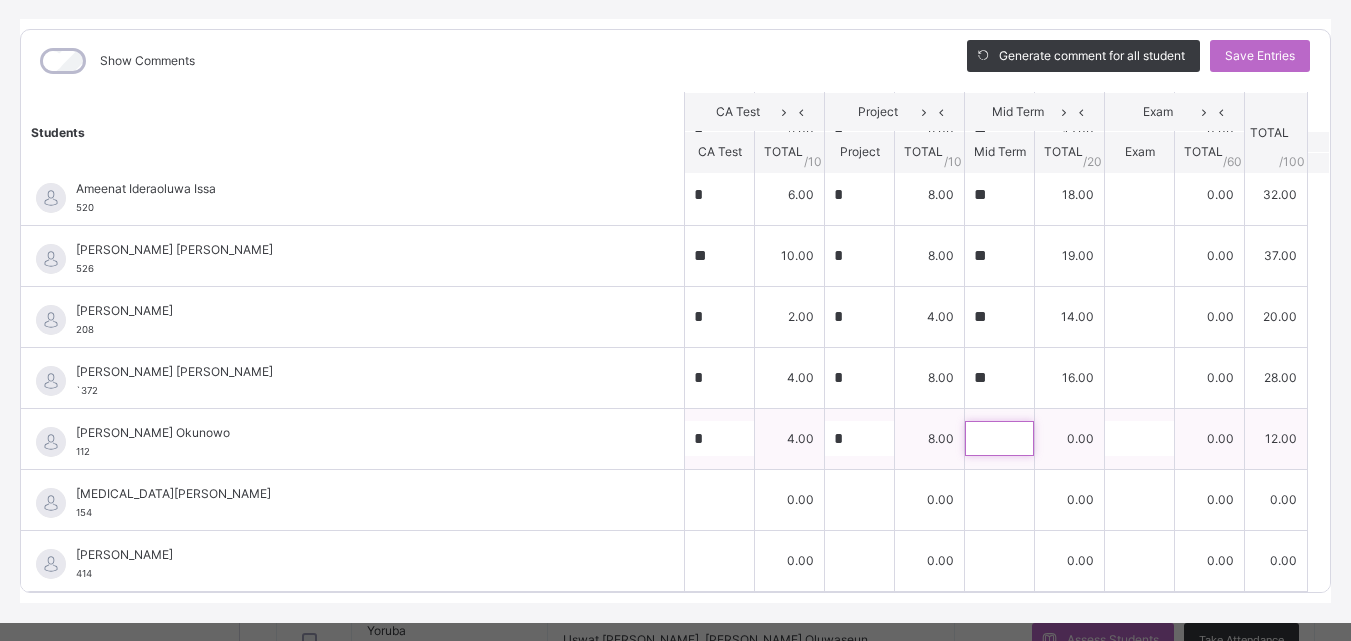 click at bounding box center [999, 438] 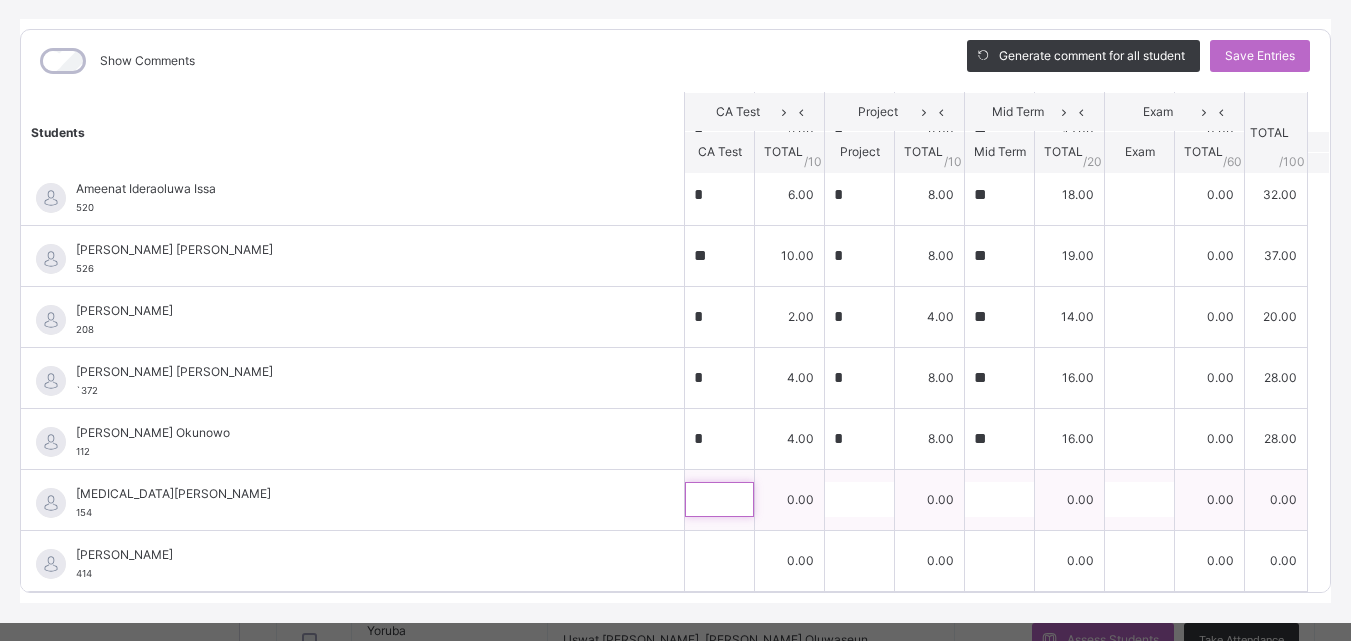 click at bounding box center (719, 499) 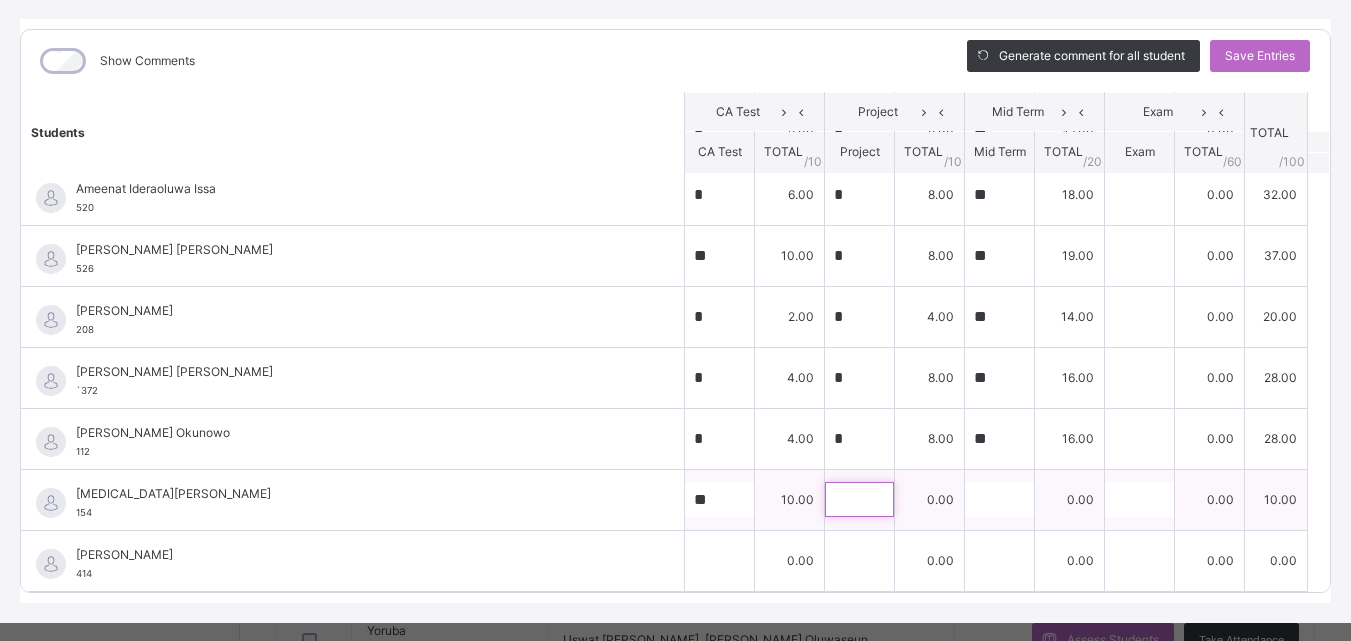 click at bounding box center [859, 499] 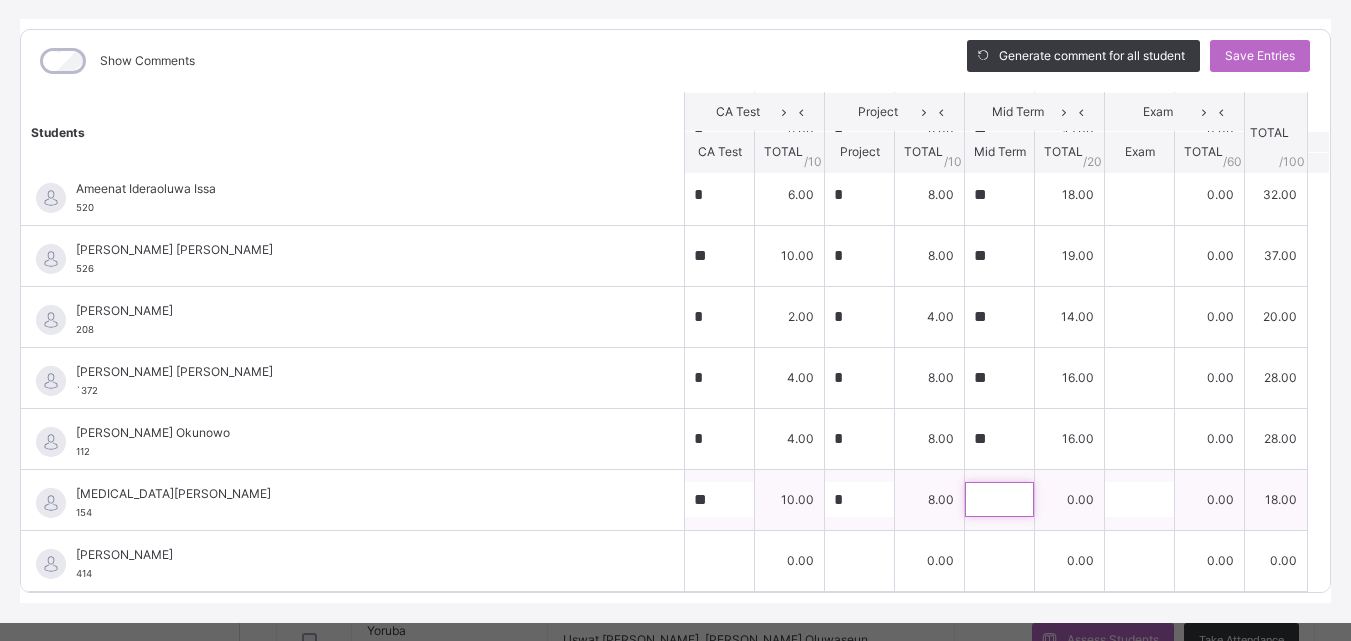 click at bounding box center (999, 499) 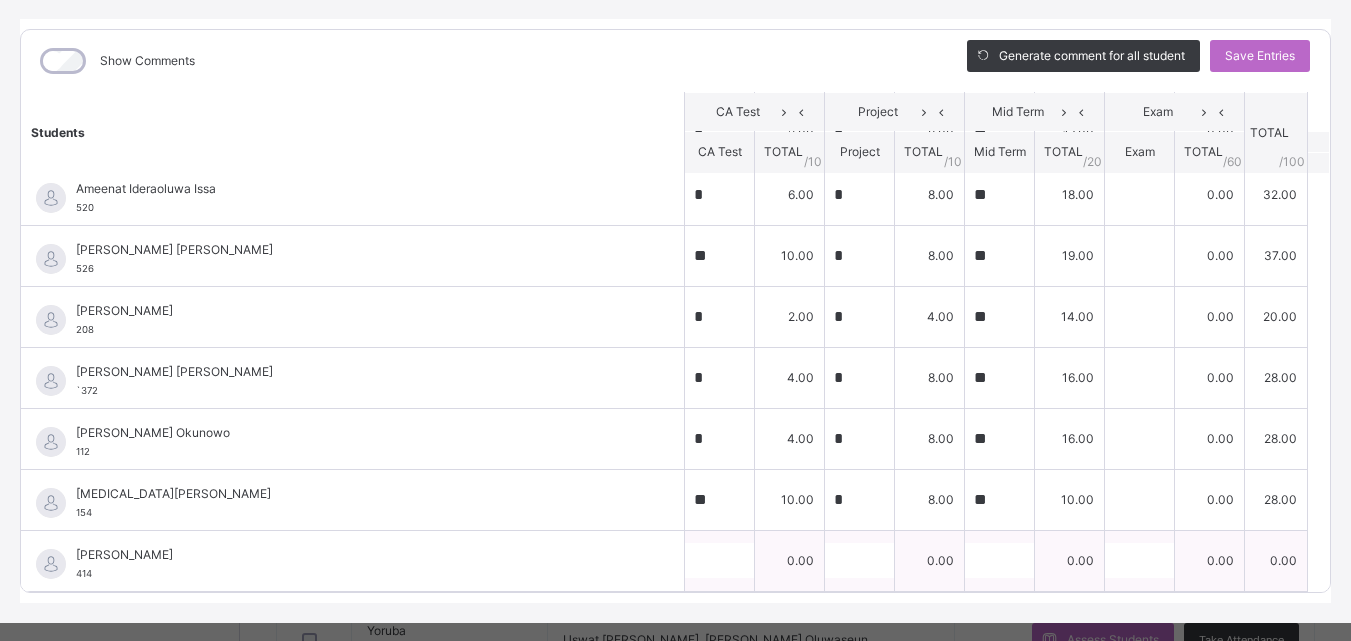 click on "0.00" at bounding box center (790, 560) 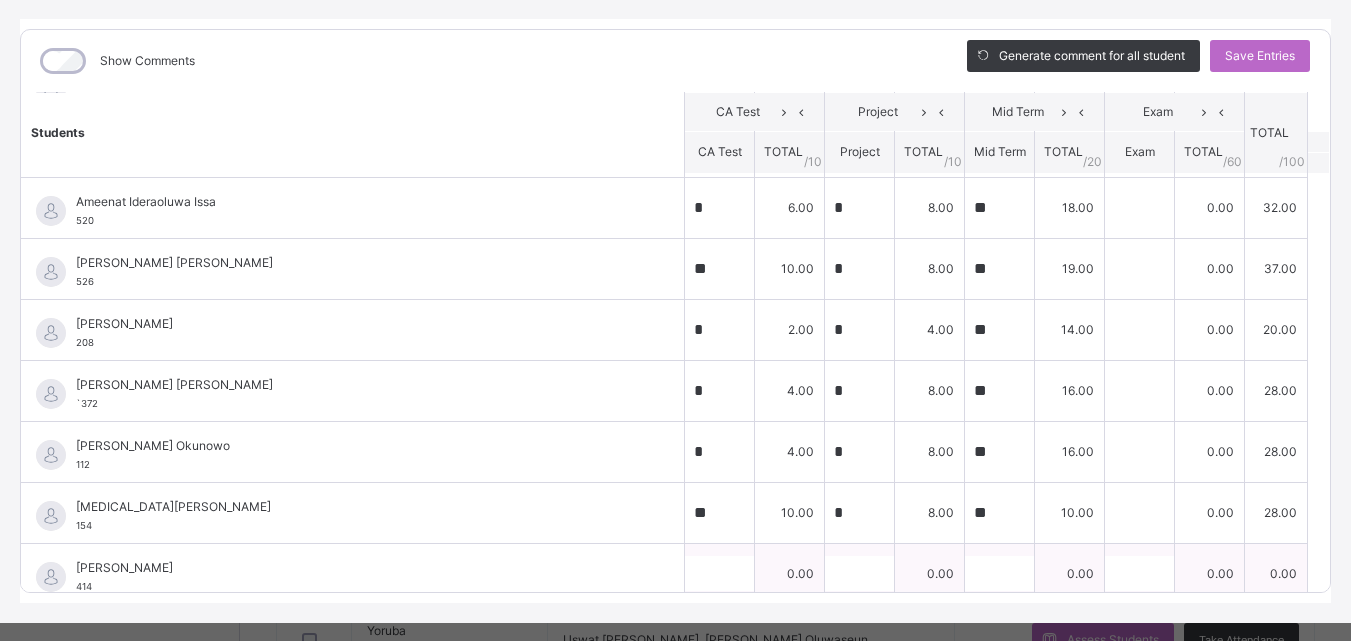 scroll, scrollTop: 448, scrollLeft: 0, axis: vertical 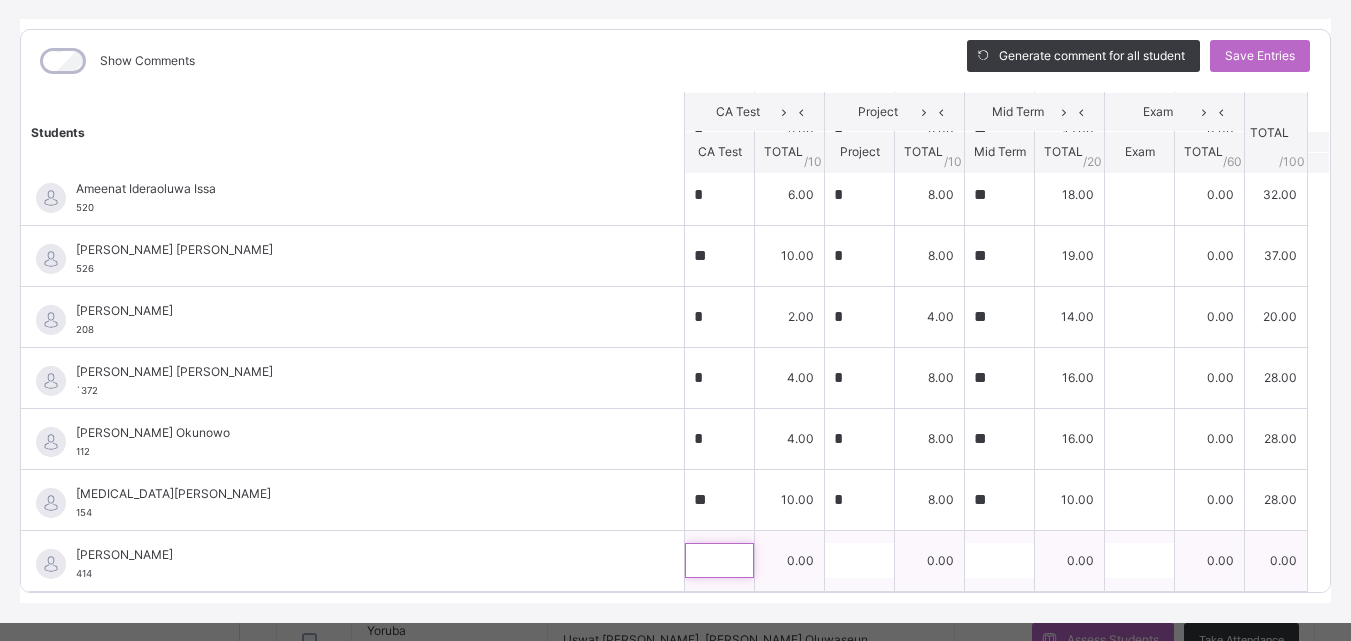 click at bounding box center (719, 560) 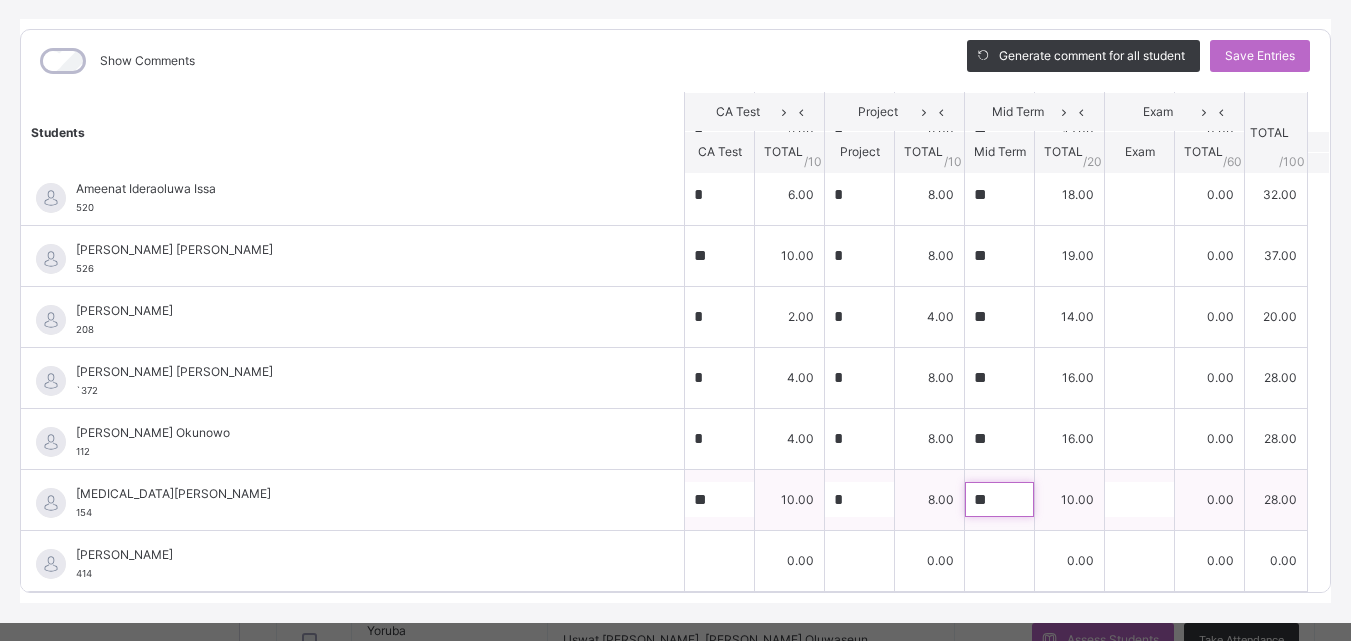 click on "**" at bounding box center (999, 499) 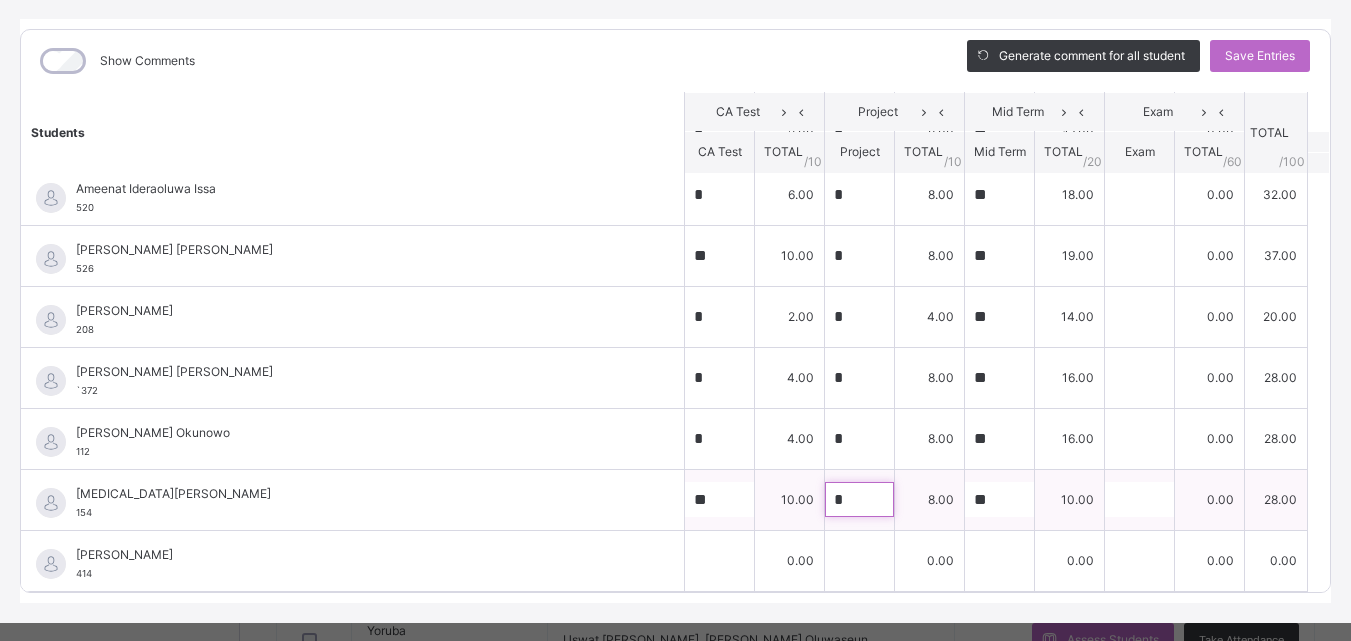 click on "*" at bounding box center (859, 499) 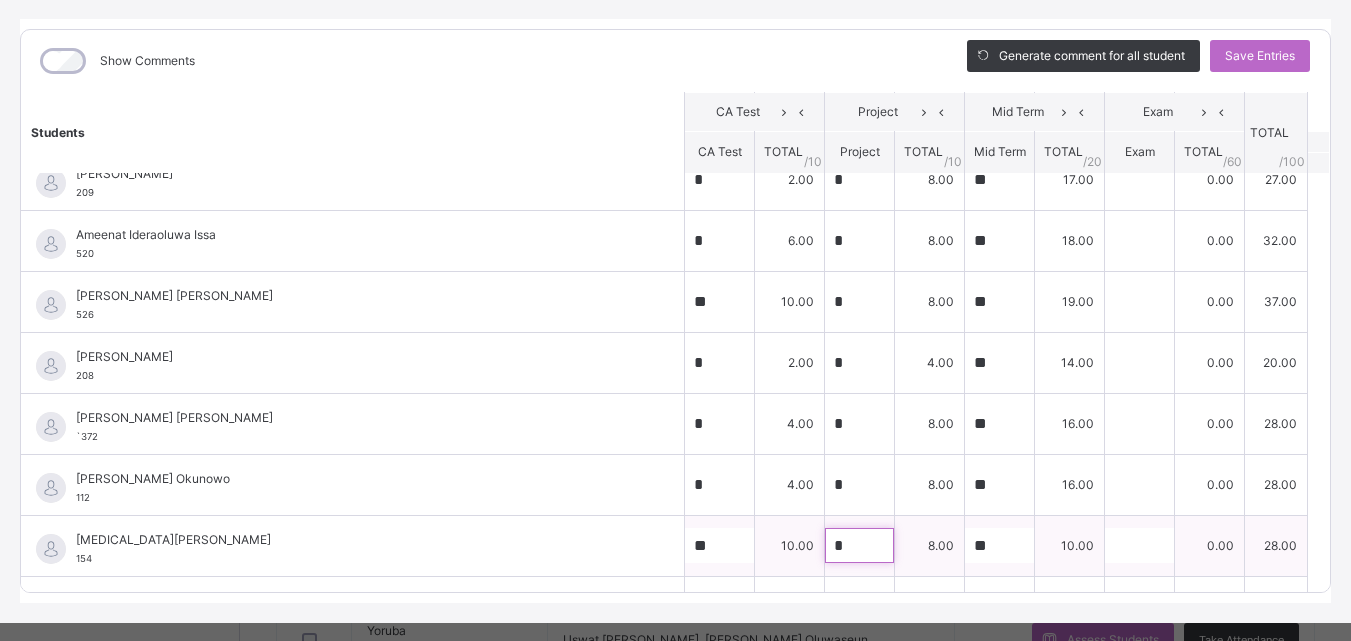 scroll, scrollTop: 448, scrollLeft: 0, axis: vertical 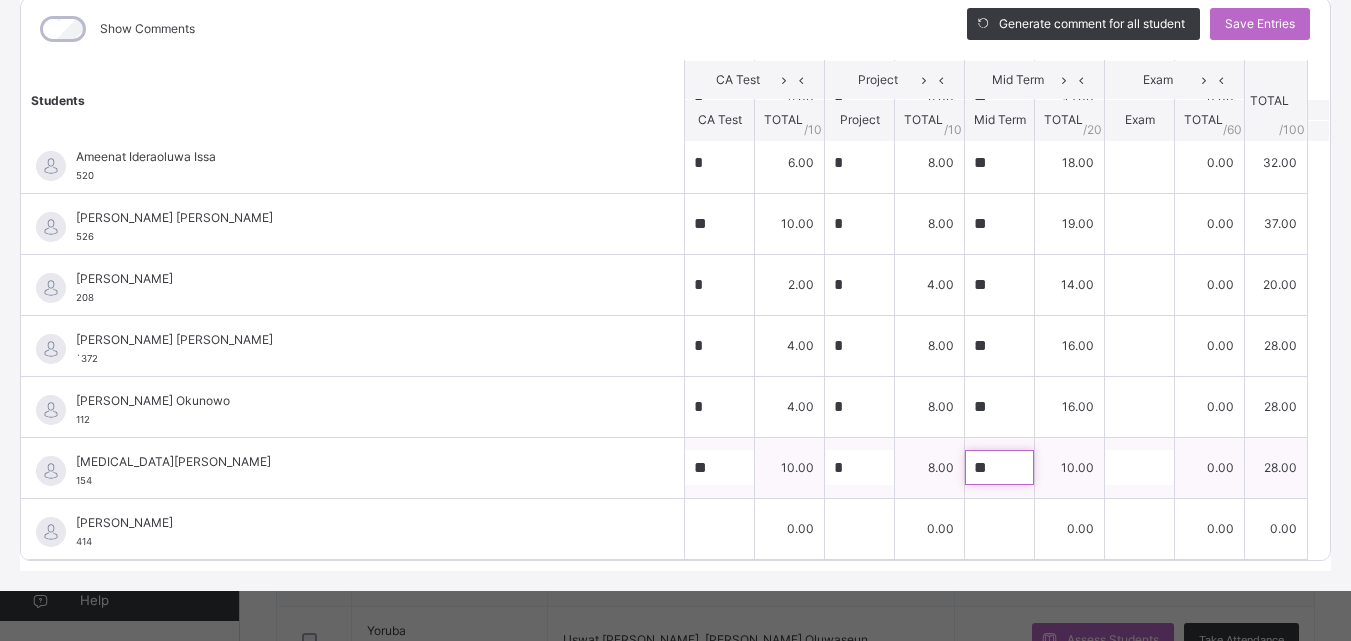 click on "**" at bounding box center [999, 467] 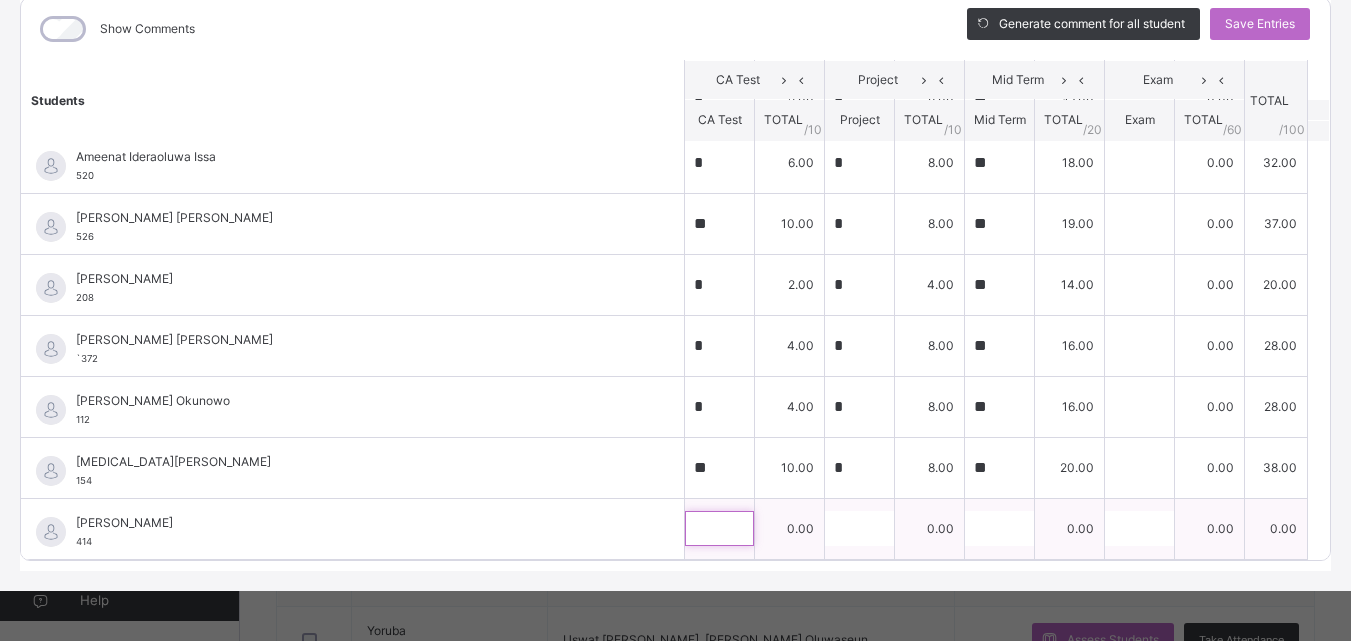 click at bounding box center [719, 528] 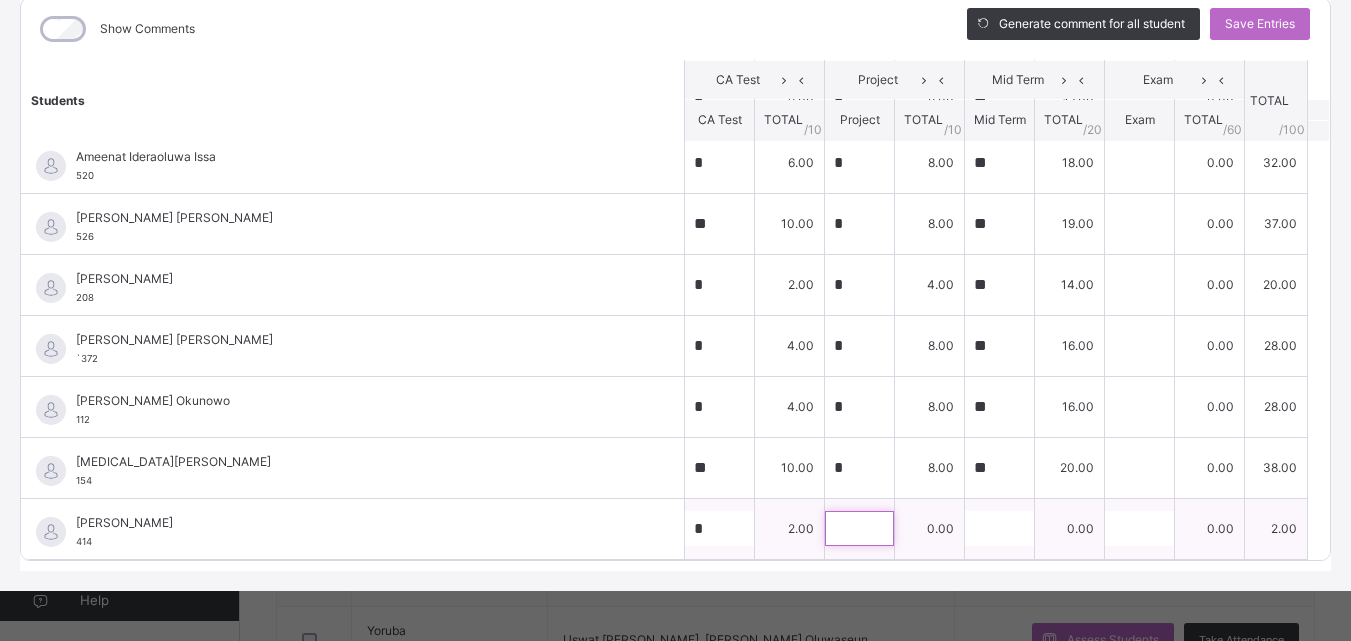 click at bounding box center [859, 528] 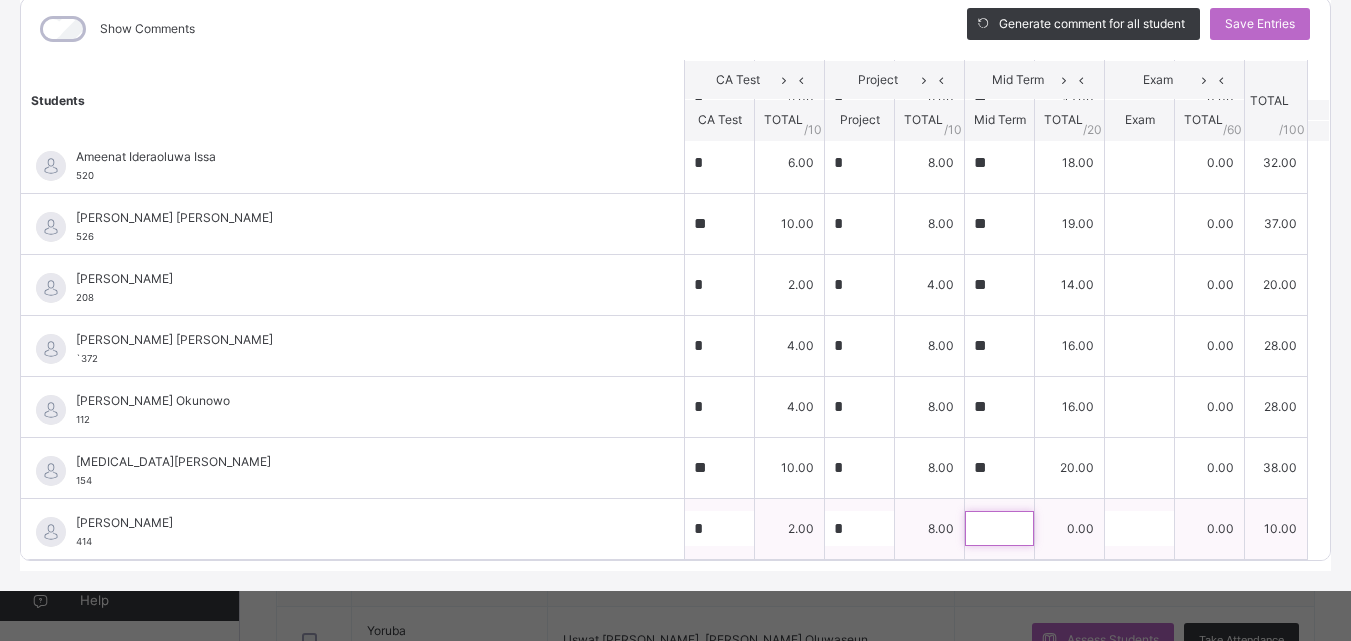 click at bounding box center (999, 528) 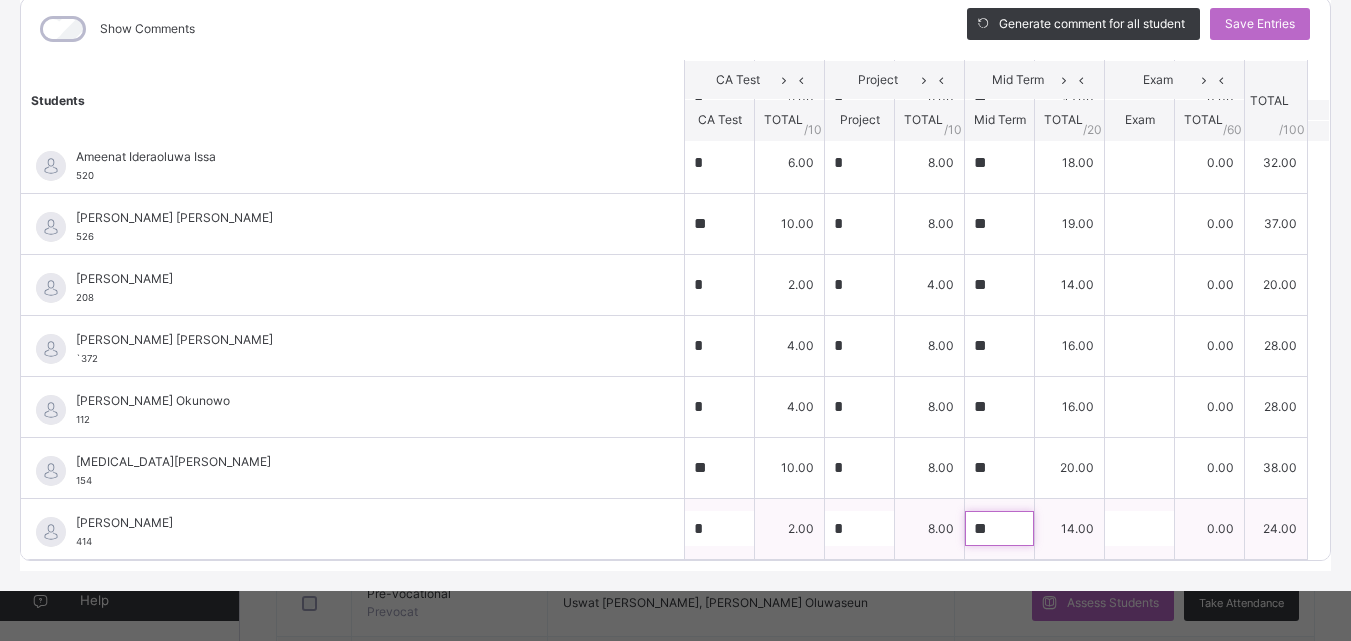 scroll, scrollTop: 1110, scrollLeft: 0, axis: vertical 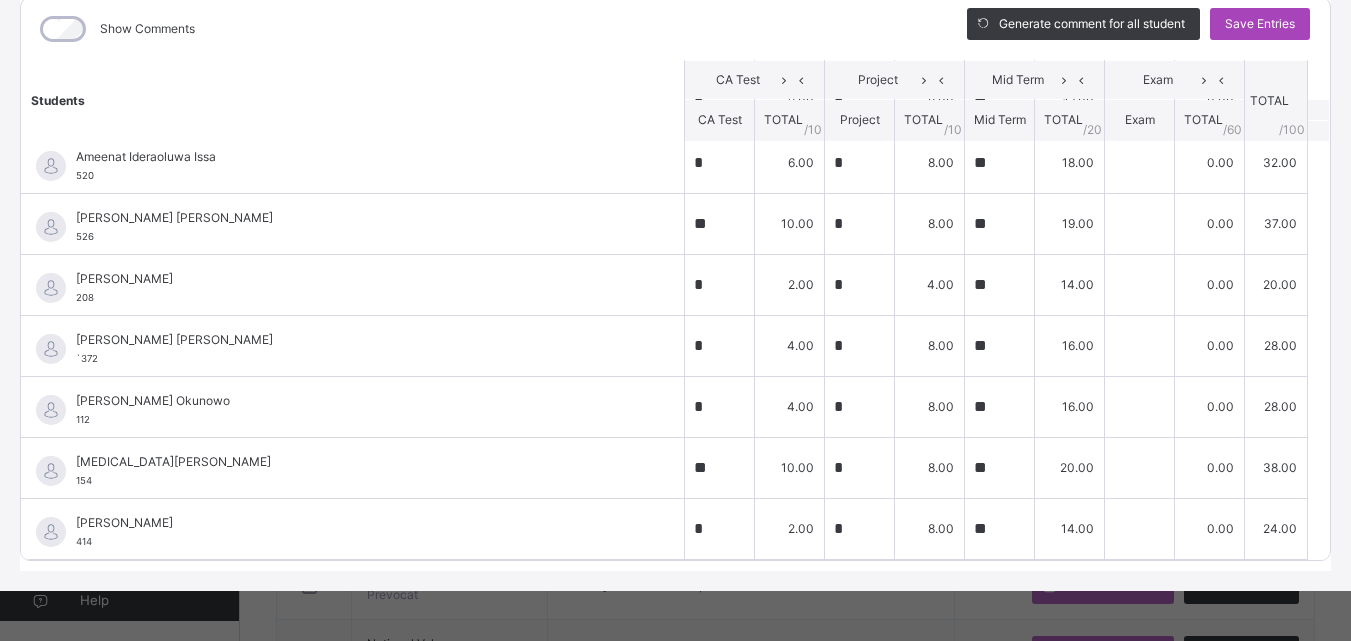 click on "Save Entries" at bounding box center [1260, 24] 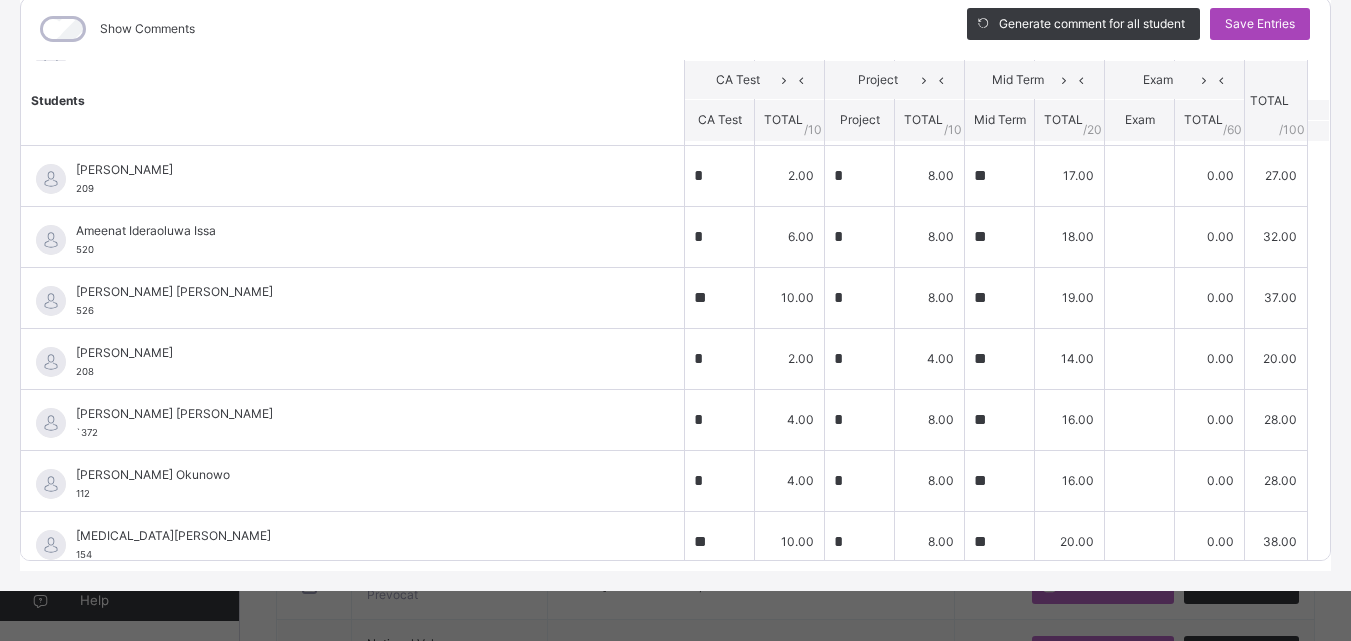 scroll, scrollTop: 448, scrollLeft: 0, axis: vertical 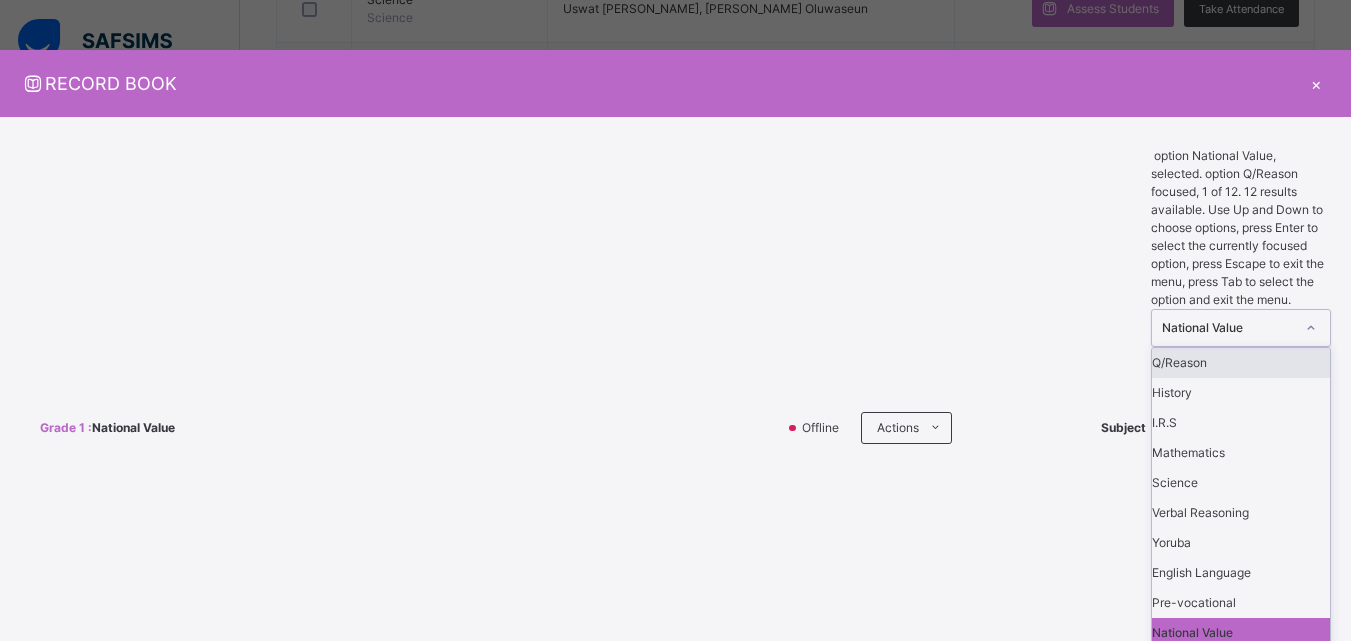 click on "Q/Reason" at bounding box center (1241, 363) 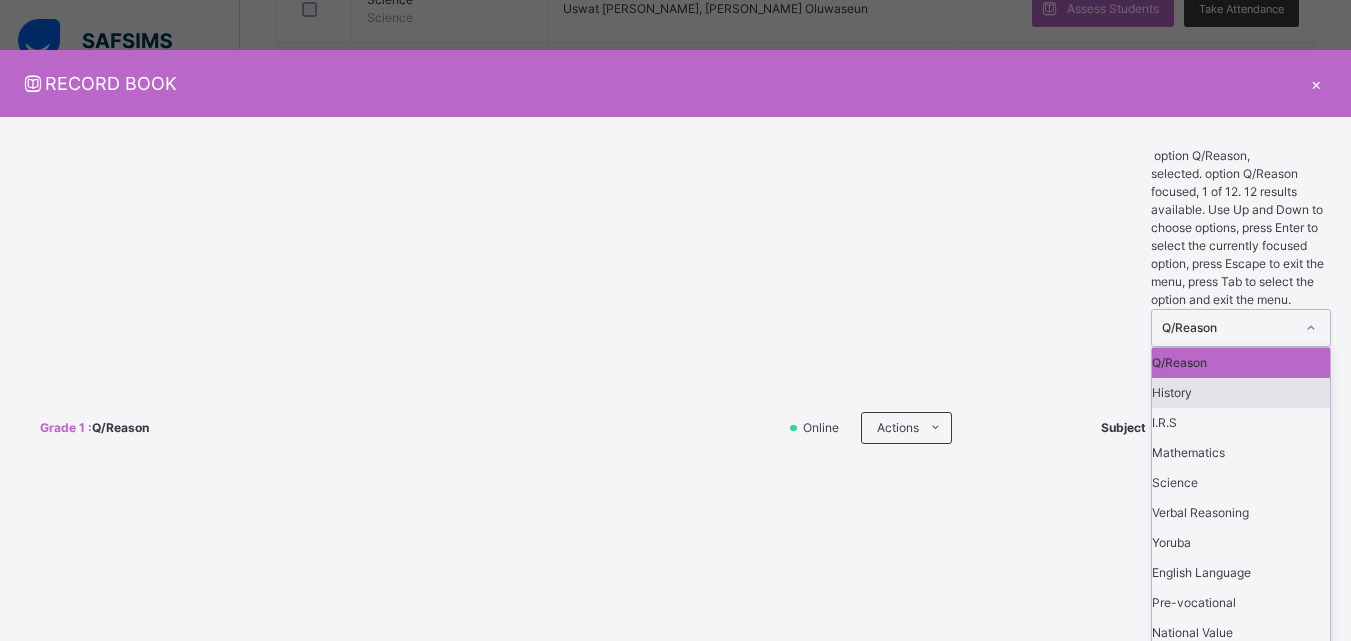 click on "History" at bounding box center [1241, 393] 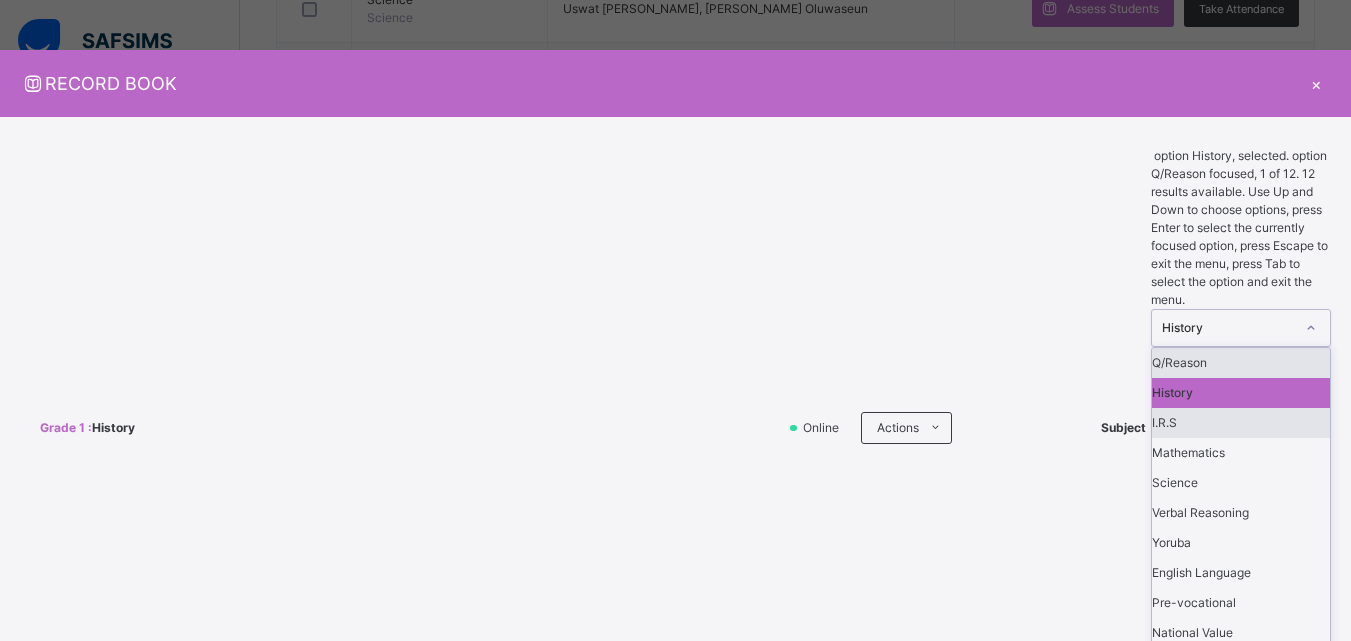 click on "I.R.S" at bounding box center [1241, 423] 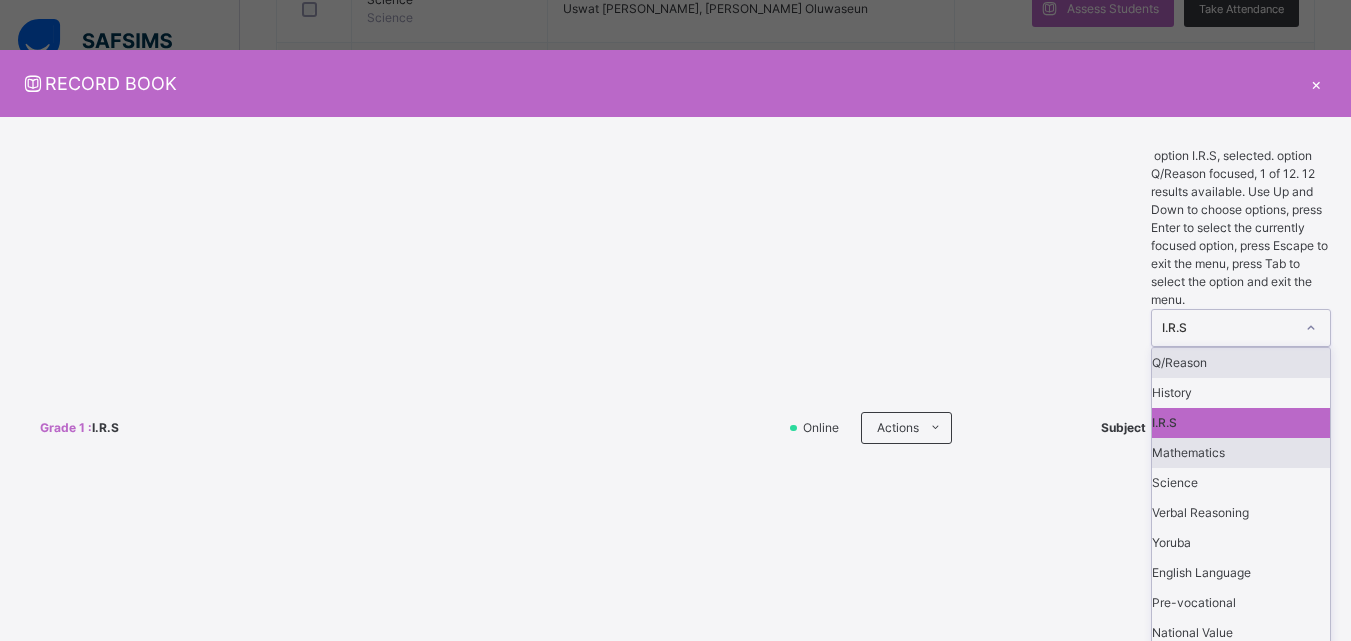 click on "Mathematics" at bounding box center (1241, 453) 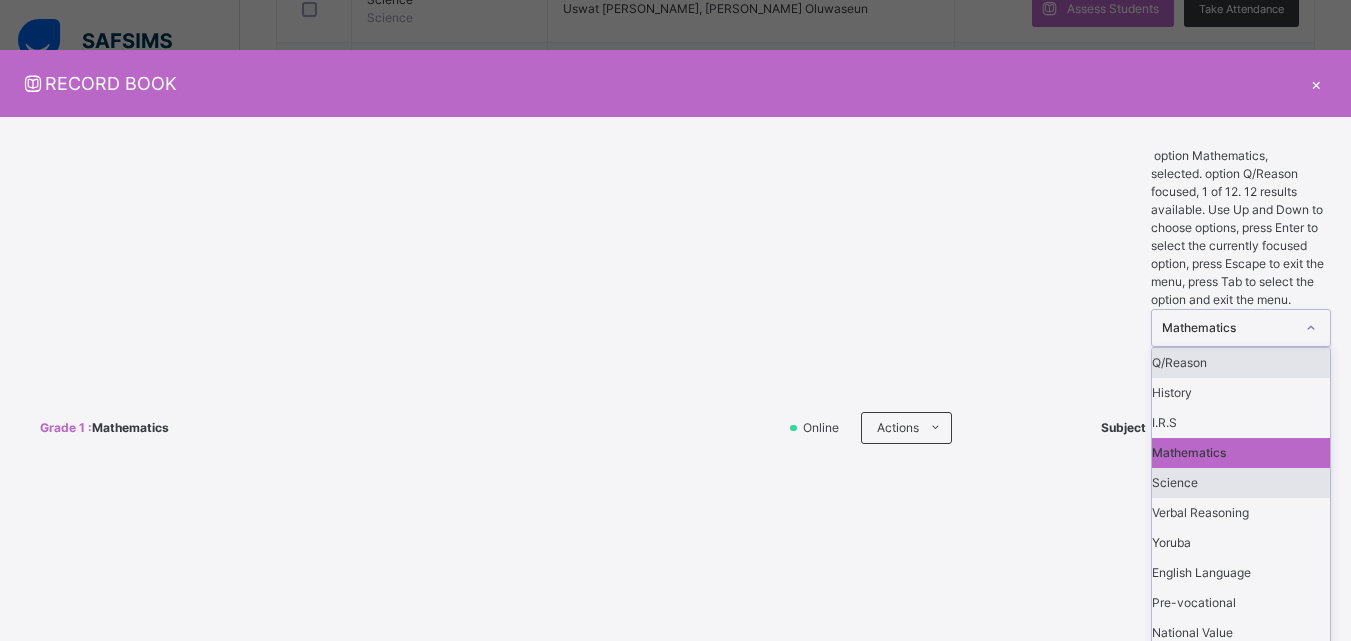 click on "Science" at bounding box center (1241, 483) 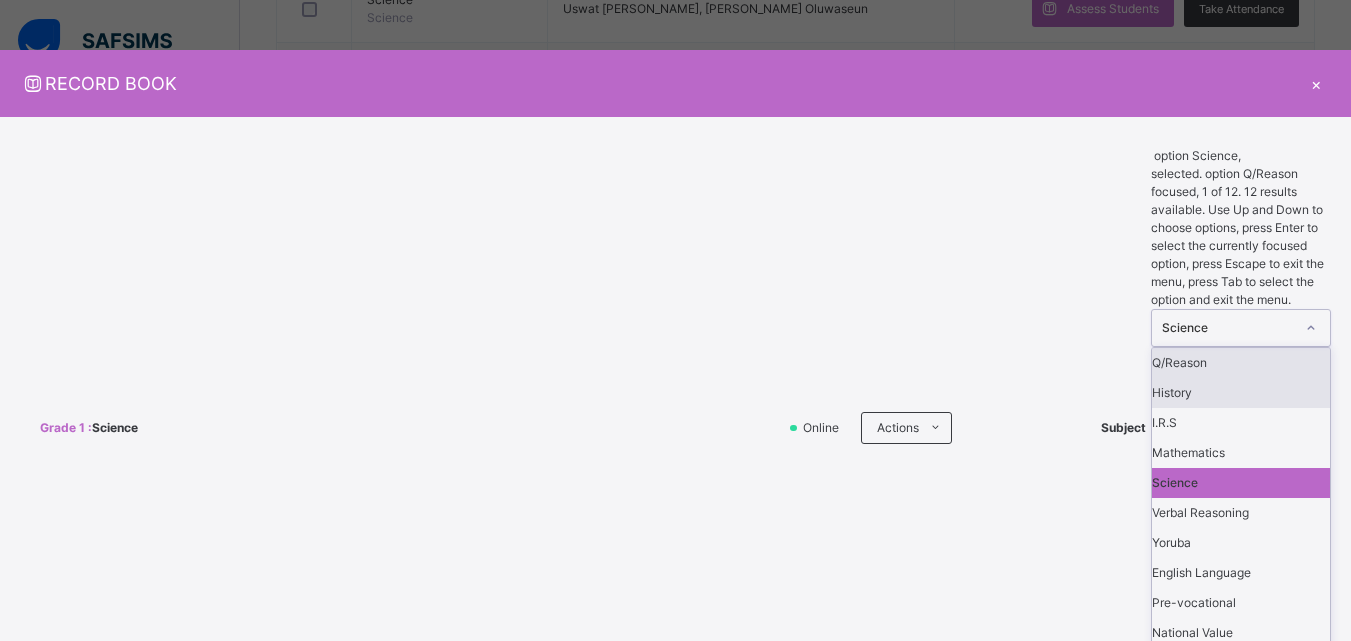click on "History" at bounding box center [1241, 393] 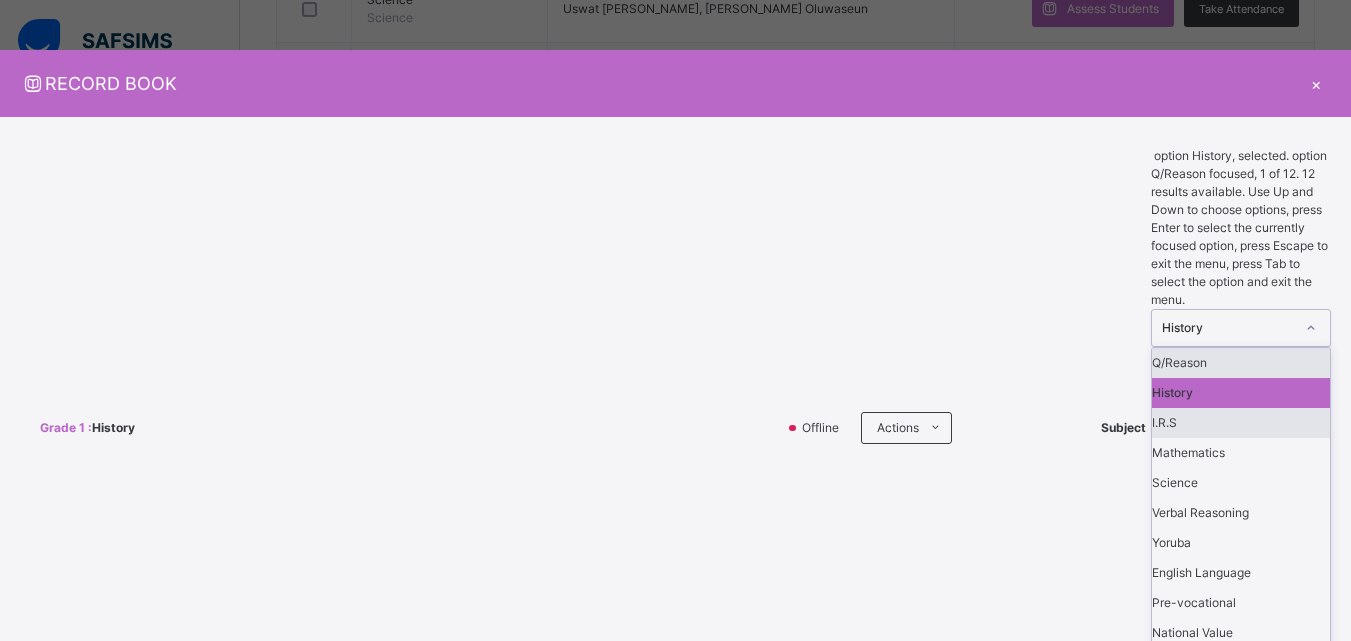 click on "I.R.S" at bounding box center [1241, 423] 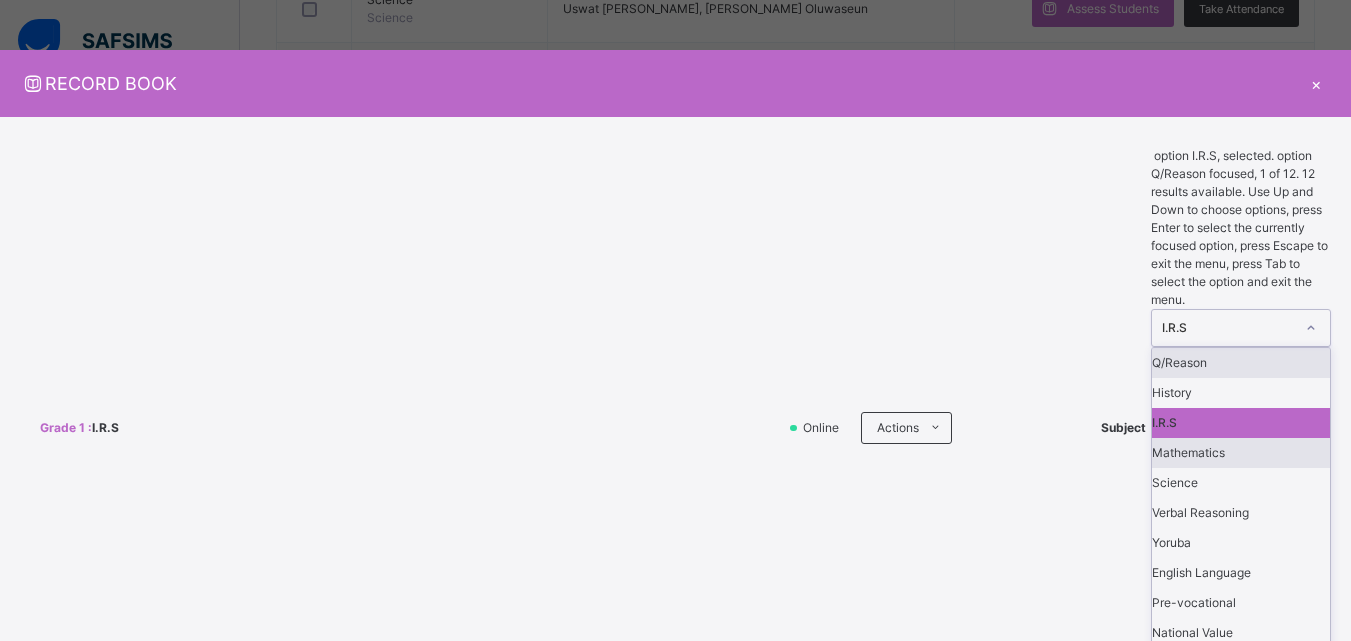click on "Mathematics" at bounding box center [1241, 453] 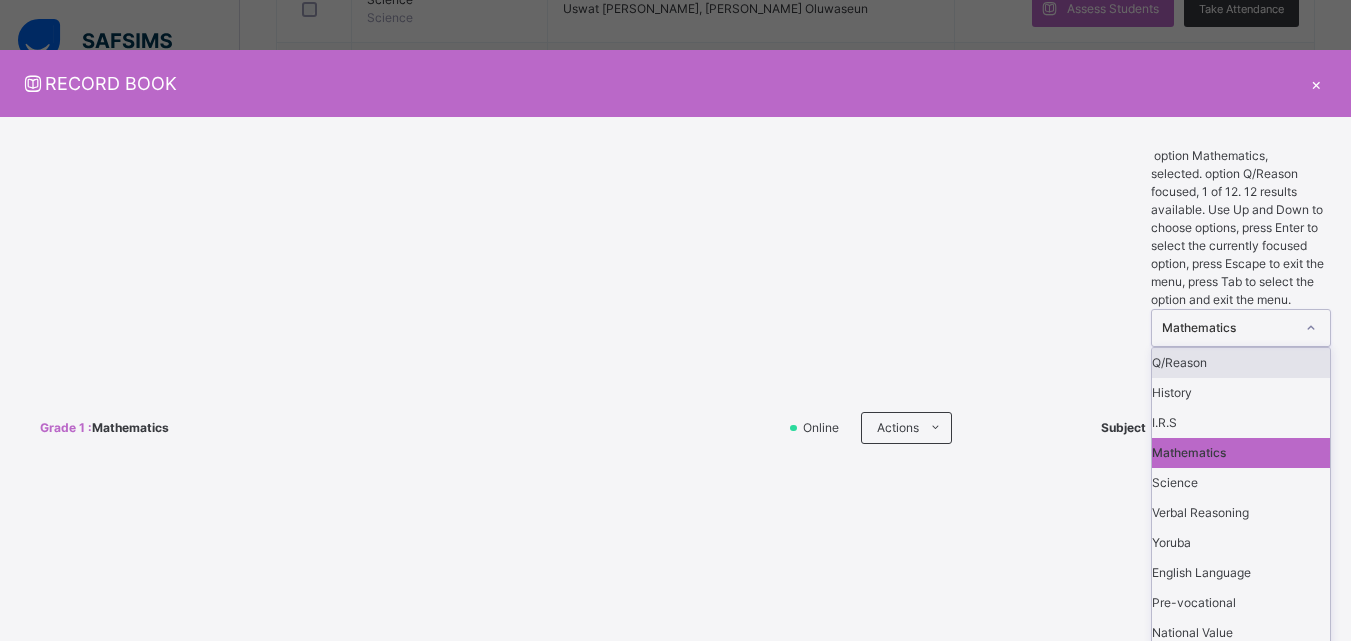 scroll, scrollTop: 108, scrollLeft: 0, axis: vertical 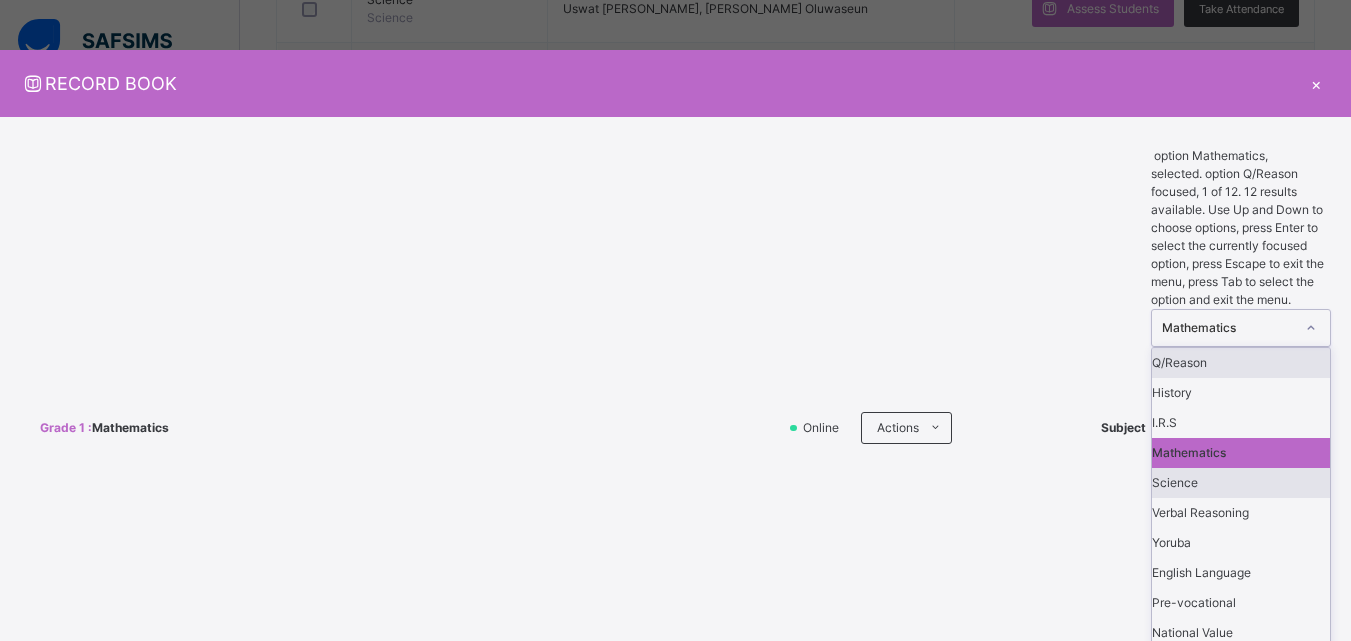 click on "Science" at bounding box center (1241, 483) 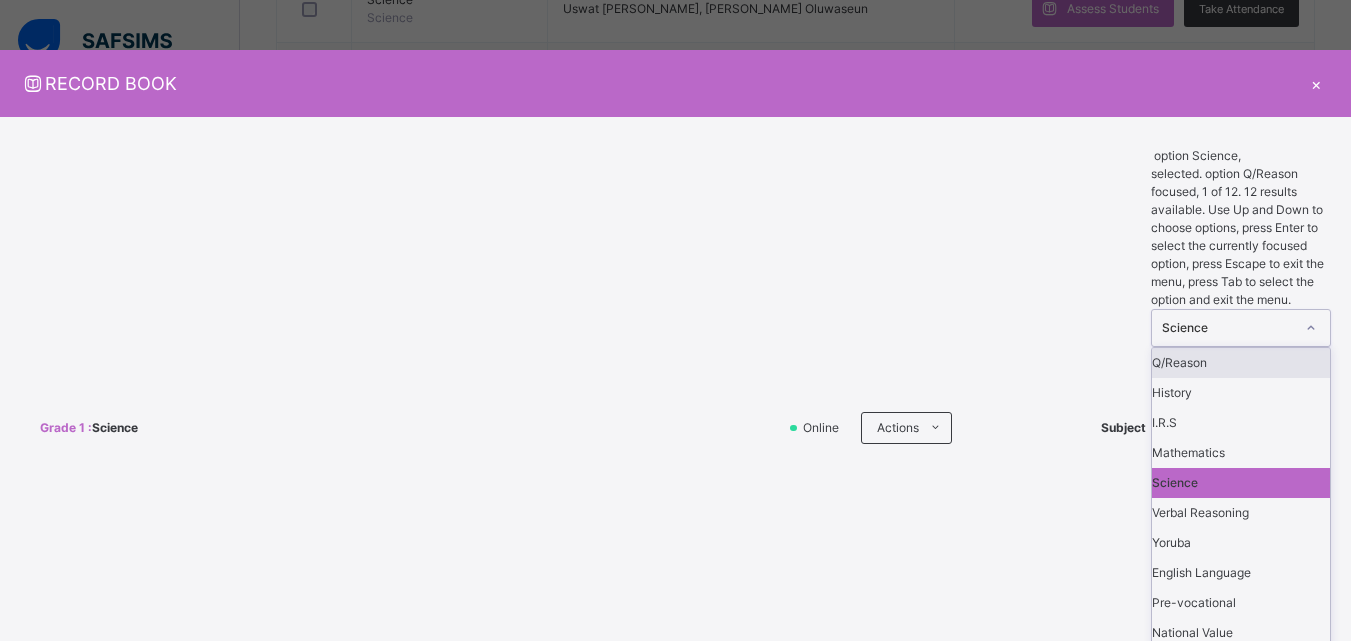 scroll, scrollTop: 108, scrollLeft: 0, axis: vertical 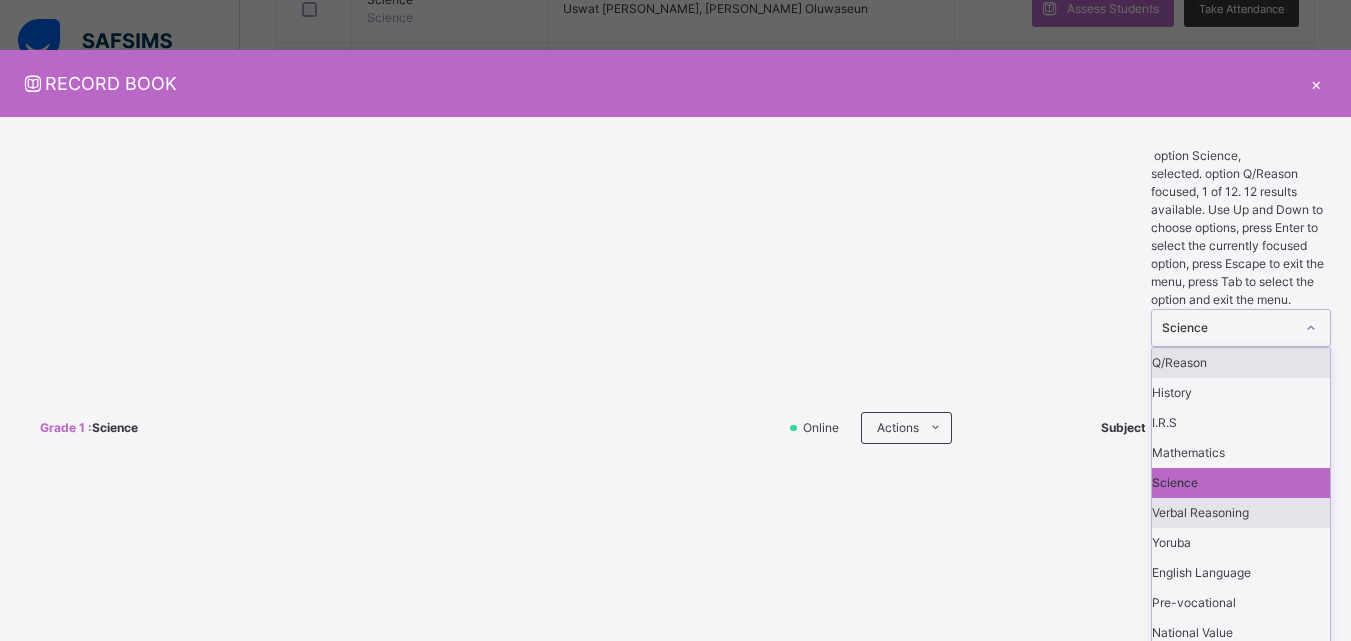 click on "Verbal Reasoning" at bounding box center (1241, 513) 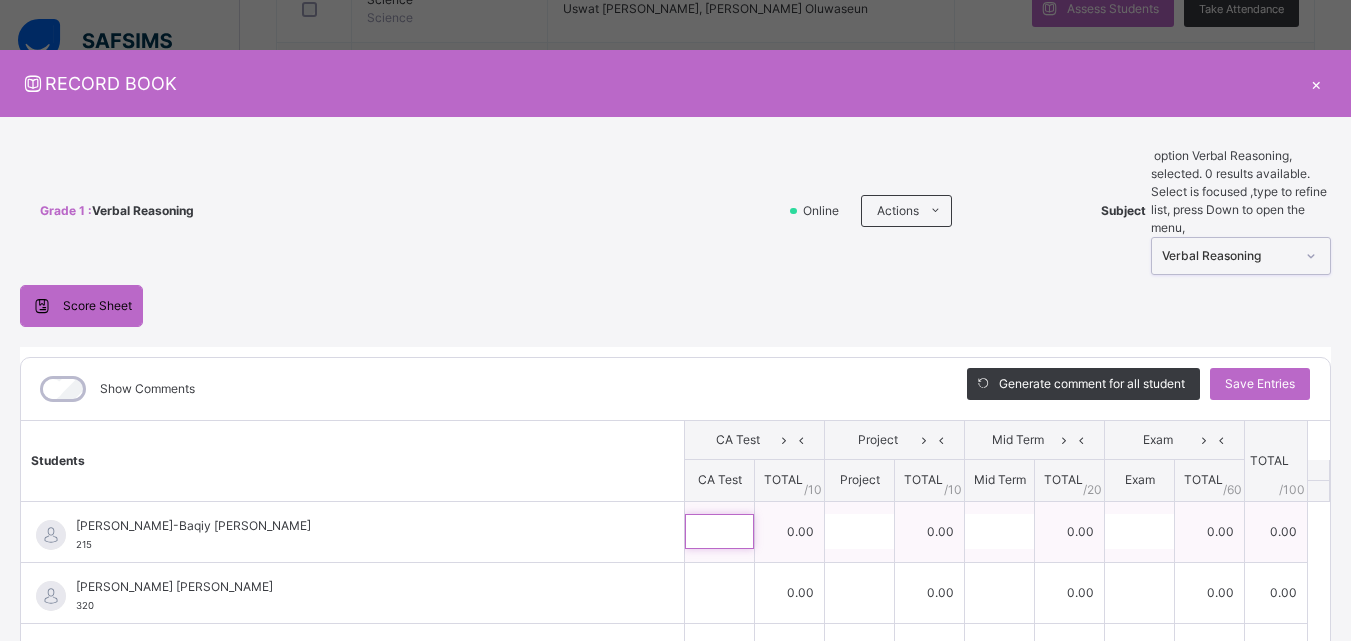 click at bounding box center [719, 531] 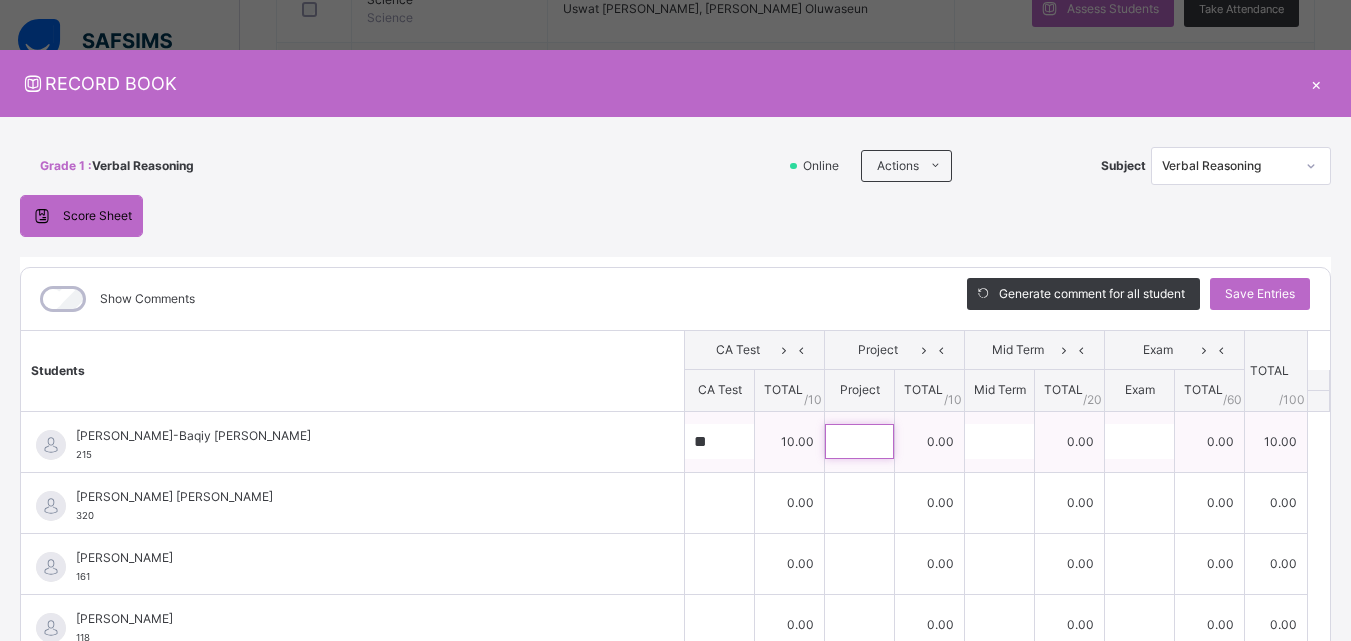 click at bounding box center (859, 441) 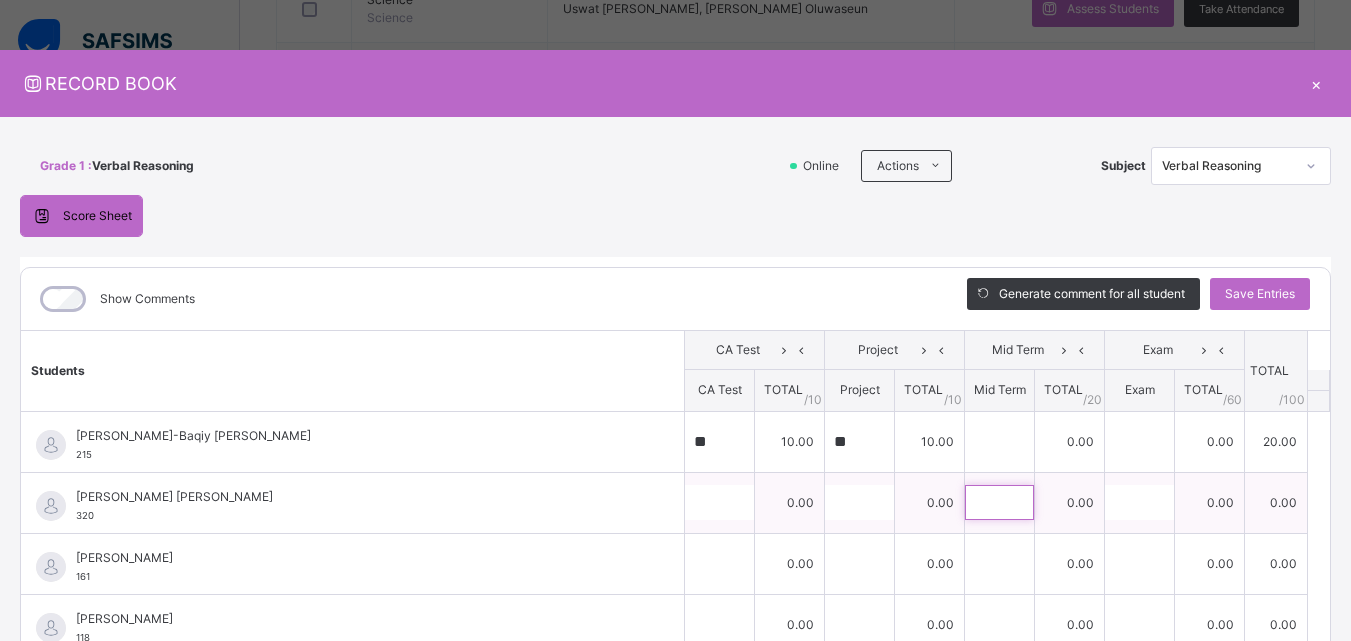 click at bounding box center [999, 502] 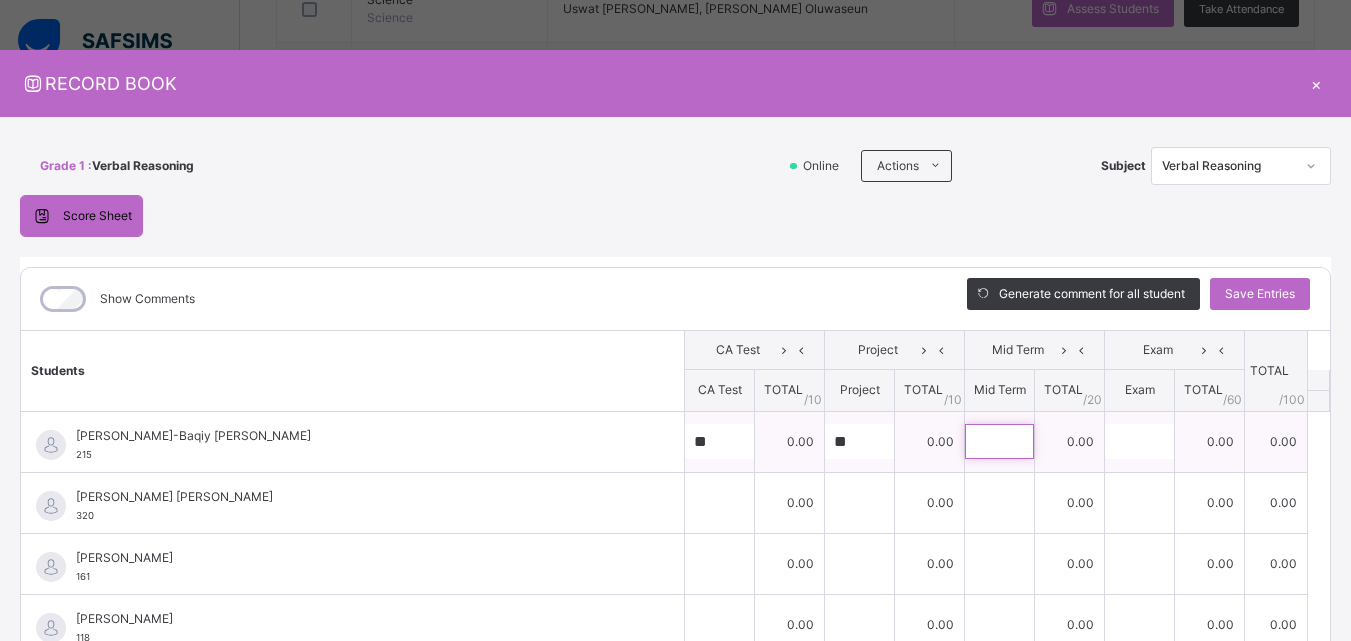 click at bounding box center (999, 441) 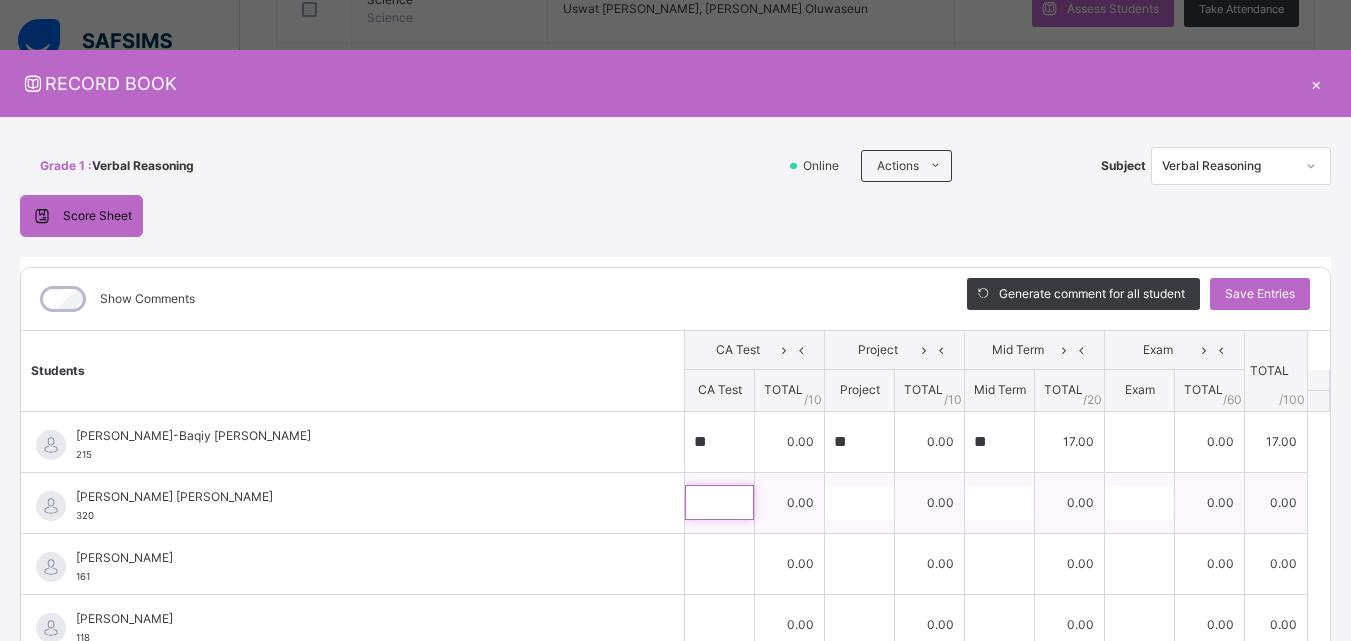 click at bounding box center (719, 502) 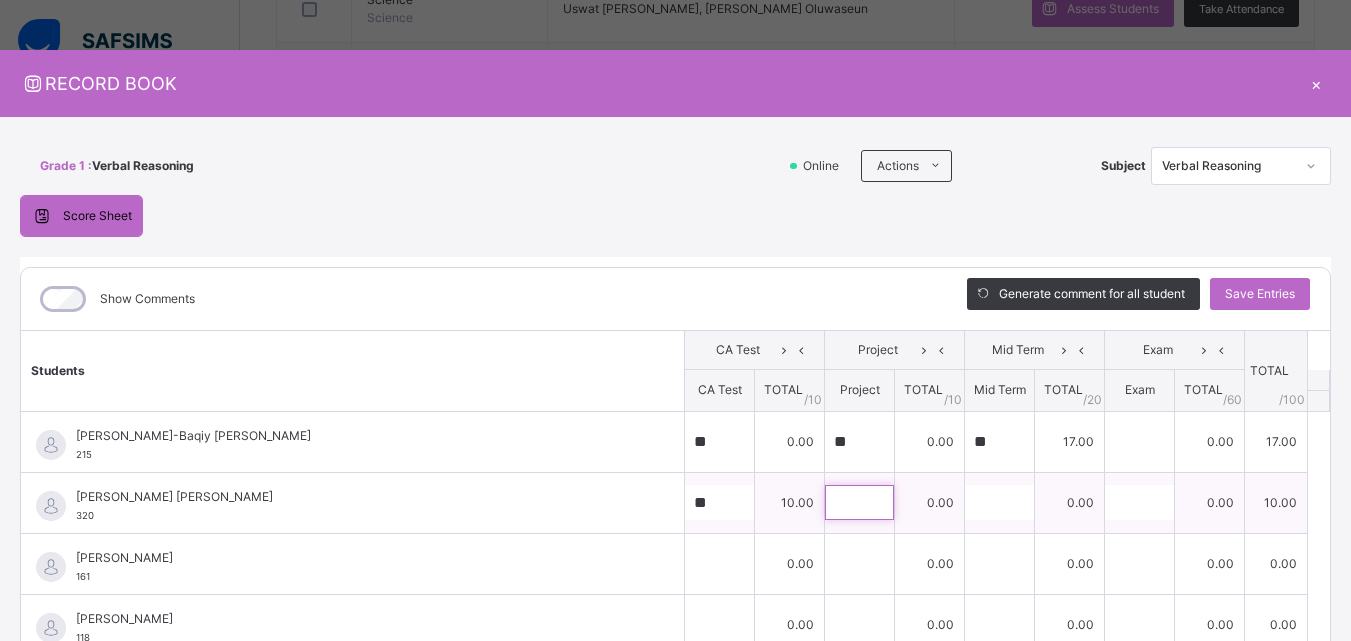 click at bounding box center [859, 502] 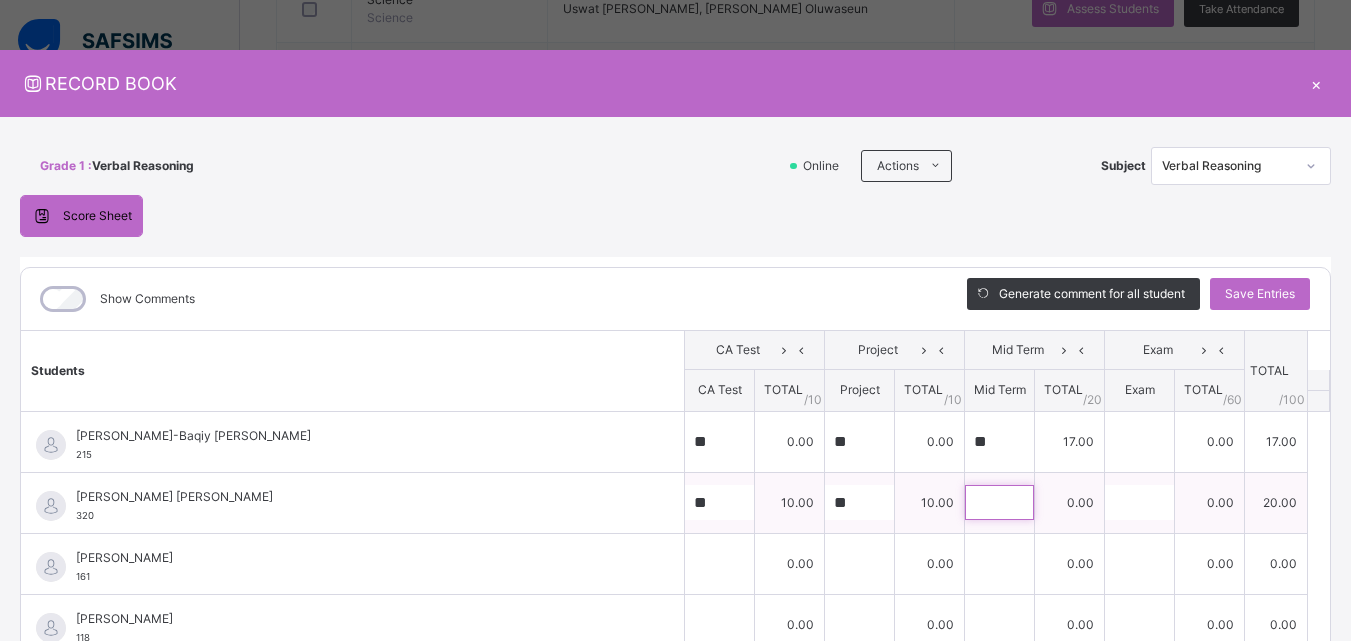 click at bounding box center [999, 502] 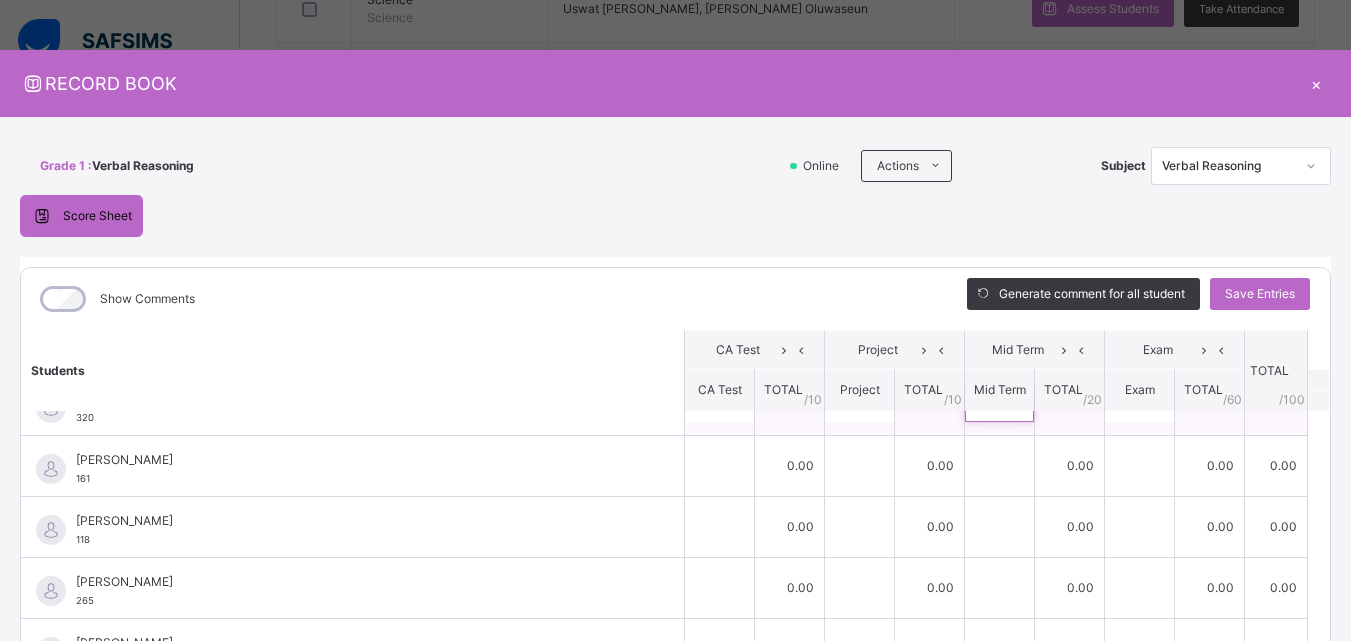 scroll, scrollTop: 99, scrollLeft: 0, axis: vertical 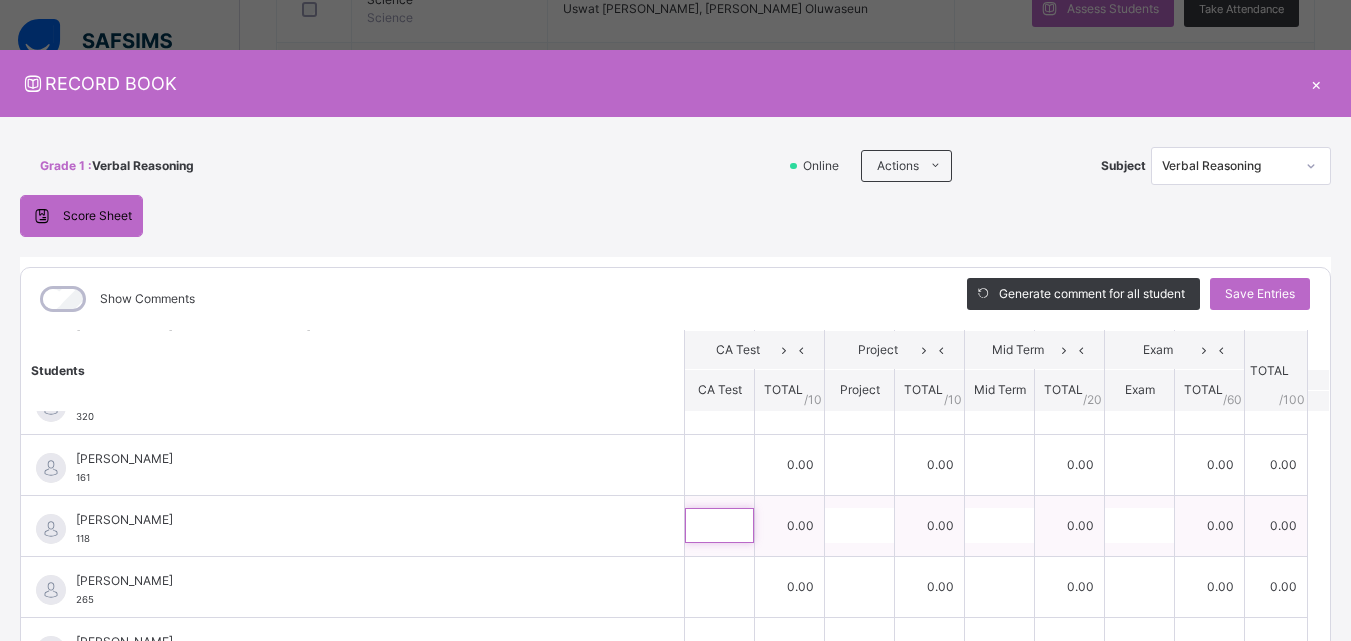 click at bounding box center [719, 525] 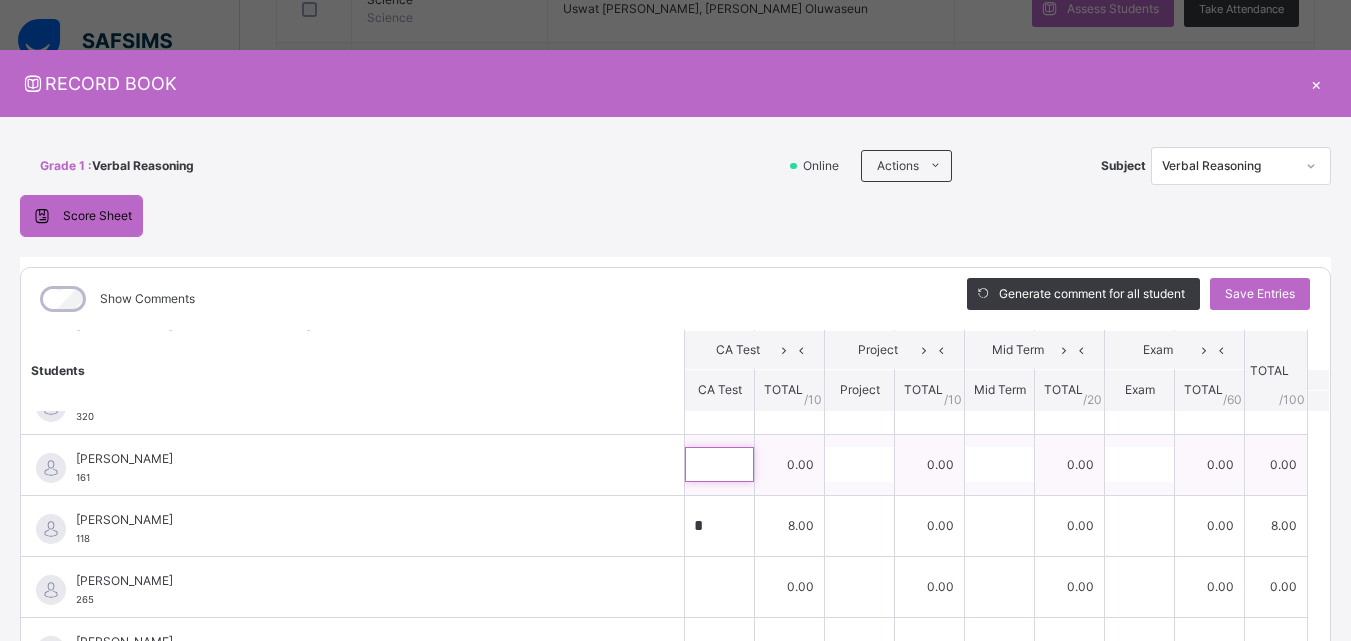 click at bounding box center [719, 464] 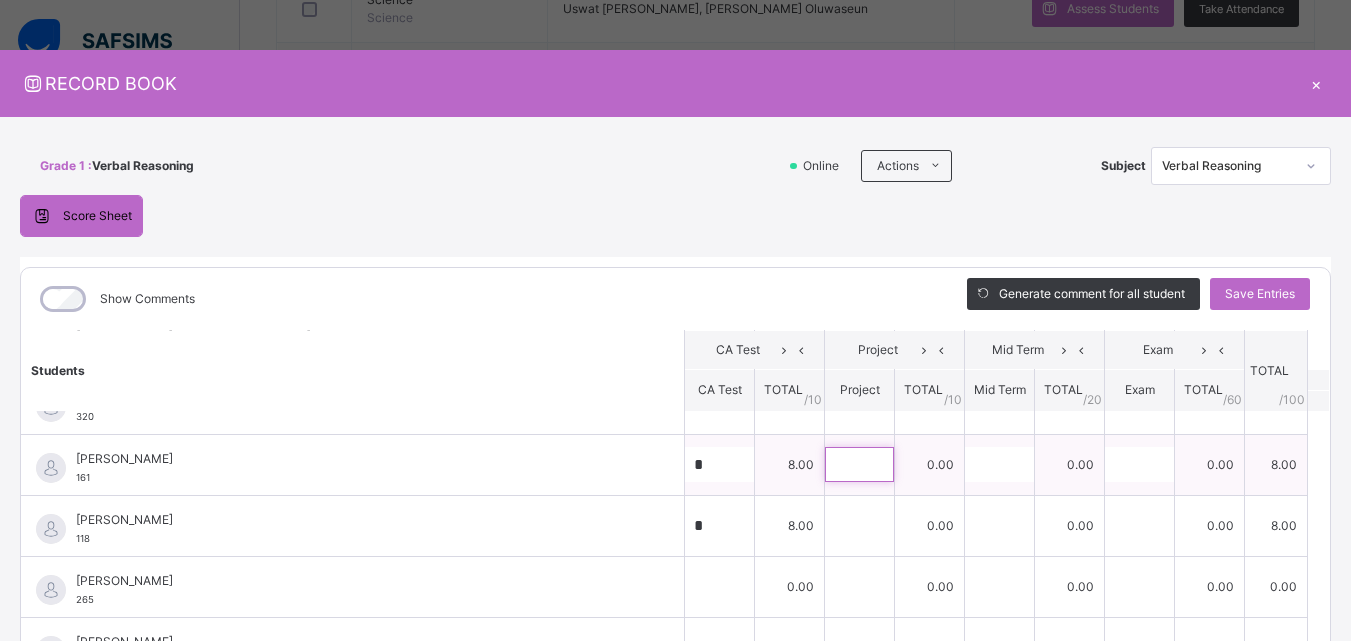 click at bounding box center (859, 464) 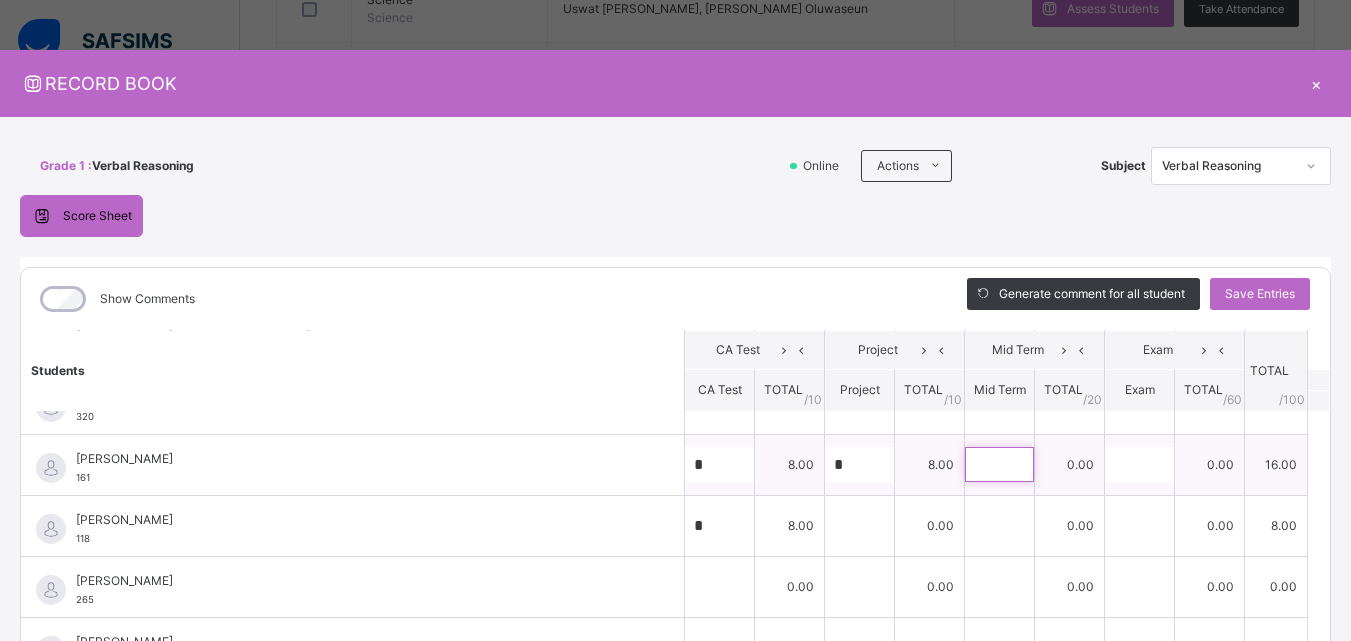 click at bounding box center (999, 464) 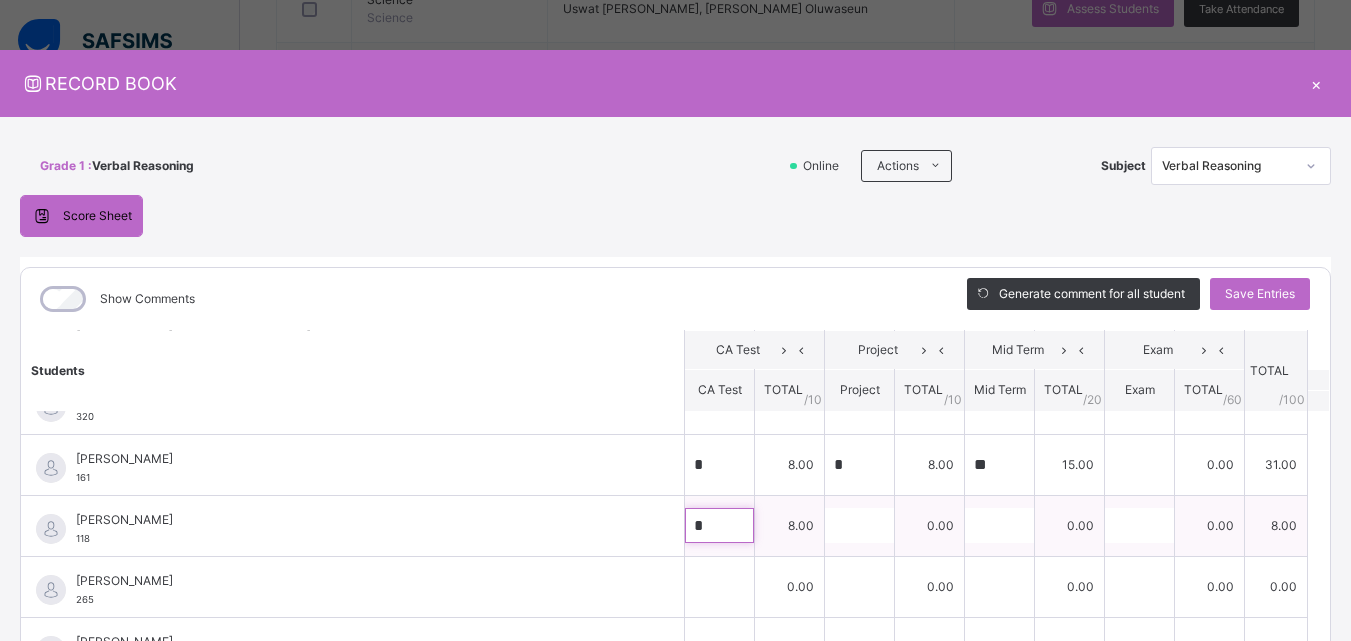 click on "*" at bounding box center (719, 525) 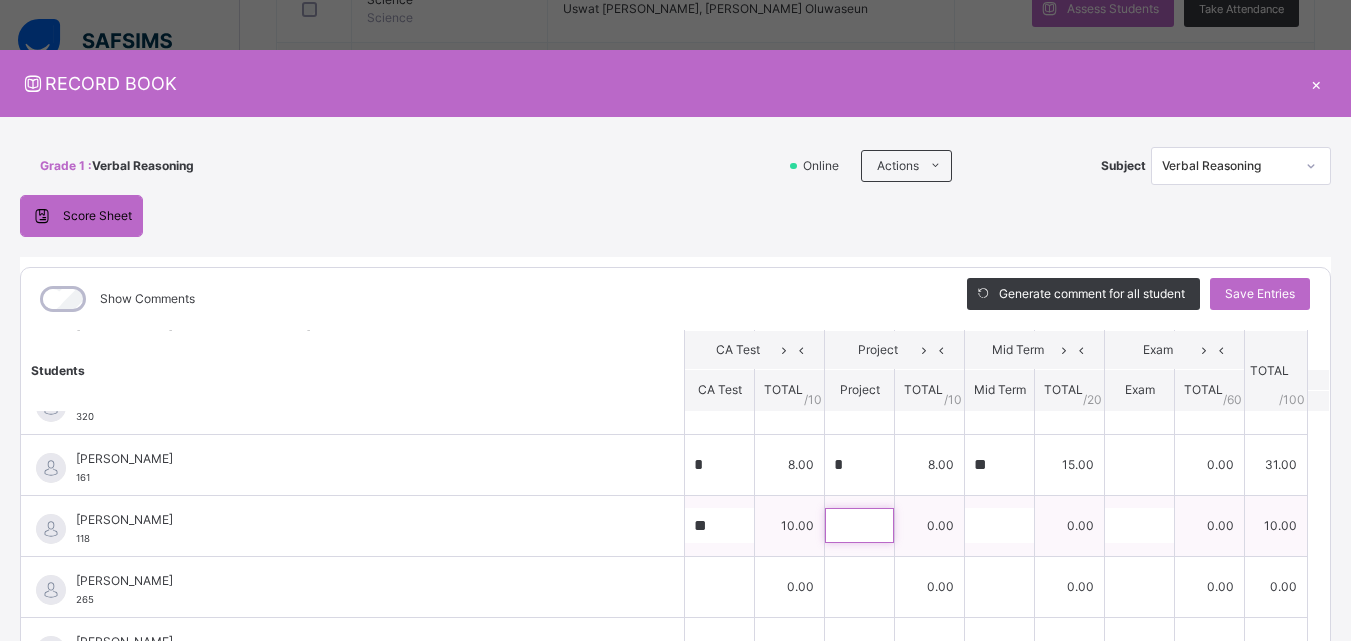 click at bounding box center [859, 525] 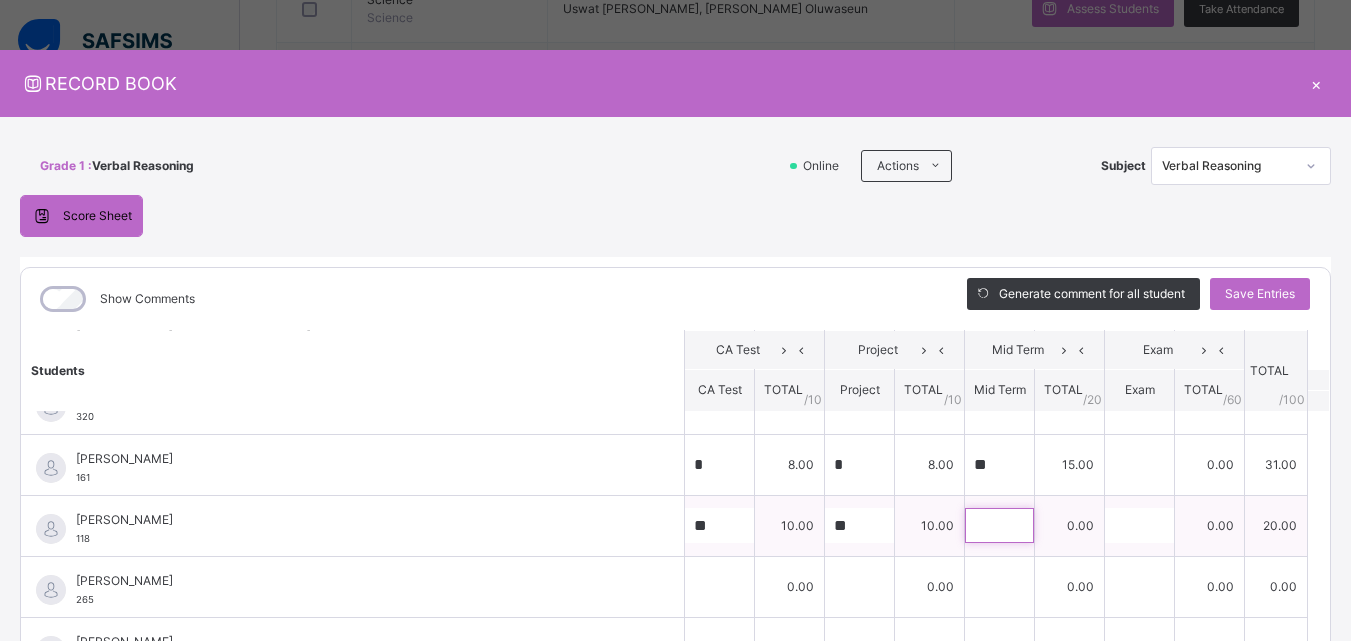 click at bounding box center (999, 525) 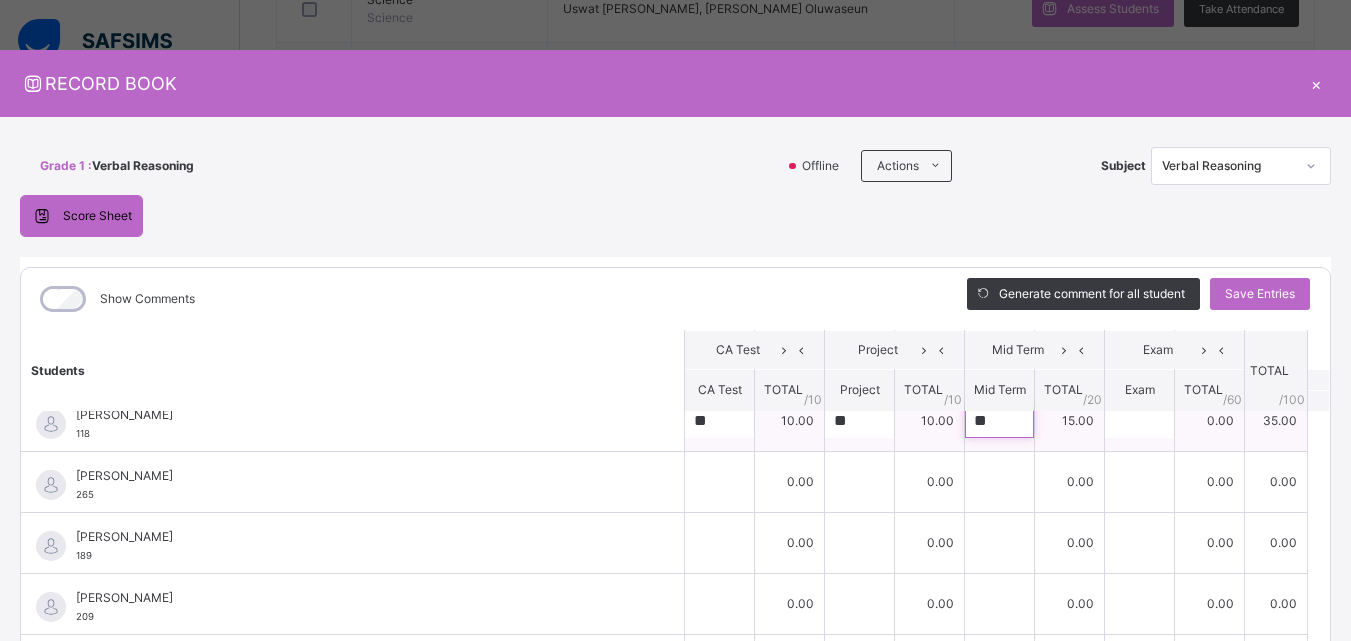 scroll, scrollTop: 206, scrollLeft: 0, axis: vertical 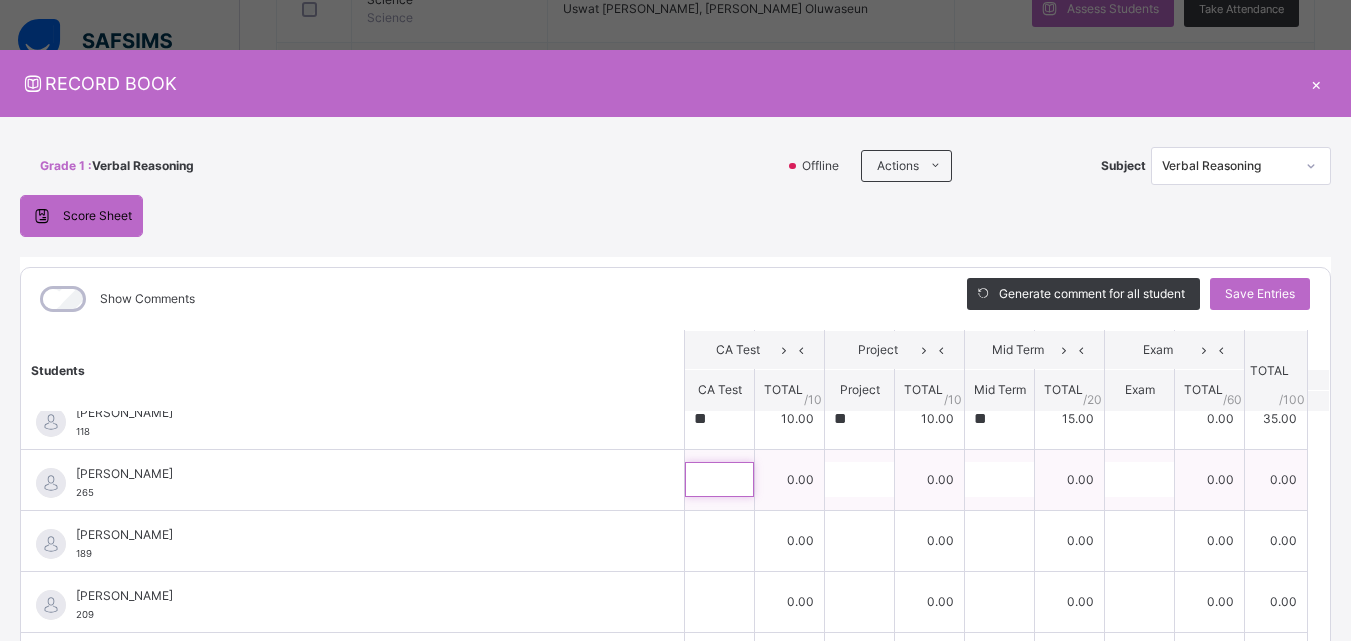 click at bounding box center [719, 479] 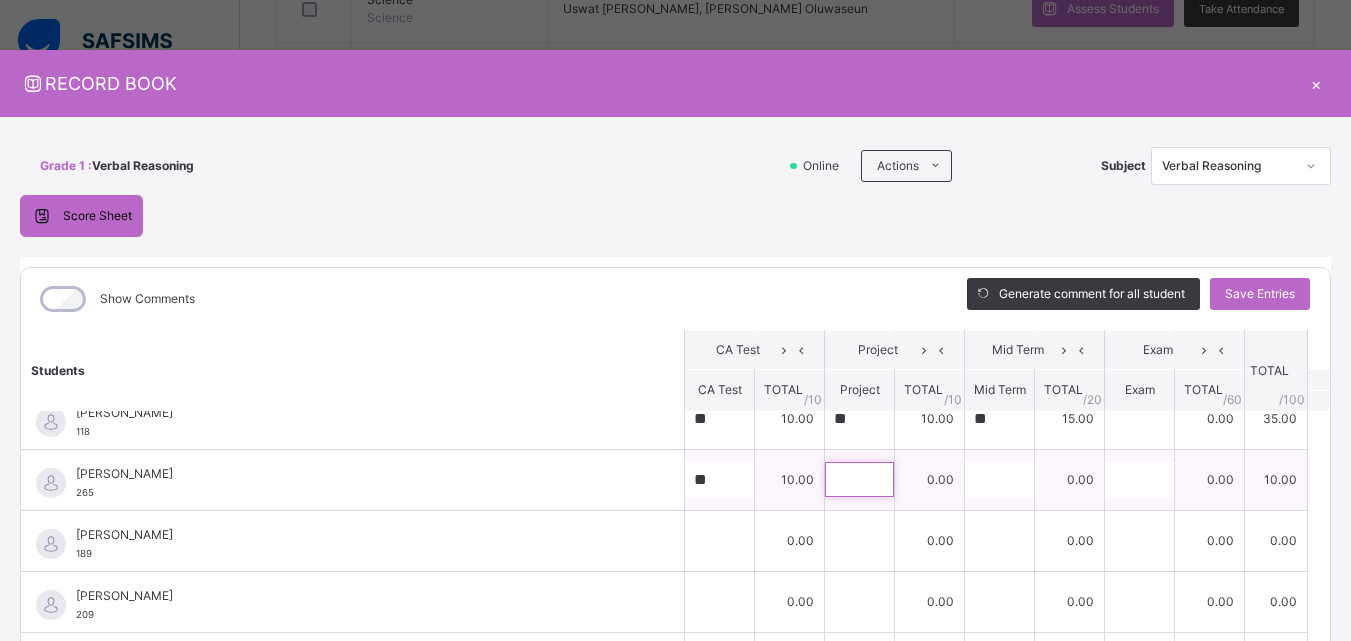 click at bounding box center [859, 479] 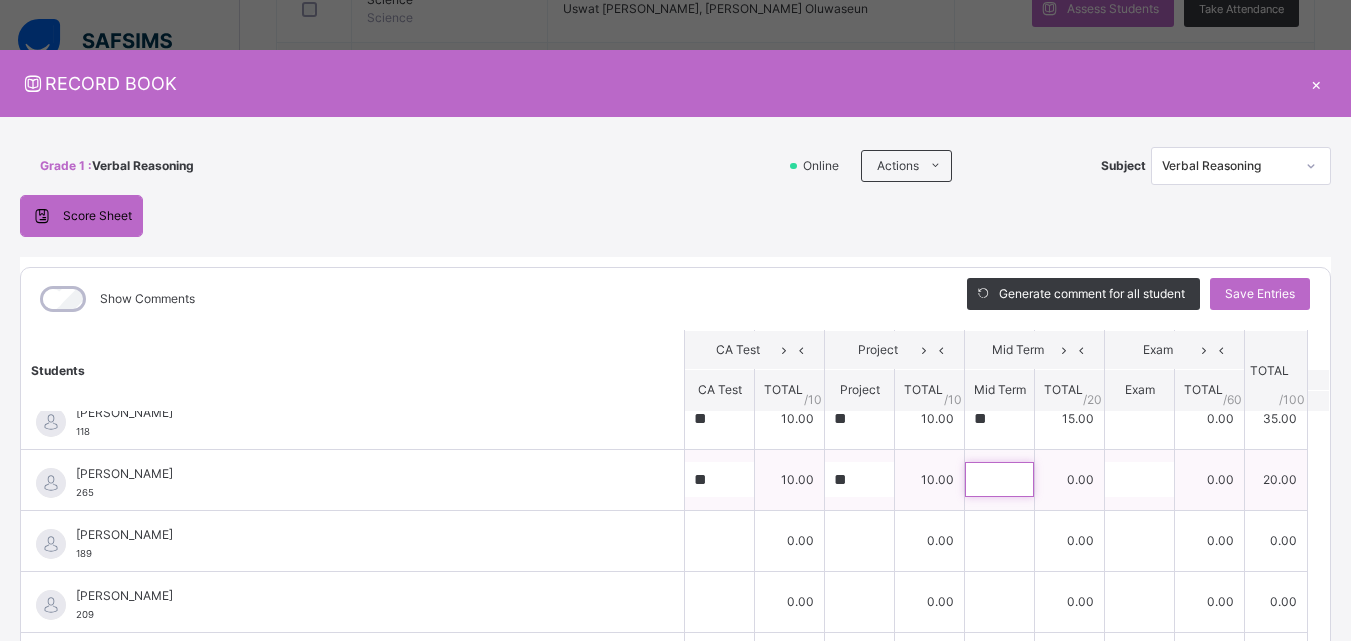 click at bounding box center [999, 479] 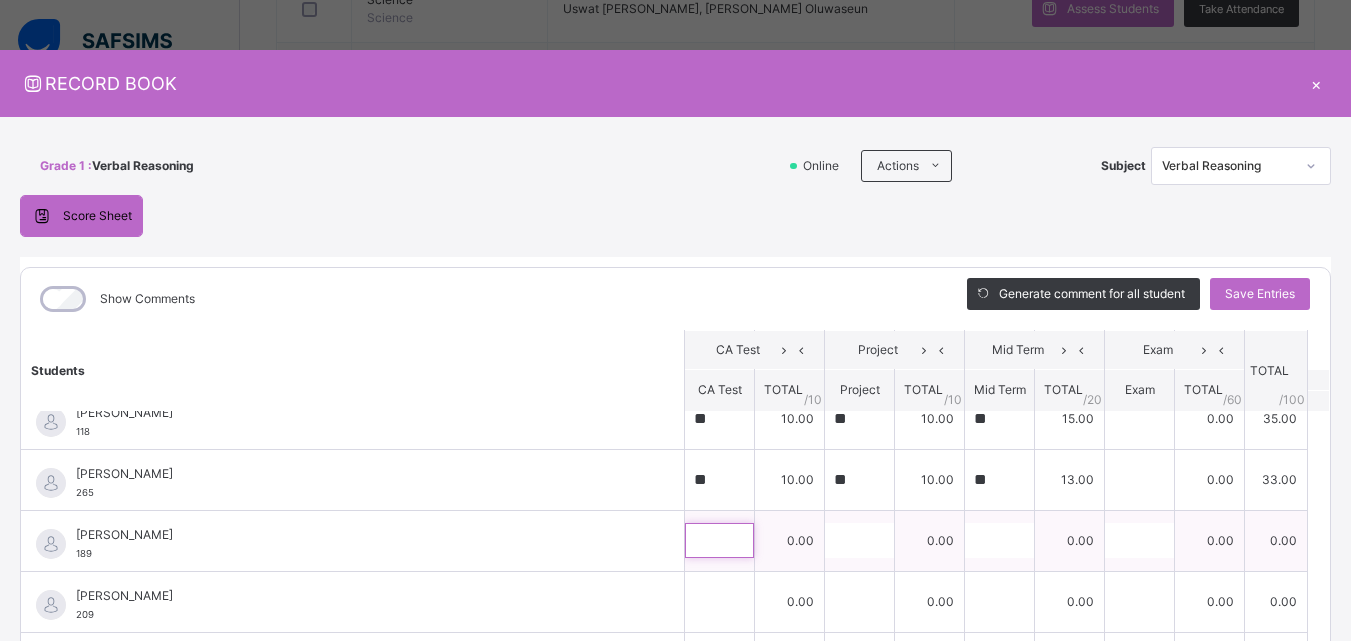 click at bounding box center [719, 540] 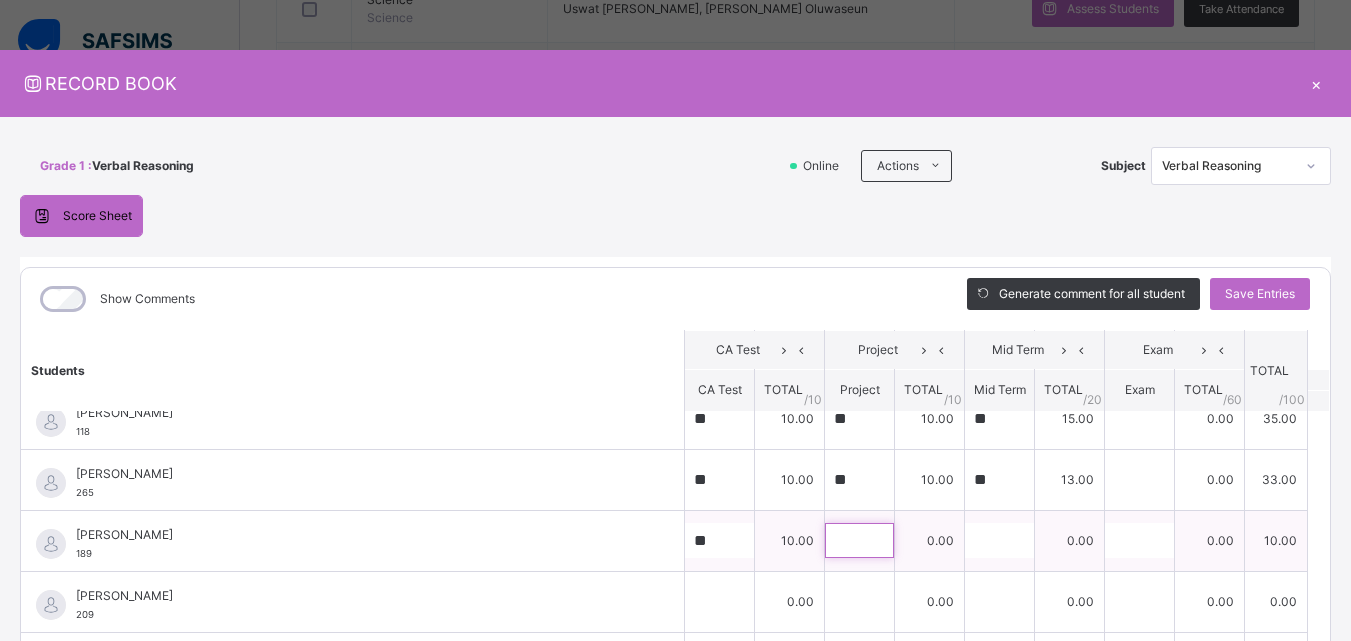 click at bounding box center (859, 540) 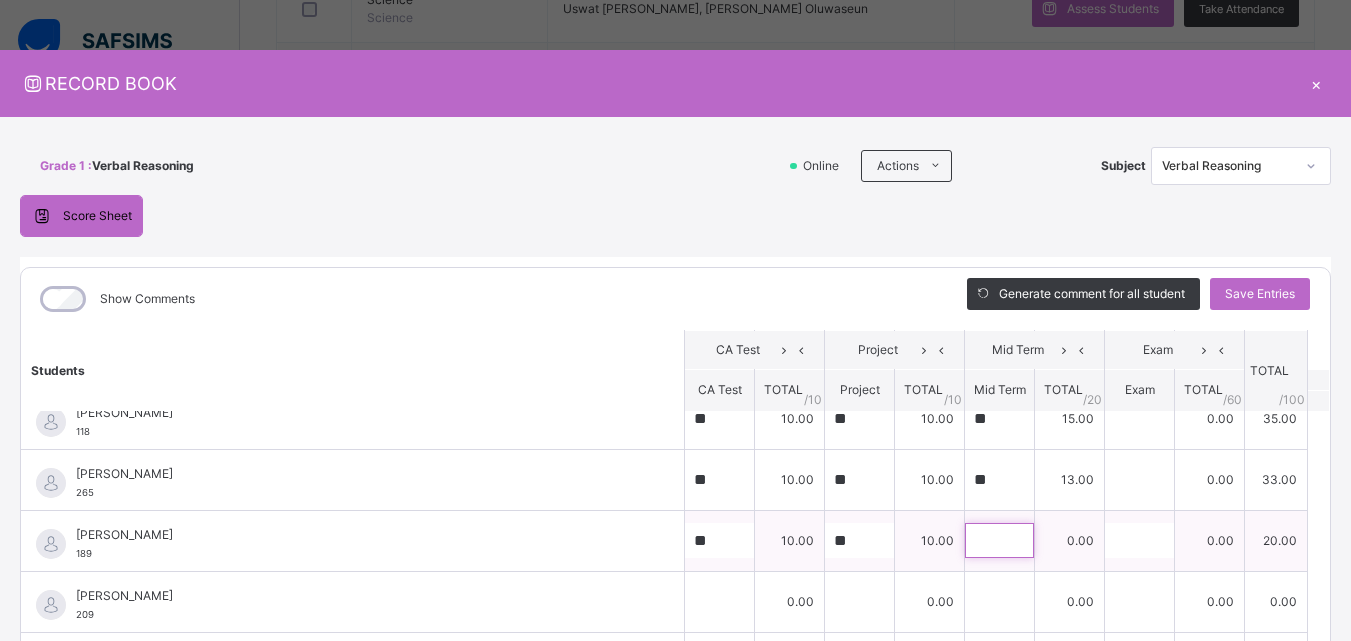 click at bounding box center (999, 540) 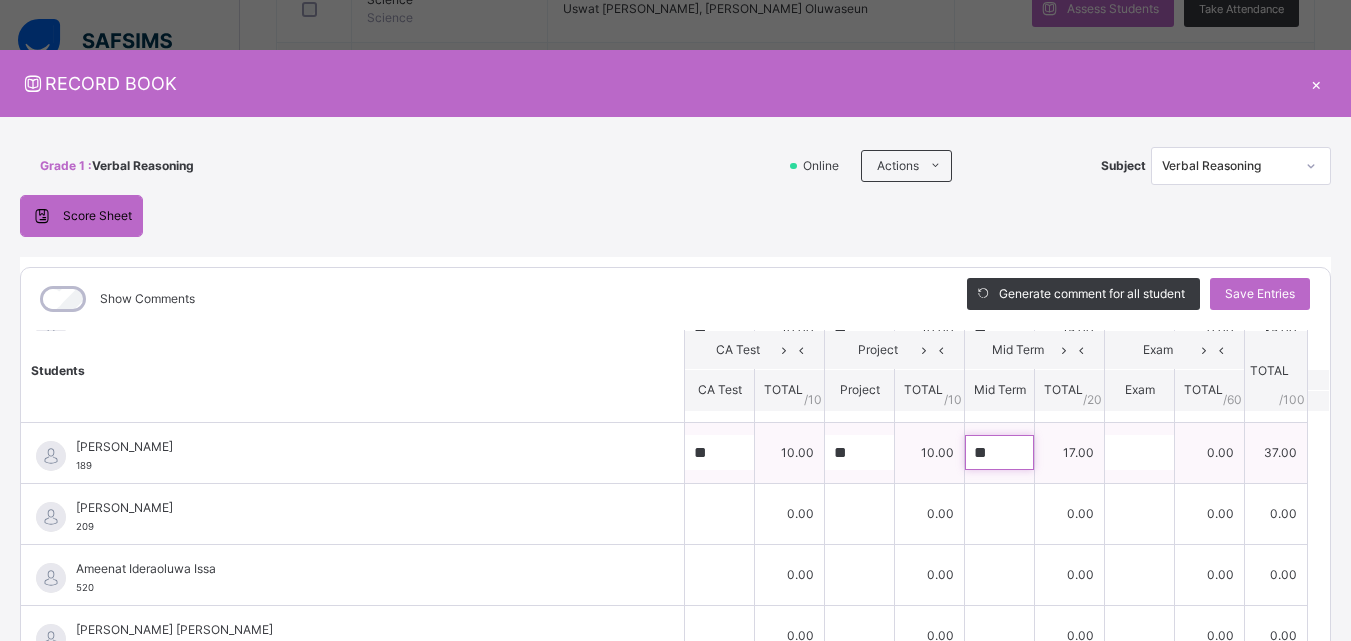 scroll, scrollTop: 296, scrollLeft: 0, axis: vertical 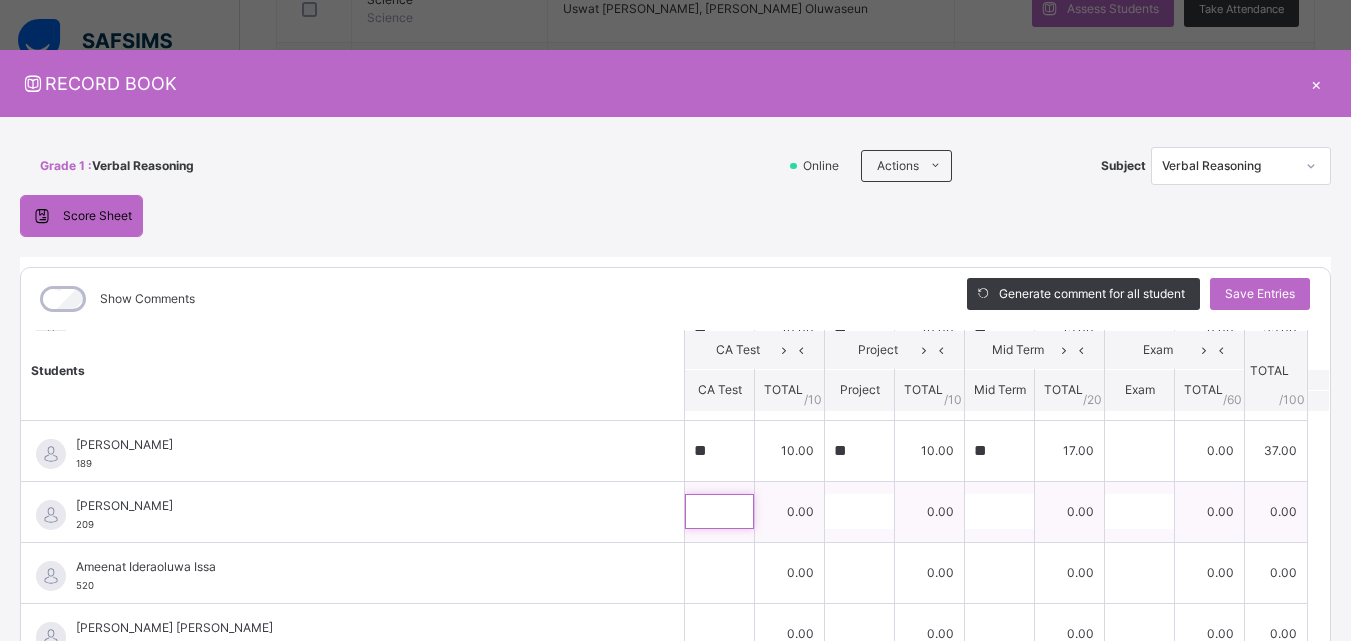 click at bounding box center [719, 511] 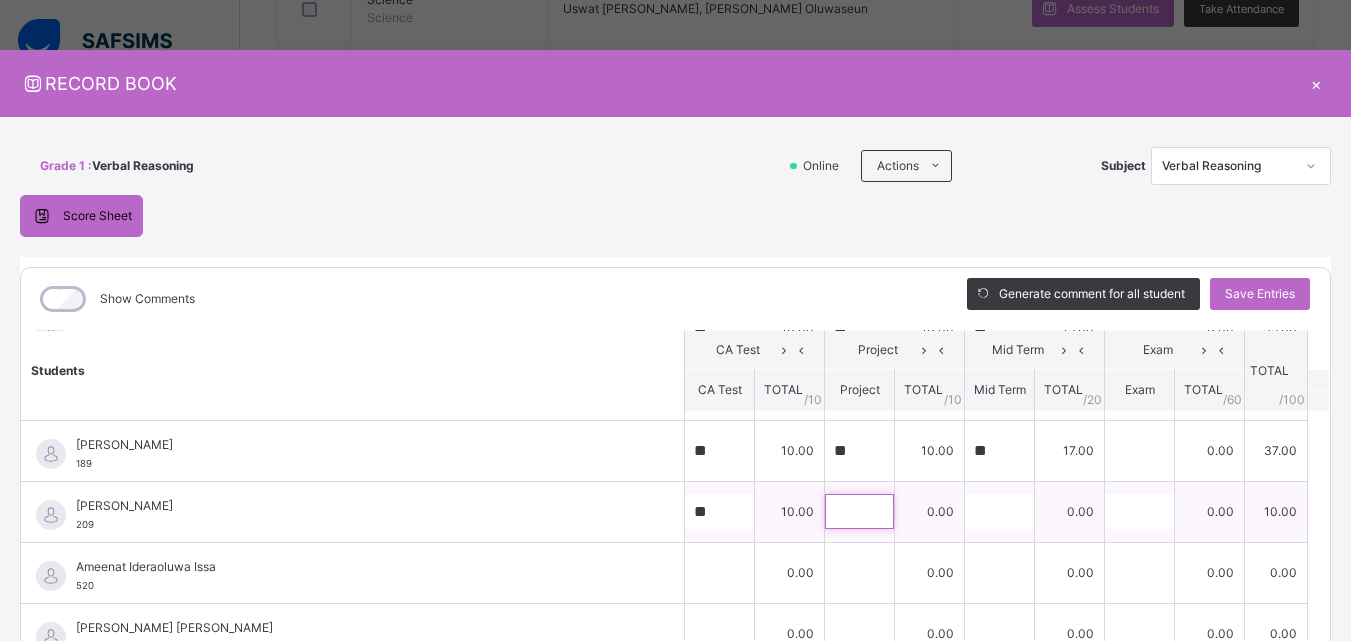 click at bounding box center (859, 511) 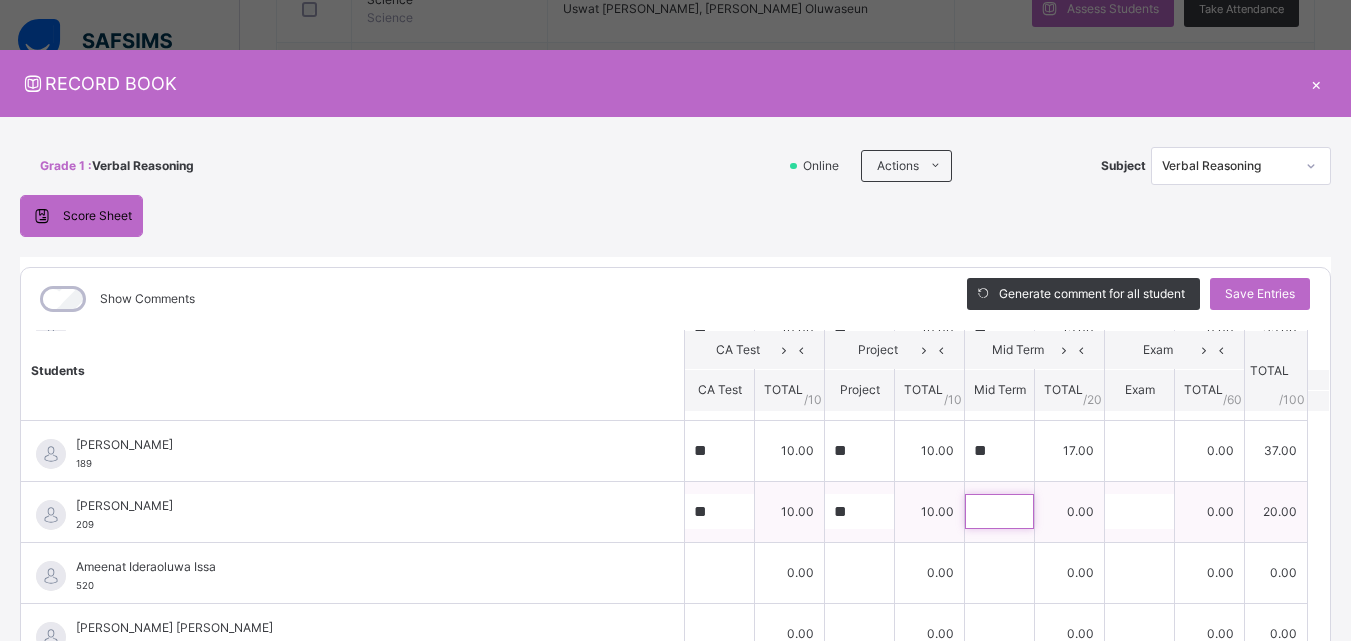 click at bounding box center [999, 511] 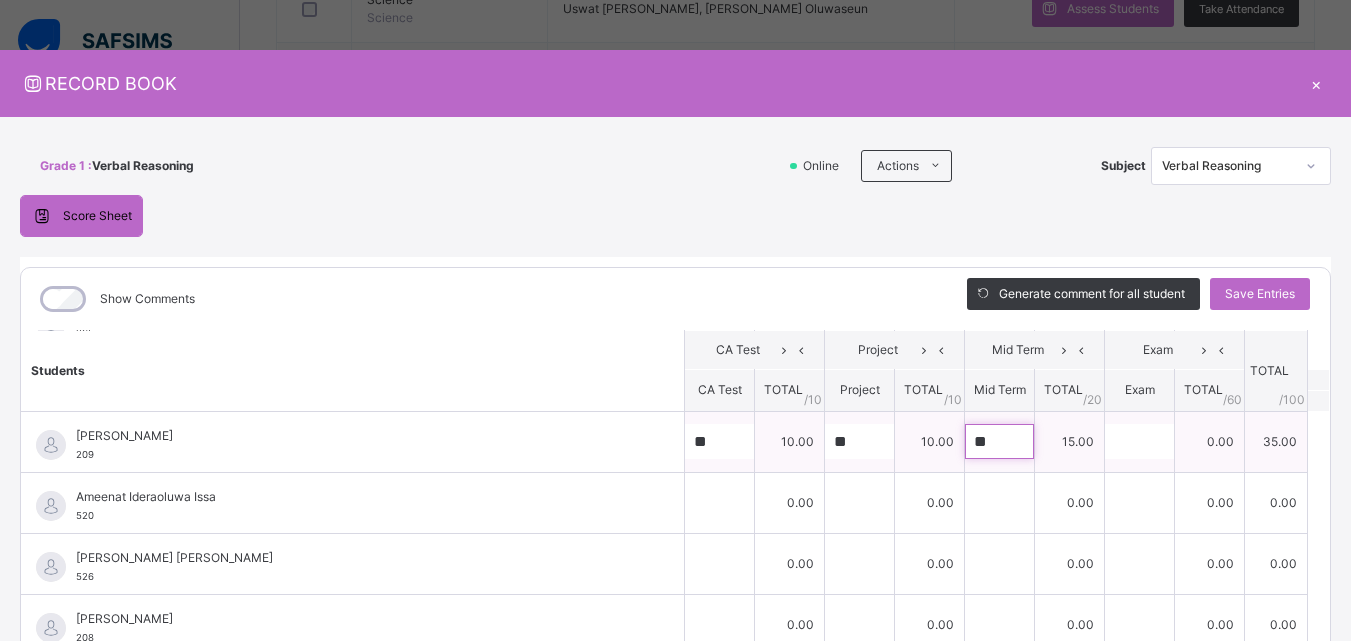 scroll, scrollTop: 377, scrollLeft: 0, axis: vertical 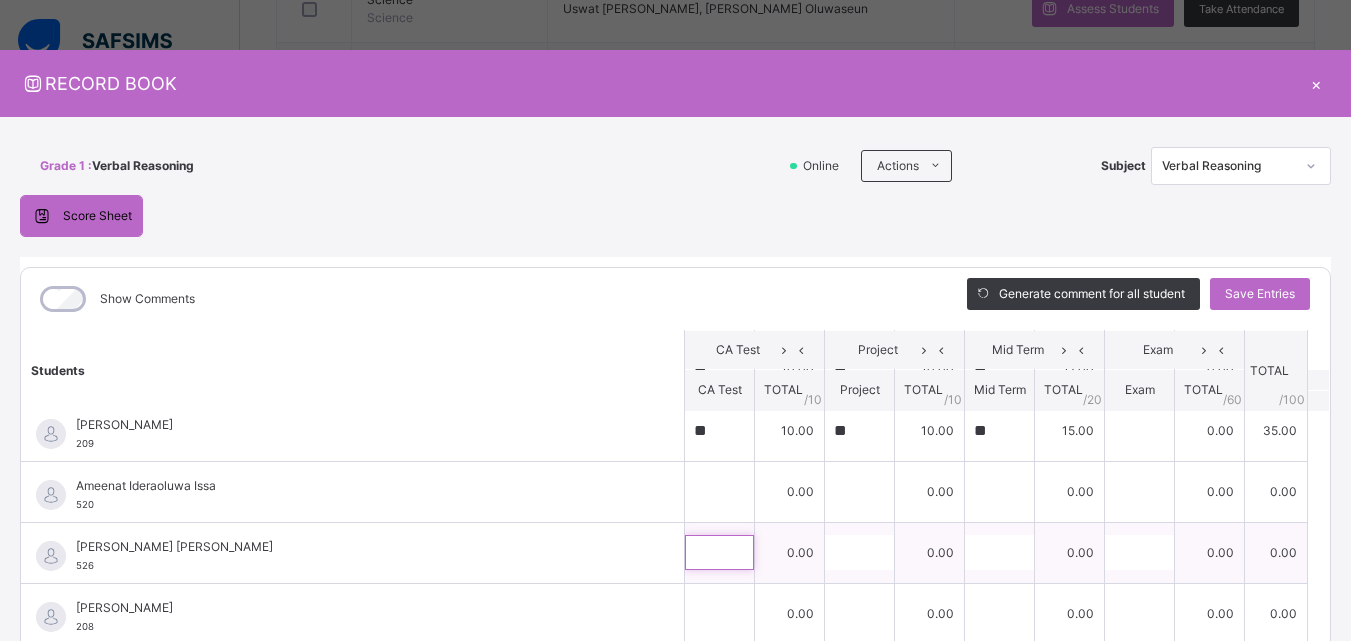click at bounding box center (719, 552) 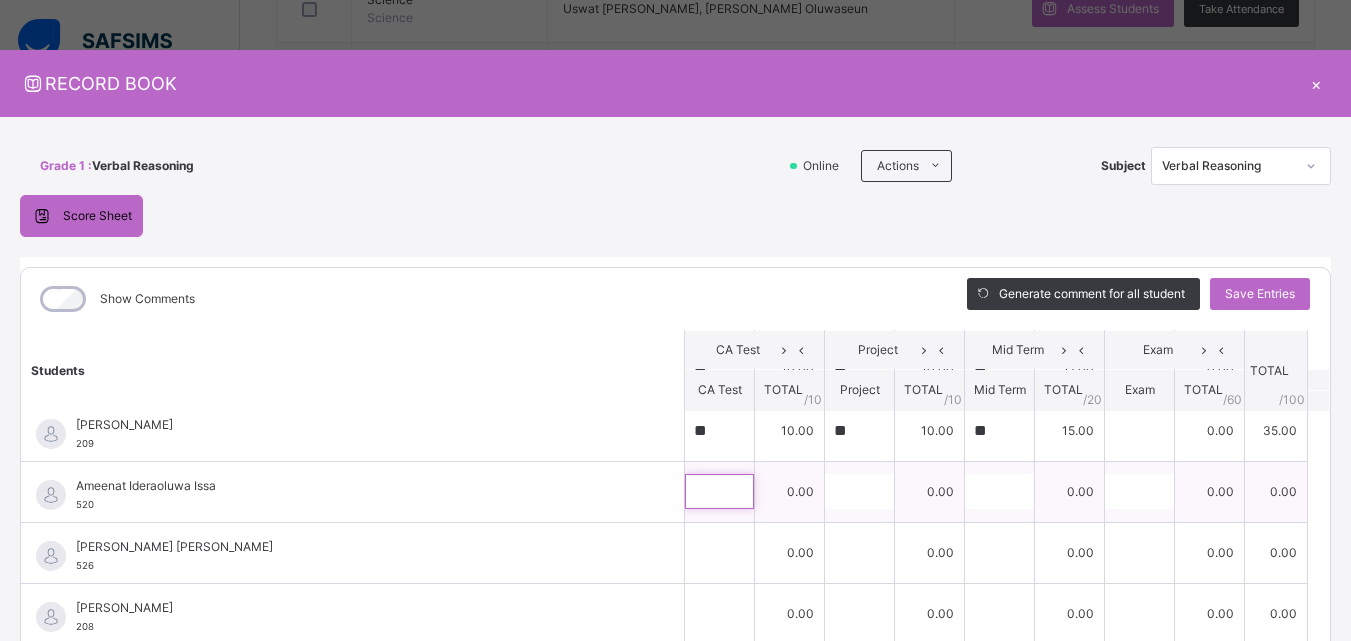 click at bounding box center [719, 491] 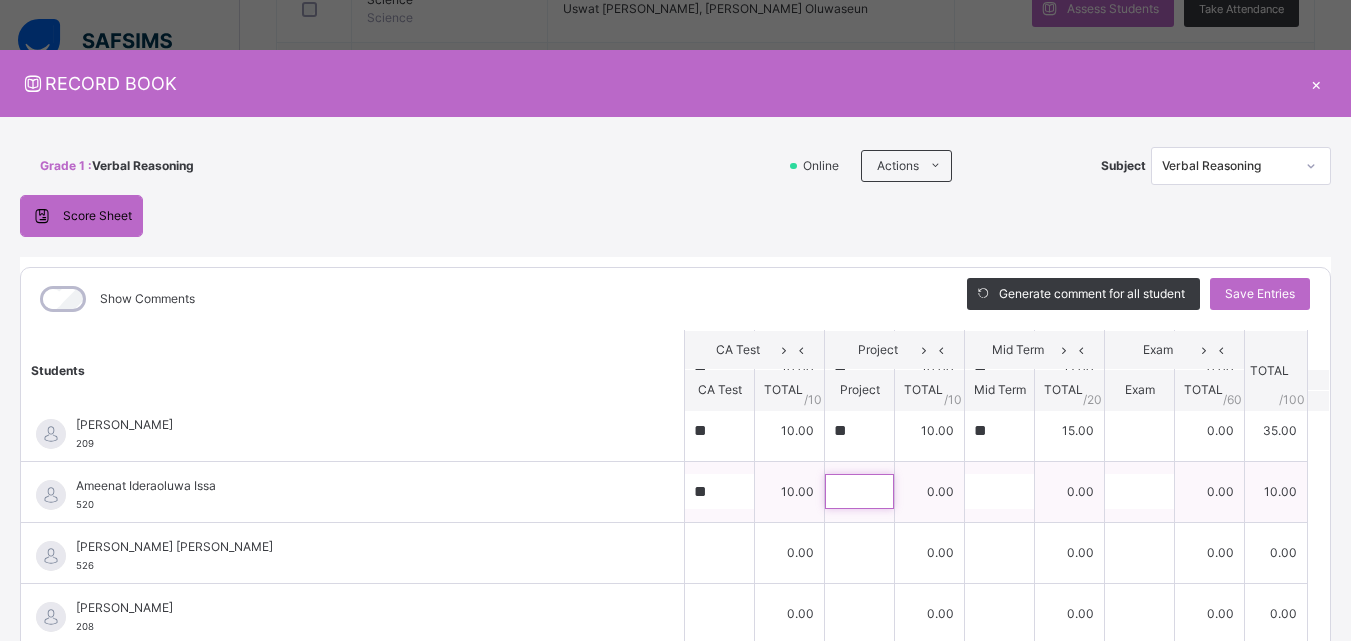 click at bounding box center (859, 491) 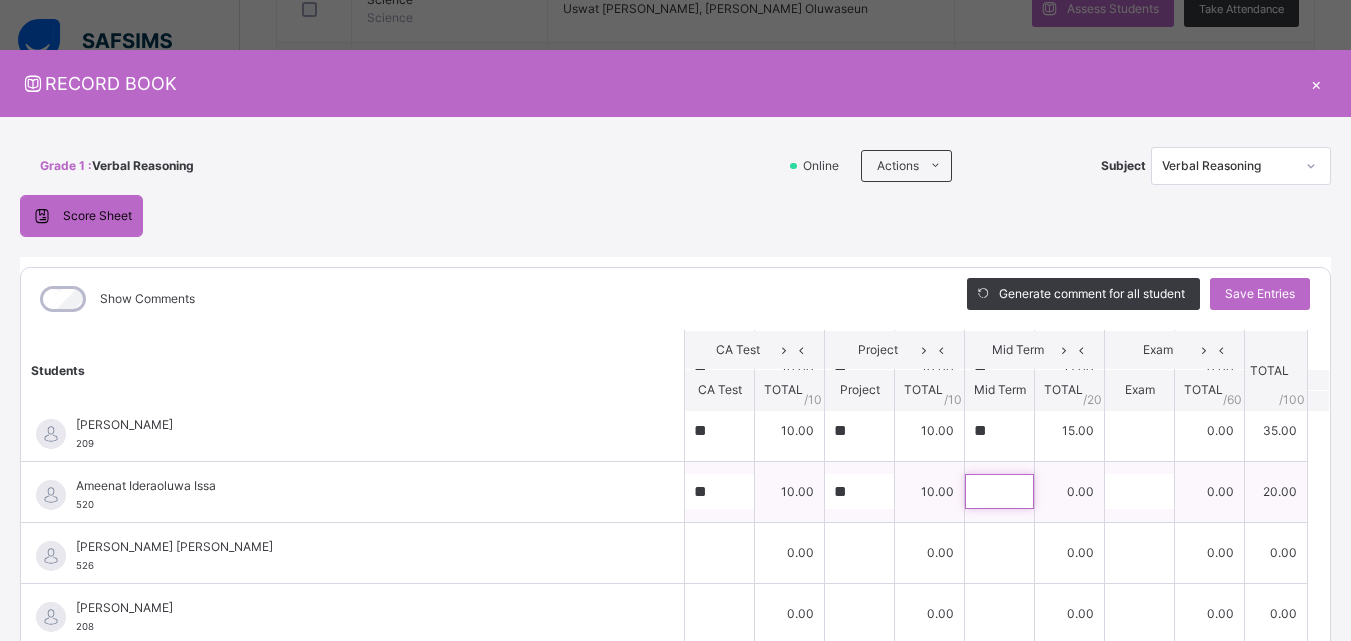 click at bounding box center [999, 491] 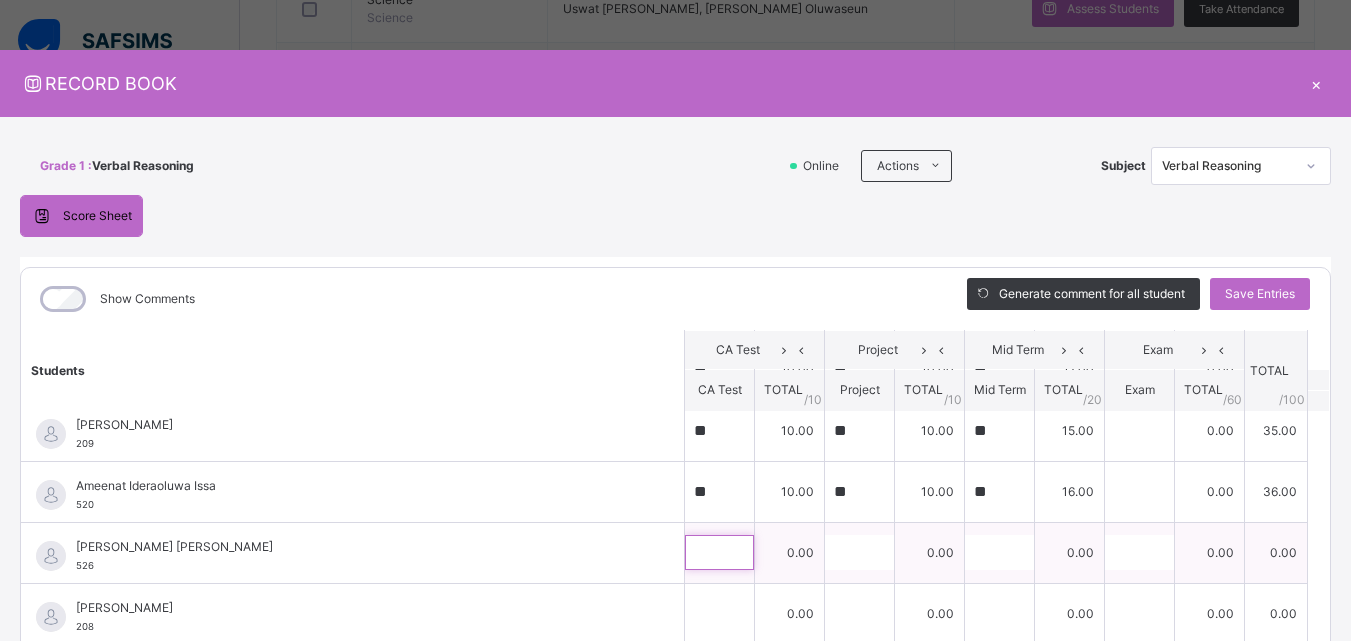 click at bounding box center [719, 552] 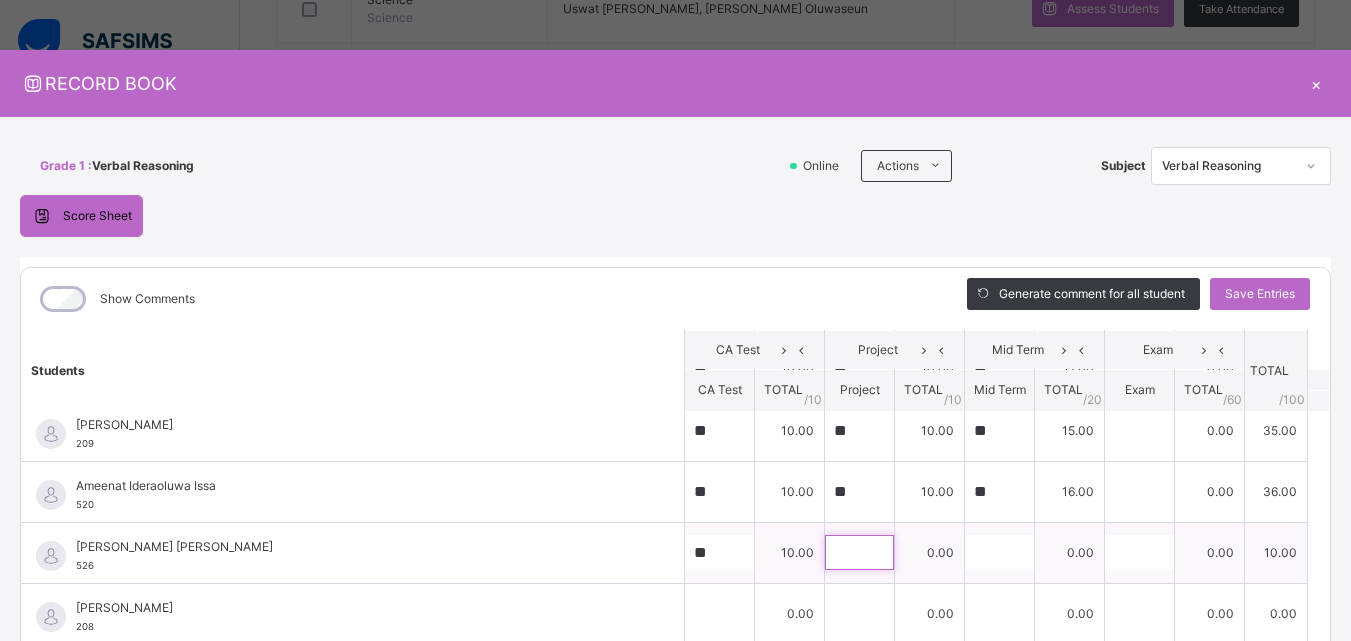 click at bounding box center [859, 552] 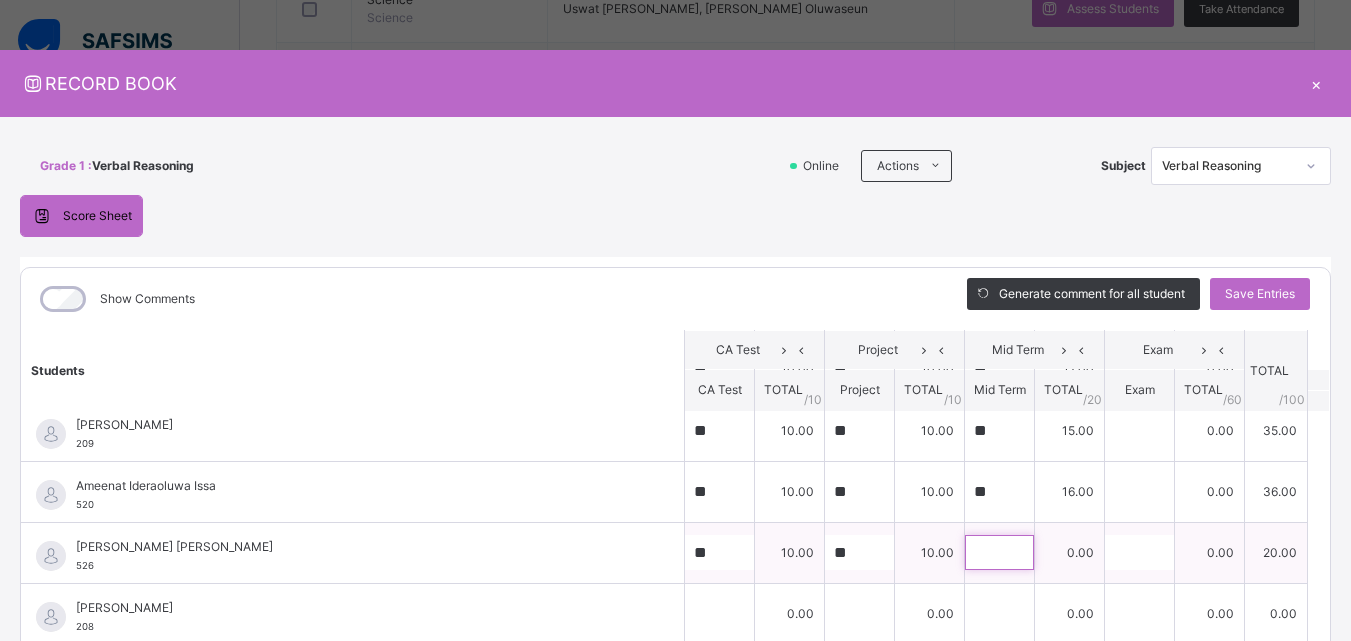 click at bounding box center [999, 552] 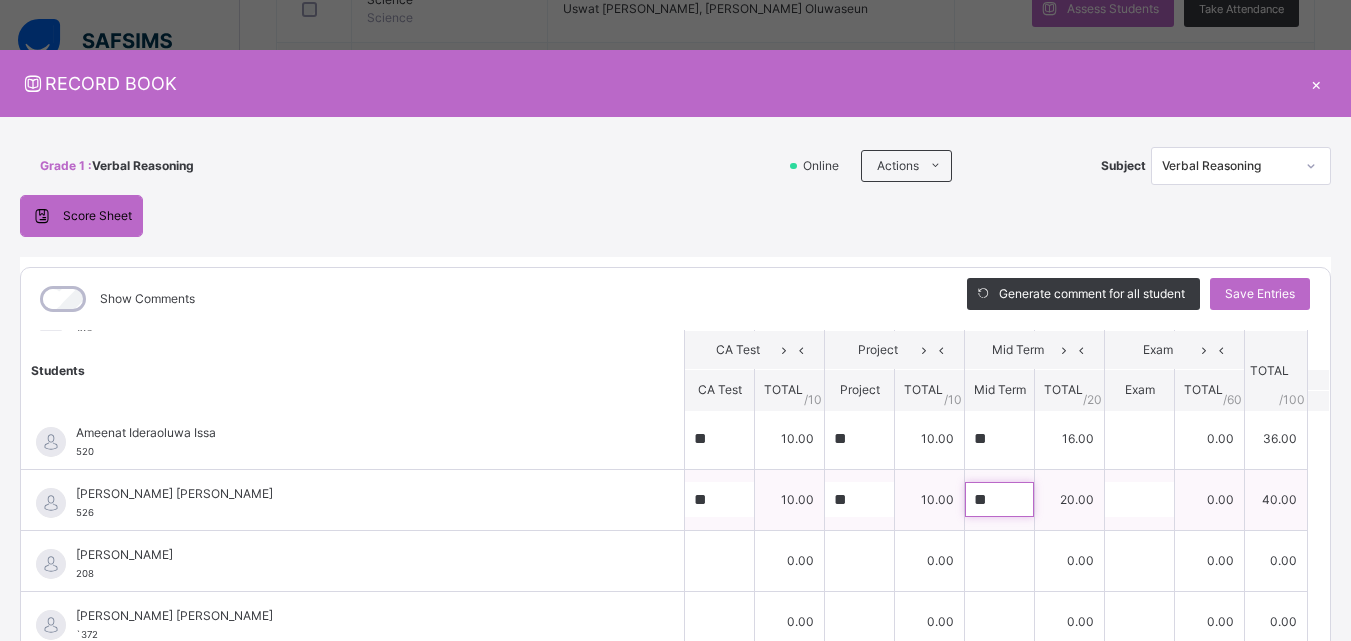 scroll, scrollTop: 448, scrollLeft: 0, axis: vertical 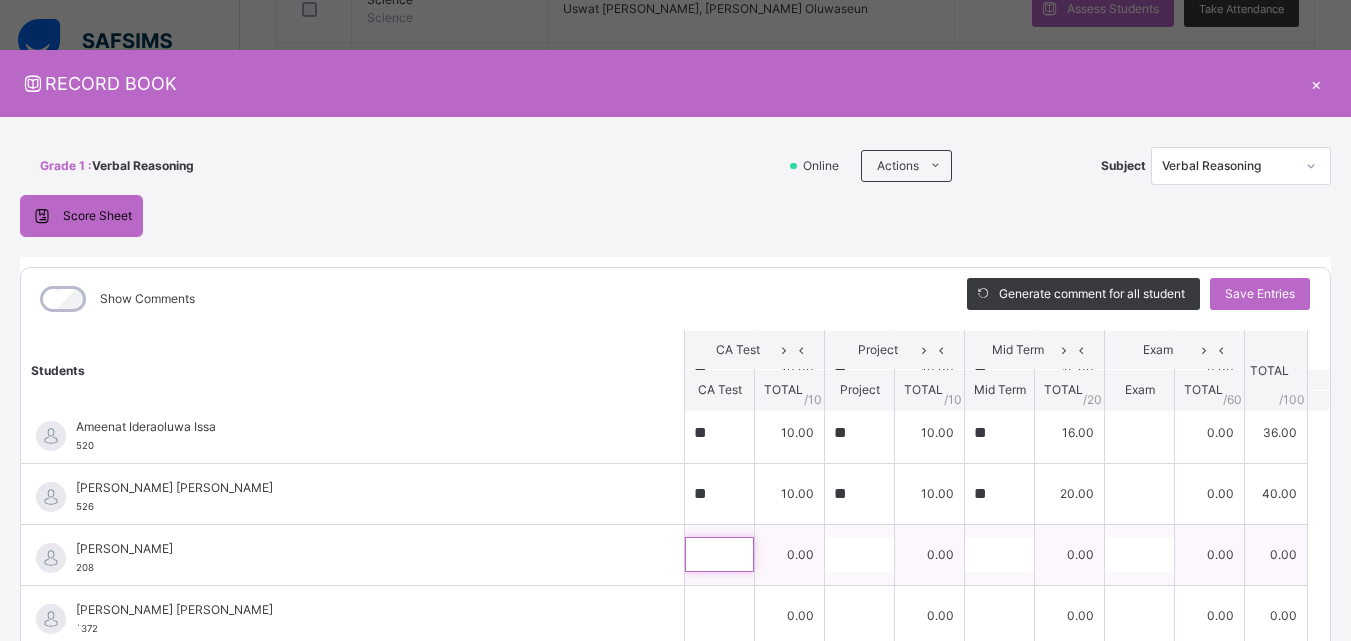 click at bounding box center (719, 554) 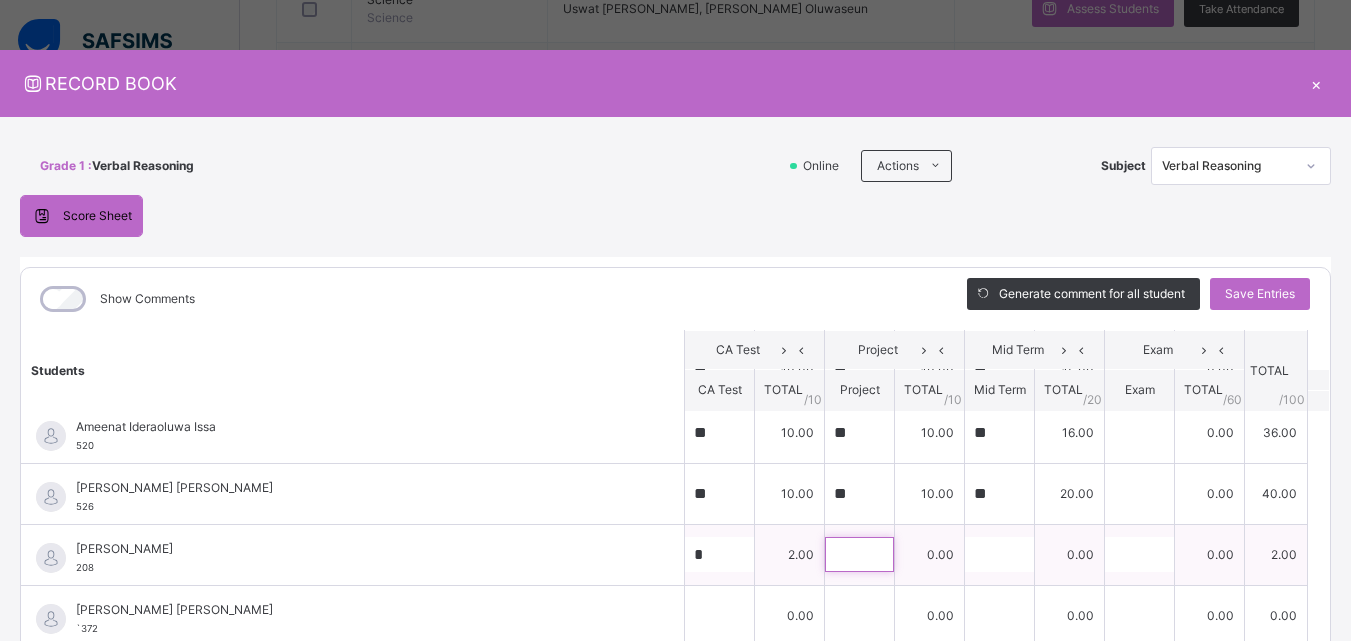 click at bounding box center [859, 554] 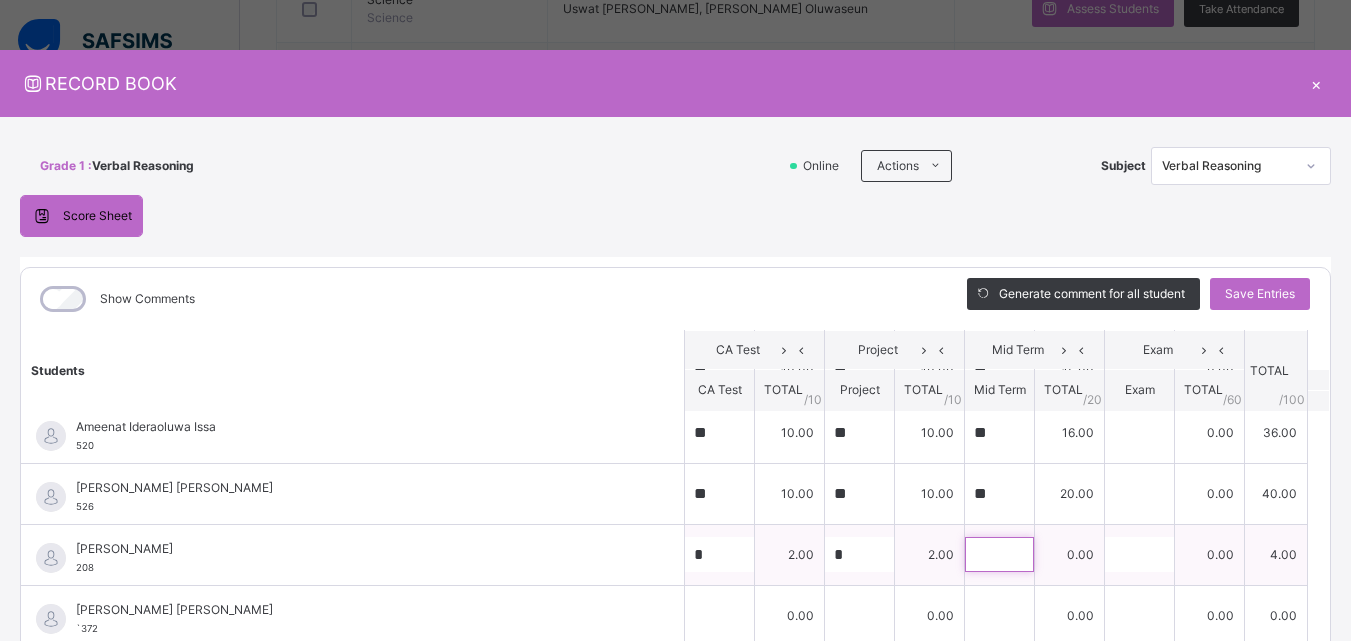 click at bounding box center (999, 554) 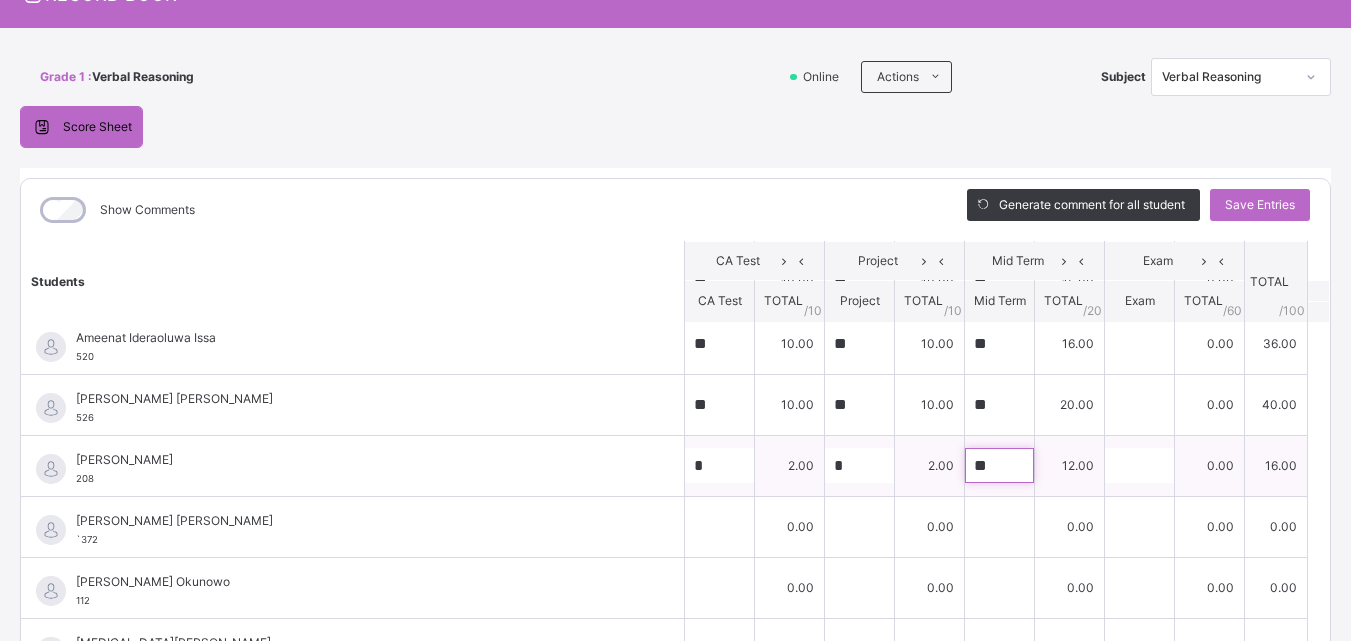 scroll, scrollTop: 100, scrollLeft: 0, axis: vertical 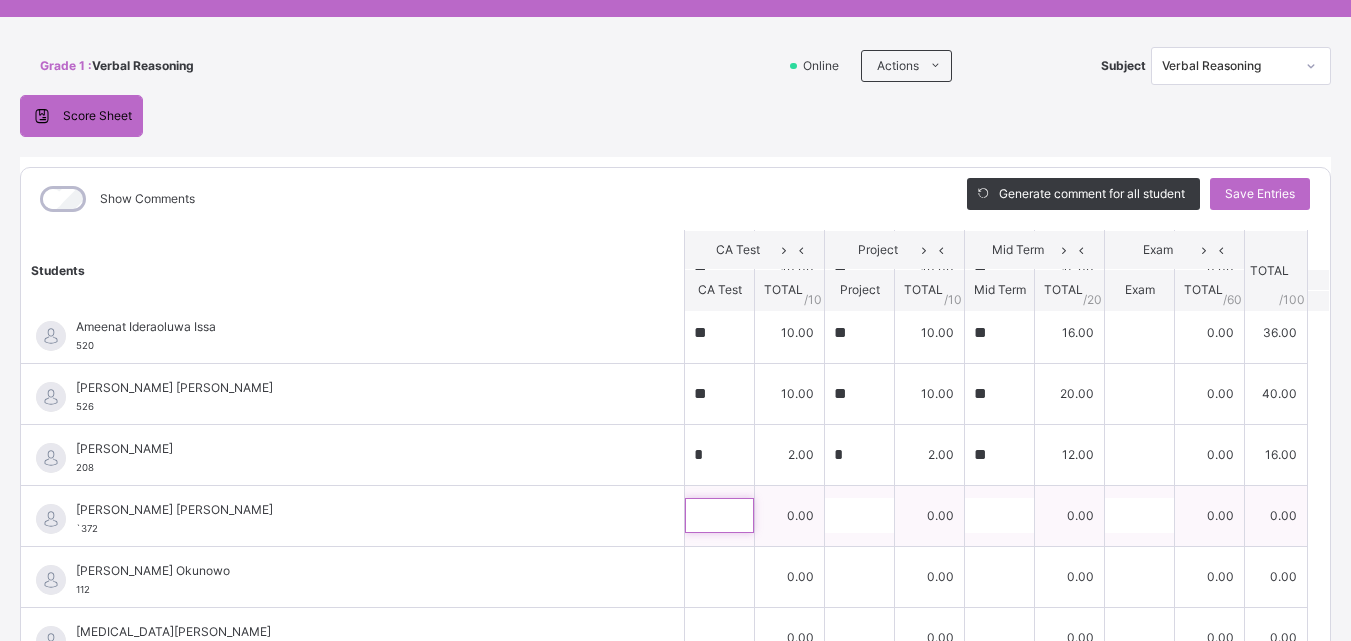 click at bounding box center [719, 515] 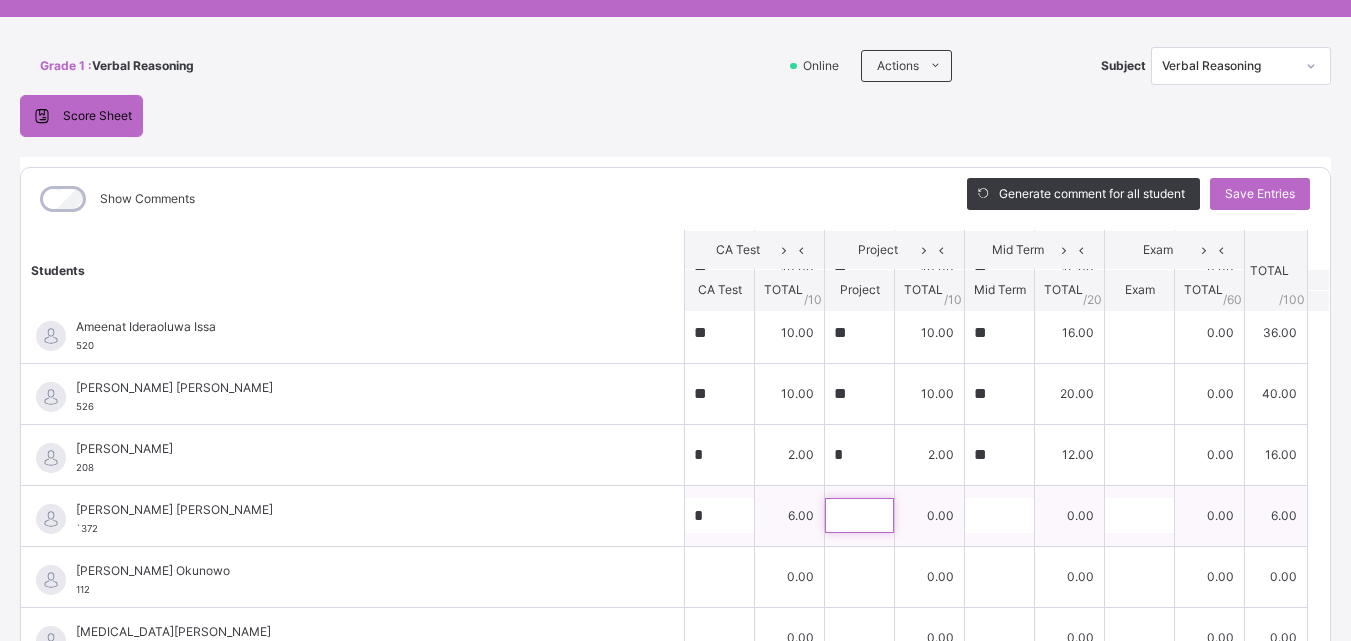 click at bounding box center [859, 515] 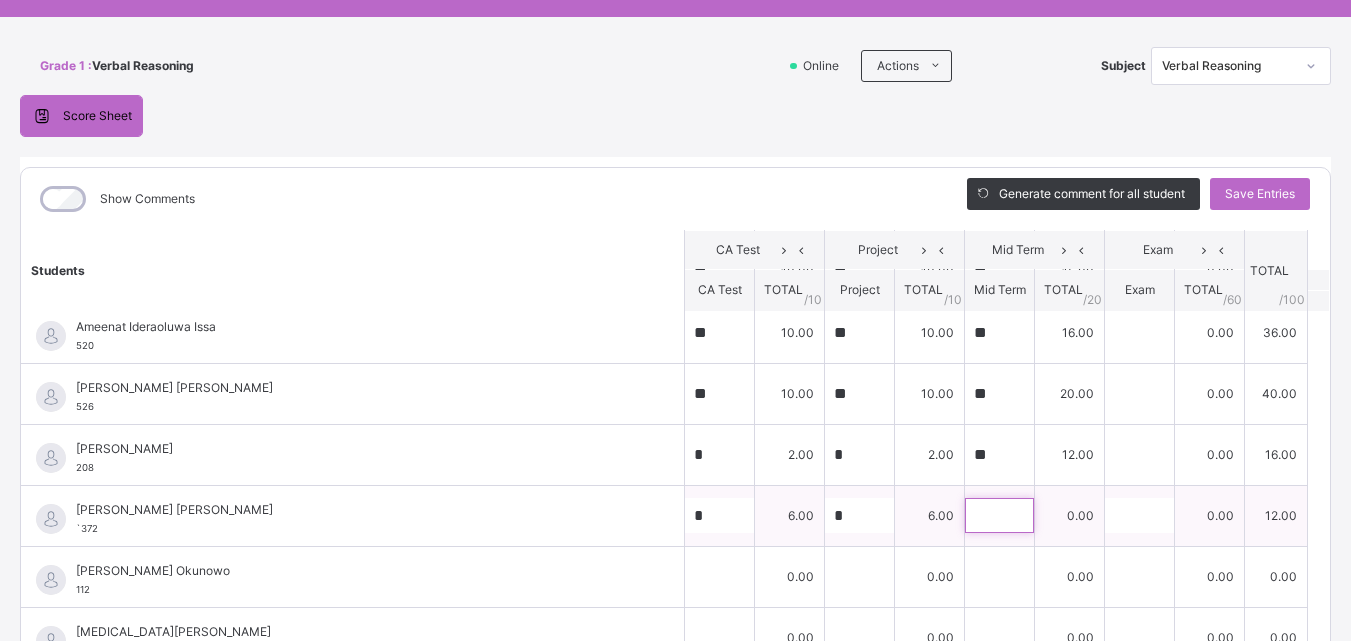 click at bounding box center (999, 515) 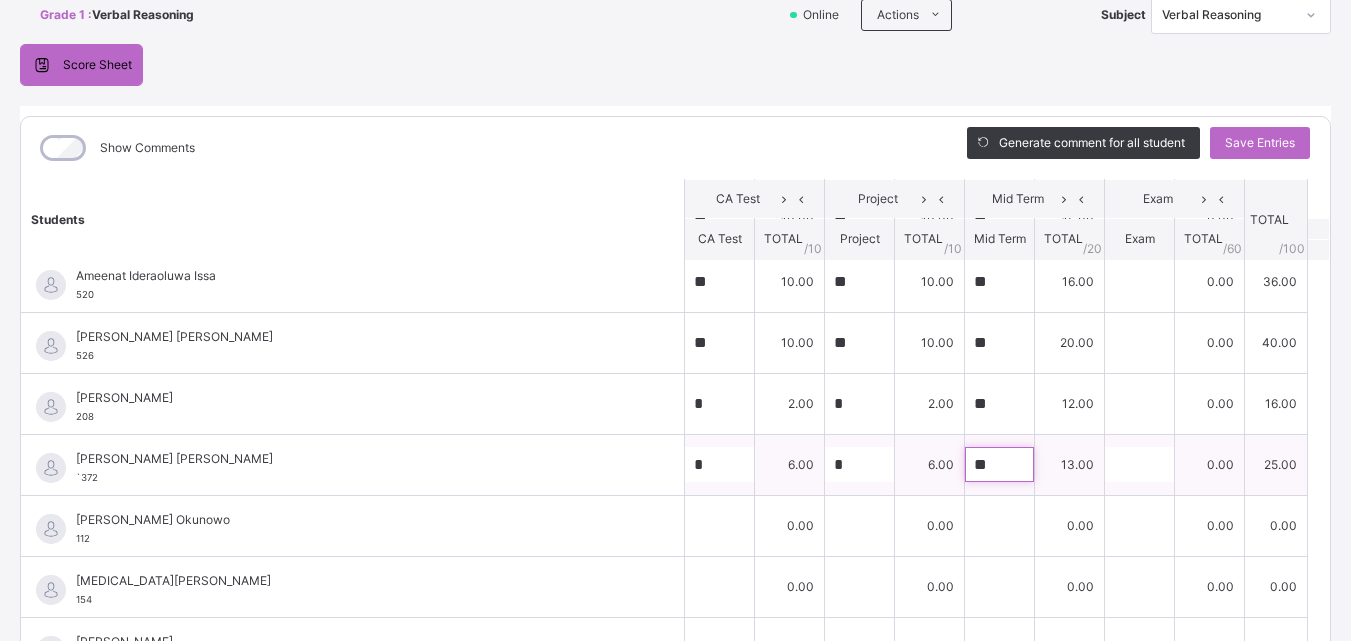 scroll, scrollTop: 200, scrollLeft: 0, axis: vertical 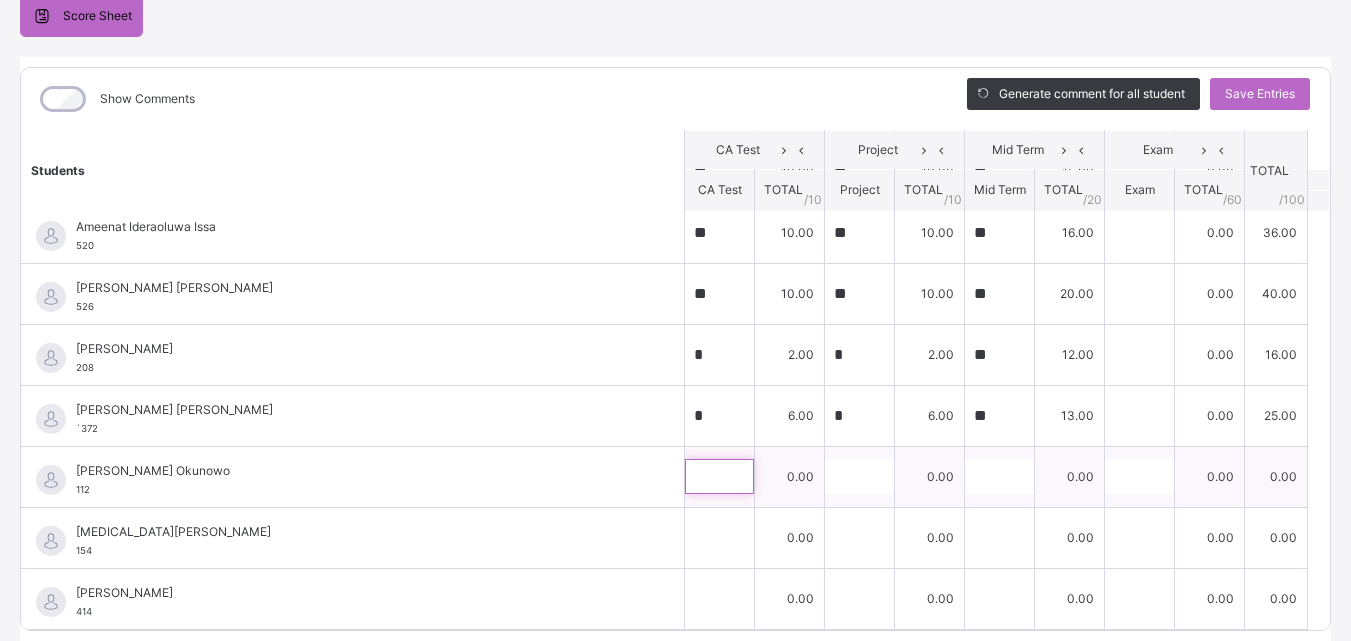click at bounding box center (719, 476) 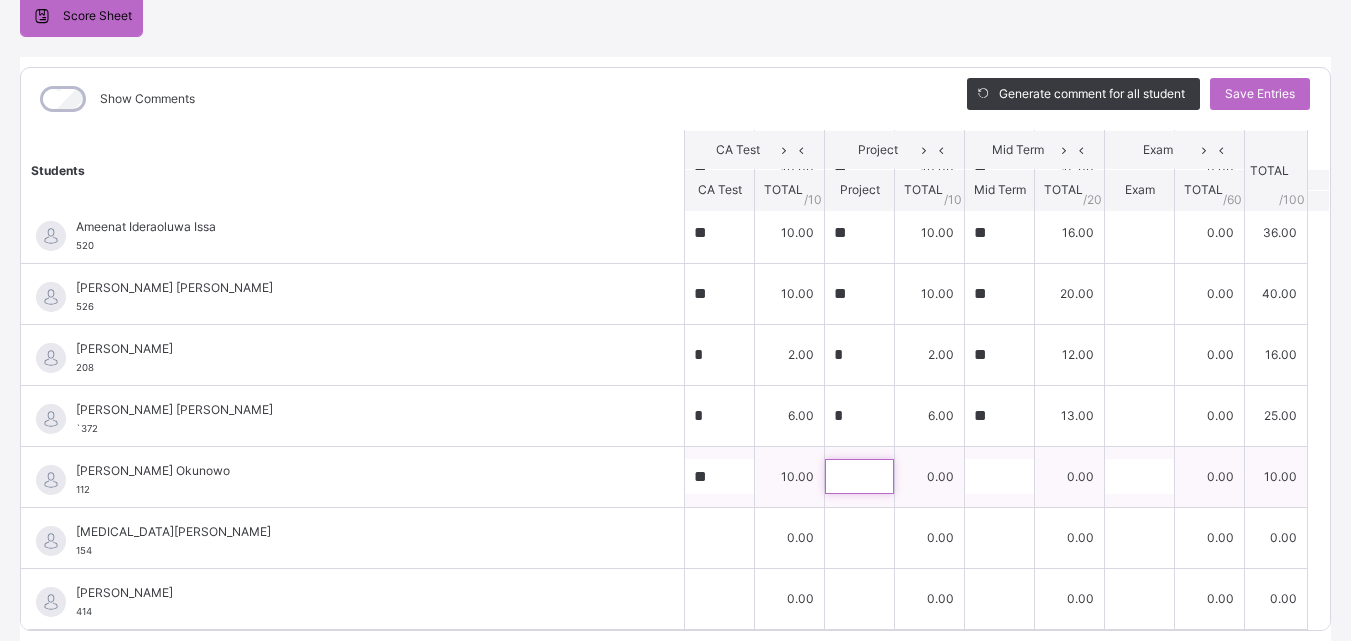 click at bounding box center (859, 476) 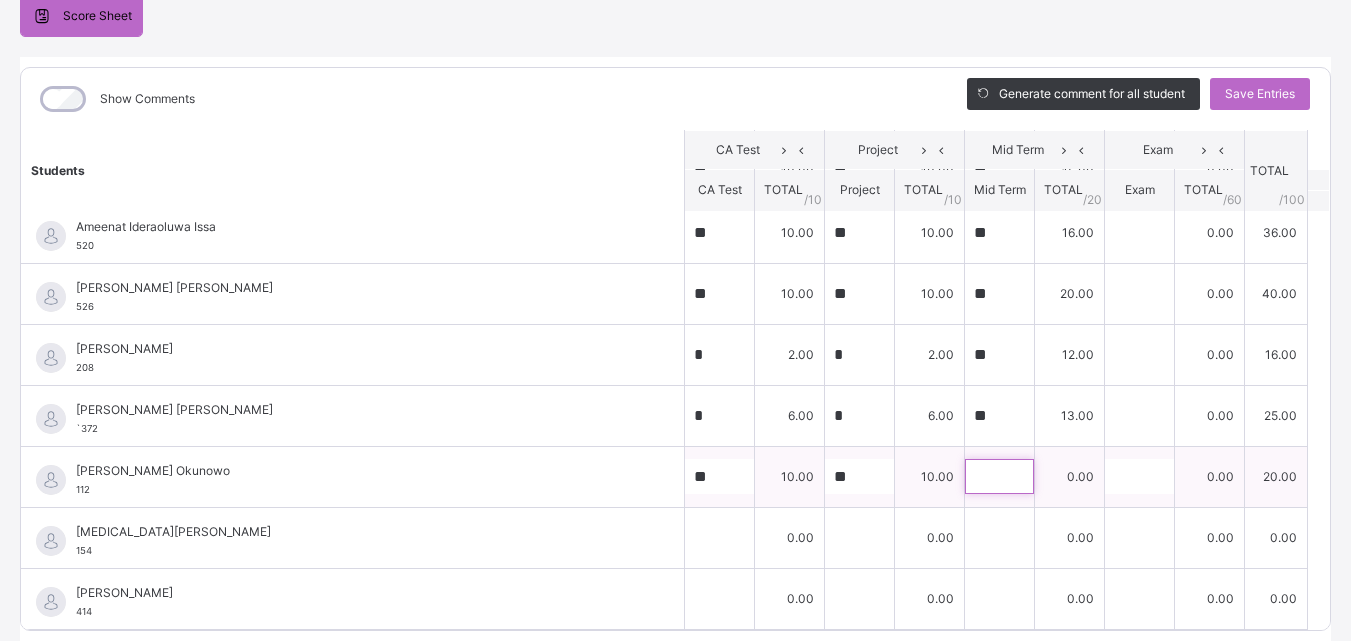 click at bounding box center [999, 476] 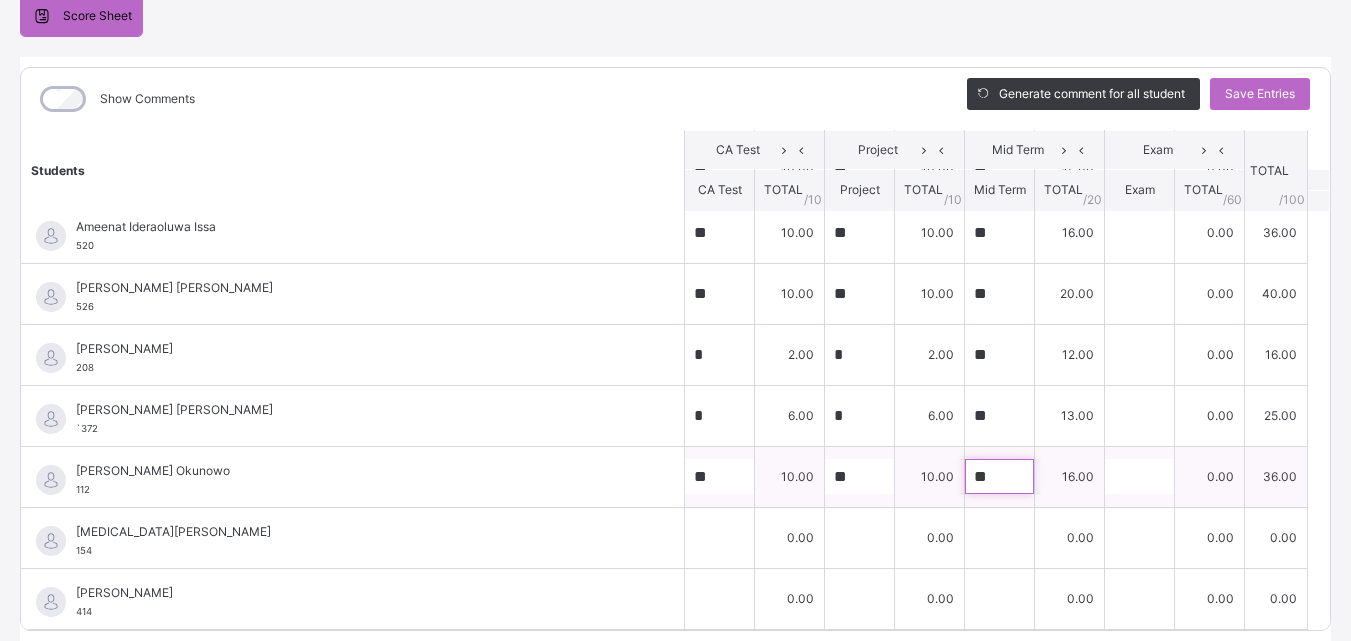 scroll, scrollTop: 270, scrollLeft: 0, axis: vertical 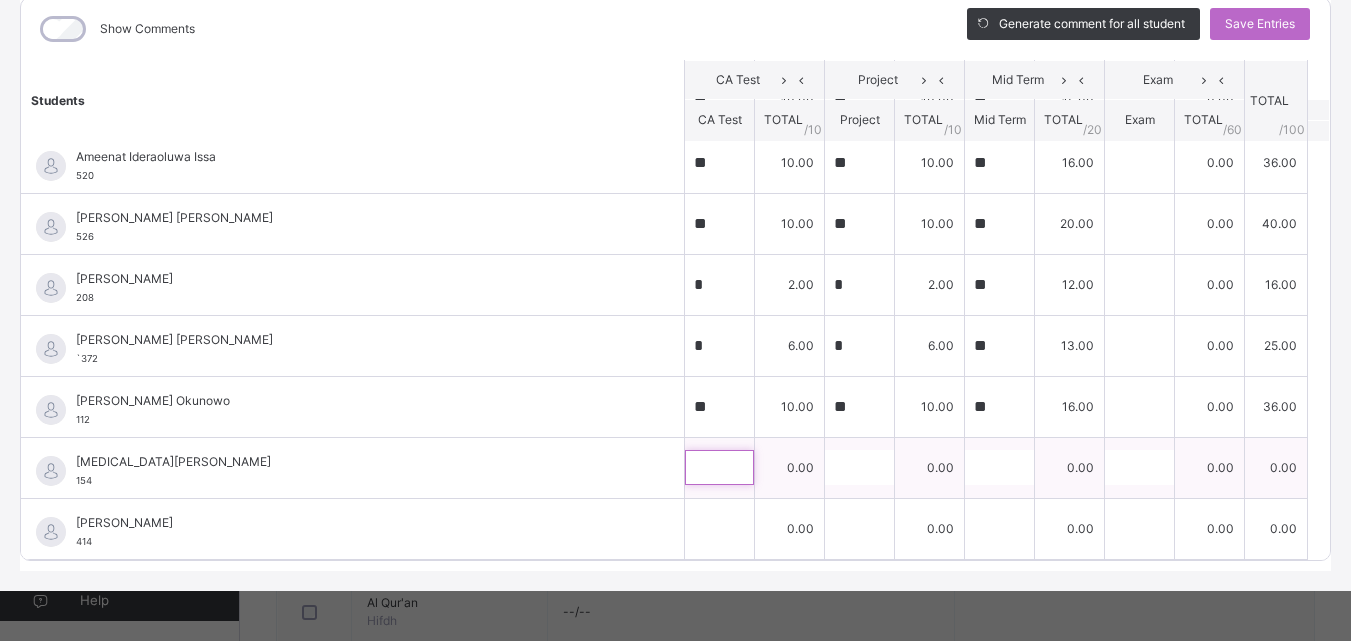 click at bounding box center [719, 467] 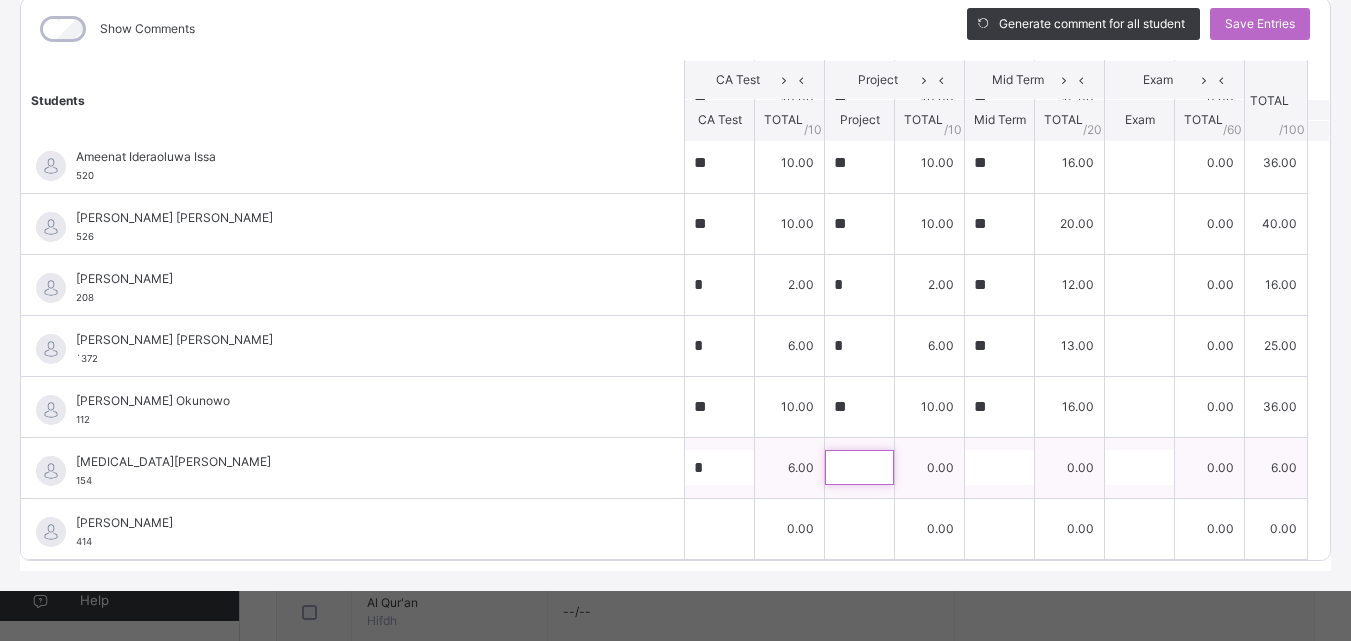 click at bounding box center [859, 467] 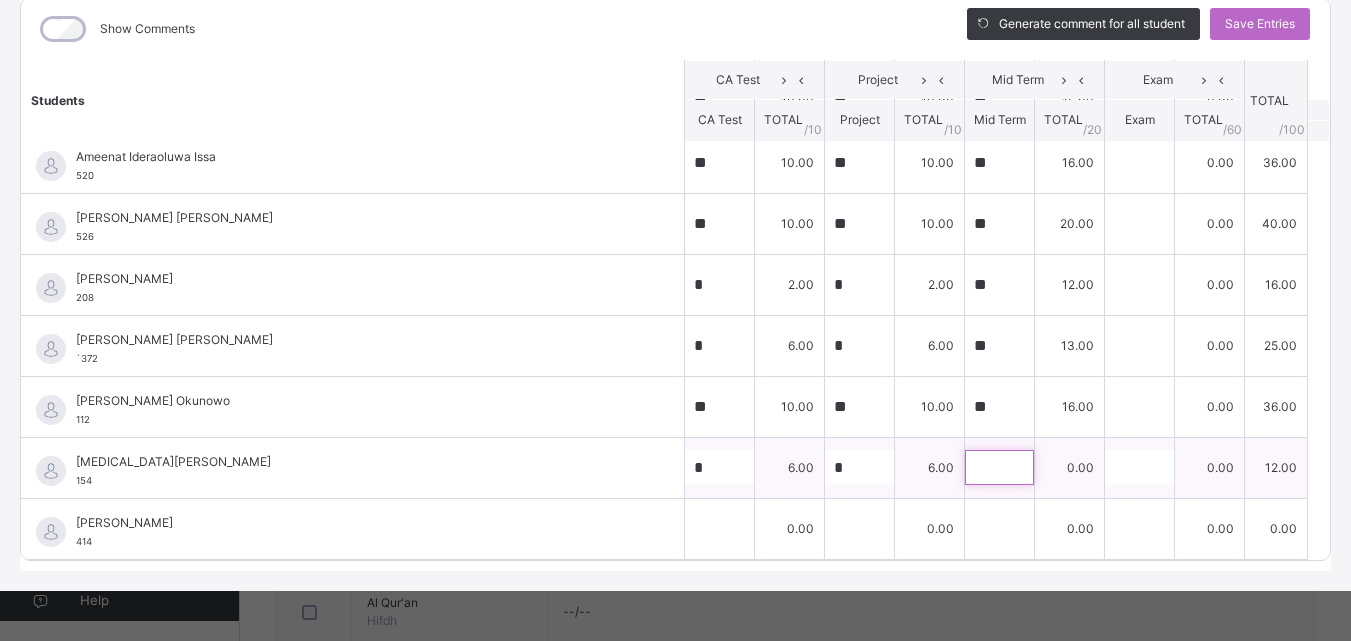 click at bounding box center [999, 467] 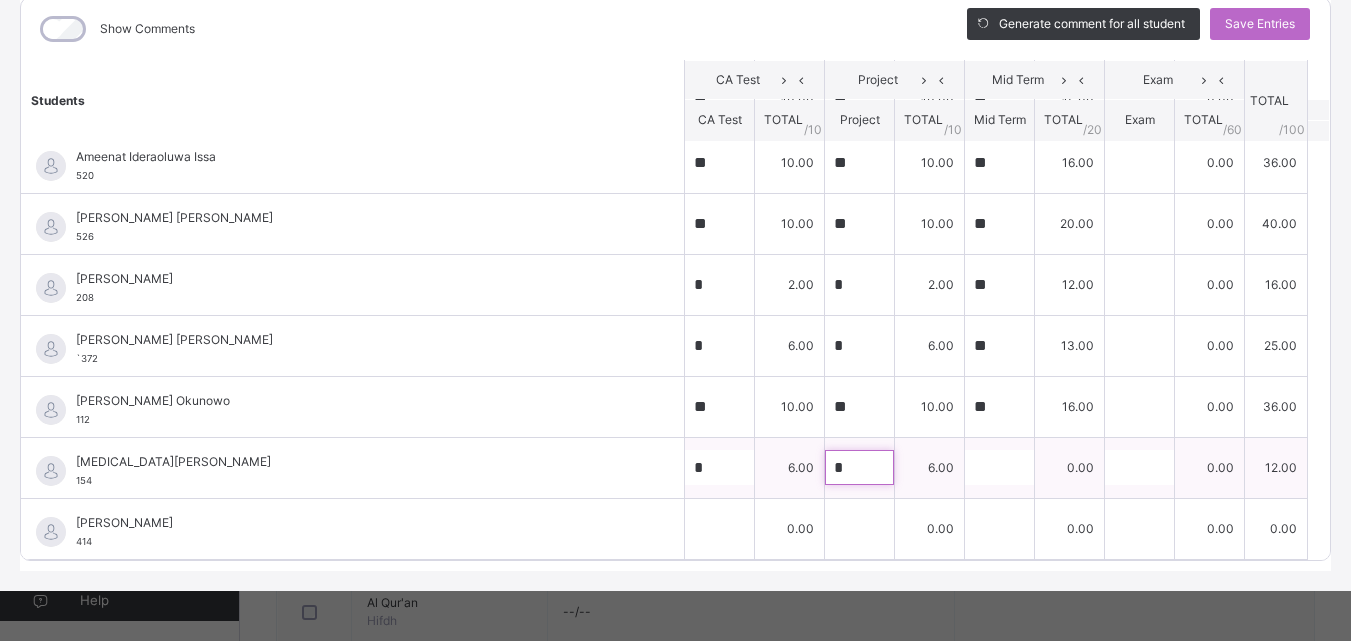 click on "*" at bounding box center [859, 467] 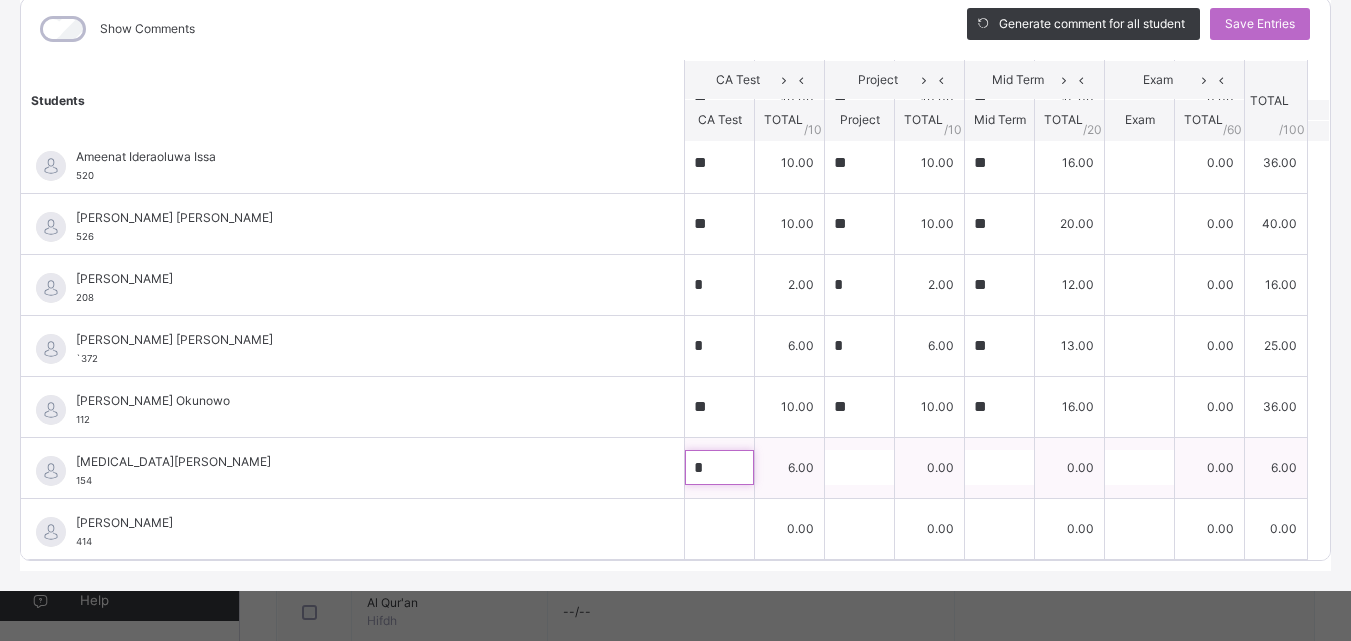 click on "*" at bounding box center [719, 467] 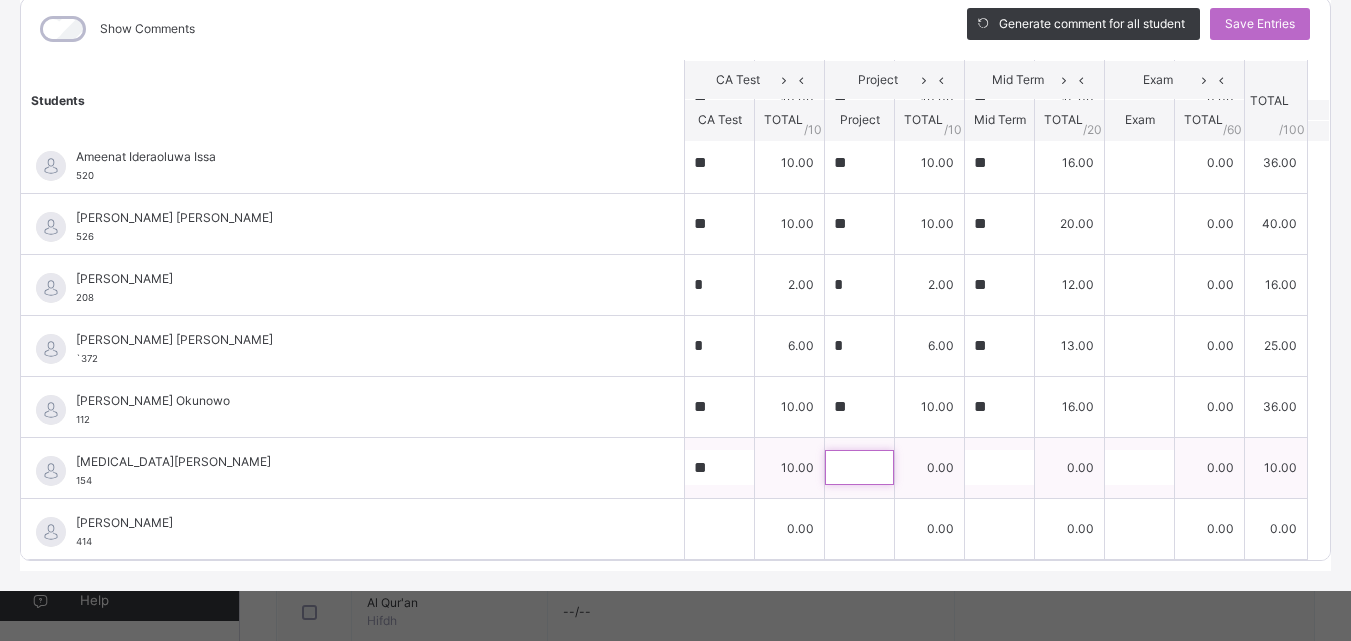 click at bounding box center (859, 467) 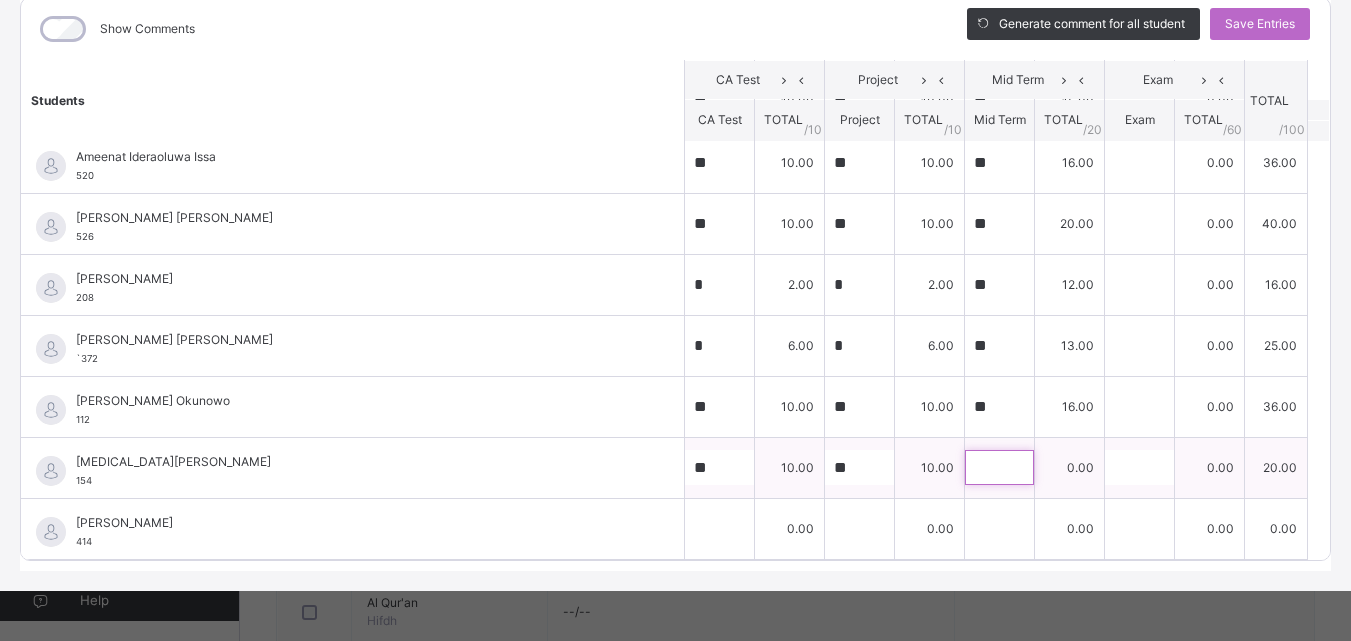 click at bounding box center [999, 467] 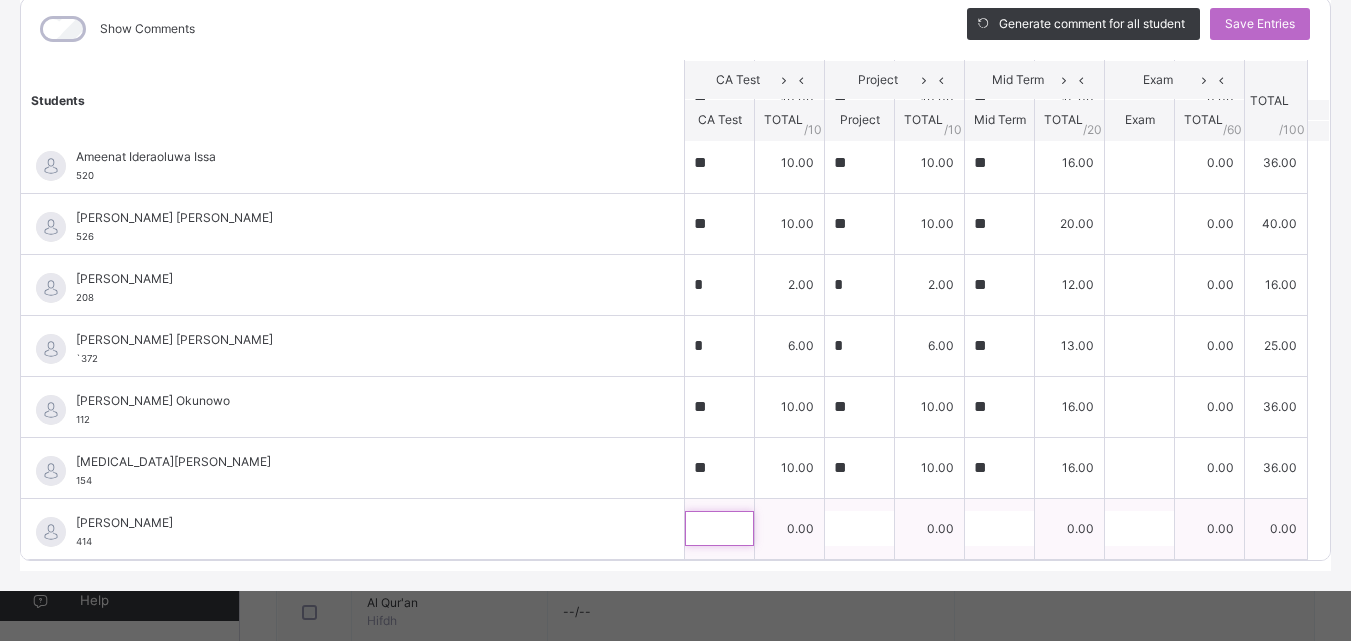 click at bounding box center [719, 528] 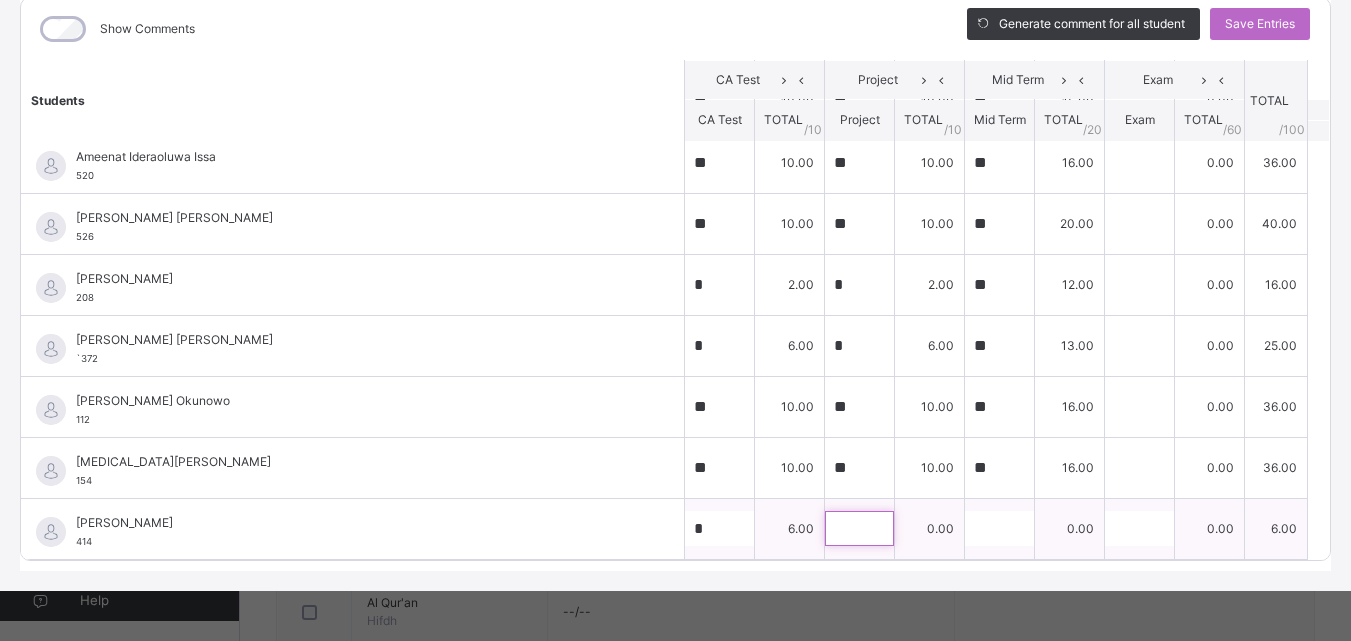 click at bounding box center [859, 528] 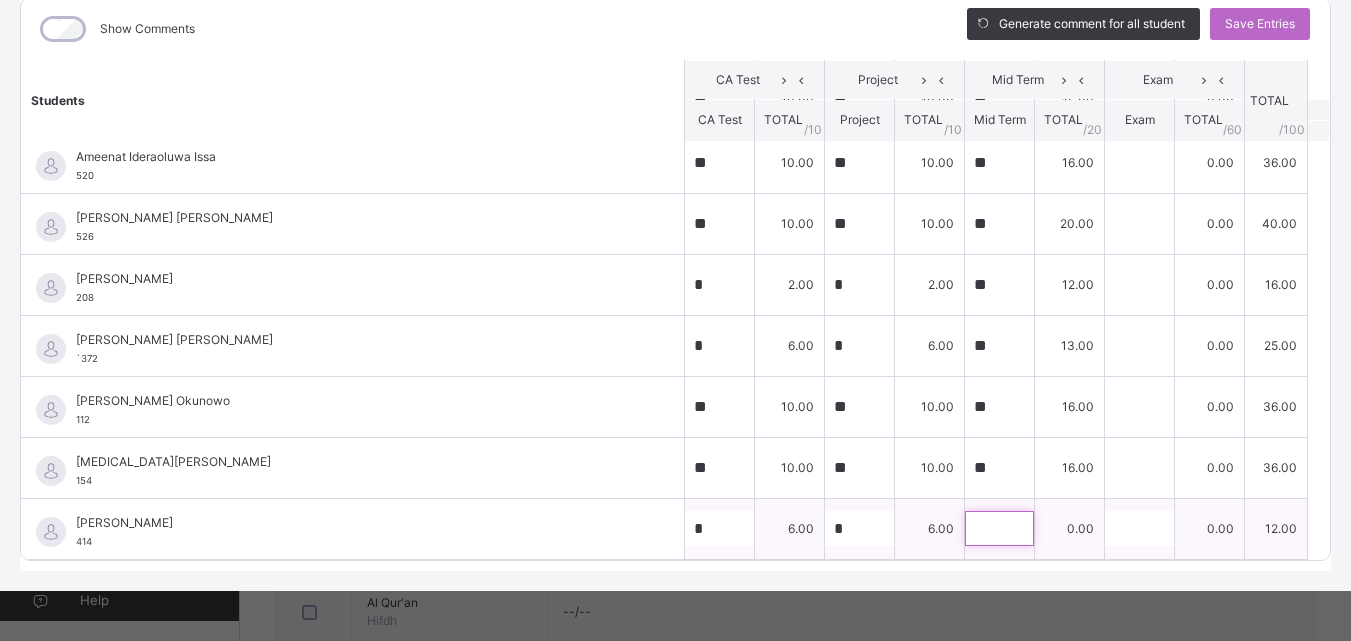 click at bounding box center [999, 528] 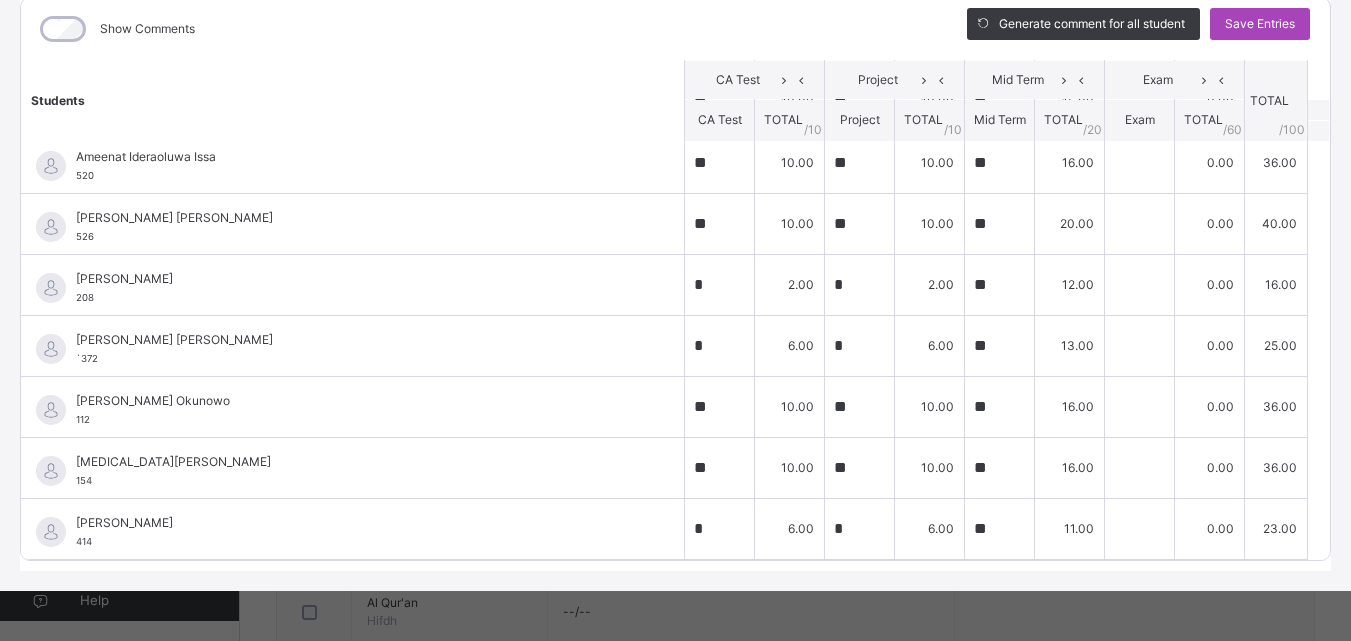 click on "Save Entries" at bounding box center (1260, 24) 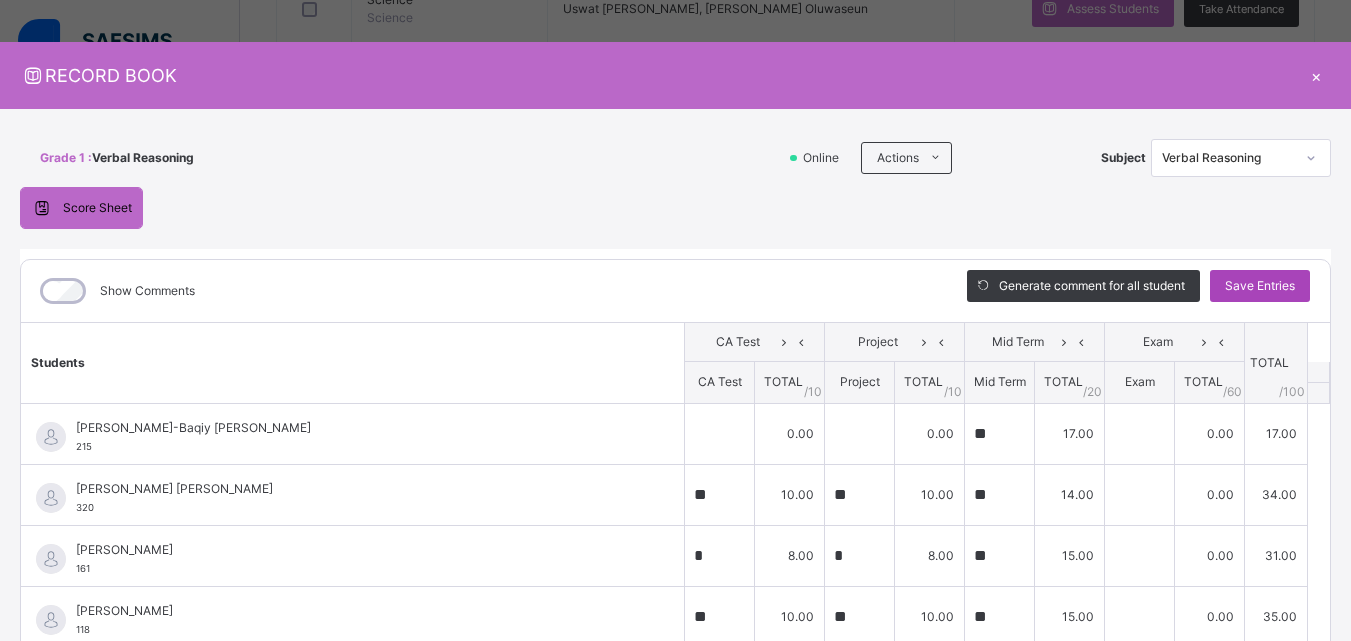scroll, scrollTop: 0, scrollLeft: 0, axis: both 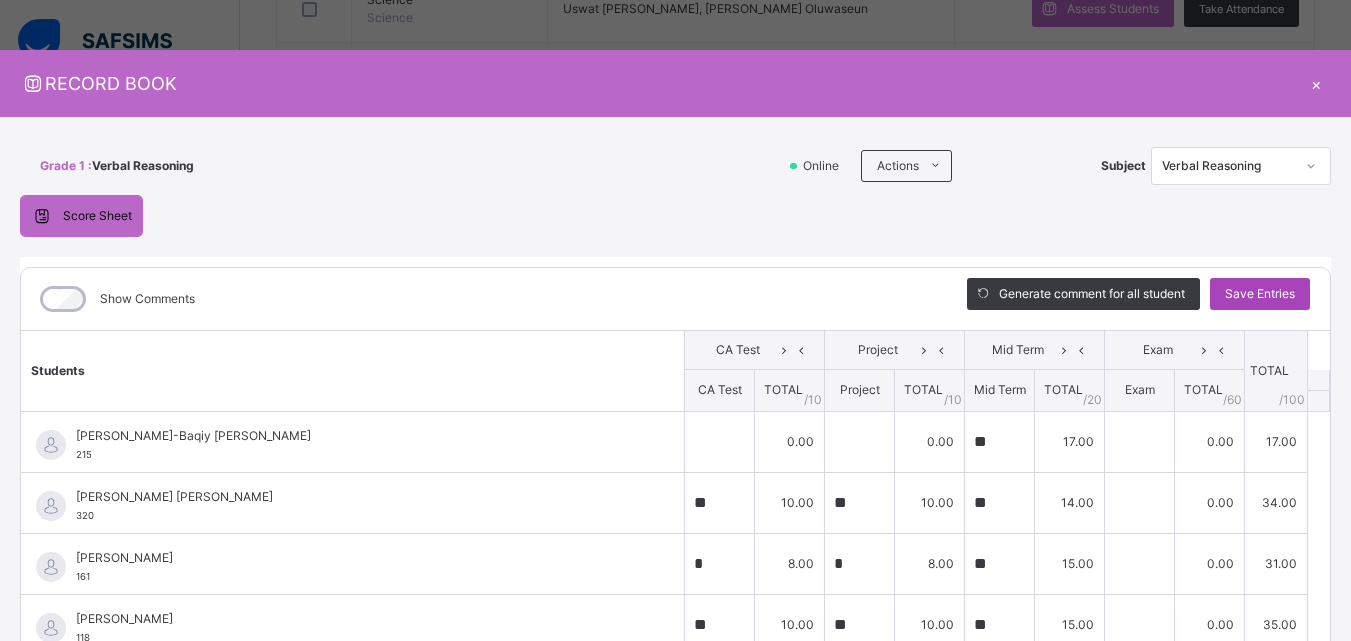 click on "Save Entries" at bounding box center (1260, 294) 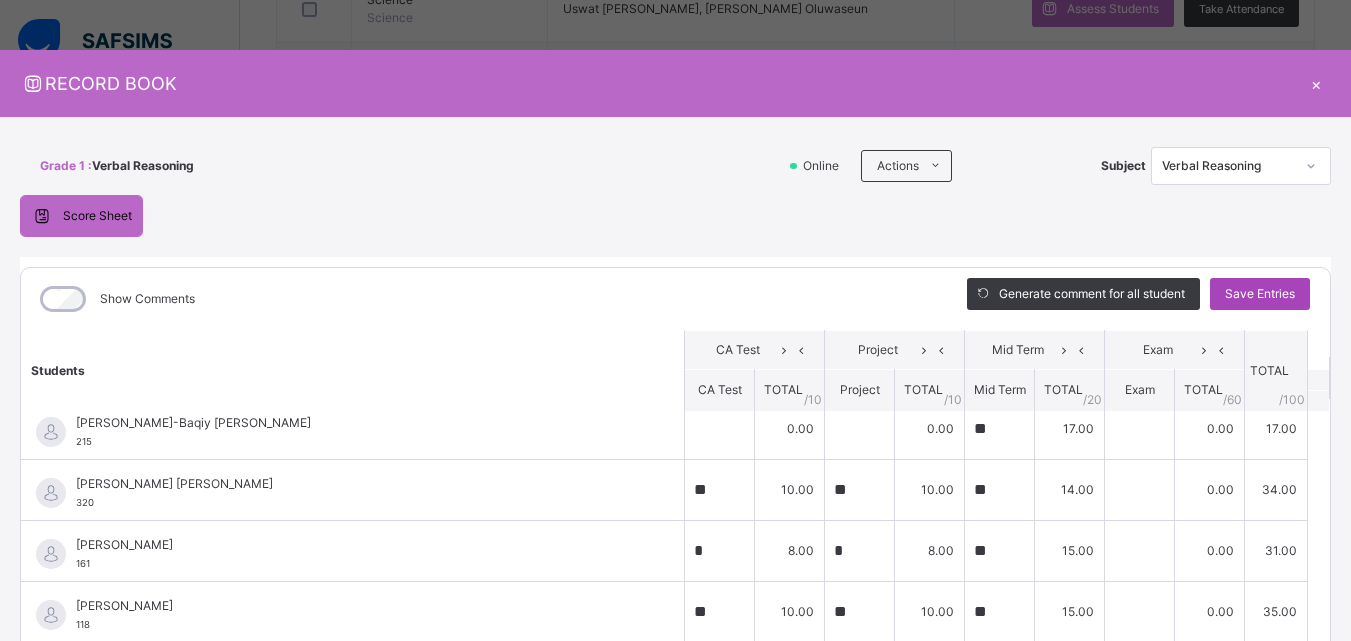 scroll, scrollTop: 0, scrollLeft: 0, axis: both 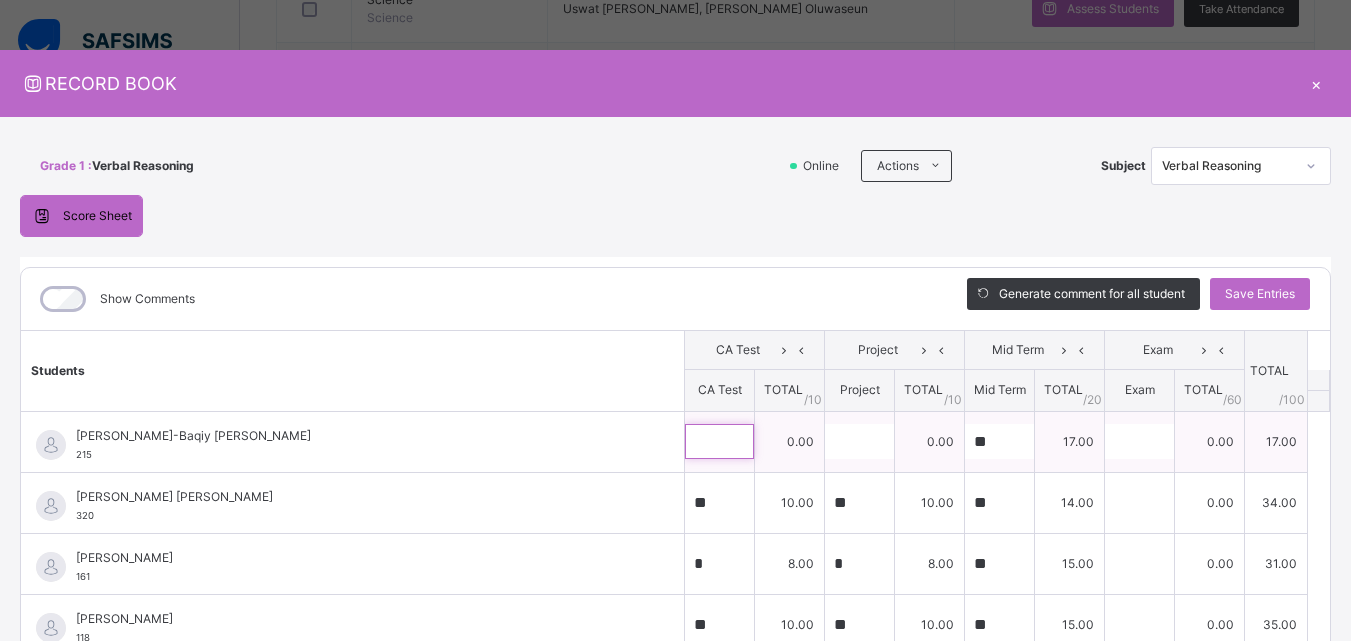 click at bounding box center (719, 441) 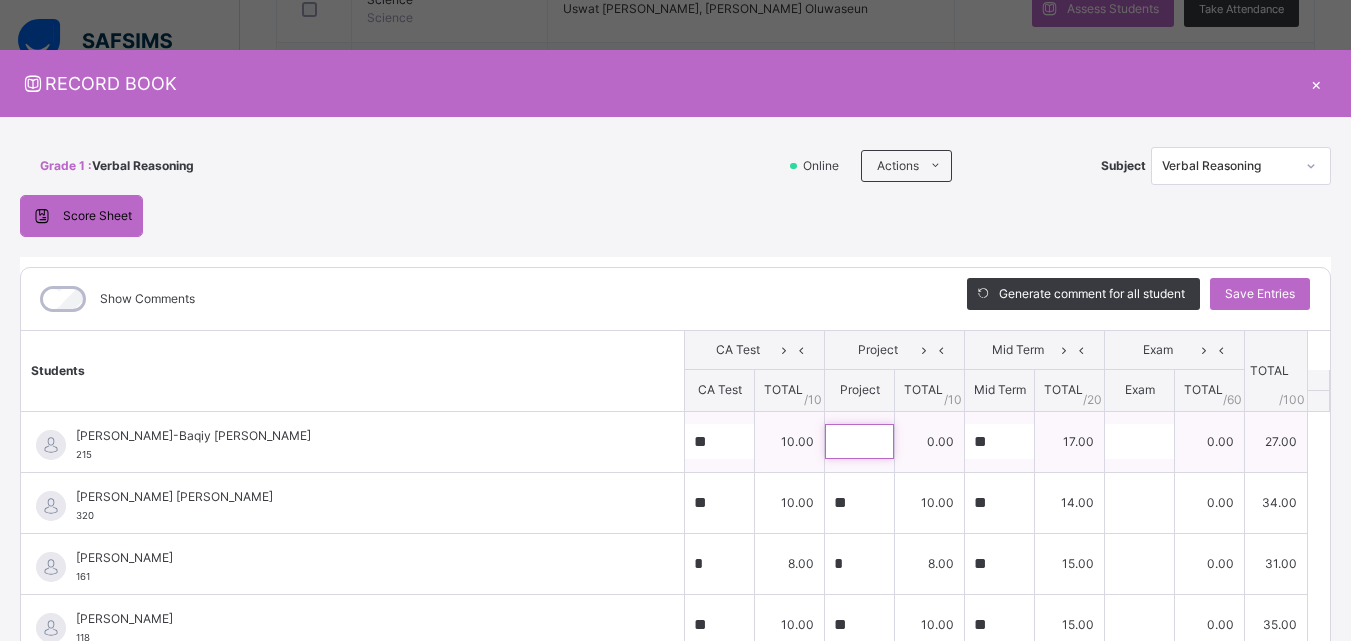 click at bounding box center [859, 441] 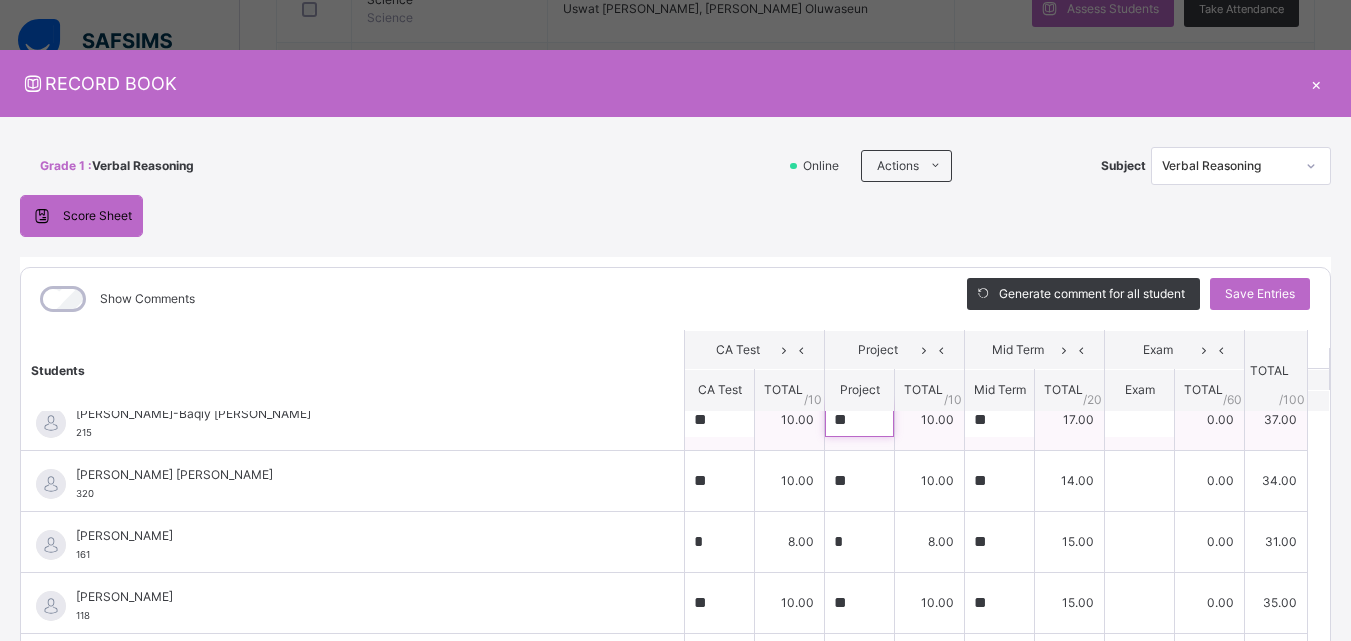 scroll, scrollTop: 28, scrollLeft: 0, axis: vertical 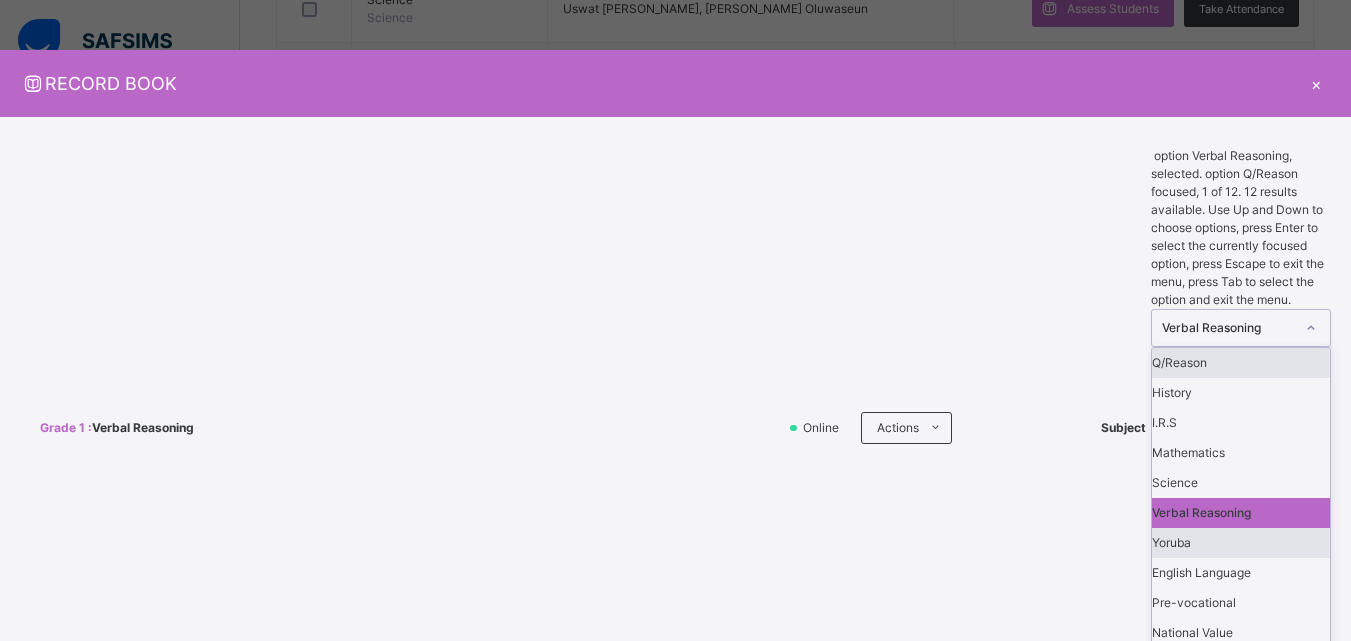 click on "Yoruba" at bounding box center (1241, 543) 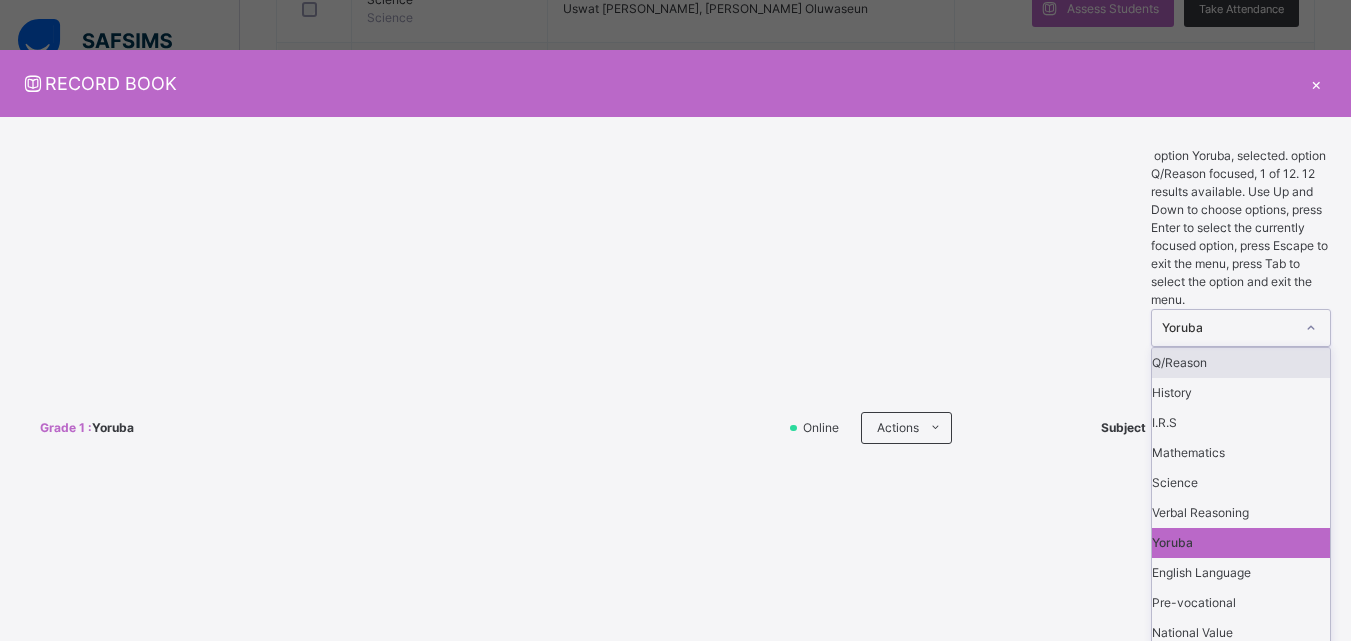 scroll, scrollTop: 0, scrollLeft: 0, axis: both 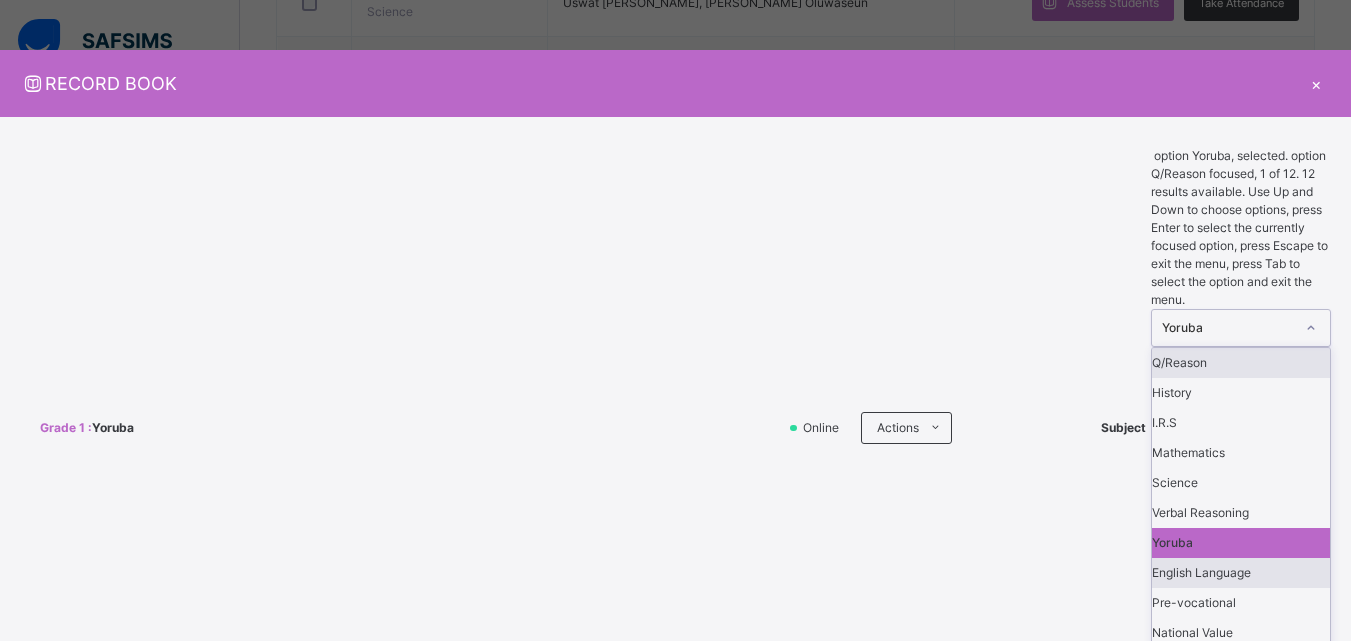 click on "English Language" at bounding box center (1241, 573) 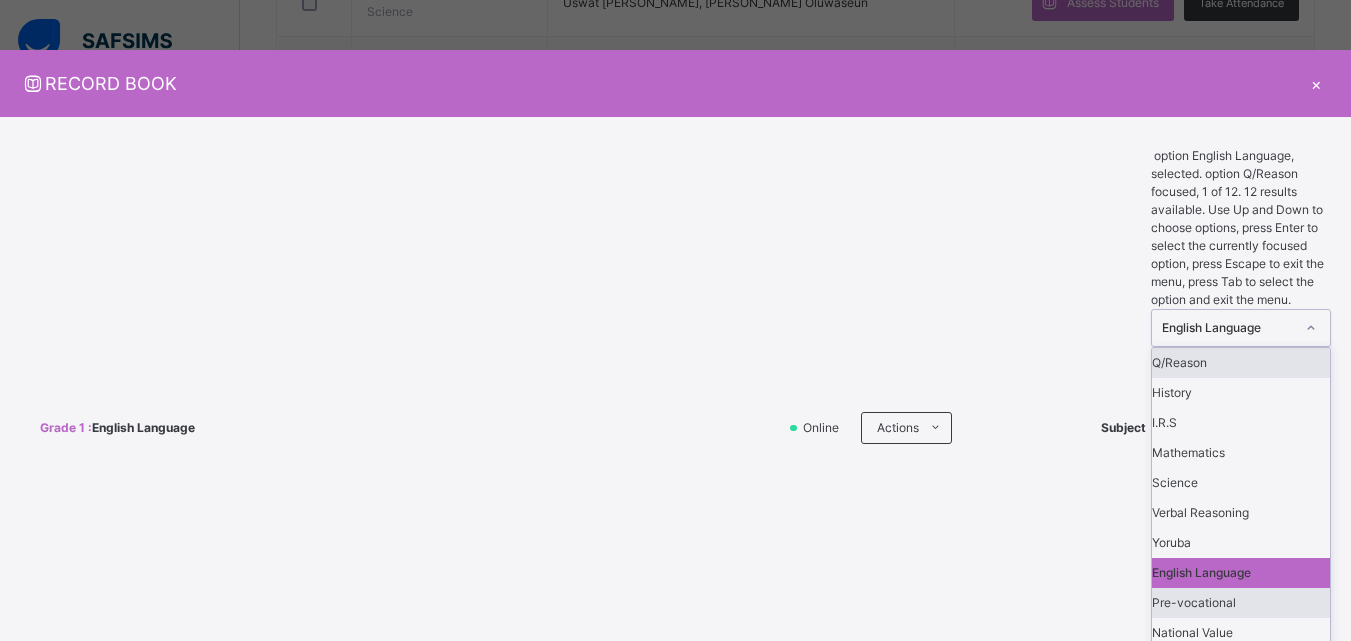 click on "Pre-vocational" at bounding box center [1241, 603] 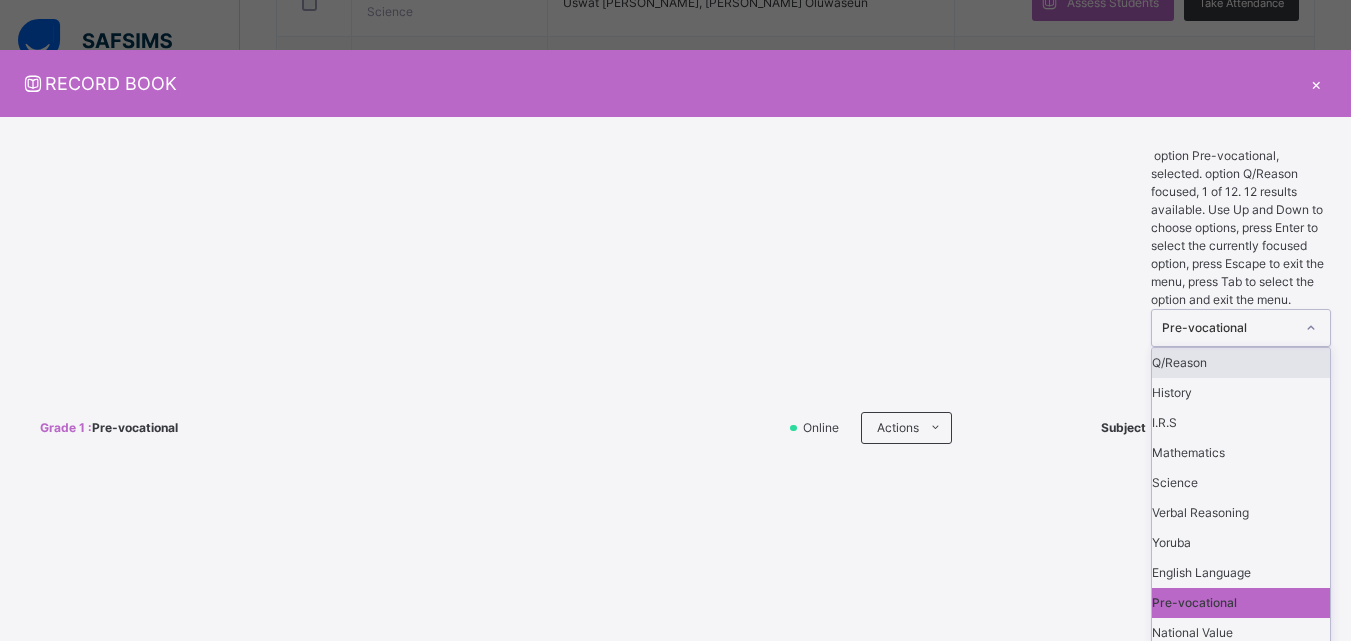 scroll, scrollTop: 81, scrollLeft: 0, axis: vertical 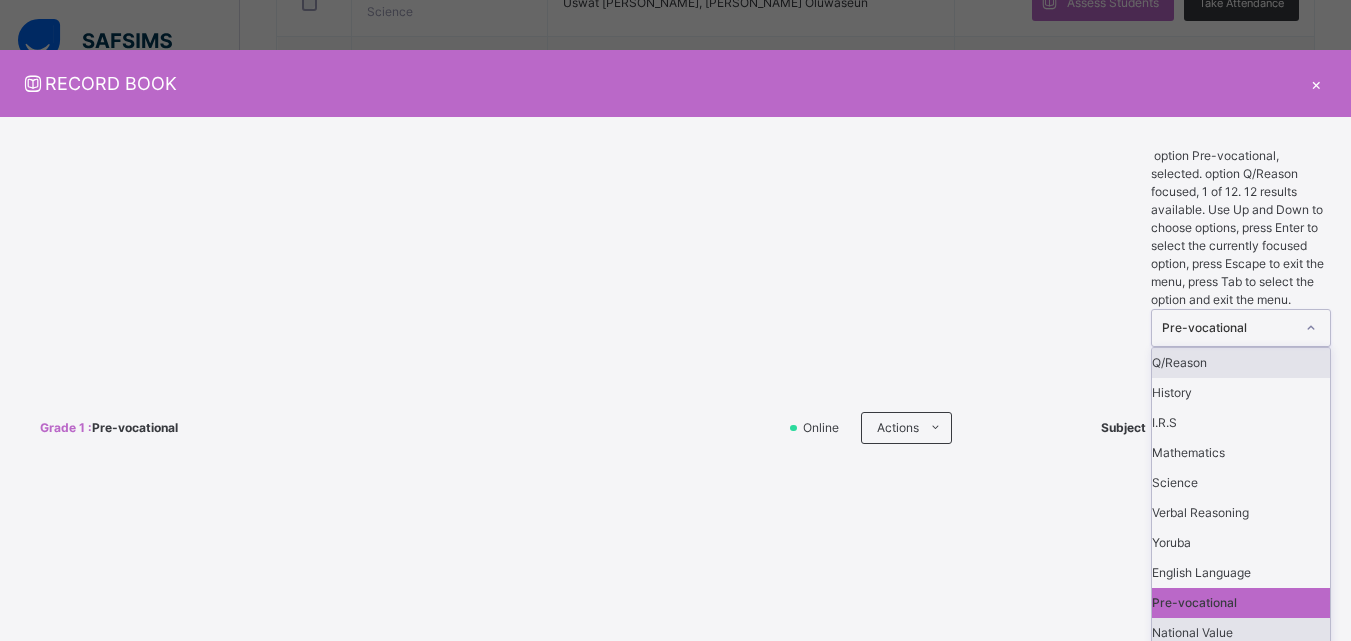 click on "National Value" at bounding box center (1241, 633) 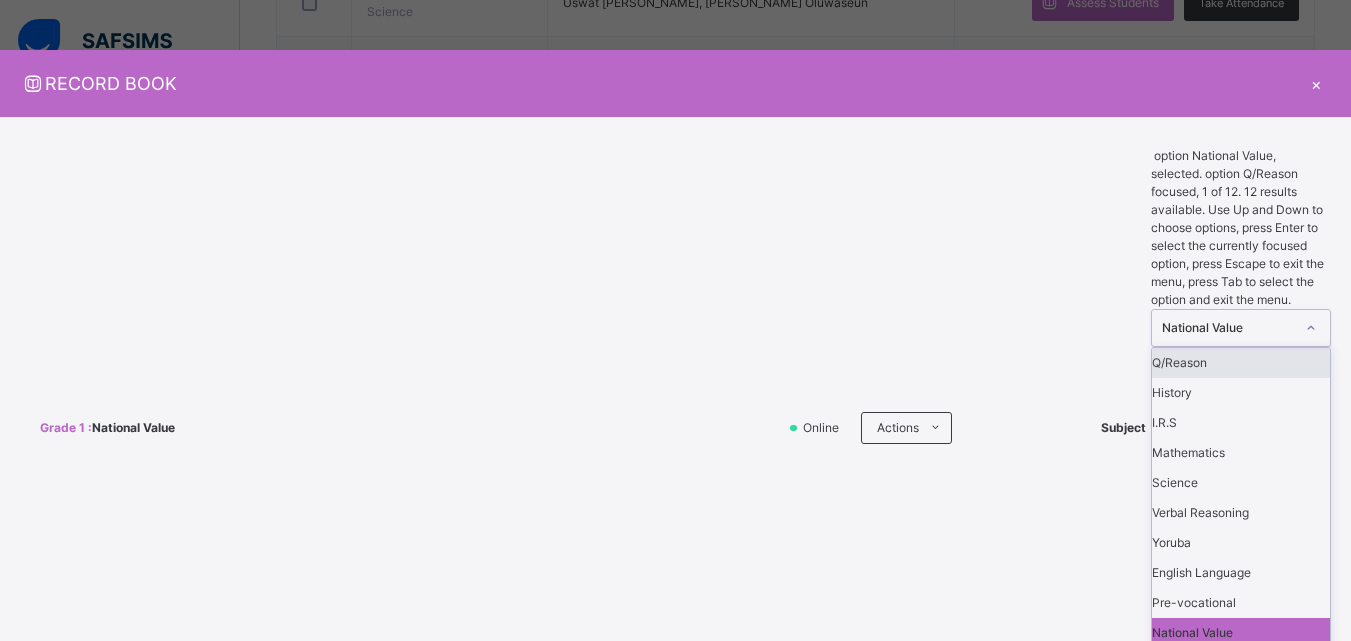 scroll, scrollTop: 108, scrollLeft: 0, axis: vertical 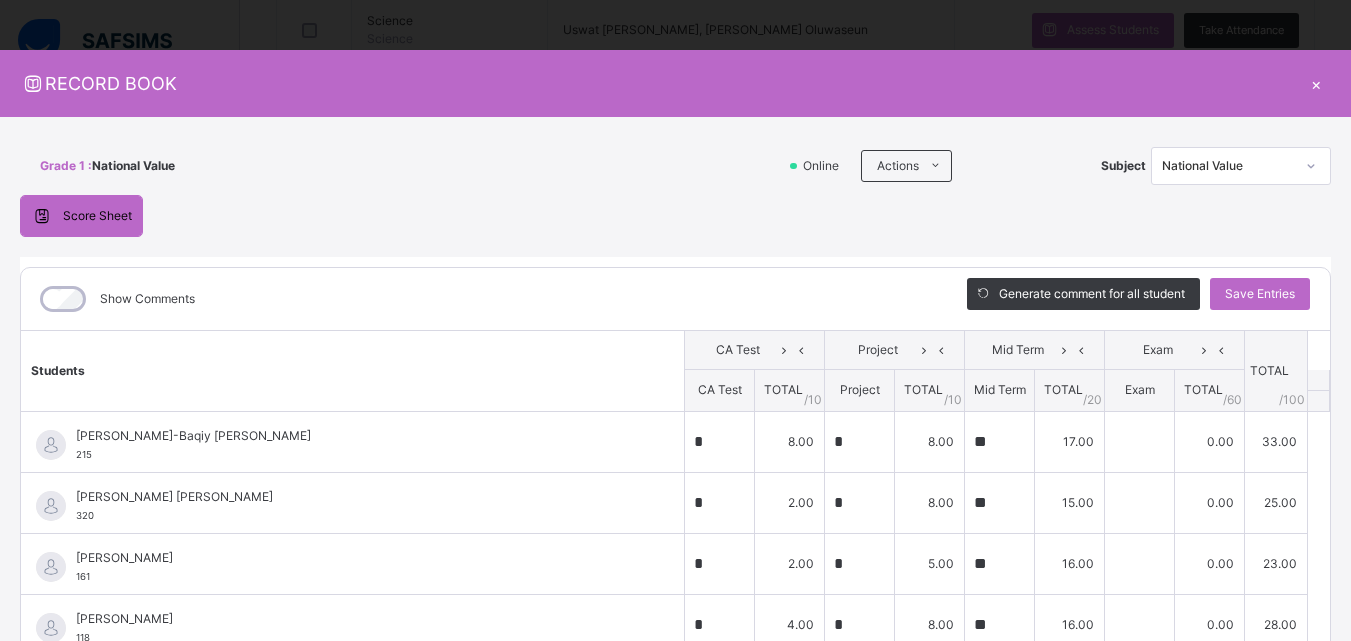 drag, startPoint x: 1252, startPoint y: 37, endPoint x: 1309, endPoint y: 83, distance: 73.24616 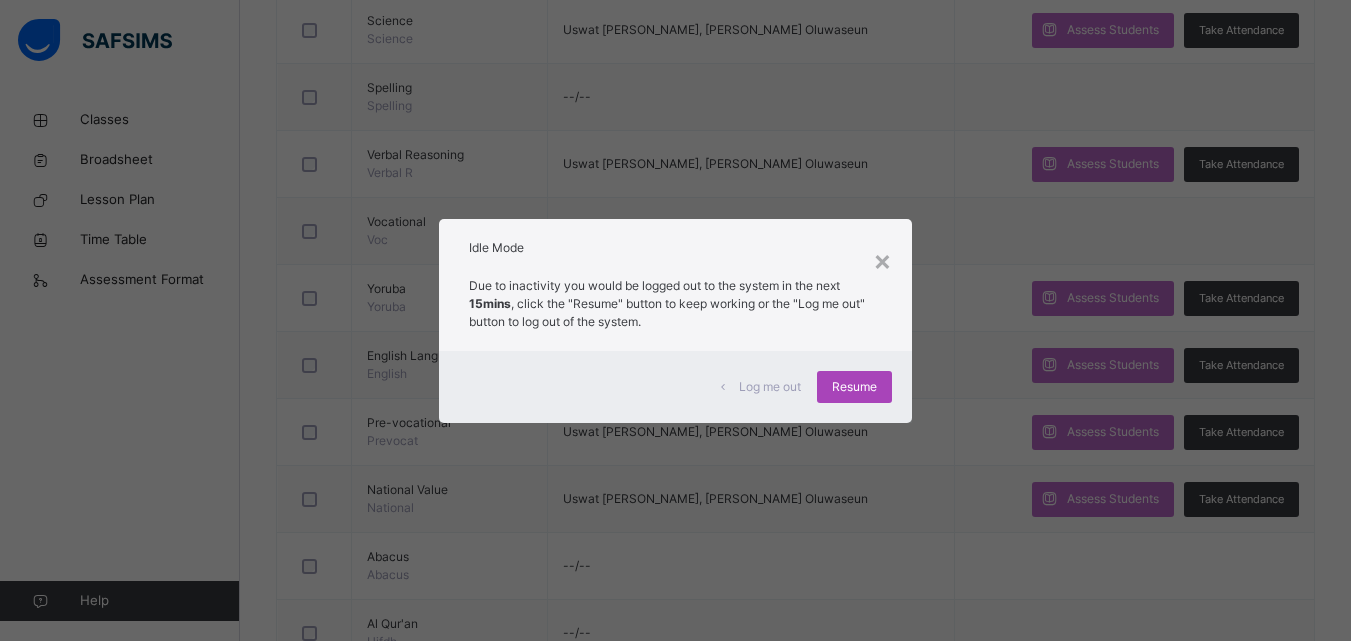 click on "Resume" at bounding box center (854, 387) 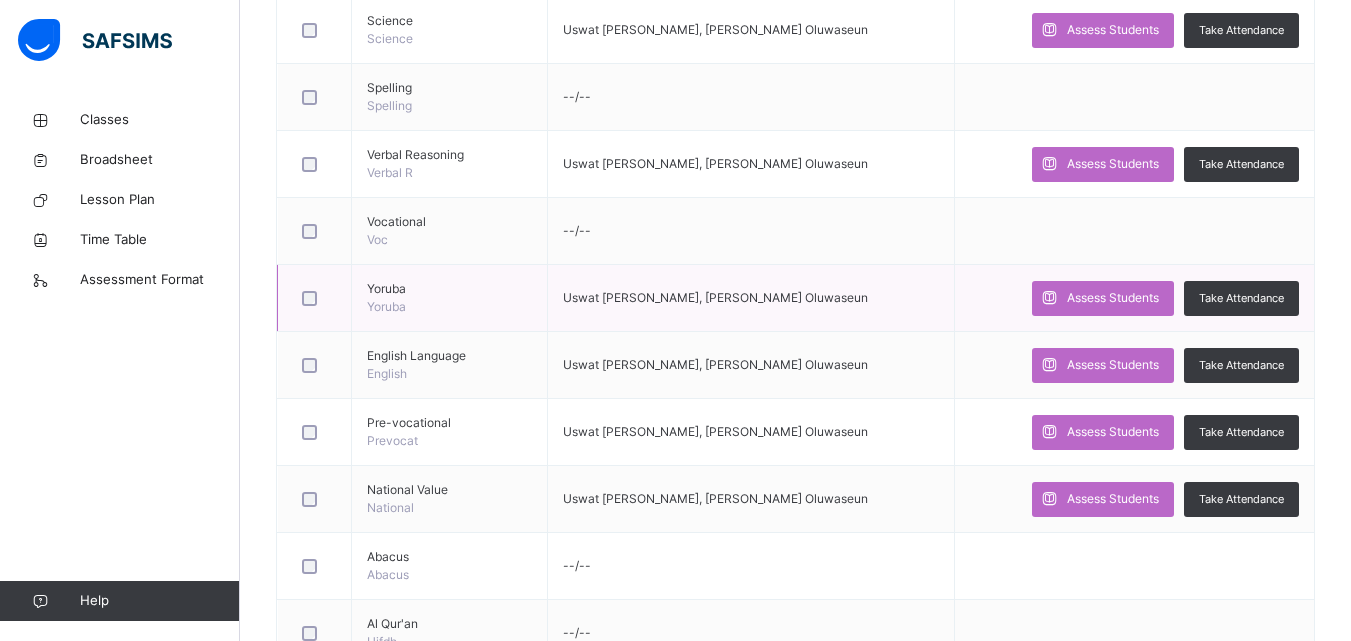 click on "Uswat [PERSON_NAME], [PERSON_NAME] Oluwaseun" at bounding box center [751, 298] 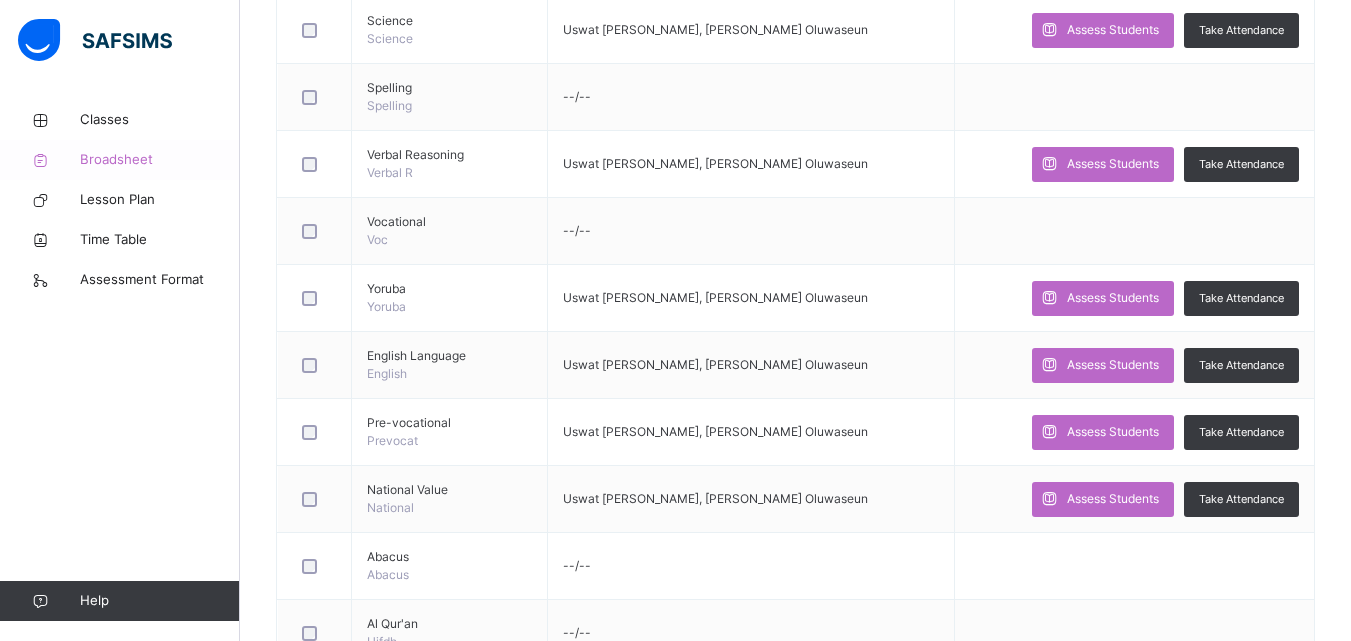 click on "Broadsheet" at bounding box center (120, 160) 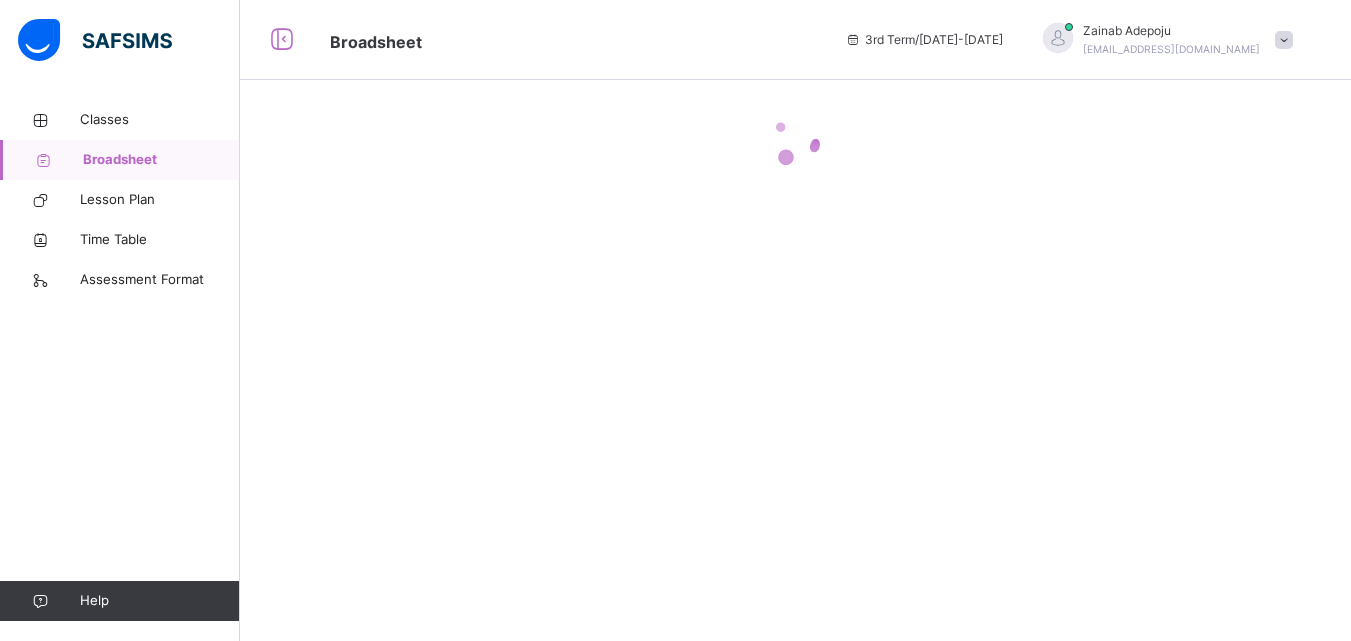 scroll, scrollTop: 0, scrollLeft: 0, axis: both 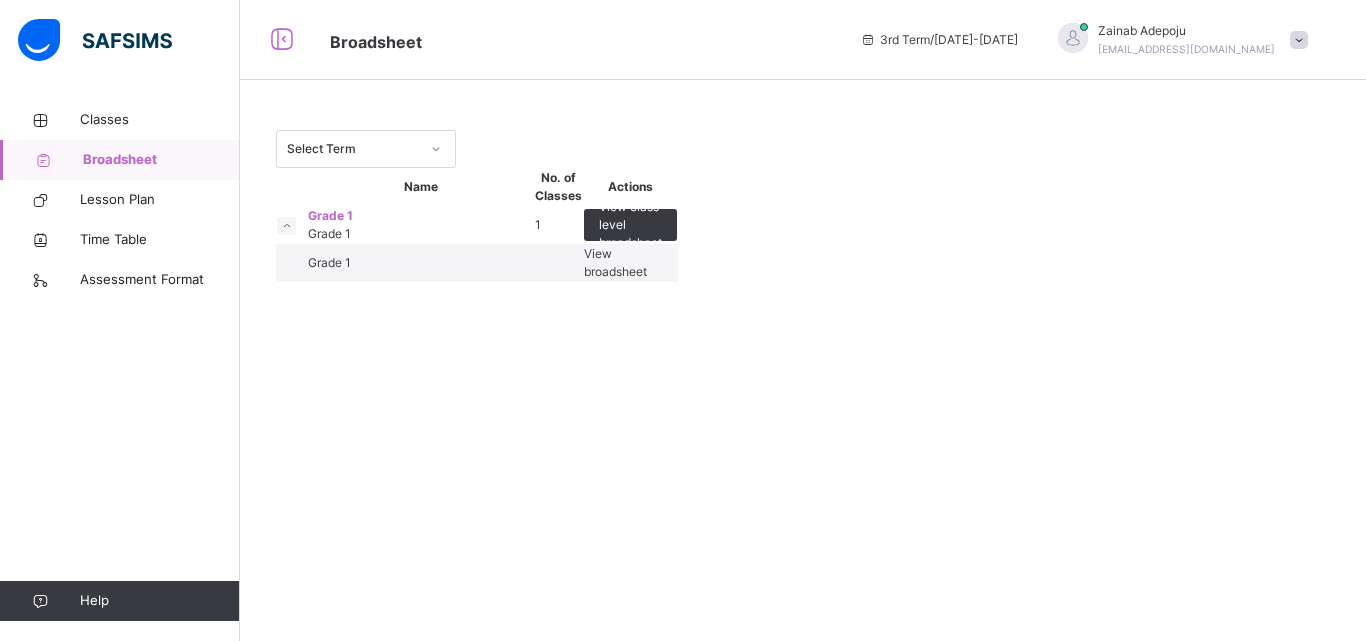 drag, startPoint x: 219, startPoint y: 143, endPoint x: 588, endPoint y: 105, distance: 370.95148 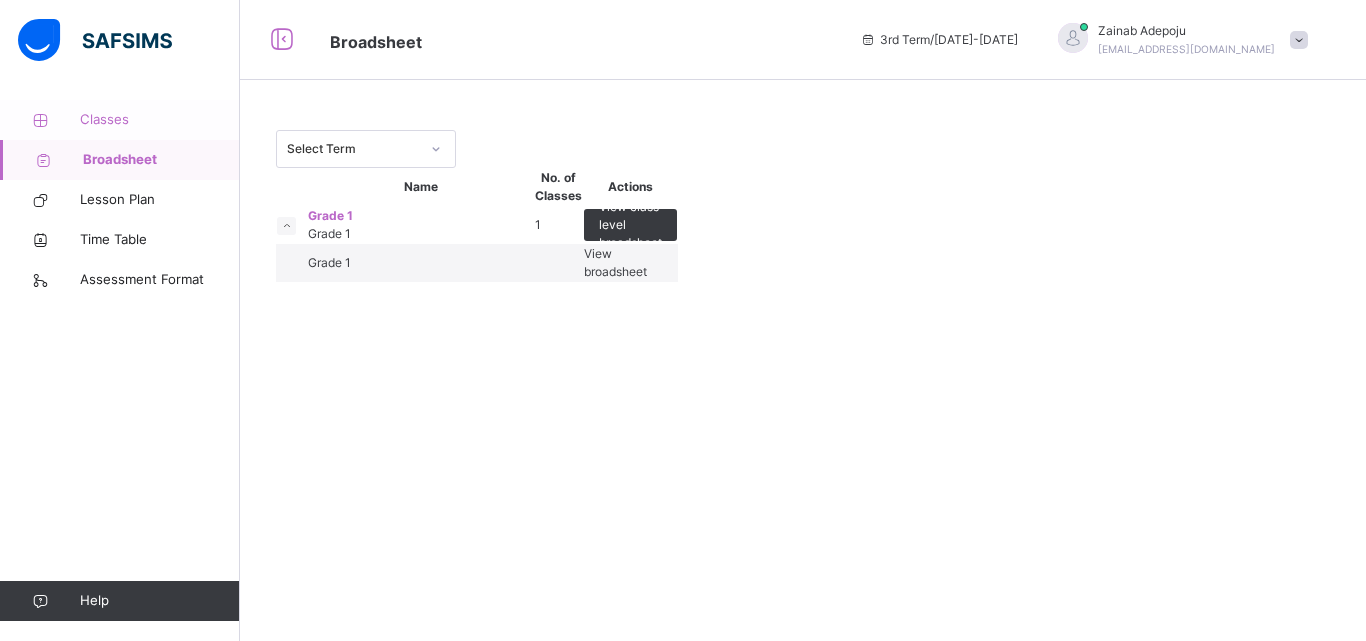 click on "Classes" at bounding box center (160, 120) 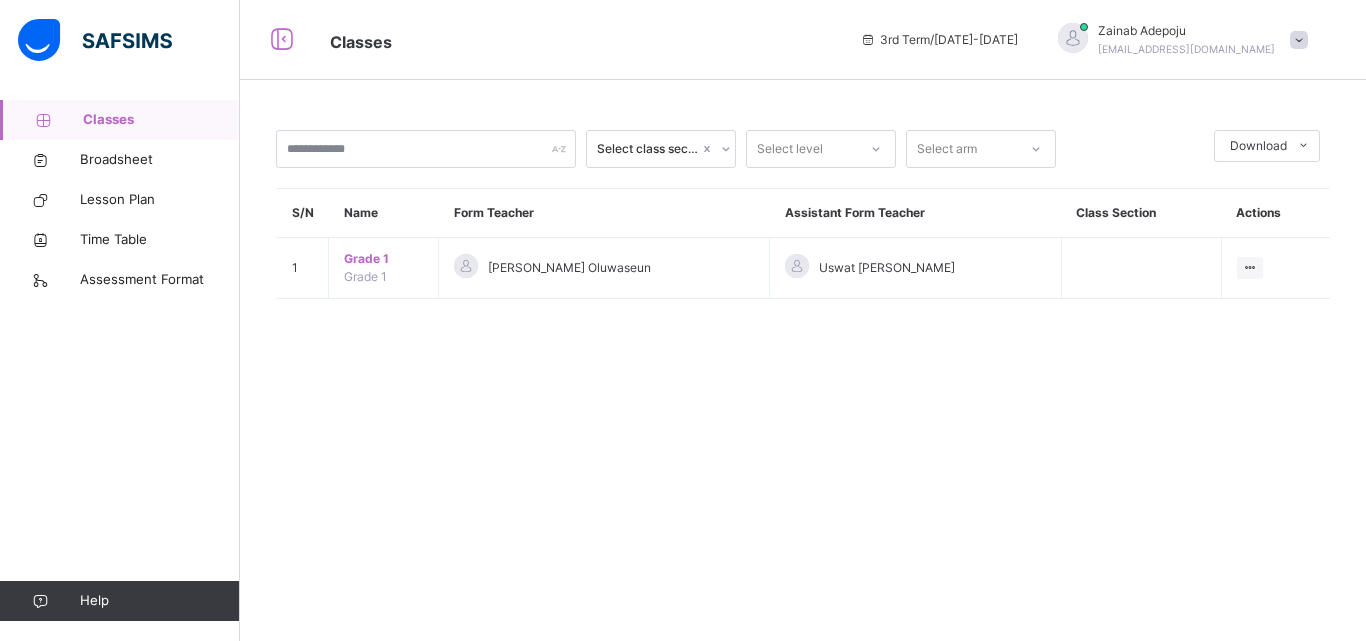 drag, startPoint x: 96, startPoint y: 114, endPoint x: 445, endPoint y: 401, distance: 451.85175 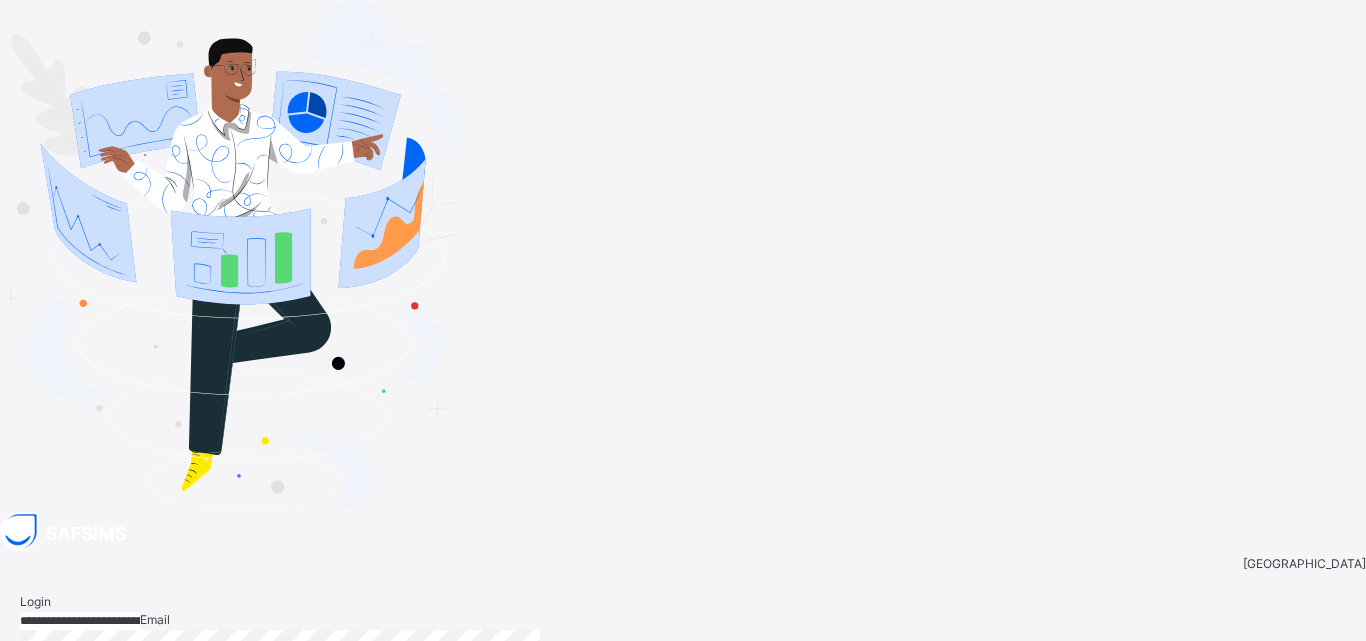 click on "Login" at bounding box center (1313, 750) 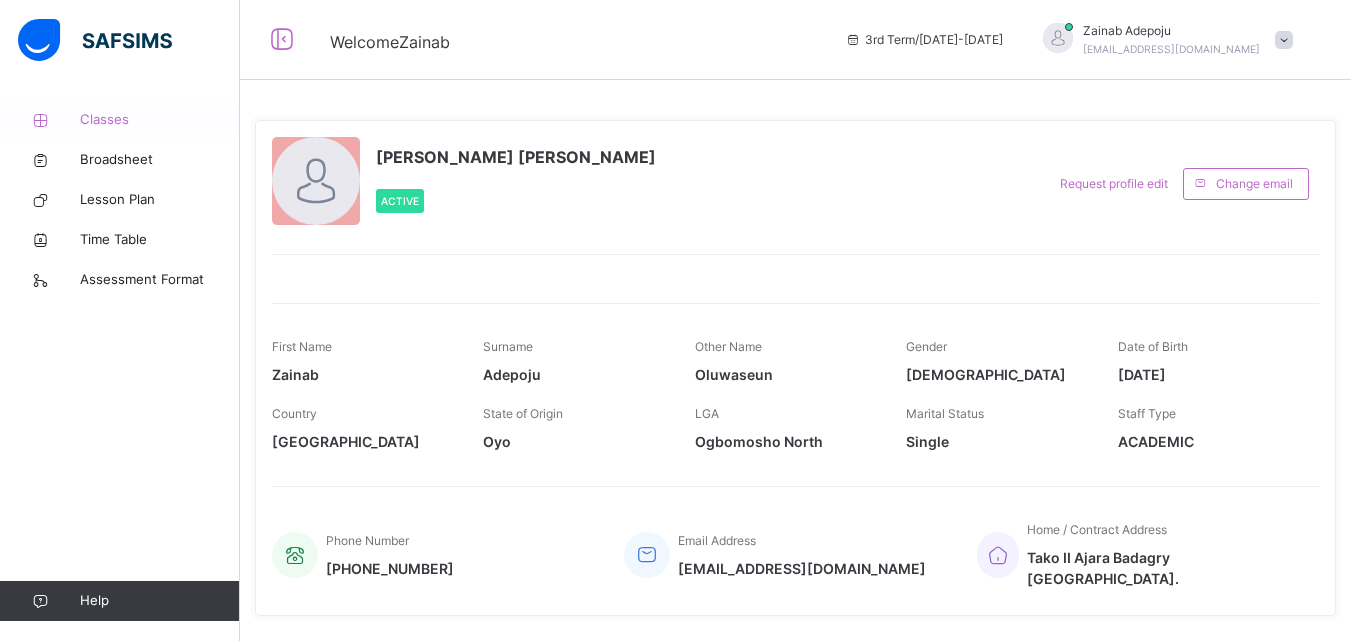 click on "Classes" at bounding box center (160, 120) 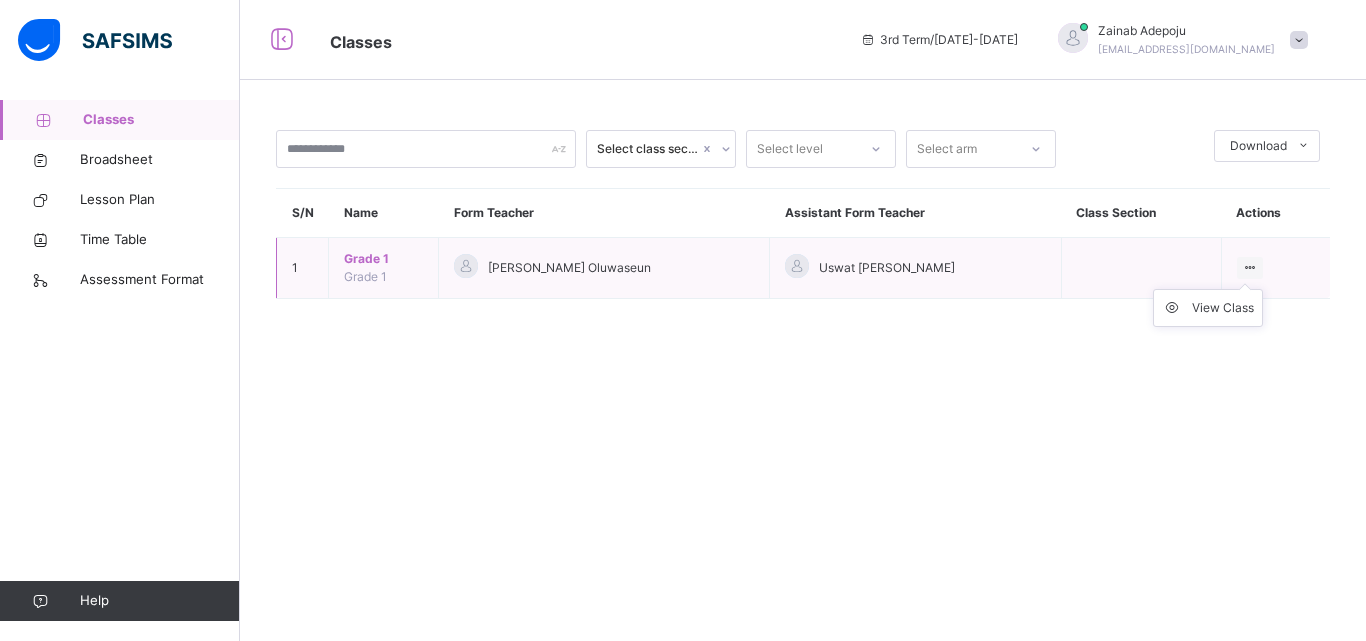 click at bounding box center (1250, 267) 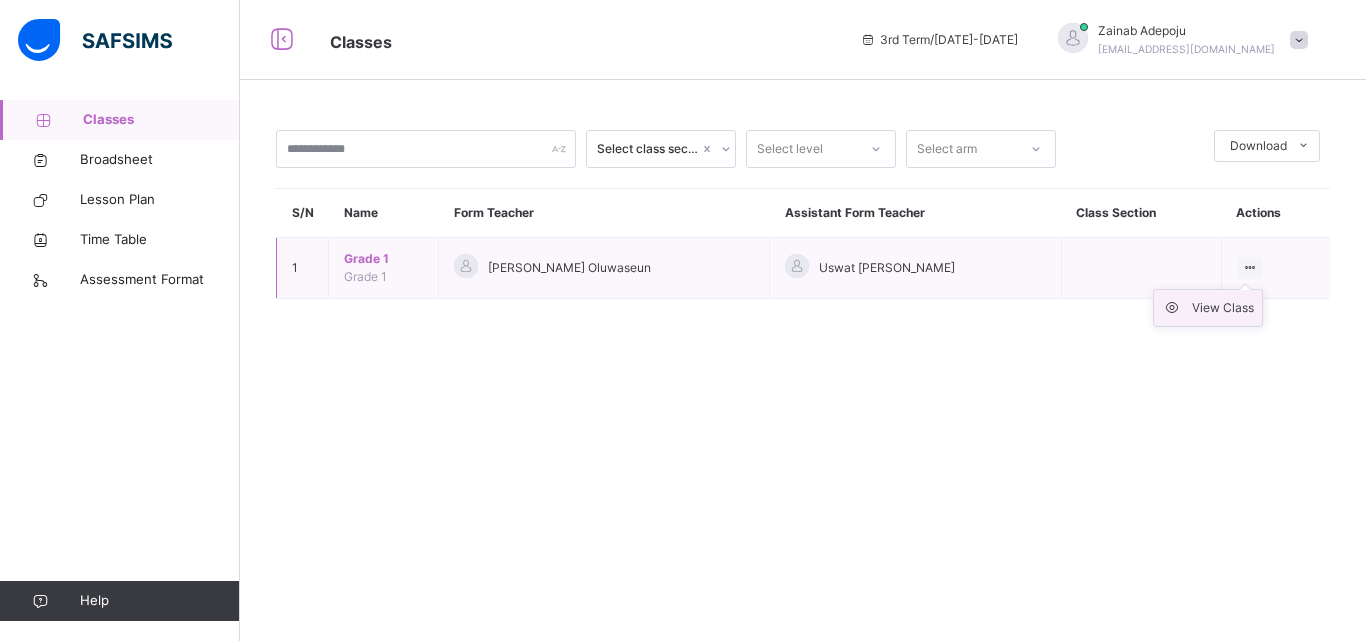 click on "View Class" at bounding box center (1223, 308) 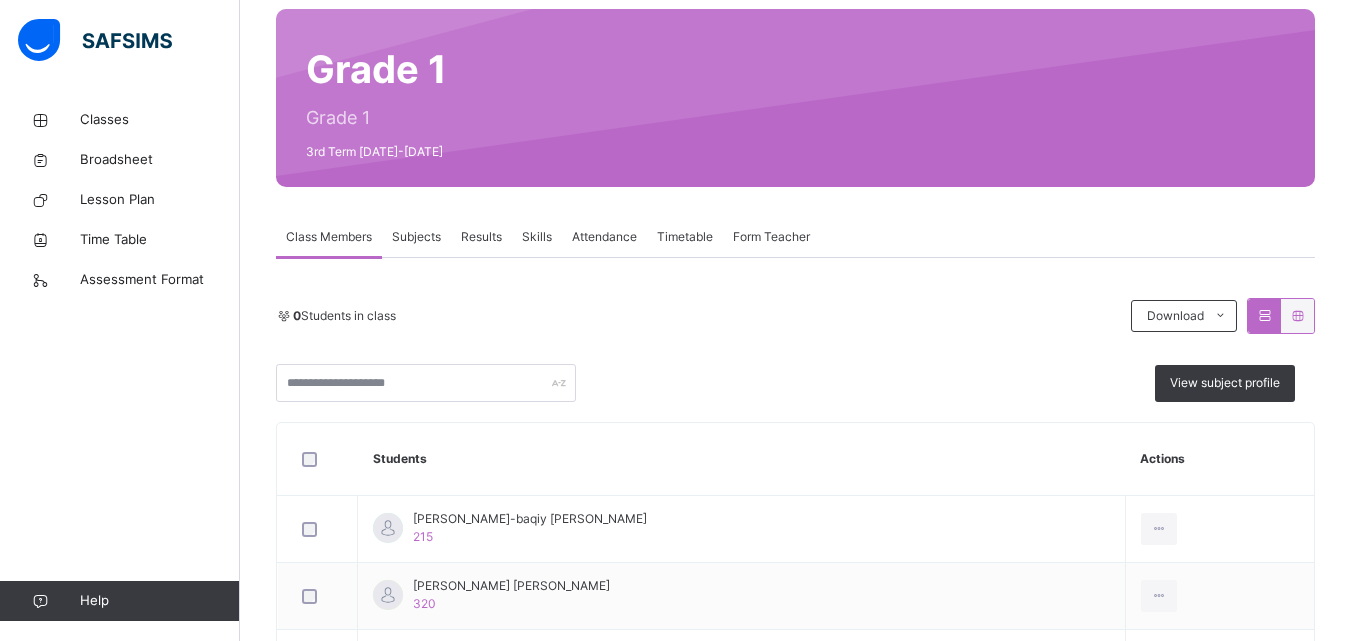 scroll, scrollTop: 156, scrollLeft: 0, axis: vertical 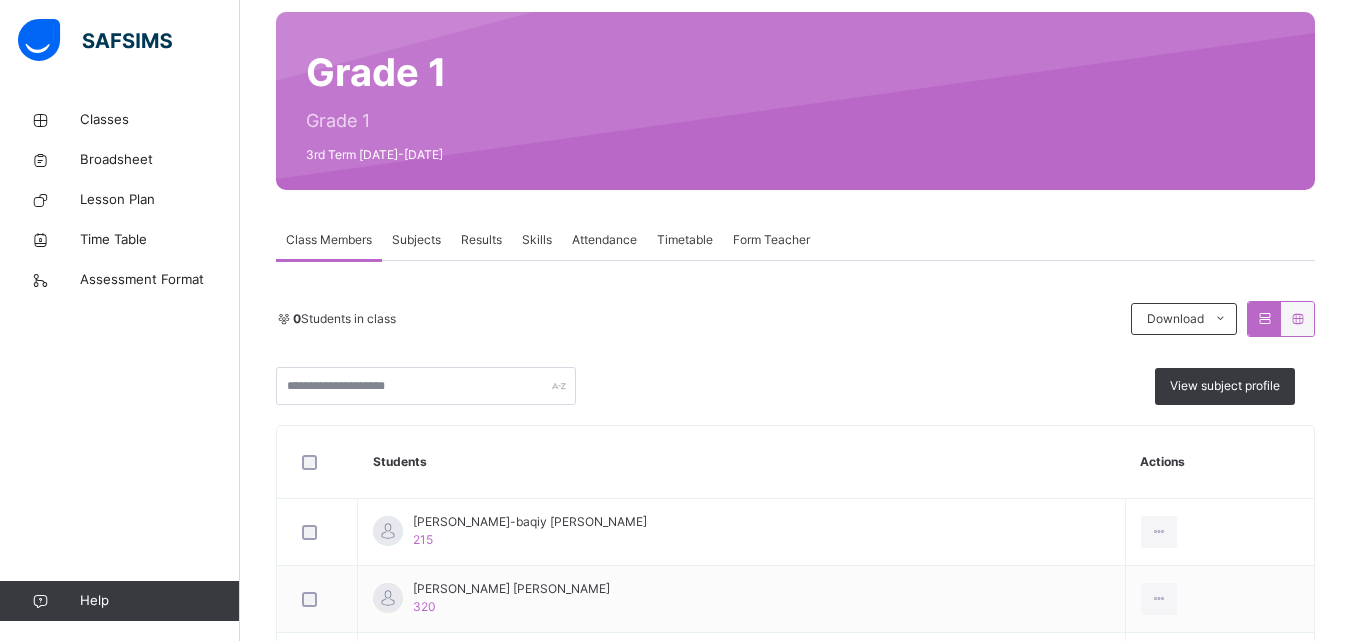 click on "Subjects" at bounding box center (416, 240) 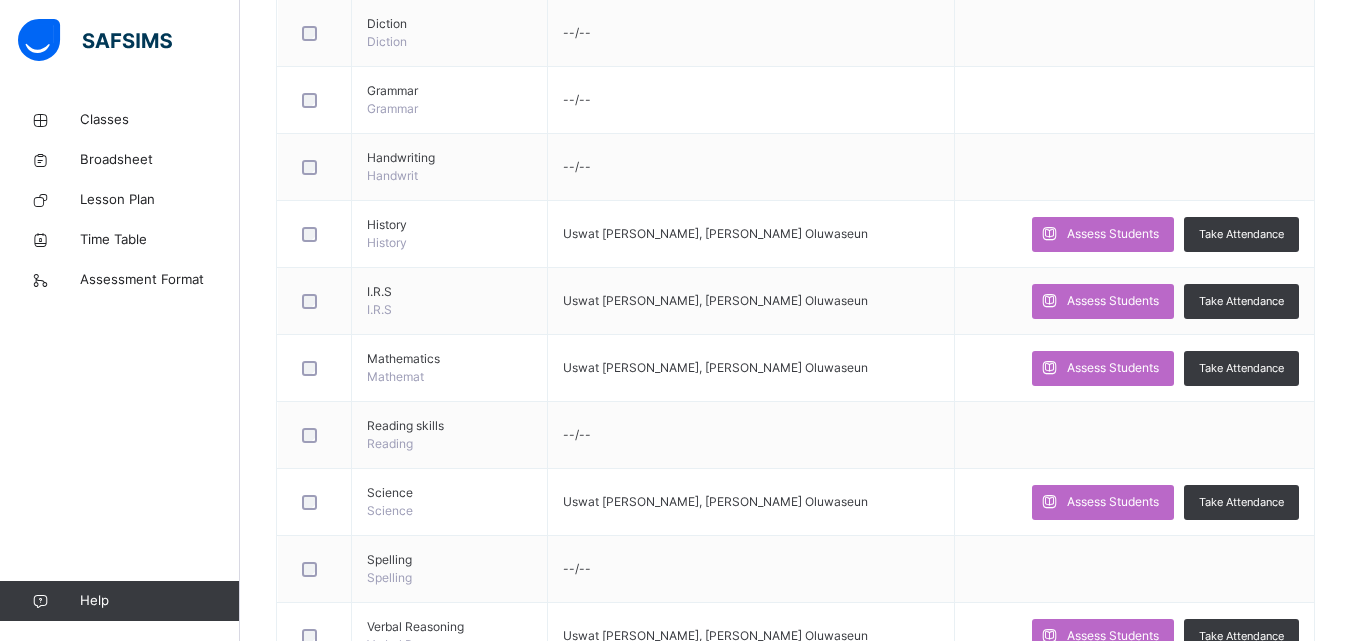 scroll, scrollTop: 788, scrollLeft: 0, axis: vertical 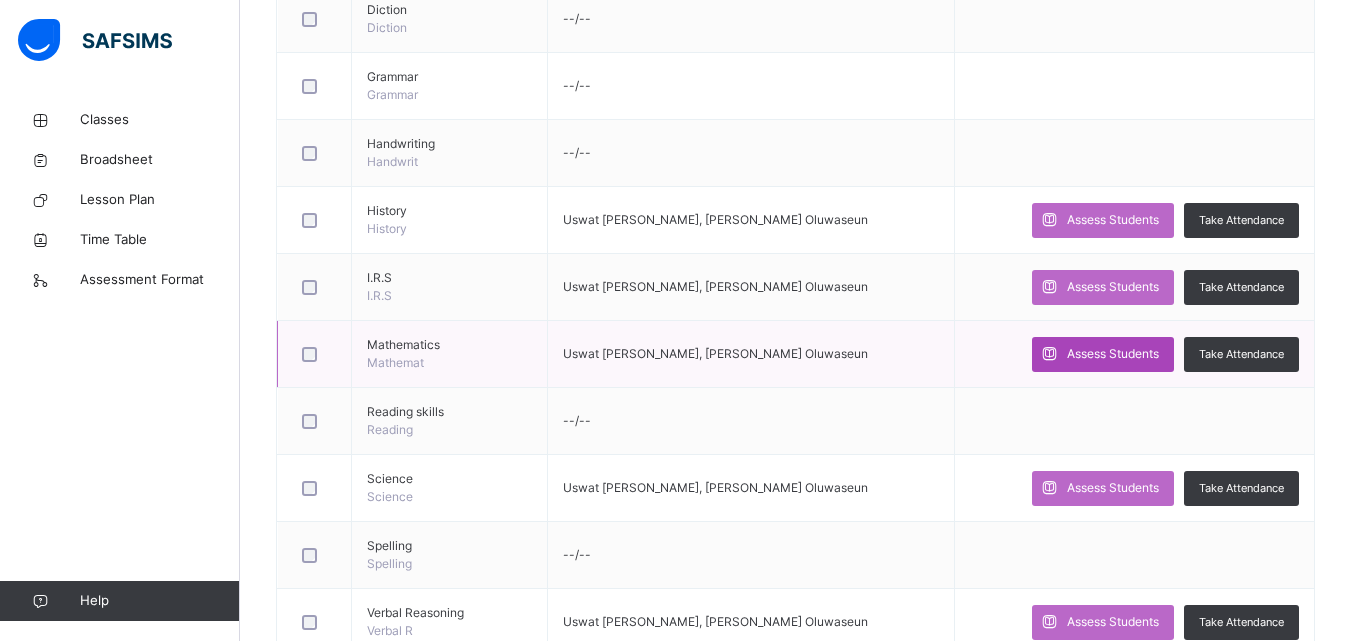 click on "Assess Students" at bounding box center (1113, 354) 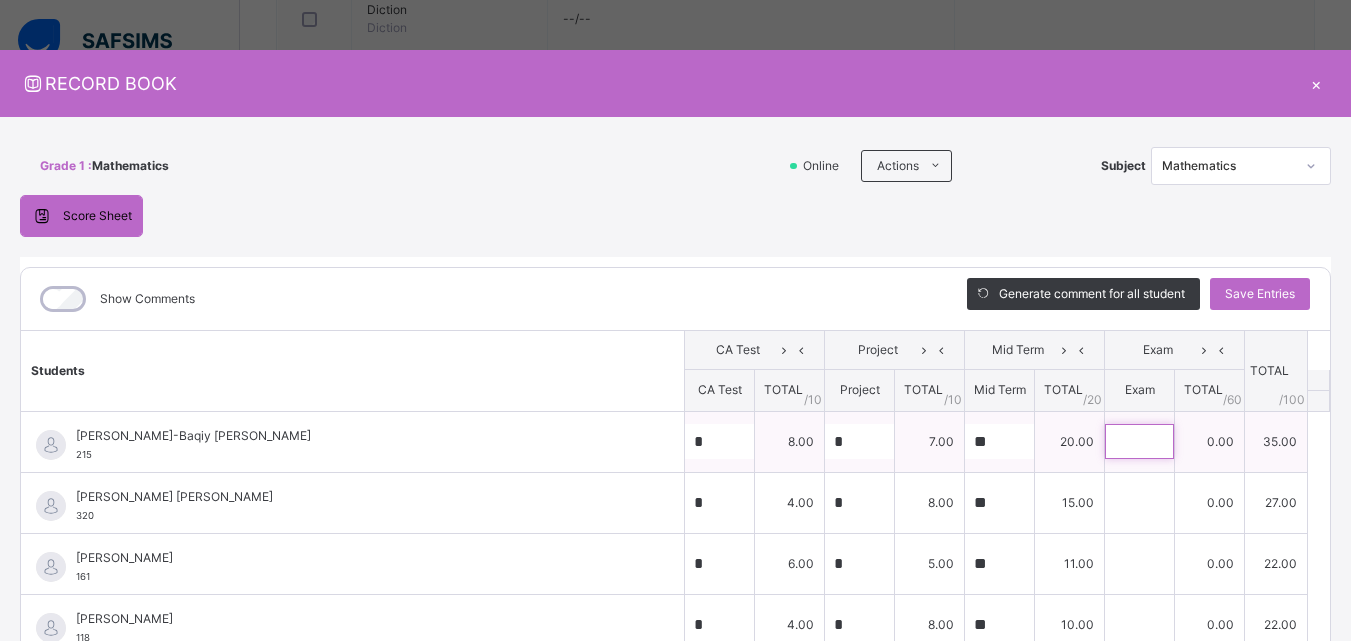 click at bounding box center (1139, 441) 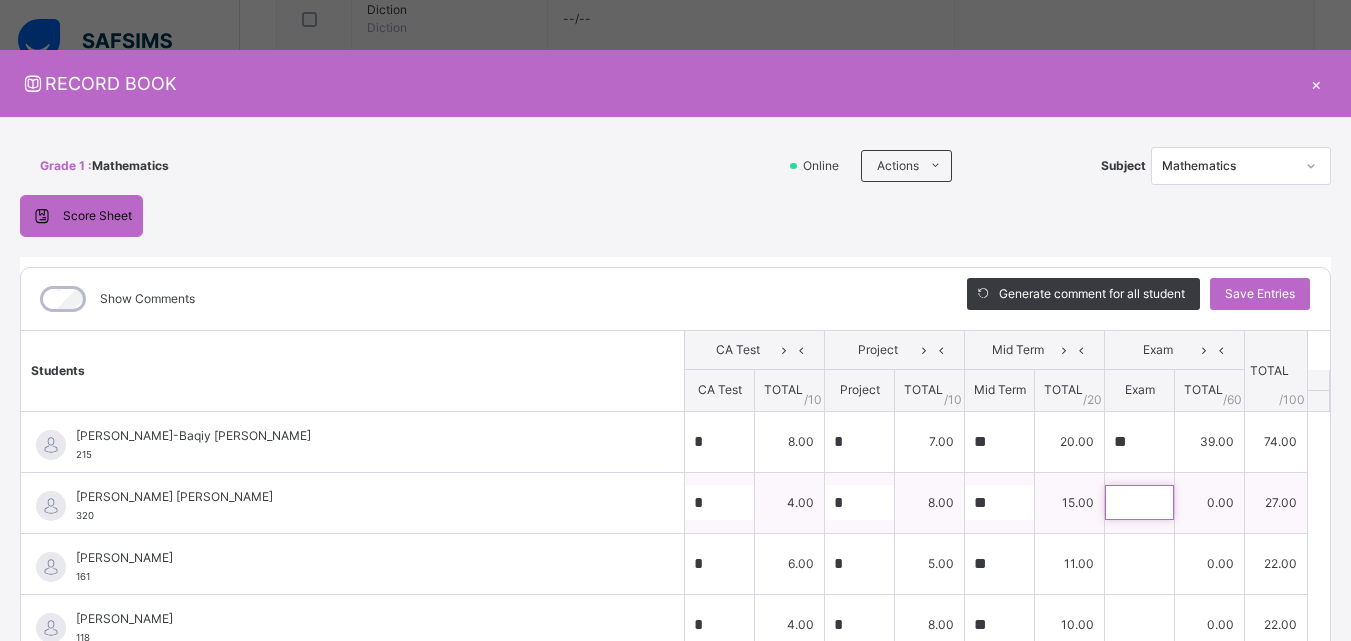 click at bounding box center [1139, 502] 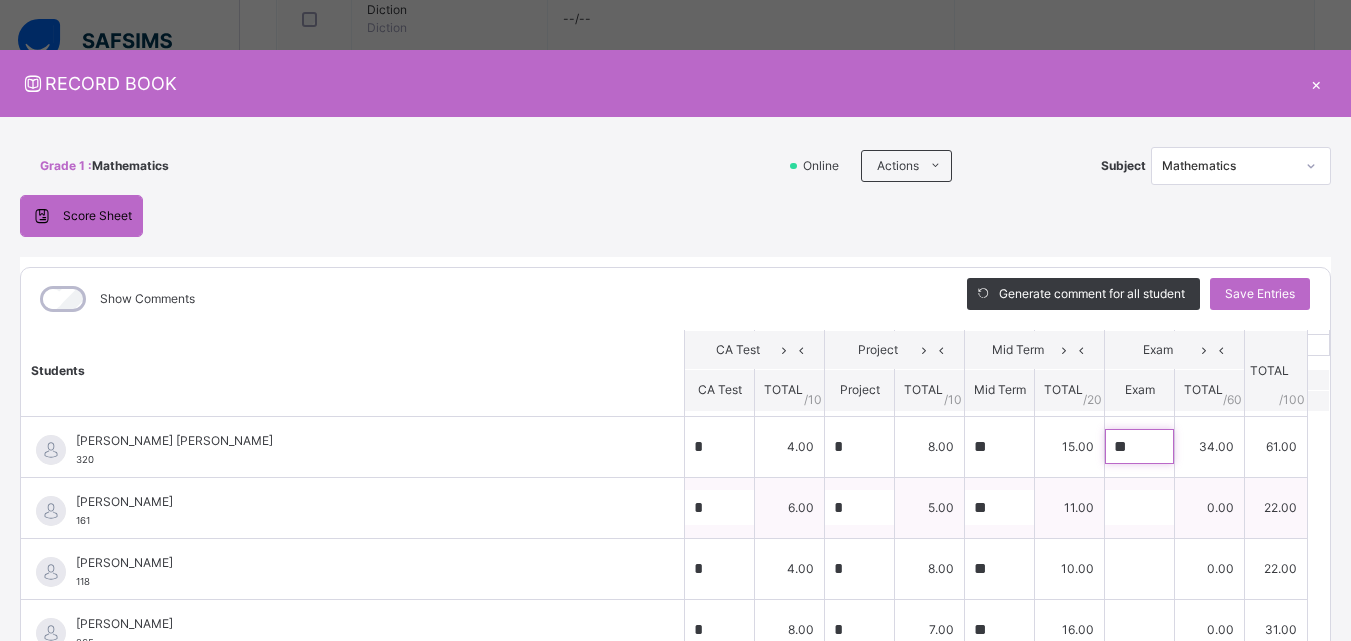 scroll, scrollTop: 59, scrollLeft: 0, axis: vertical 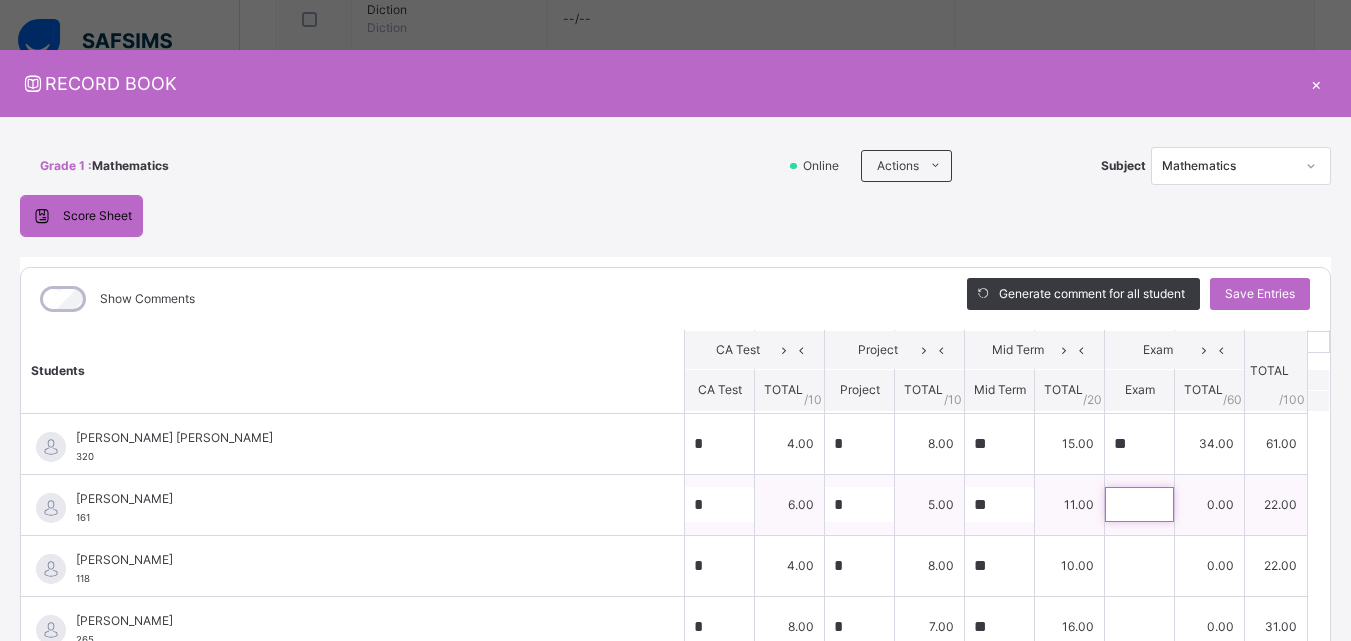 click at bounding box center [1139, 504] 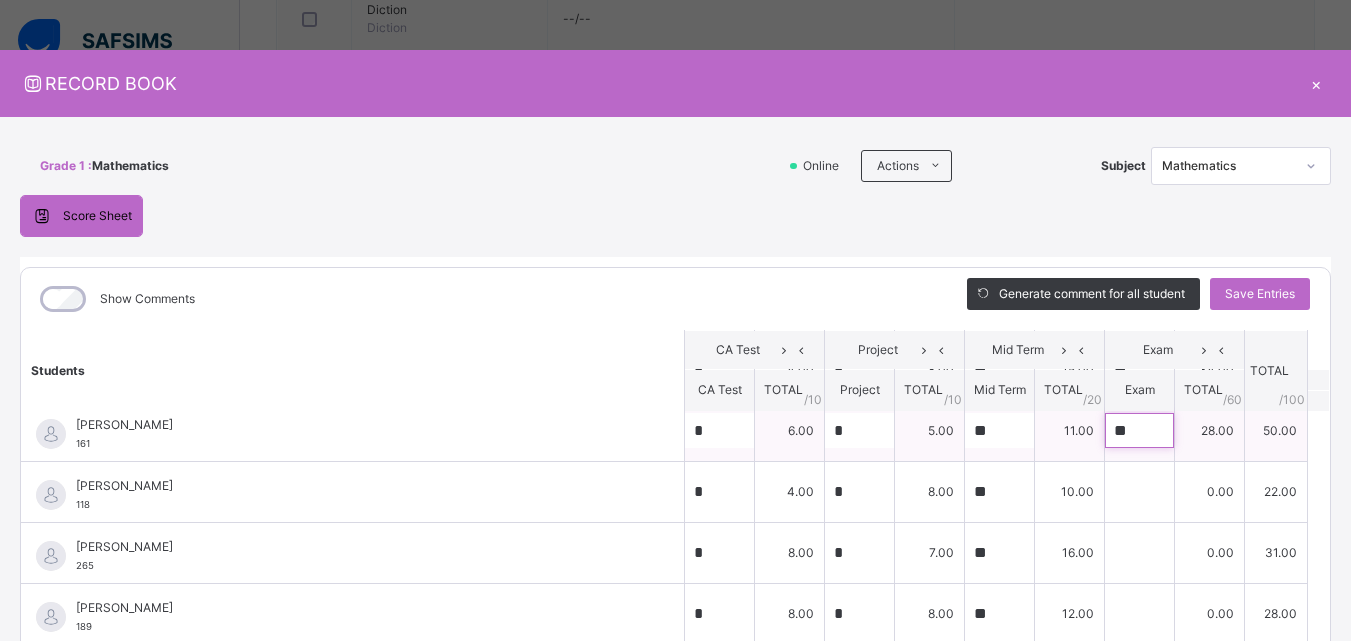 scroll, scrollTop: 138, scrollLeft: 0, axis: vertical 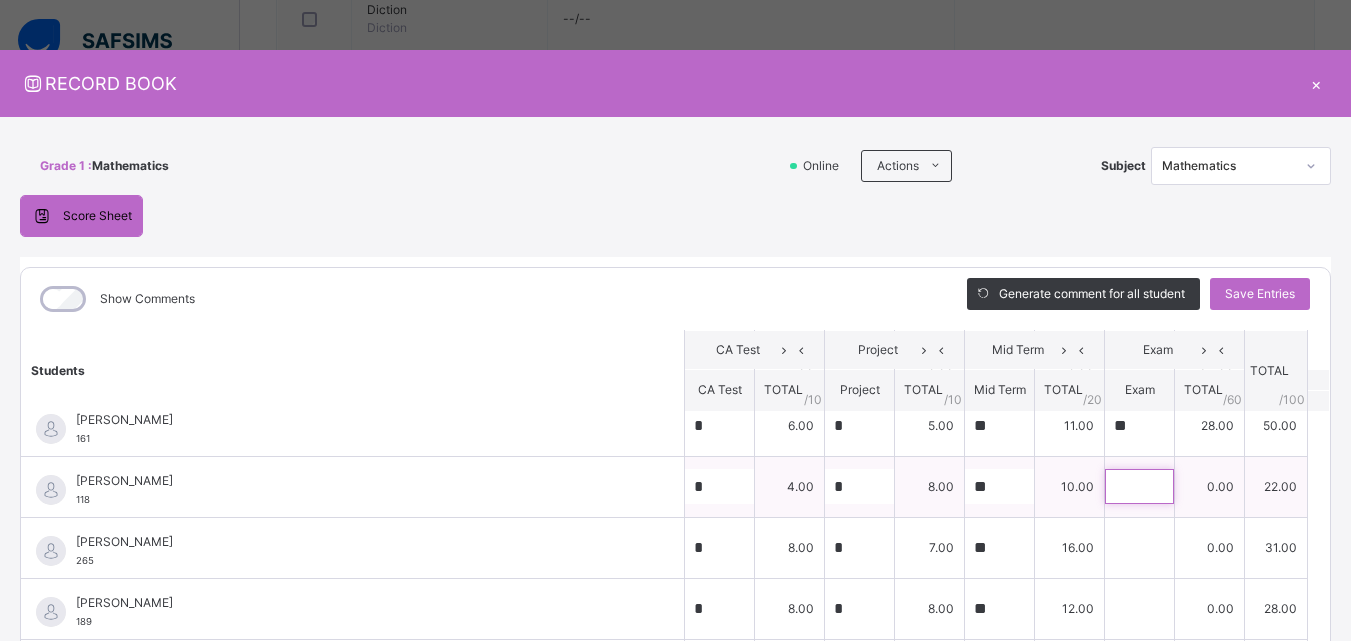 click at bounding box center [1139, 486] 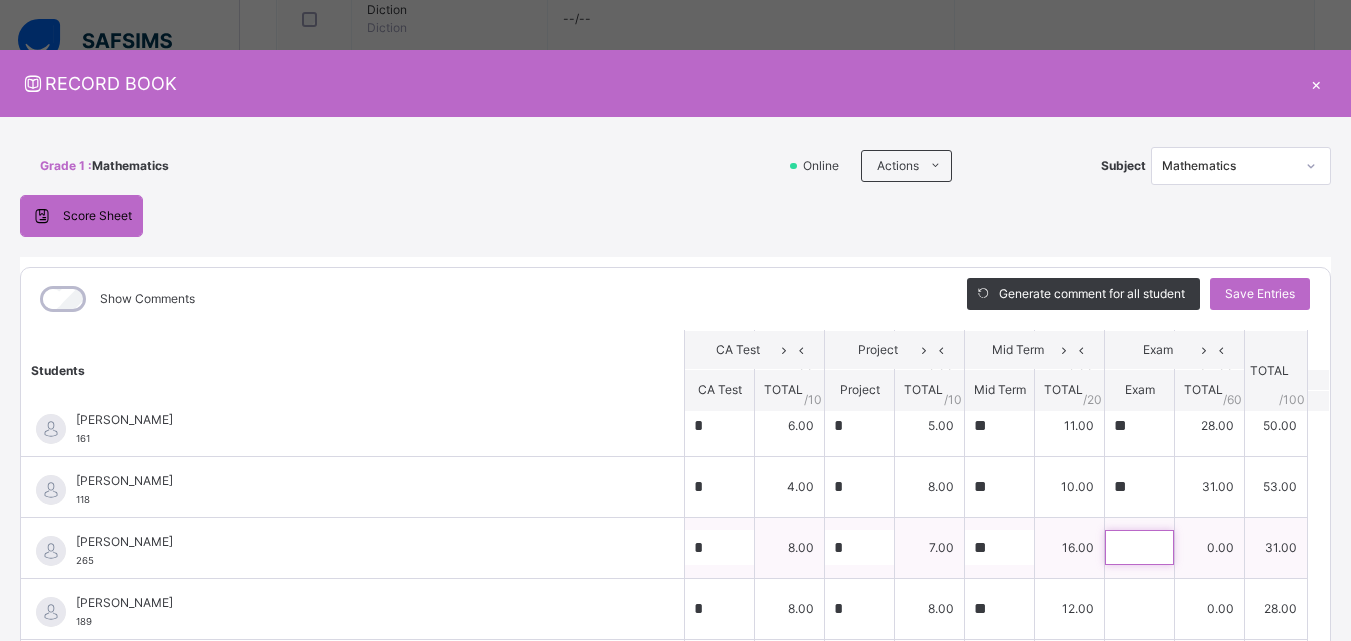 click at bounding box center (1139, 547) 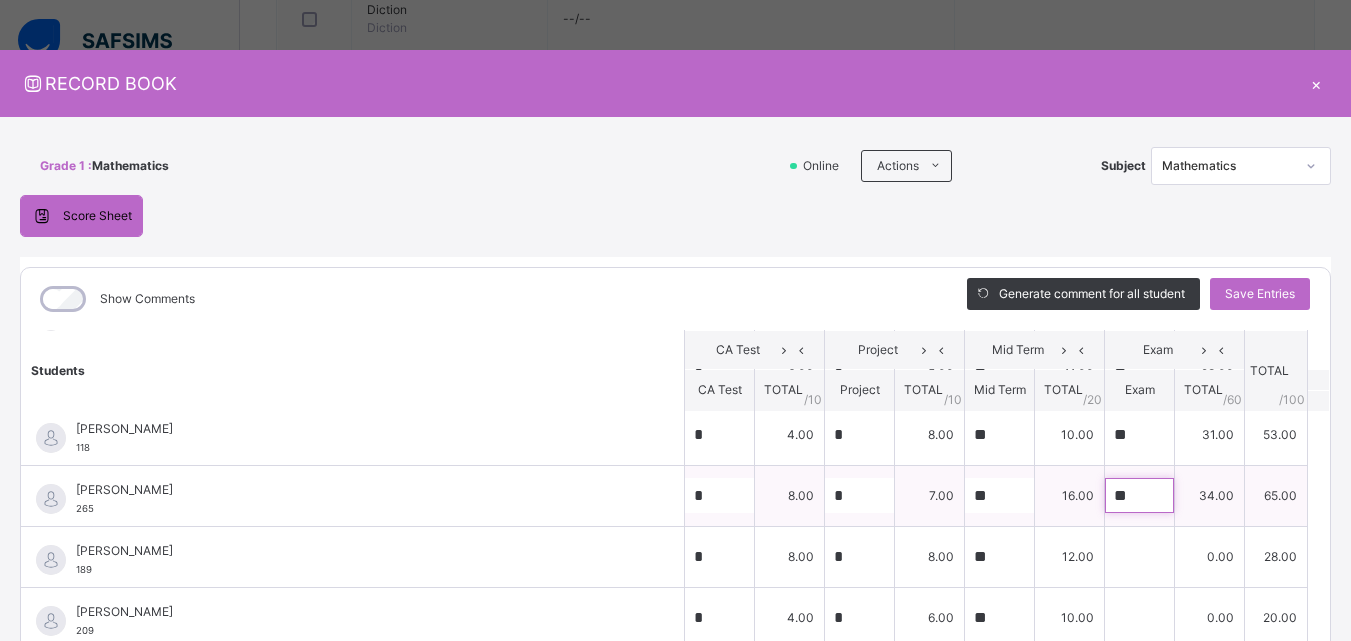 scroll, scrollTop: 205, scrollLeft: 0, axis: vertical 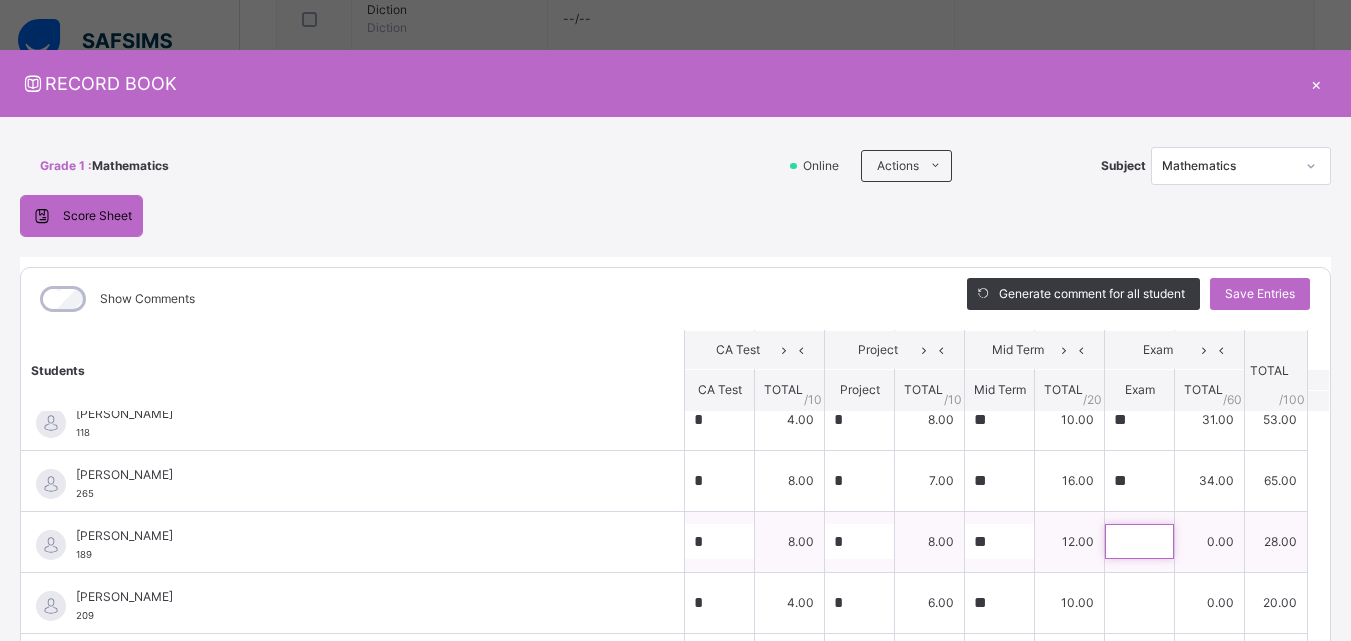 click at bounding box center (1139, 541) 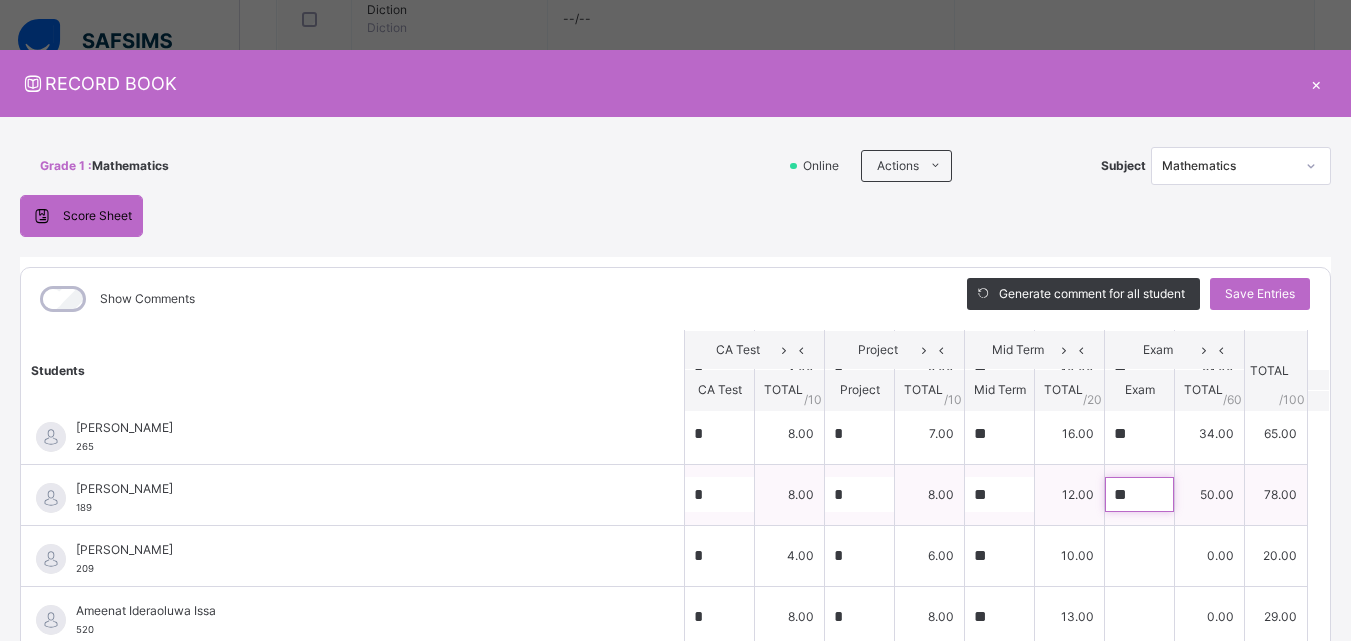 scroll, scrollTop: 278, scrollLeft: 0, axis: vertical 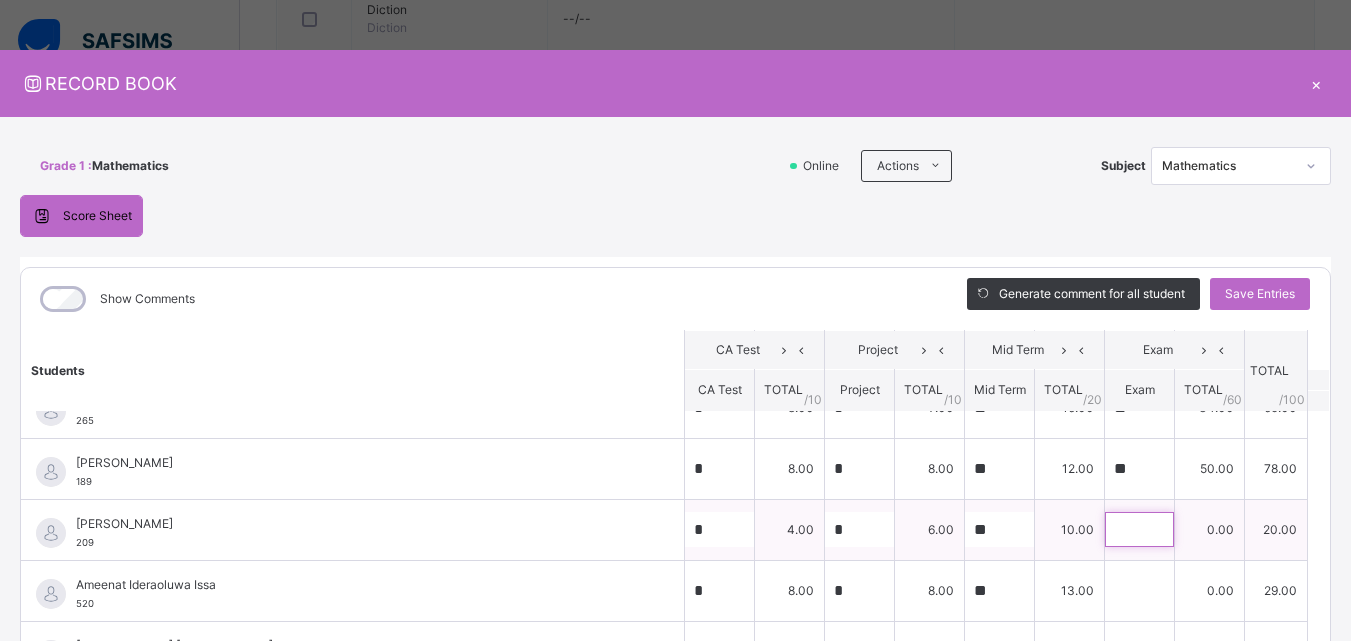 click at bounding box center (1139, 529) 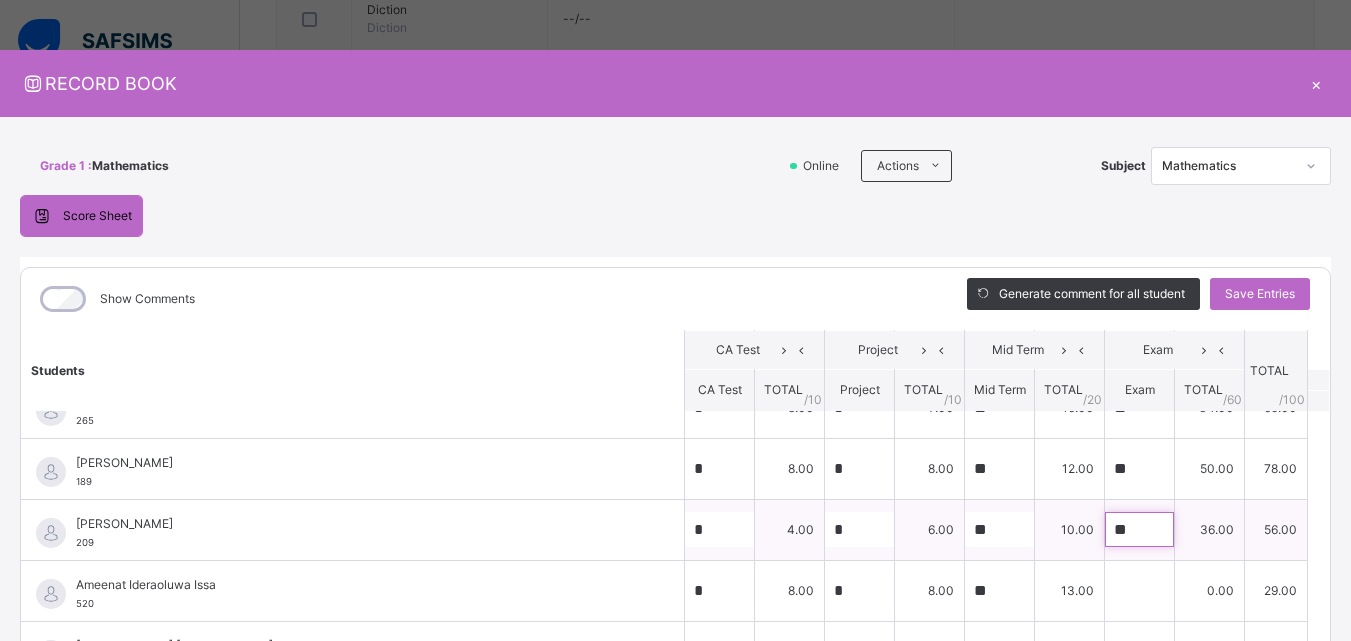 scroll, scrollTop: 355, scrollLeft: 0, axis: vertical 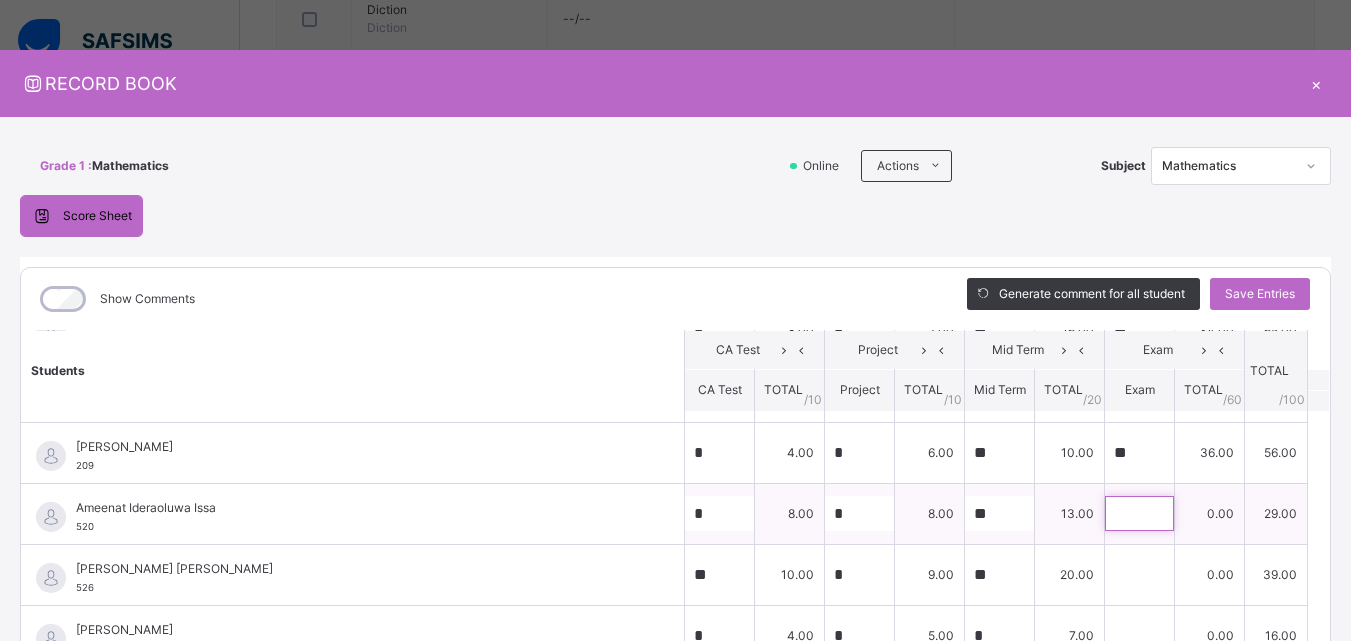 click at bounding box center (1139, 513) 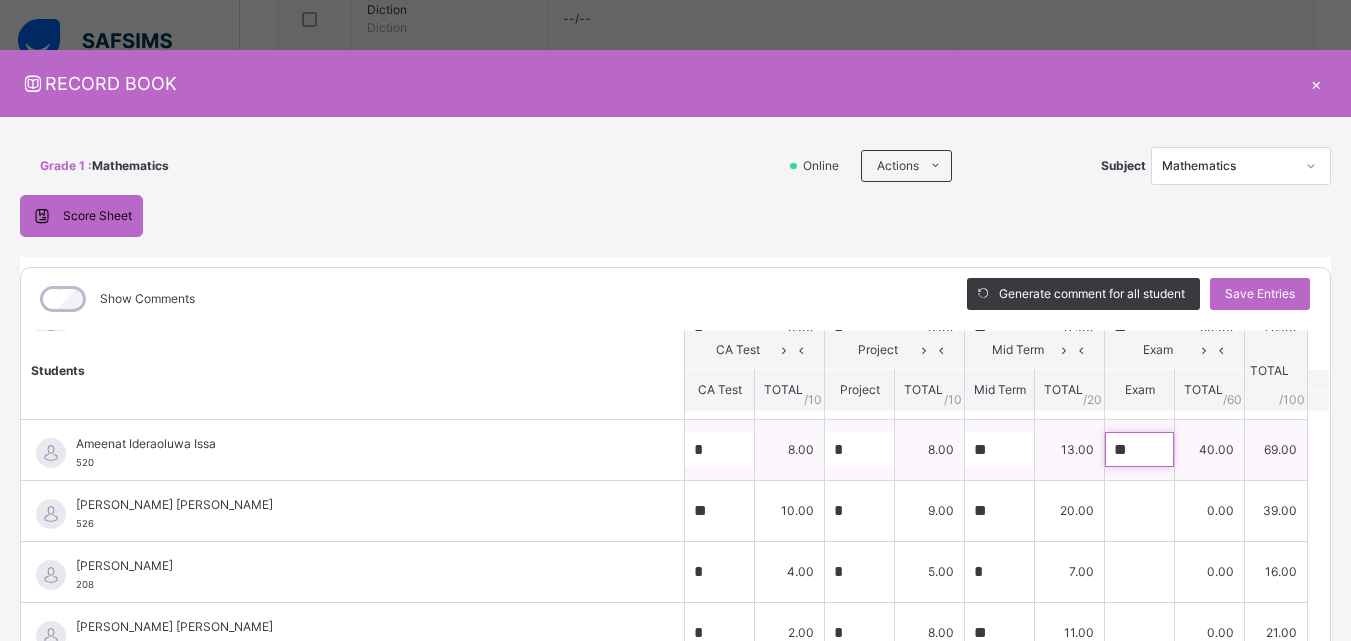 scroll, scrollTop: 424, scrollLeft: 0, axis: vertical 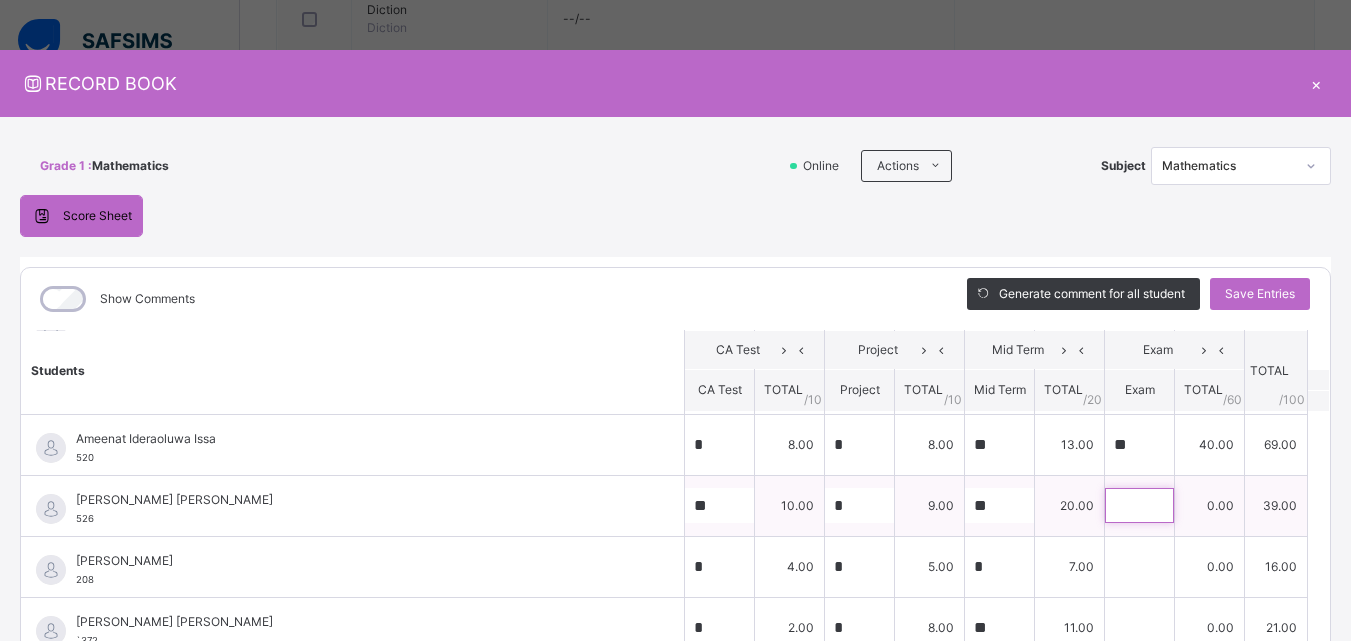 click at bounding box center [1139, 505] 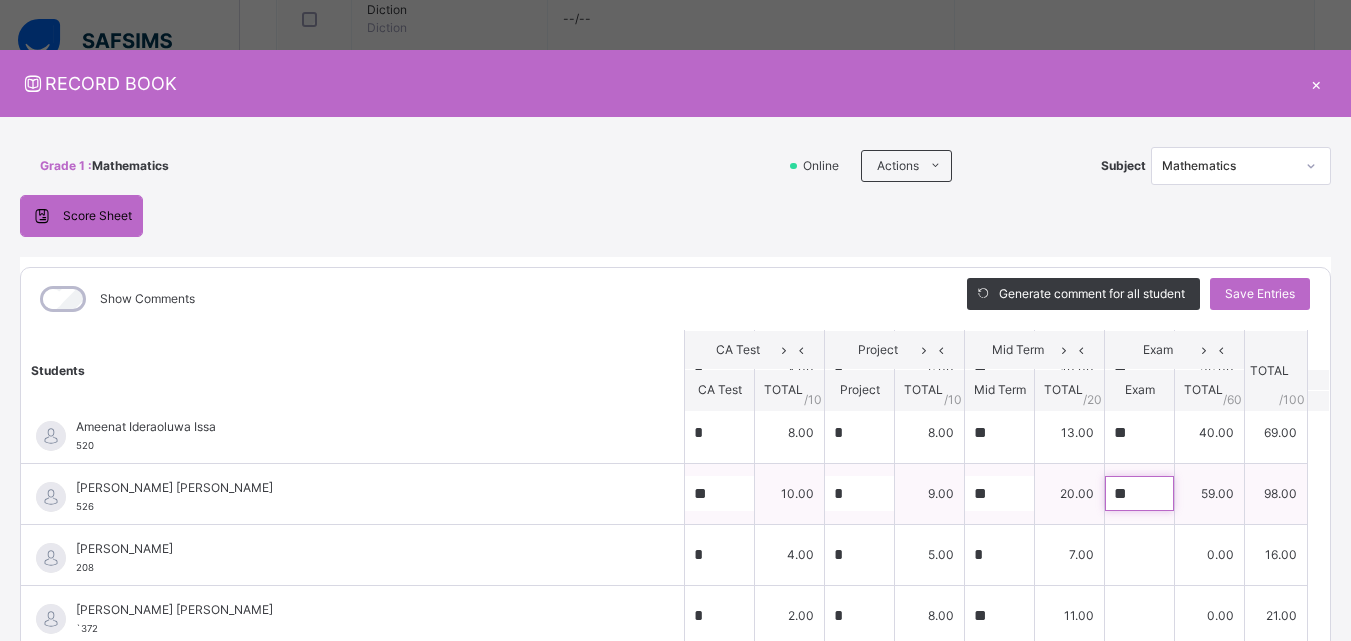 scroll, scrollTop: 448, scrollLeft: 0, axis: vertical 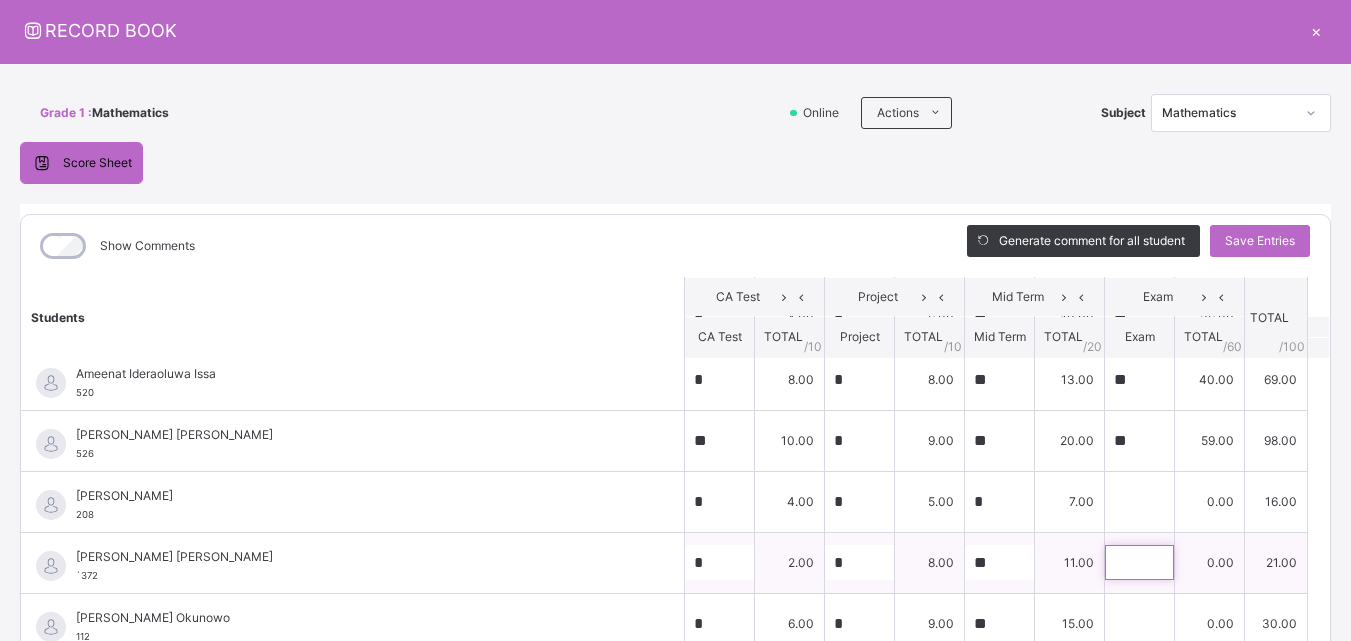 click at bounding box center (1139, 562) 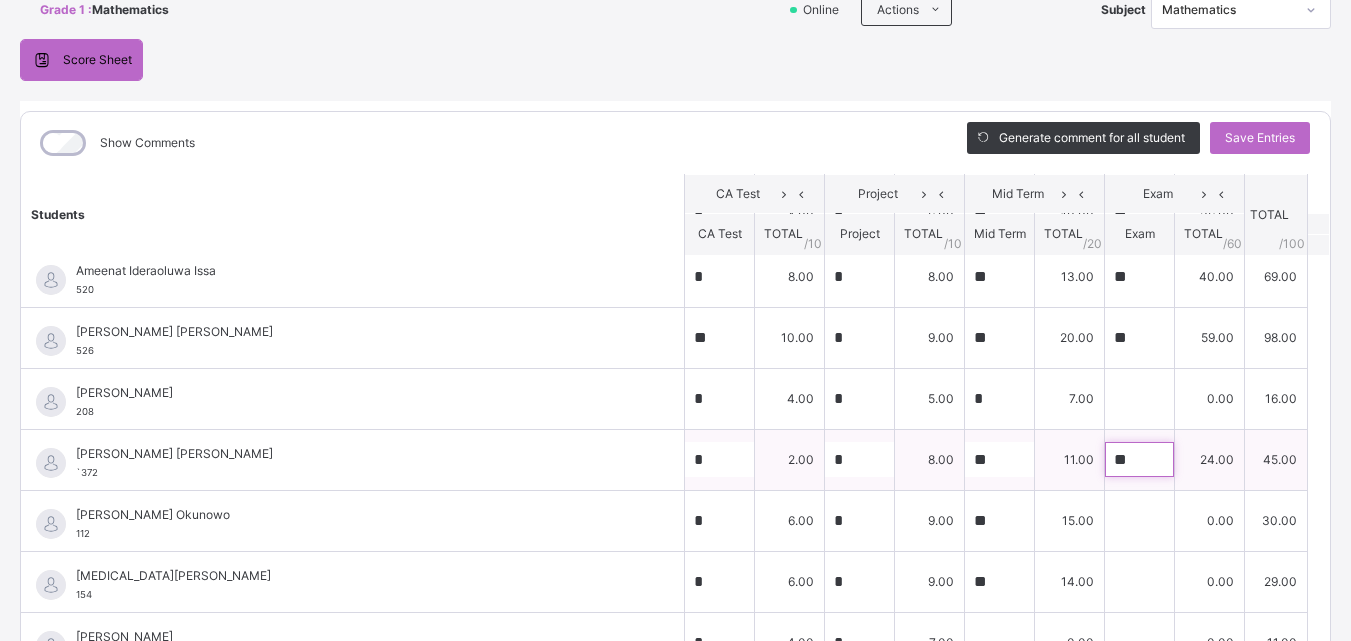 scroll, scrollTop: 157, scrollLeft: 0, axis: vertical 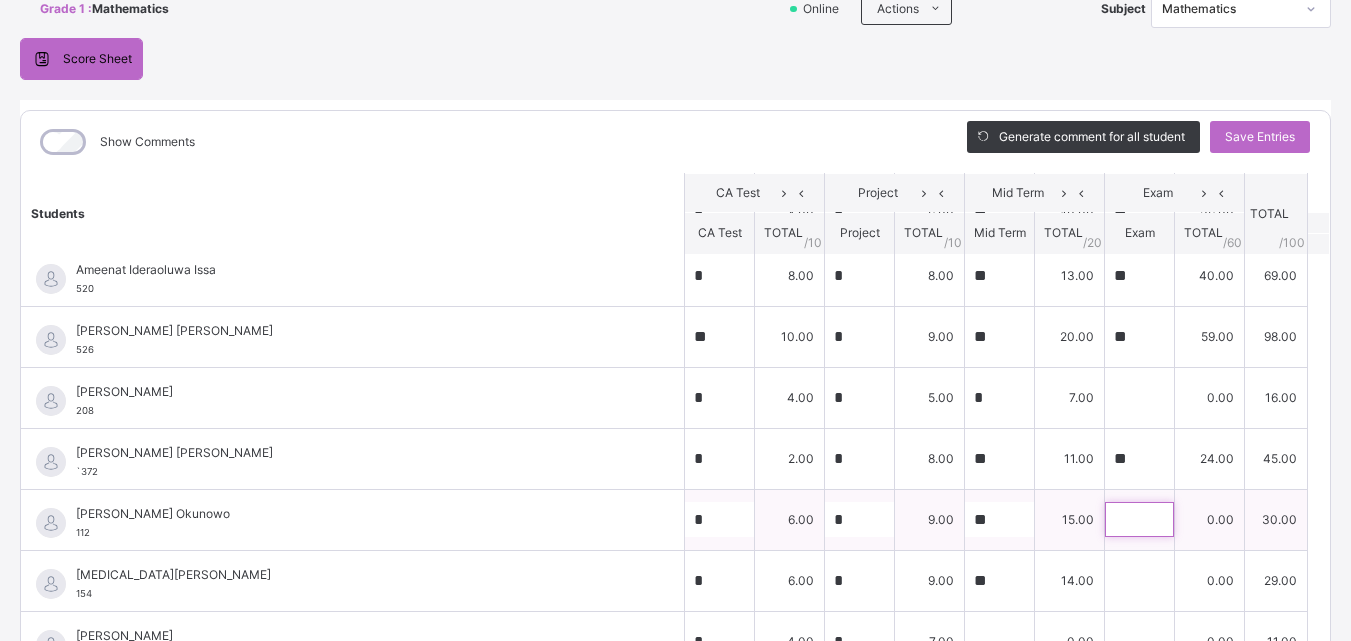 click at bounding box center (1139, 519) 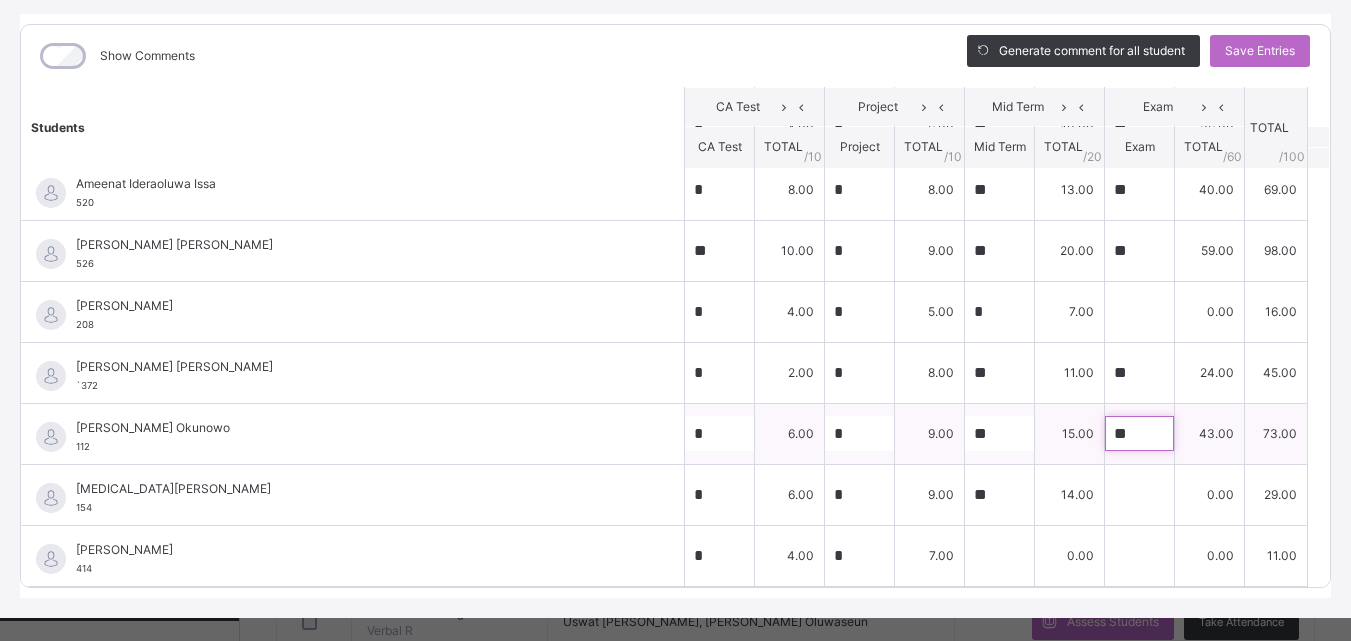scroll, scrollTop: 248, scrollLeft: 0, axis: vertical 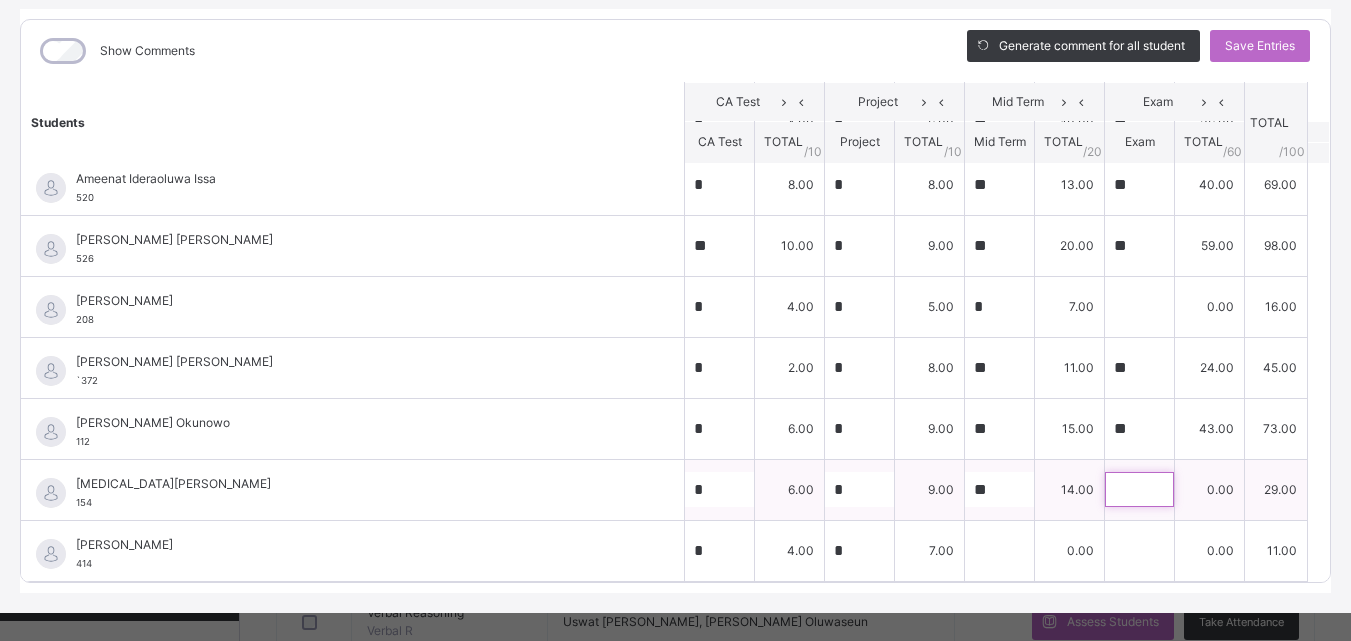 click at bounding box center (1139, 489) 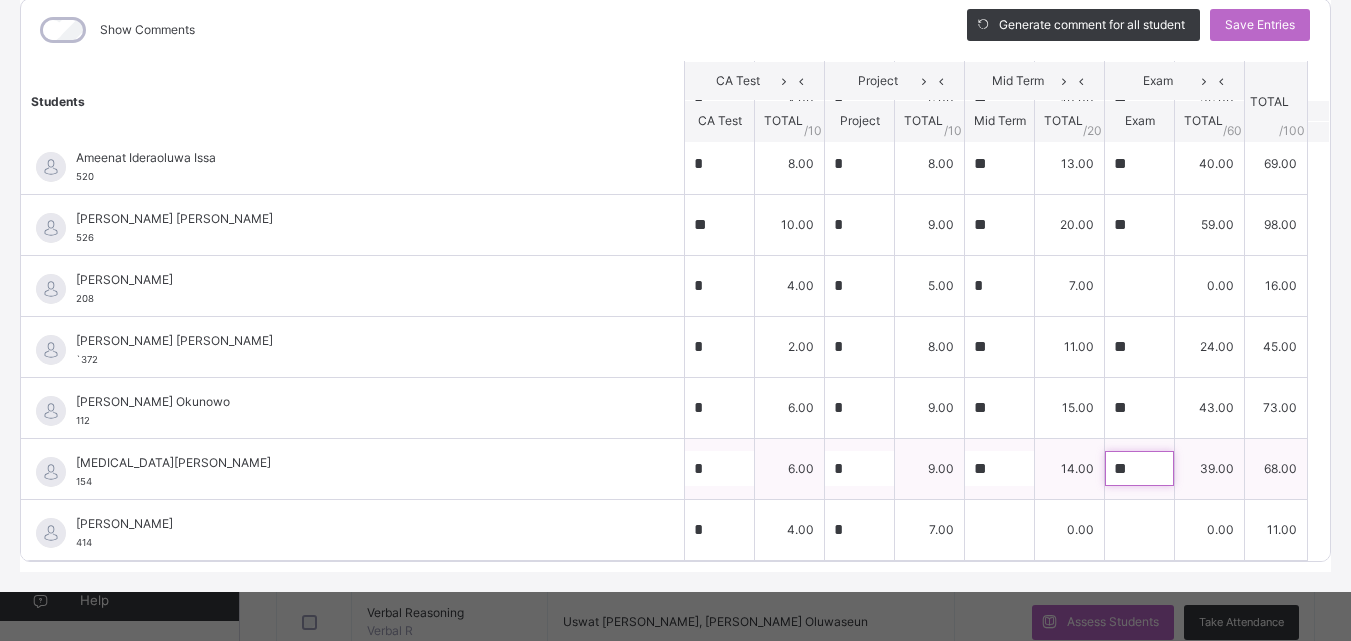 scroll, scrollTop: 270, scrollLeft: 0, axis: vertical 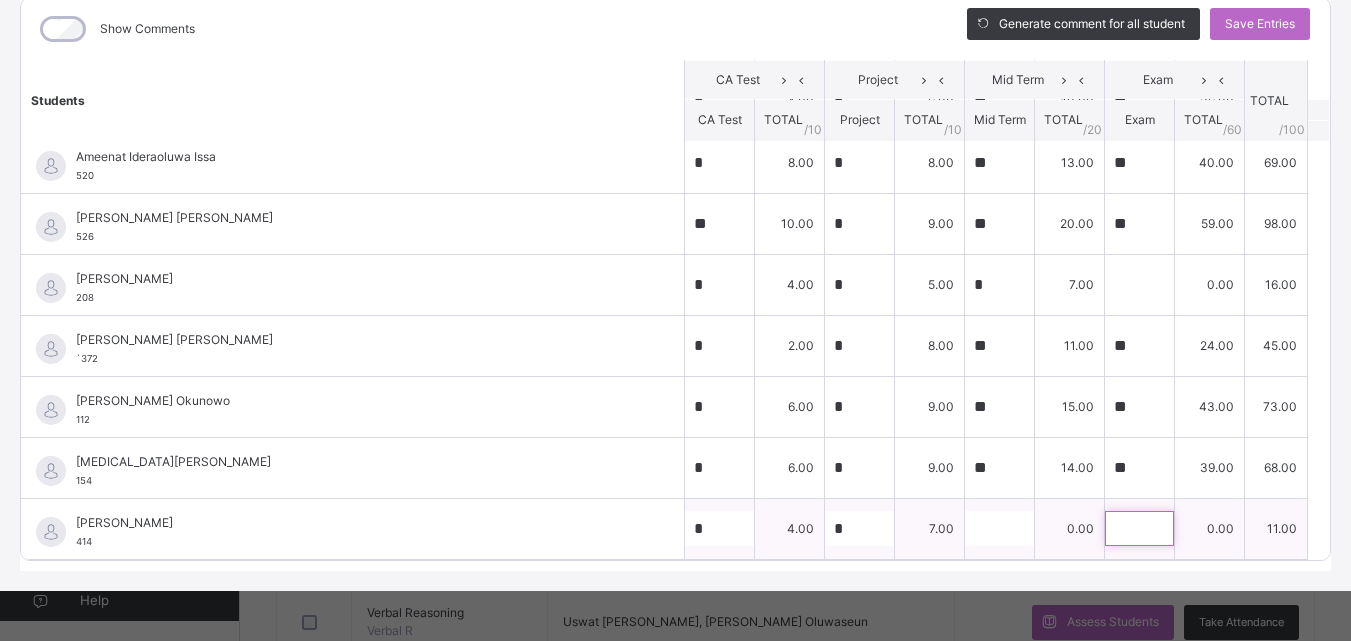 click at bounding box center (1139, 528) 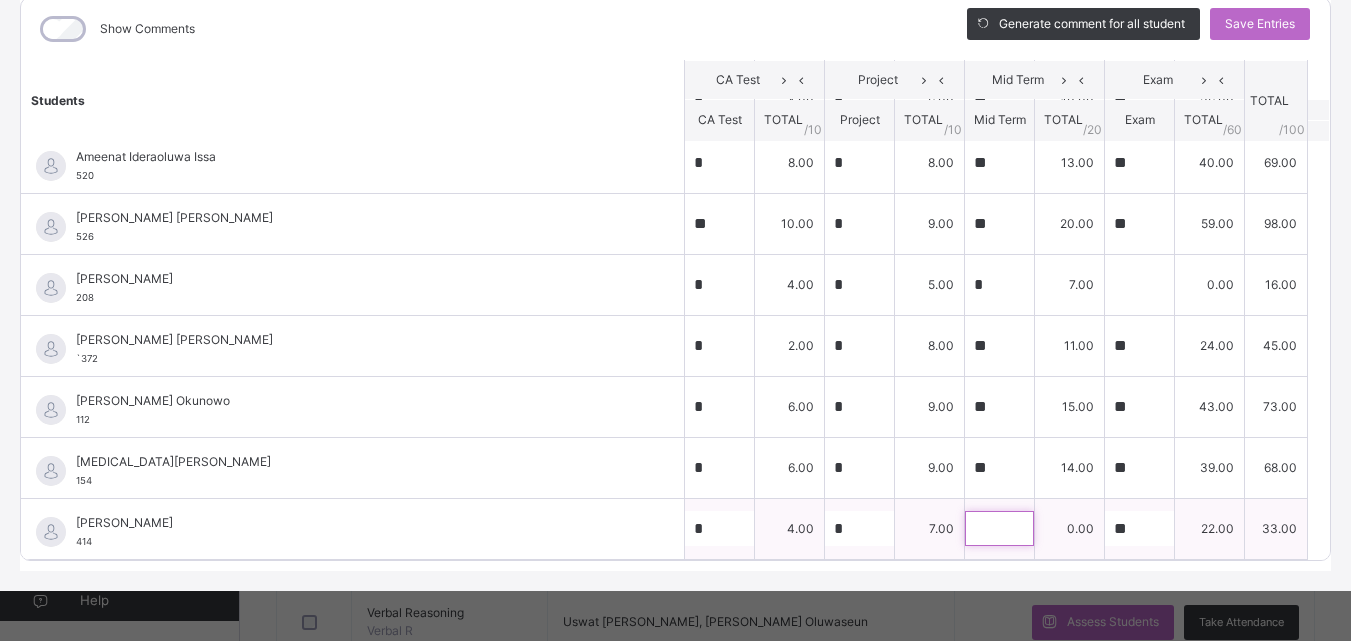 click at bounding box center (999, 528) 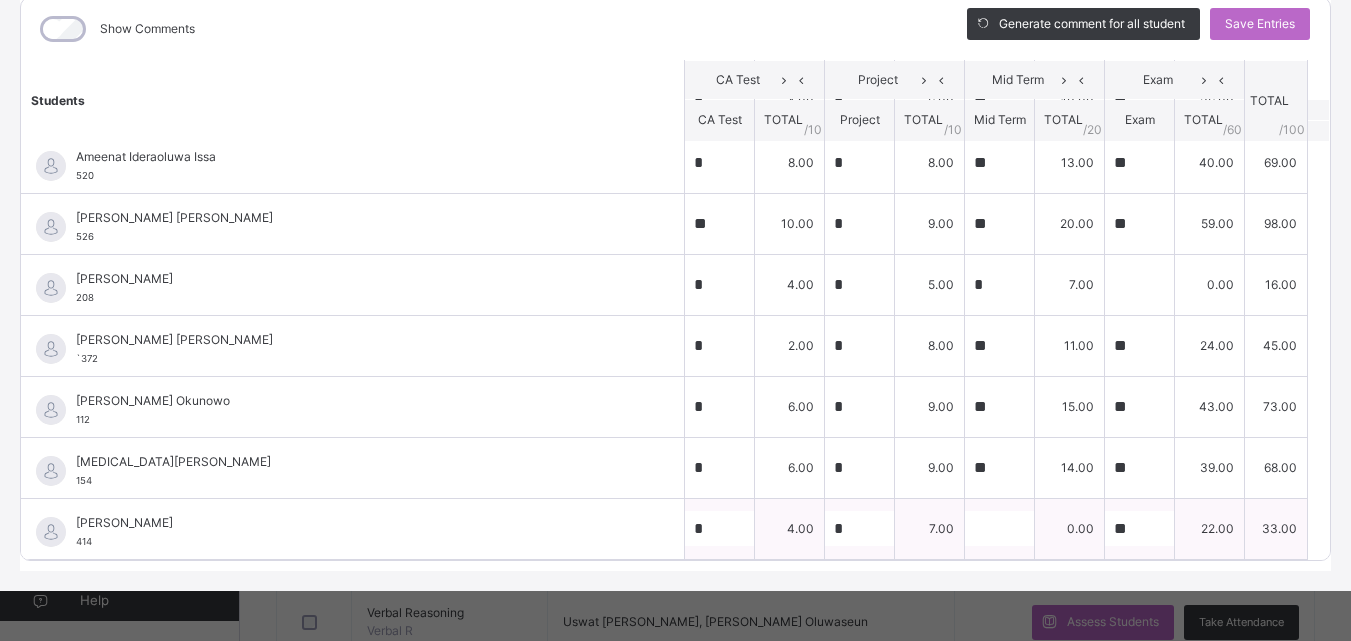 click at bounding box center (999, 528) 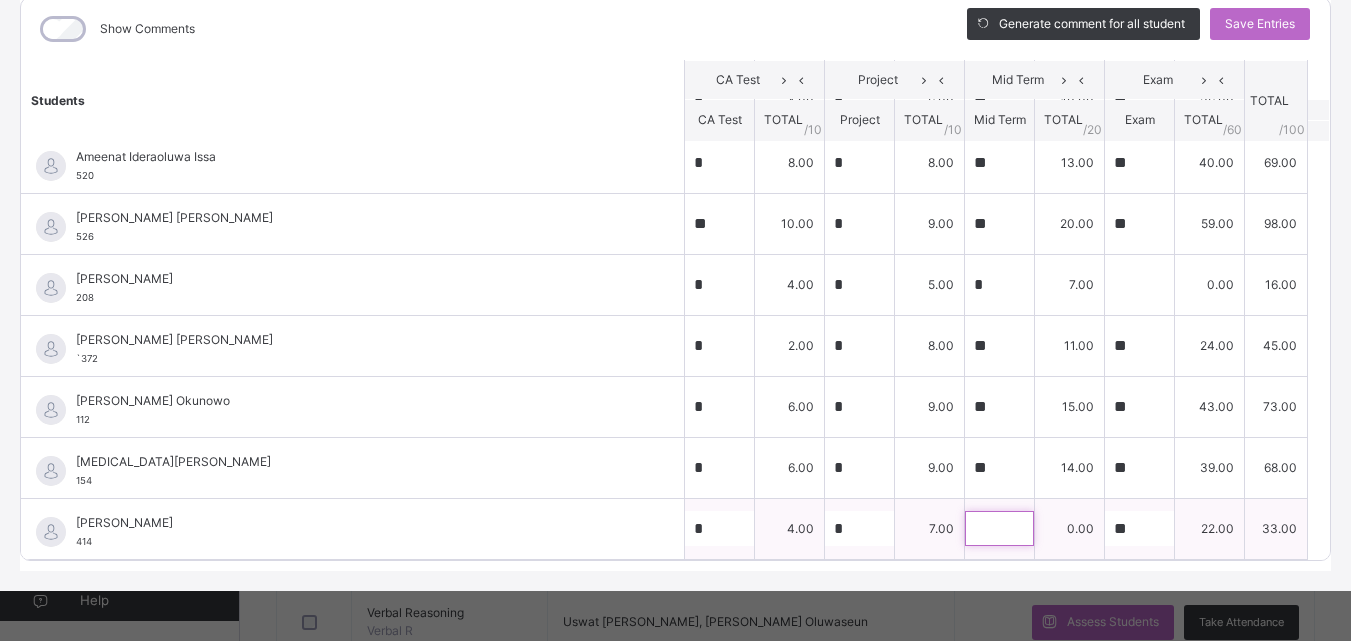 click at bounding box center (999, 528) 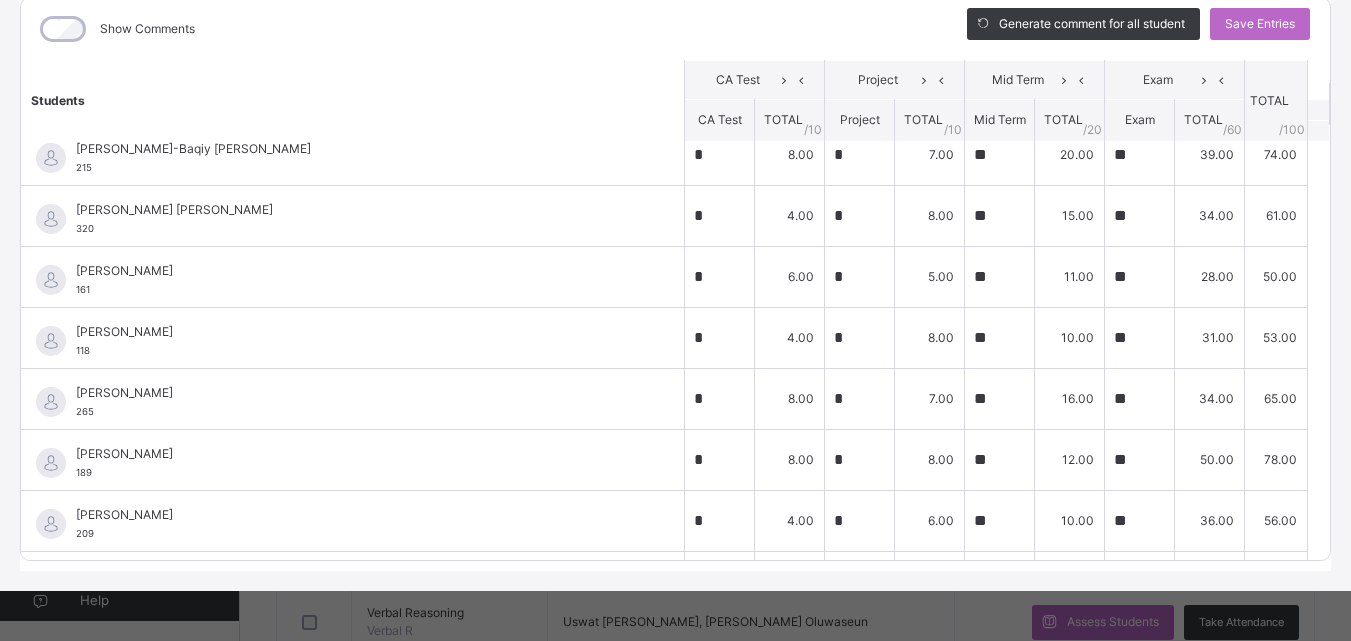 scroll, scrollTop: 0, scrollLeft: 0, axis: both 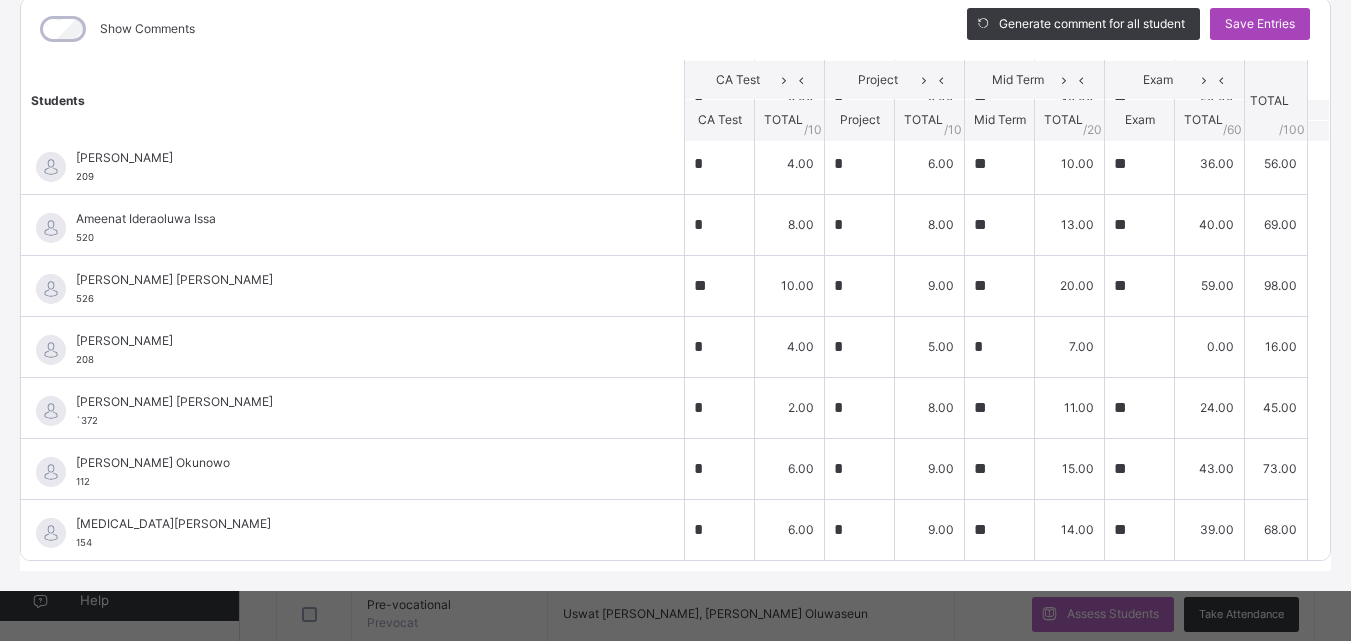 click on "Save Entries" at bounding box center (1260, 24) 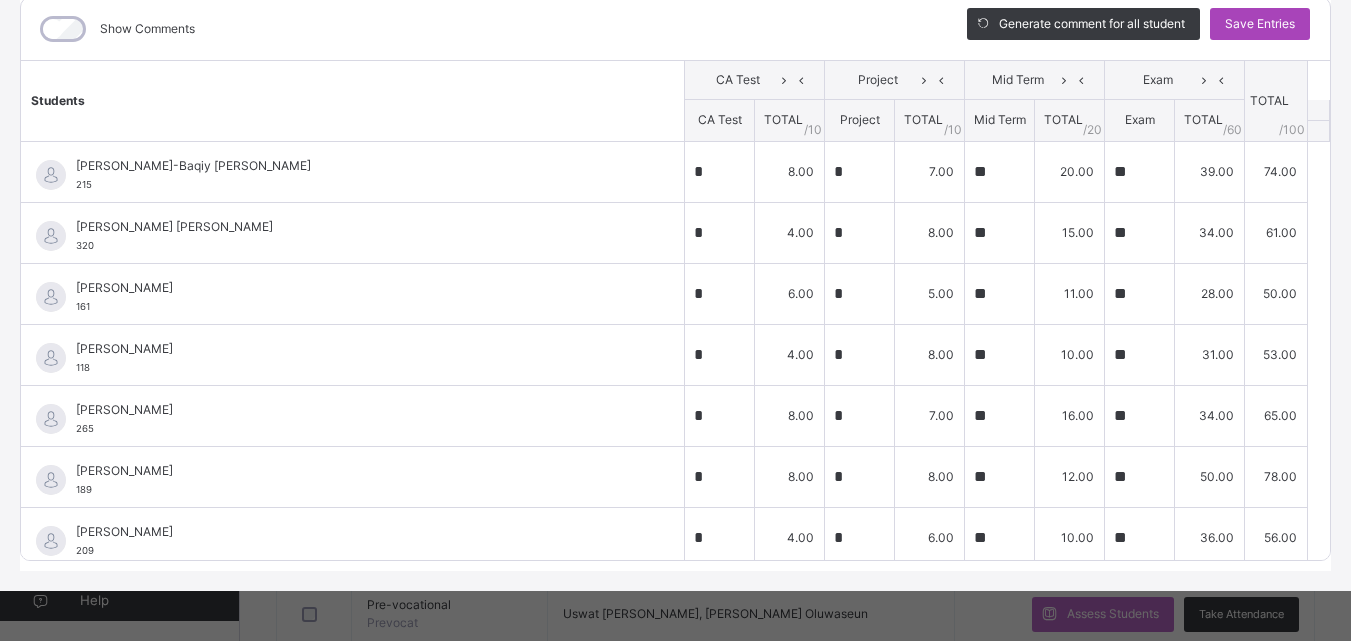 scroll, scrollTop: 0, scrollLeft: 0, axis: both 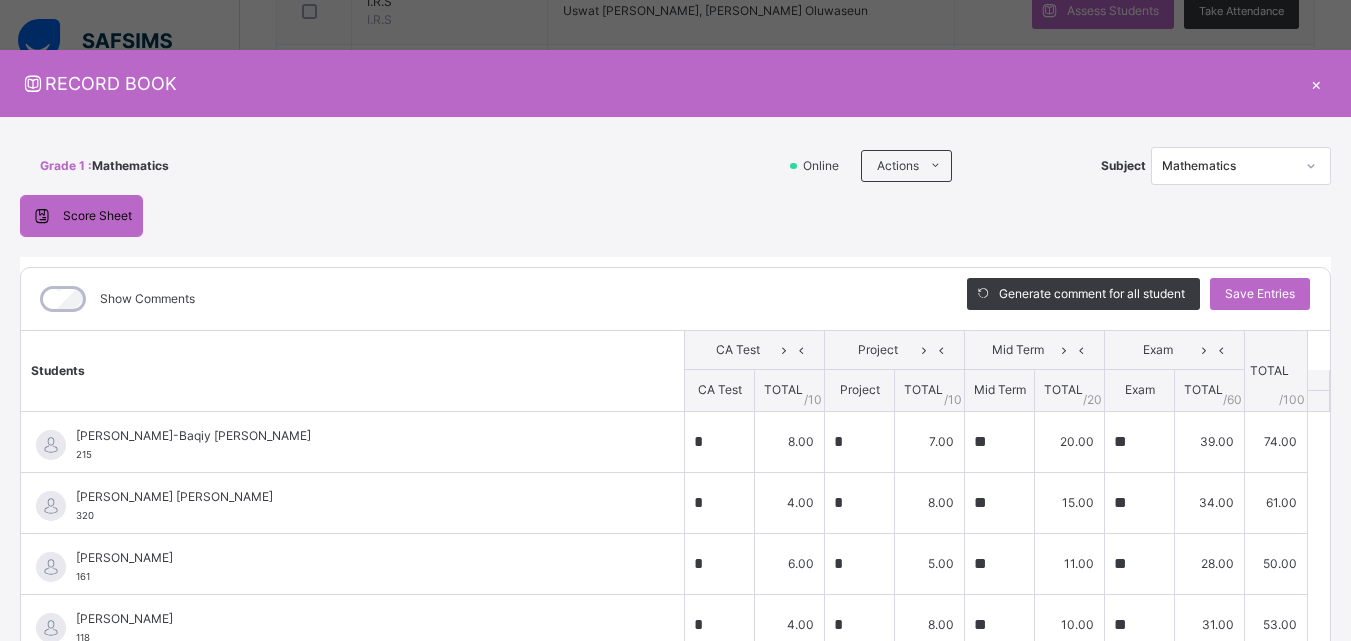 click on "RECORD BOOK × Grade 1   :   Mathematics Online Actions  Download Empty Score Sheet  Upload/map score sheet Subject  Mathematics Daltha Academy Date: [DATE] 11:04:58 am Score Sheet Score Sheet Show Comments   Generate comment for all student   Save Entries Class Level:  Grade 1   Subject:  Mathematics Session:  2024/2025 Session Session:  3rd Term Students CA Test Project Mid Term Exam TOTAL /100 Comment CA Test TOTAL / 10 Project TOTAL / 10 Mid Term TOTAL / 20 Exam TOTAL / 60 [PERSON_NAME]-Baqiy [PERSON_NAME] 215 [PERSON_NAME]-Baqiy [PERSON_NAME] 215 * 8.00 * 7.00 ** 20.00 ** 39.00 74.00 Generate comment 0 / 250   ×   Subject Teacher’s Comment Generate and see in full the comment developed by the AI with an option to regenerate the comment [PERSON_NAME]-Baqiy [PERSON_NAME]   215   Total 74.00  / 100.00 [PERSON_NAME] Bot   Regenerate     Use this comment   [PERSON_NAME] 320 [PERSON_NAME] 320 * 4.00 * 8.00 ** 15.00 ** 34.00 61.00 Generate comment 0 / 250   ×   Subject Teacher’s Comment [PERSON_NAME]" at bounding box center (675, 320) 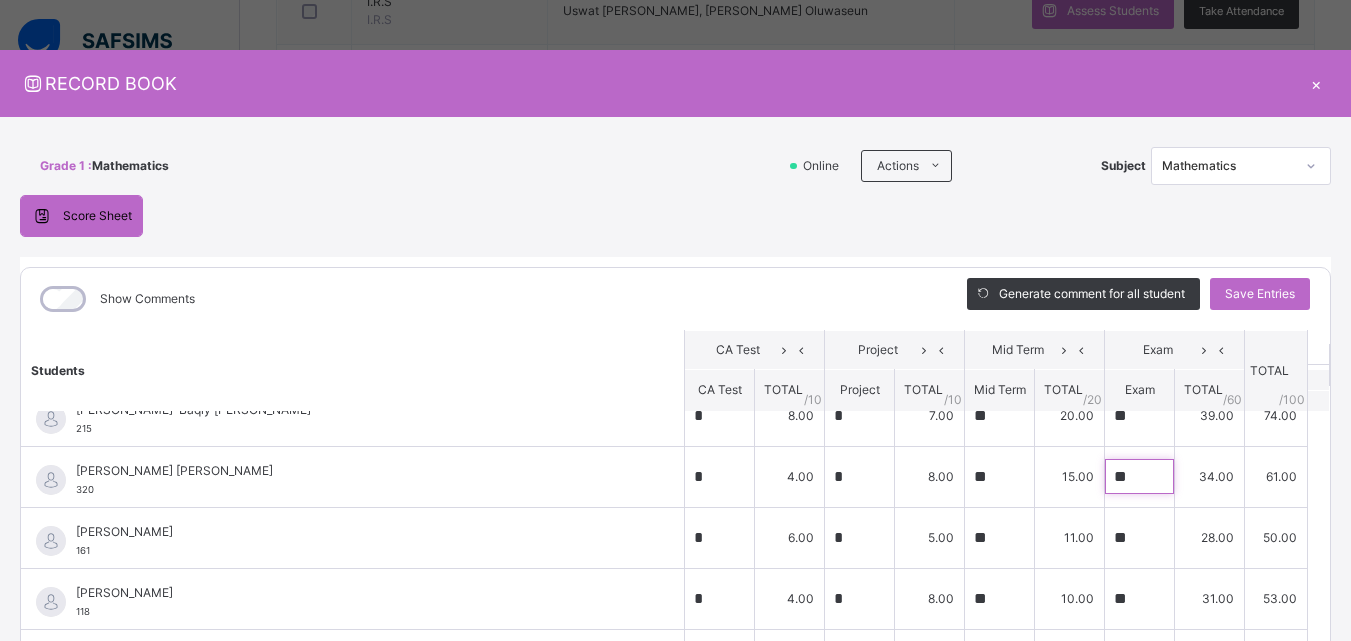 scroll, scrollTop: 0, scrollLeft: 0, axis: both 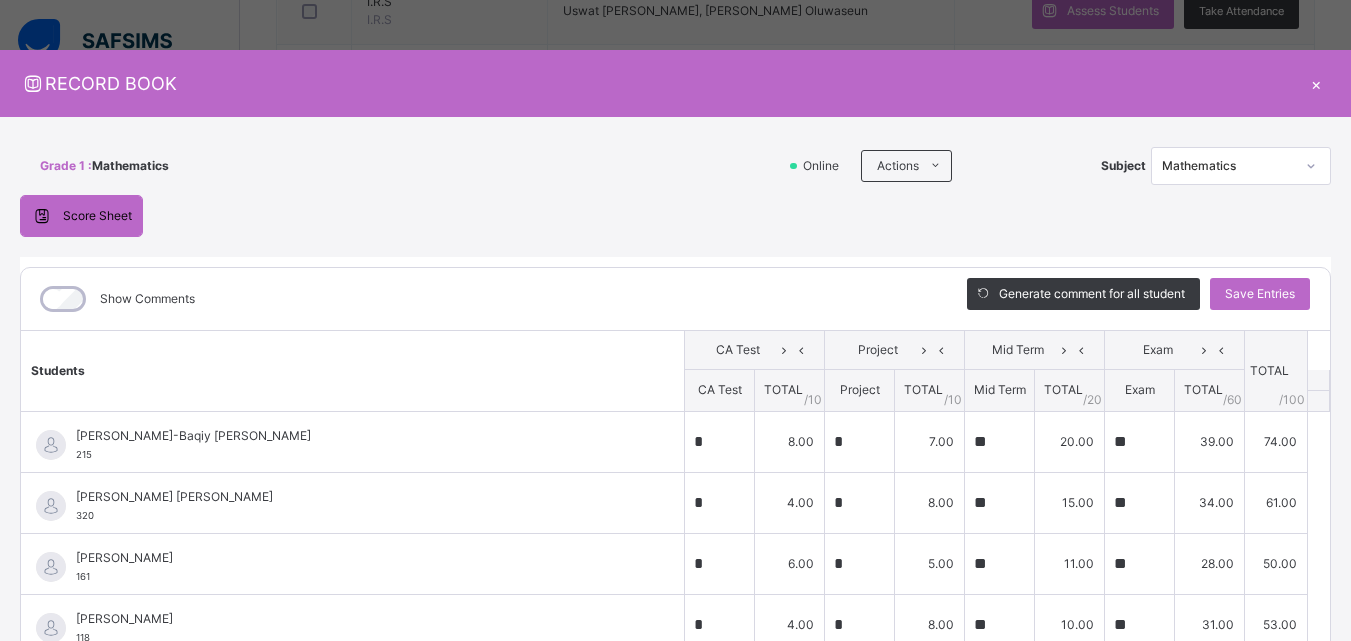 click on "×" at bounding box center [1316, 83] 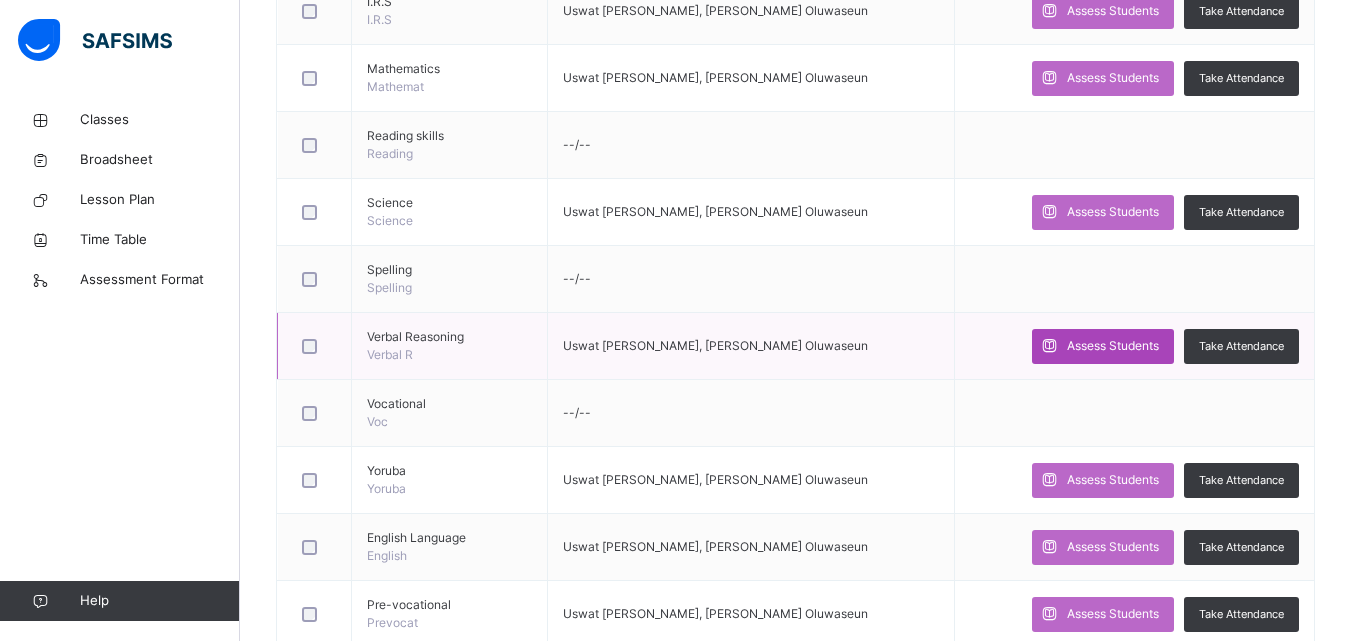 click on "Assess Students" at bounding box center (1113, 346) 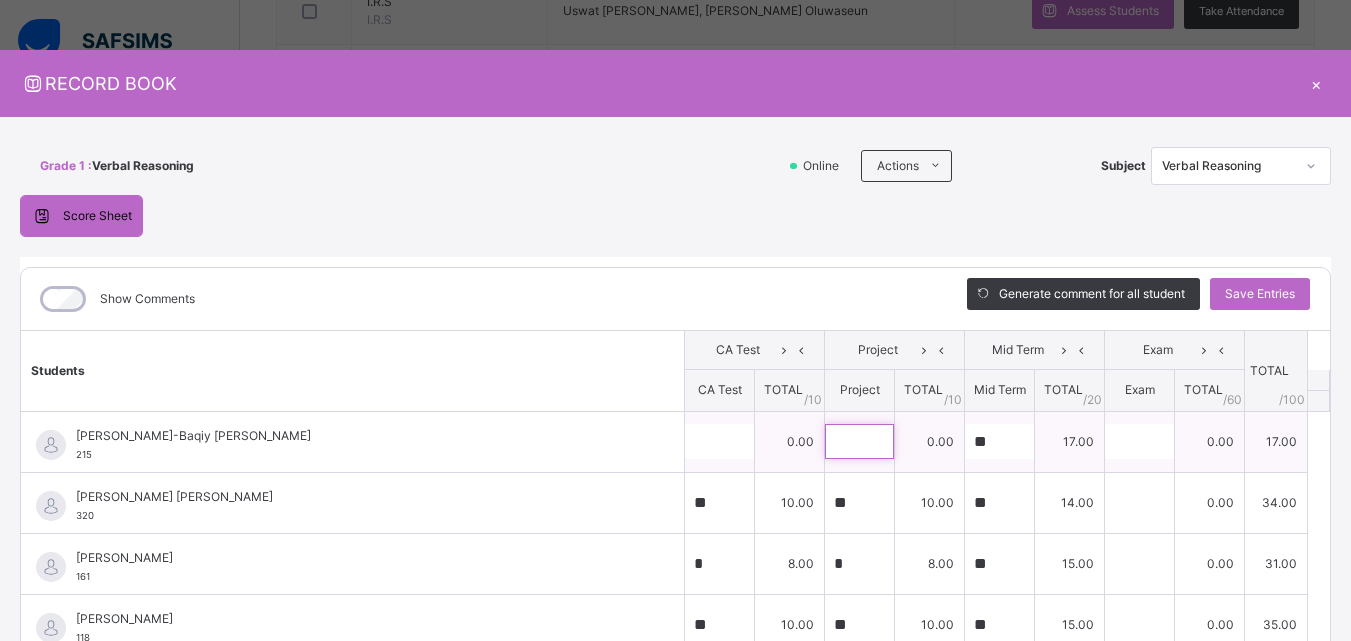 click at bounding box center (859, 441) 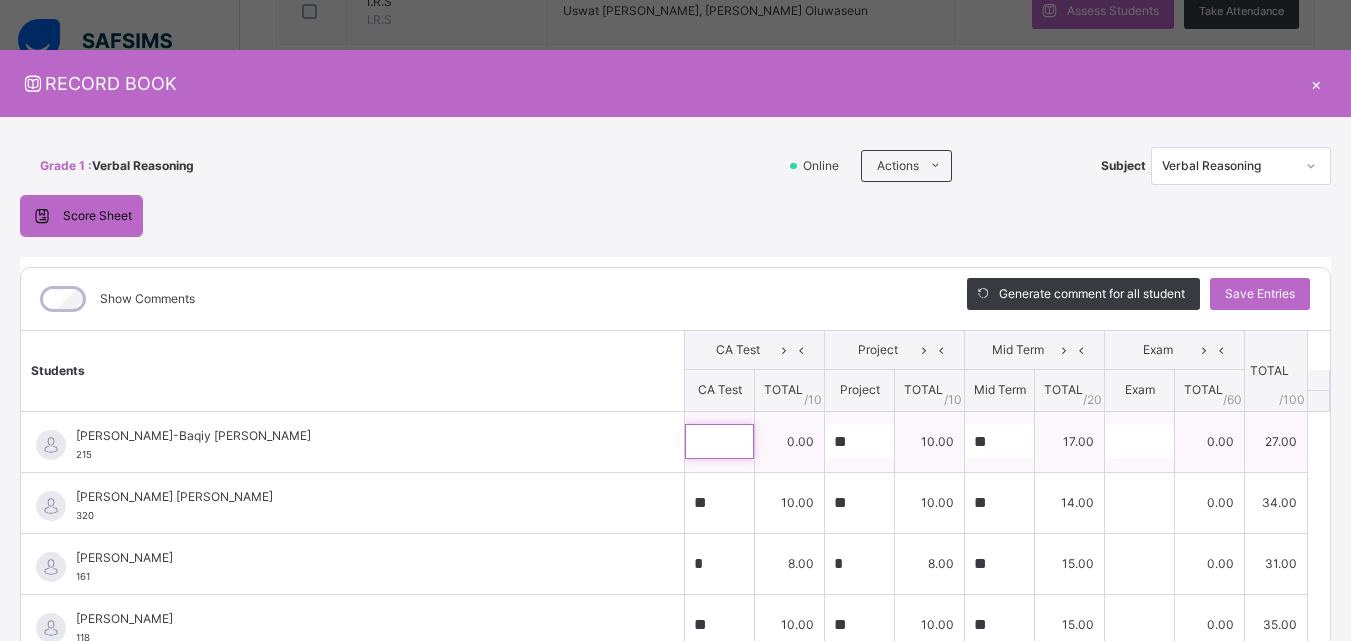 click at bounding box center [719, 441] 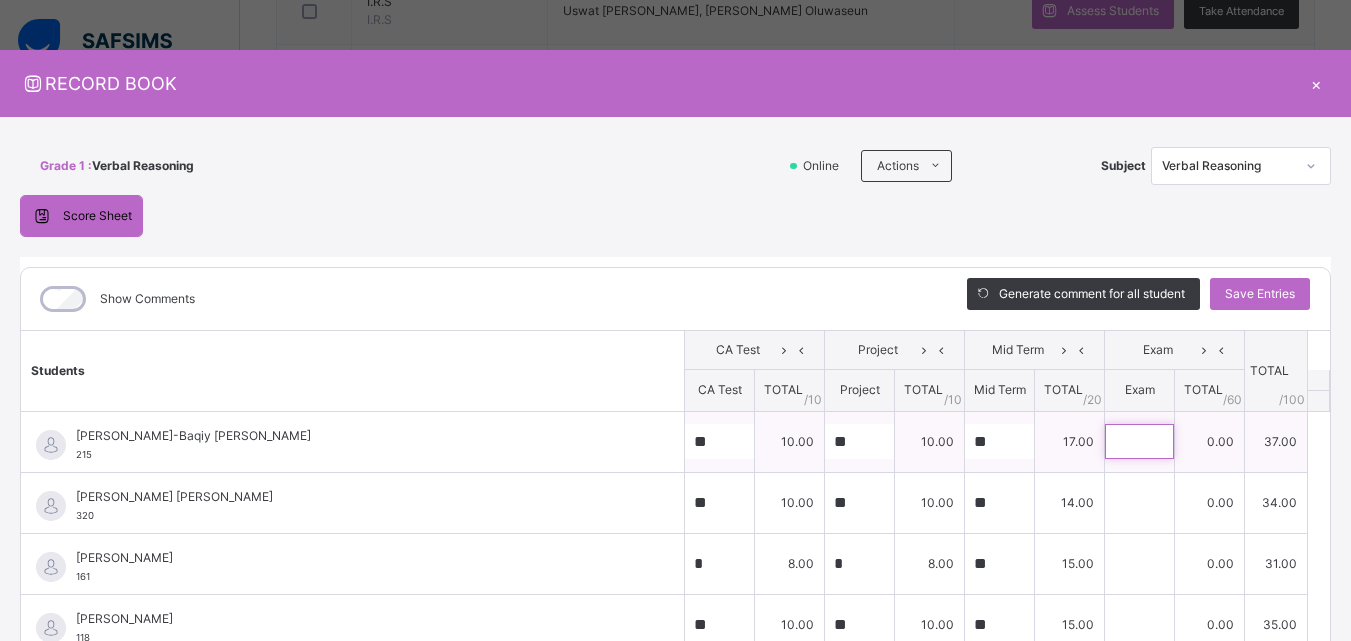 click at bounding box center (1139, 441) 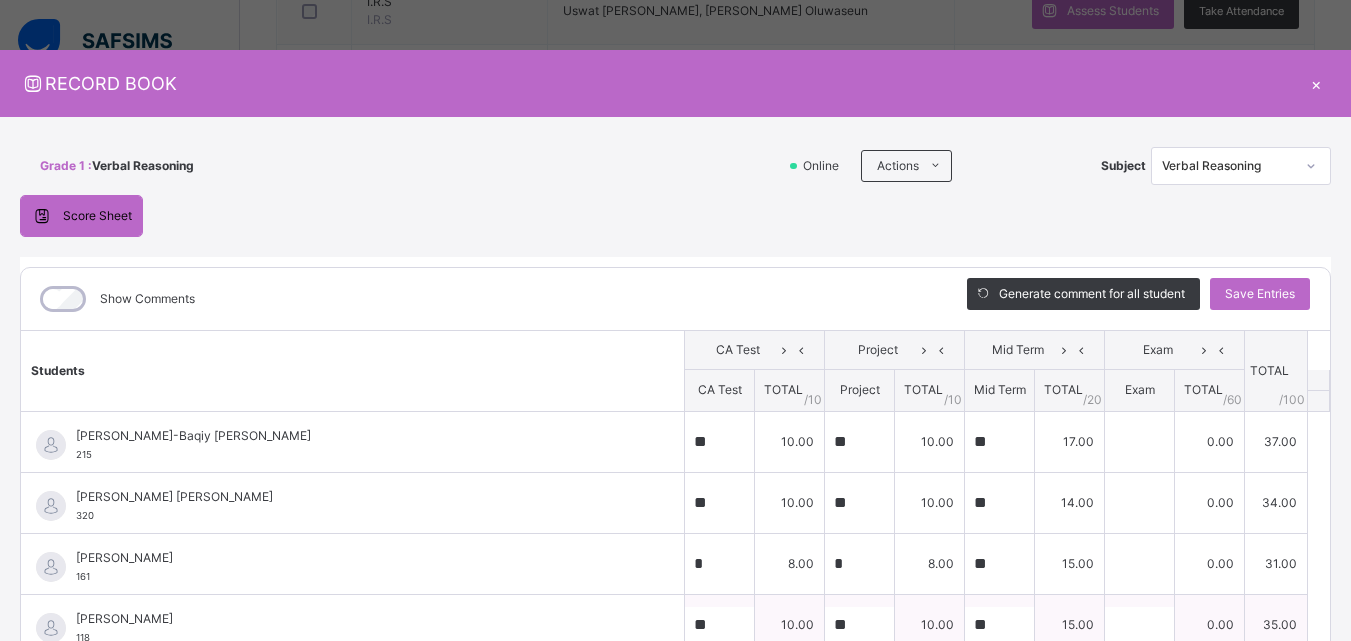 click on "[PERSON_NAME]" at bounding box center (357, 619) 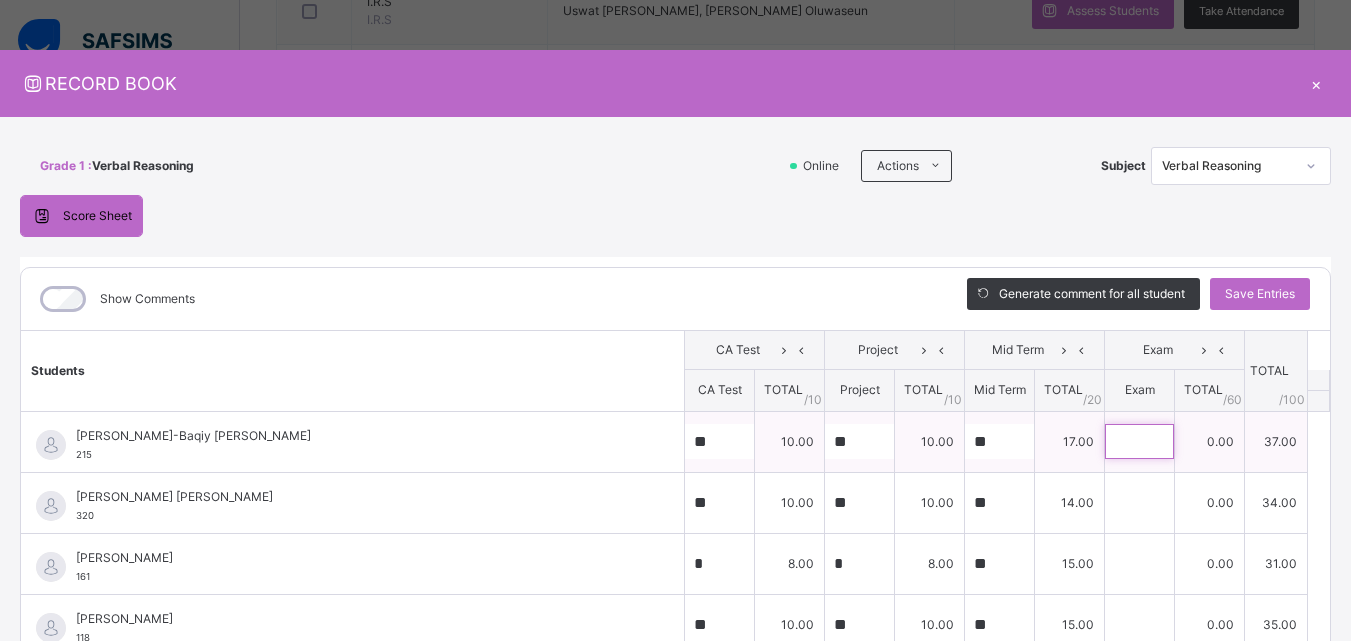 click at bounding box center [1139, 441] 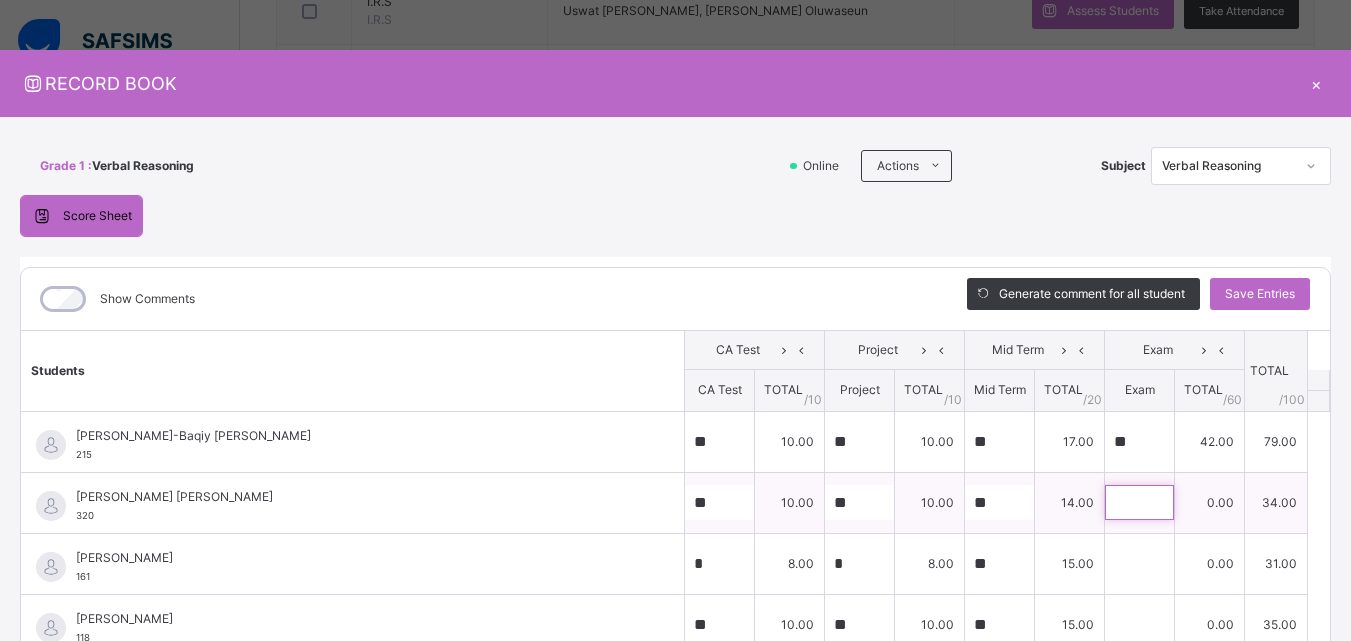 click at bounding box center [1139, 502] 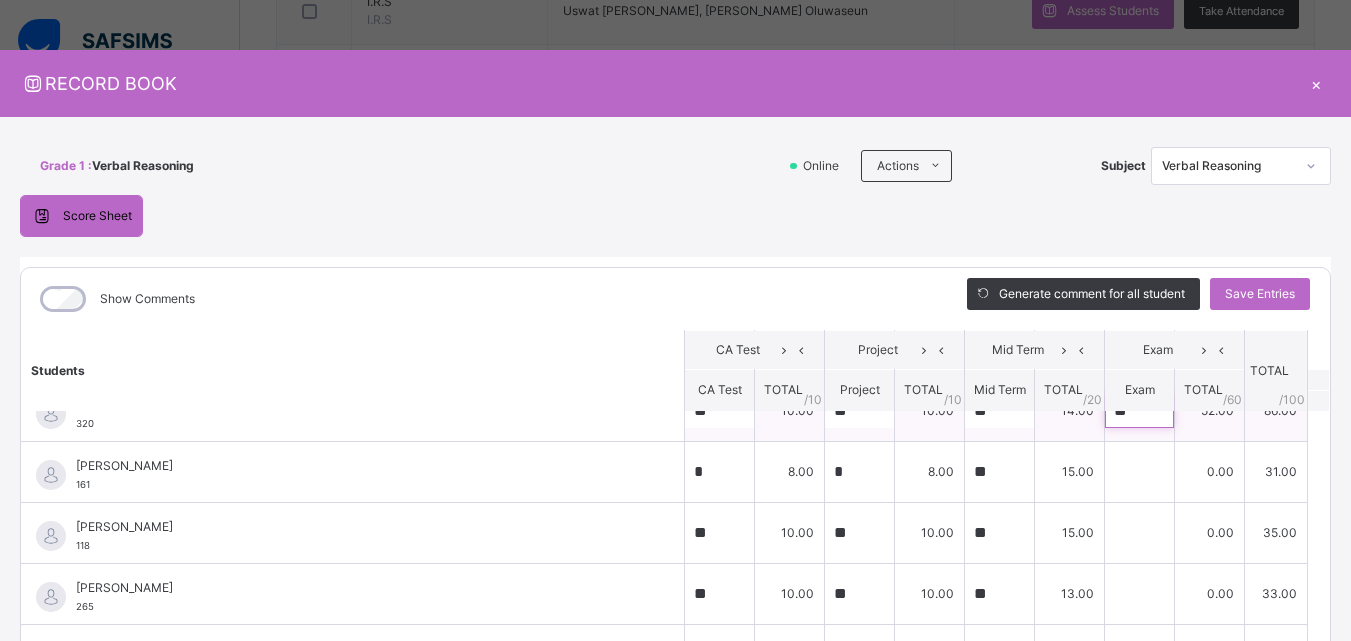 scroll, scrollTop: 94, scrollLeft: 0, axis: vertical 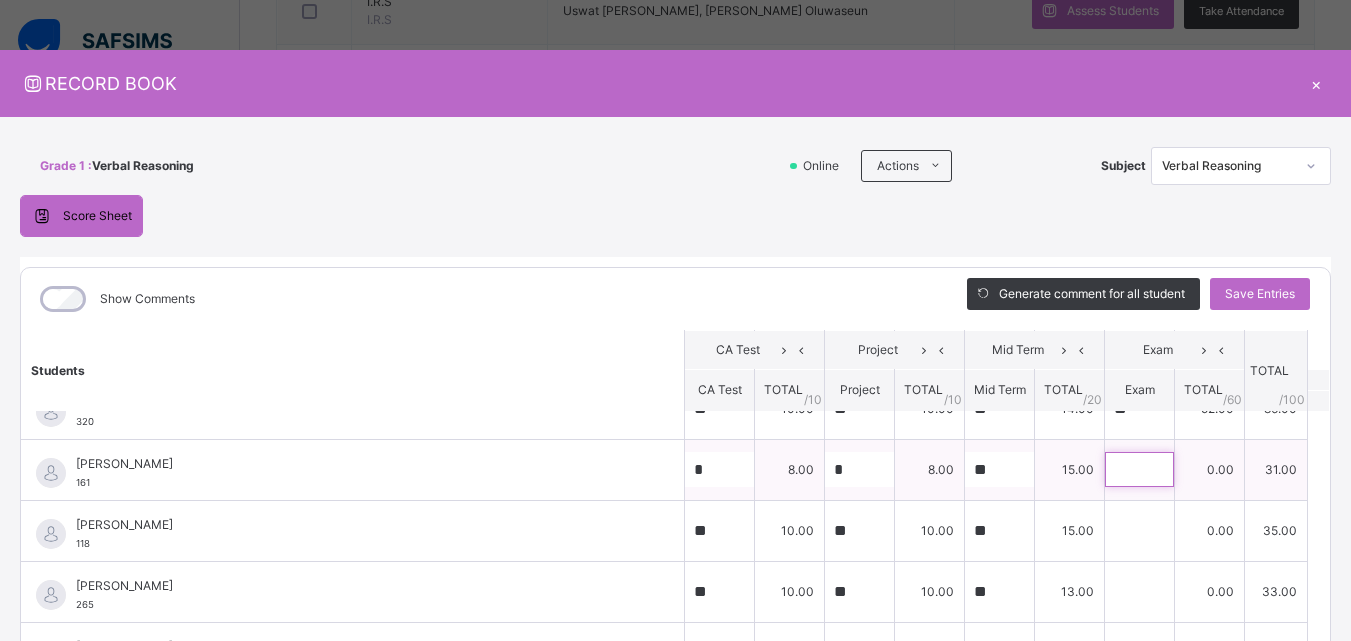 click at bounding box center (1139, 469) 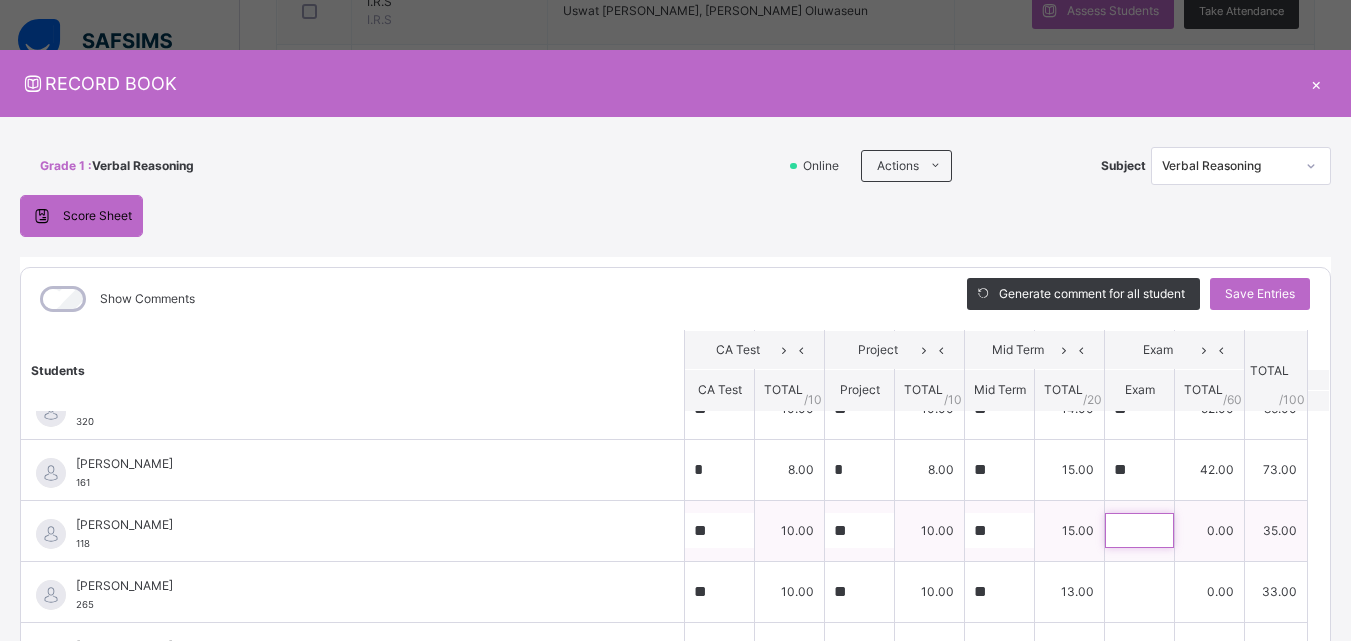 click at bounding box center [1139, 530] 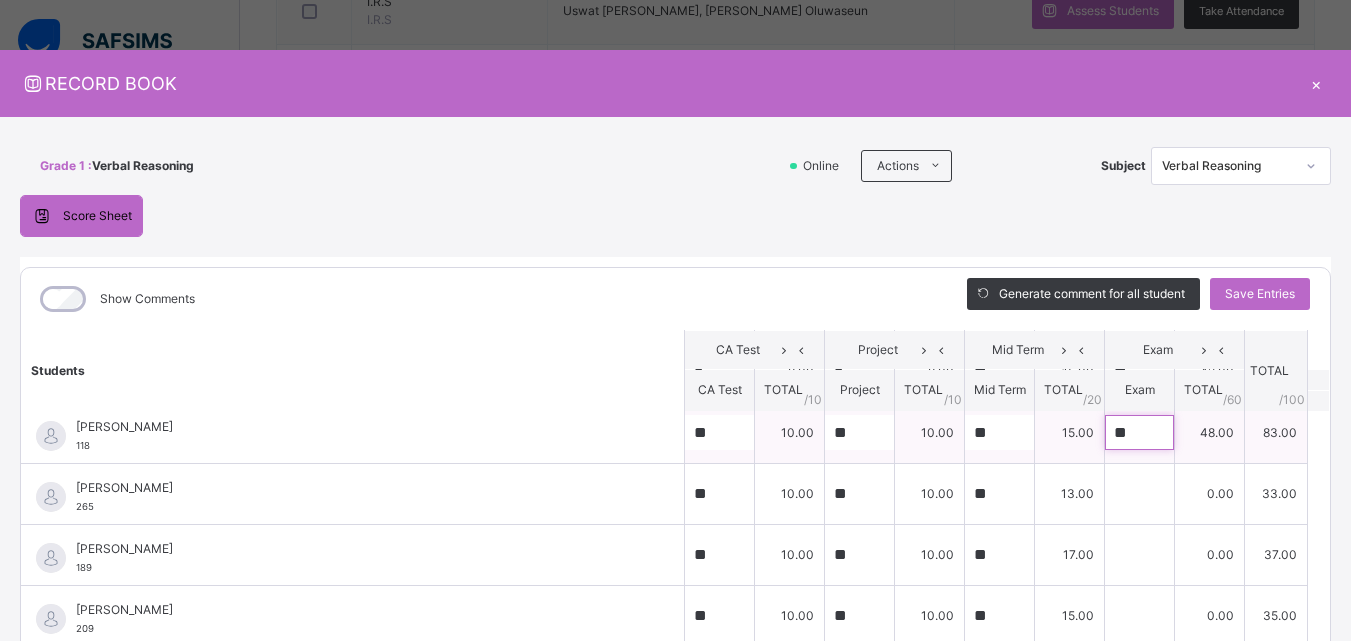 scroll, scrollTop: 202, scrollLeft: 0, axis: vertical 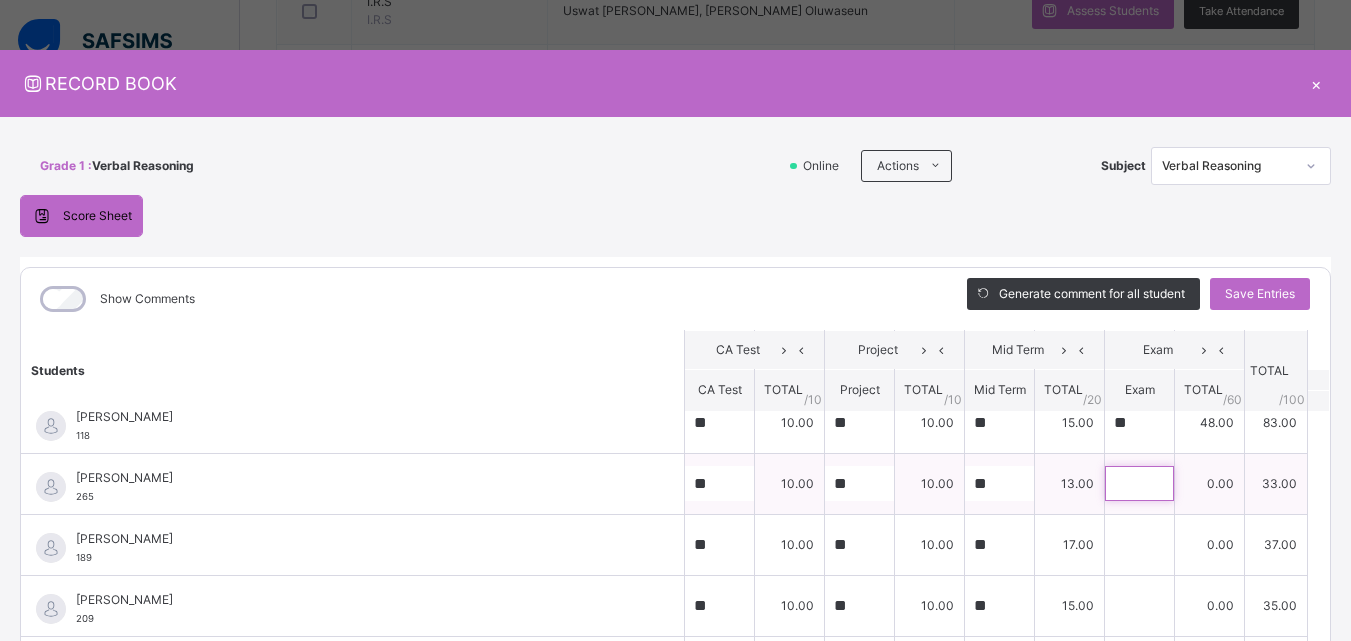 click at bounding box center [1139, 483] 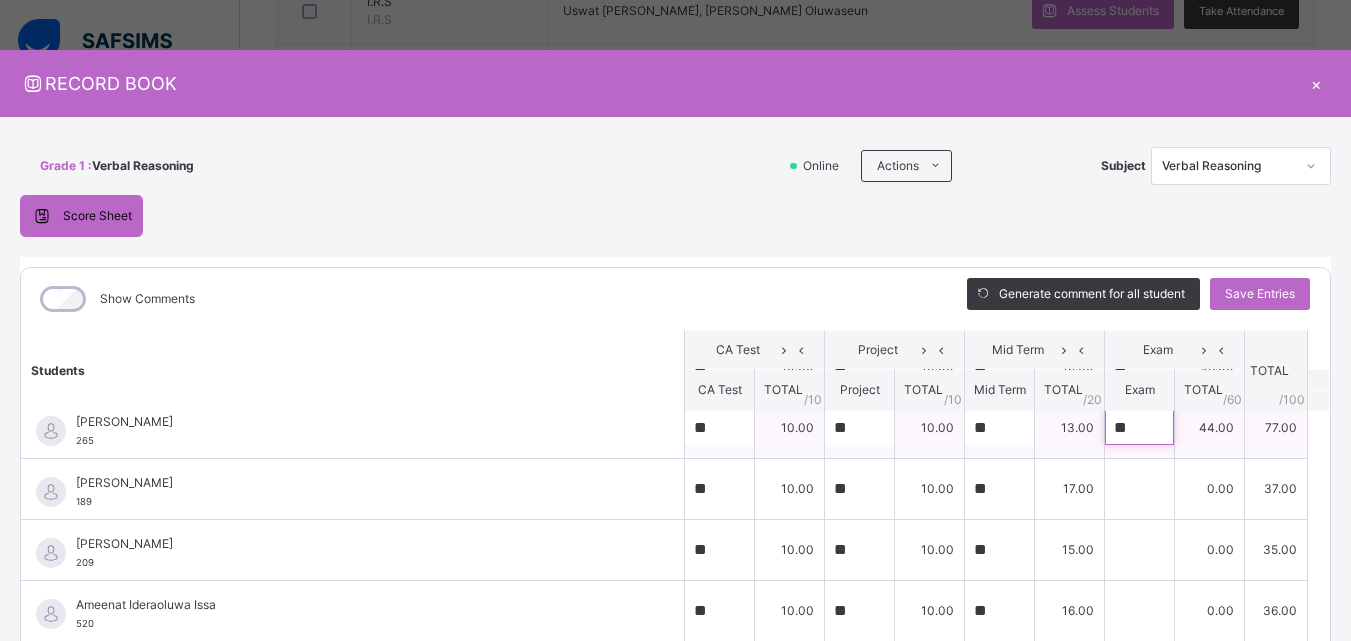 scroll, scrollTop: 259, scrollLeft: 0, axis: vertical 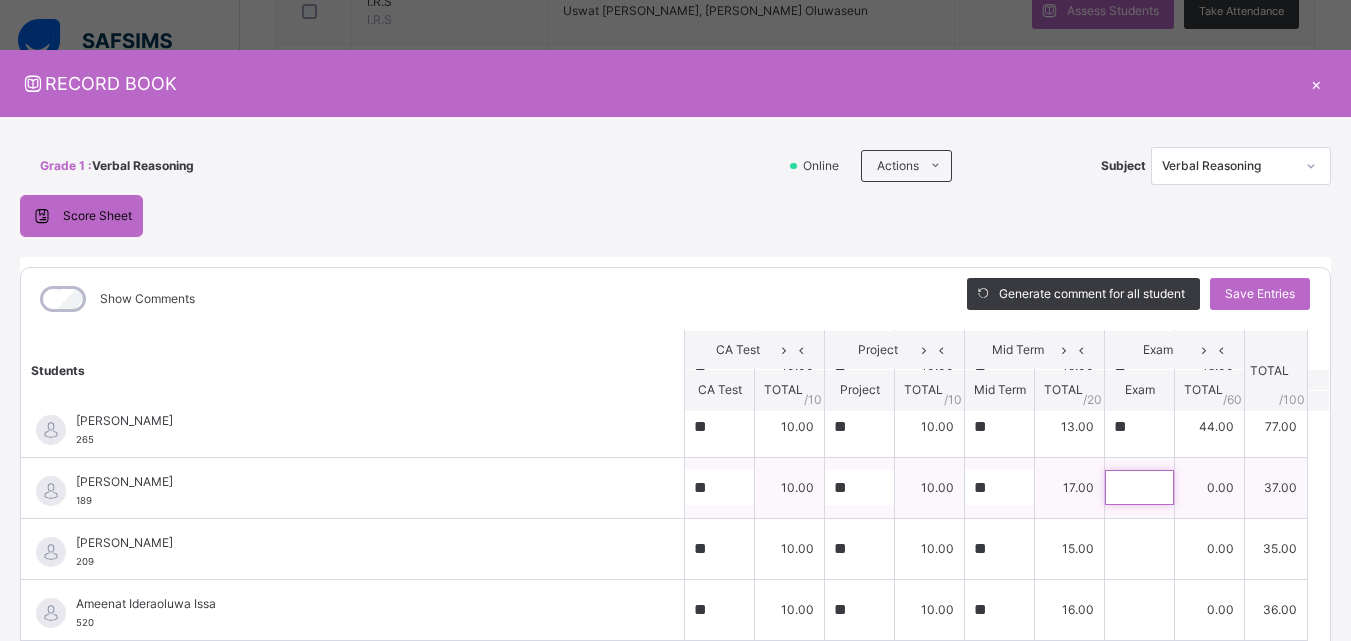 click at bounding box center [1139, 487] 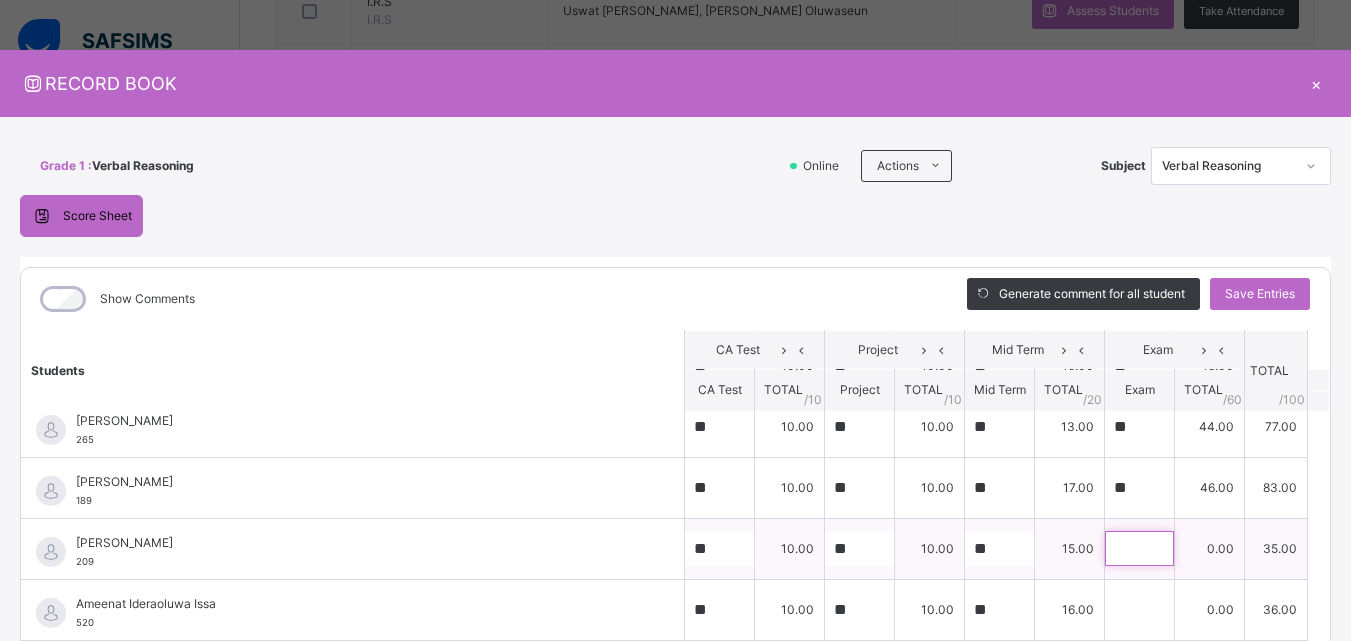 click at bounding box center [1139, 548] 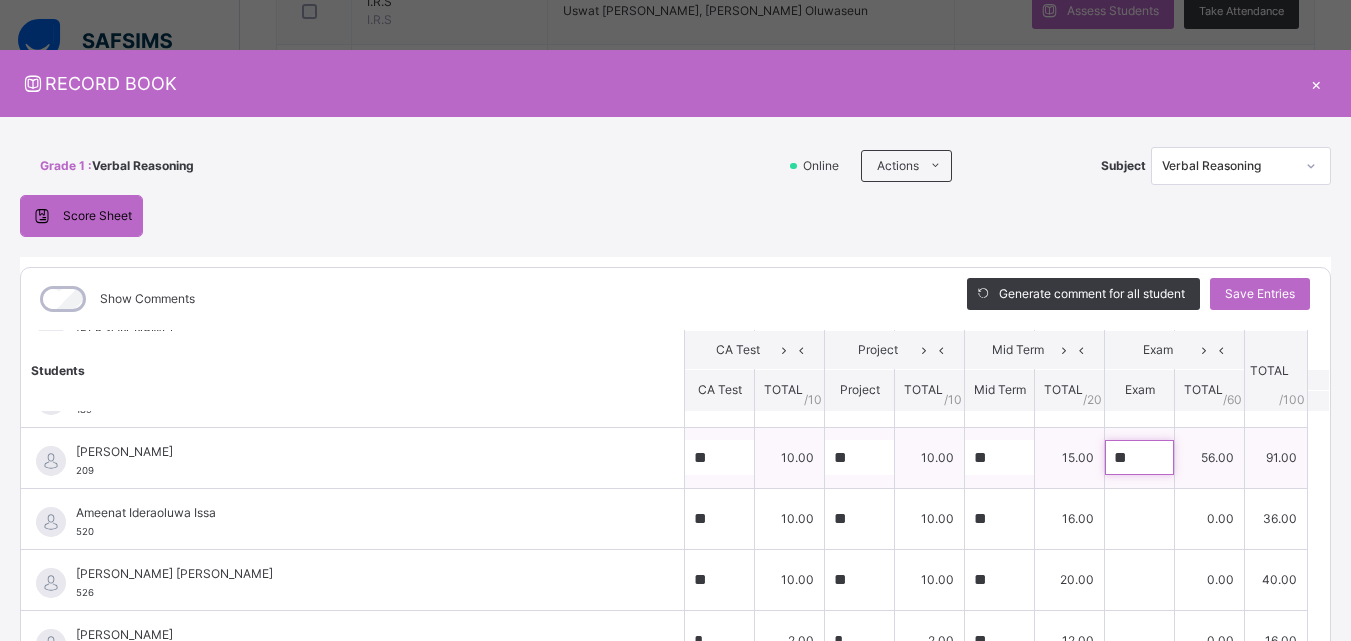 scroll, scrollTop: 352, scrollLeft: 0, axis: vertical 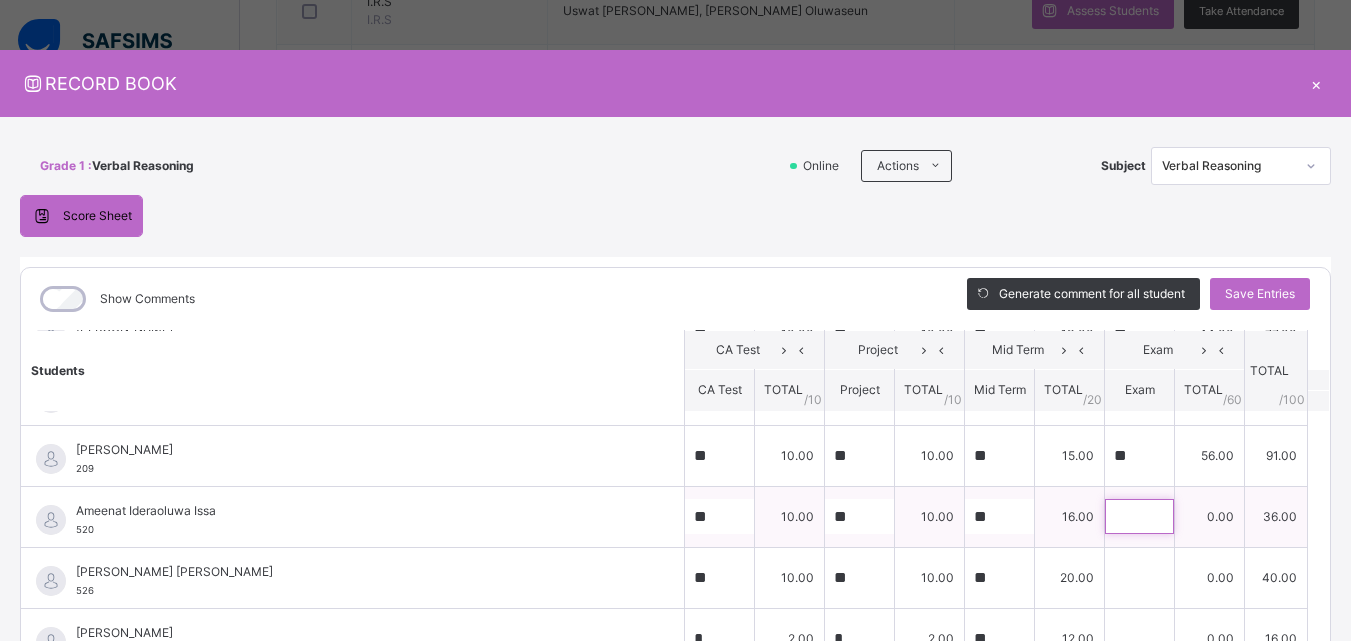 click at bounding box center (1139, 516) 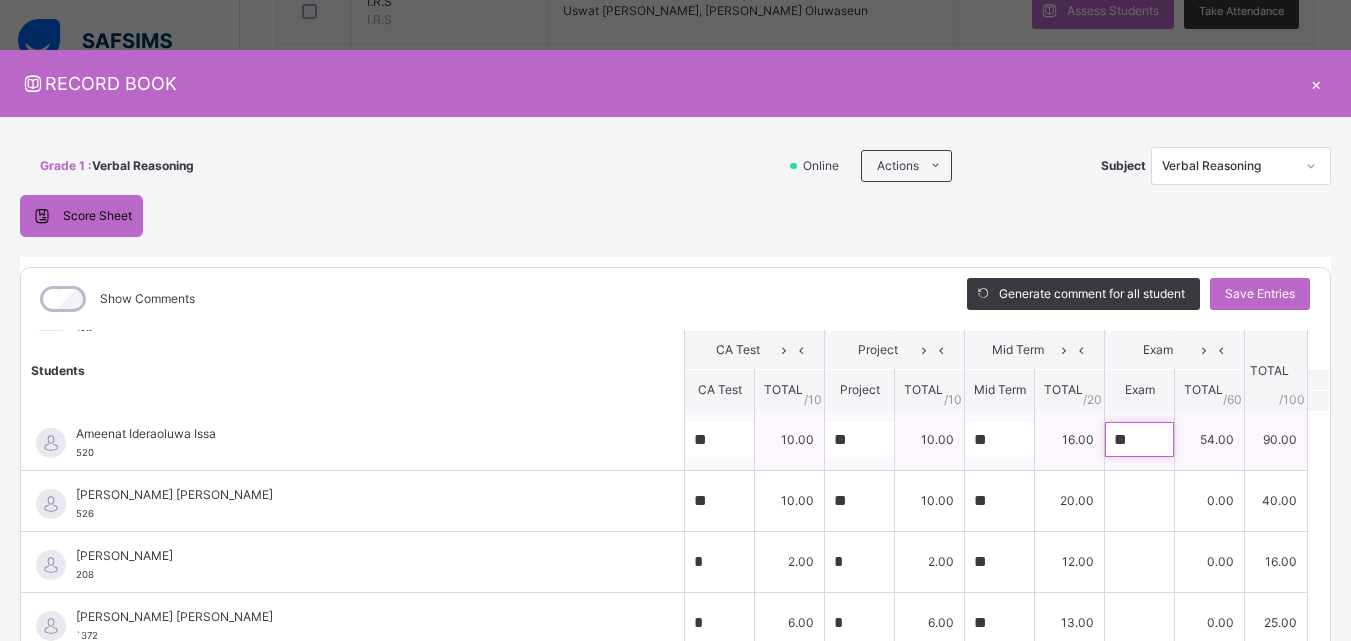 scroll, scrollTop: 431, scrollLeft: 0, axis: vertical 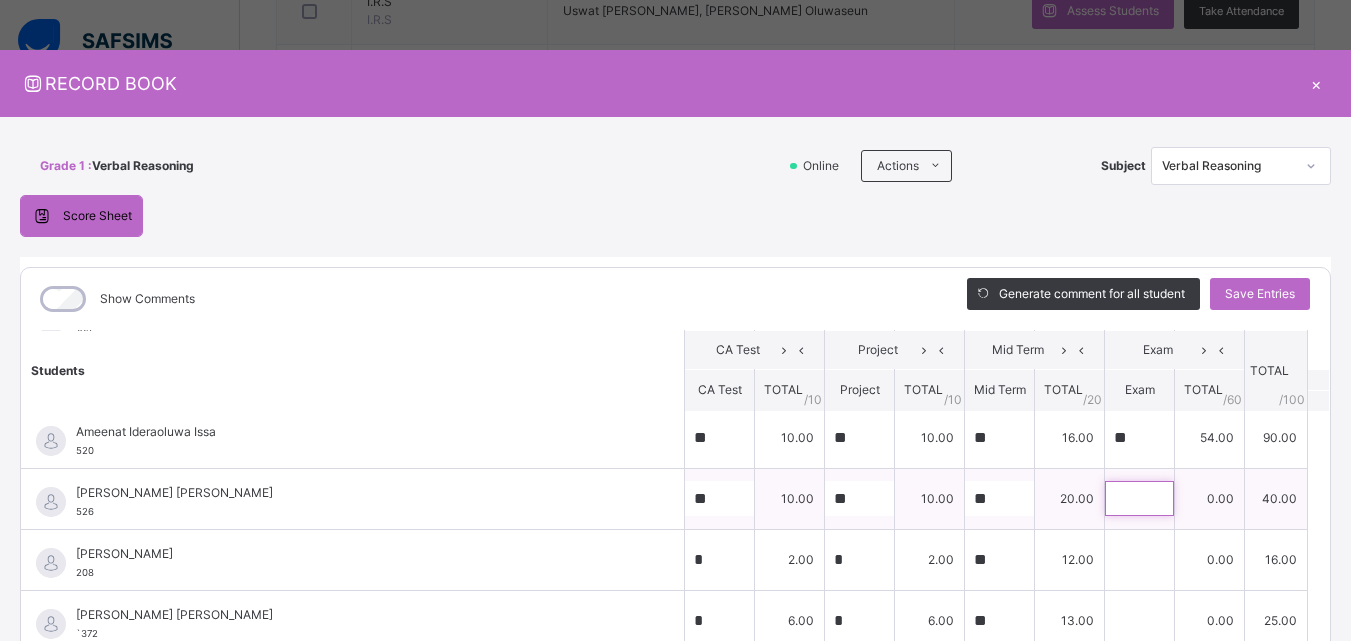 click at bounding box center (1139, 498) 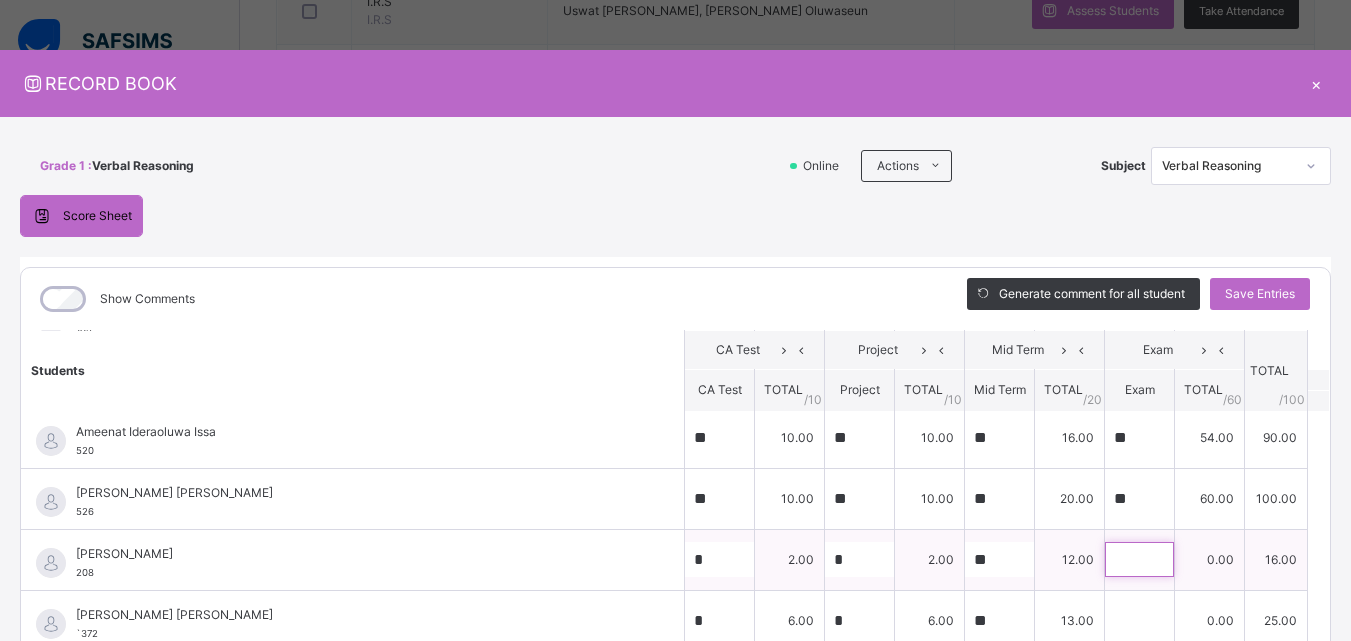 click at bounding box center [1139, 559] 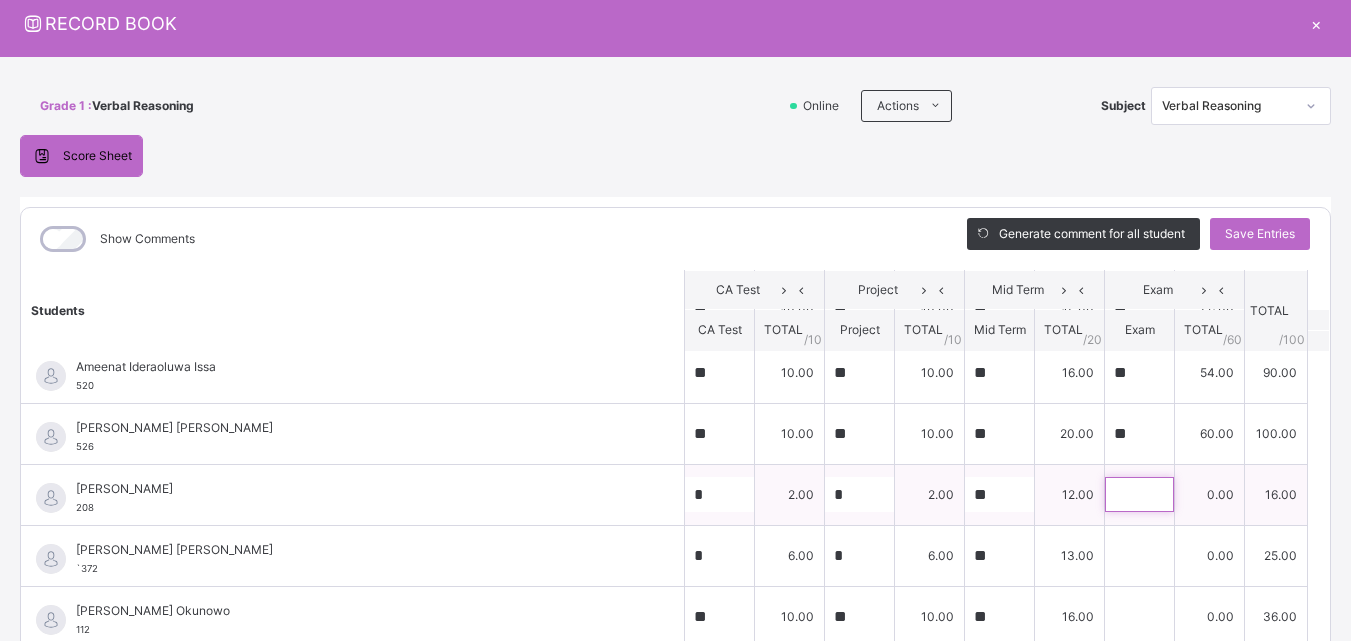 scroll, scrollTop: 68, scrollLeft: 0, axis: vertical 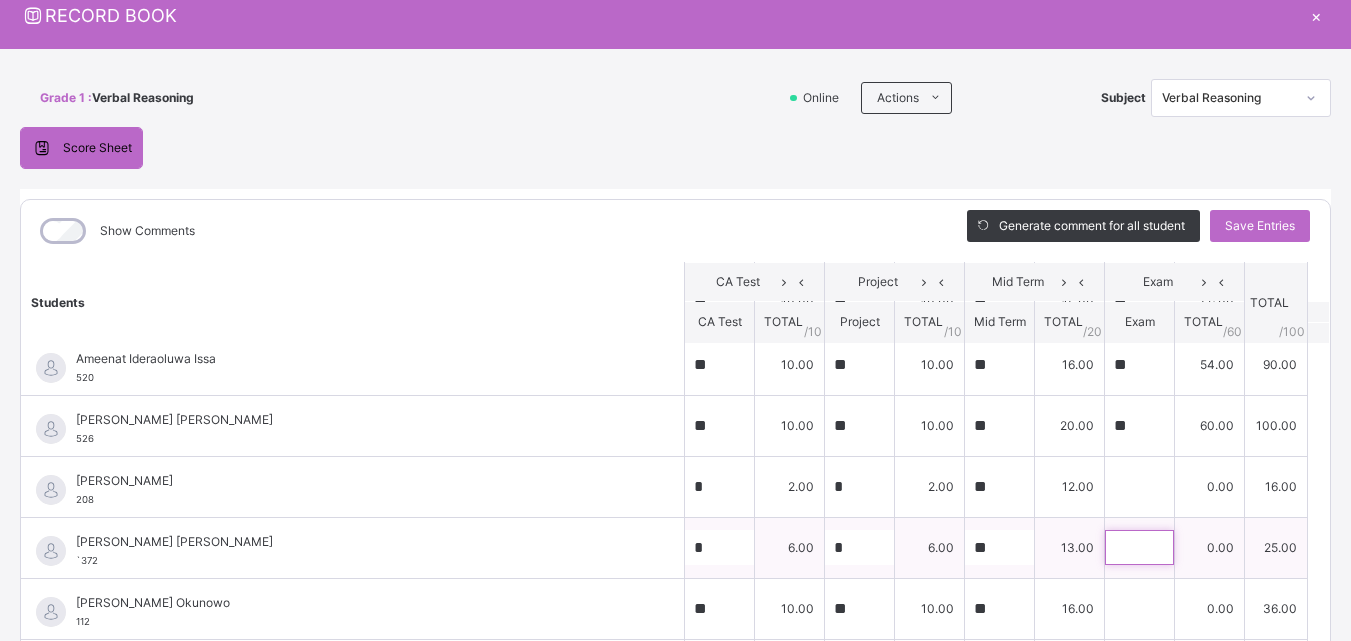 click at bounding box center [1139, 547] 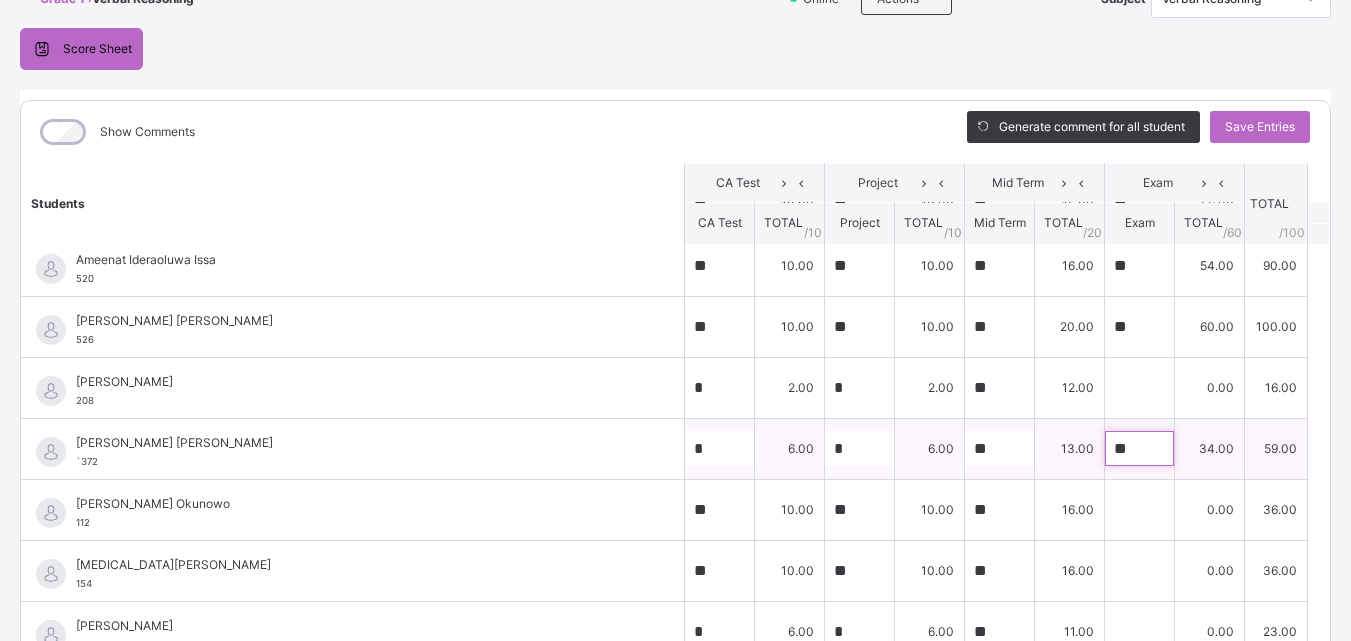scroll, scrollTop: 168, scrollLeft: 0, axis: vertical 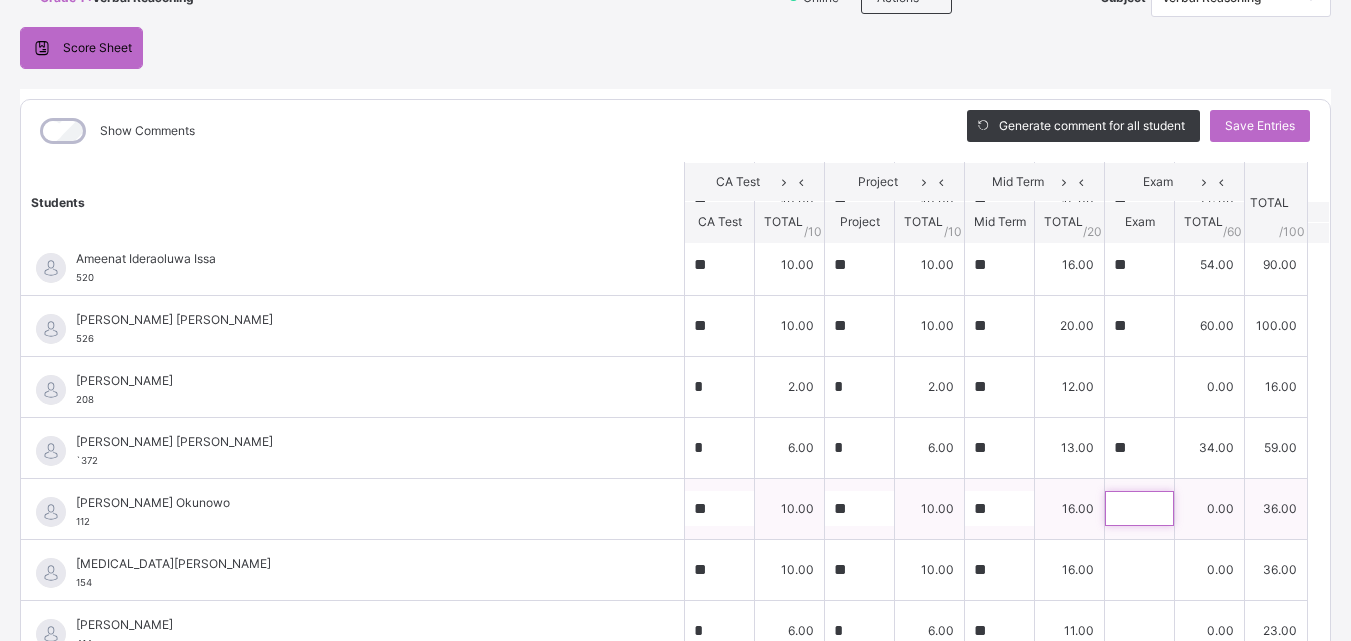 click at bounding box center (1139, 508) 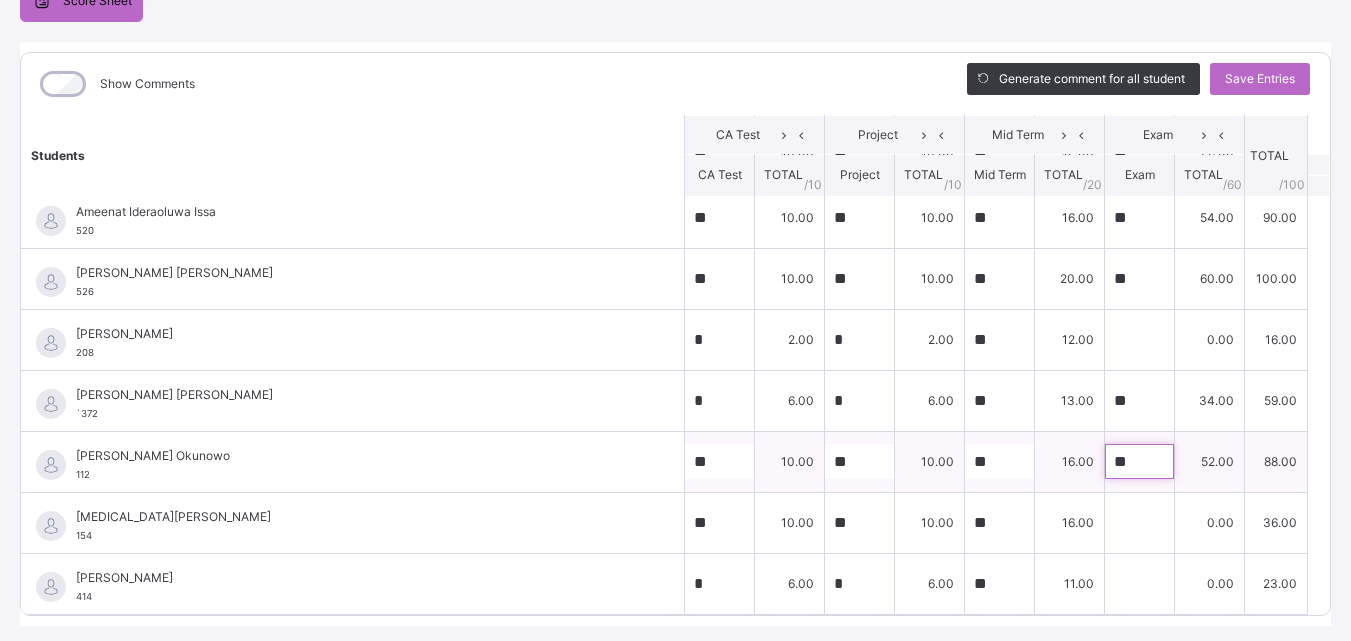 scroll, scrollTop: 240, scrollLeft: 0, axis: vertical 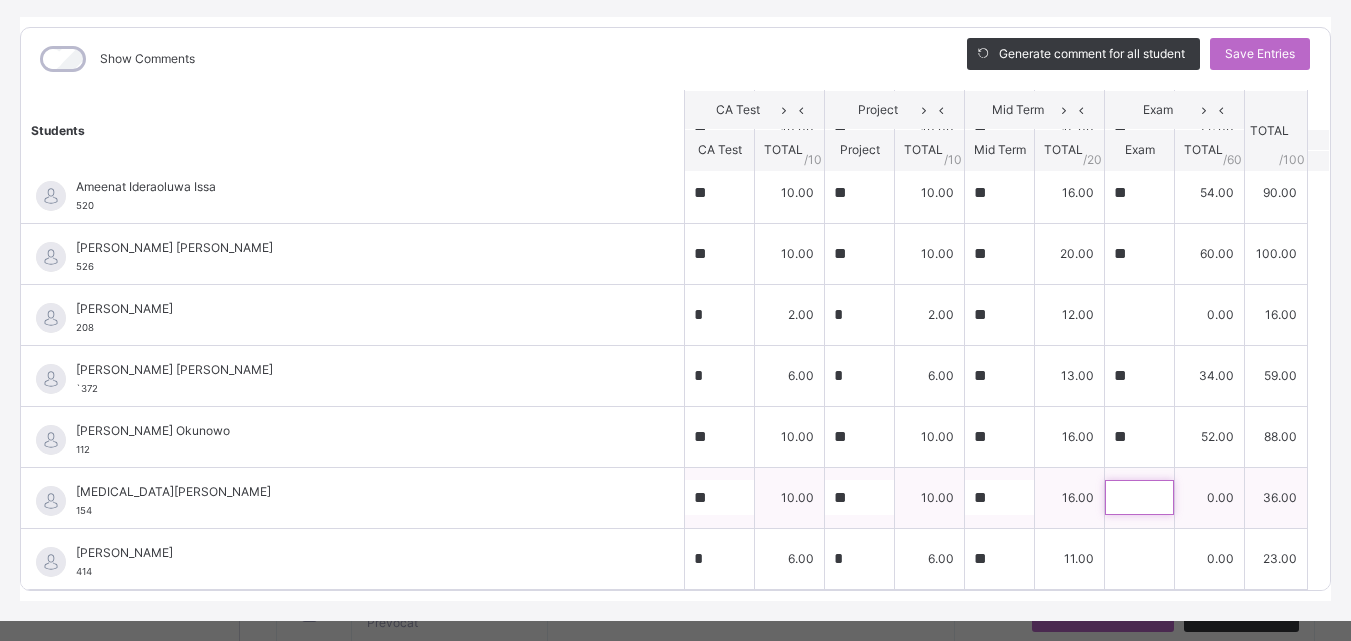 click at bounding box center [1139, 497] 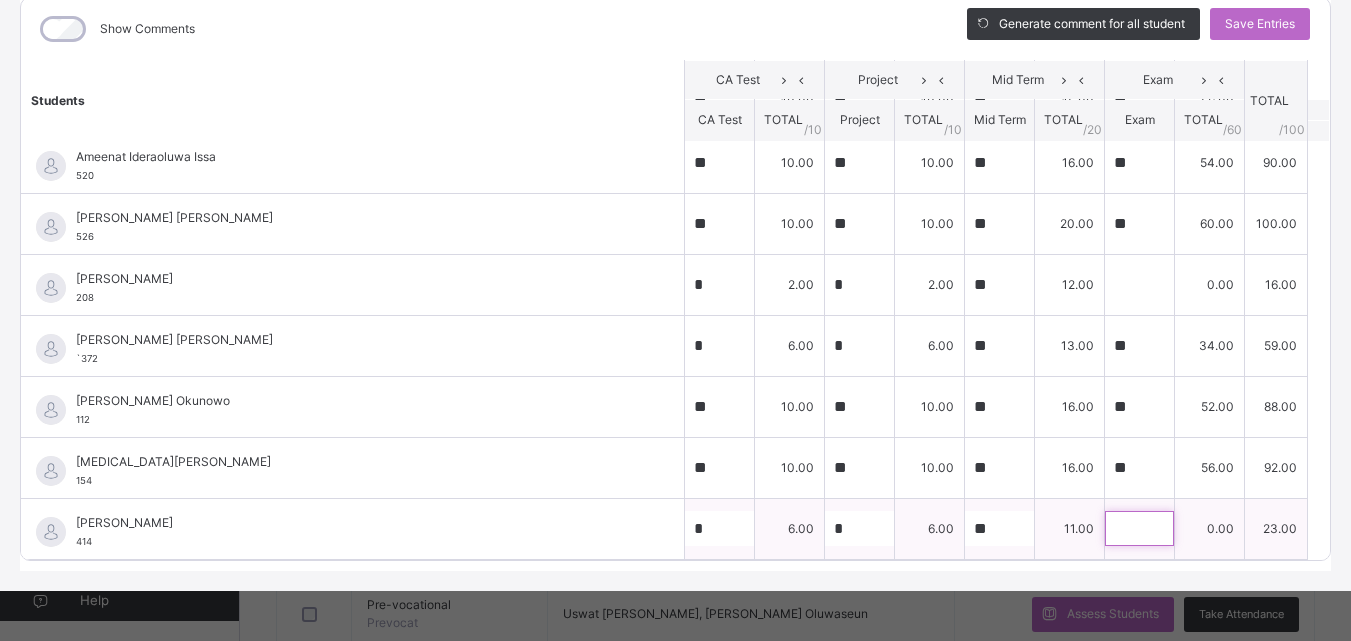 click at bounding box center (1139, 528) 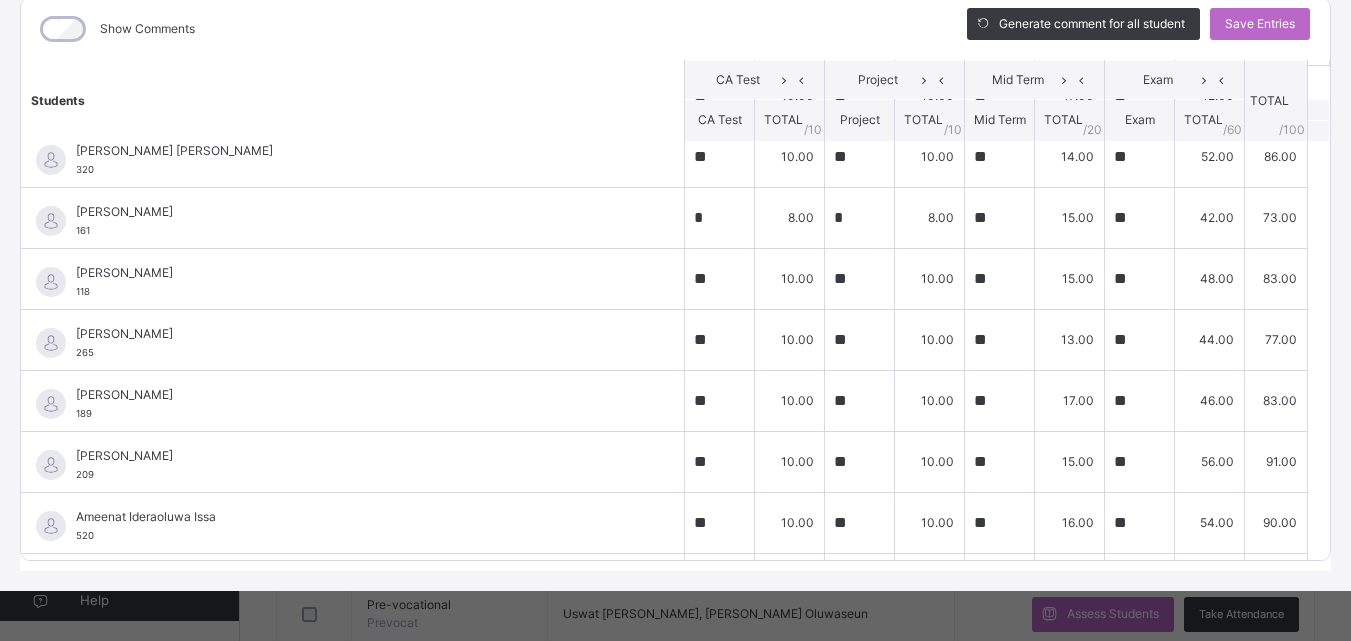 scroll, scrollTop: 0, scrollLeft: 0, axis: both 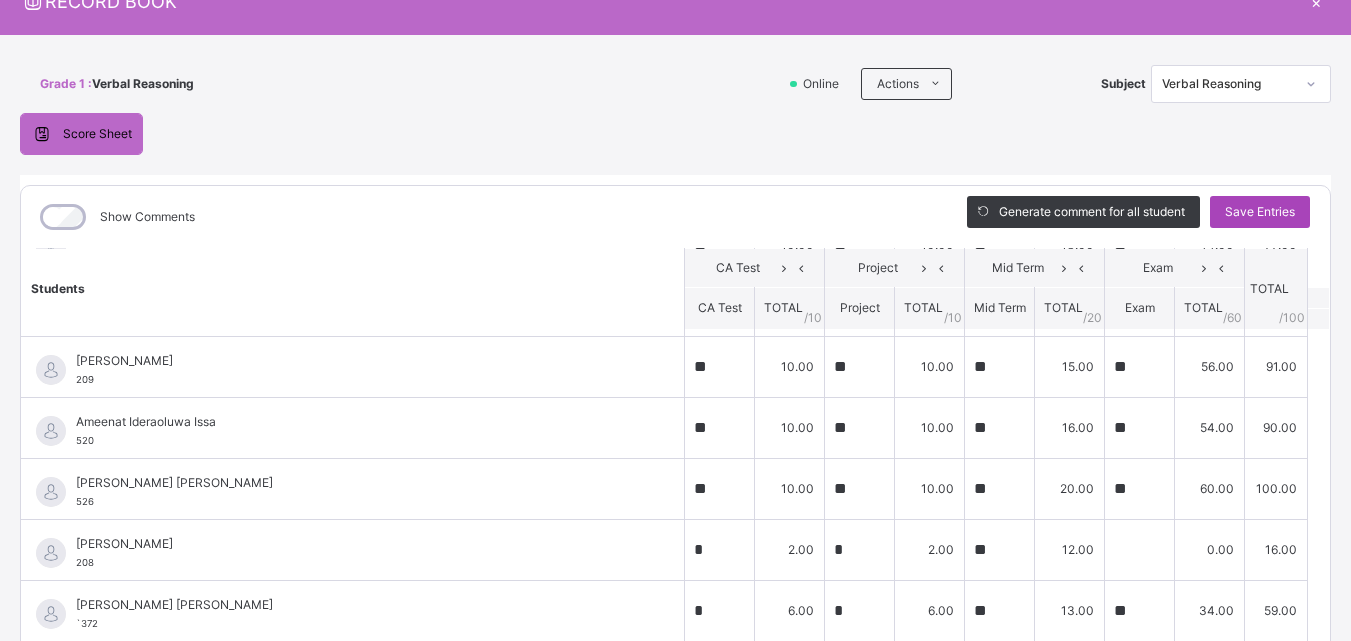 click on "Save Entries" at bounding box center [1260, 212] 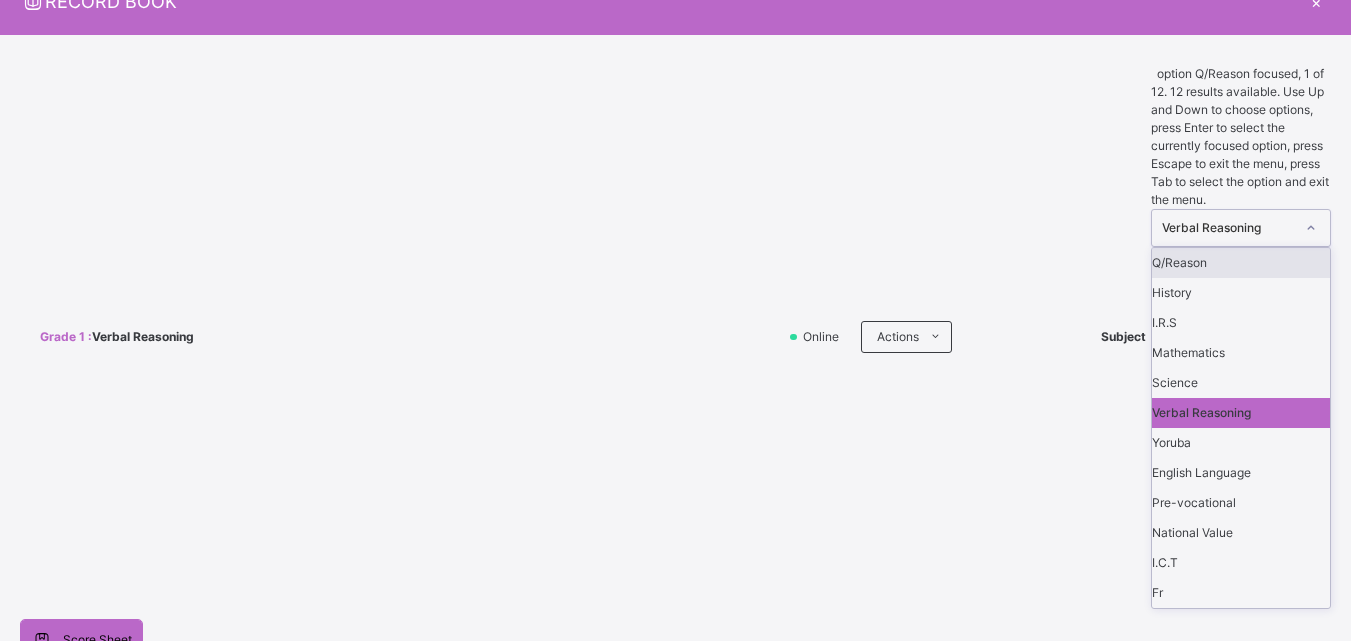 scroll, scrollTop: 43, scrollLeft: 0, axis: vertical 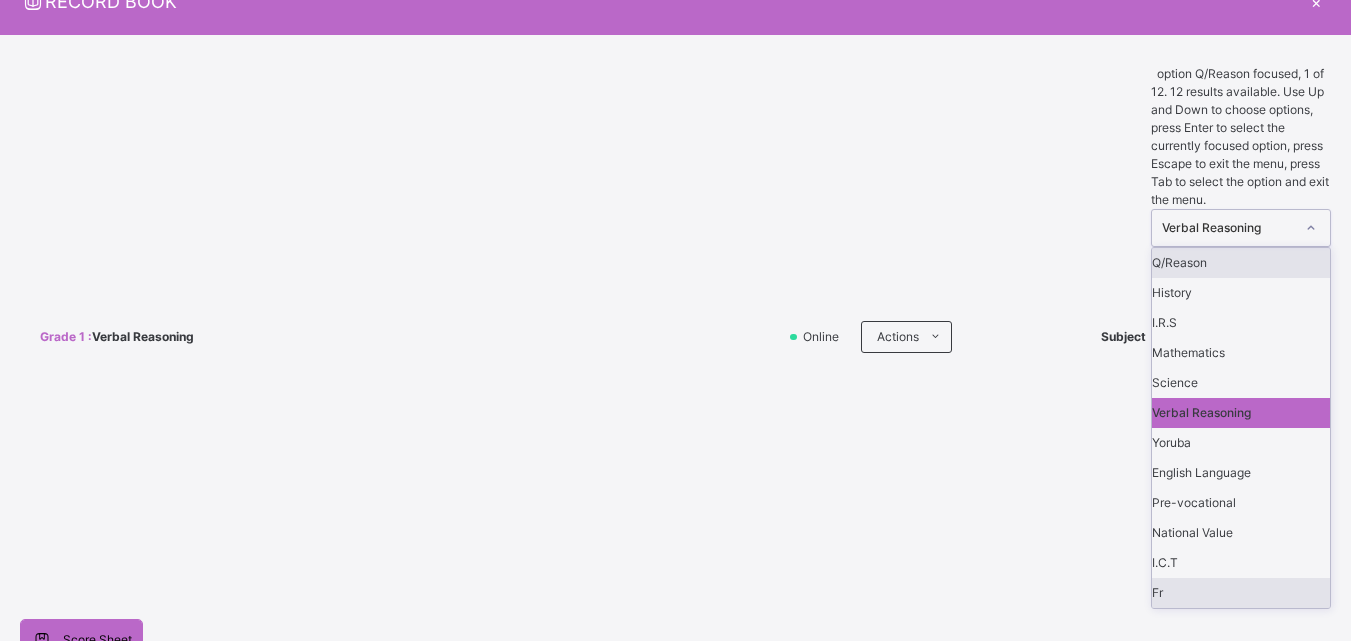 click on "Fr" at bounding box center (1241, 593) 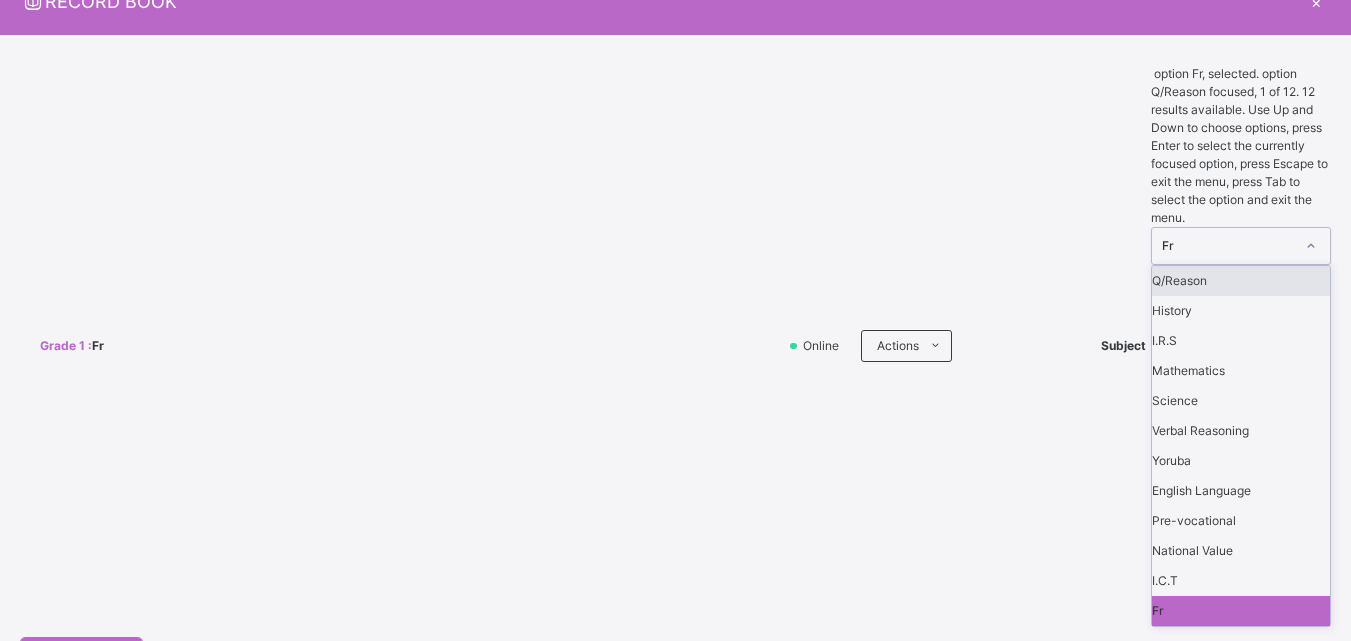 scroll, scrollTop: 108, scrollLeft: 0, axis: vertical 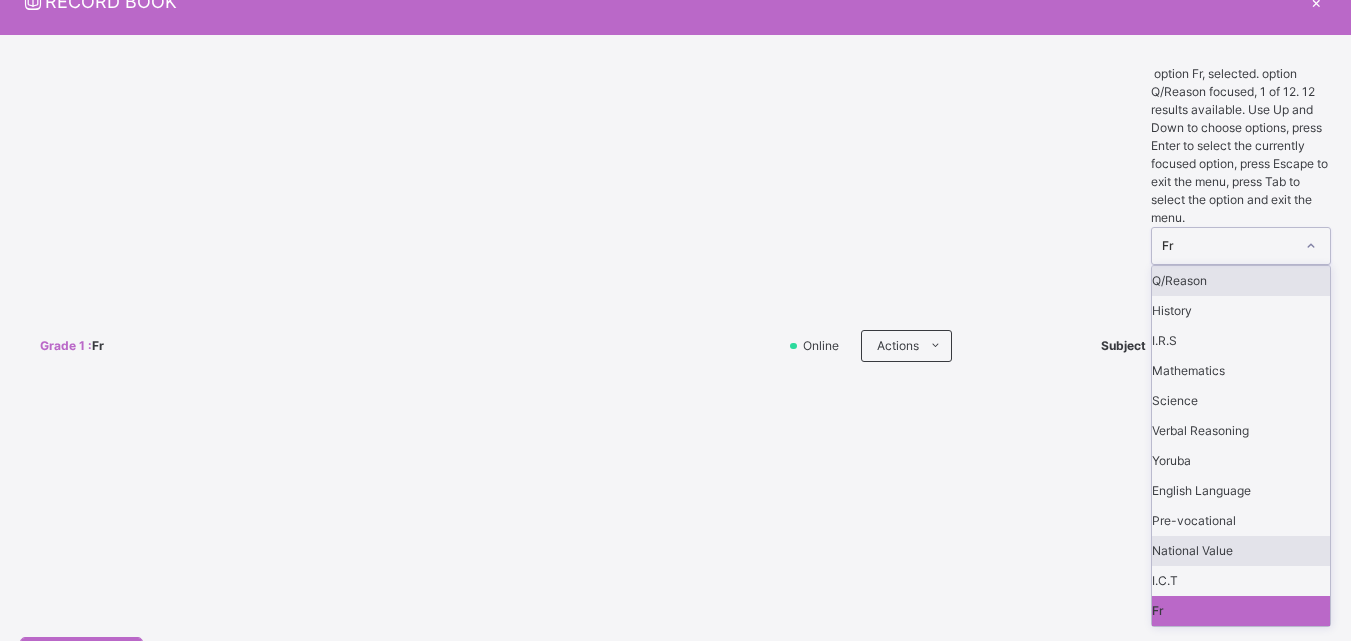 click on "National Value" at bounding box center (1241, 551) 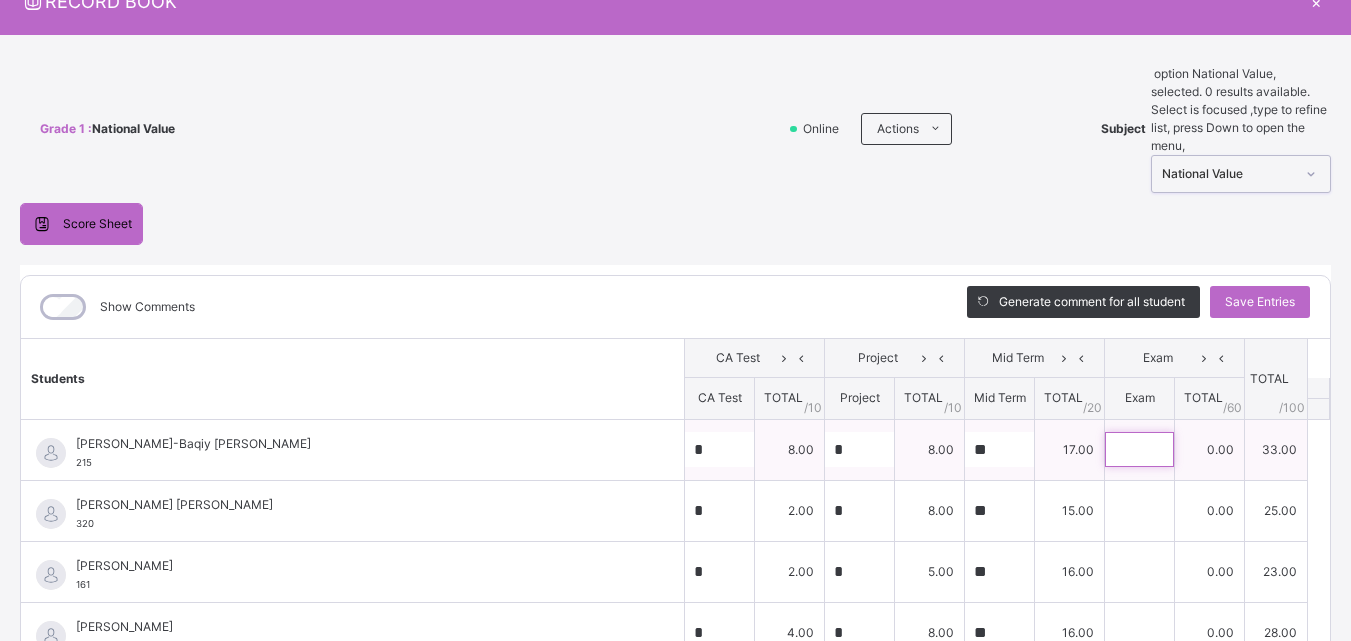 click at bounding box center [1139, 449] 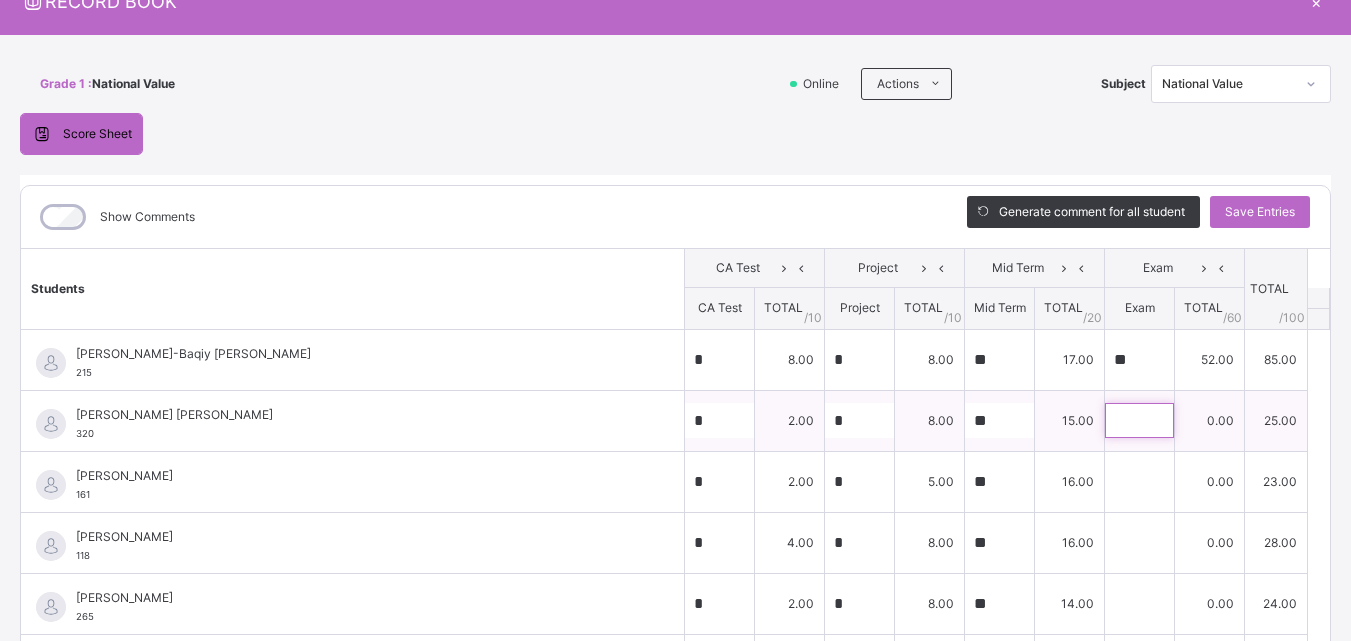 click at bounding box center (1139, 420) 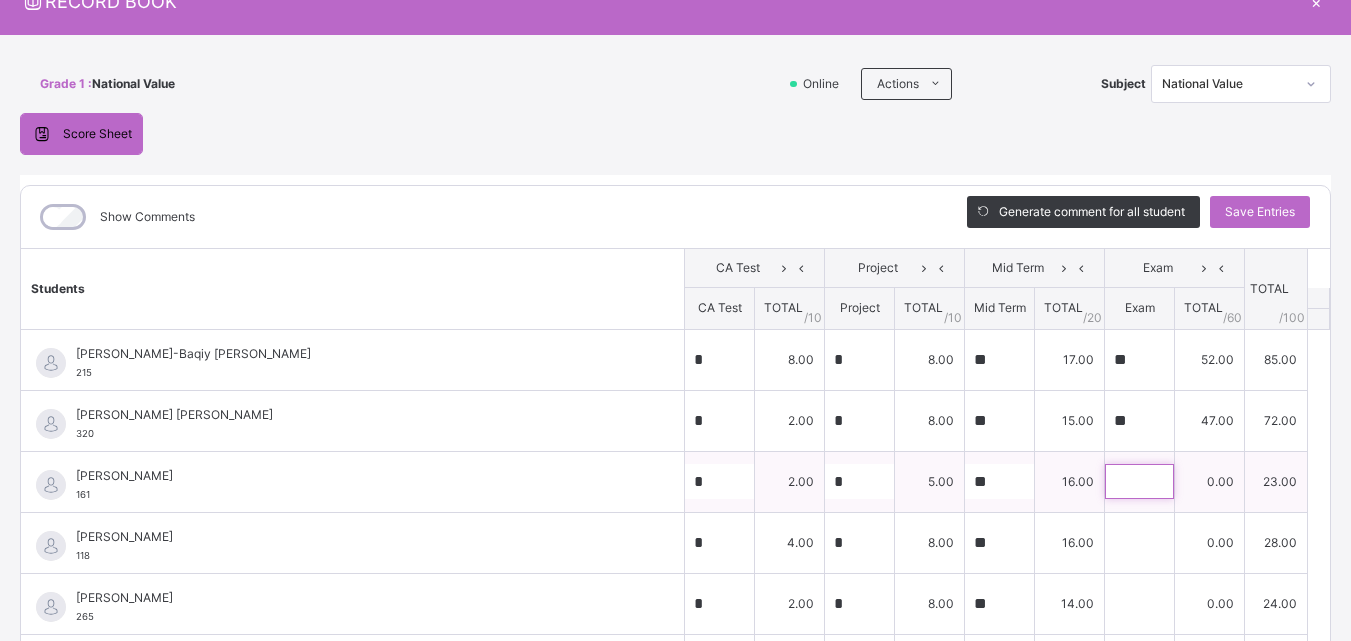 click at bounding box center (1139, 481) 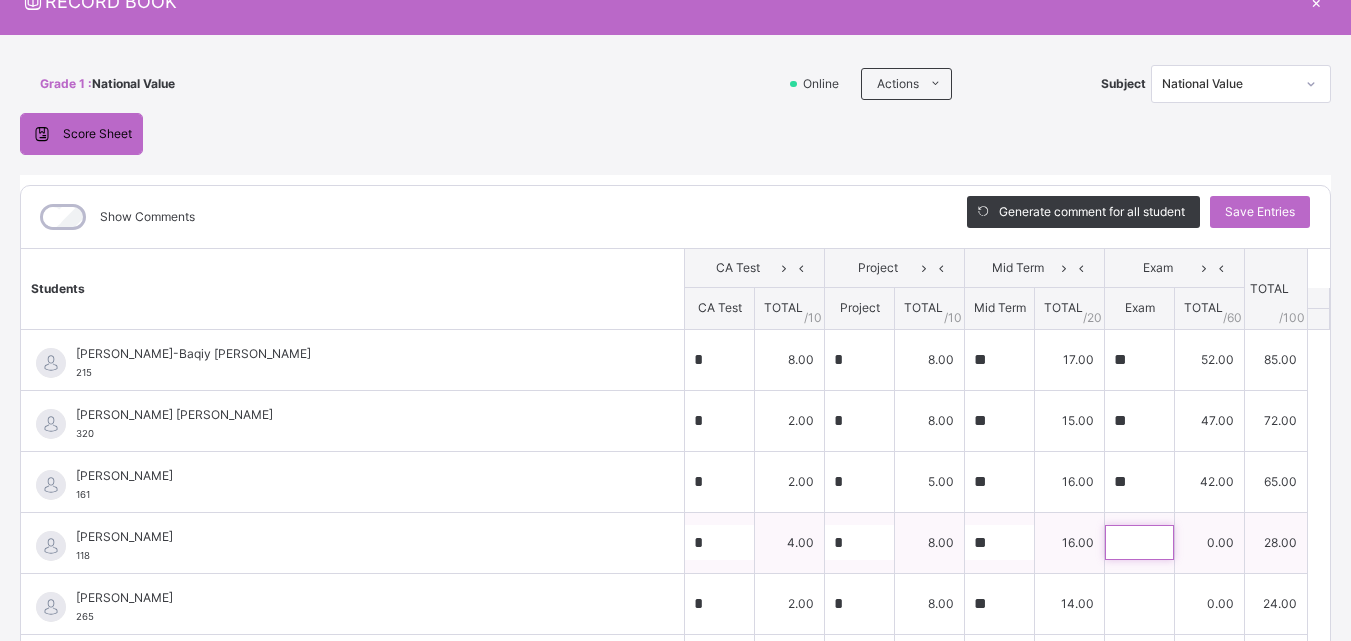 click at bounding box center [1139, 542] 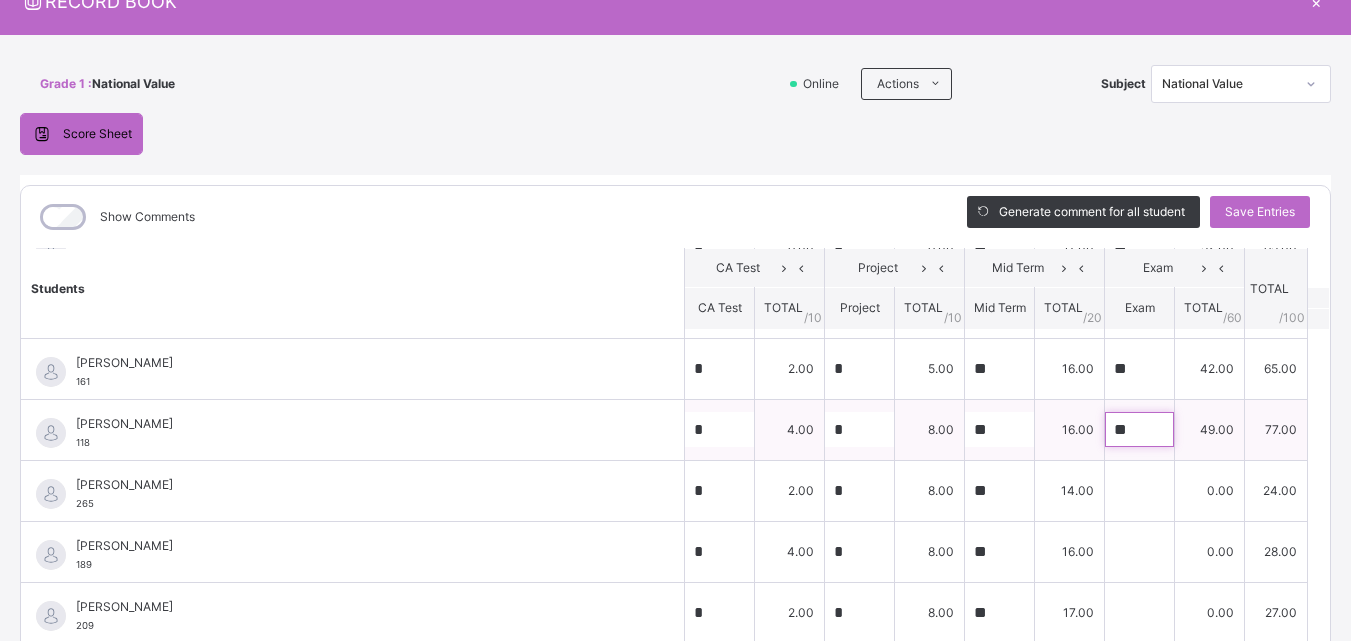 scroll, scrollTop: 126, scrollLeft: 0, axis: vertical 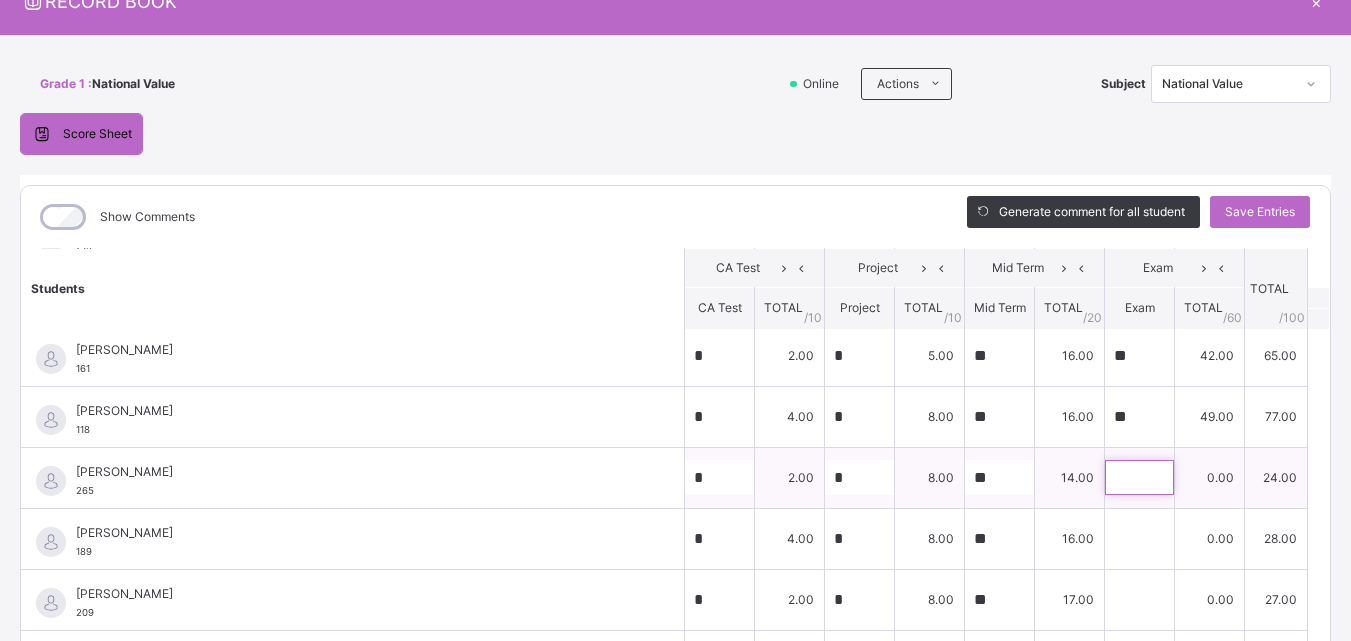 click at bounding box center (1139, 477) 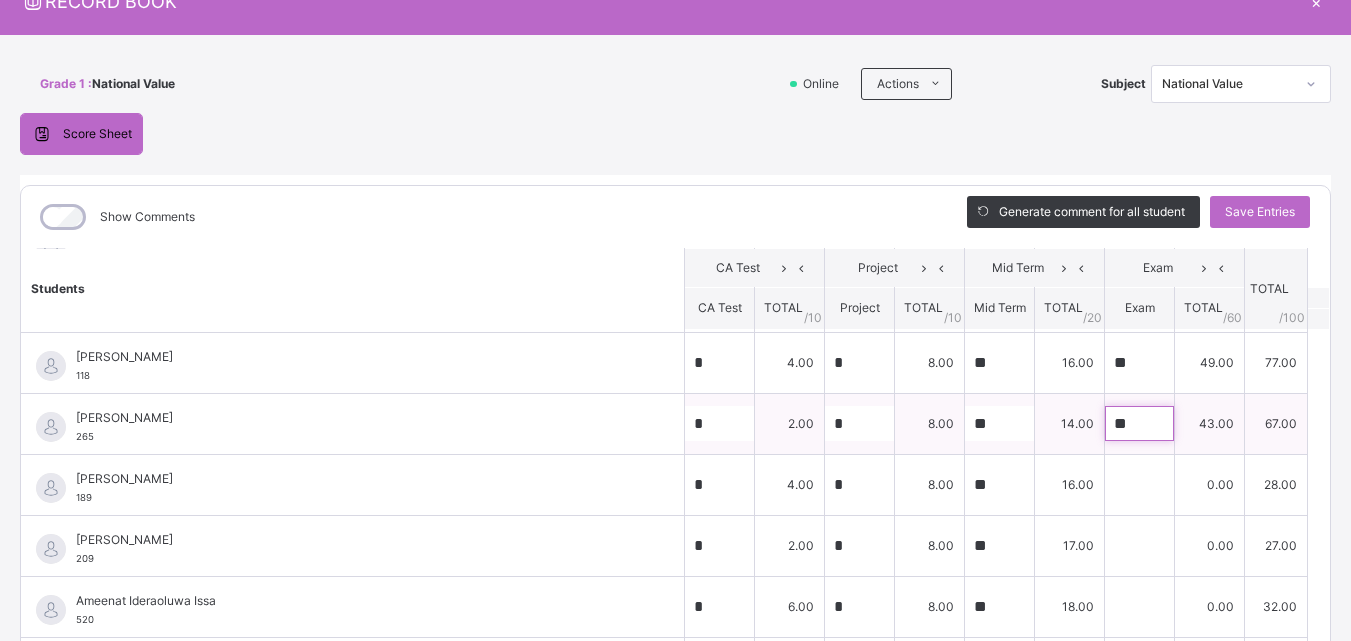 scroll, scrollTop: 218, scrollLeft: 0, axis: vertical 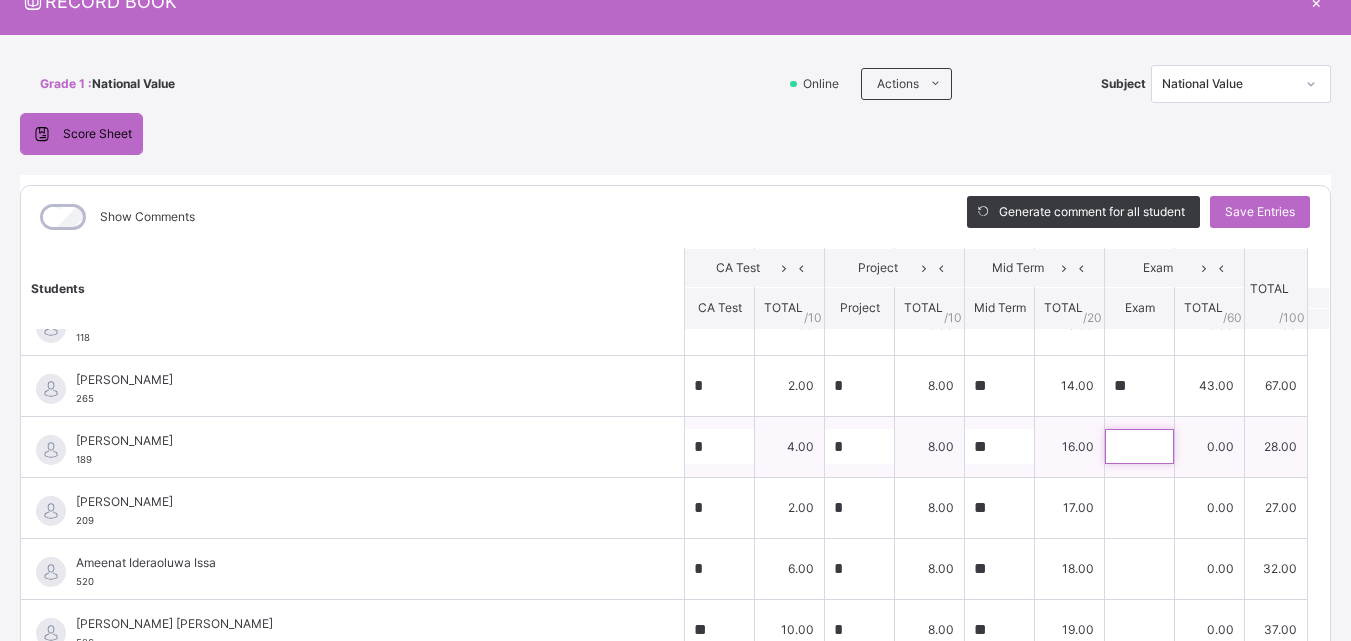 click at bounding box center (1139, 446) 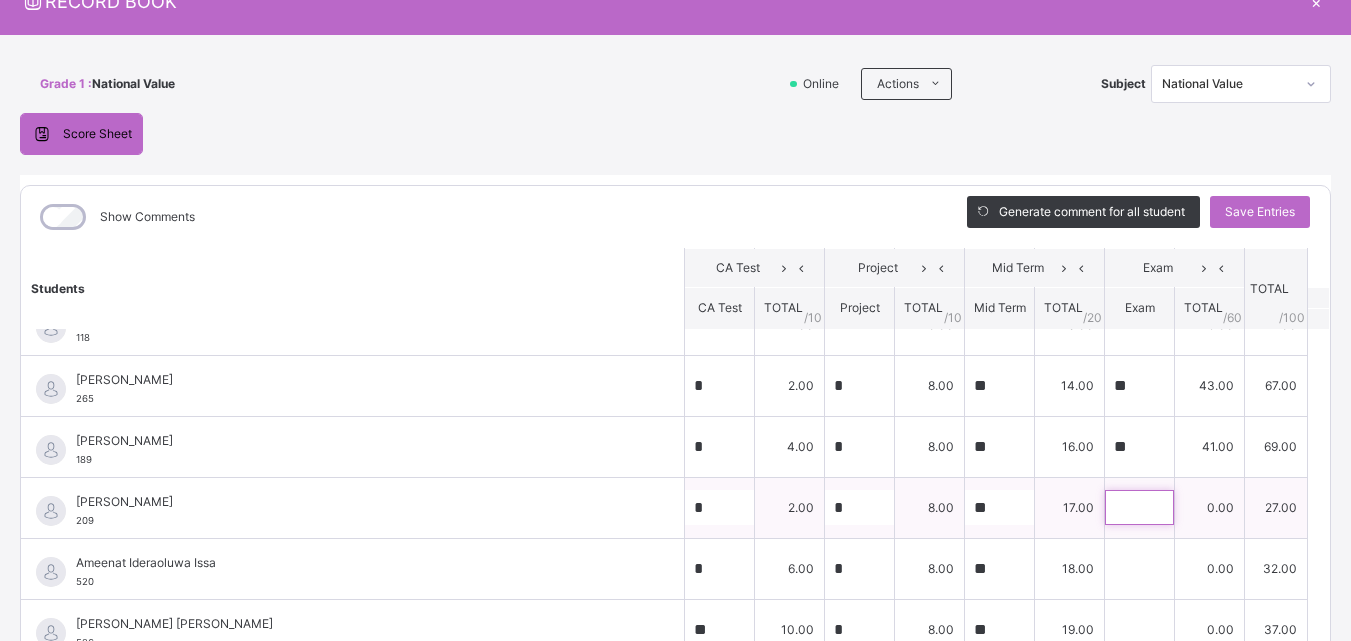 click at bounding box center [1139, 507] 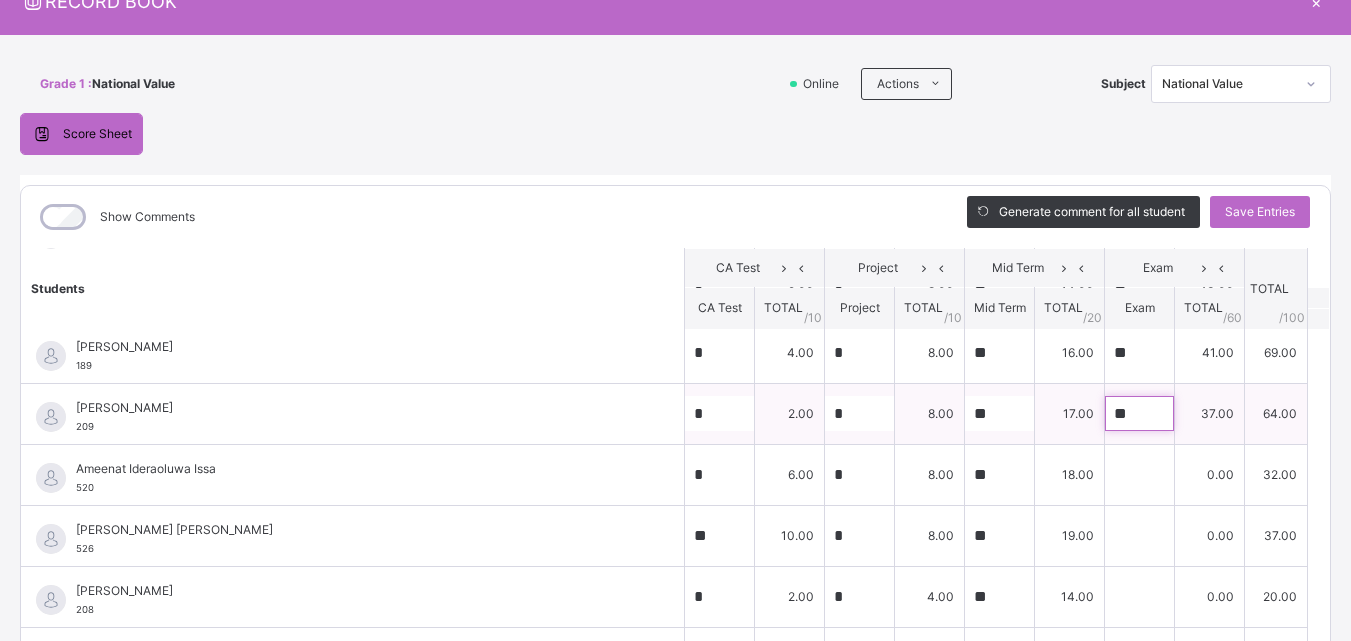 scroll, scrollTop: 316, scrollLeft: 0, axis: vertical 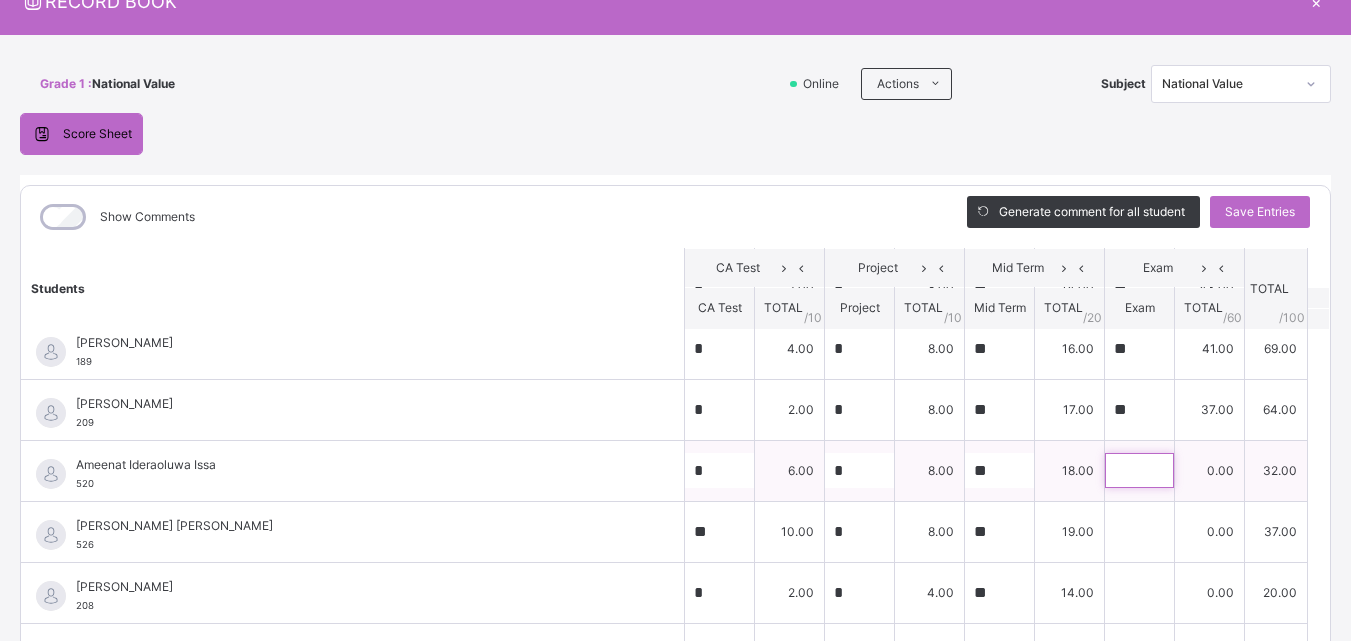 click at bounding box center [1139, 470] 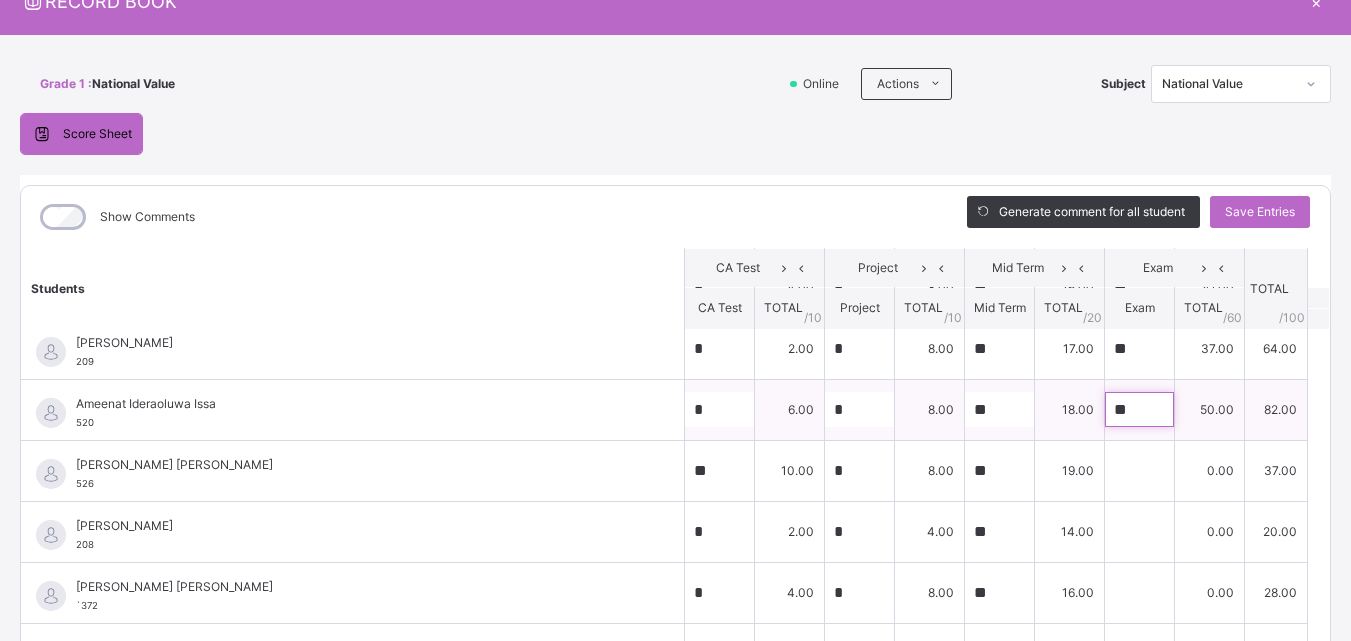 scroll, scrollTop: 383, scrollLeft: 0, axis: vertical 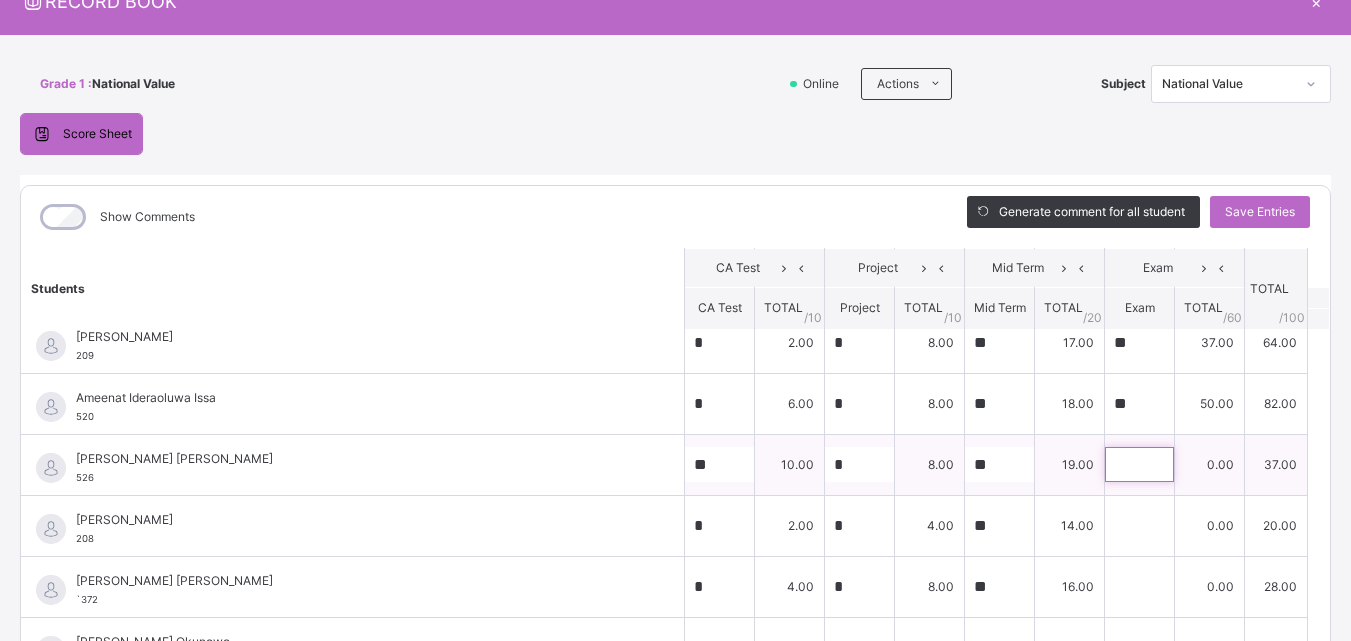 click at bounding box center [1139, 464] 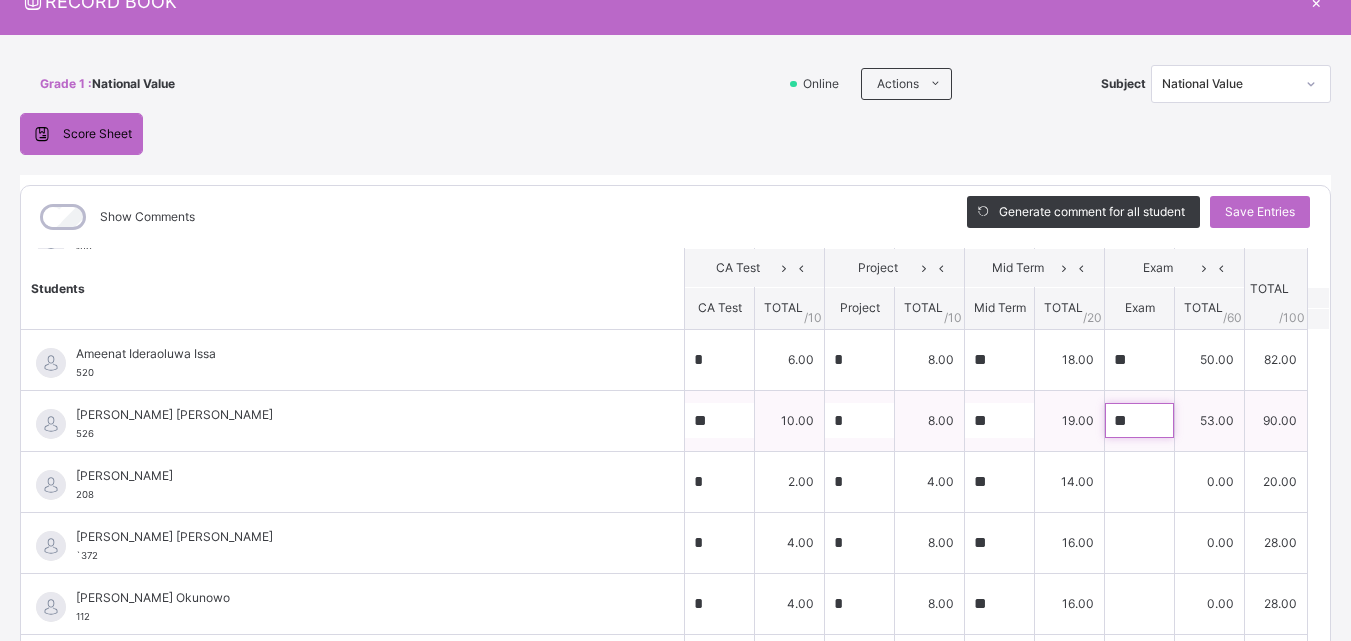 scroll, scrollTop: 435, scrollLeft: 0, axis: vertical 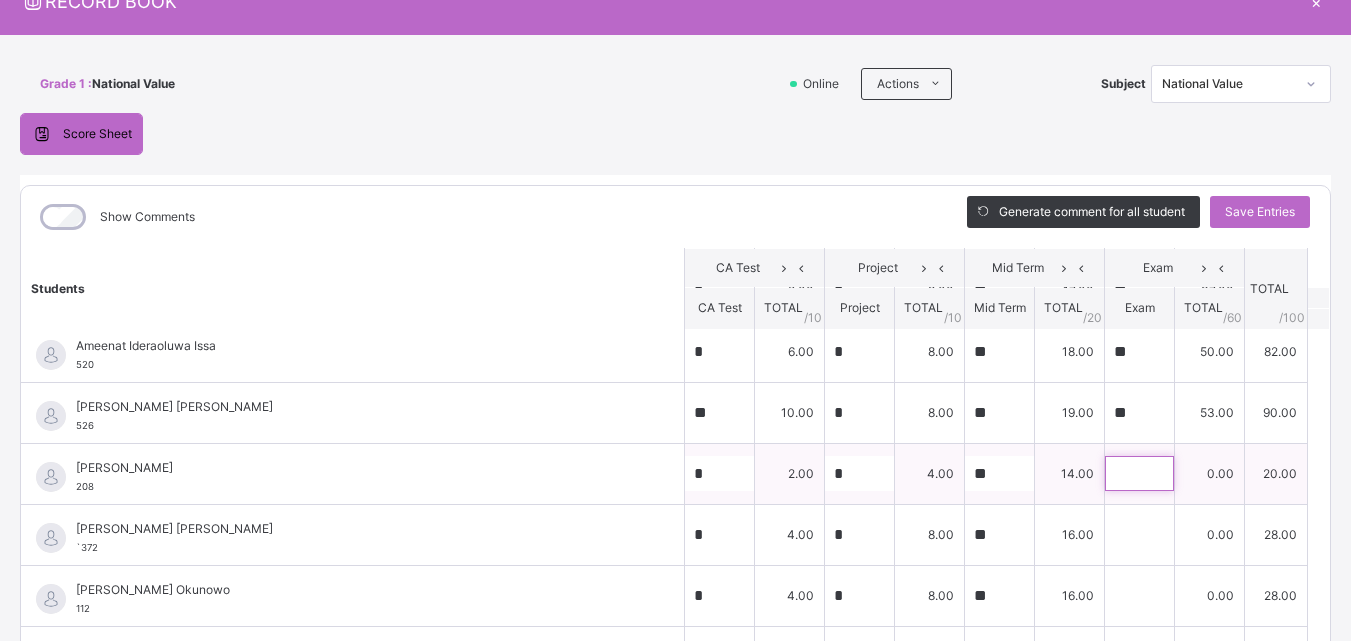 click at bounding box center (1139, 473) 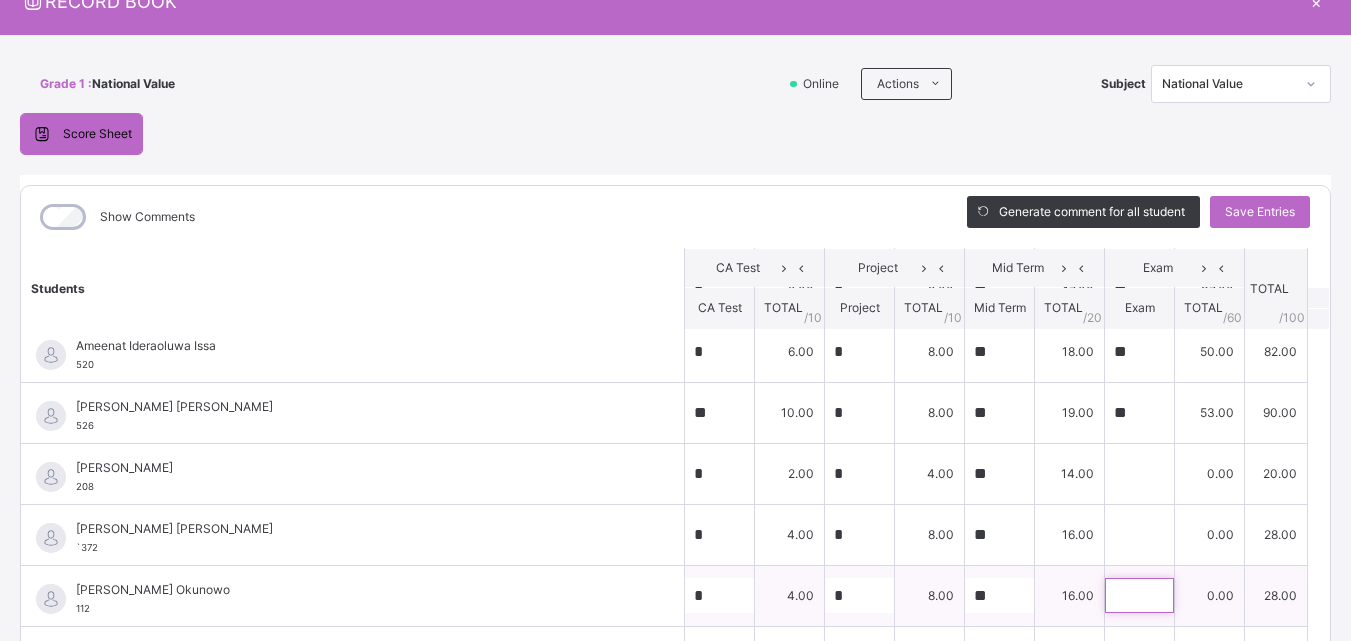 click at bounding box center (1139, 595) 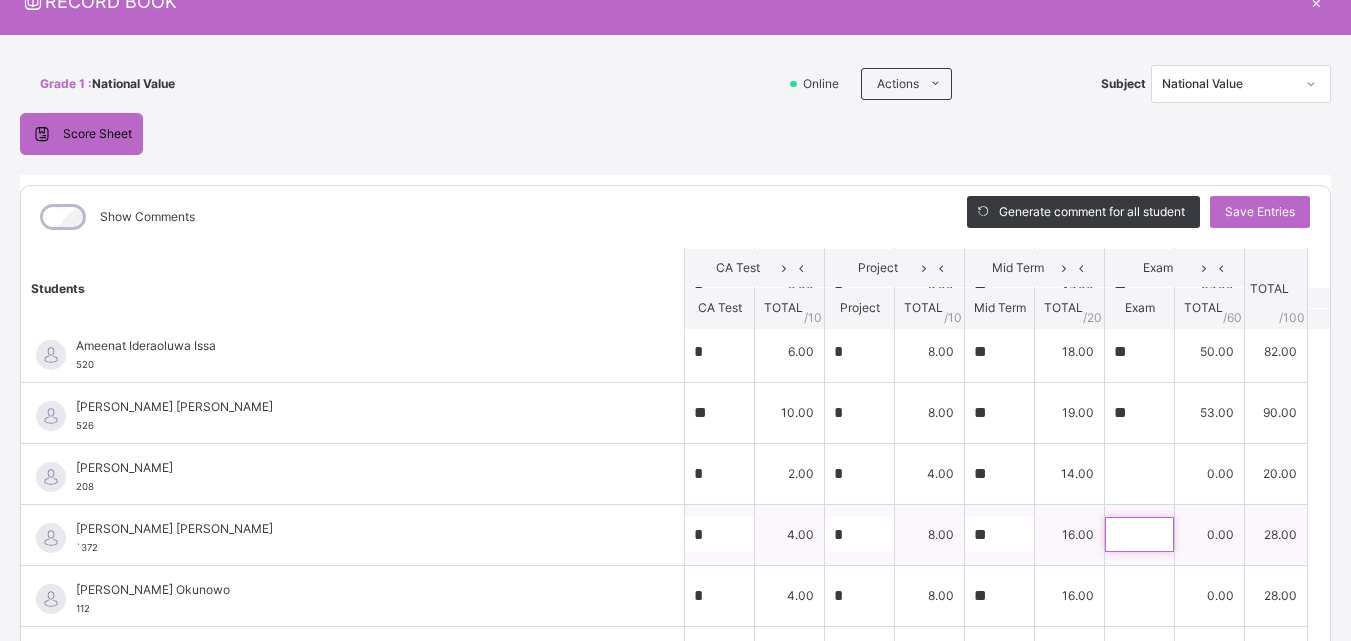 click at bounding box center [1139, 534] 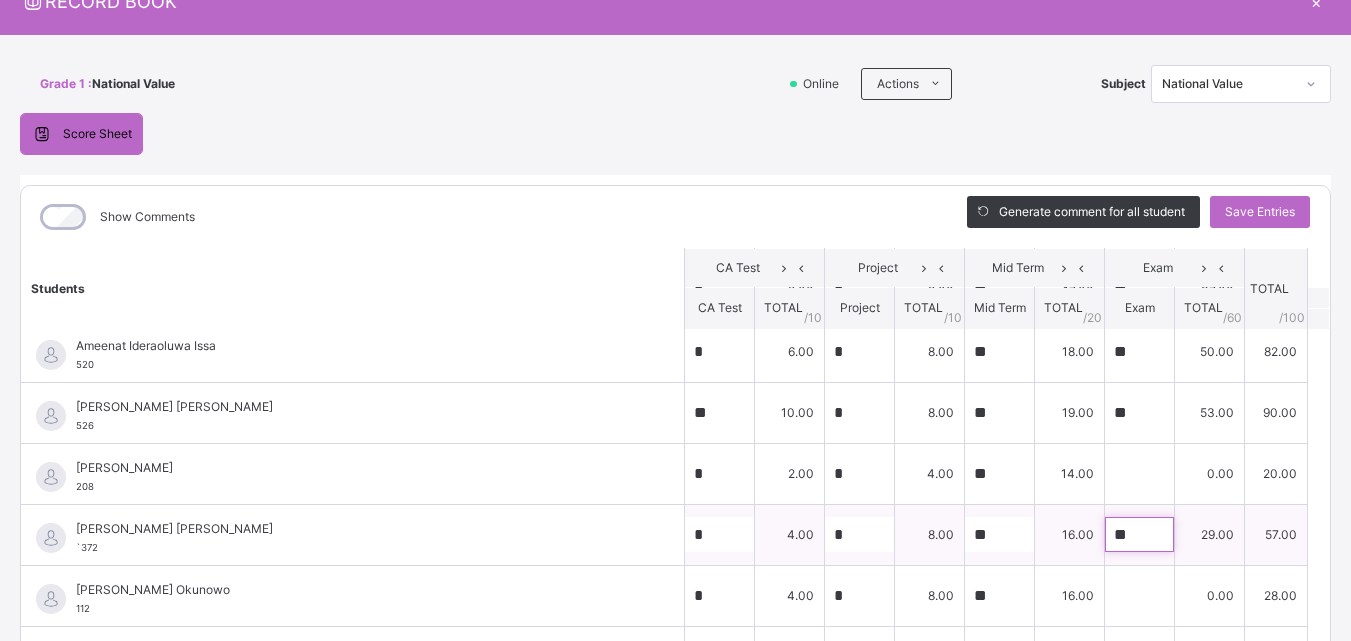 scroll, scrollTop: 448, scrollLeft: 0, axis: vertical 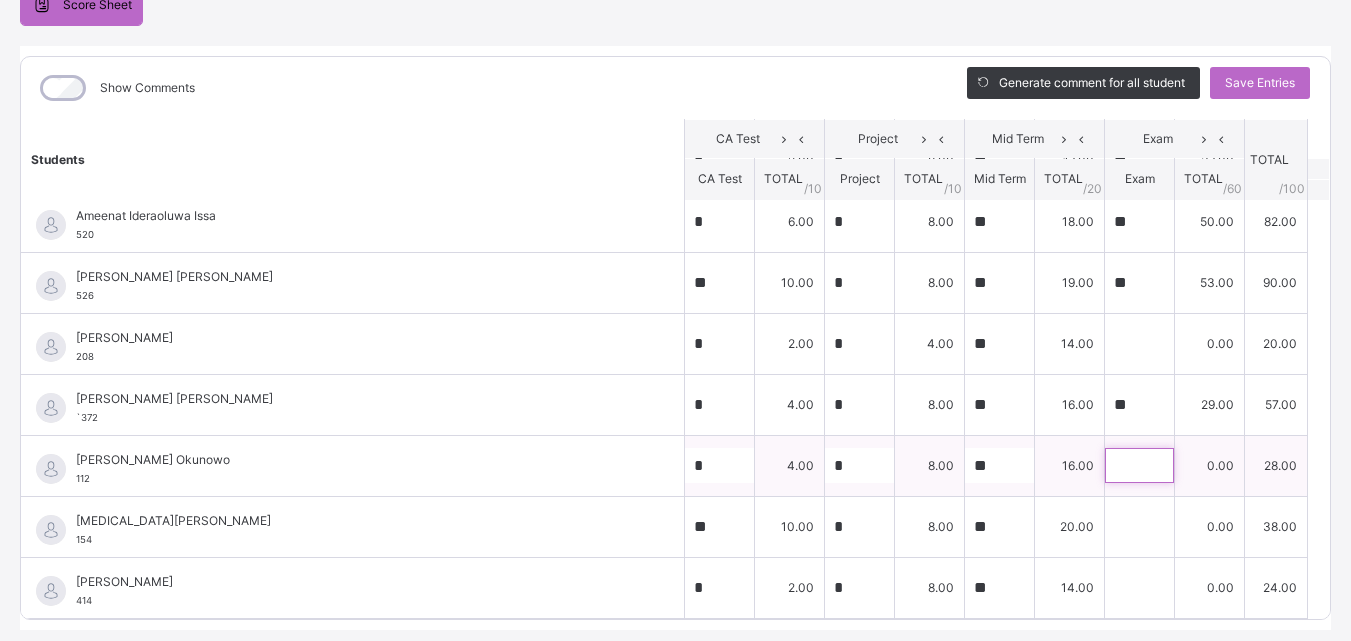 click at bounding box center [1139, 465] 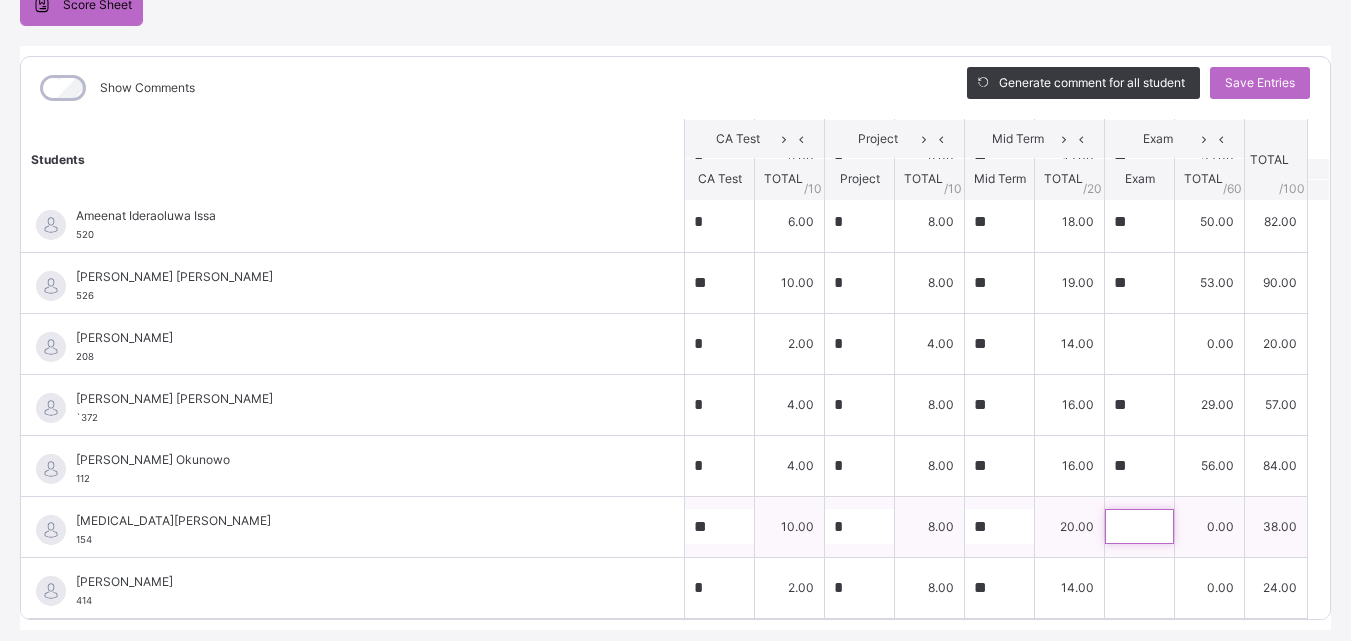 click at bounding box center [1139, 526] 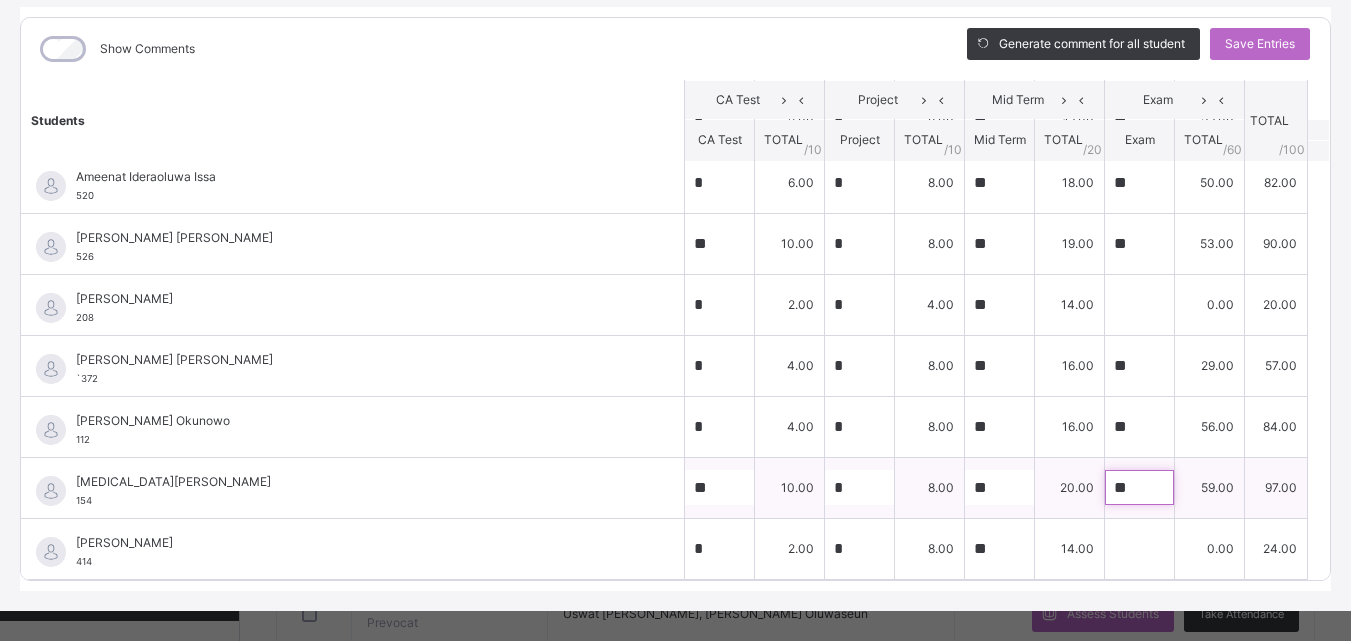 scroll, scrollTop: 251, scrollLeft: 0, axis: vertical 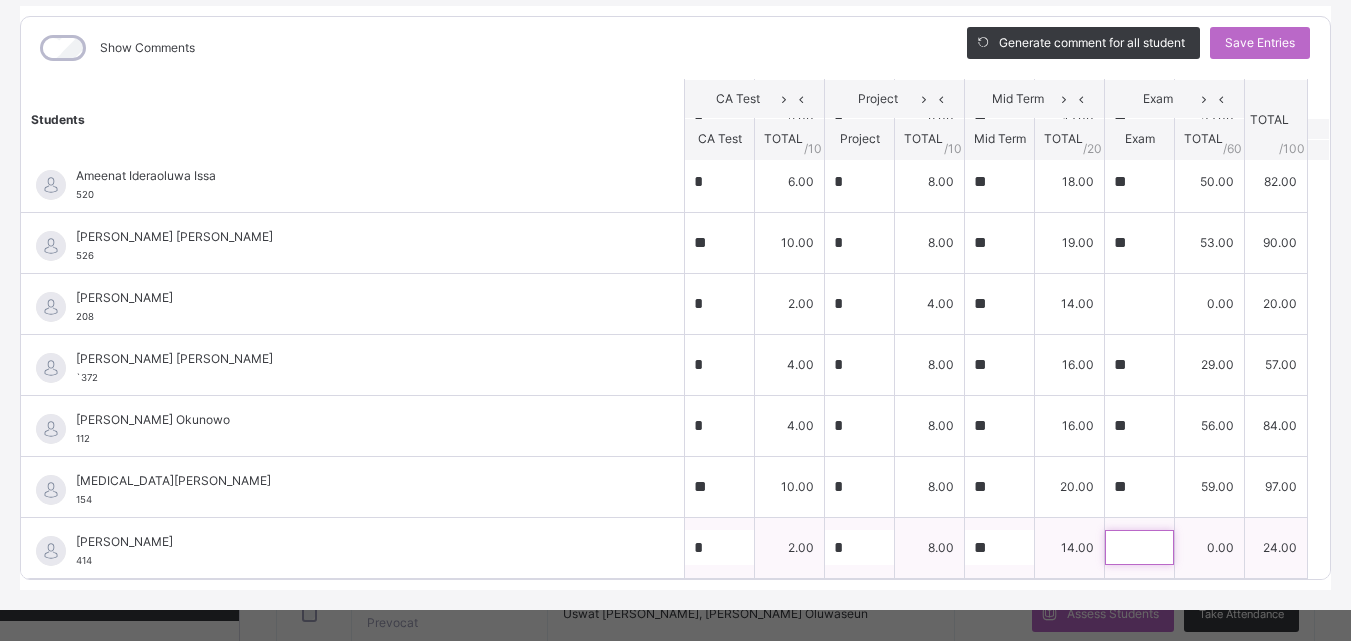 click at bounding box center (1139, 547) 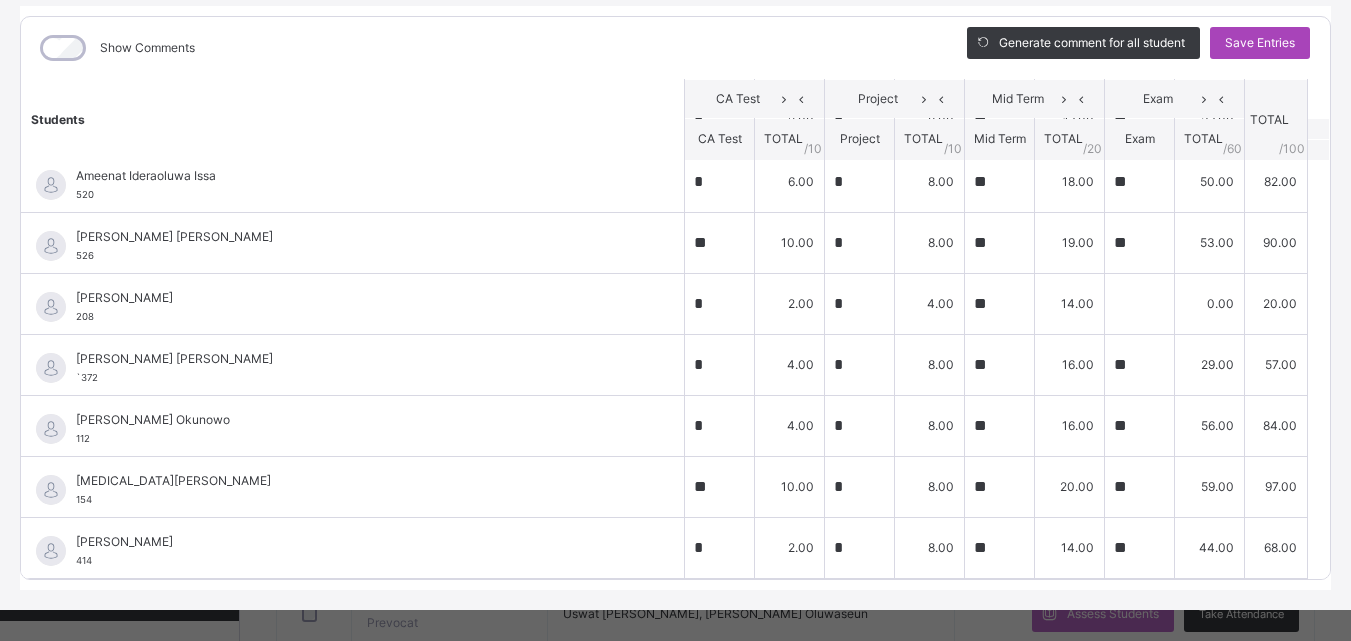 click on "Save Entries" at bounding box center [1260, 43] 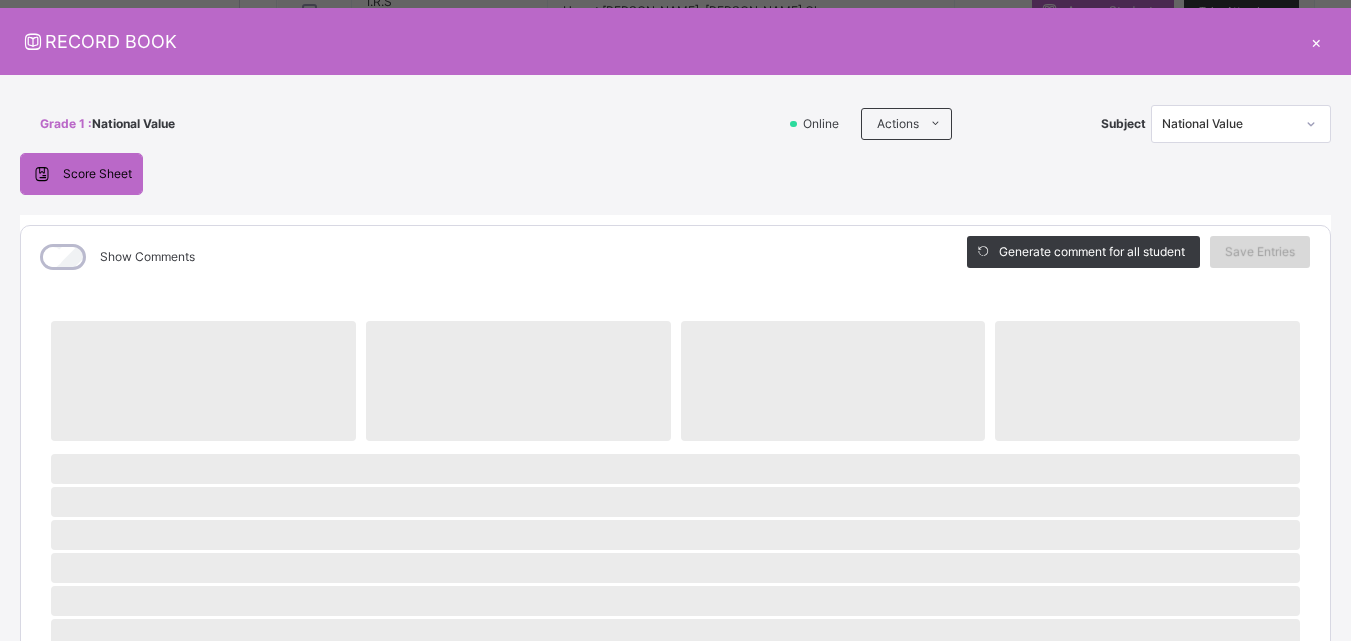 scroll, scrollTop: 0, scrollLeft: 0, axis: both 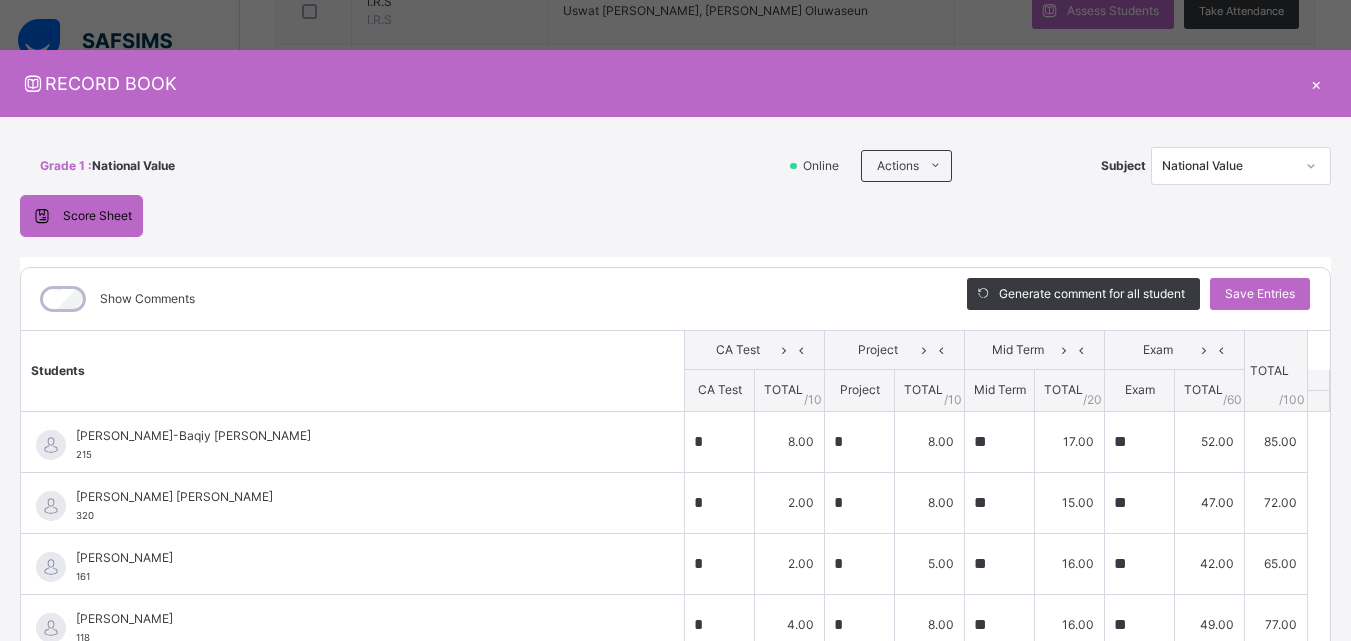 click 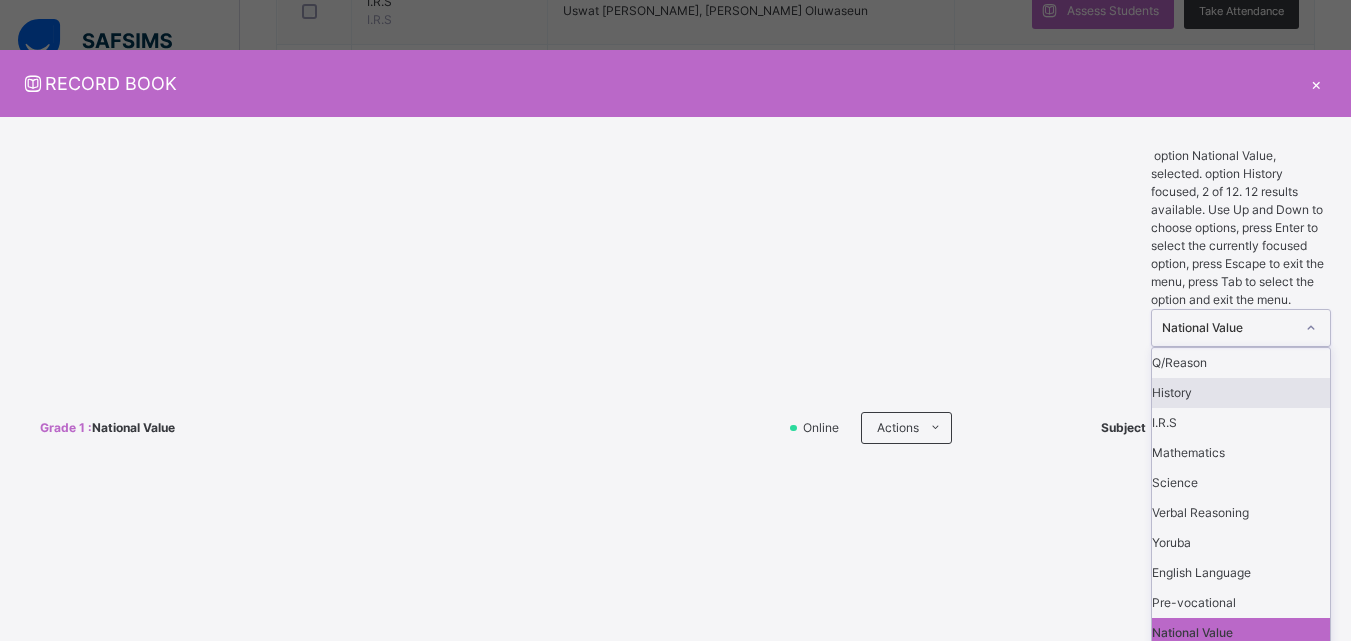 scroll, scrollTop: 0, scrollLeft: 0, axis: both 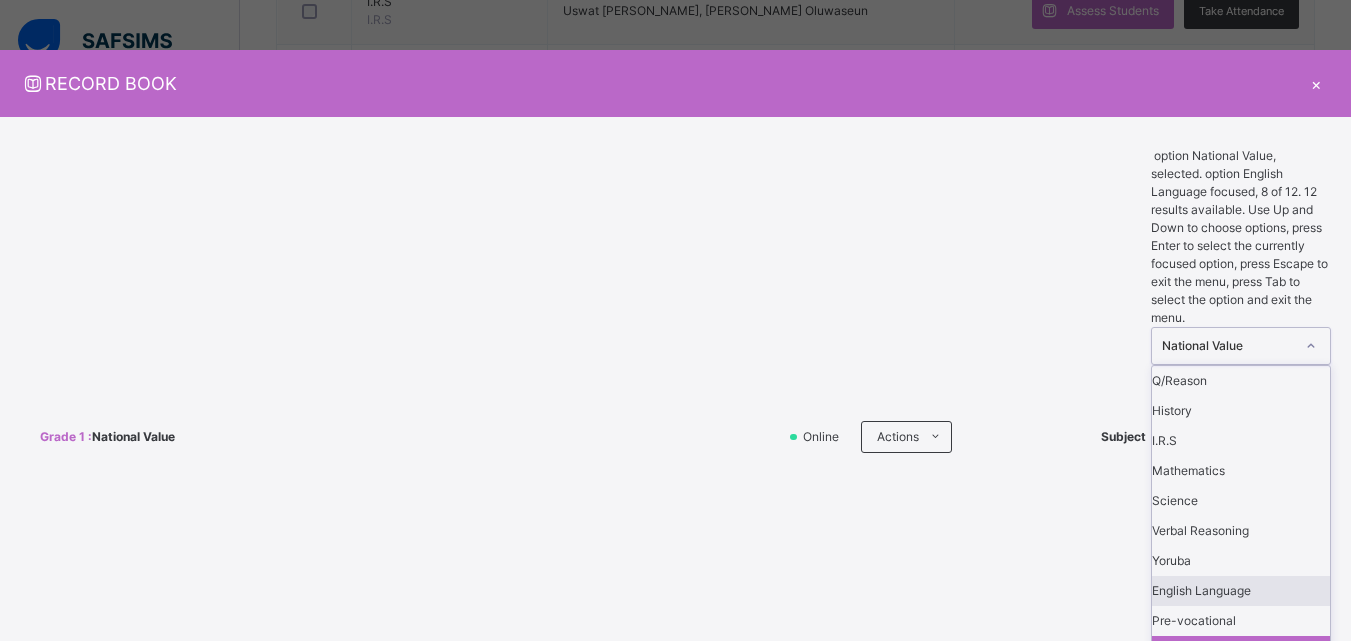 click on "English Language" at bounding box center [1241, 591] 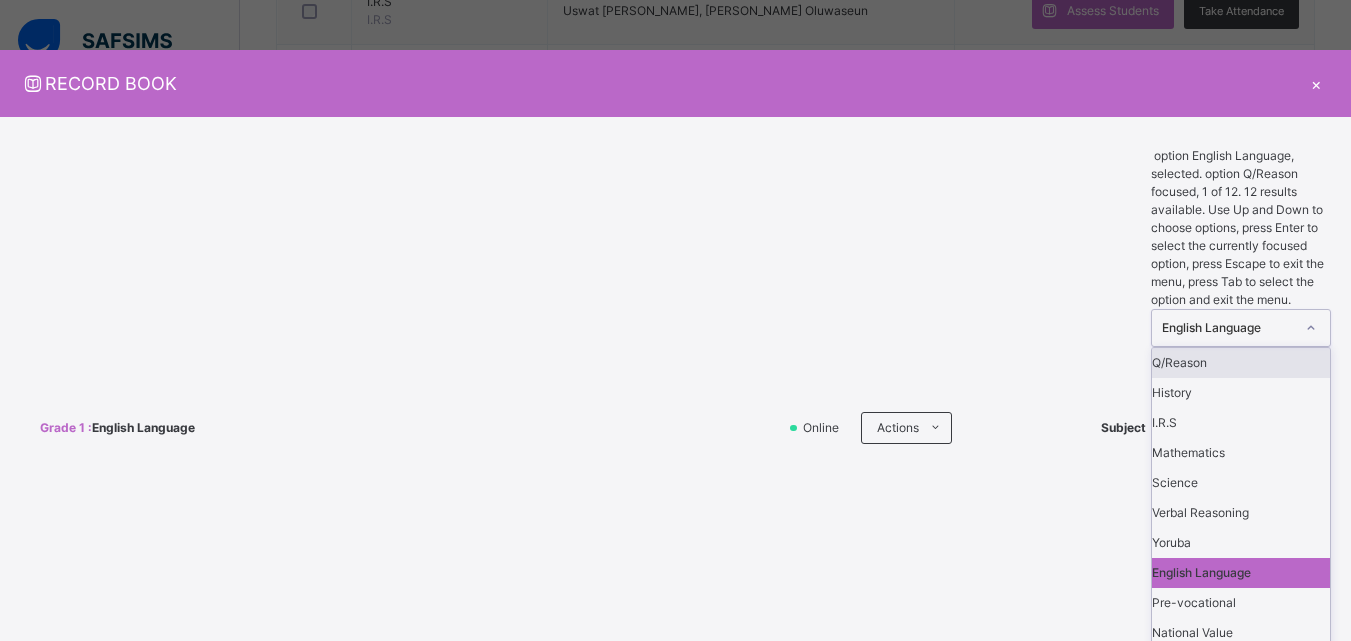 click 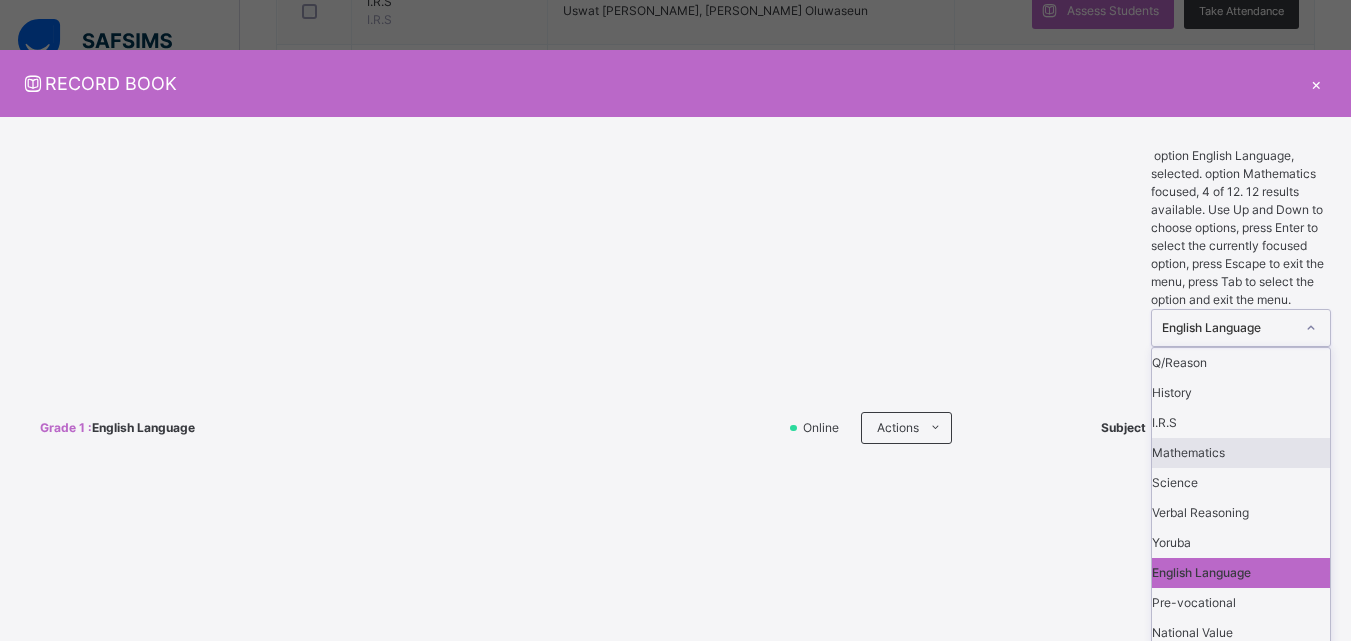click on "Mathematics" at bounding box center (1241, 453) 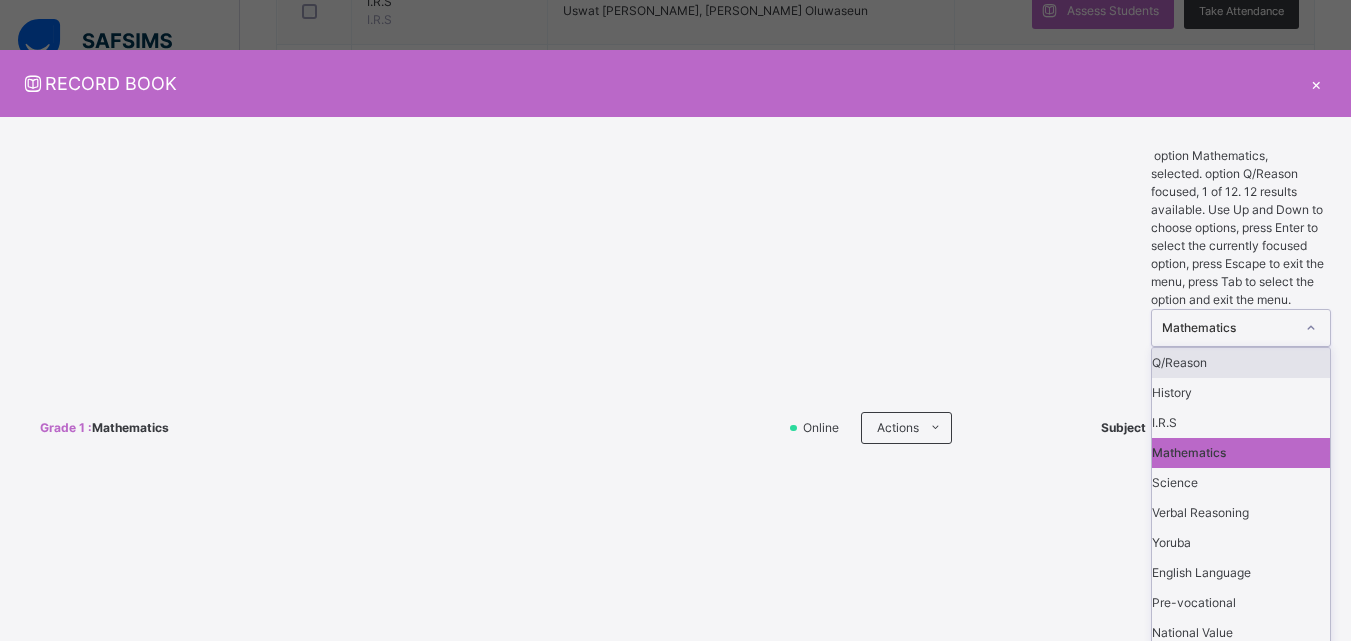 click 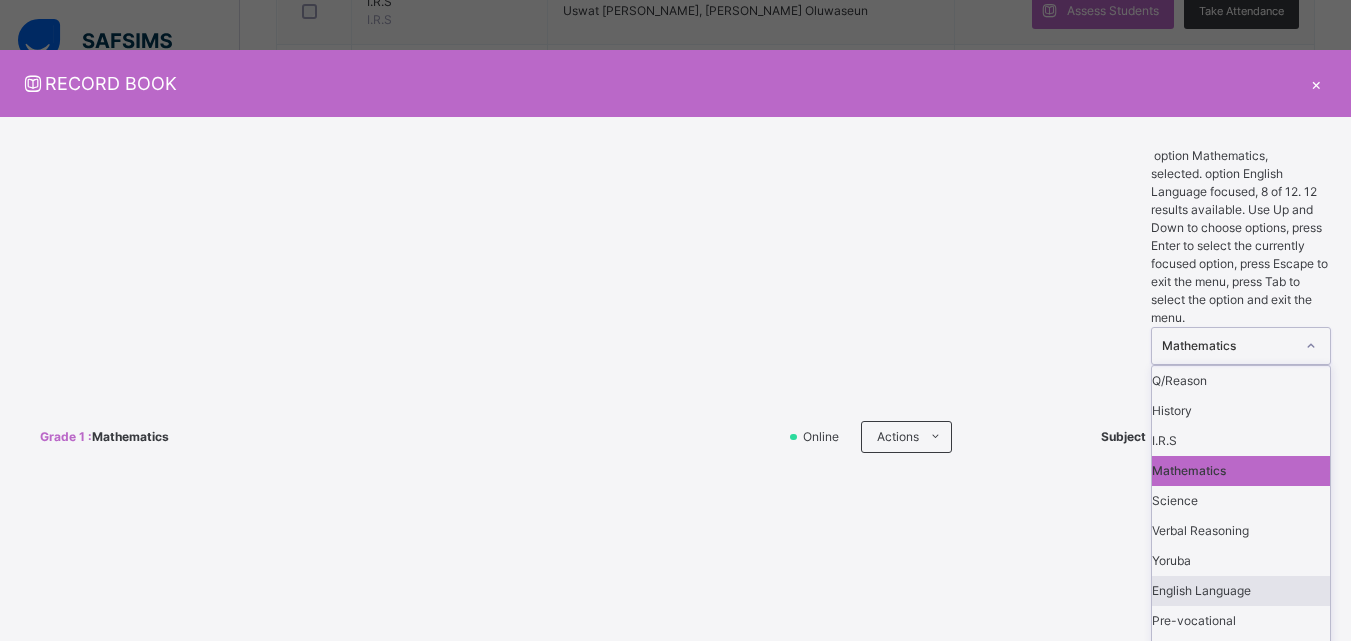 click on "English Language" at bounding box center (1241, 591) 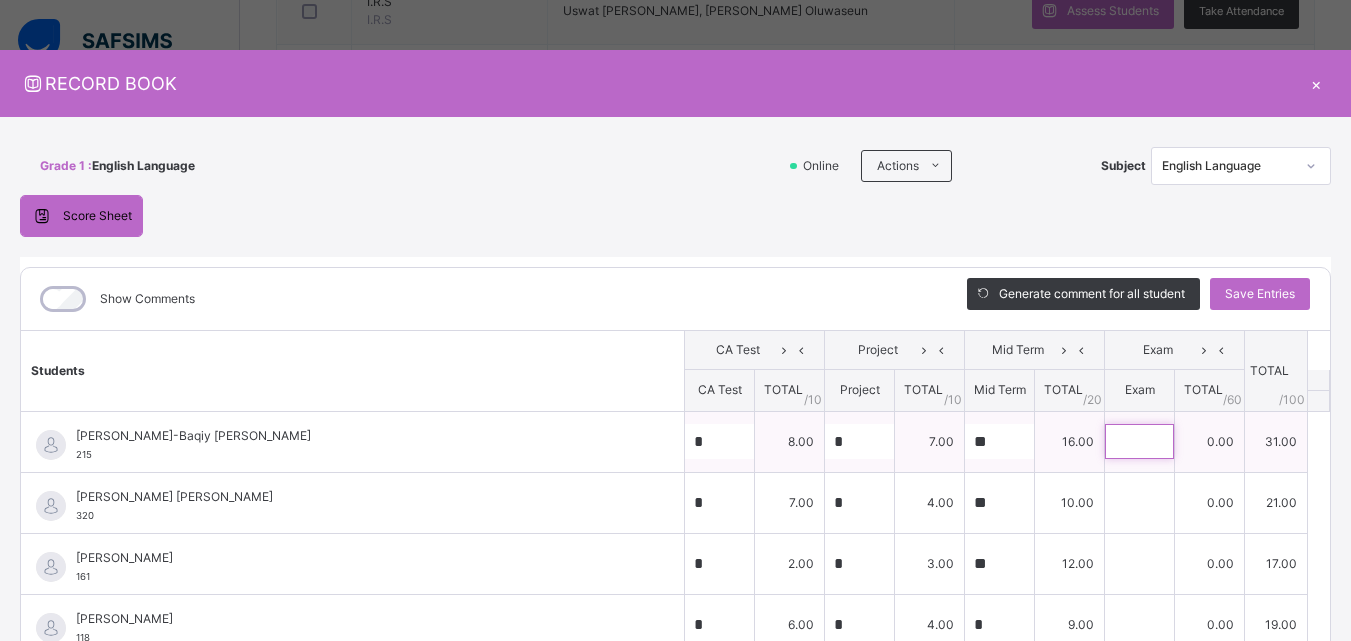 click at bounding box center (1139, 441) 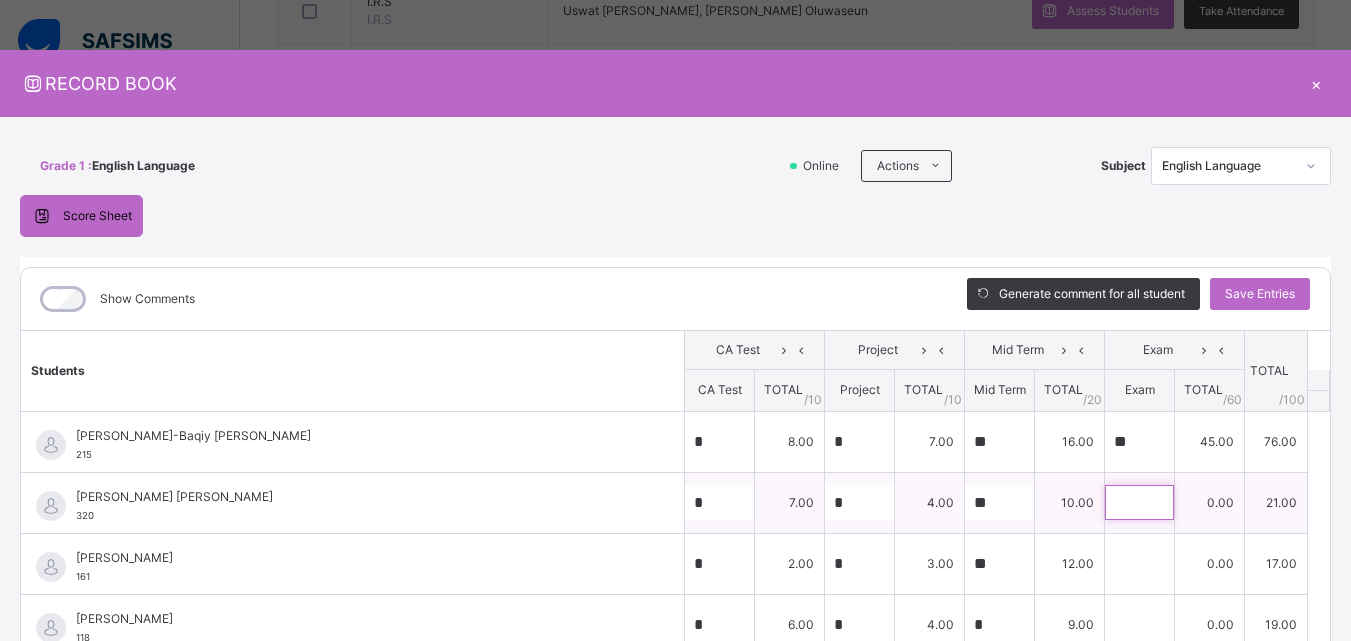 click at bounding box center [1139, 502] 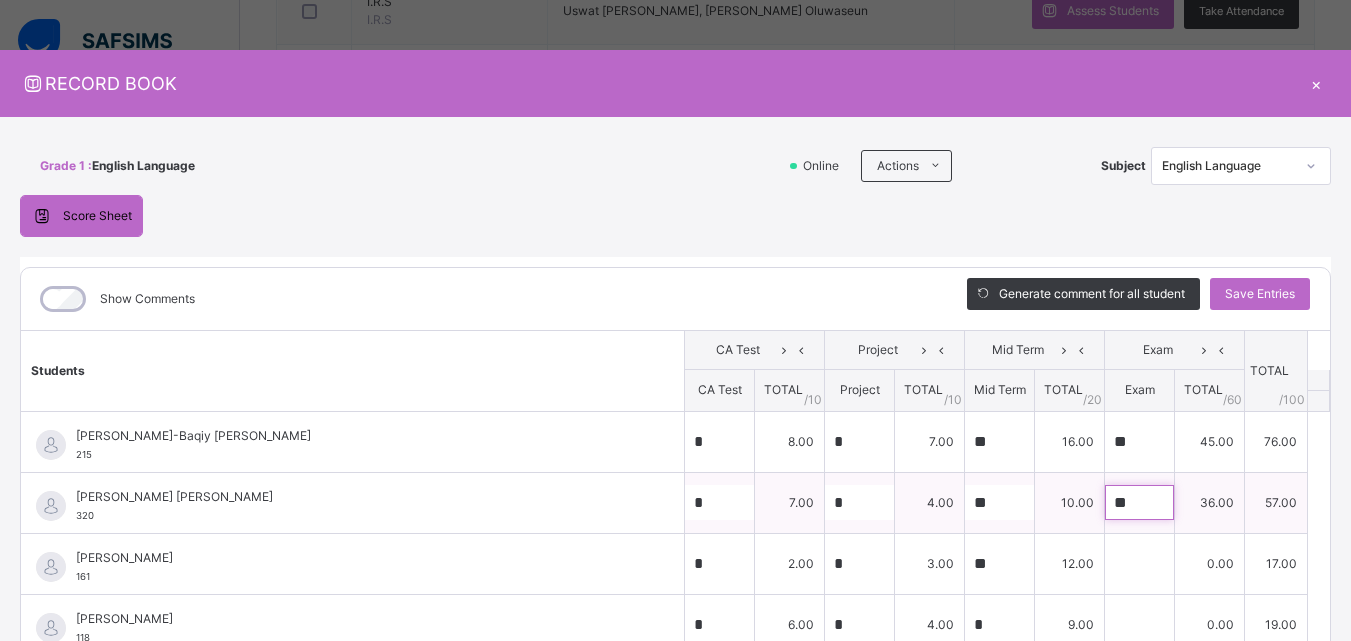 scroll, scrollTop: 103, scrollLeft: 0, axis: vertical 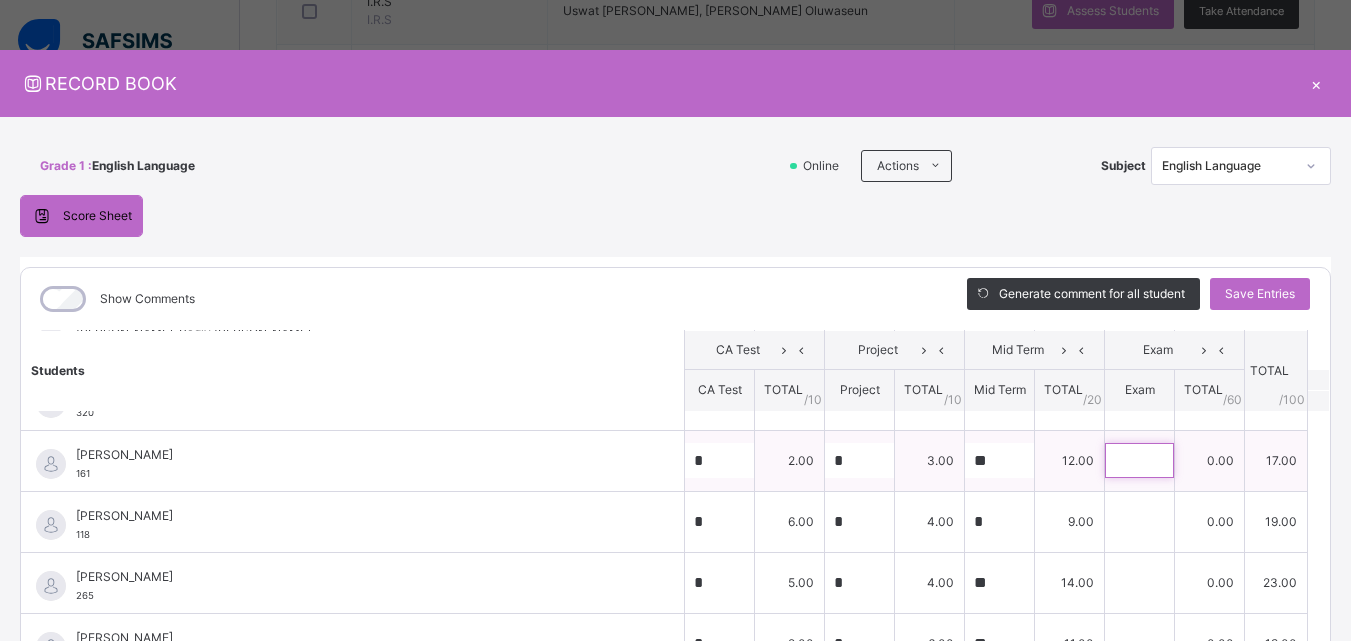 click at bounding box center [1139, 460] 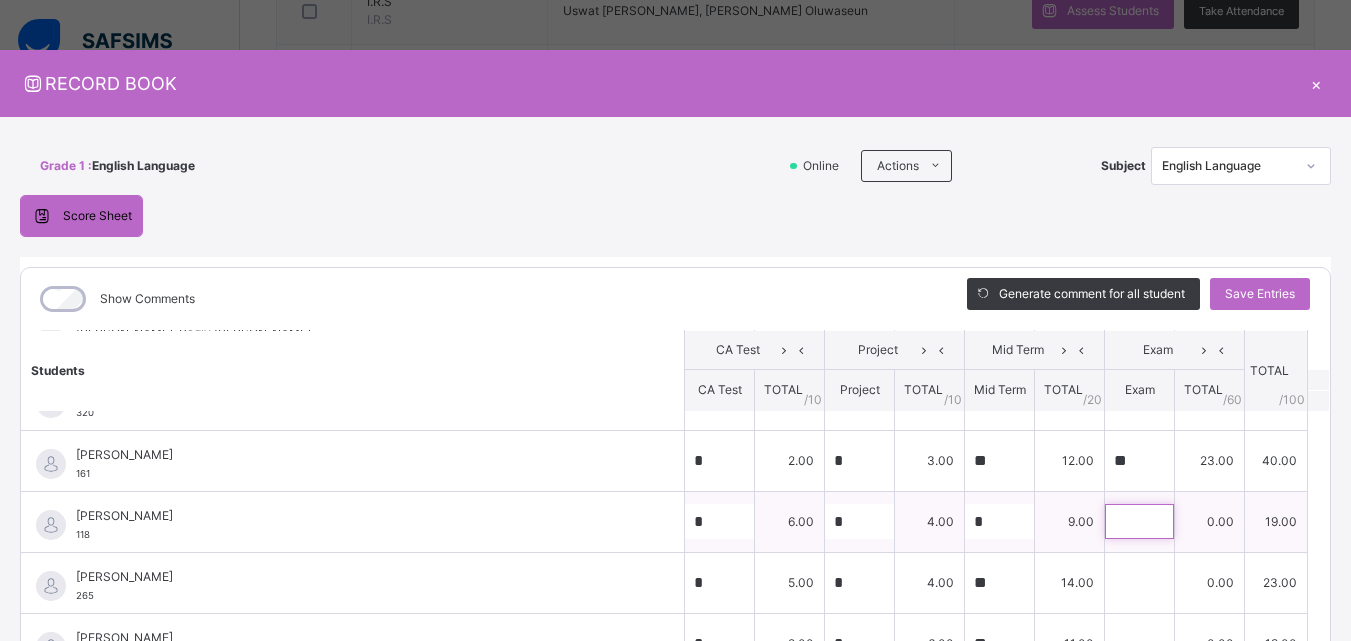 click at bounding box center [1139, 521] 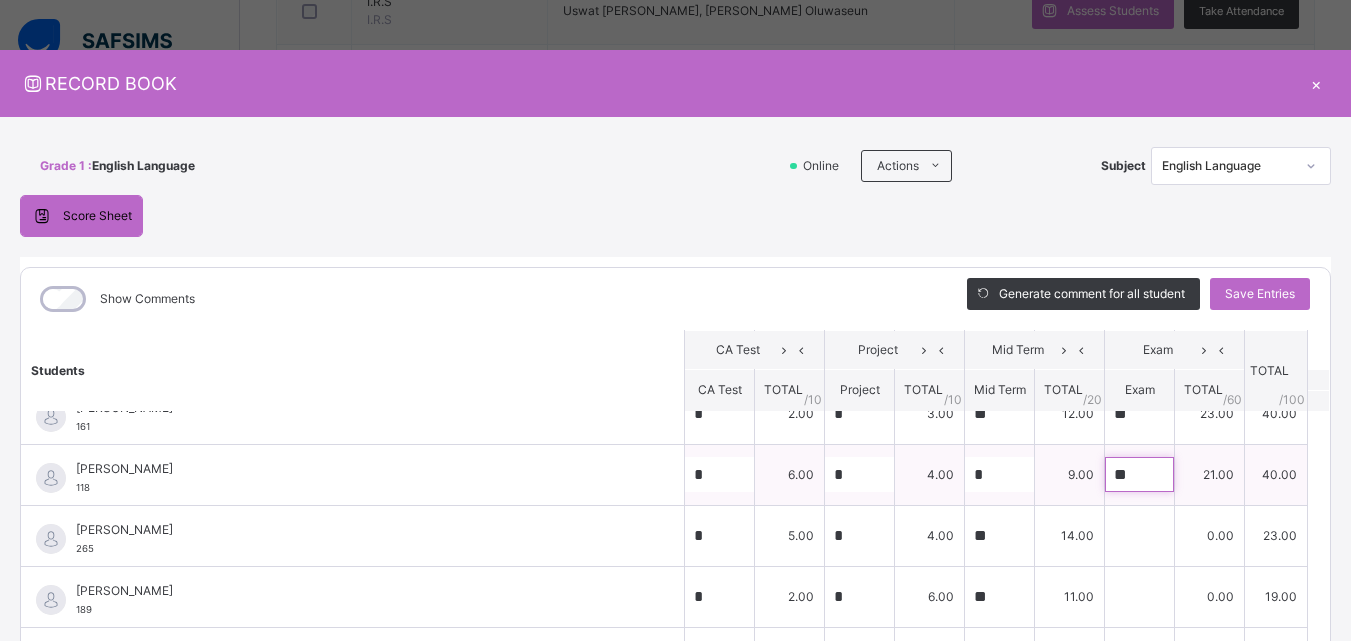 scroll, scrollTop: 227, scrollLeft: 0, axis: vertical 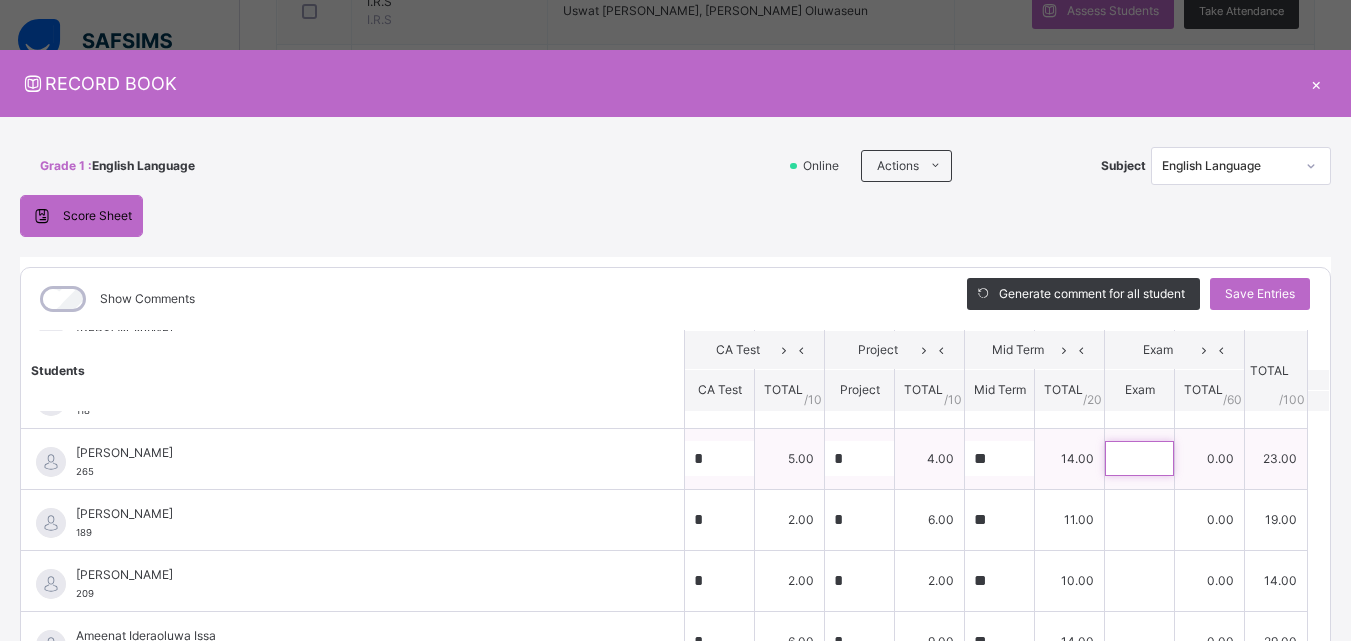 click at bounding box center (1139, 458) 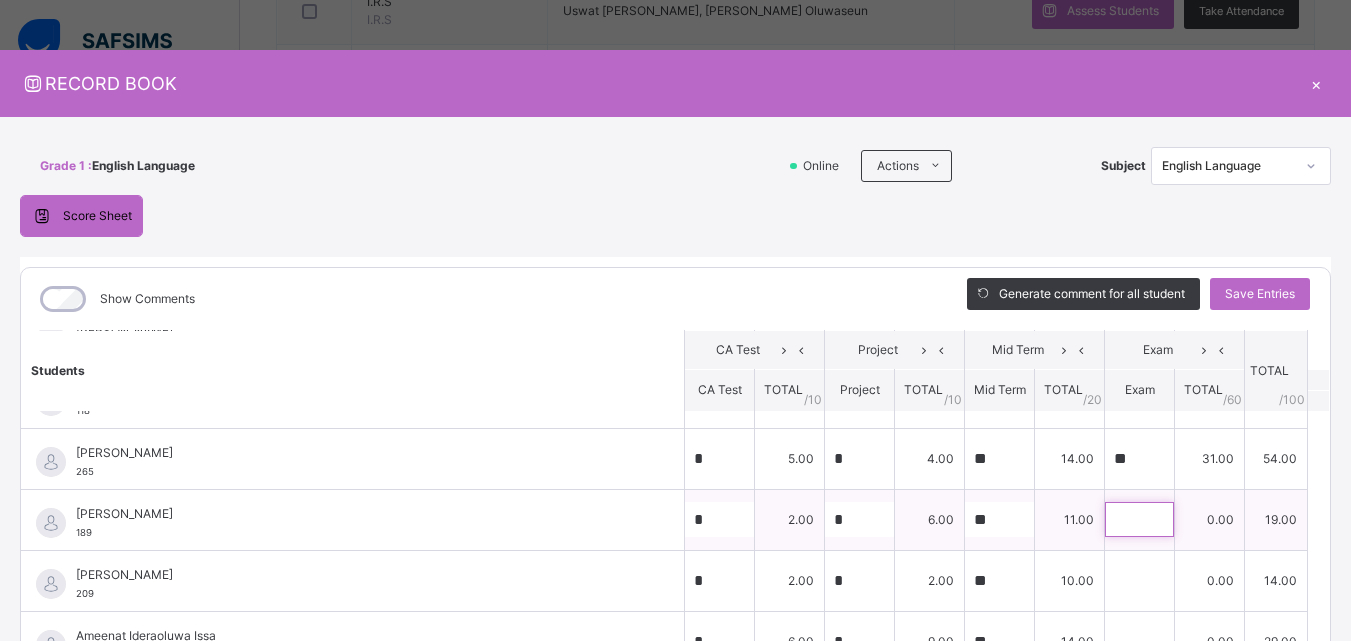 click at bounding box center (1139, 519) 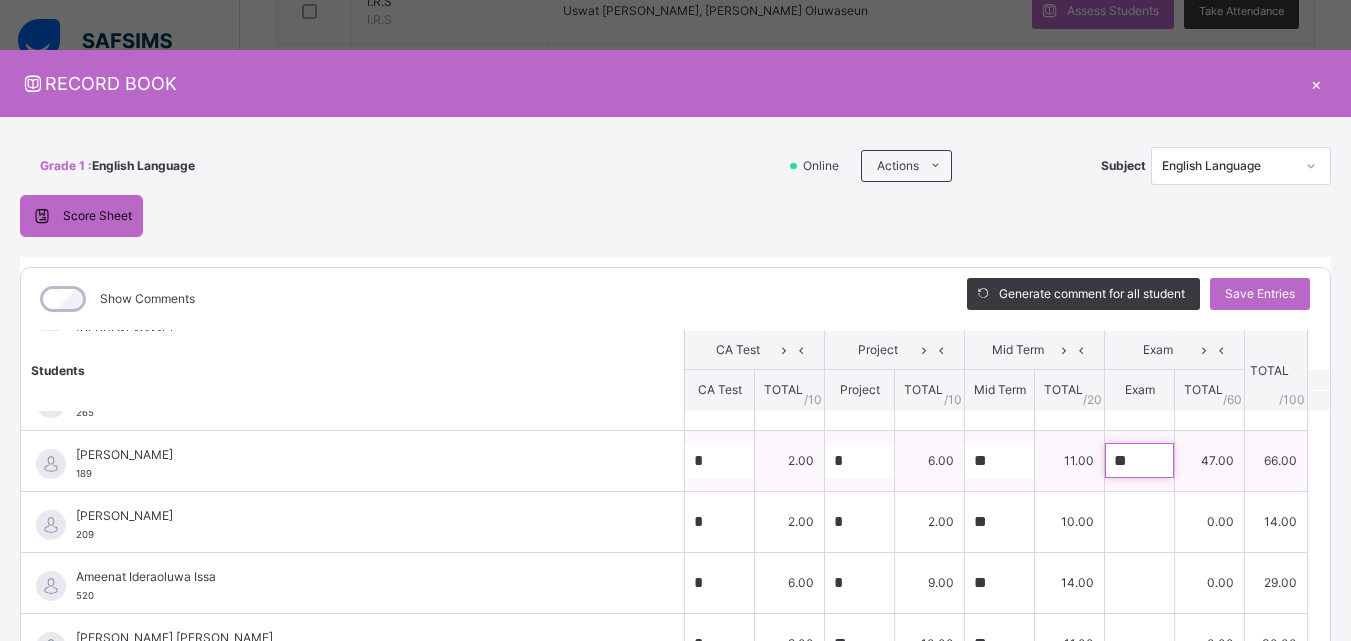 scroll, scrollTop: 288, scrollLeft: 0, axis: vertical 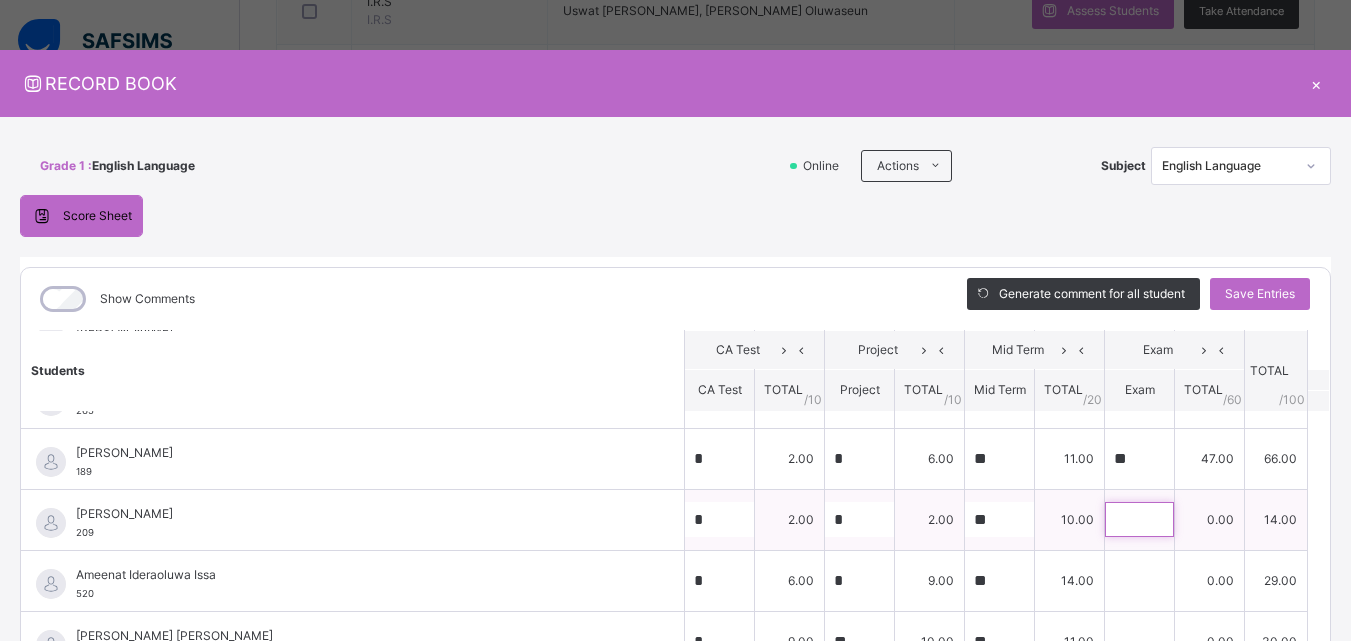 click at bounding box center [1139, 519] 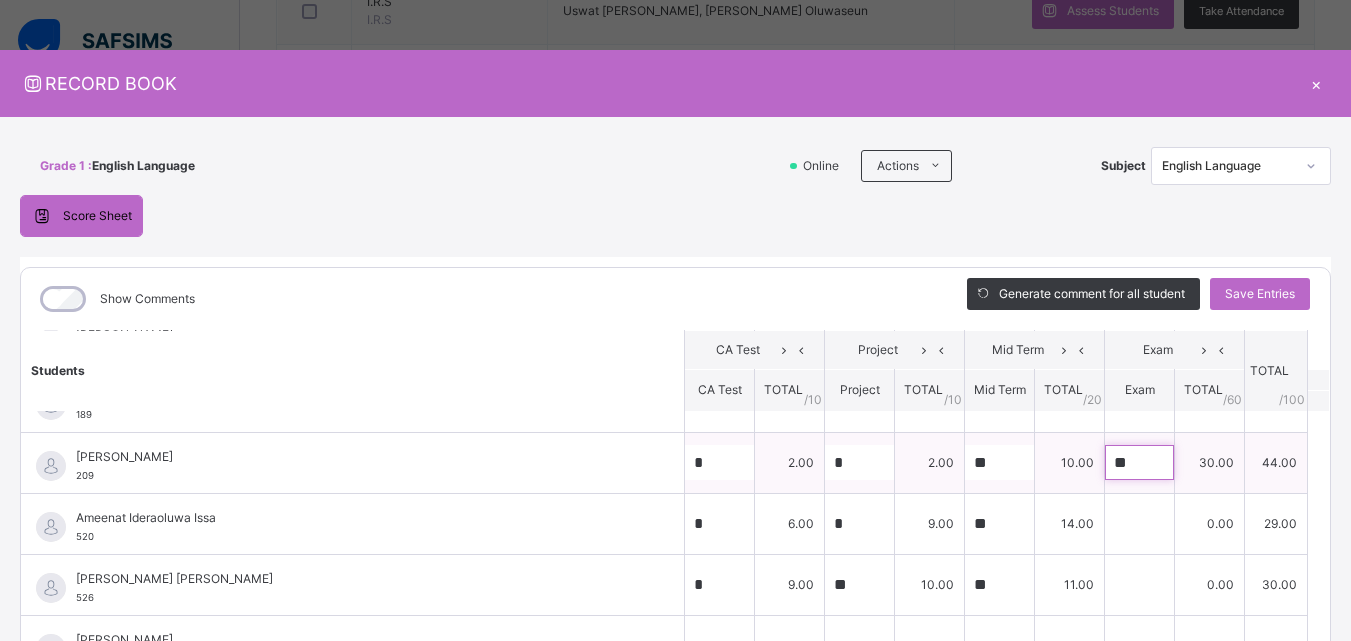 scroll, scrollTop: 346, scrollLeft: 0, axis: vertical 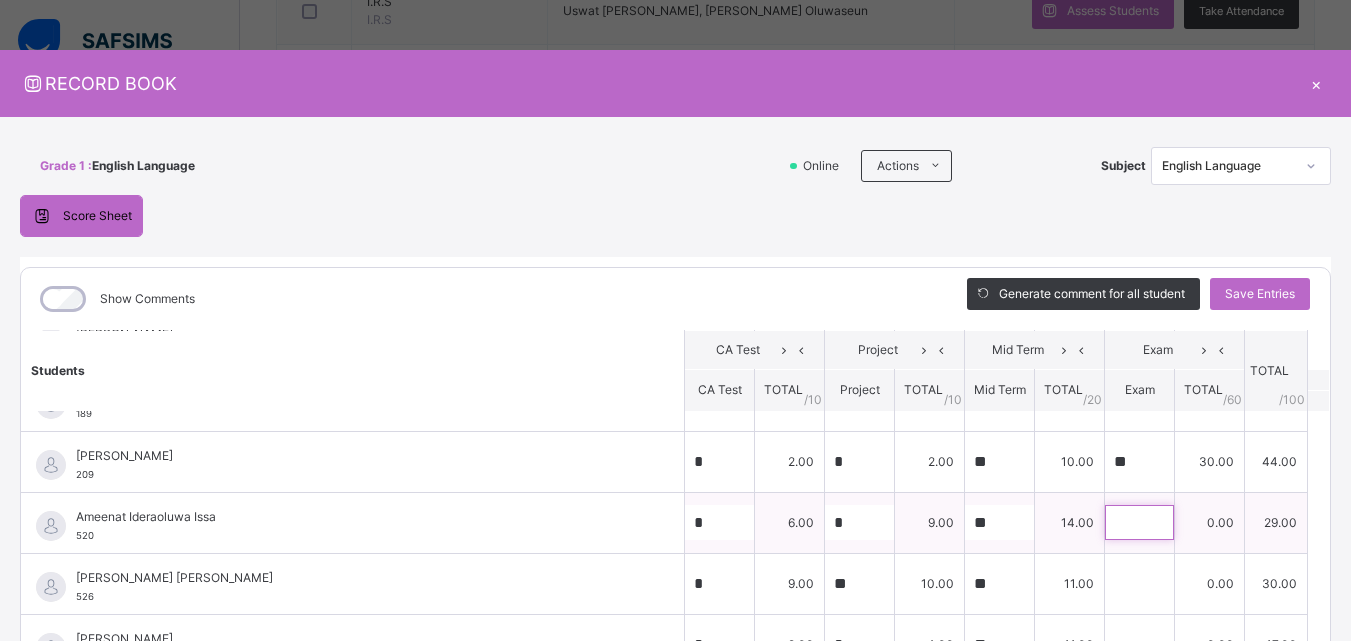 click at bounding box center [1139, 522] 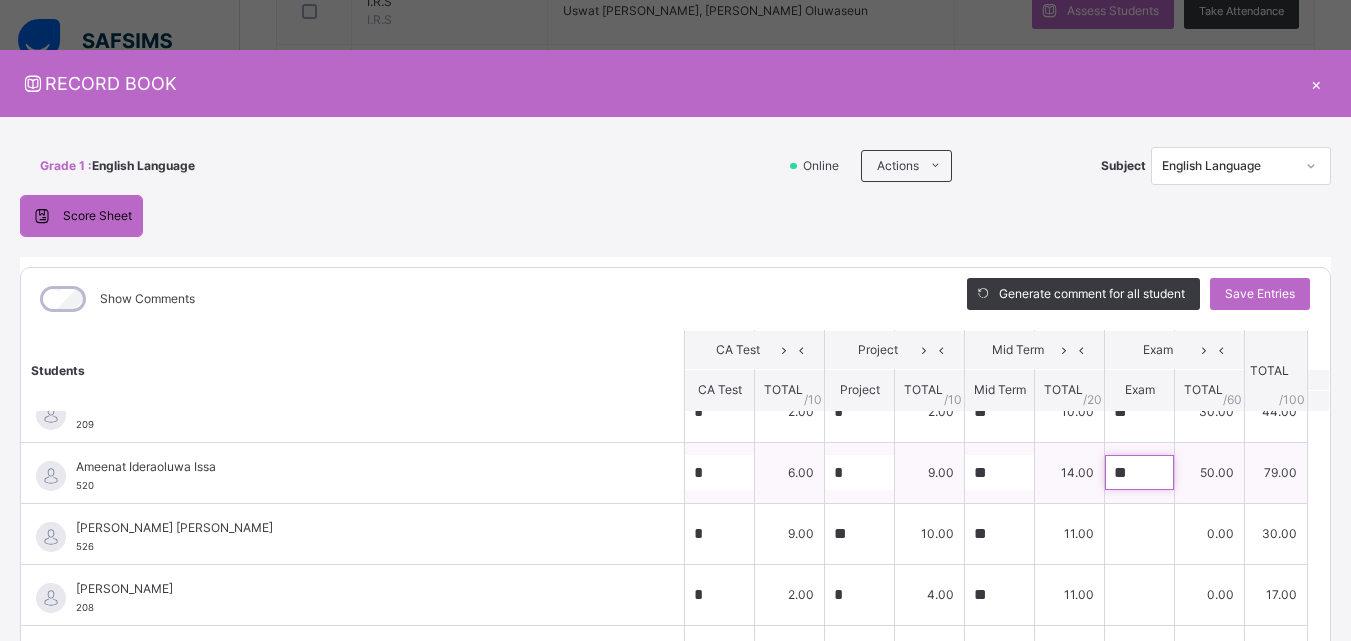 scroll, scrollTop: 397, scrollLeft: 0, axis: vertical 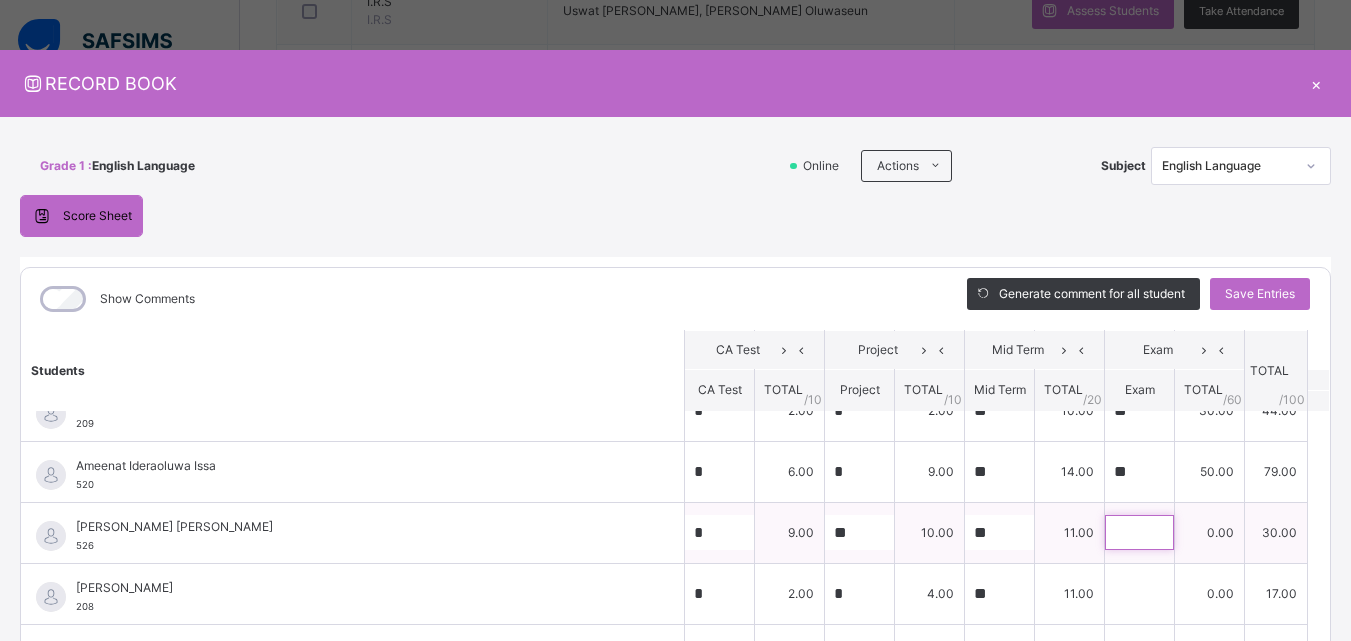 click at bounding box center [1139, 532] 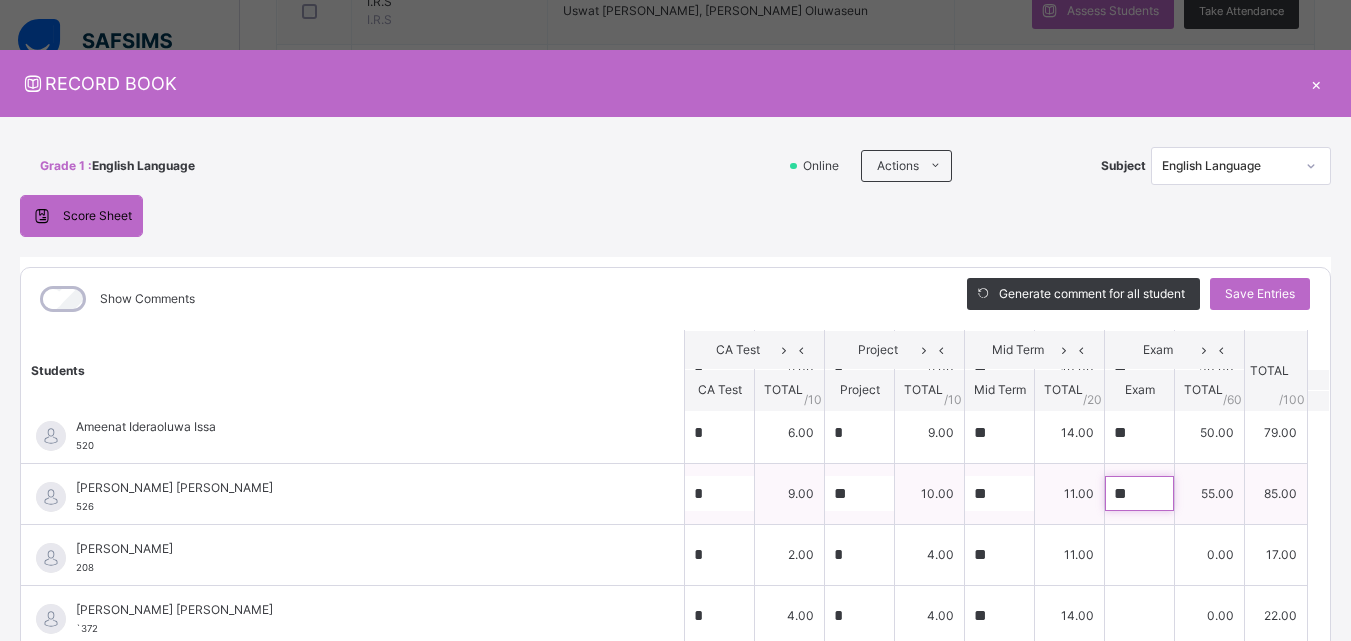 scroll, scrollTop: 448, scrollLeft: 0, axis: vertical 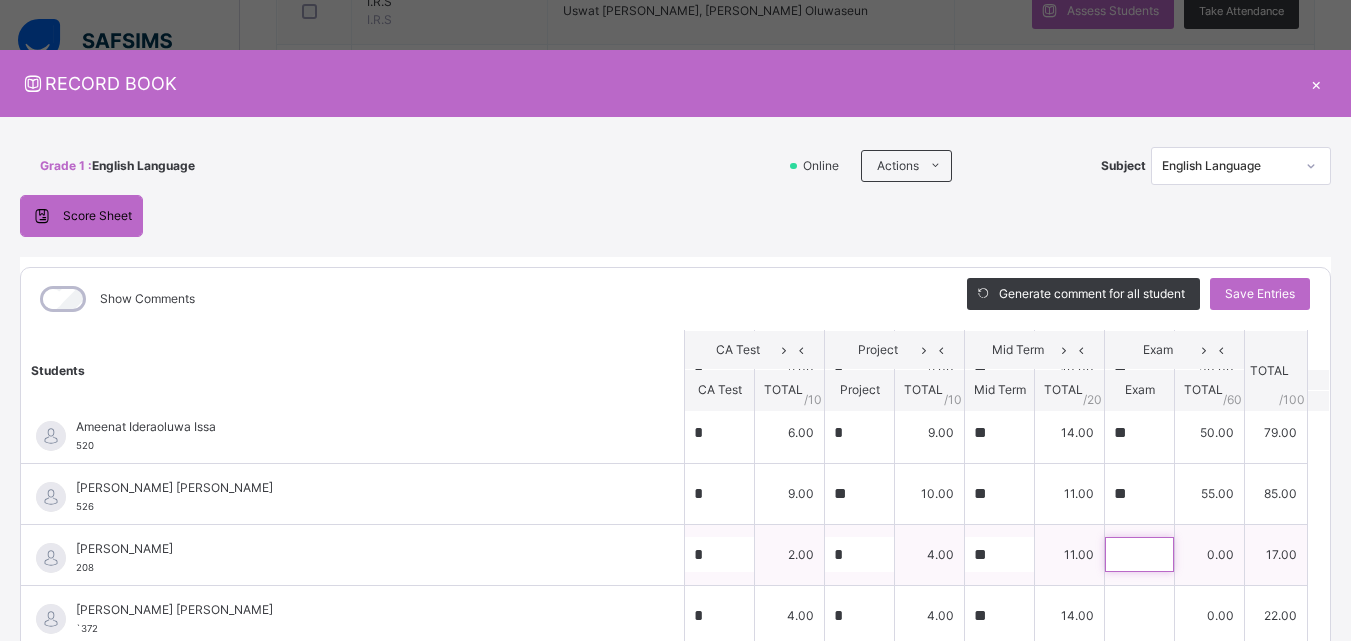 click at bounding box center (1139, 554) 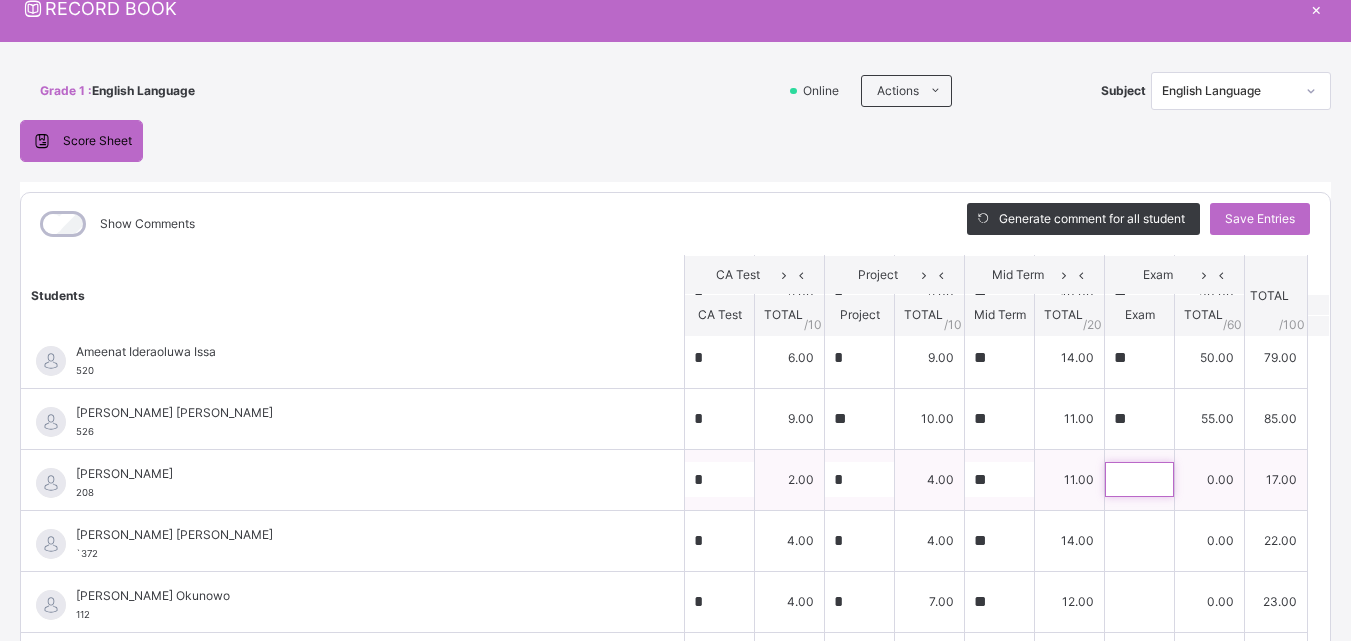scroll, scrollTop: 76, scrollLeft: 0, axis: vertical 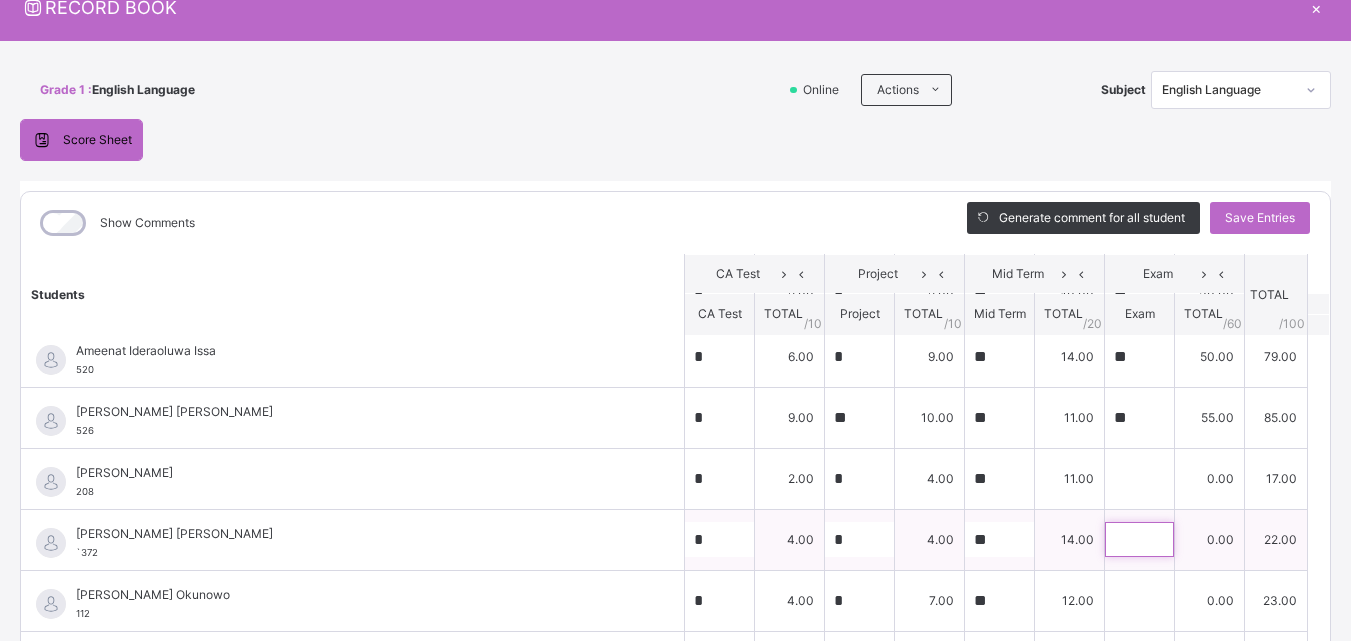 click at bounding box center [1139, 539] 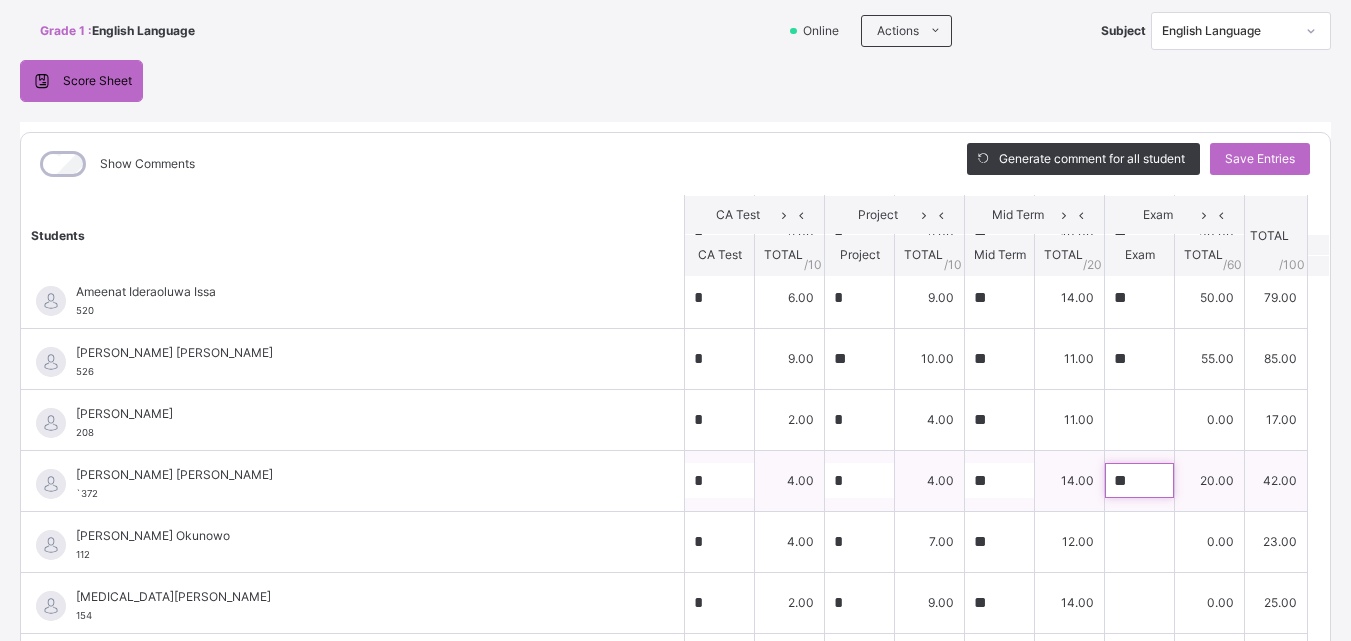 scroll, scrollTop: 179, scrollLeft: 0, axis: vertical 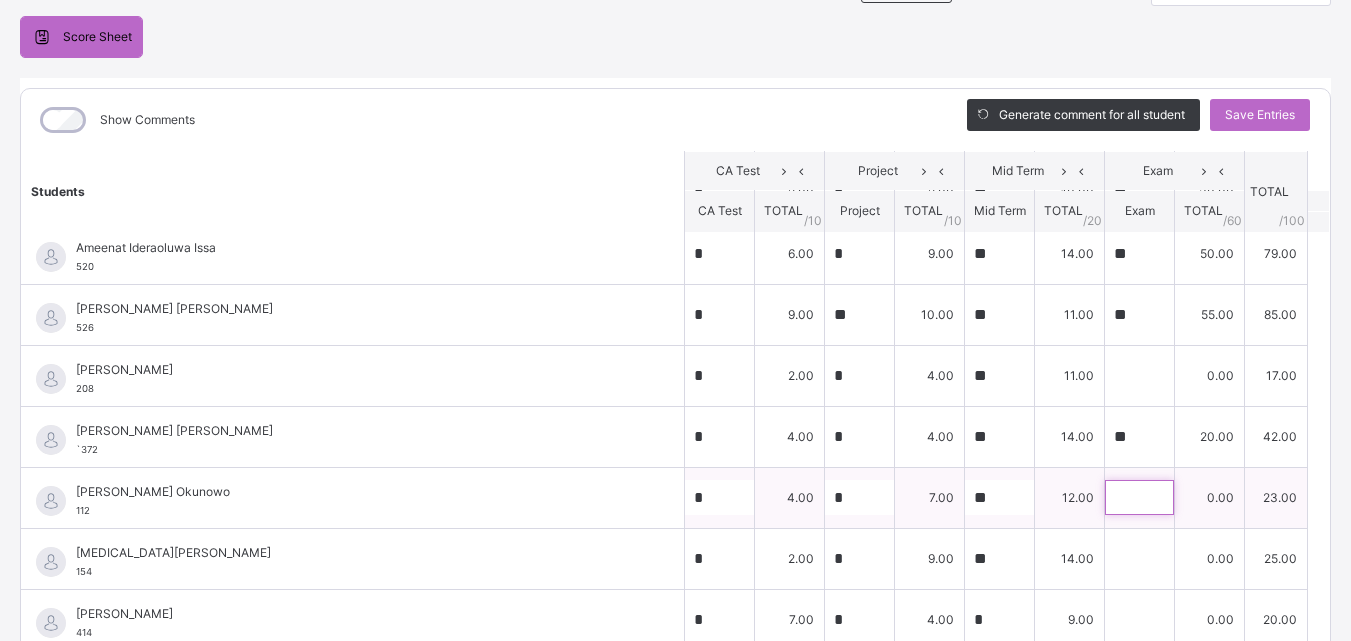 click at bounding box center (1139, 497) 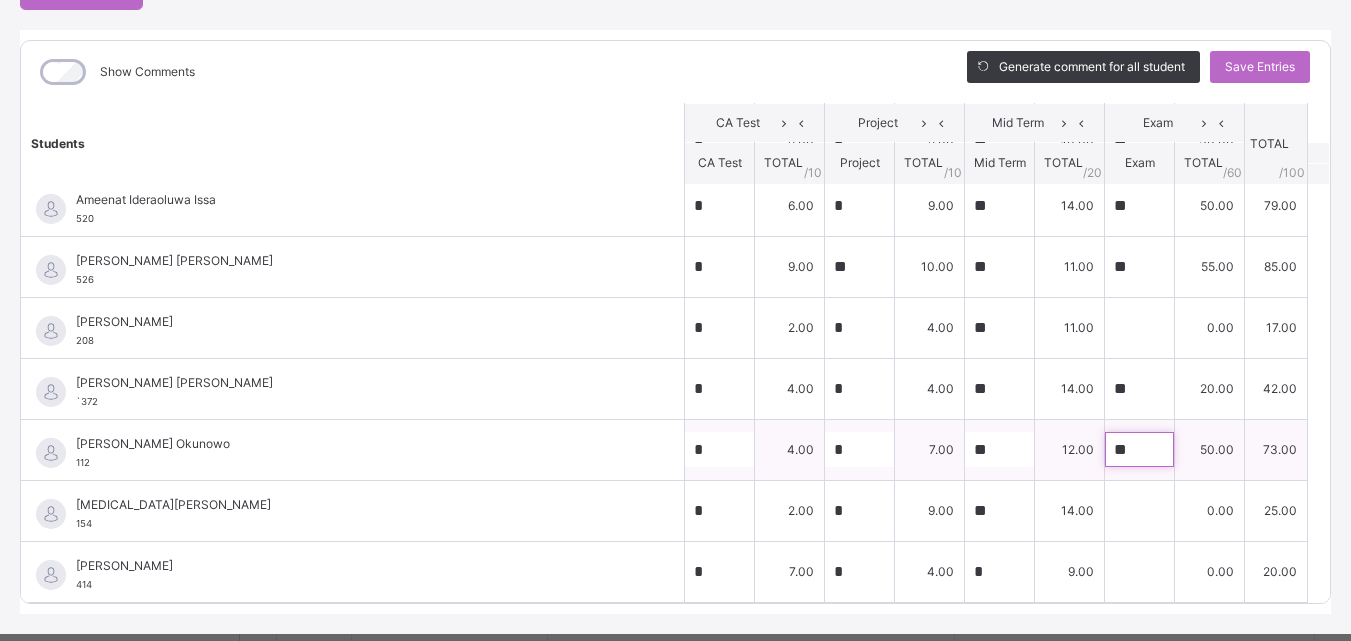scroll, scrollTop: 249, scrollLeft: 0, axis: vertical 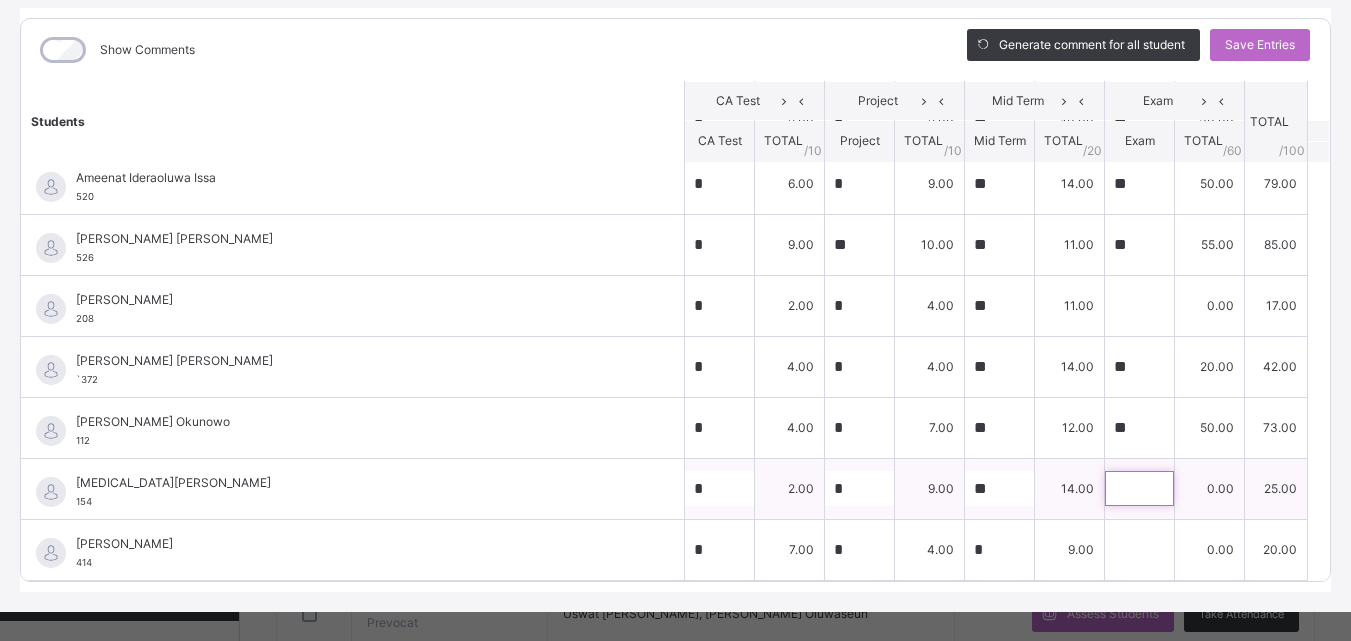 click at bounding box center [1139, 488] 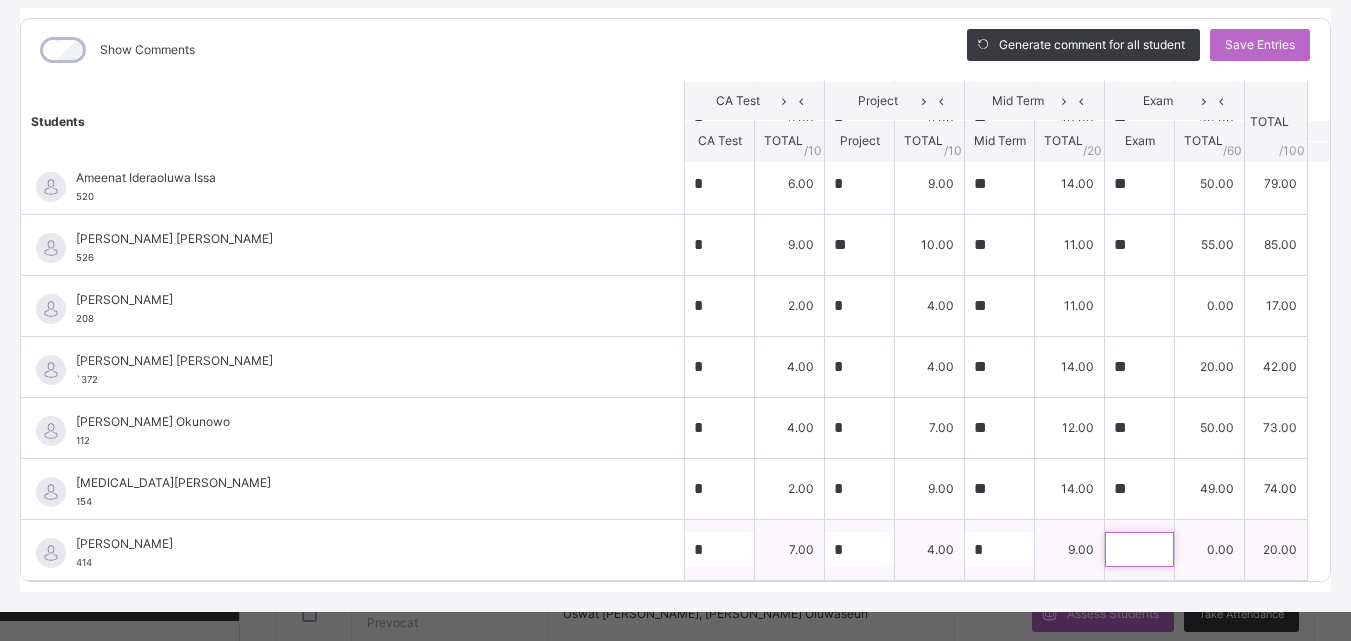 click at bounding box center [1139, 549] 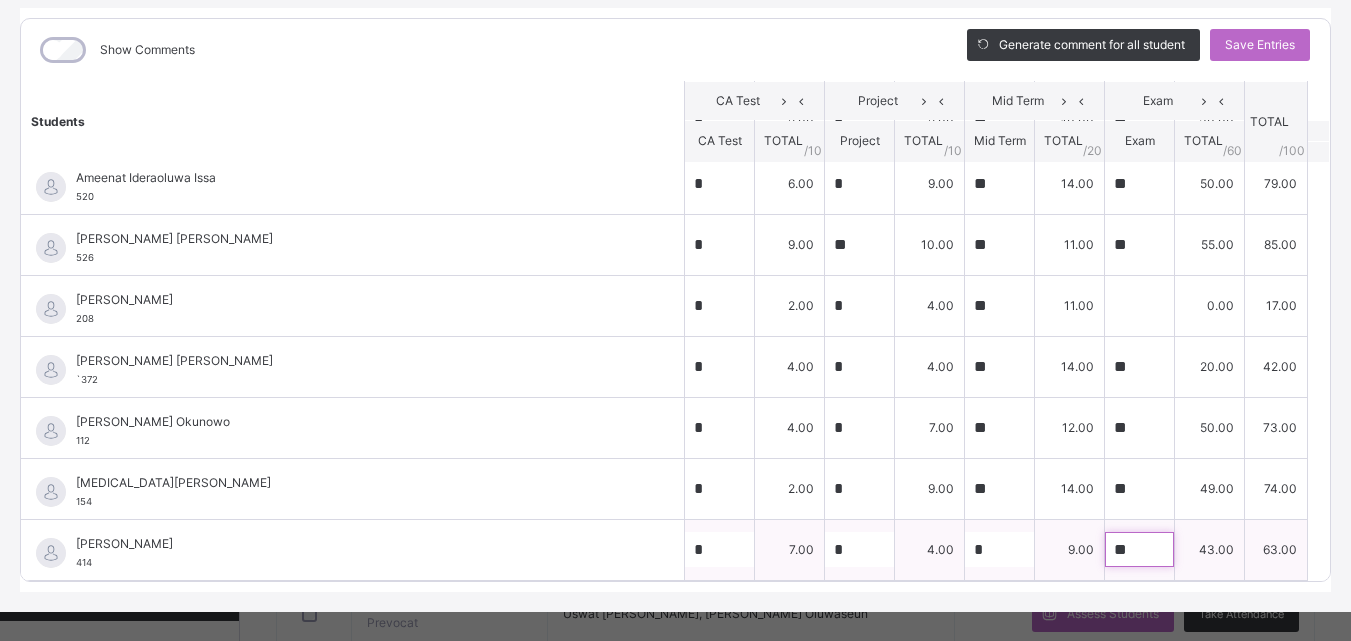 scroll, scrollTop: 270, scrollLeft: 0, axis: vertical 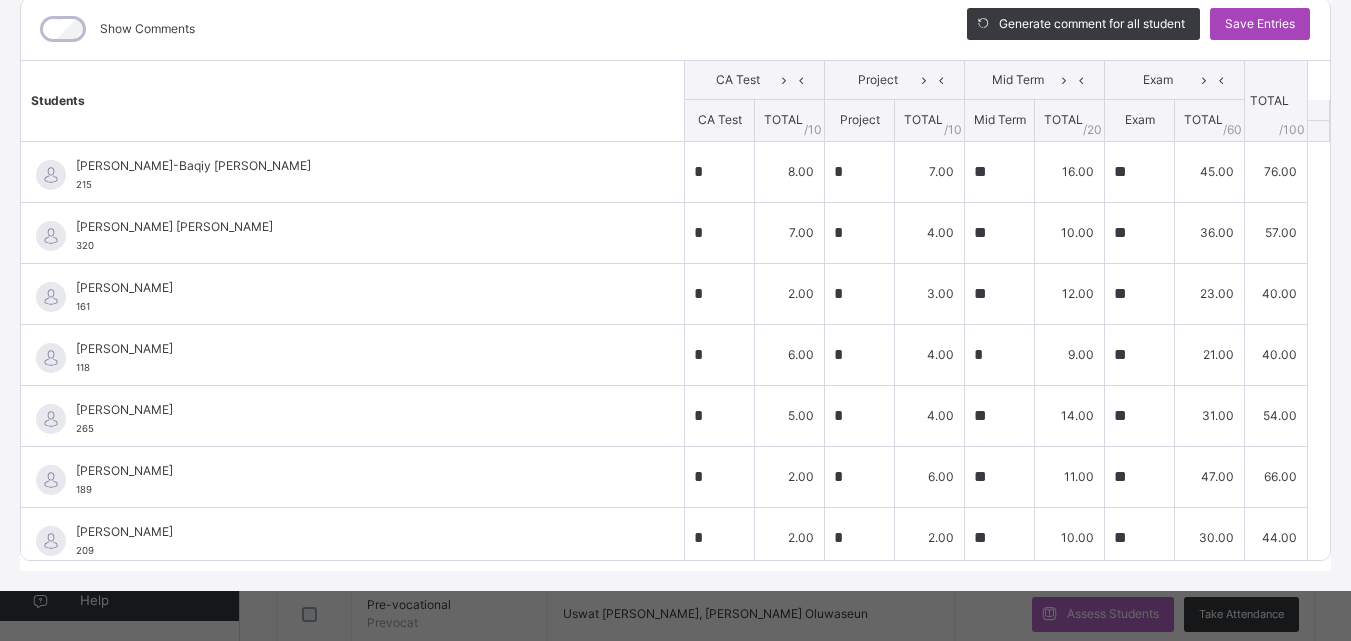 click on "Save Entries" at bounding box center [1260, 24] 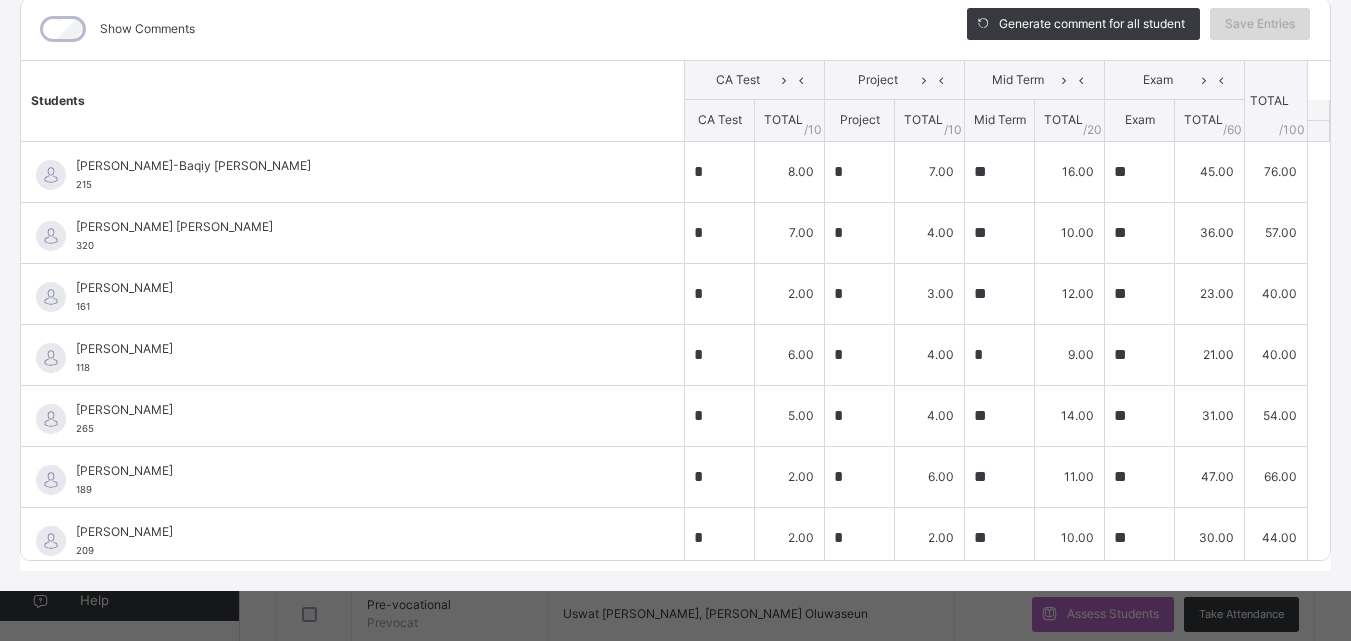 scroll, scrollTop: 0, scrollLeft: 0, axis: both 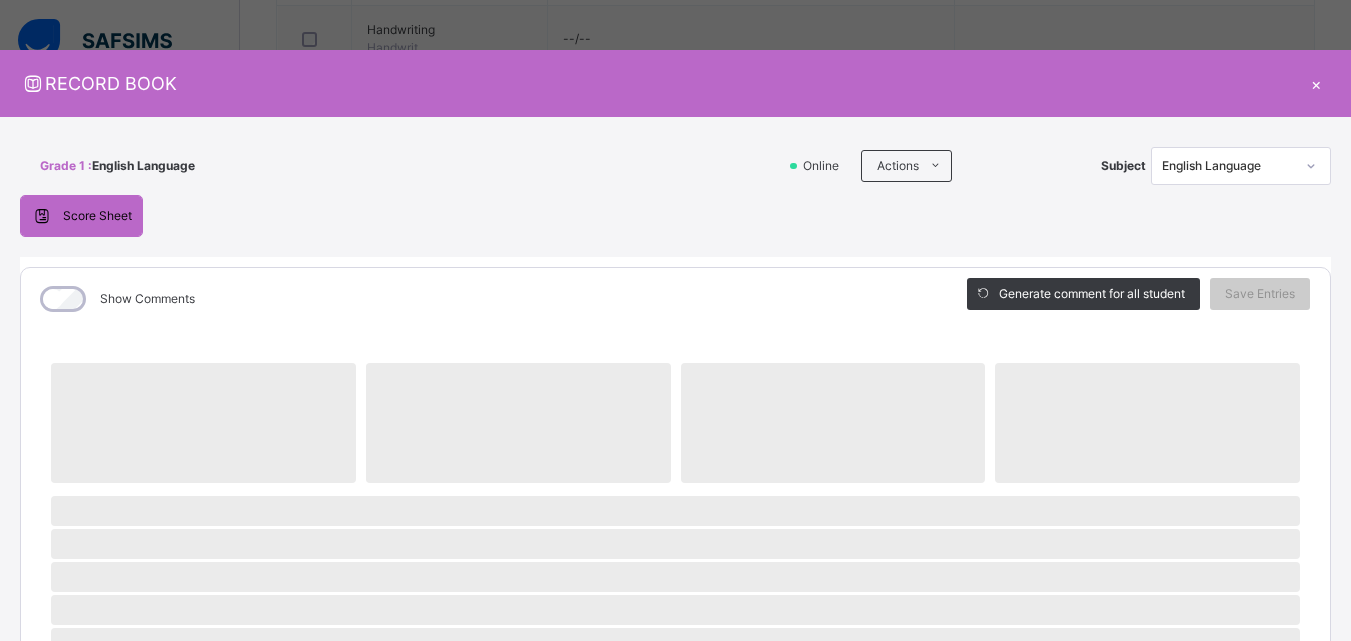 click on "×" at bounding box center (1316, 83) 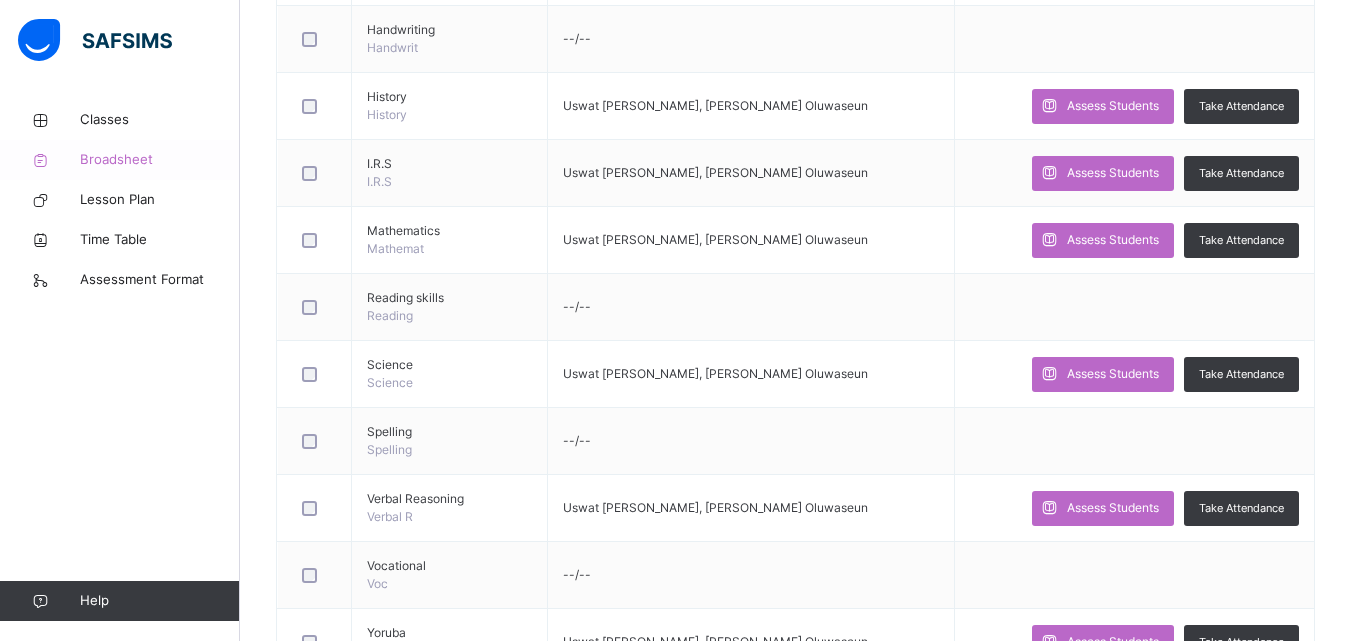 click on "Broadsheet" at bounding box center [160, 160] 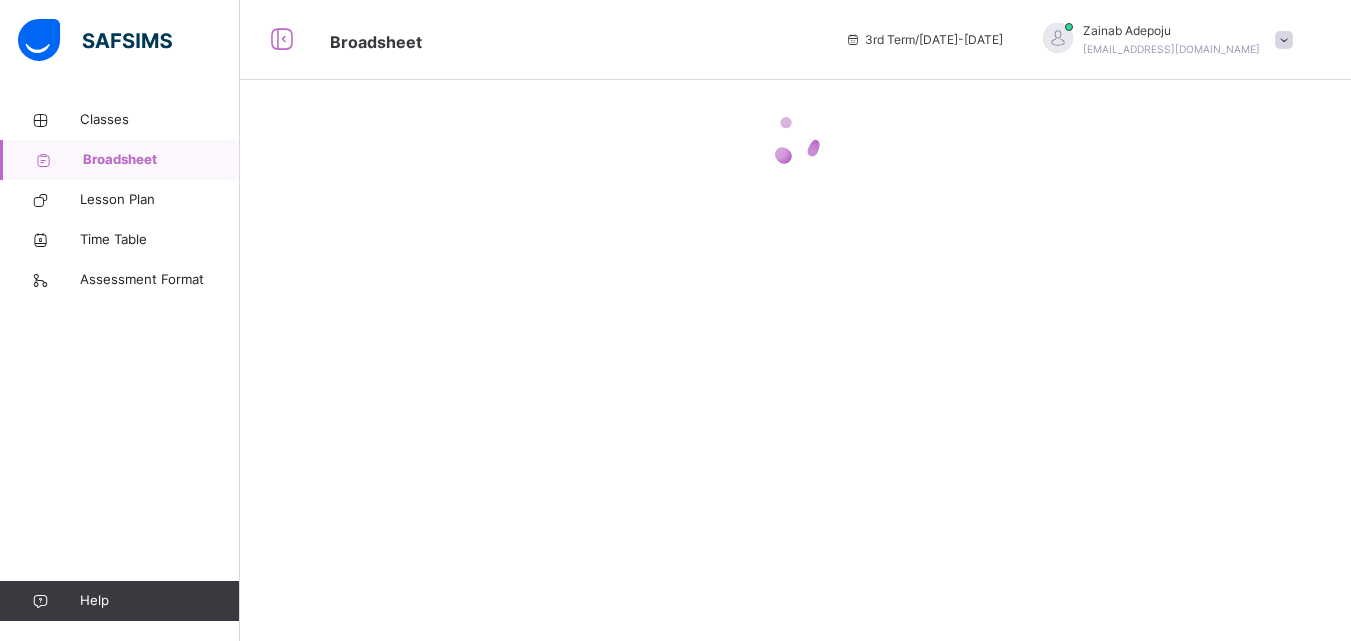 scroll, scrollTop: 0, scrollLeft: 0, axis: both 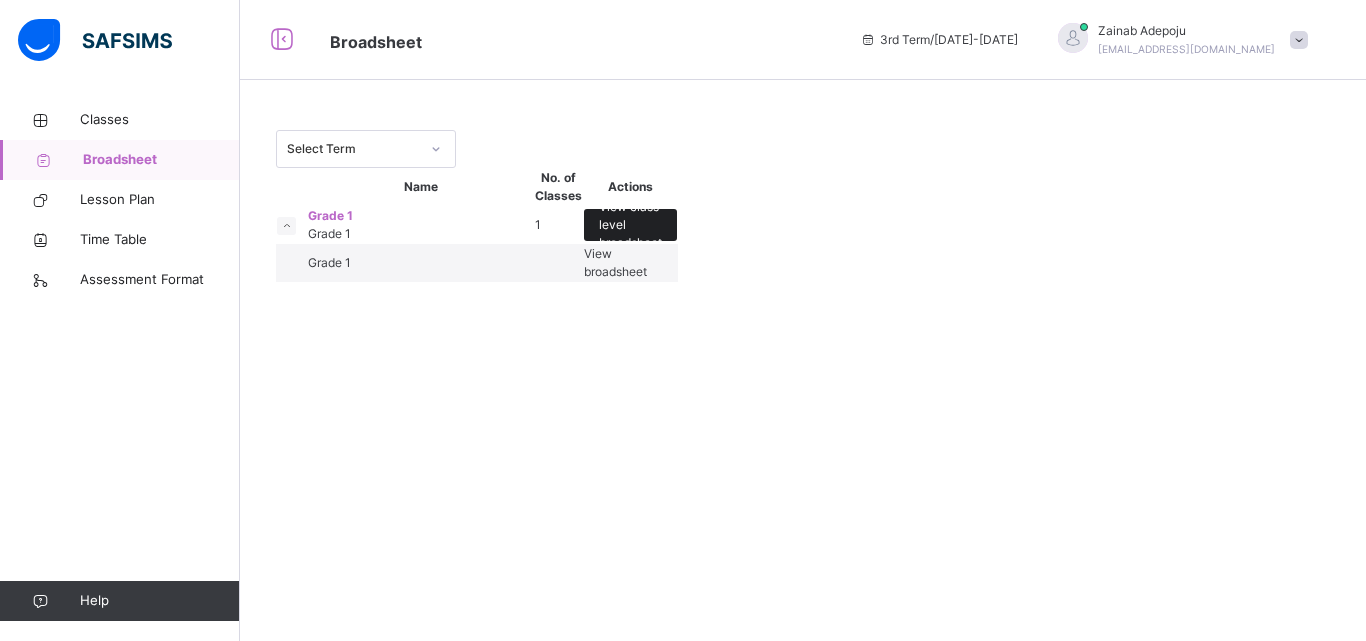 click on "View class level broadsheet" at bounding box center [630, 225] 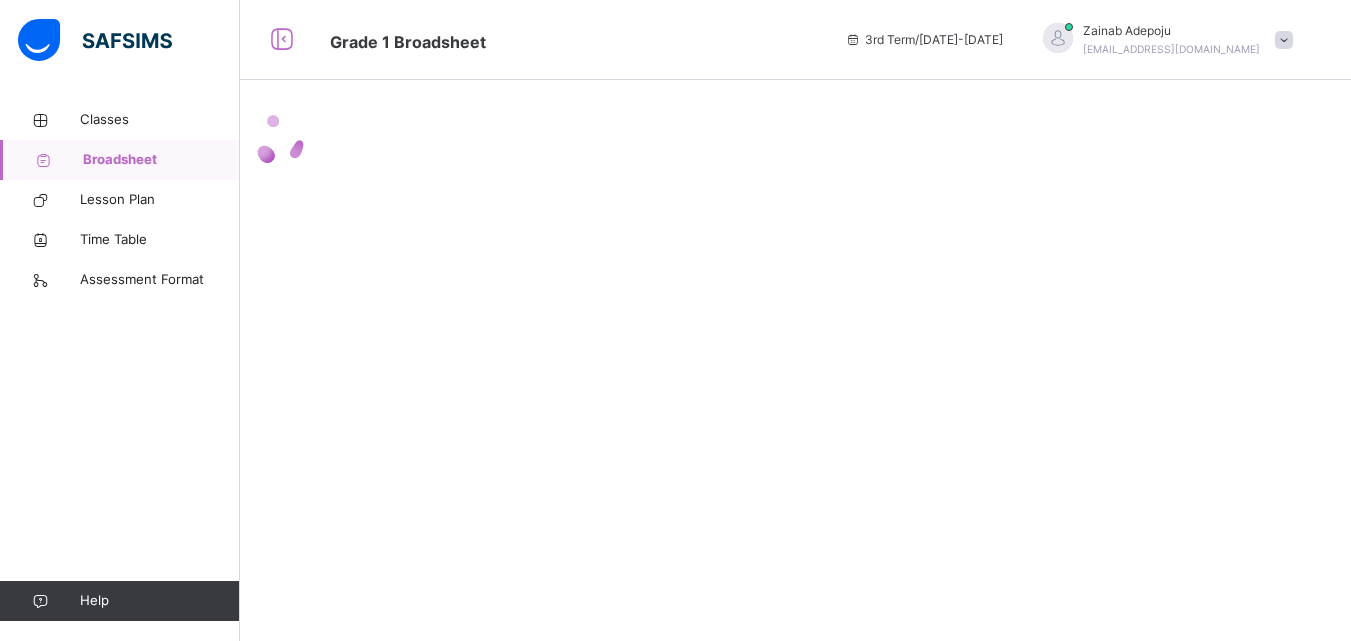 scroll, scrollTop: 0, scrollLeft: 0, axis: both 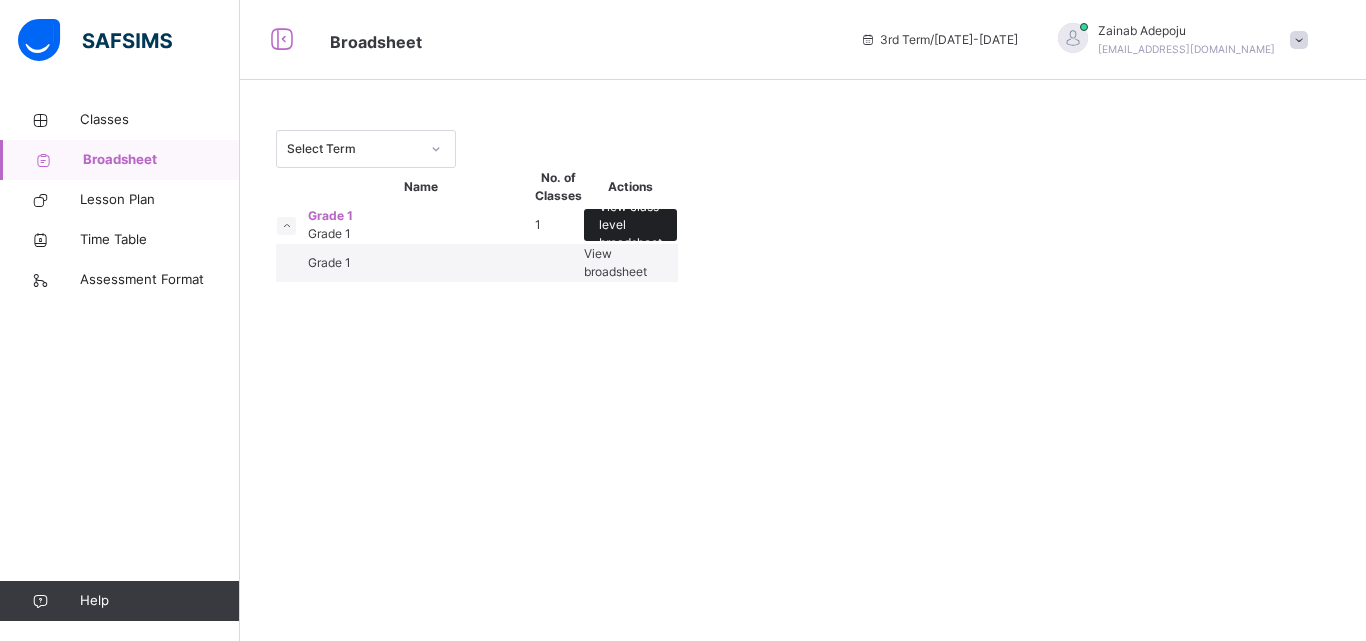 click on "View class level broadsheet" at bounding box center (630, 225) 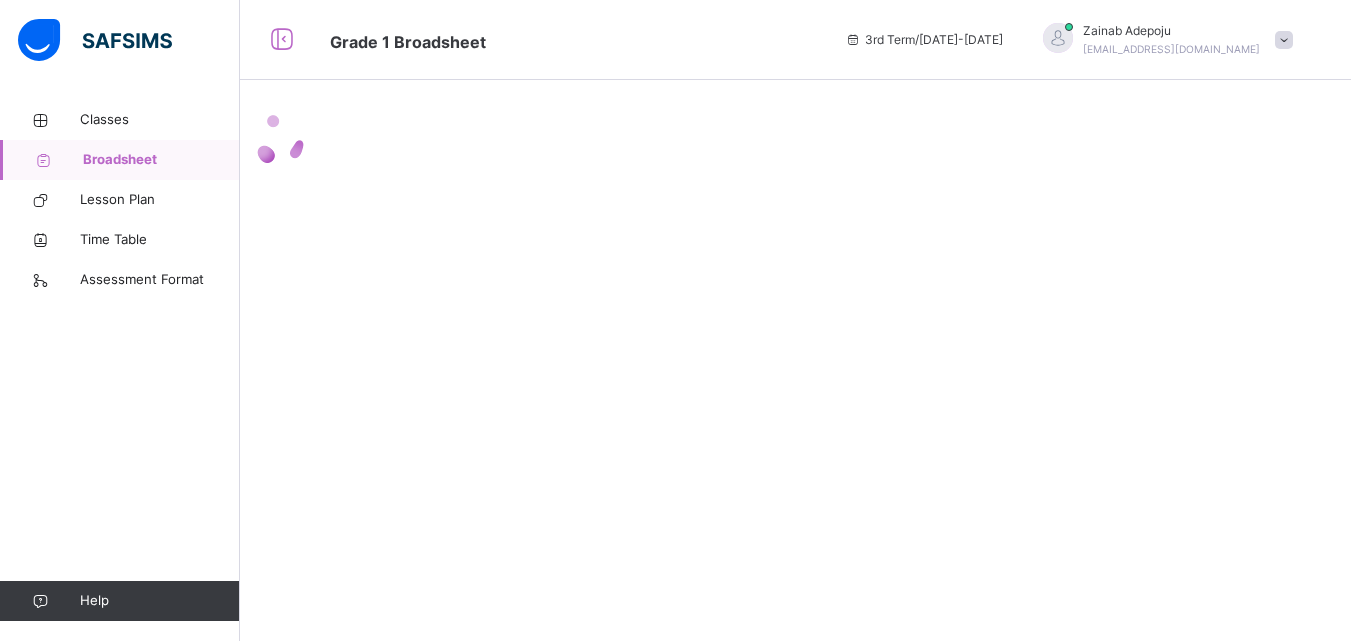 scroll, scrollTop: 0, scrollLeft: 0, axis: both 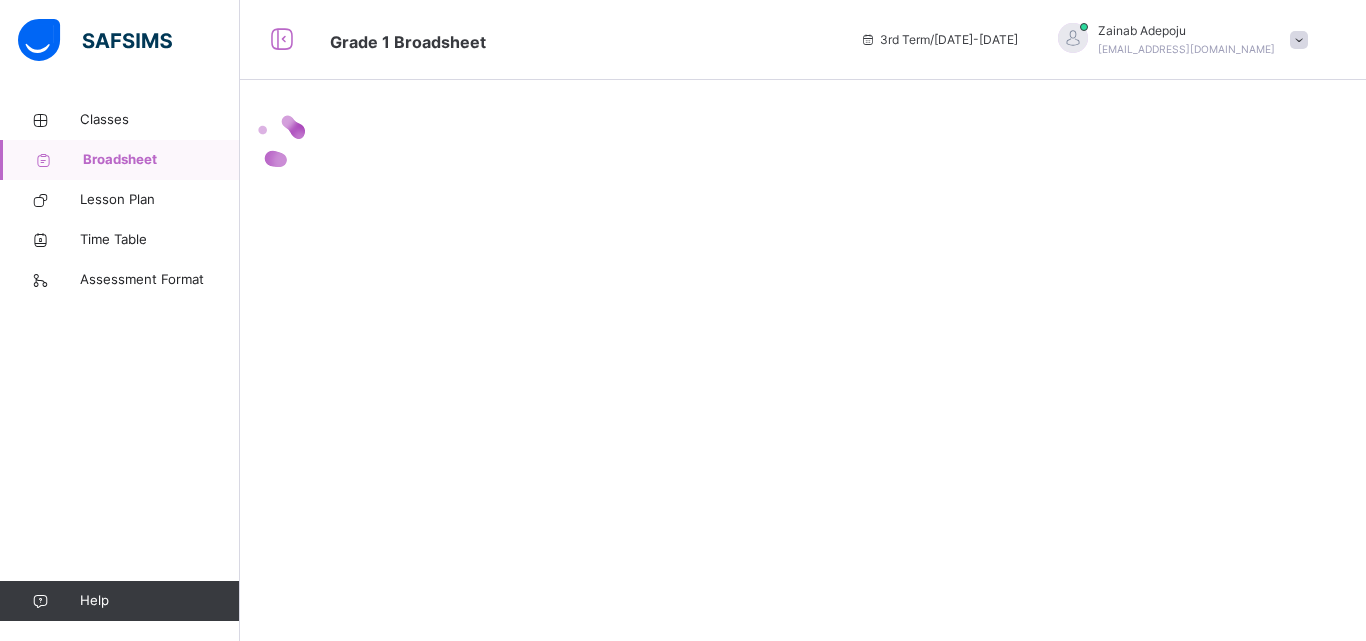 click at bounding box center (803, 140) 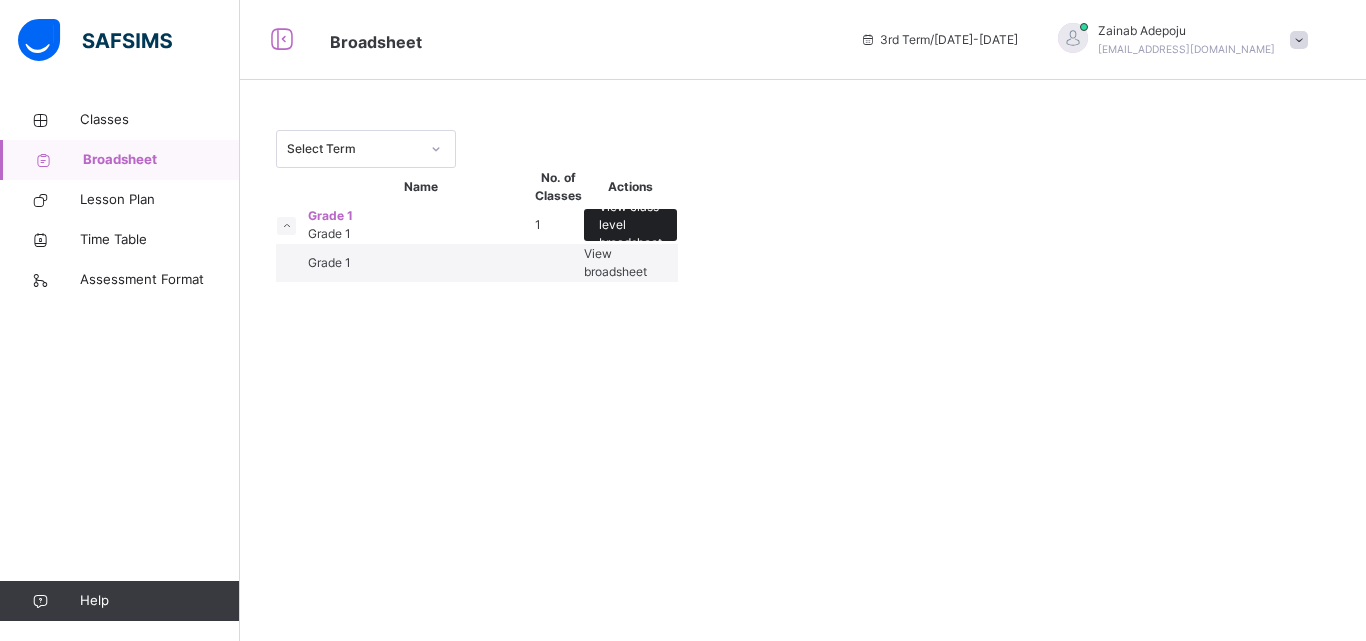 click on "View class level broadsheet" at bounding box center (630, 225) 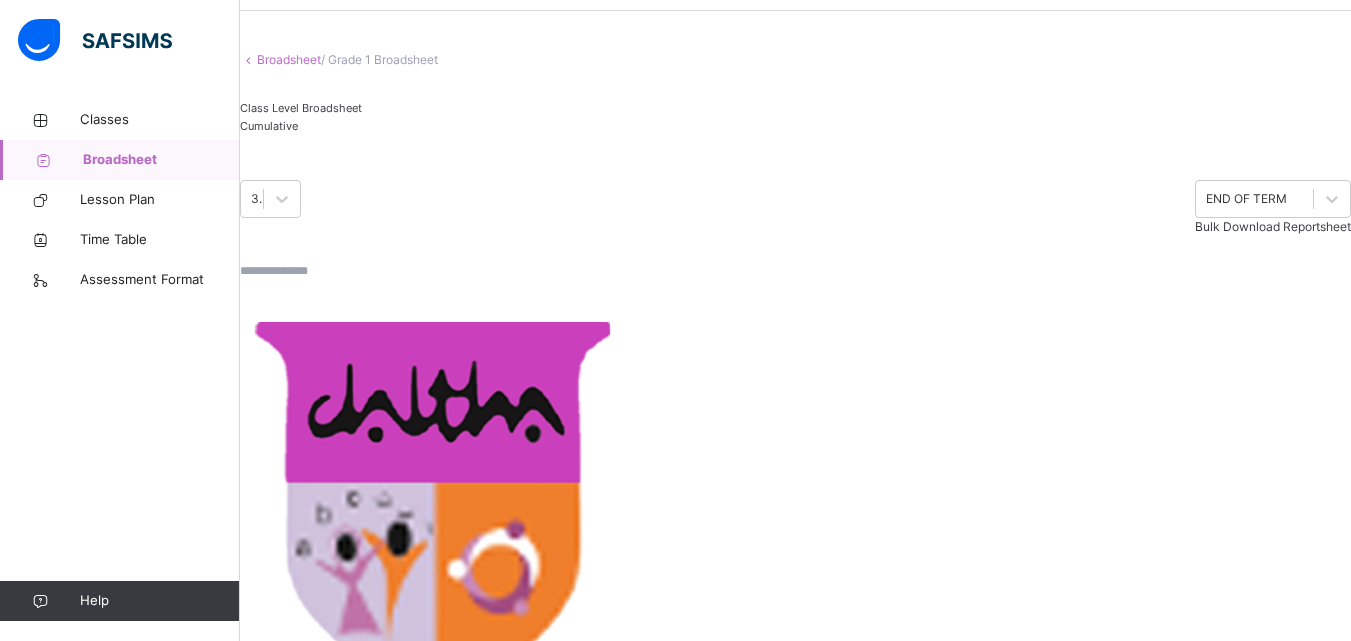 scroll, scrollTop: 70, scrollLeft: 0, axis: vertical 